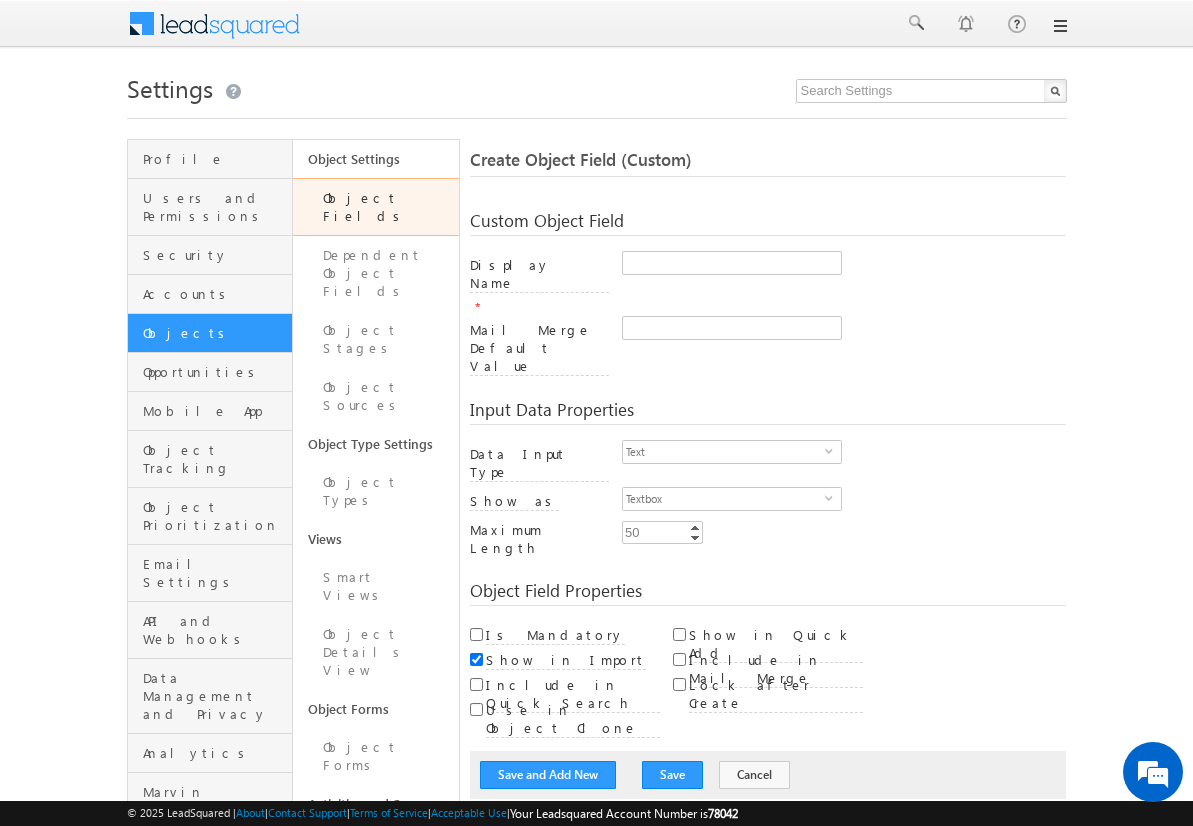 scroll, scrollTop: 0, scrollLeft: 0, axis: both 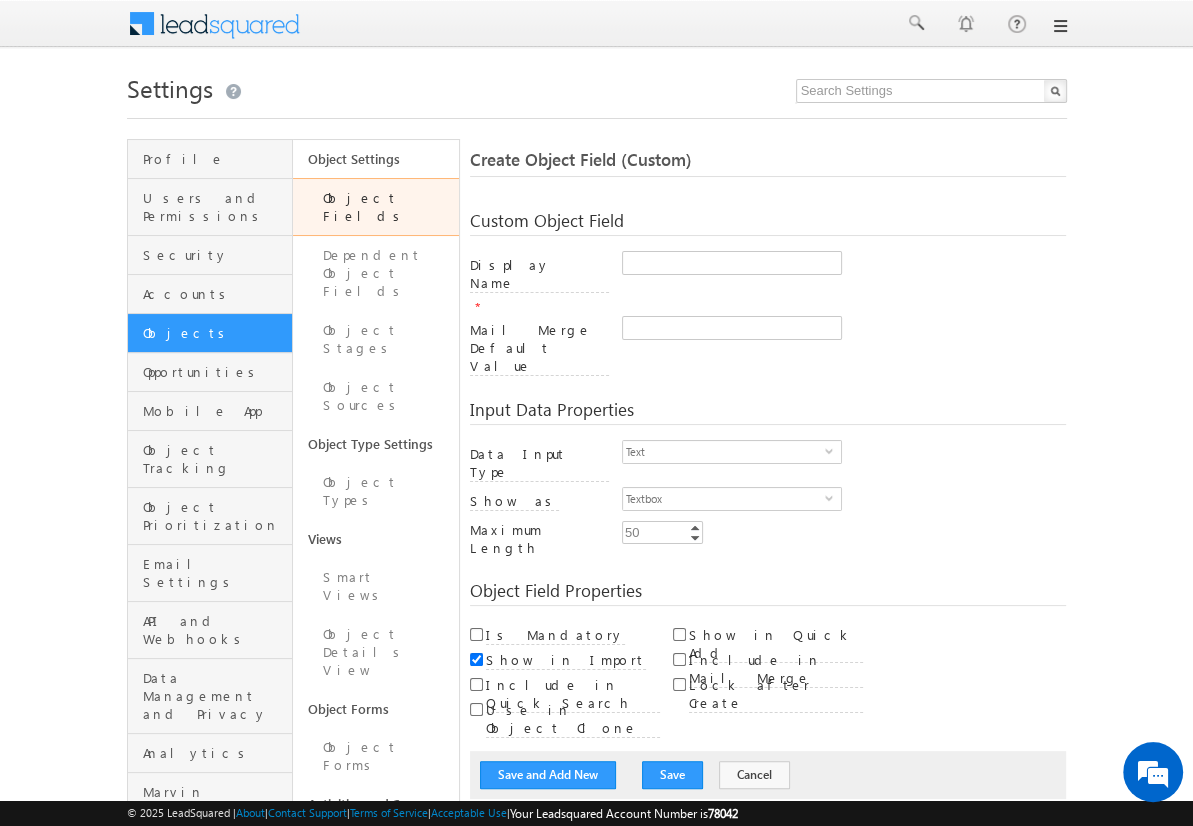 click on "Custom
Object Field" at bounding box center [768, 224] 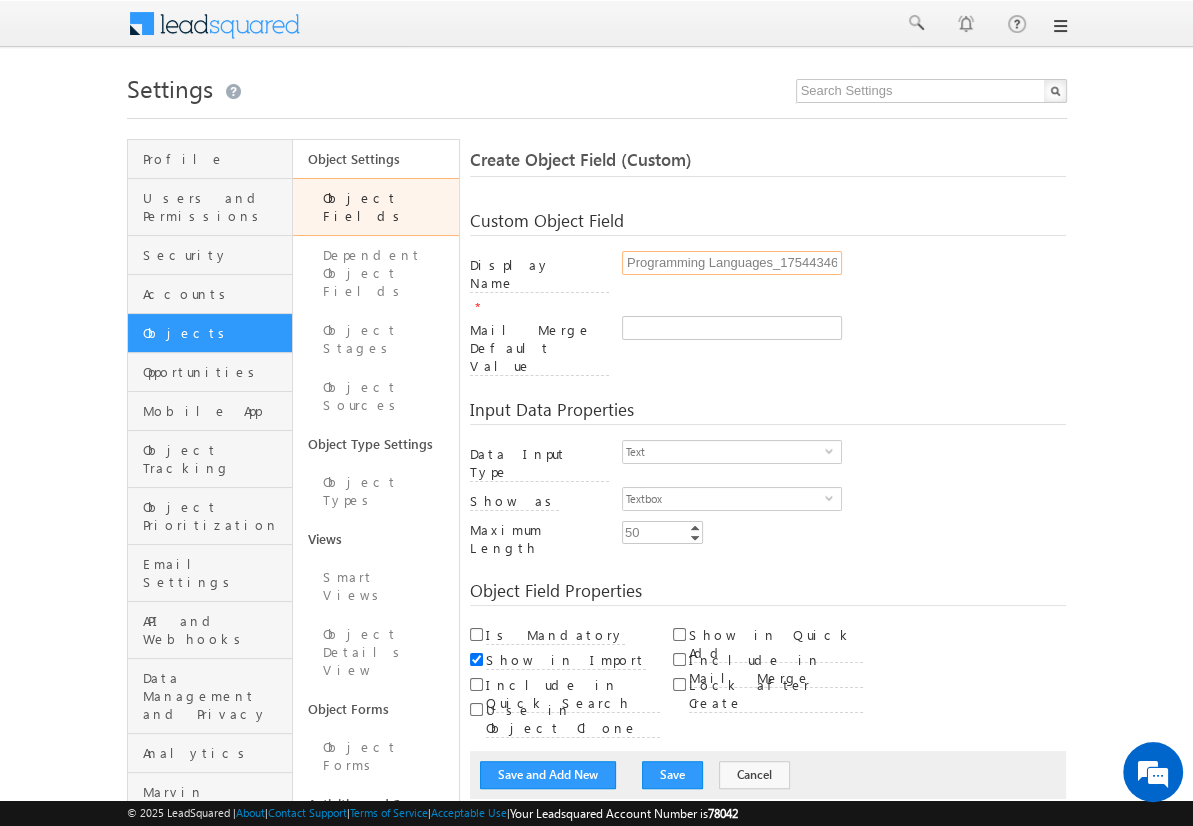 scroll, scrollTop: 0, scrollLeft: 15, axis: horizontal 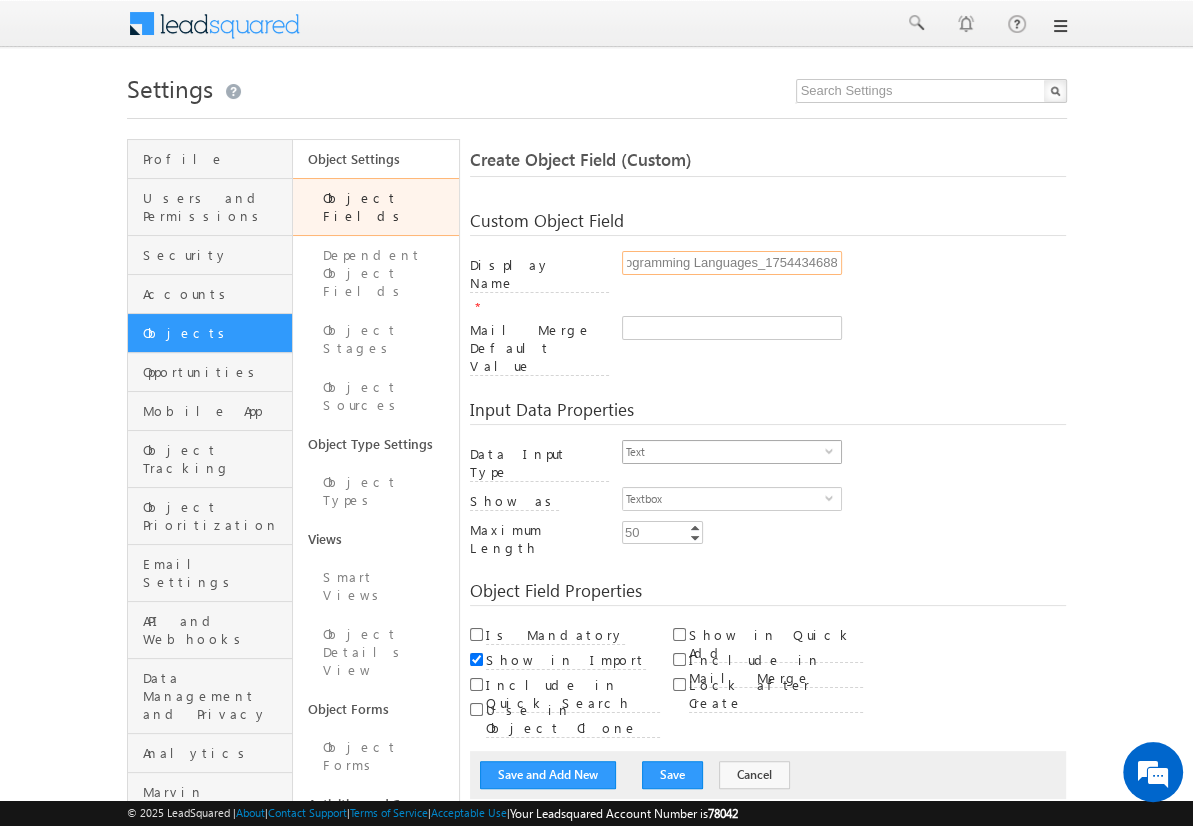 type on "Programming Languages_1754434688" 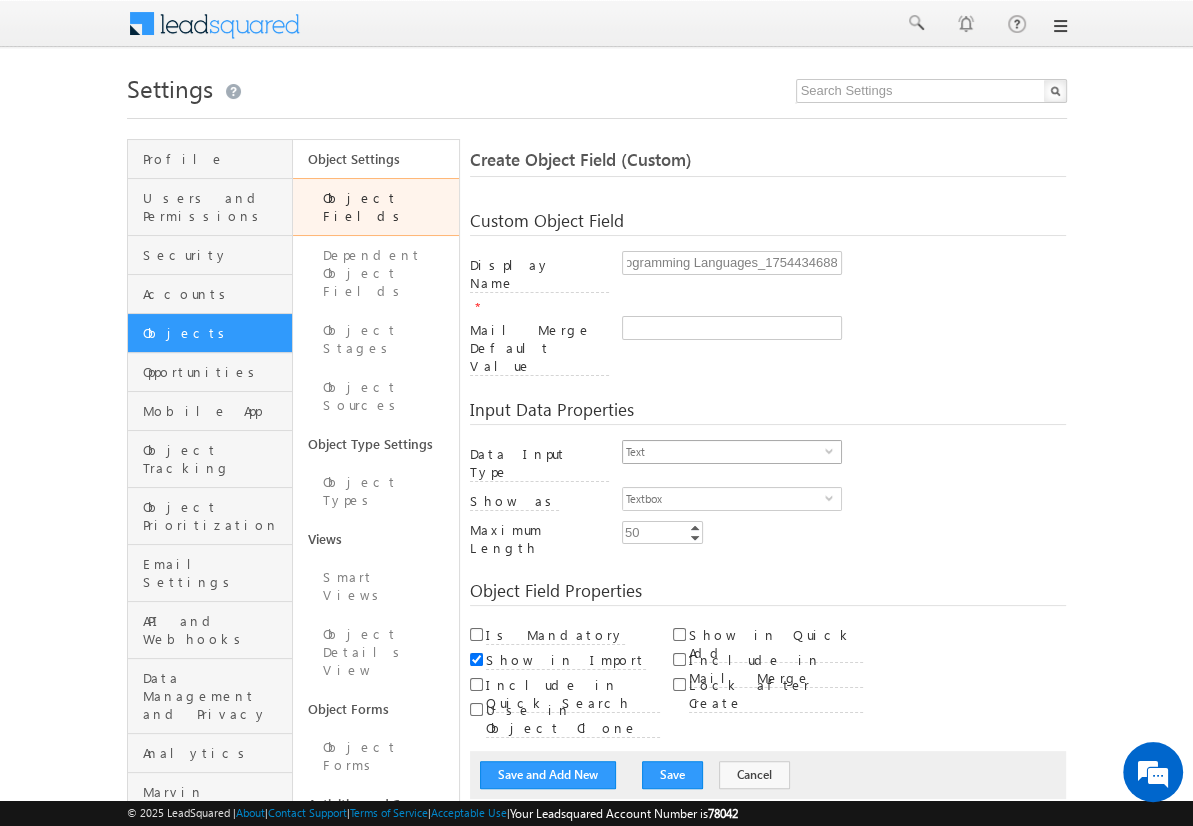 click on "Text" at bounding box center [724, 452] 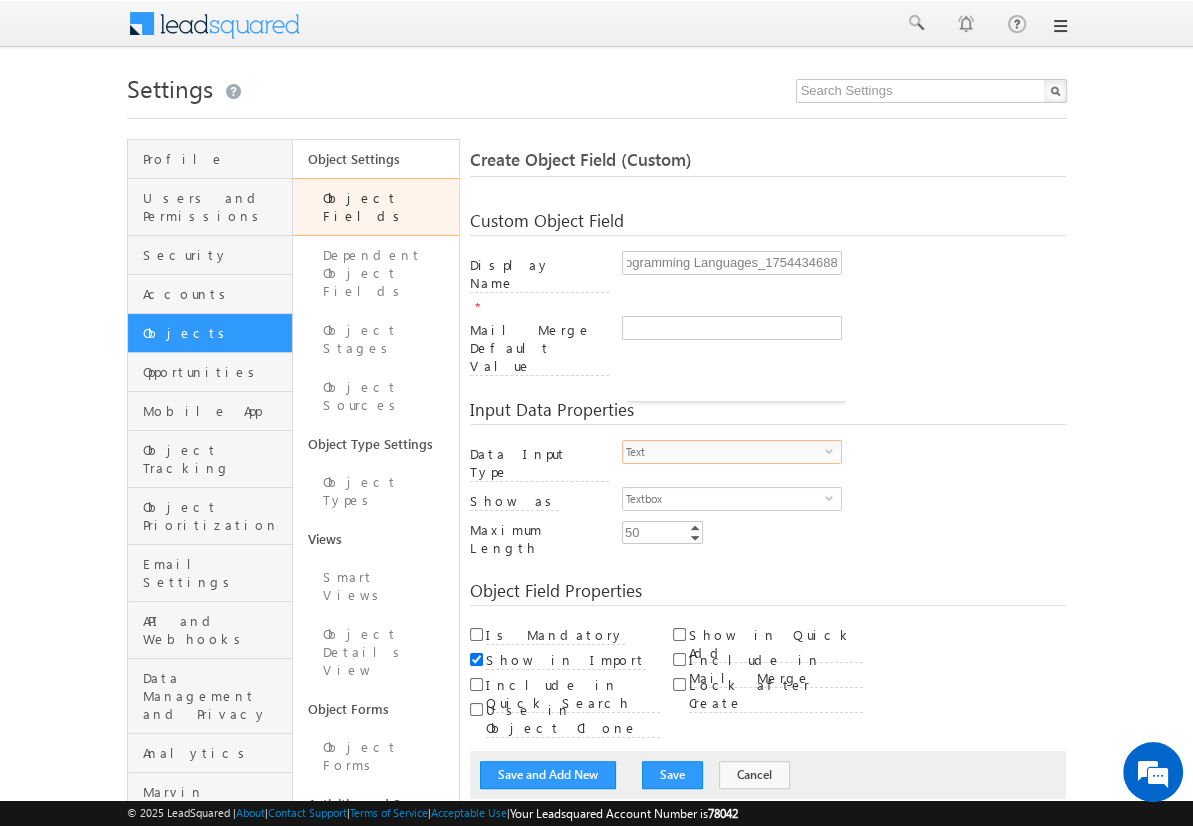scroll, scrollTop: 0, scrollLeft: 0, axis: both 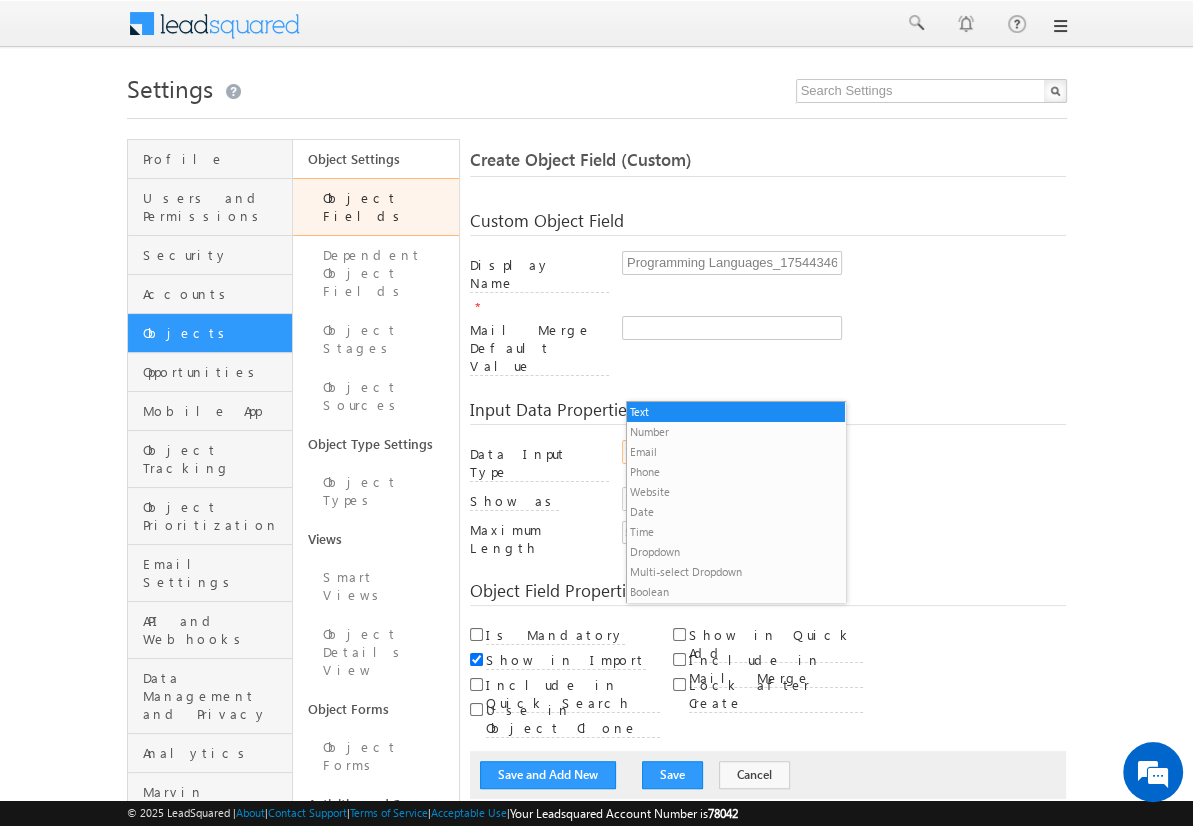 click on "Multi-select Dropdown" at bounding box center (736, 572) 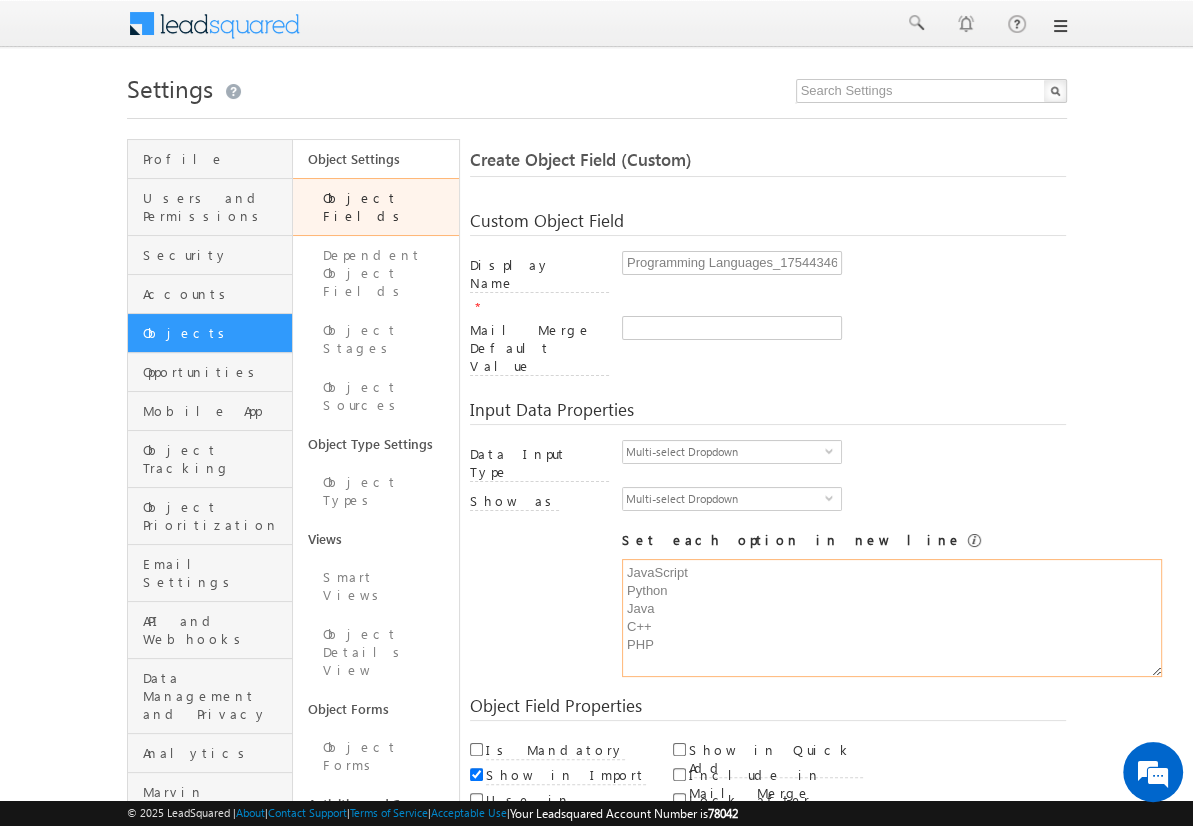 type on "JavaScript
Python
Java
C++
PHP" 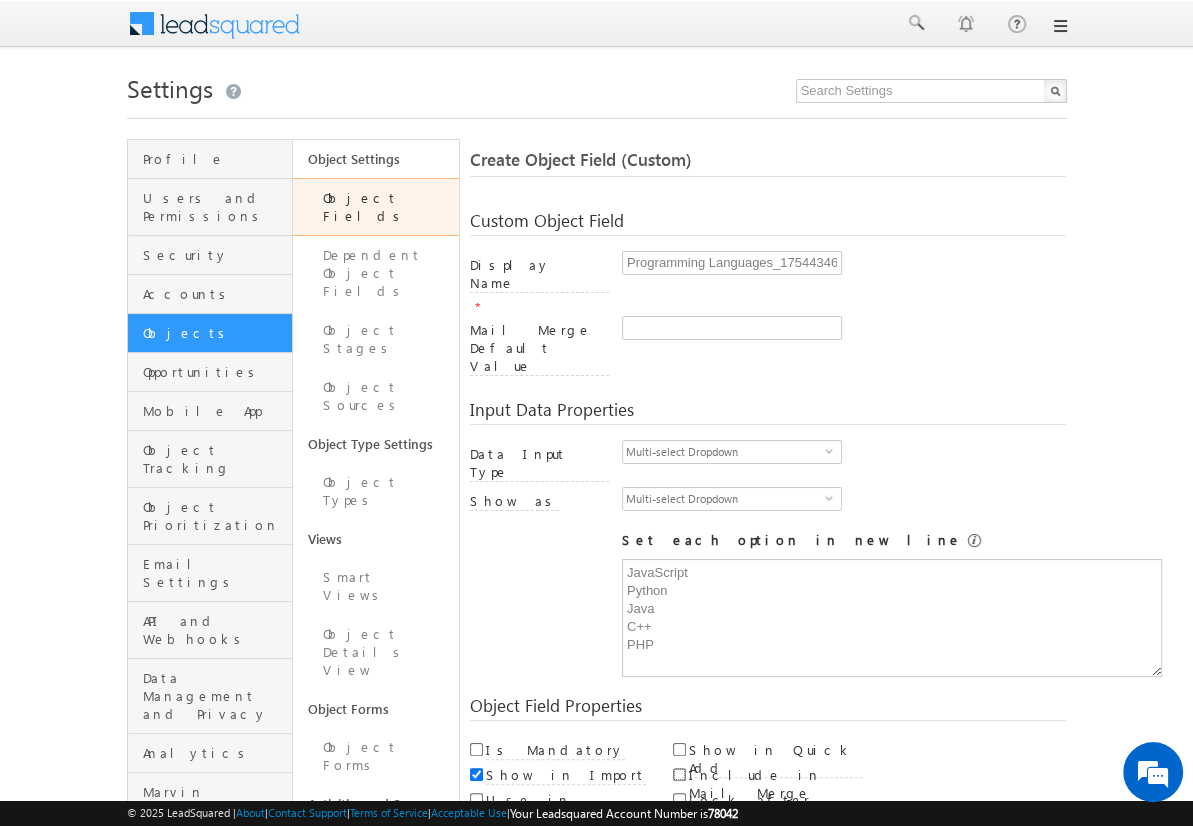 click on "Include in Mail Merge" at bounding box center (679, 774) 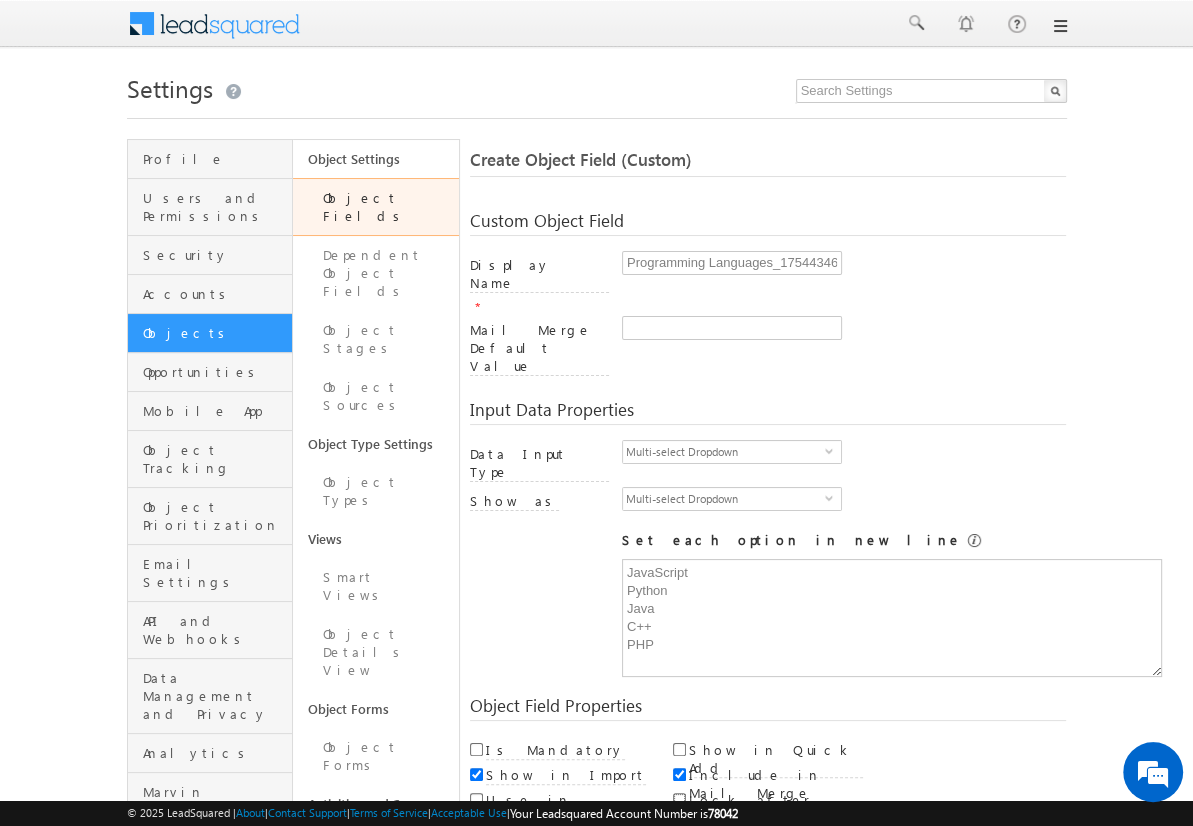 click on "Lock after Create" at bounding box center (679, 799) 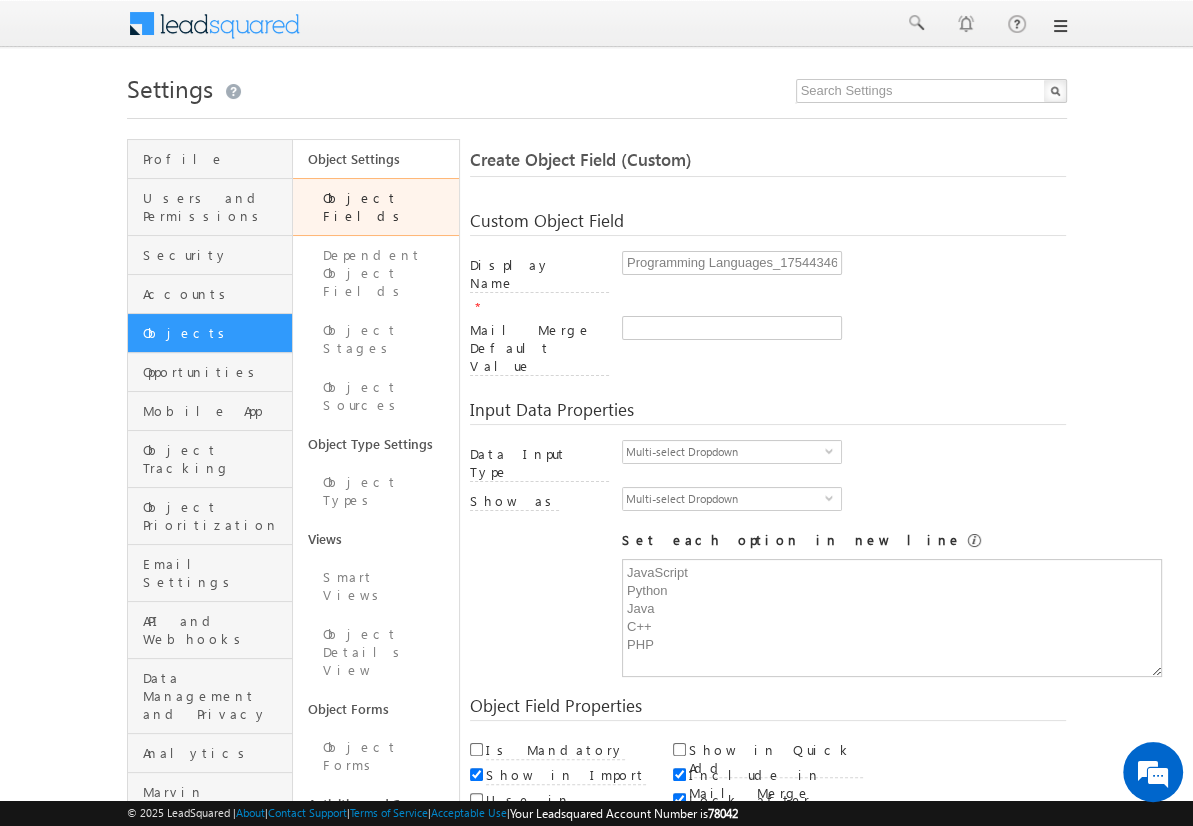 click on "Save and Add New" at bounding box center [548, 865] 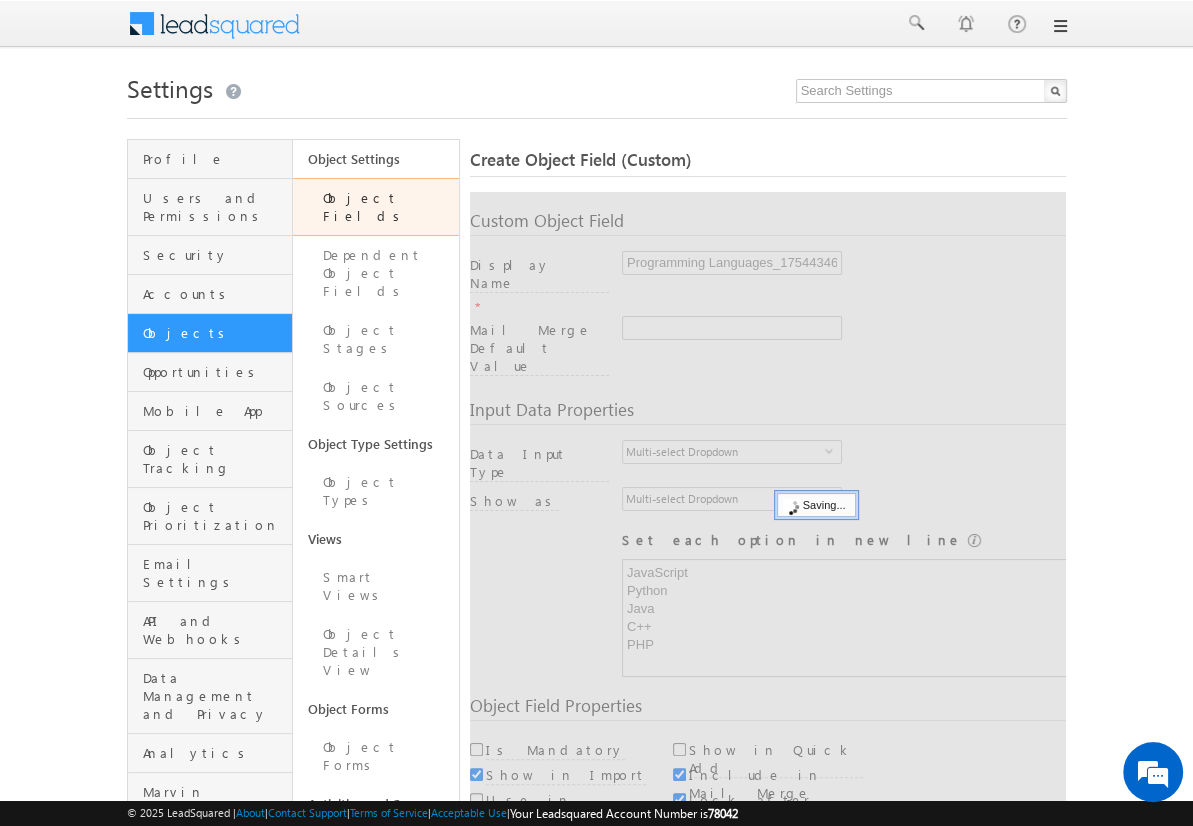 type 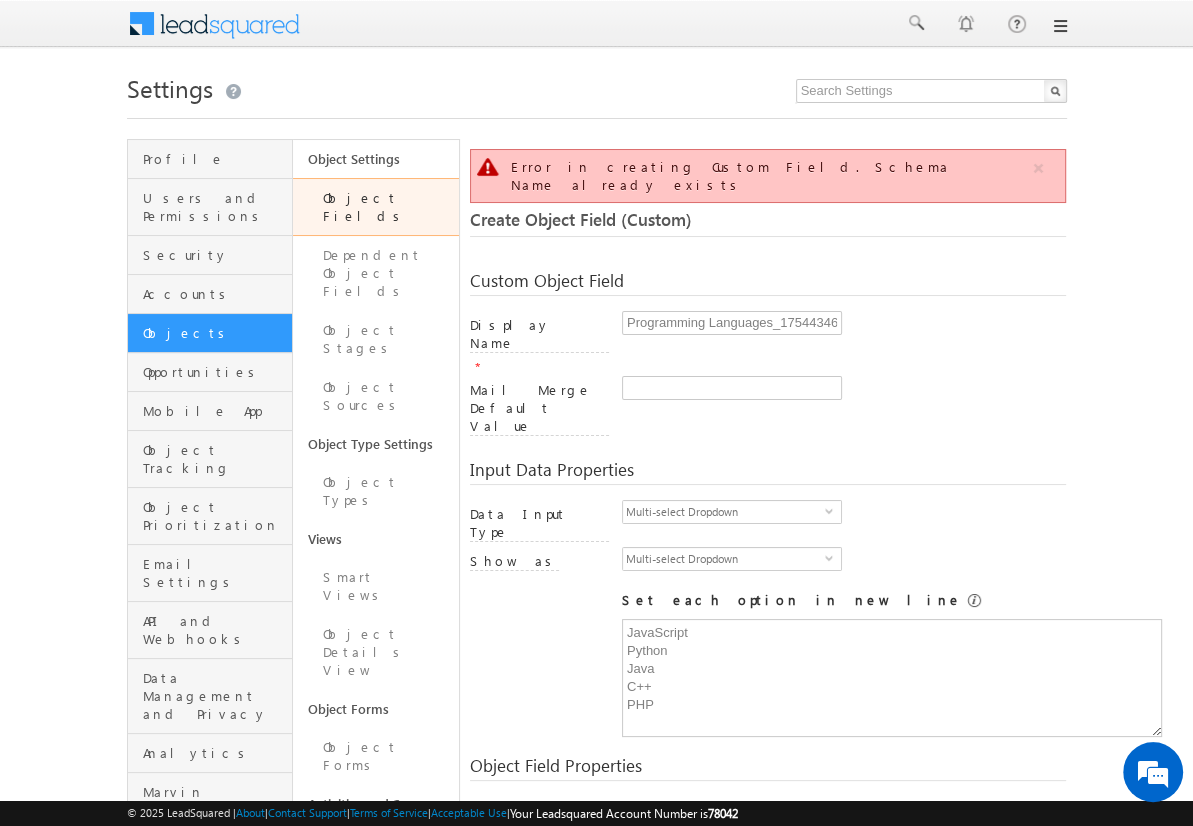 scroll, scrollTop: 149, scrollLeft: 0, axis: vertical 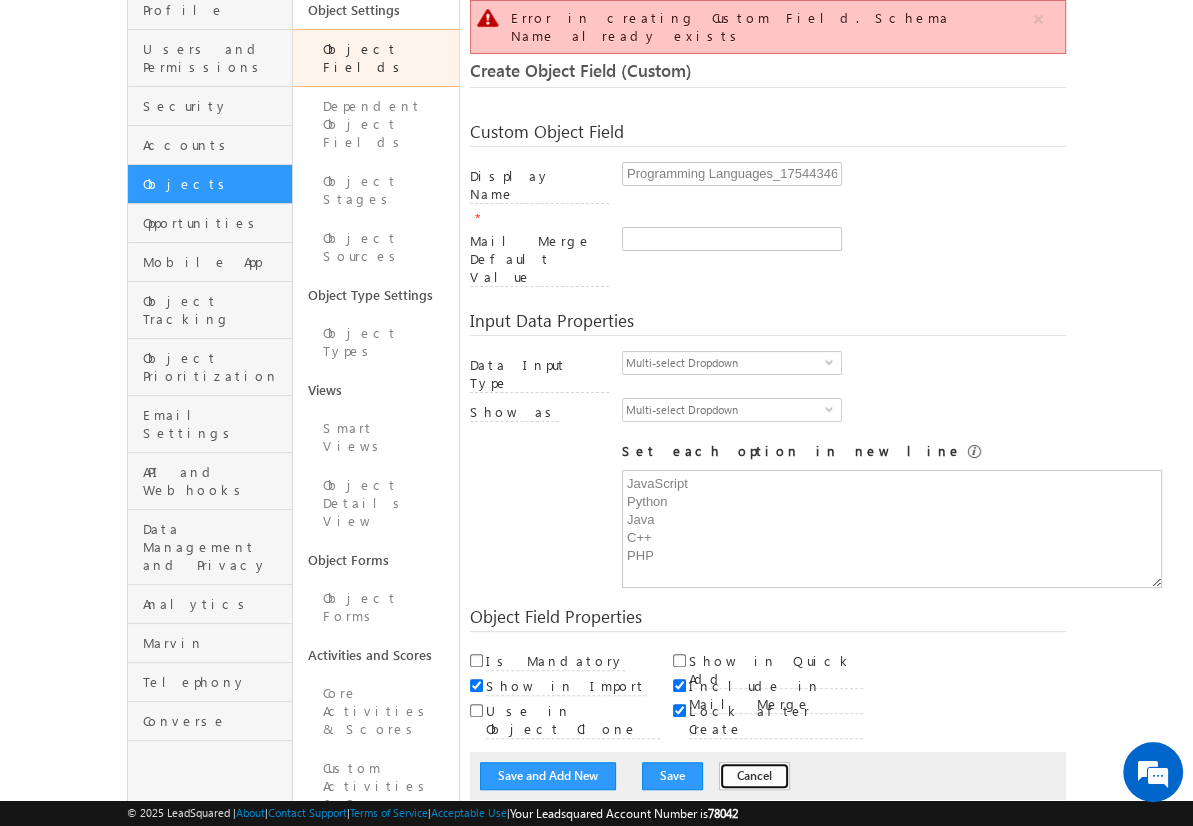 click on "Cancel" at bounding box center [754, 776] 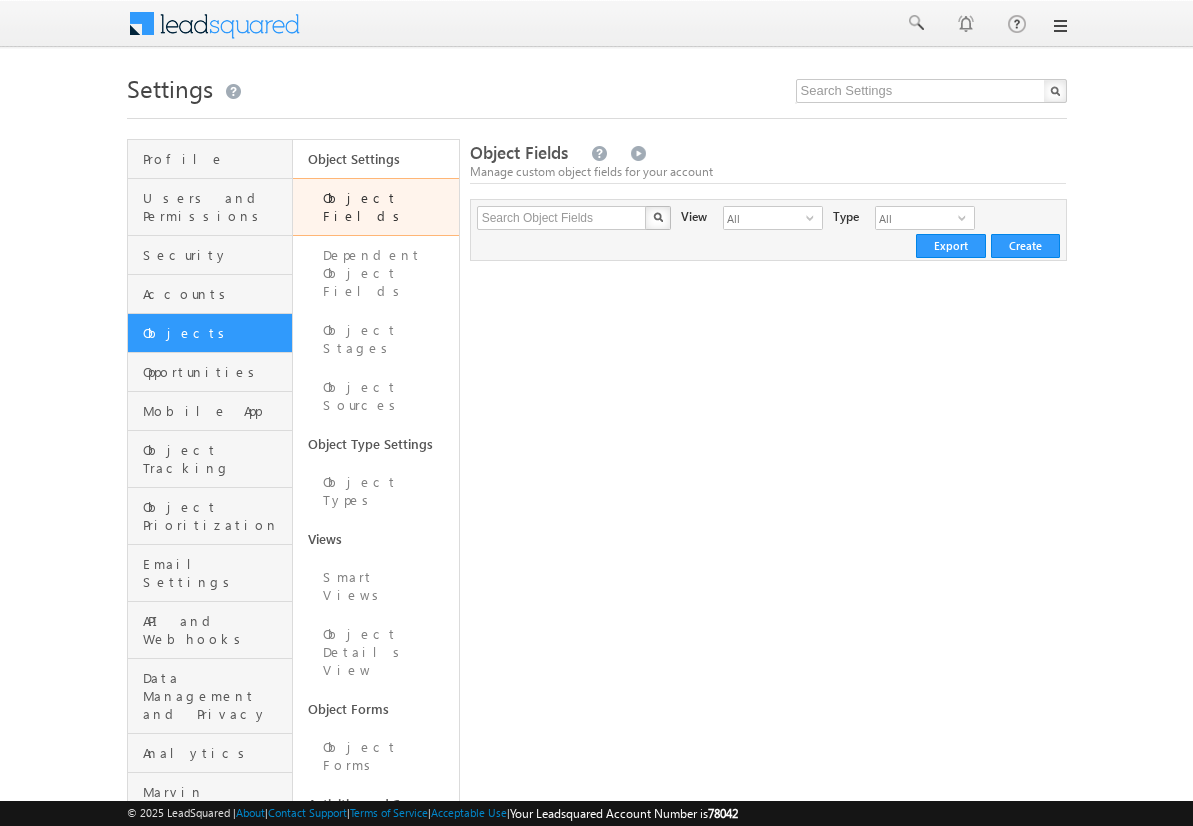 scroll, scrollTop: 0, scrollLeft: 0, axis: both 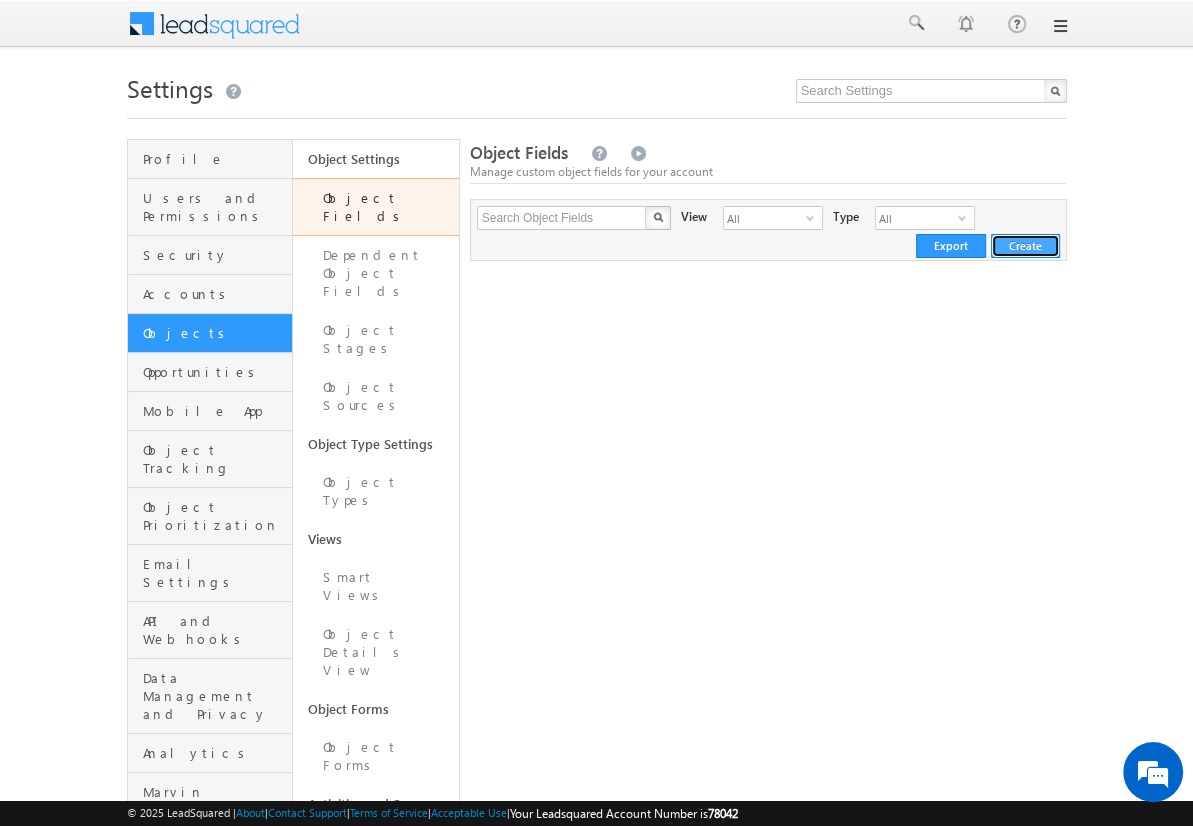 click on "Create" at bounding box center [1025, 246] 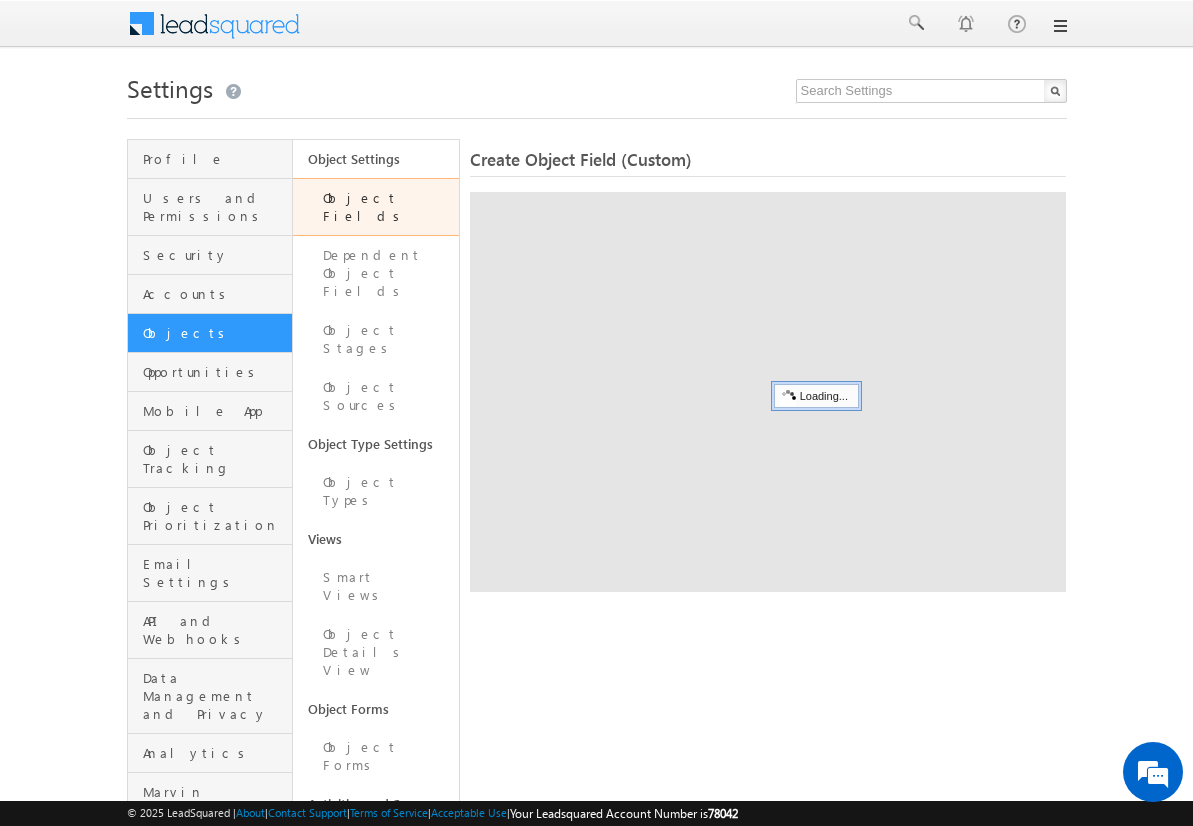 scroll, scrollTop: 0, scrollLeft: 0, axis: both 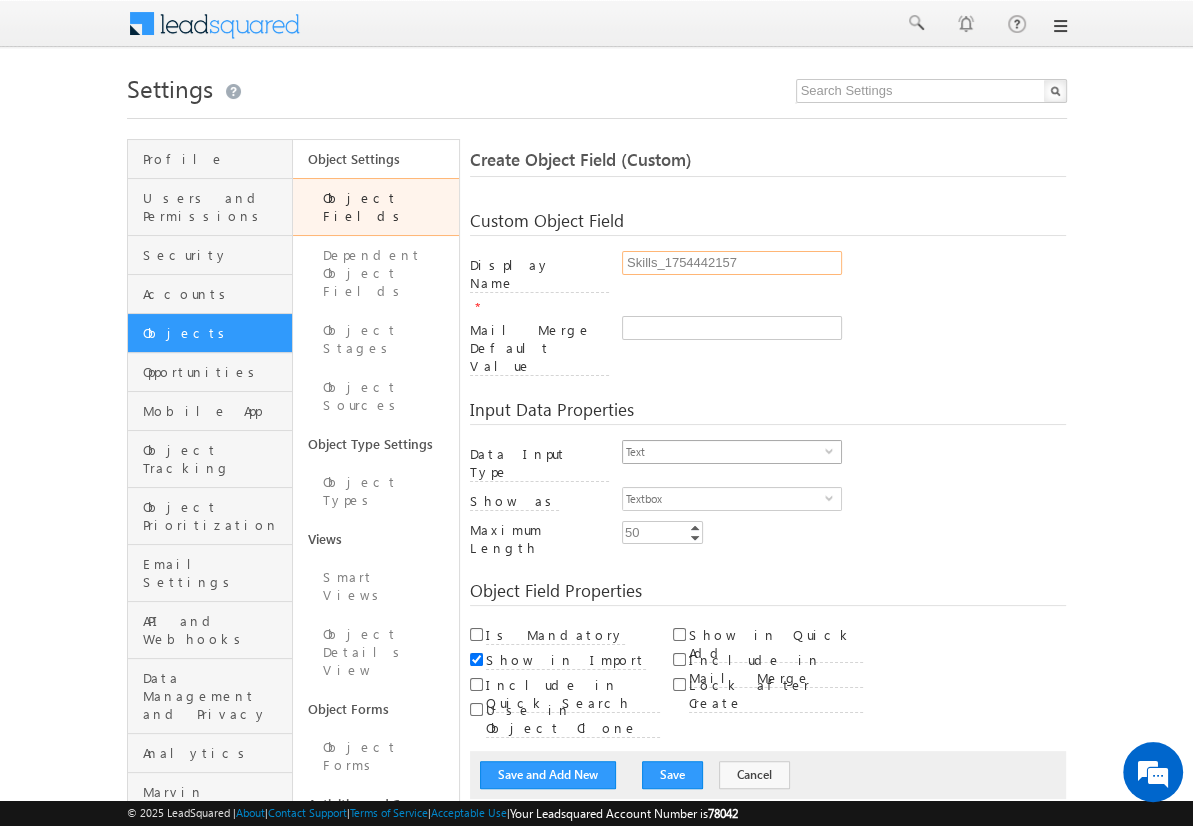 type on "Skills_1754442157" 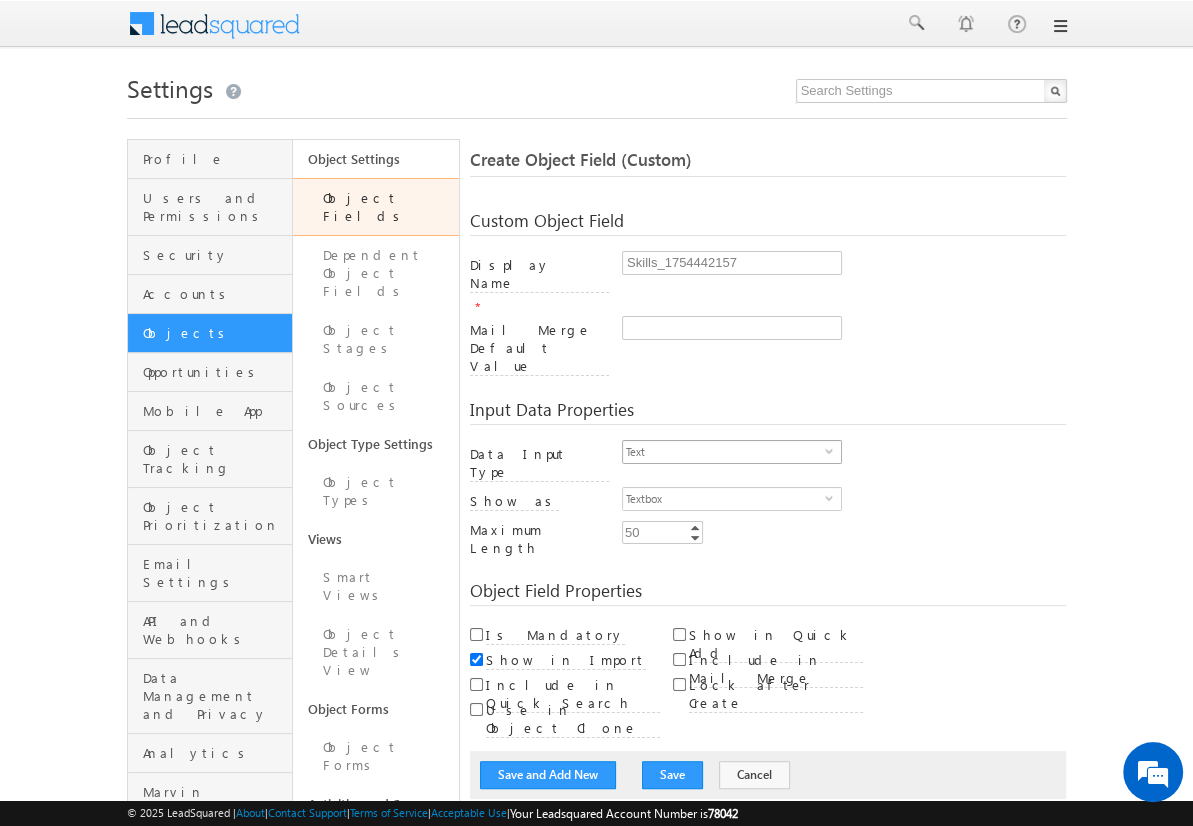 click on "Text" at bounding box center [724, 452] 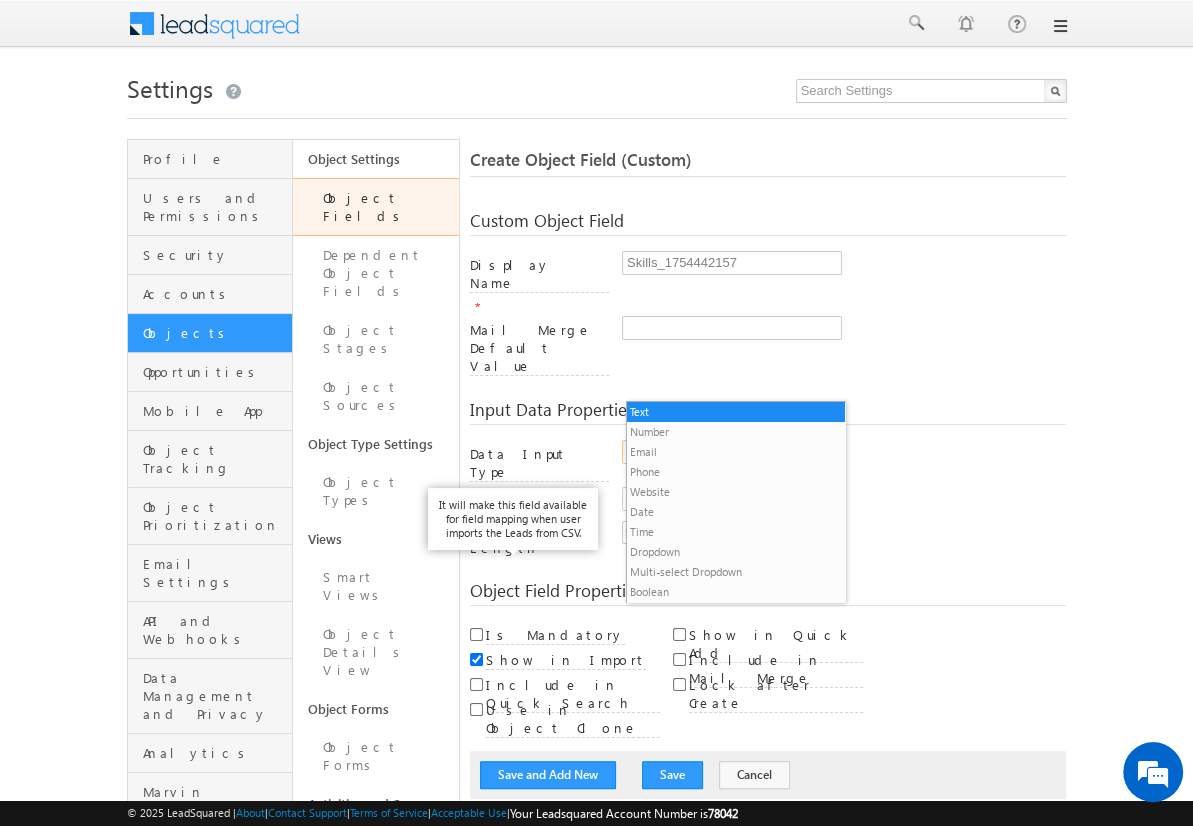 click on "Multi-select Dropdown" at bounding box center (736, 572) 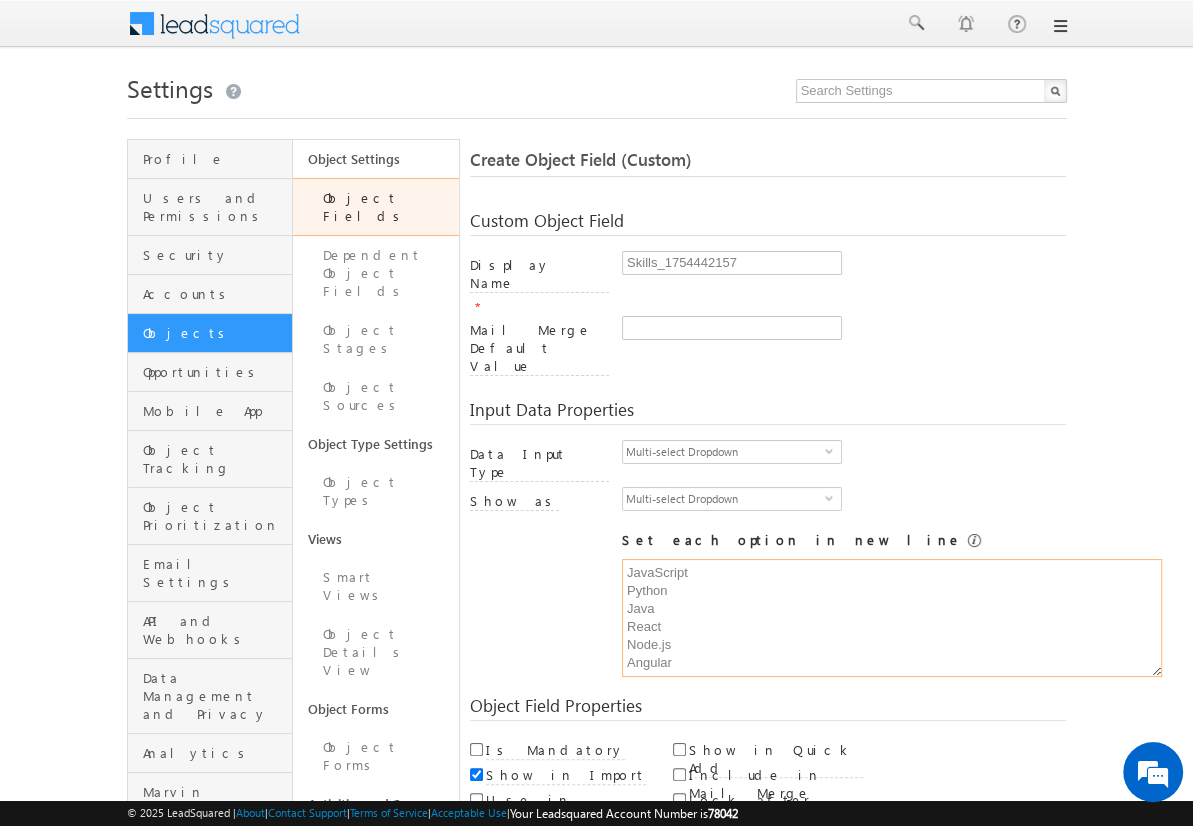 type on "JavaScript
Python
Java
React
Node.js
Angular" 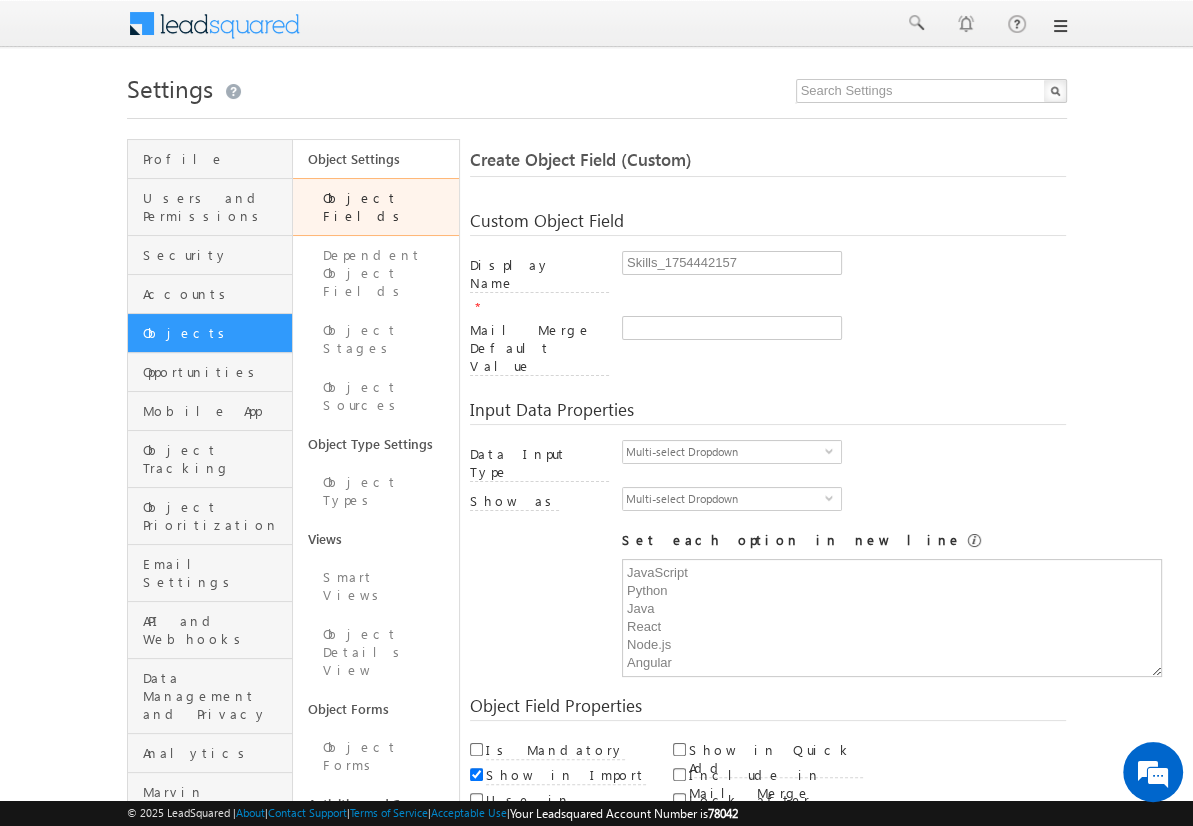 click on "Save and Add New" at bounding box center [548, 865] 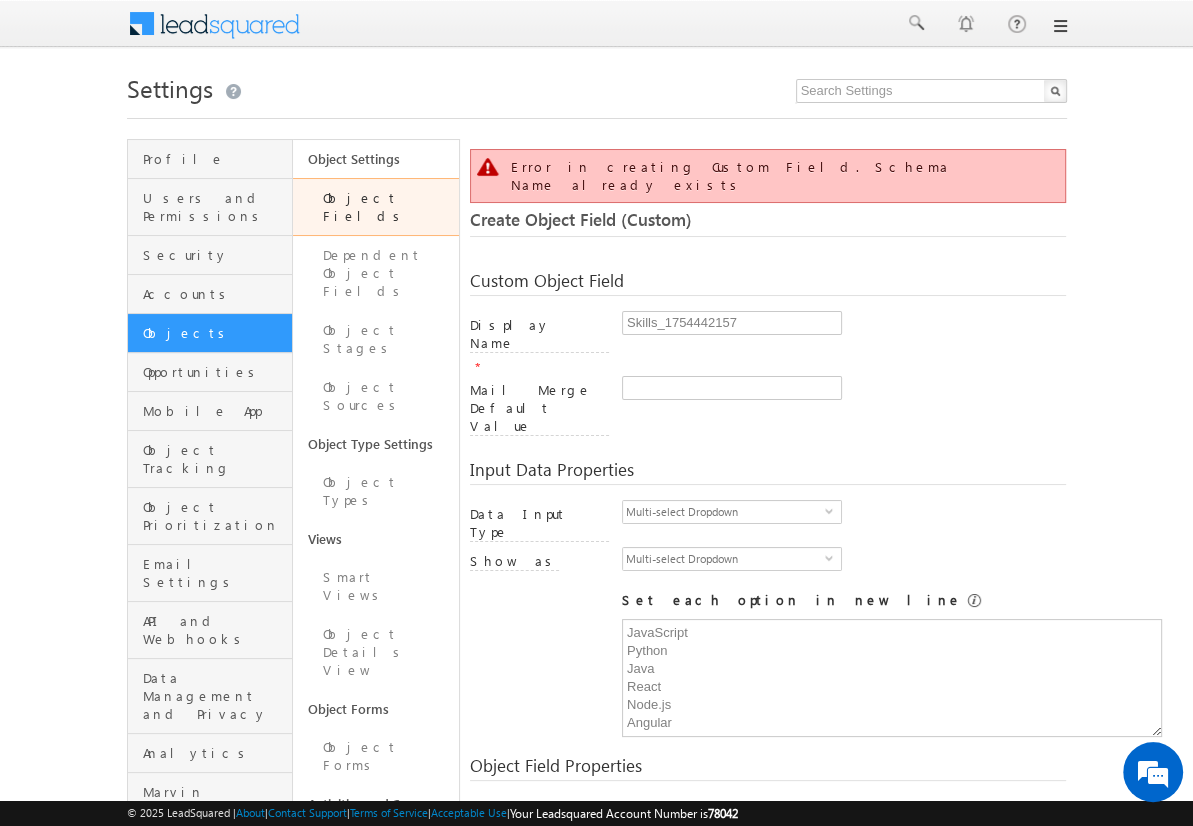 scroll, scrollTop: 149, scrollLeft: 0, axis: vertical 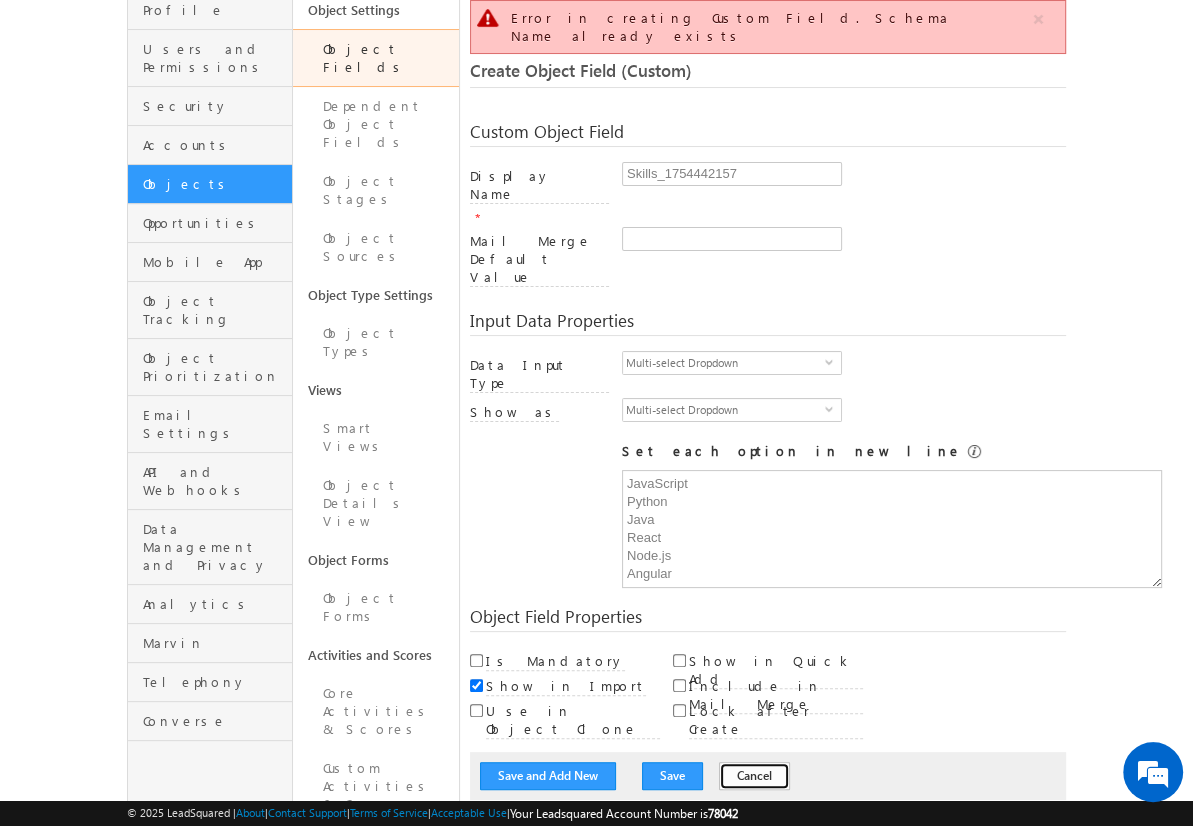 click on "Cancel" at bounding box center (754, 776) 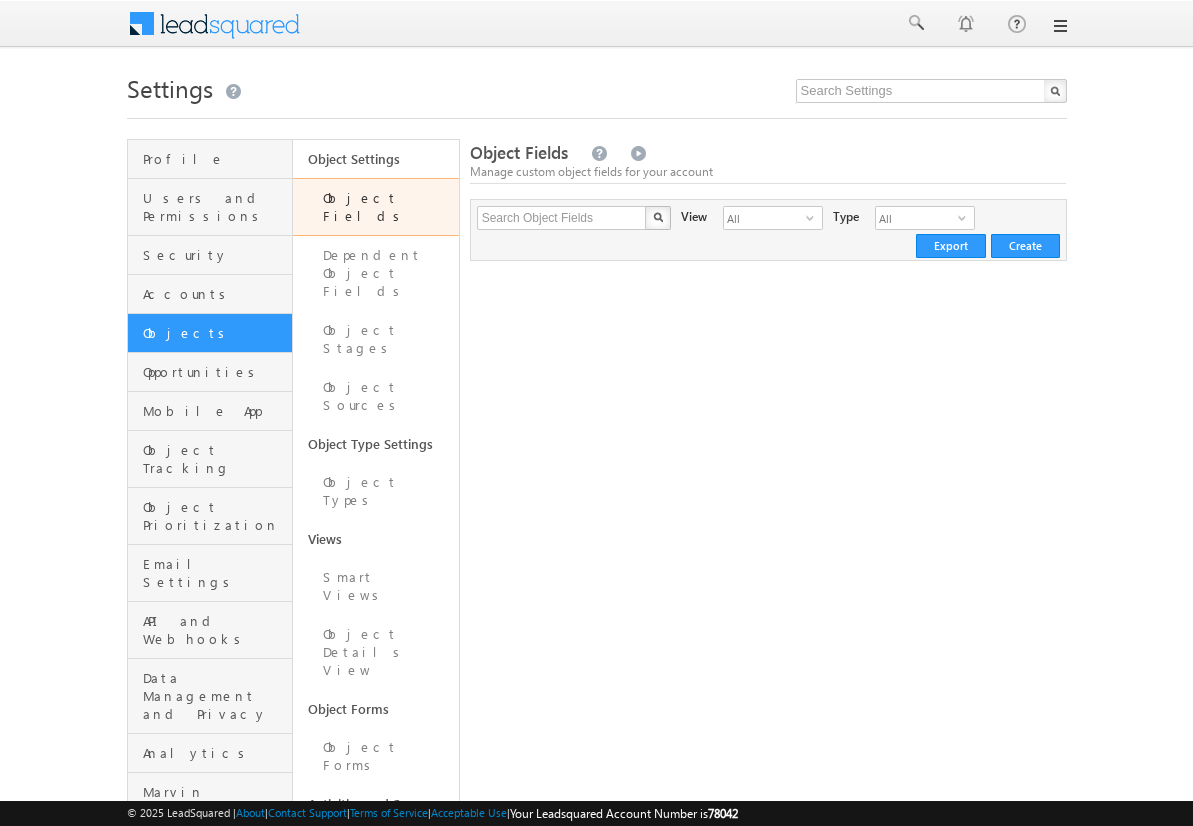 scroll, scrollTop: 0, scrollLeft: 0, axis: both 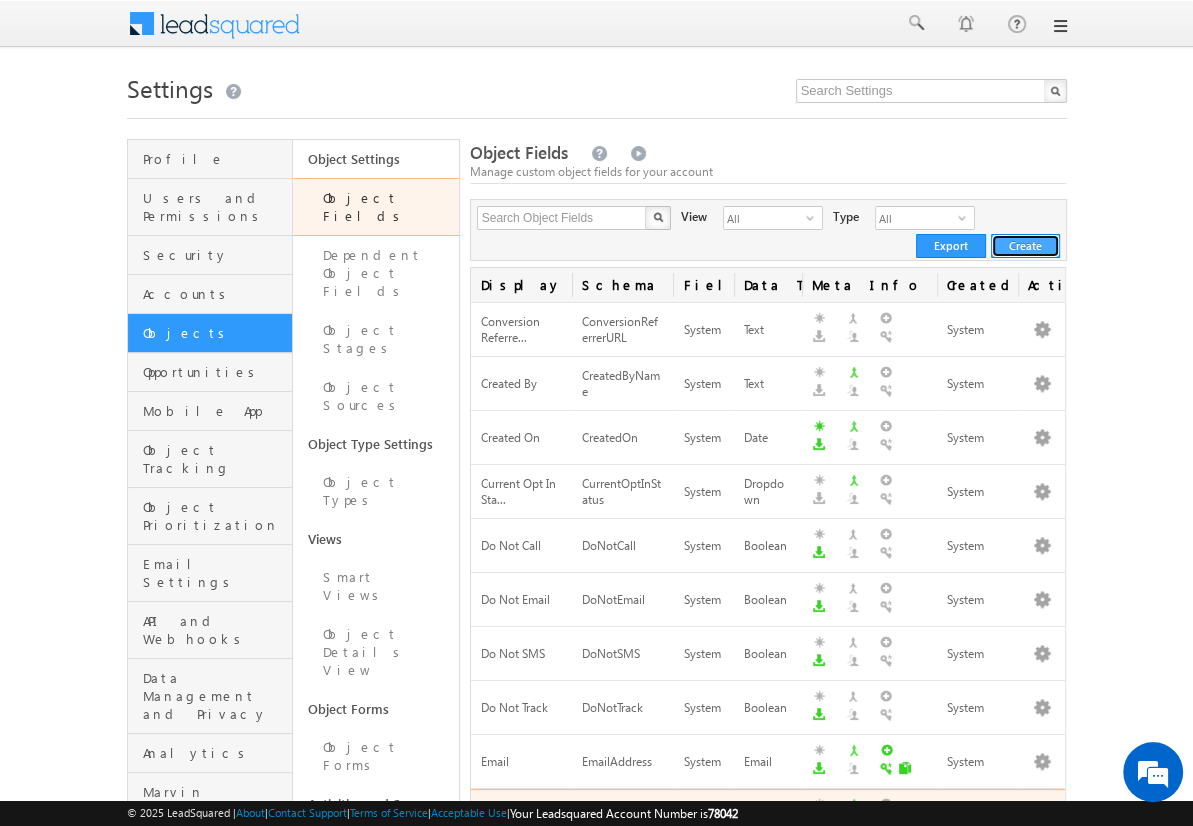 click on "Create" at bounding box center [1025, 246] 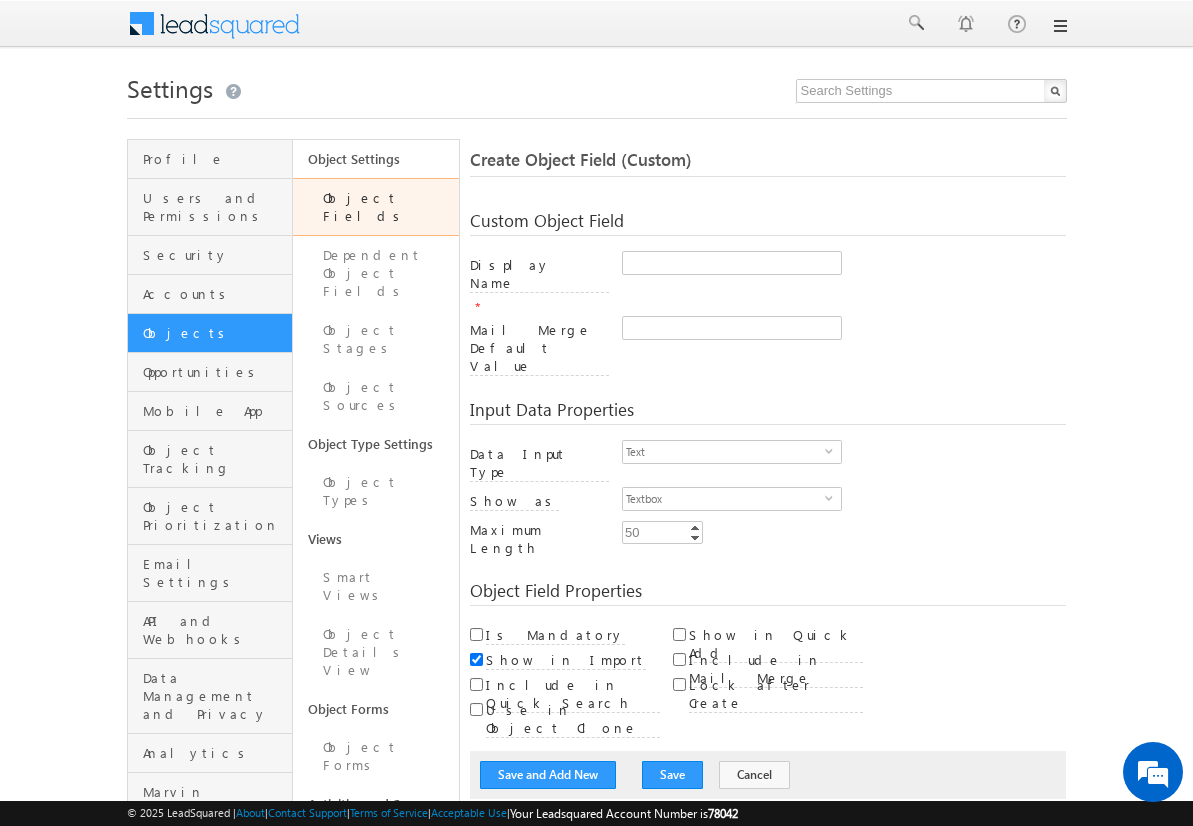 scroll, scrollTop: 0, scrollLeft: 0, axis: both 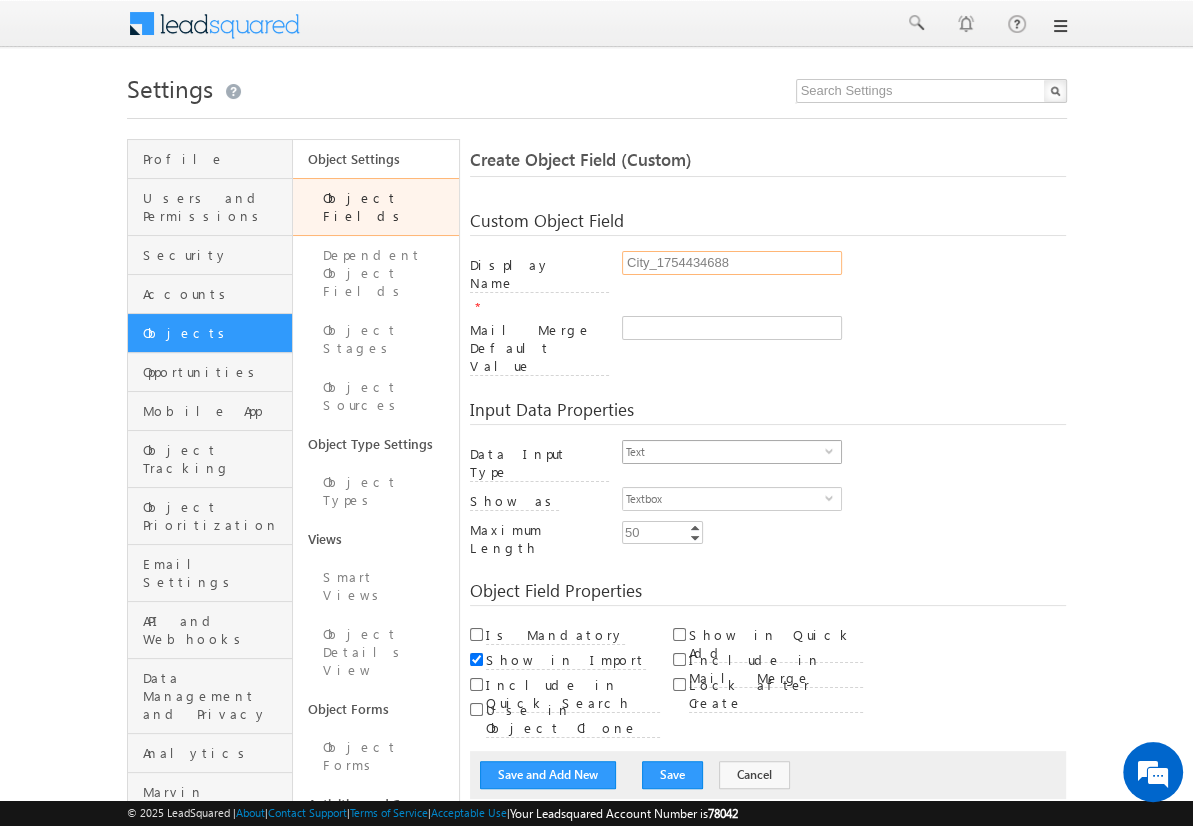 type on "City_1754434688" 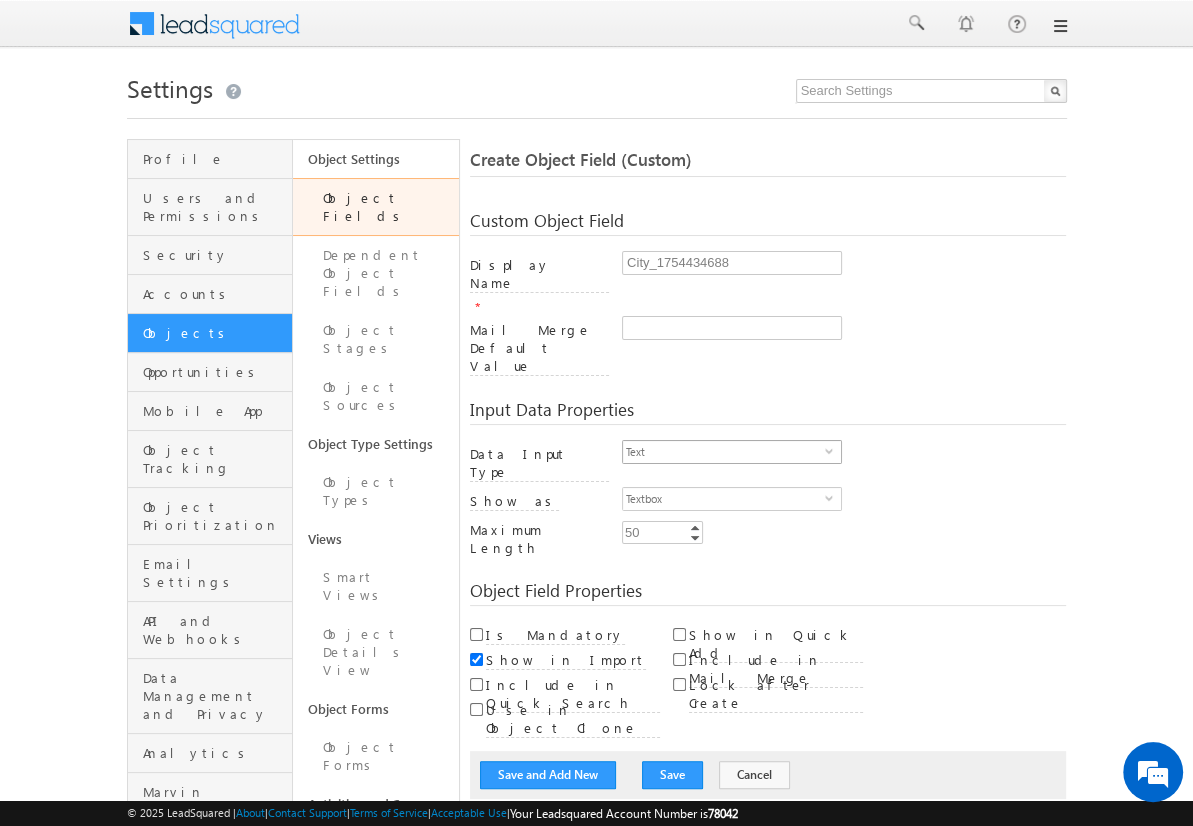 click on "Text" at bounding box center [724, 452] 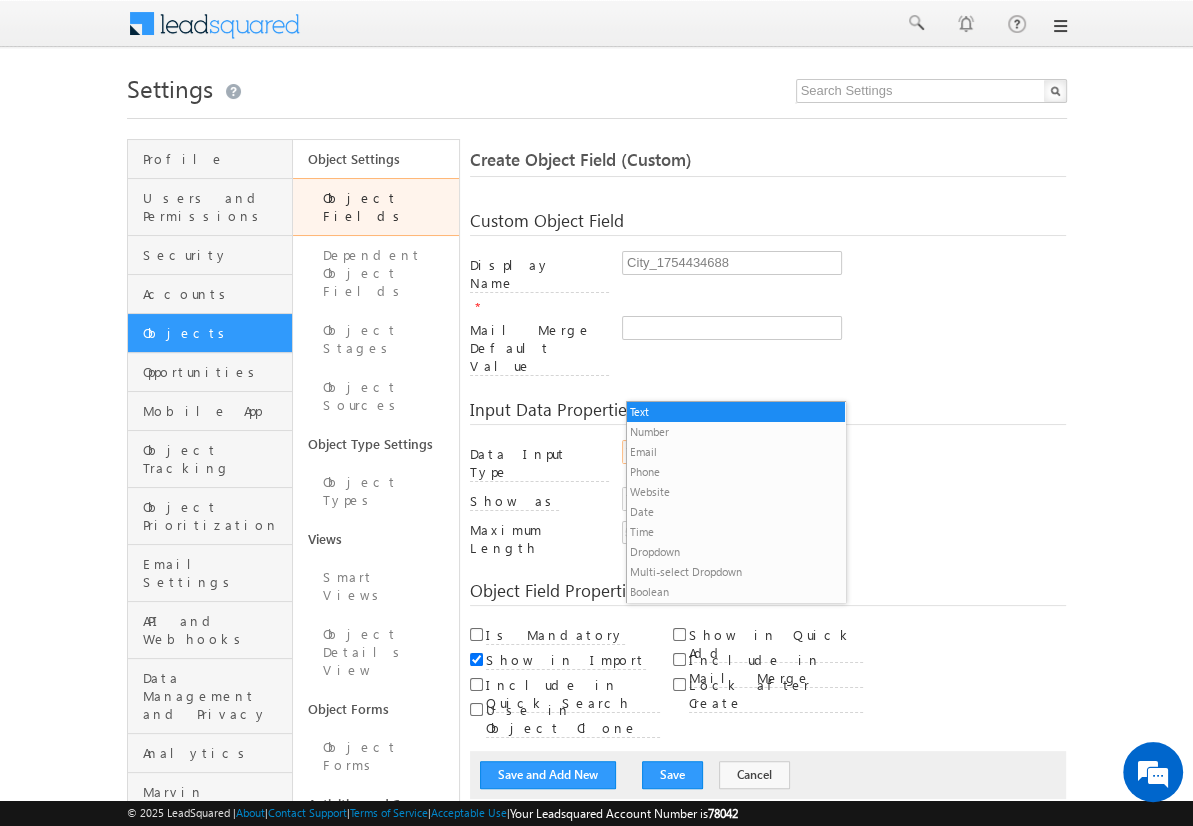 click on "Dropdown" at bounding box center (736, 552) 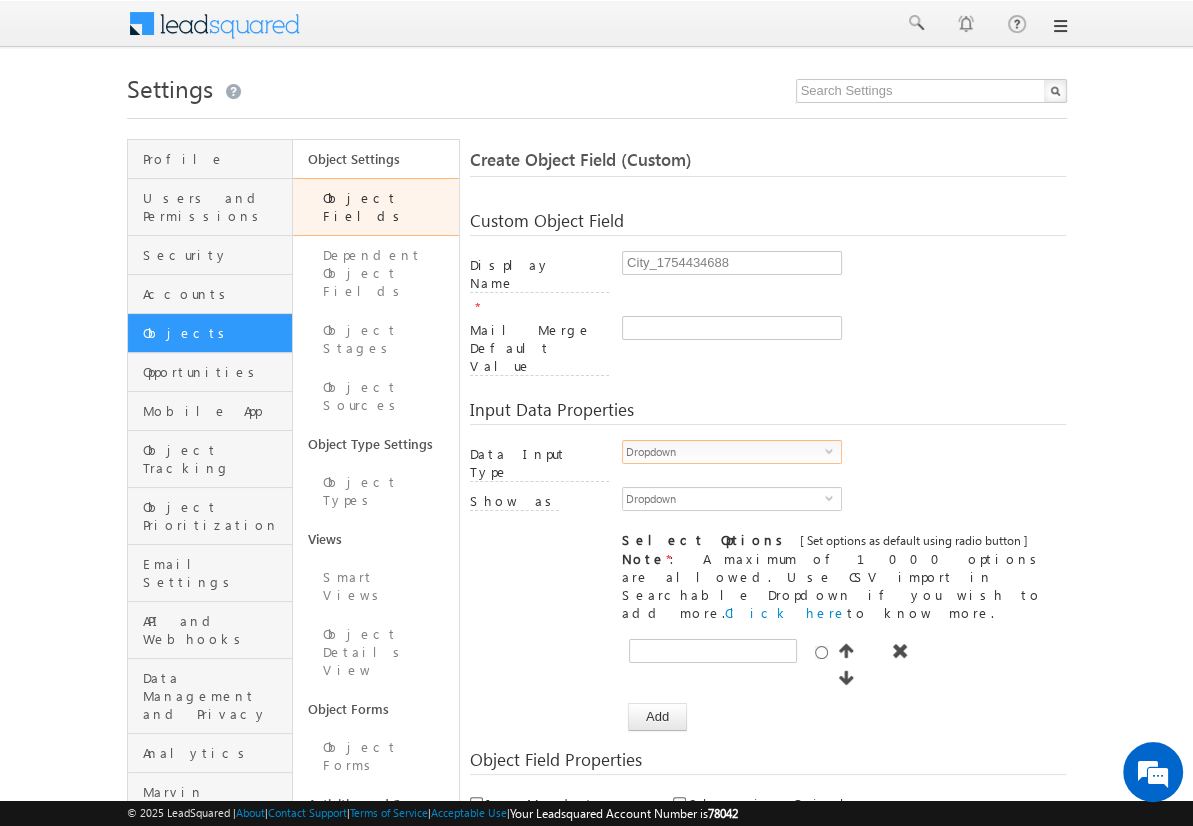 scroll, scrollTop: 0, scrollLeft: 0, axis: both 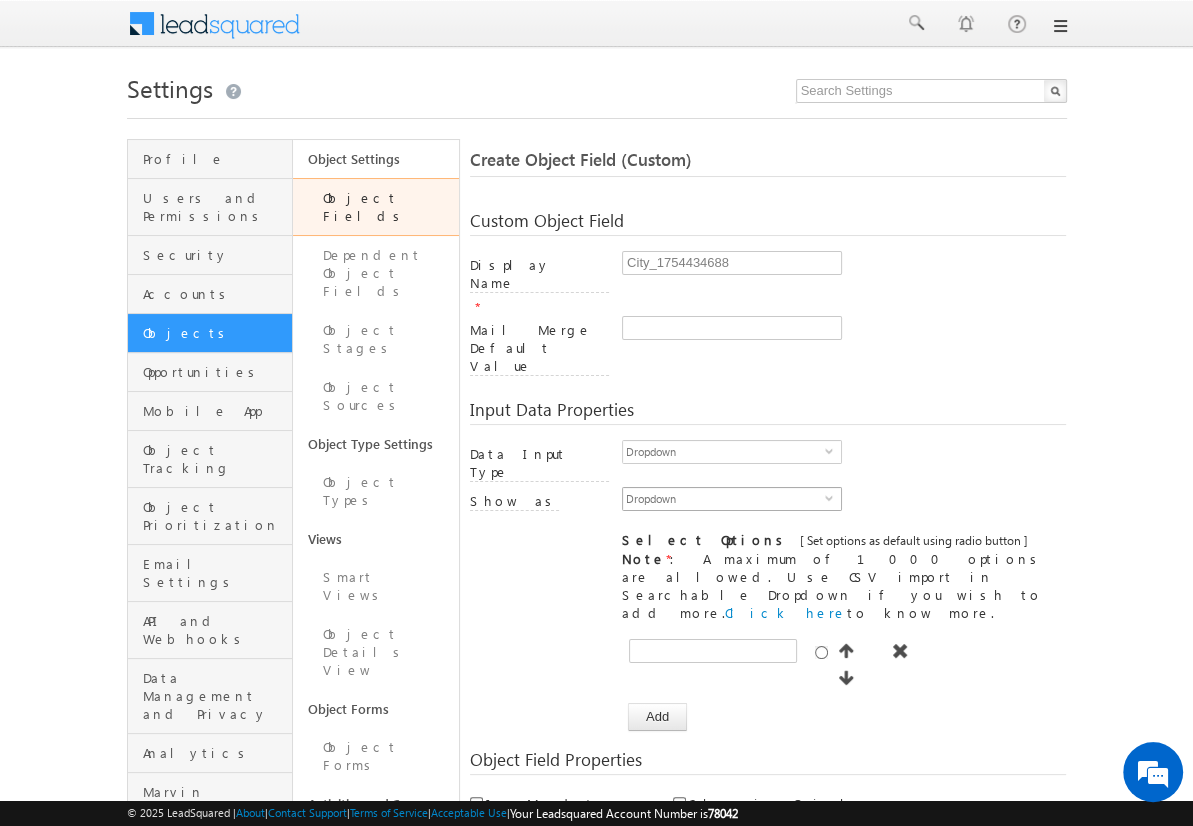 click on "Dropdown" at bounding box center [724, 499] 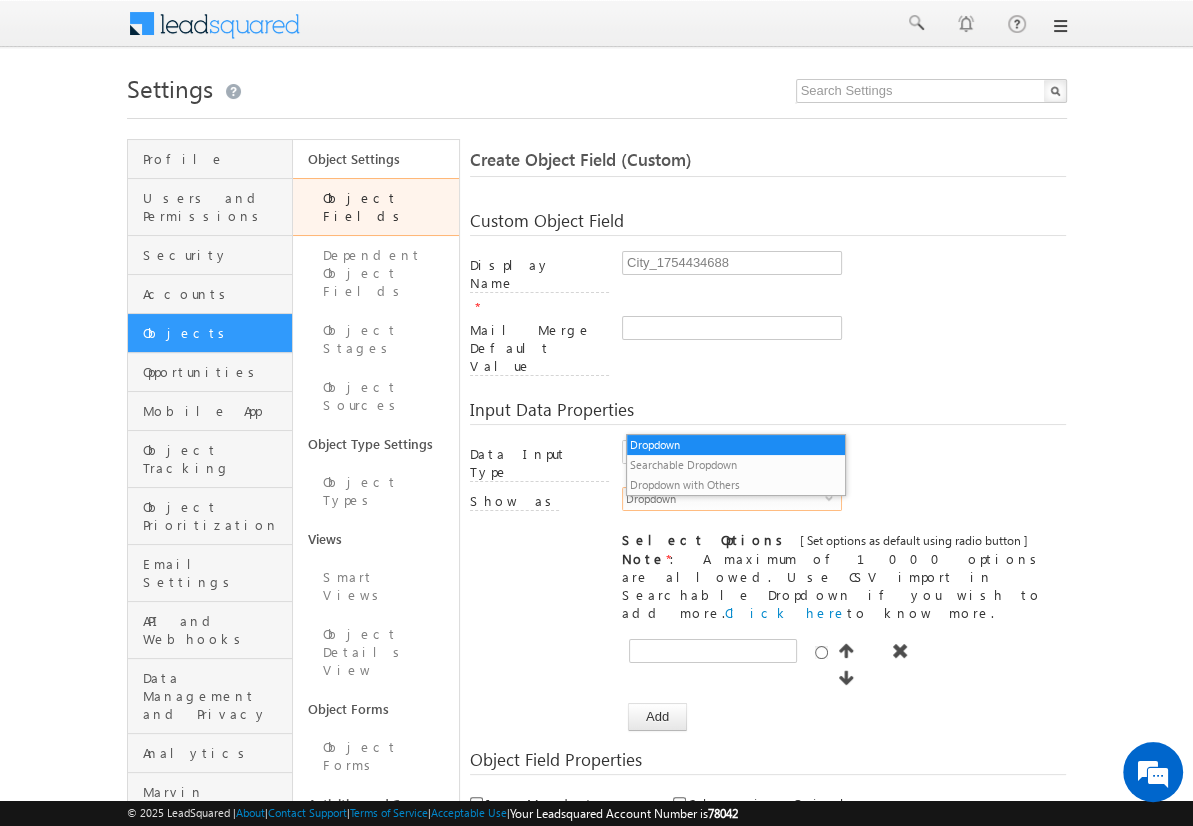 click on "Searchable Dropdown" at bounding box center [736, 465] 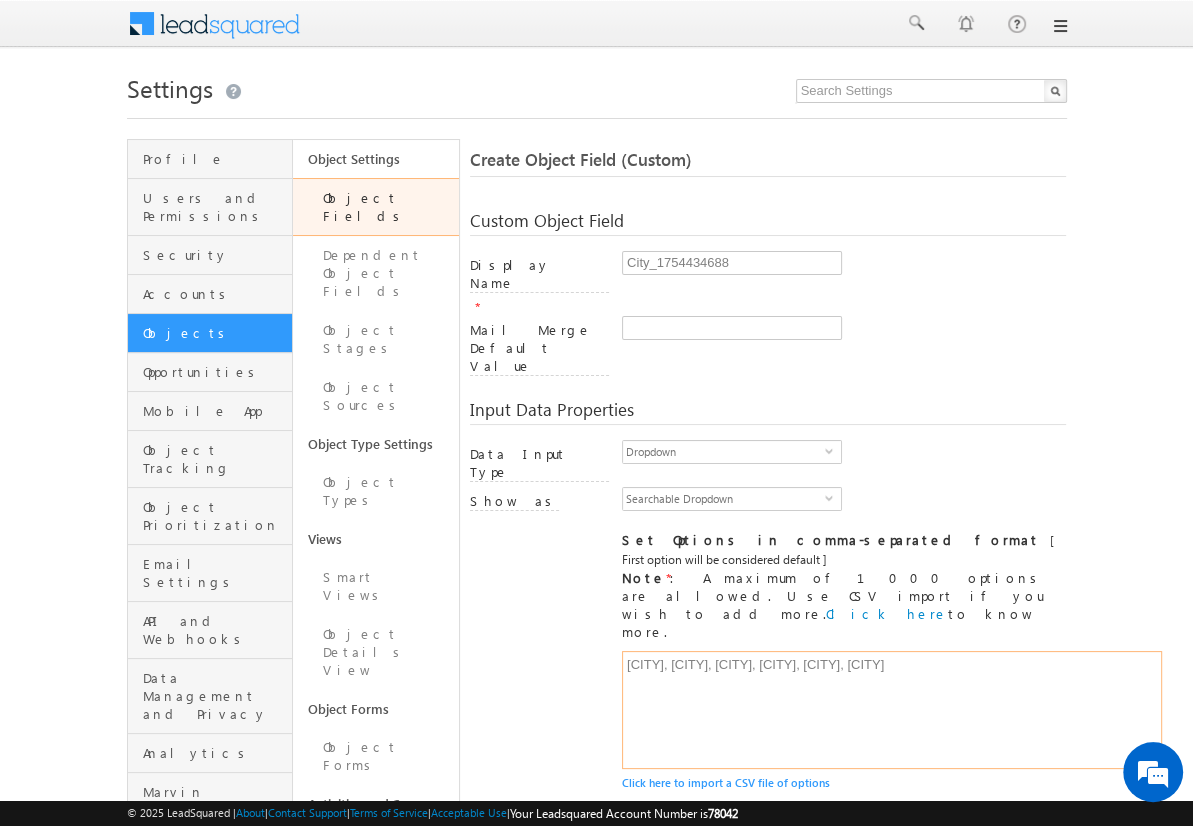 type on "Mumbai, Delhi, Bangalore, Chennai, Pune, Hyderabad" 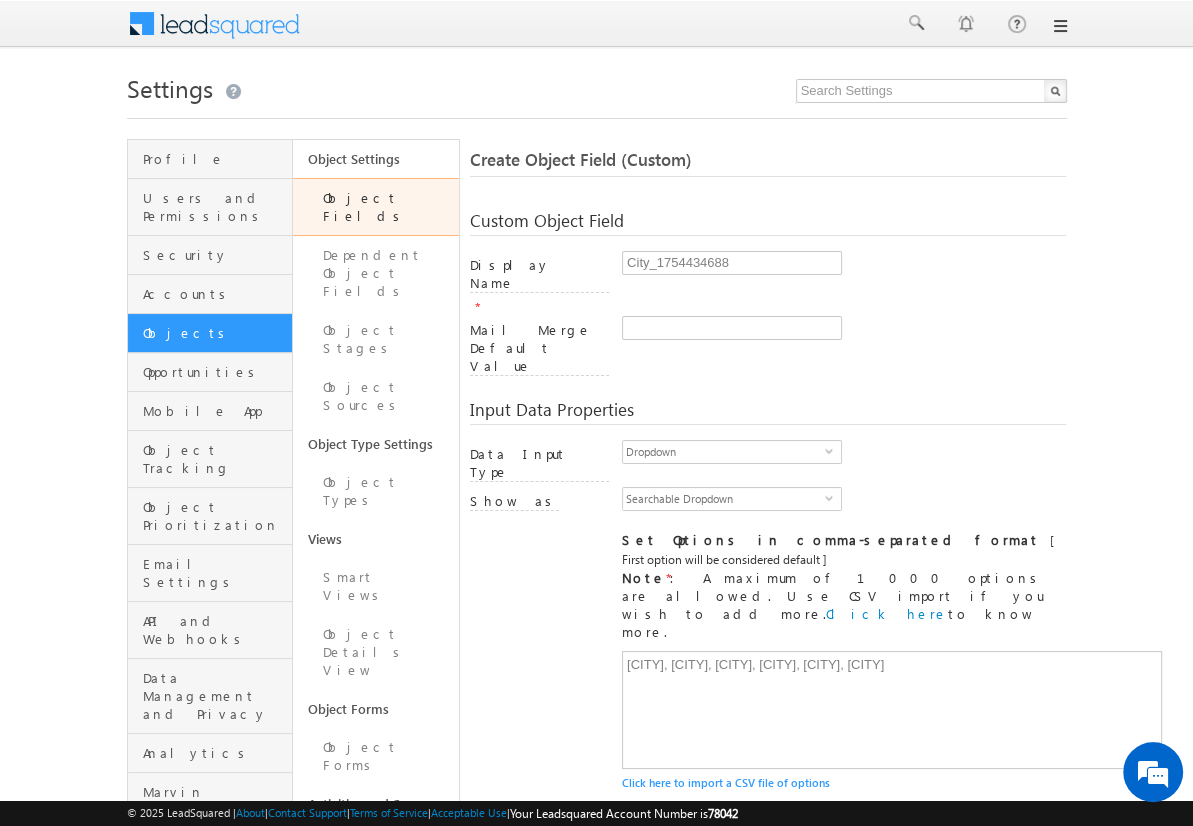 click on "Include in Mail Merge" at bounding box center [679, 899] 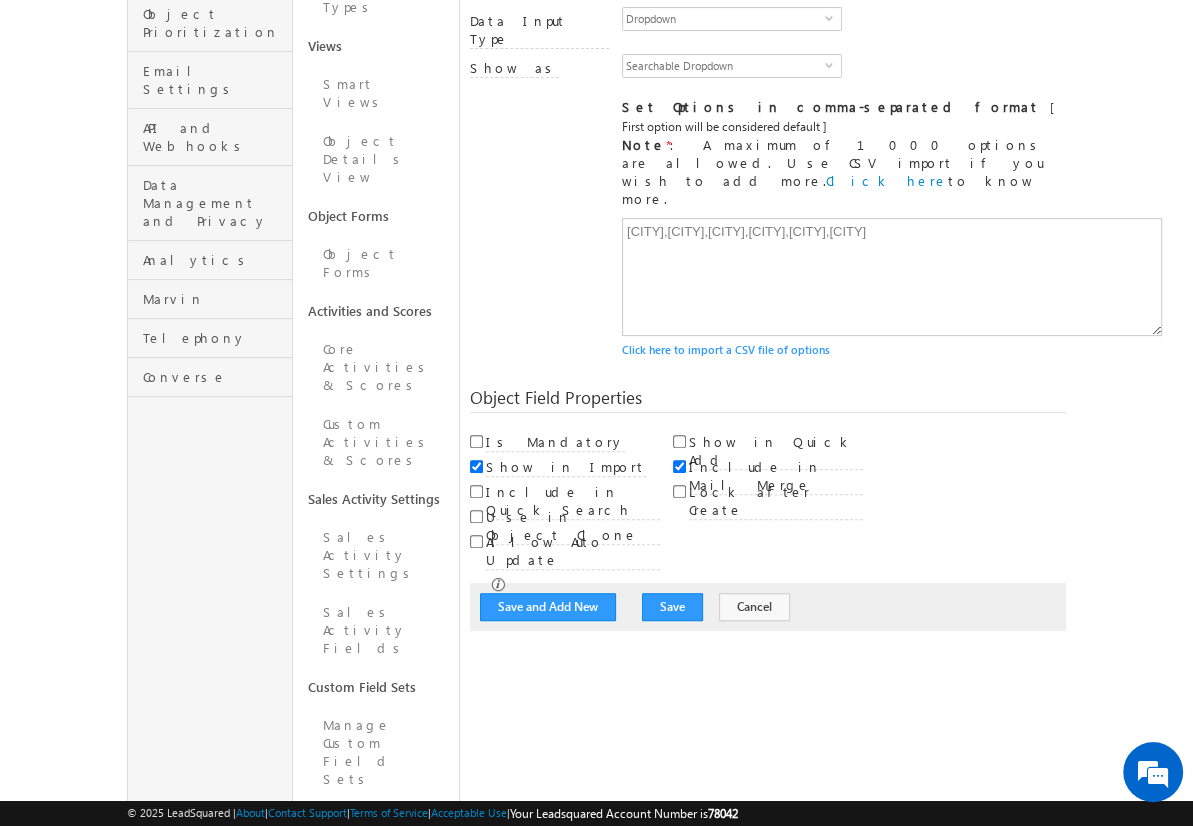 scroll, scrollTop: 149, scrollLeft: 0, axis: vertical 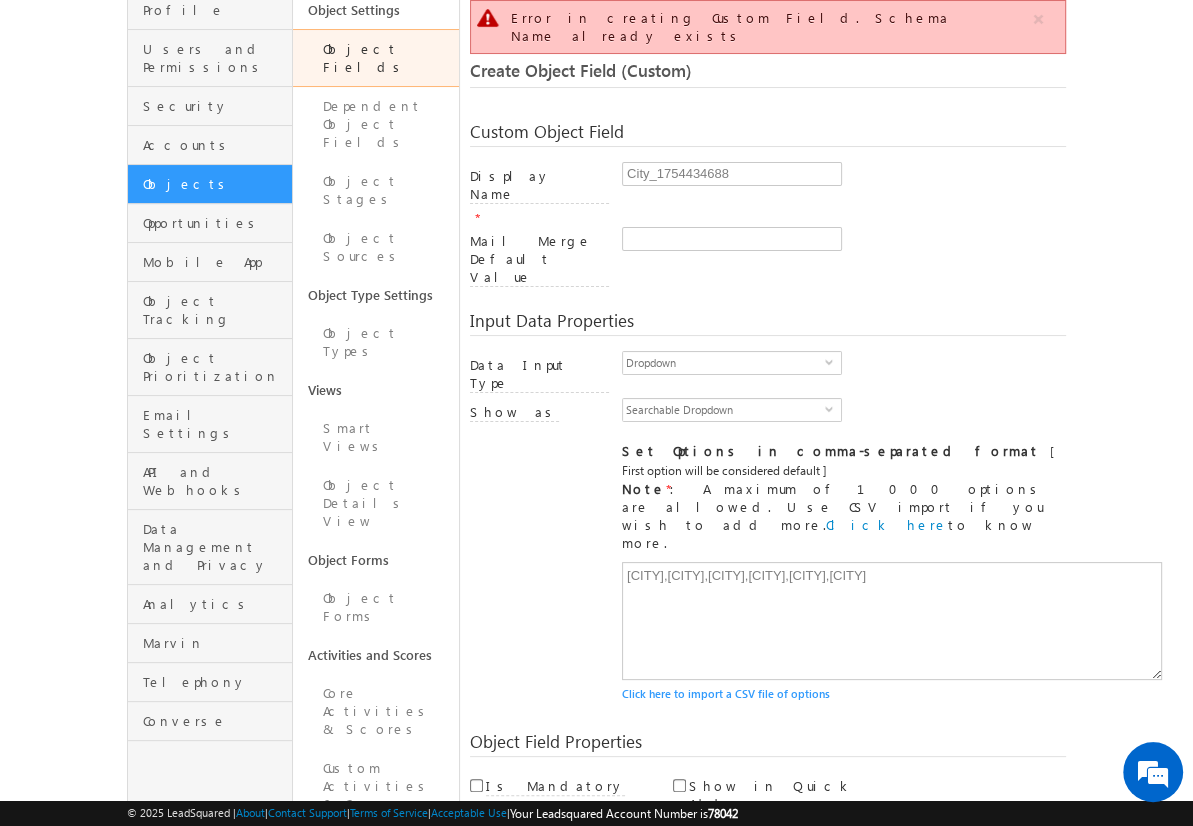 click on "Cancel" at bounding box center [754, 951] 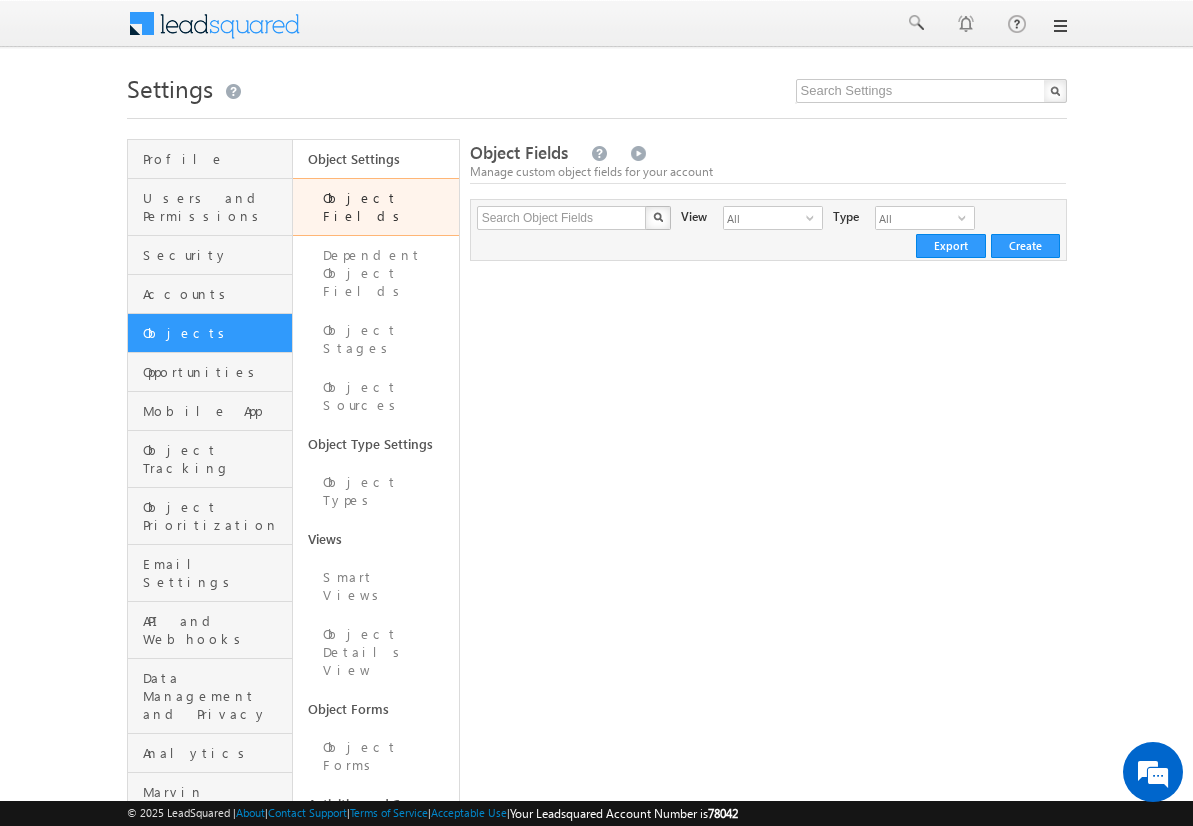 scroll, scrollTop: 0, scrollLeft: 0, axis: both 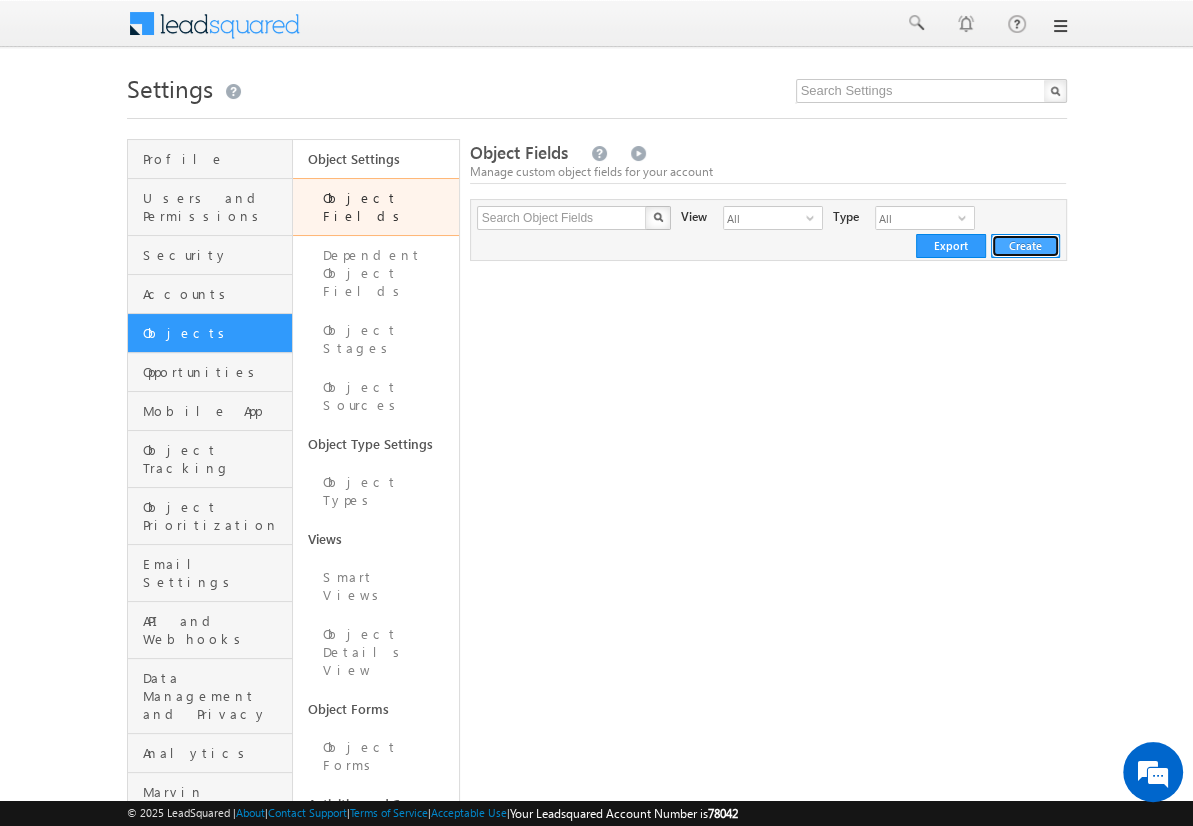 click on "Create" at bounding box center [1025, 246] 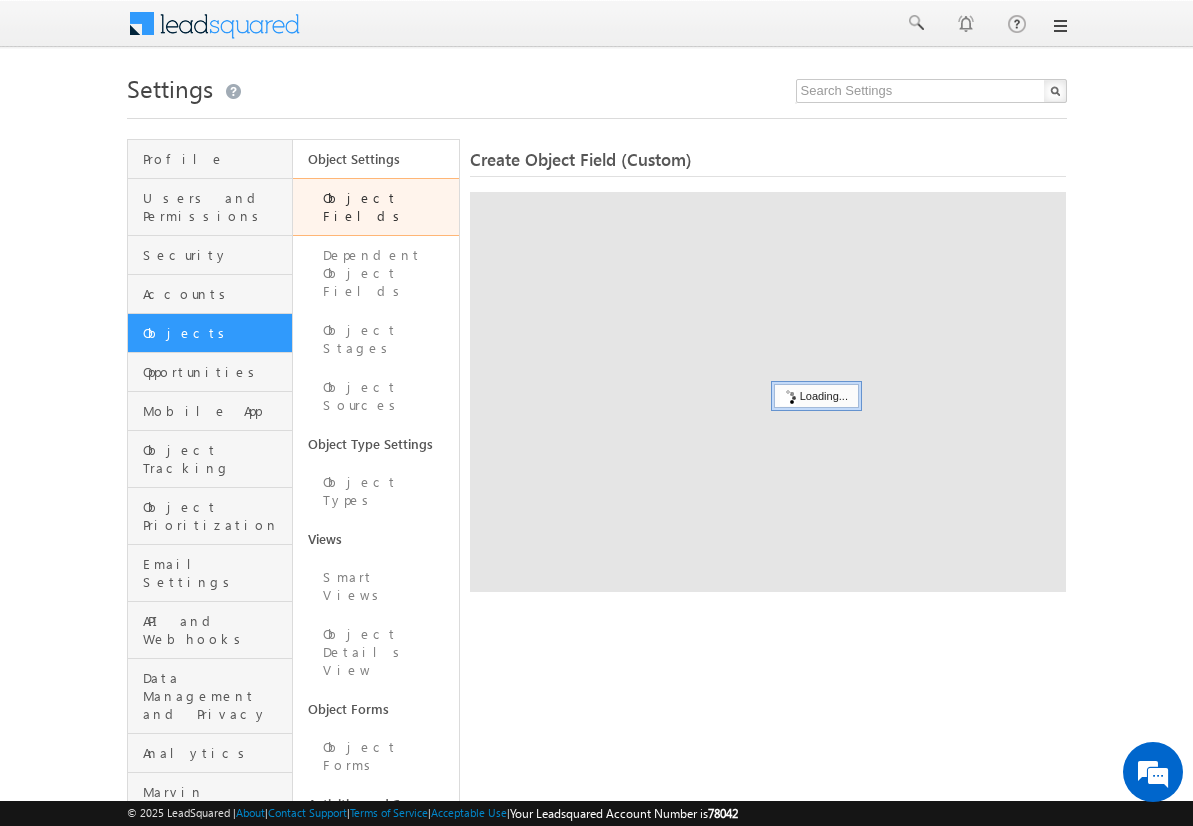 scroll, scrollTop: 0, scrollLeft: 0, axis: both 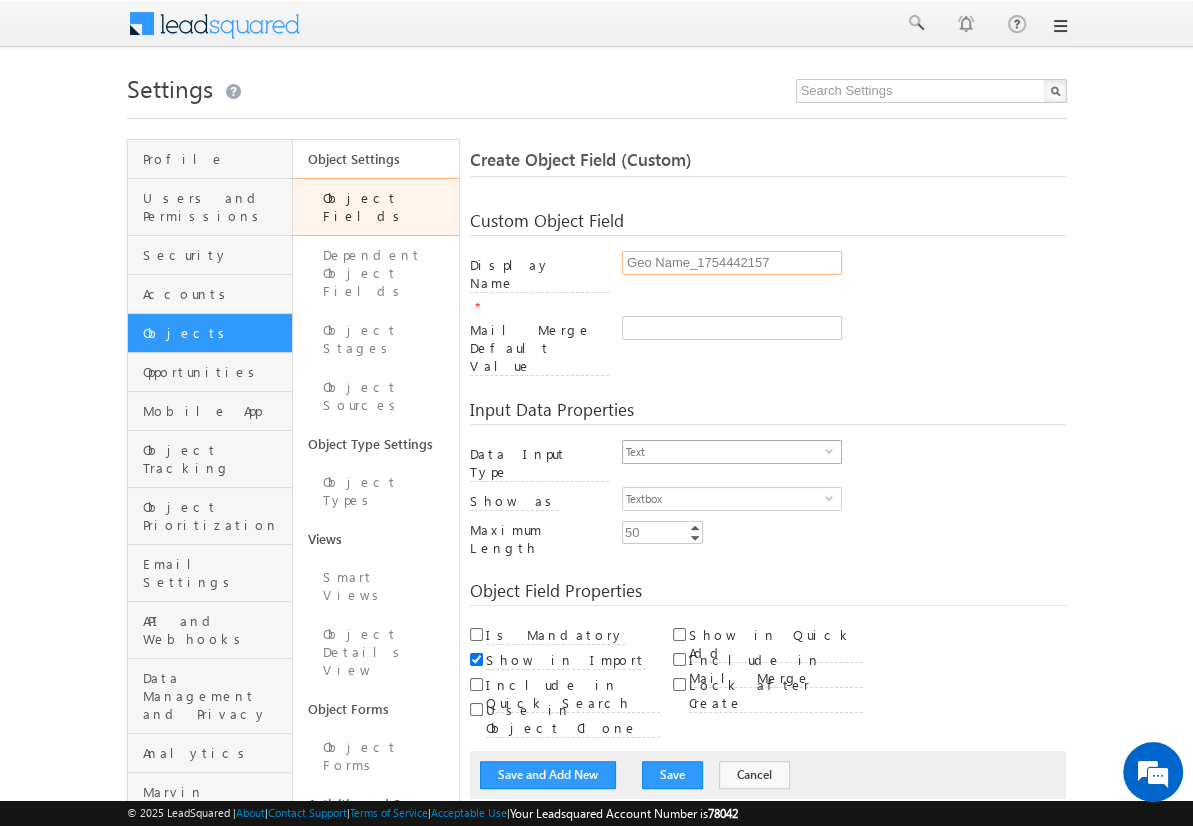type on "Geo Name_1754442157" 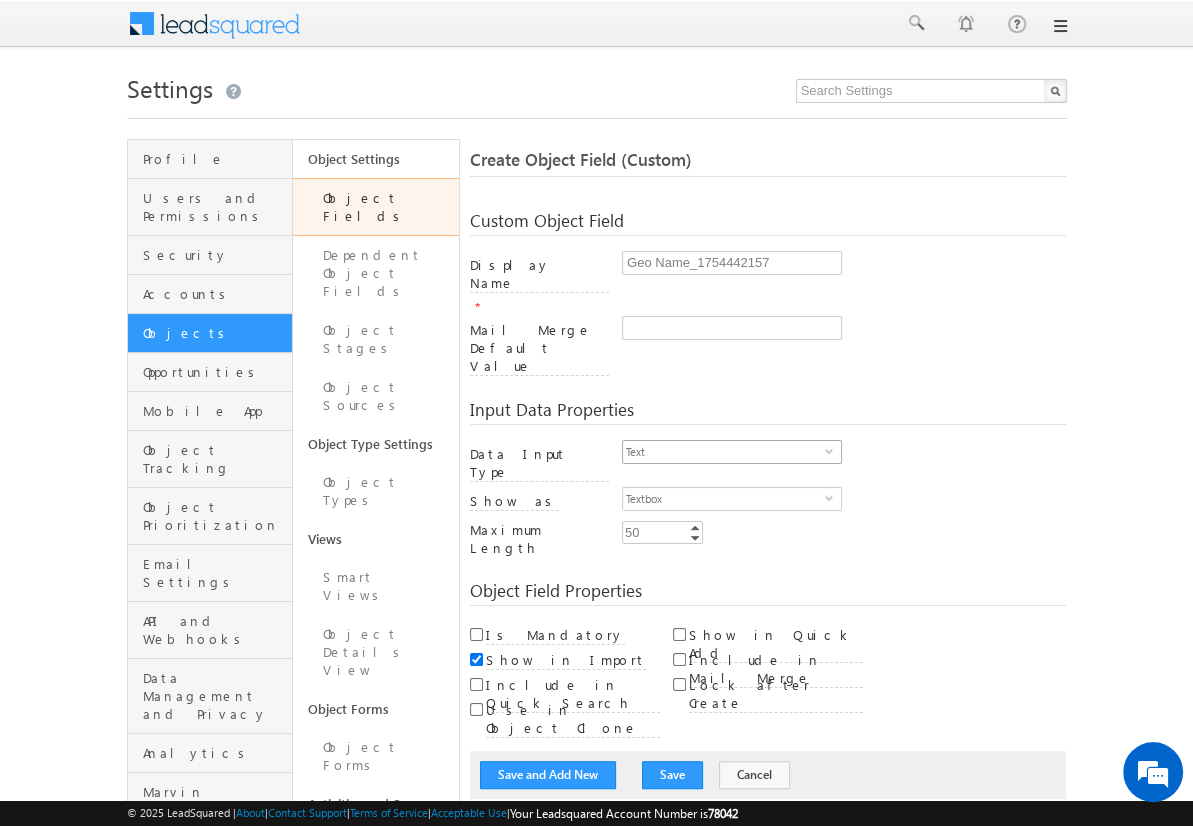 click on "Text" at bounding box center [724, 452] 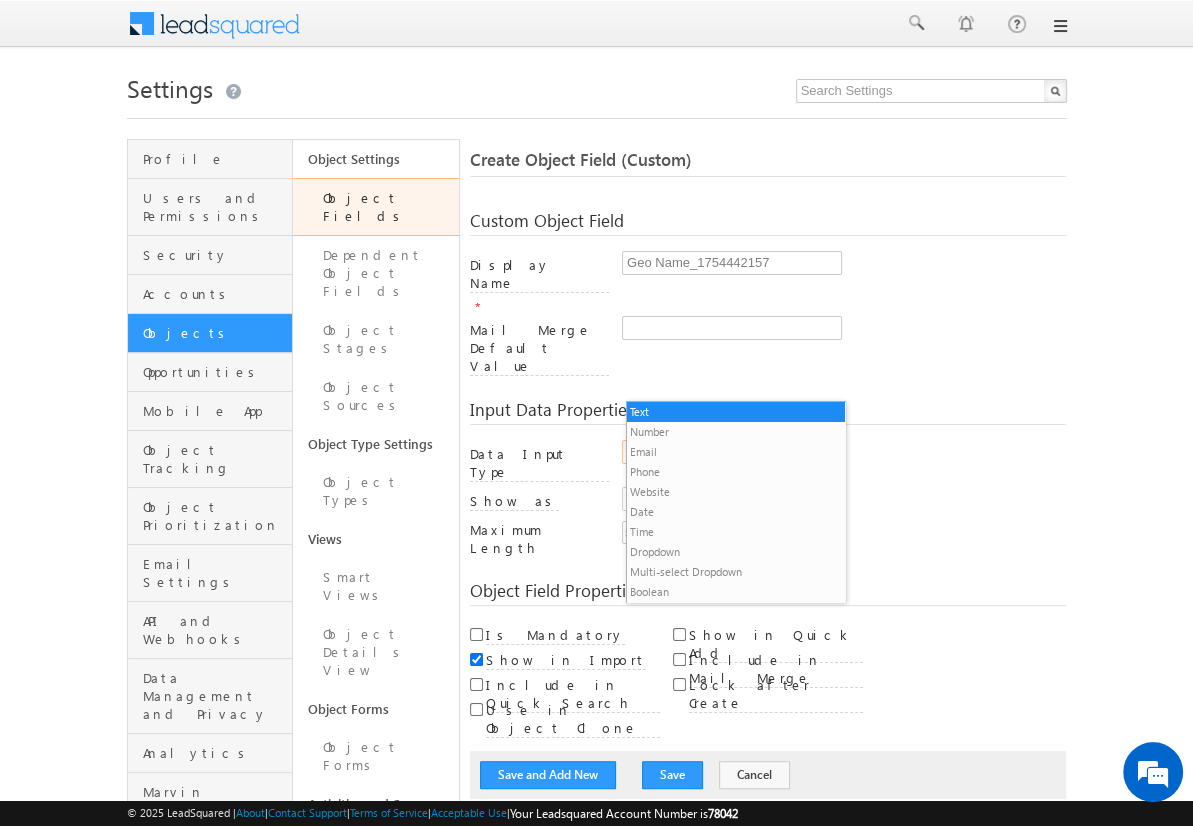 scroll, scrollTop: 0, scrollLeft: 0, axis: both 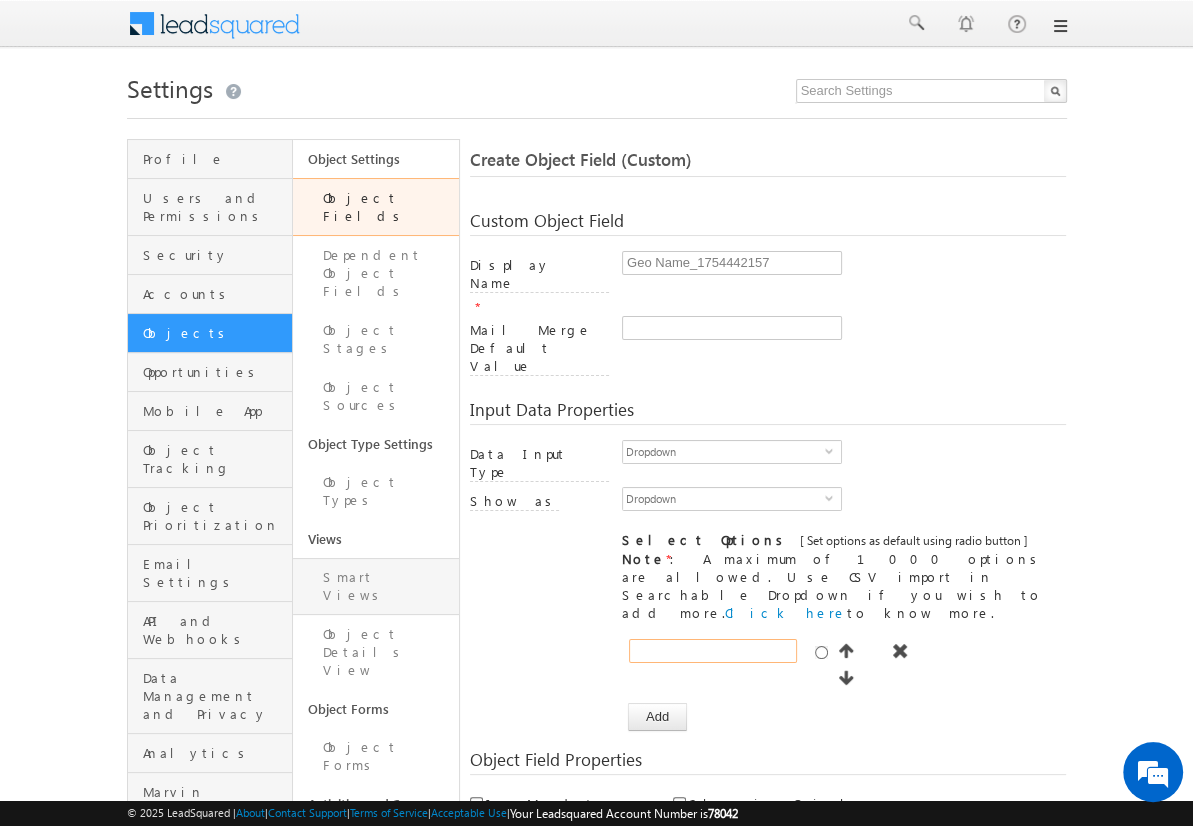 type on "Mumbai" 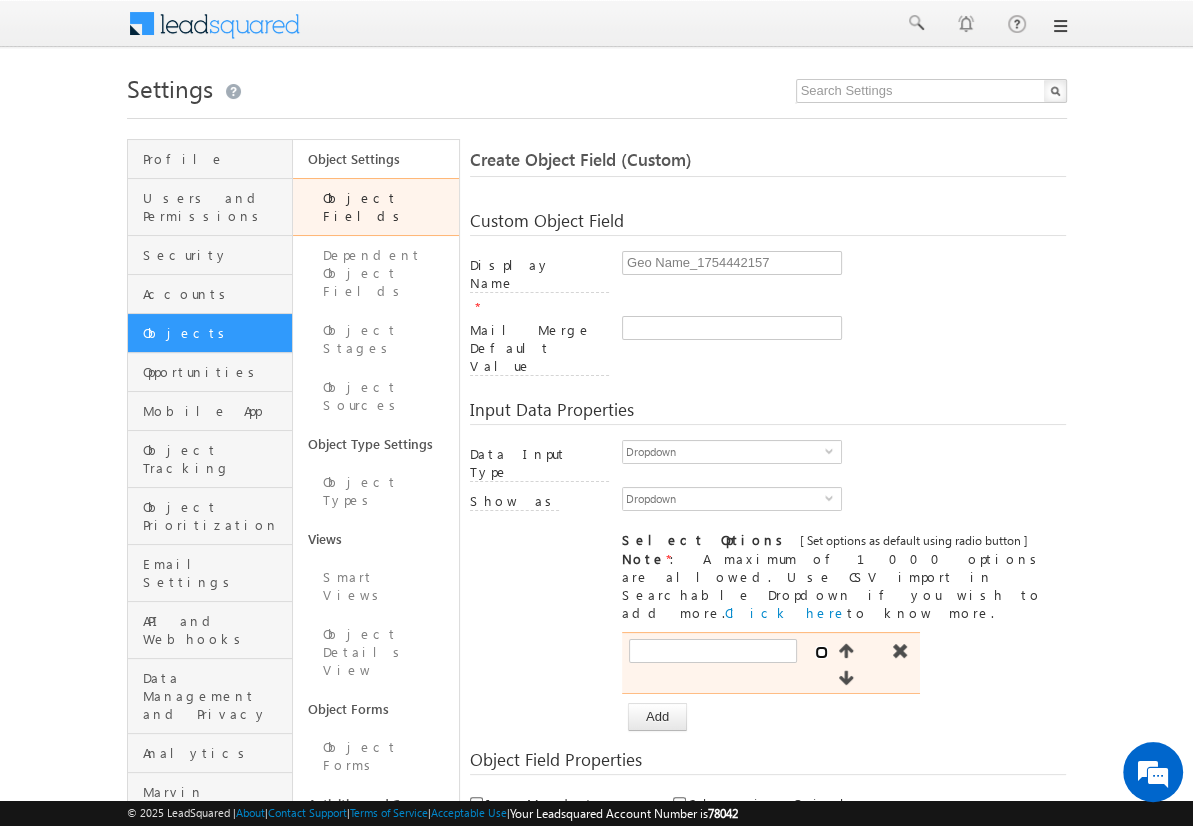 click at bounding box center [821, 652] 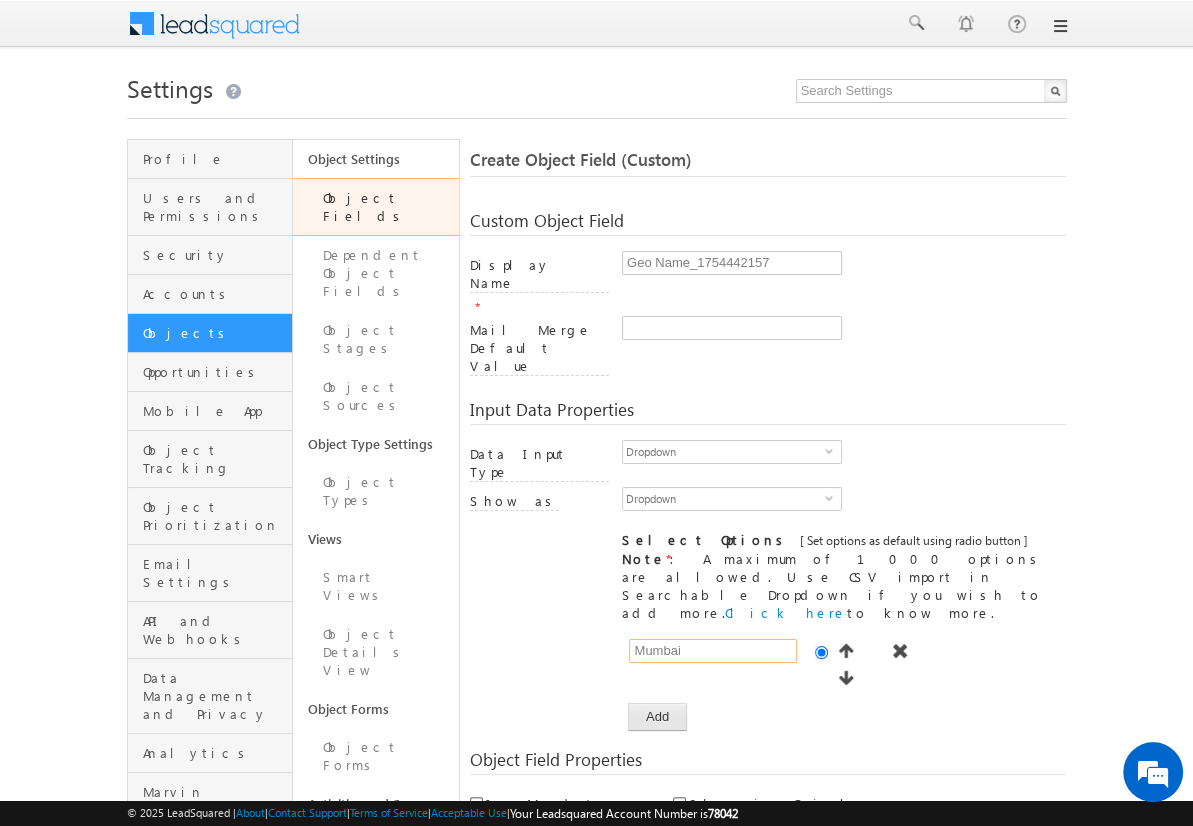 type on "Mumbai" 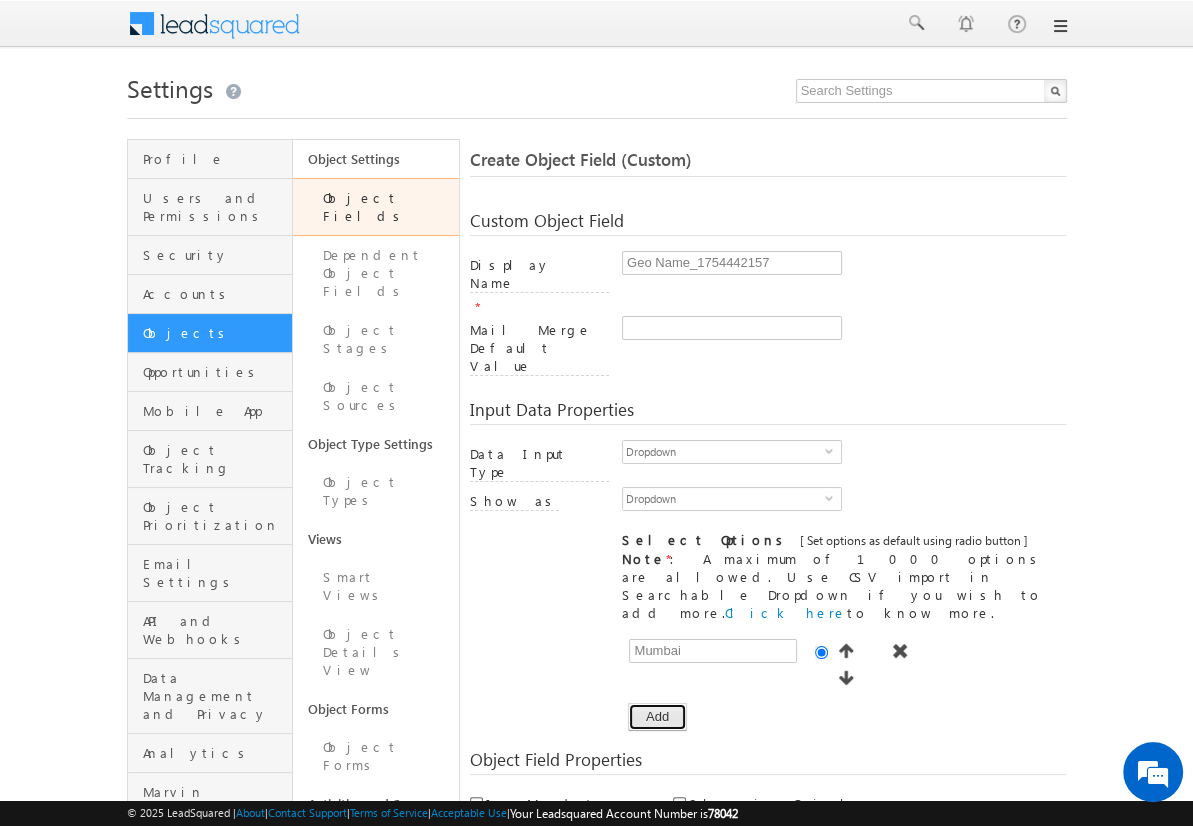 click on "Add" at bounding box center (657, 717) 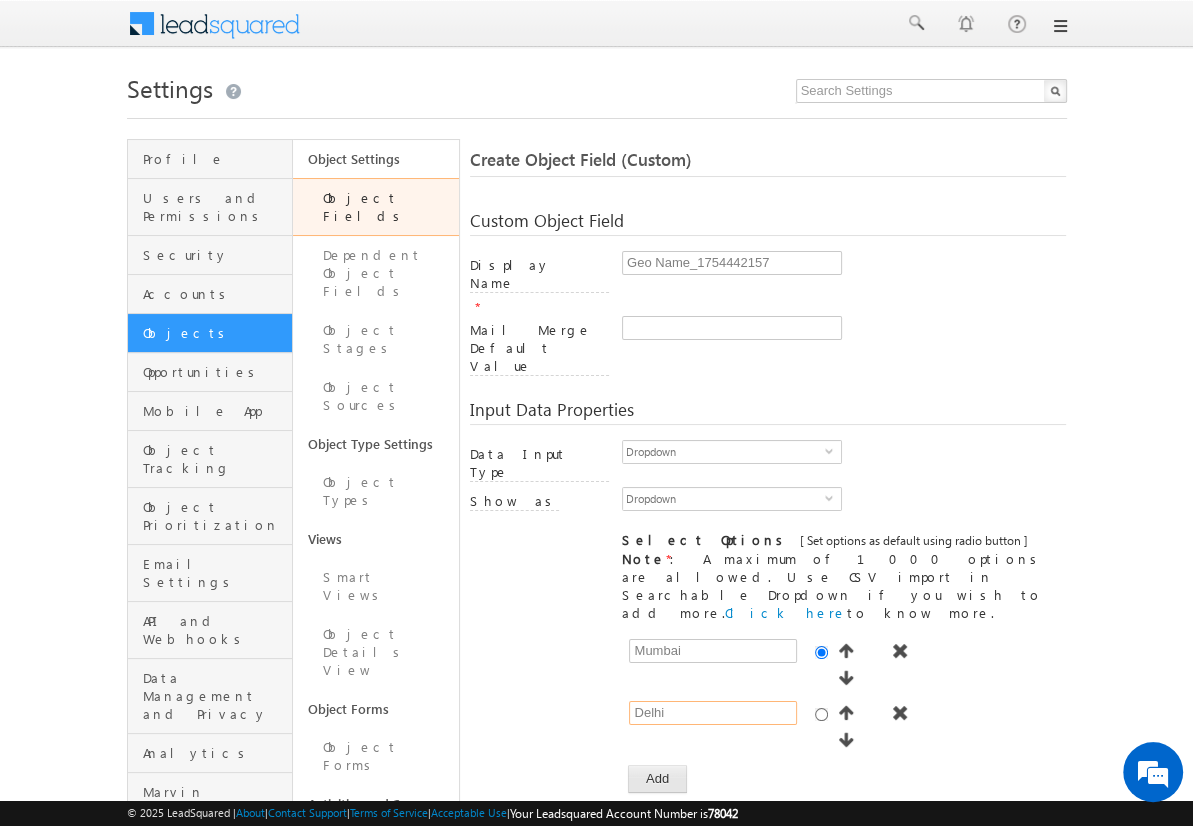 type on "Delhi" 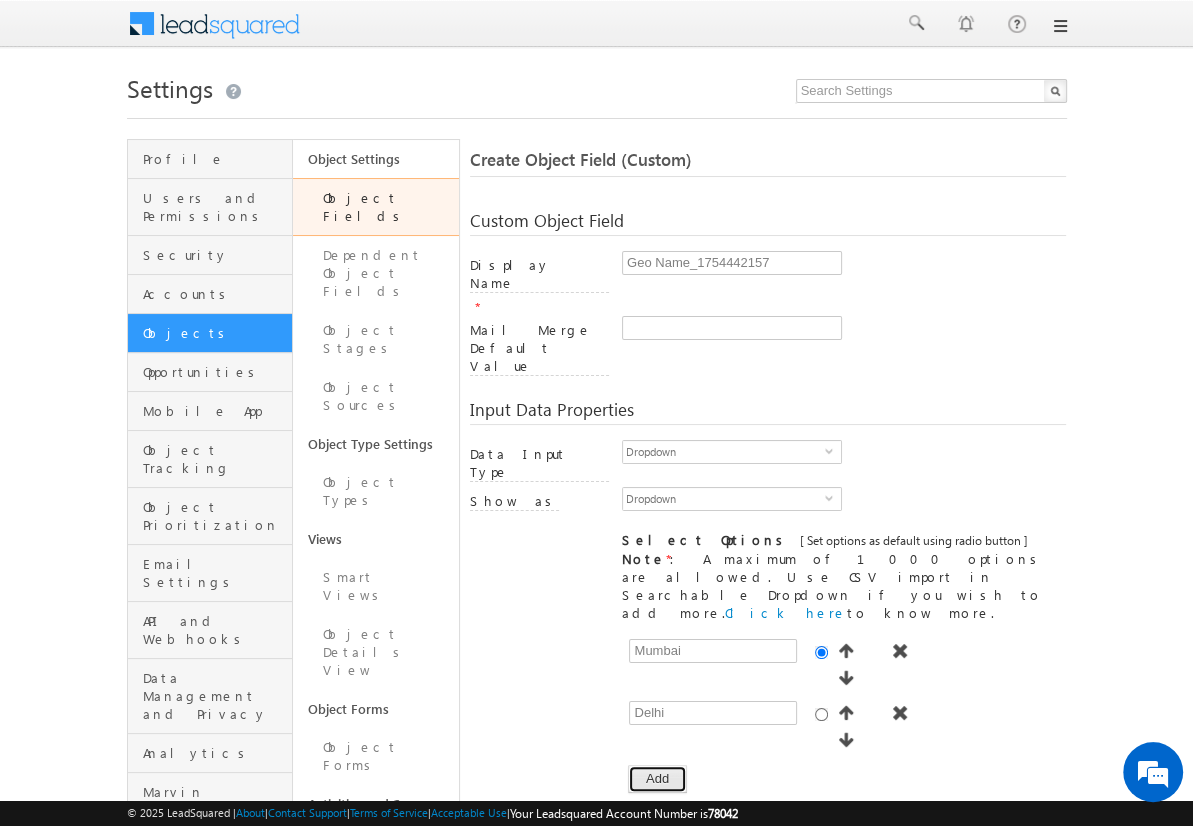 click on "Add" at bounding box center [657, 779] 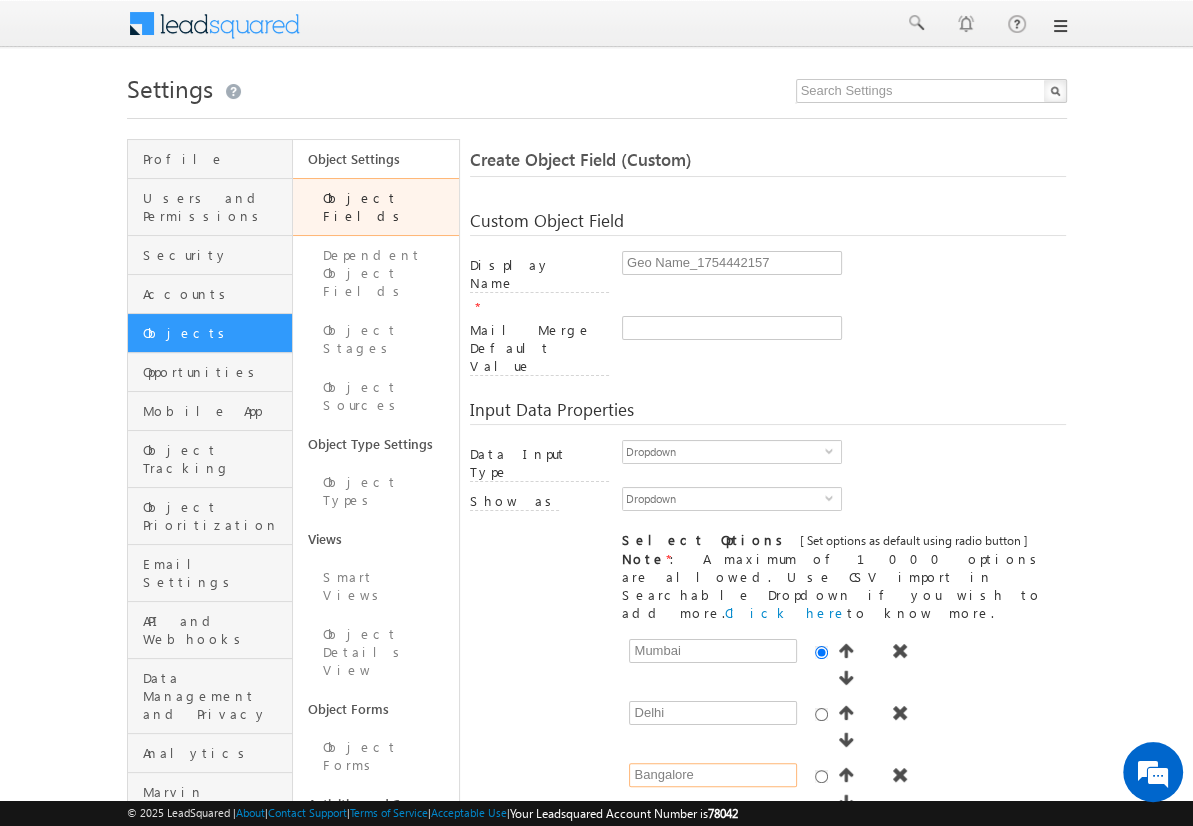 type on "Bangalore" 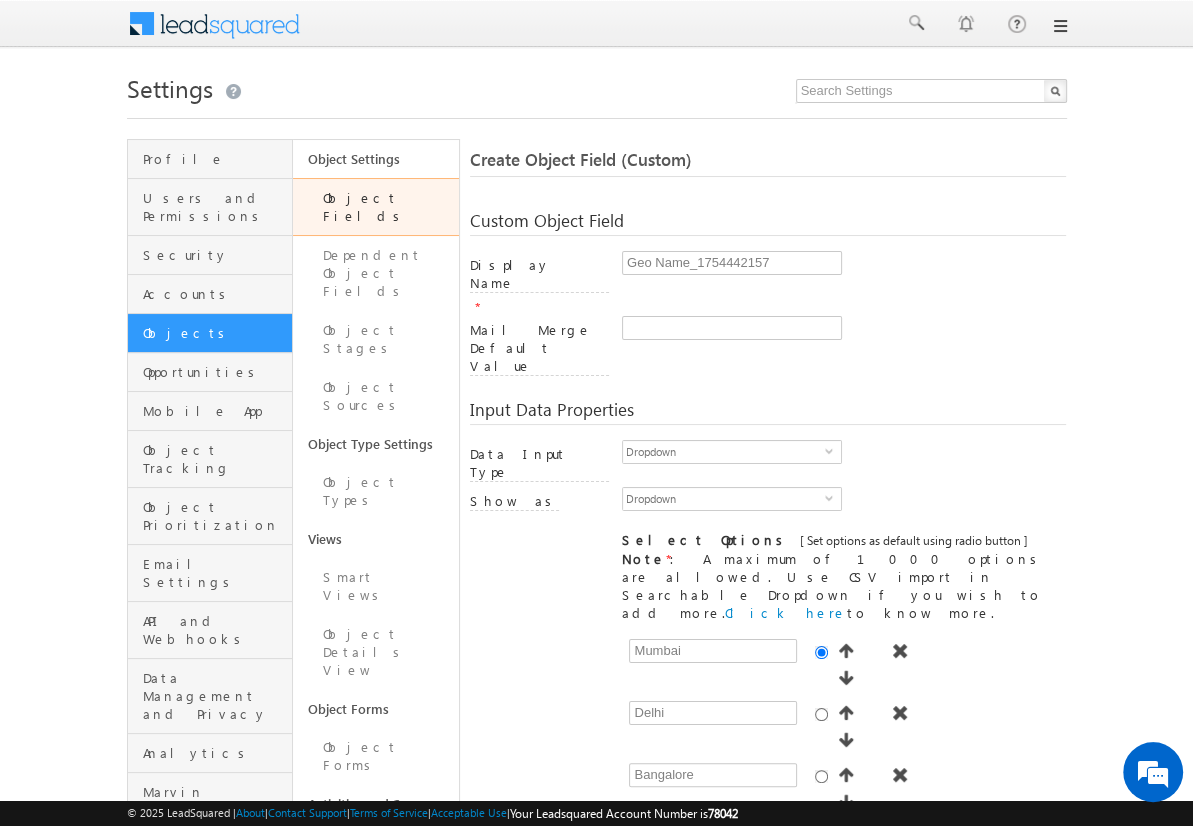 click on "Add" at bounding box center [657, 841] 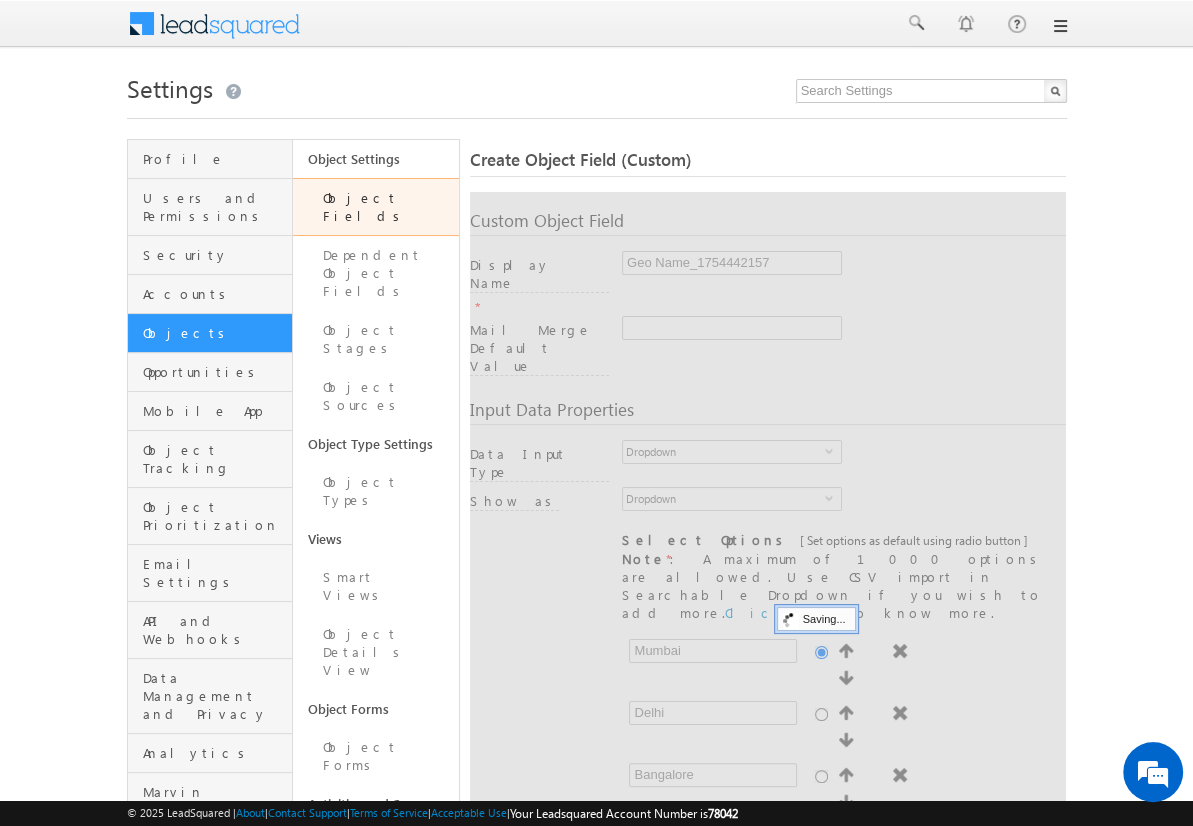 scroll, scrollTop: 525, scrollLeft: 0, axis: vertical 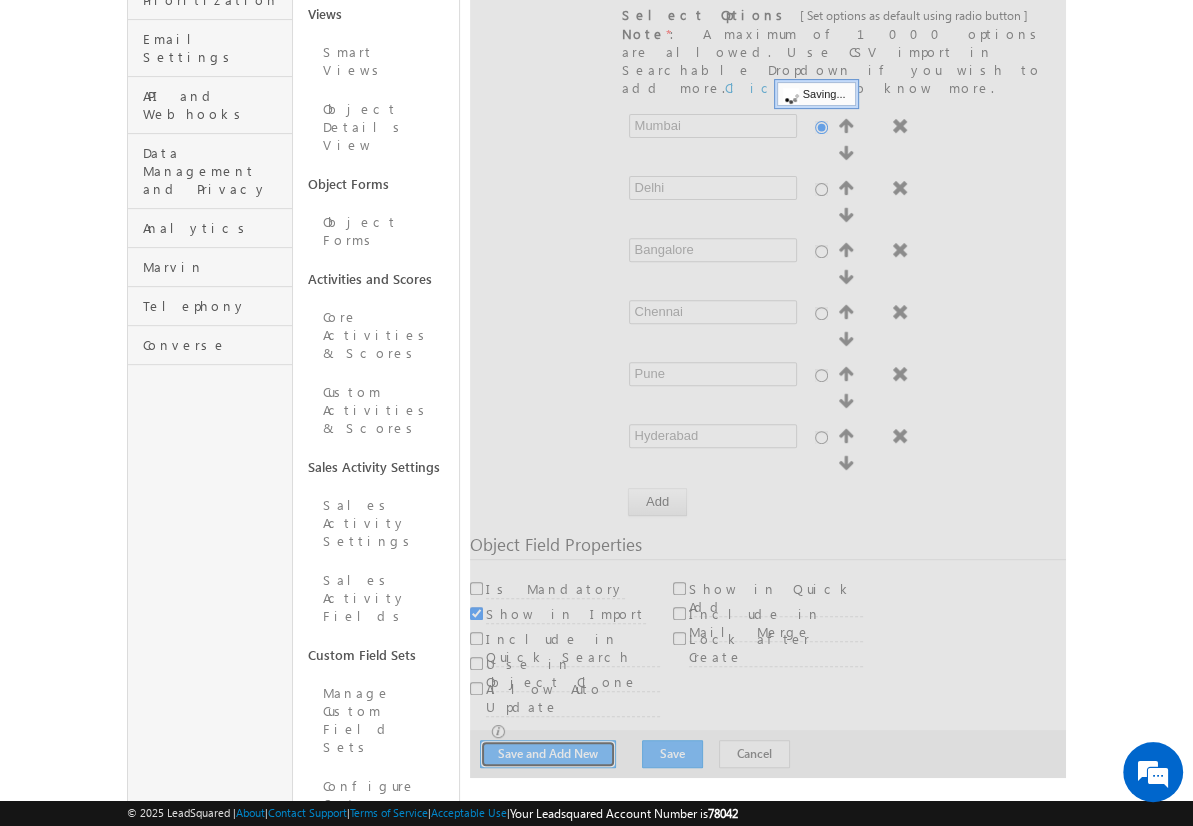 type 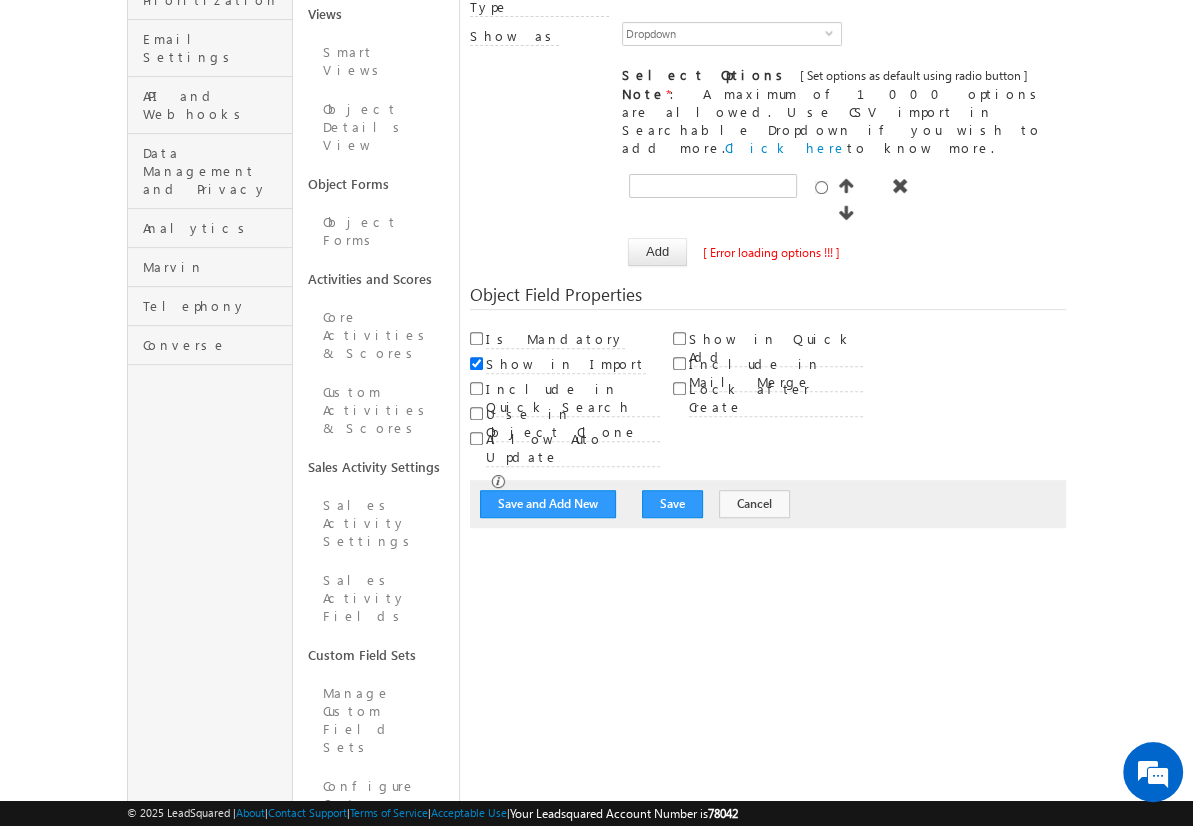 scroll, scrollTop: 149, scrollLeft: 0, axis: vertical 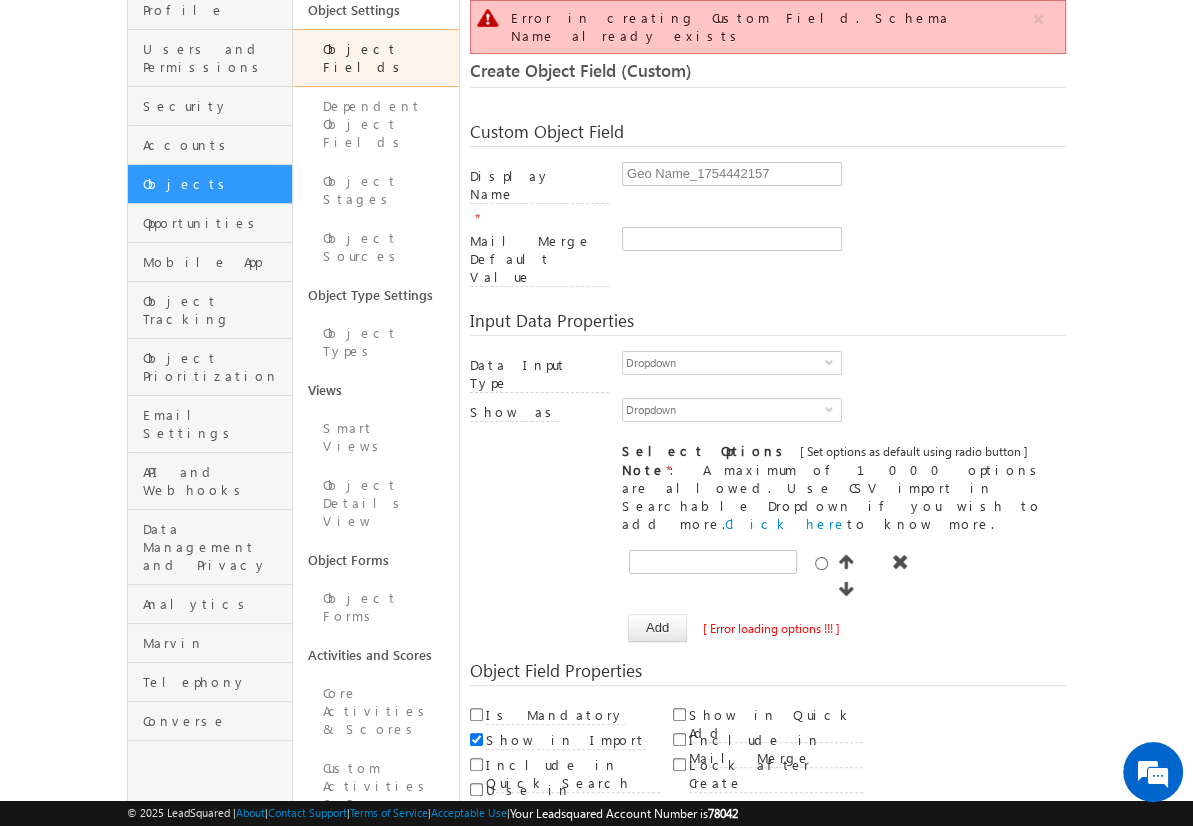 click on "Cancel" at bounding box center [754, 880] 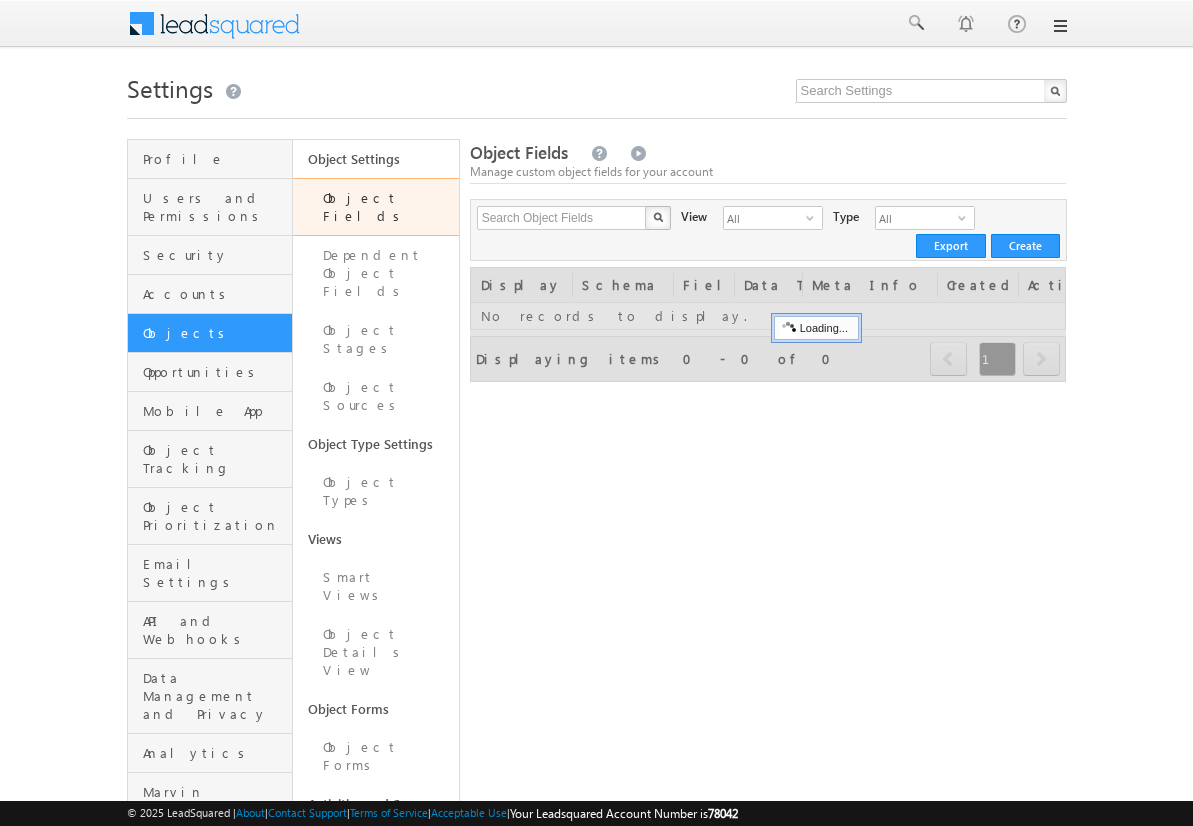 scroll, scrollTop: 0, scrollLeft: 0, axis: both 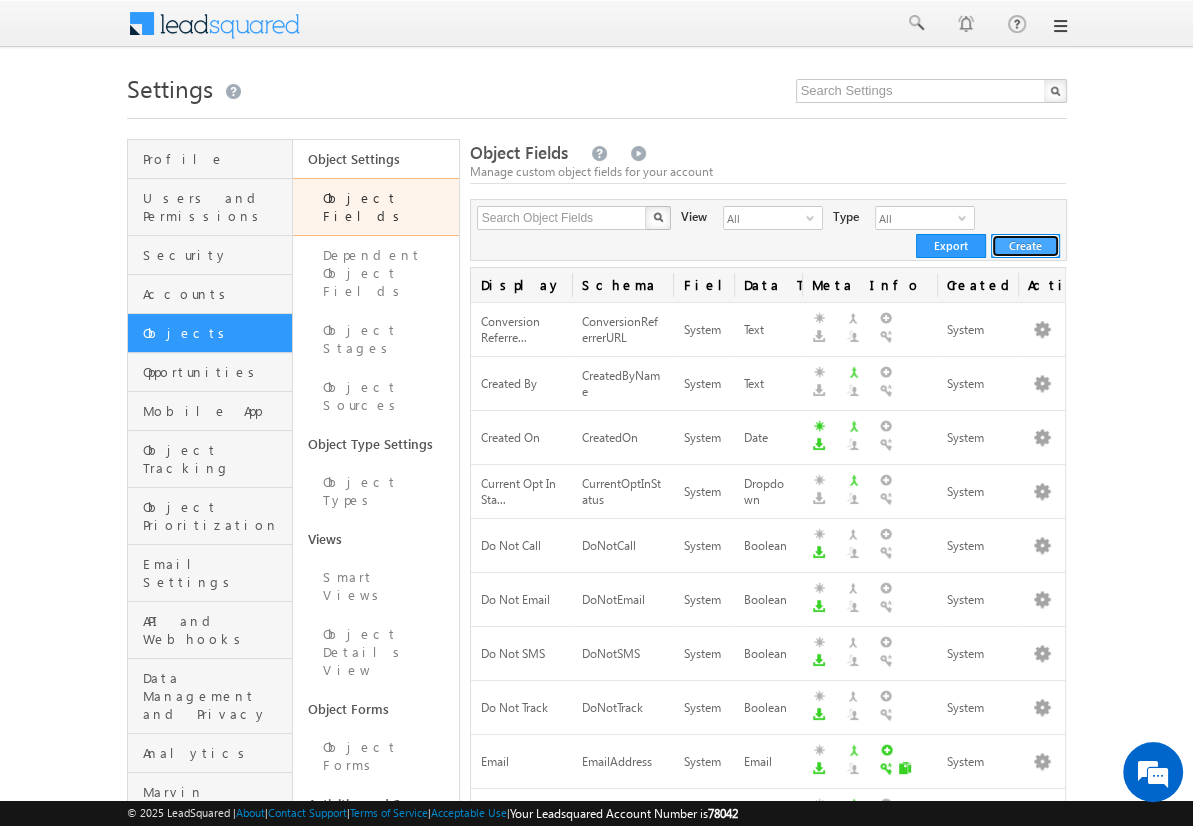 click on "Create" at bounding box center (1025, 246) 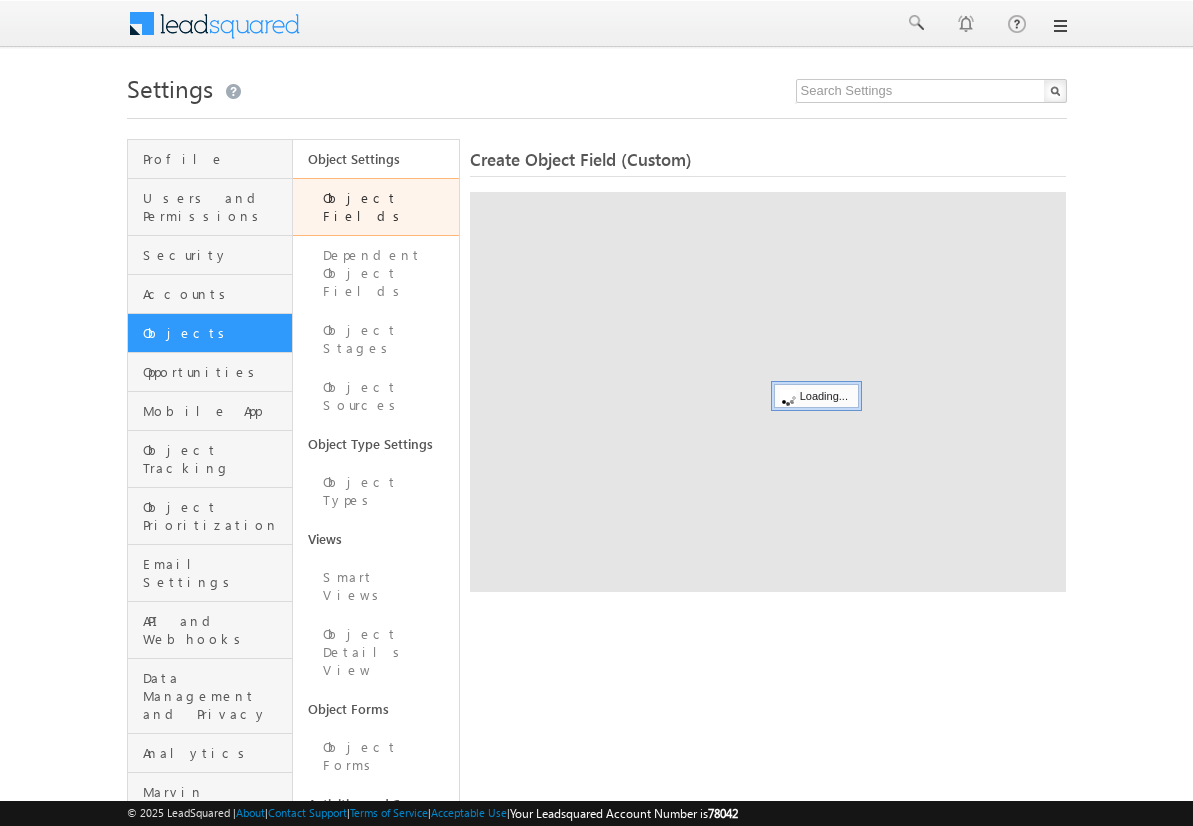 scroll, scrollTop: 0, scrollLeft: 0, axis: both 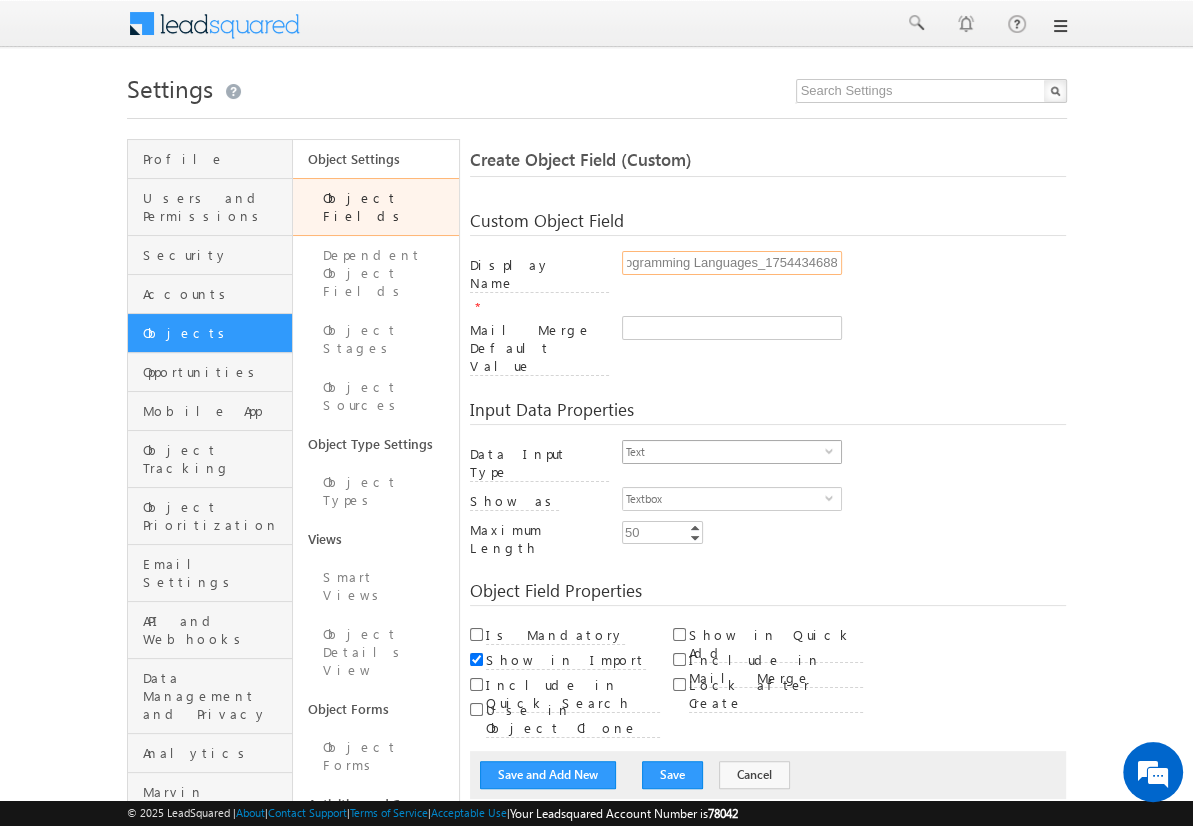 type on "Programming Languages_1754434688" 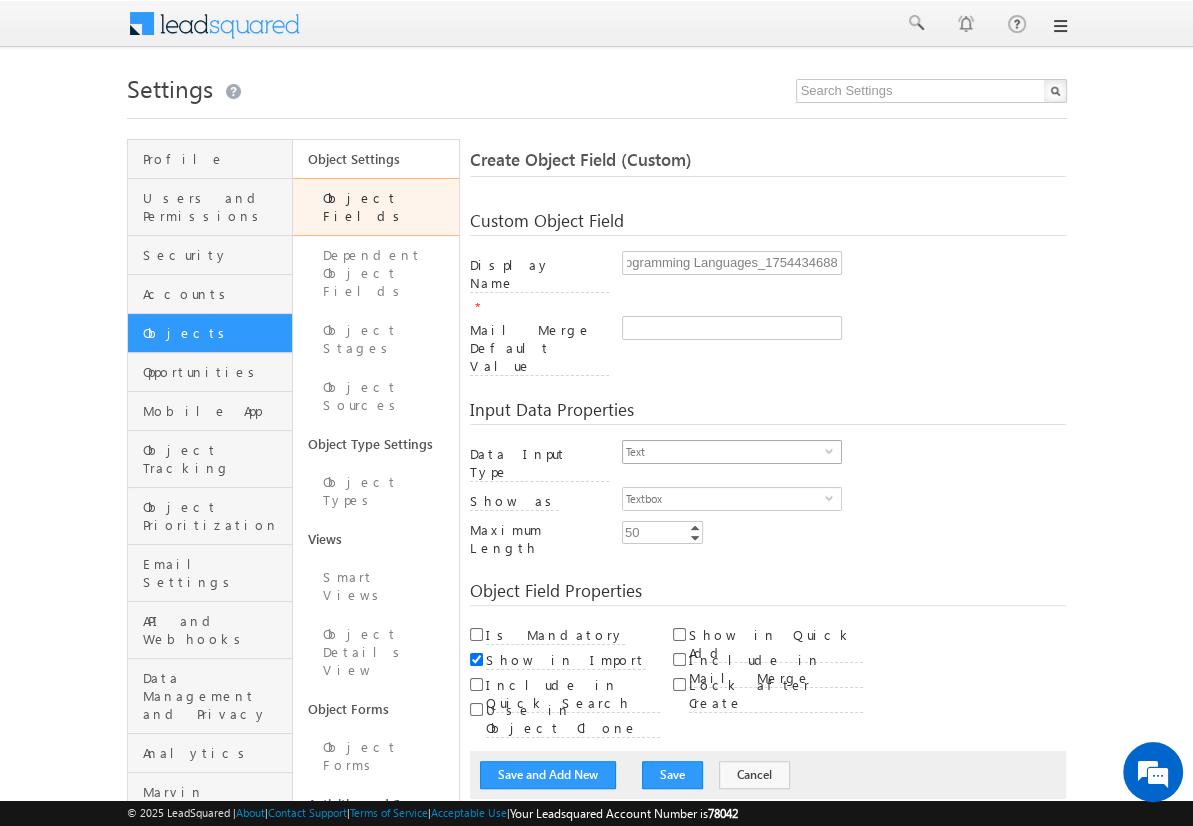 click on "Text" at bounding box center (724, 452) 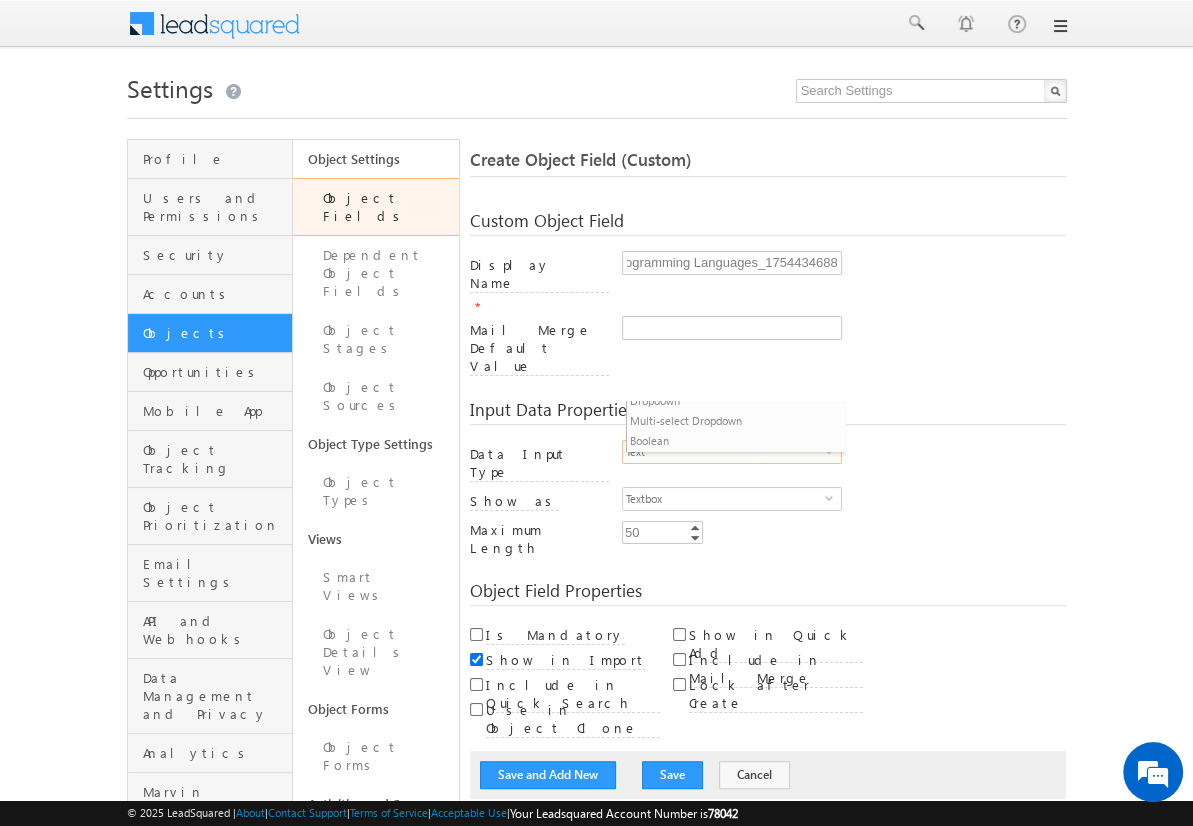 scroll, scrollTop: 0, scrollLeft: 0, axis: both 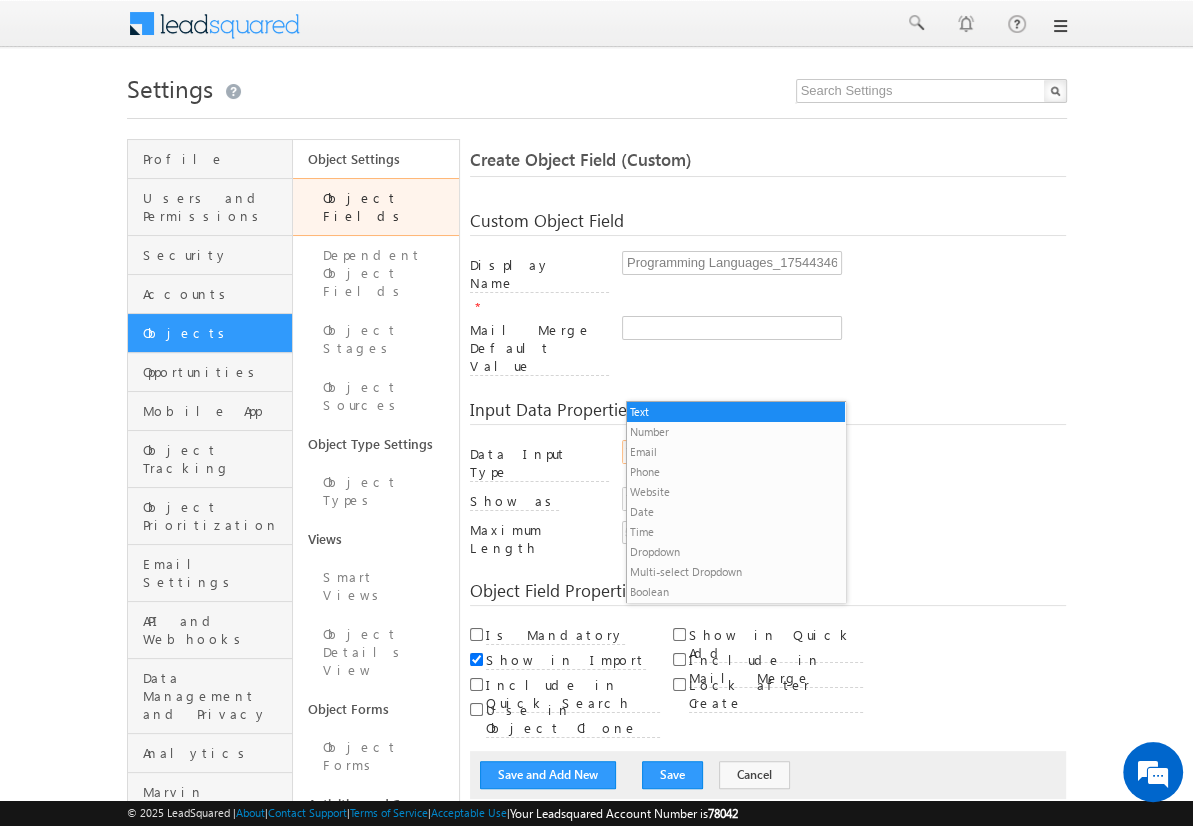 click on "Multi-select Dropdown" at bounding box center [736, 572] 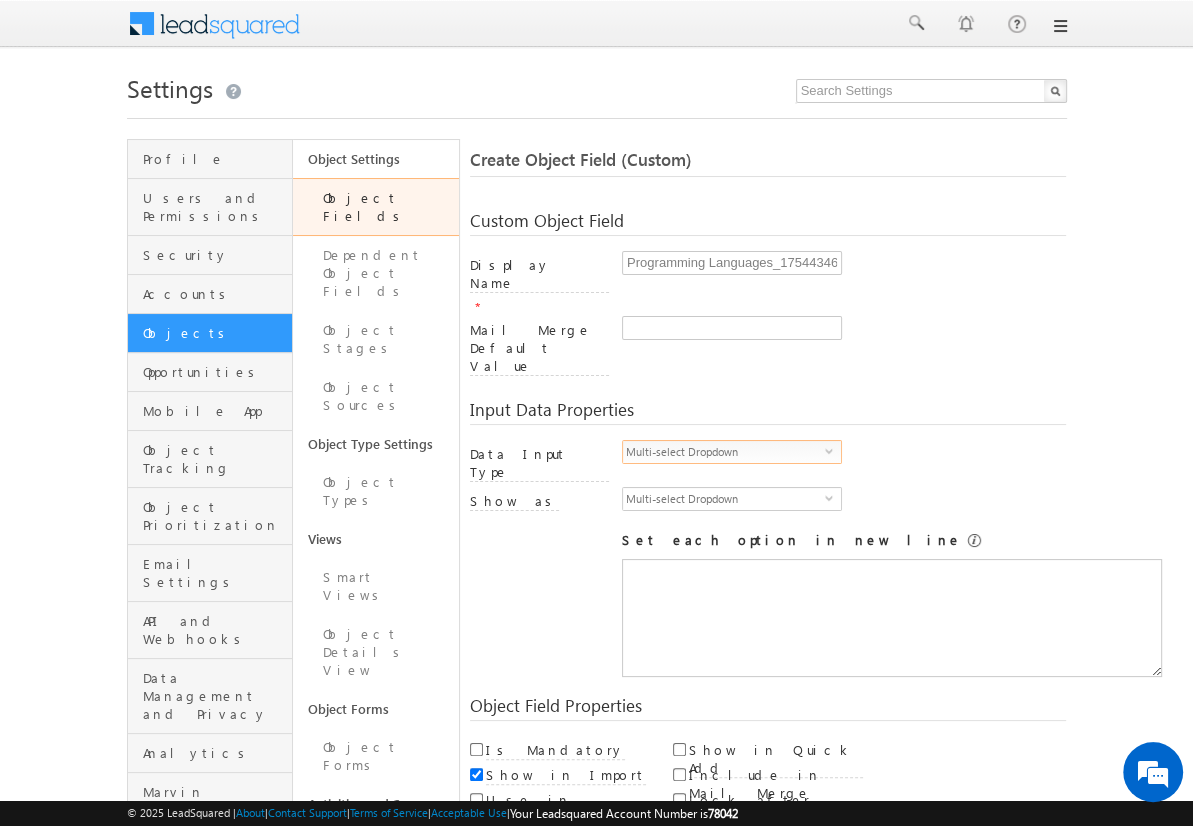 scroll, scrollTop: 0, scrollLeft: 0, axis: both 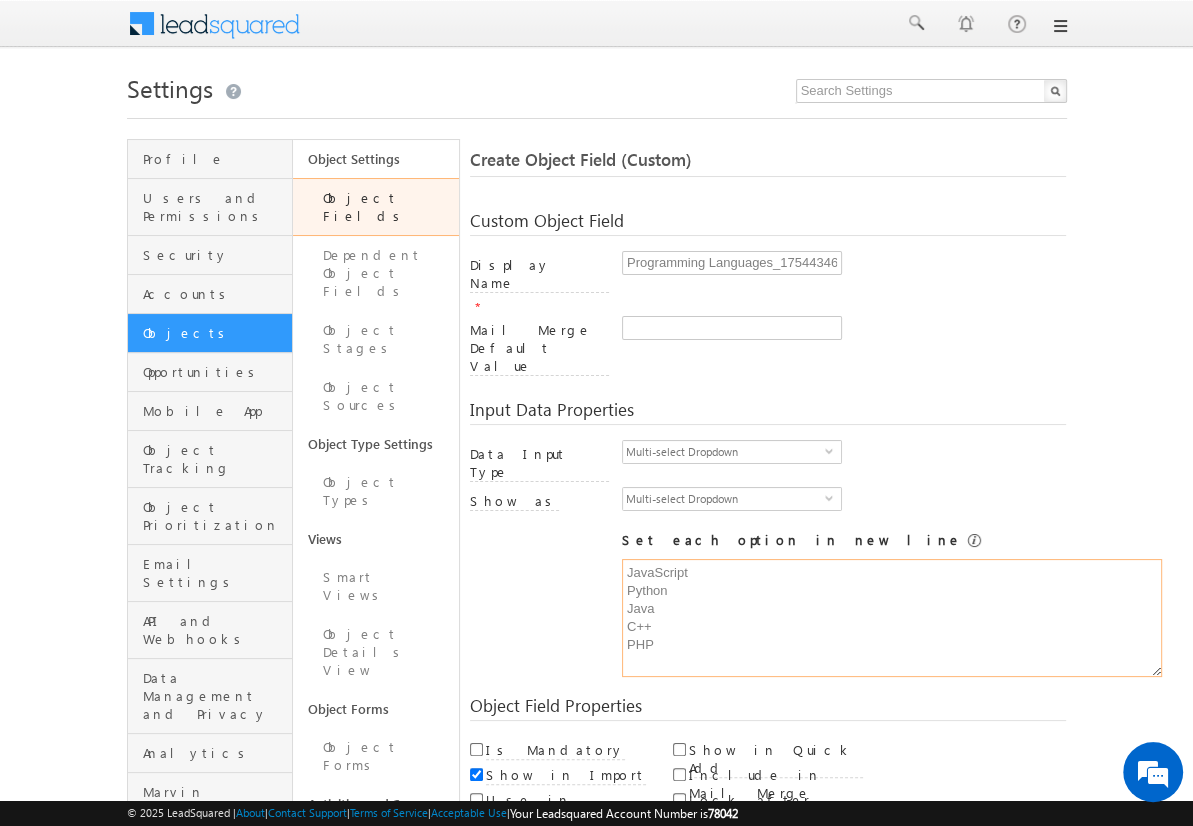 type on "JavaScript
Python
Java
C++
PHP" 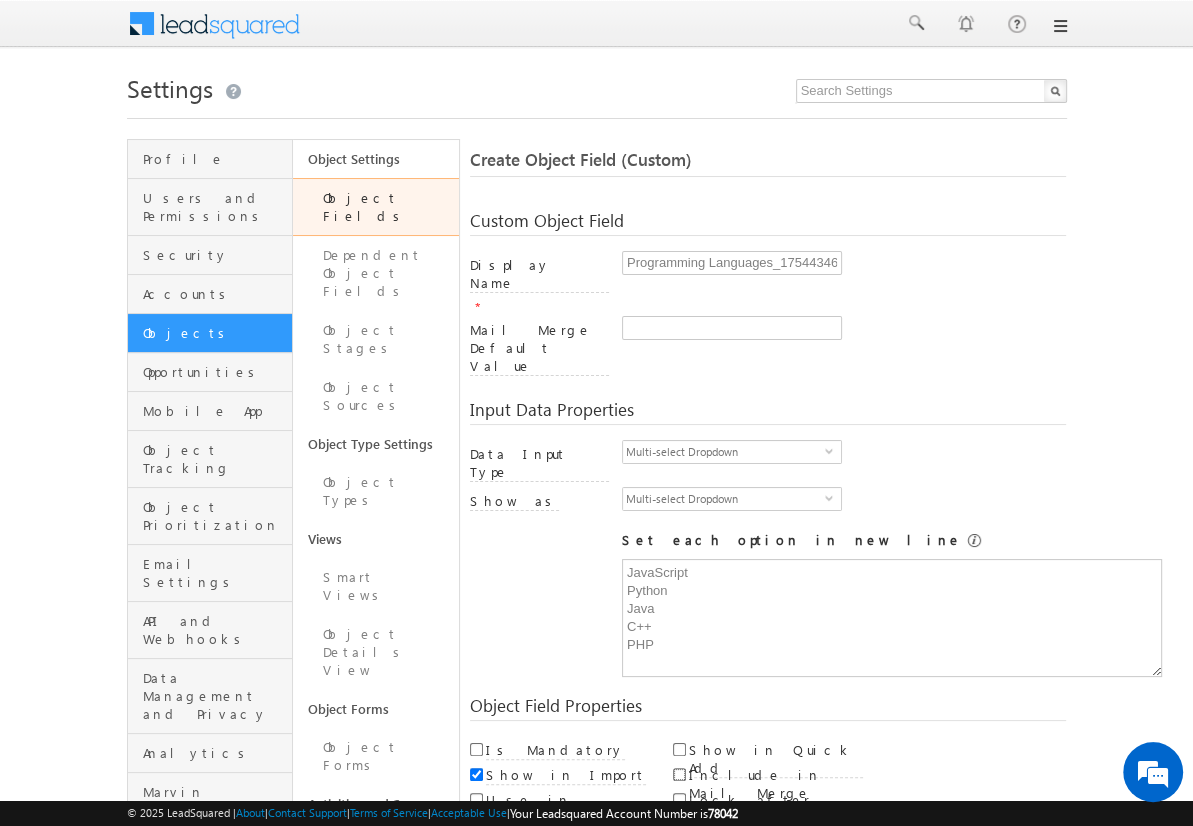 click on "Include in Mail Merge" at bounding box center [679, 774] 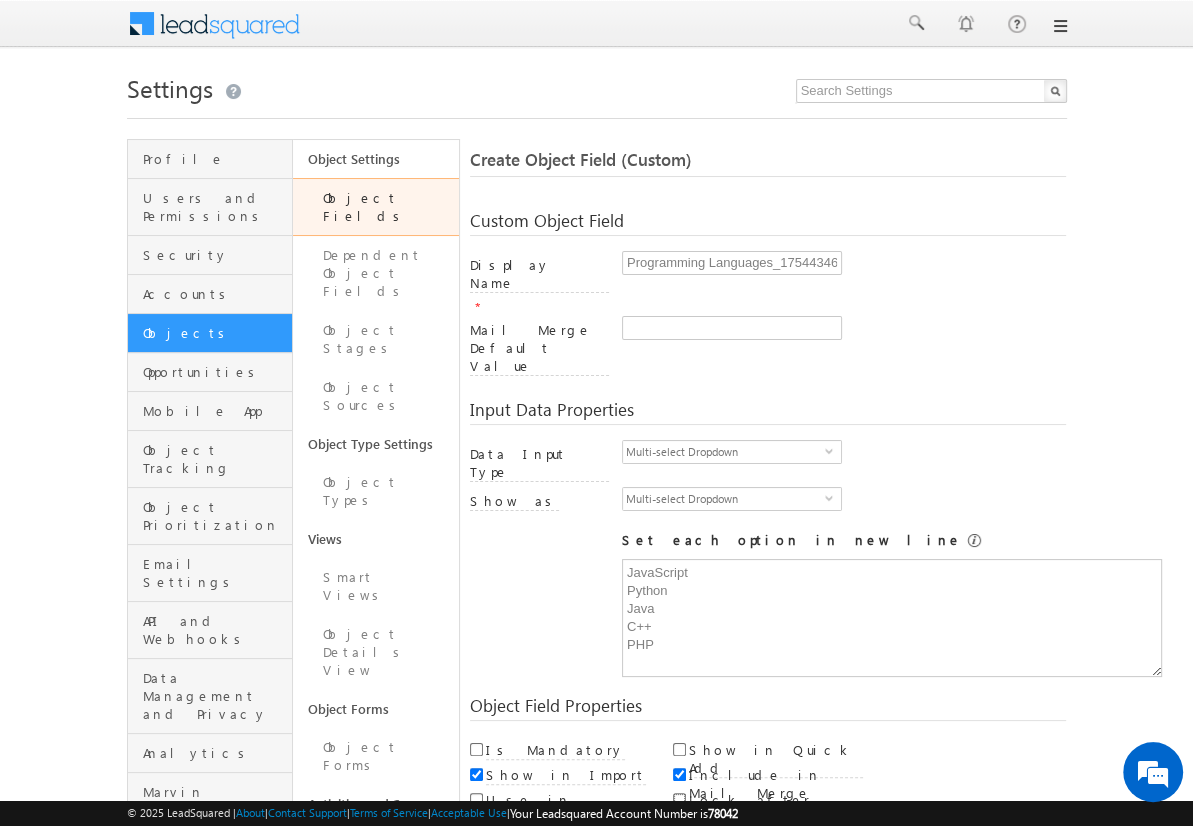 click on "Lock after Create" at bounding box center (679, 799) 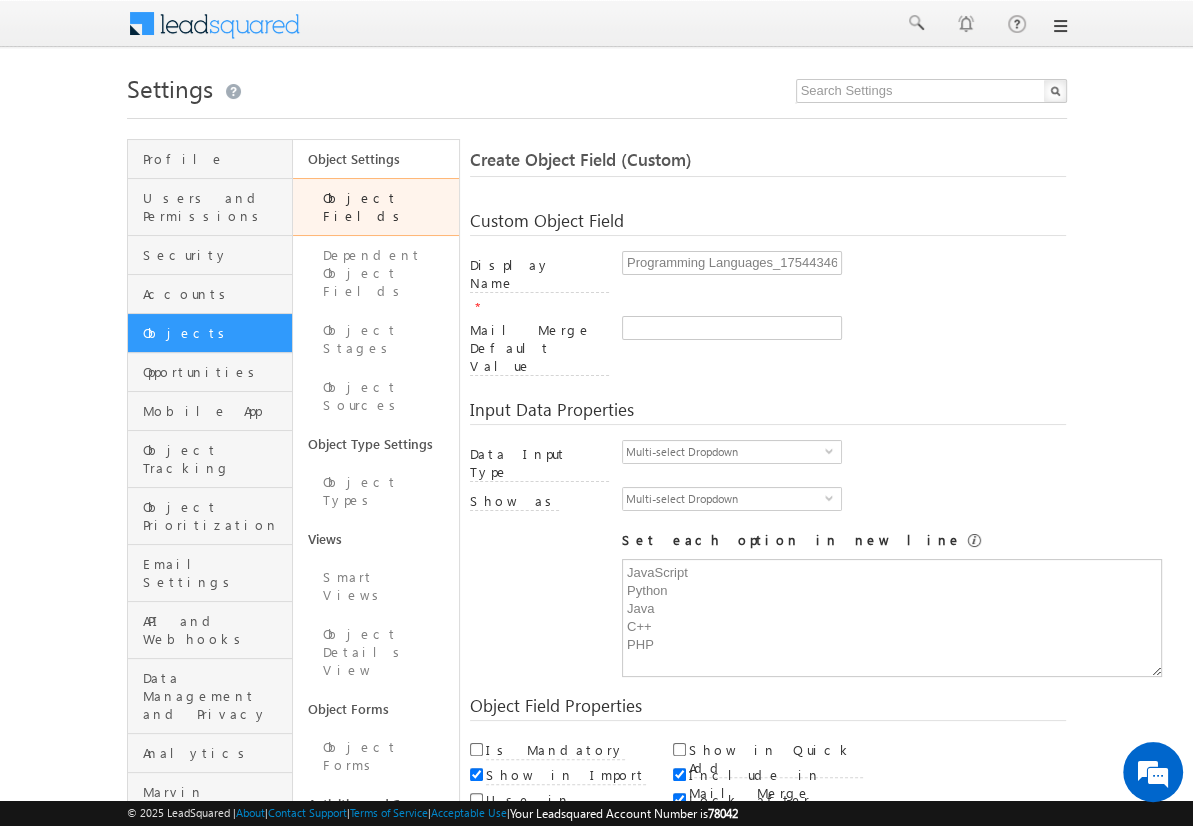 click on "Save and Add New" at bounding box center [548, 865] 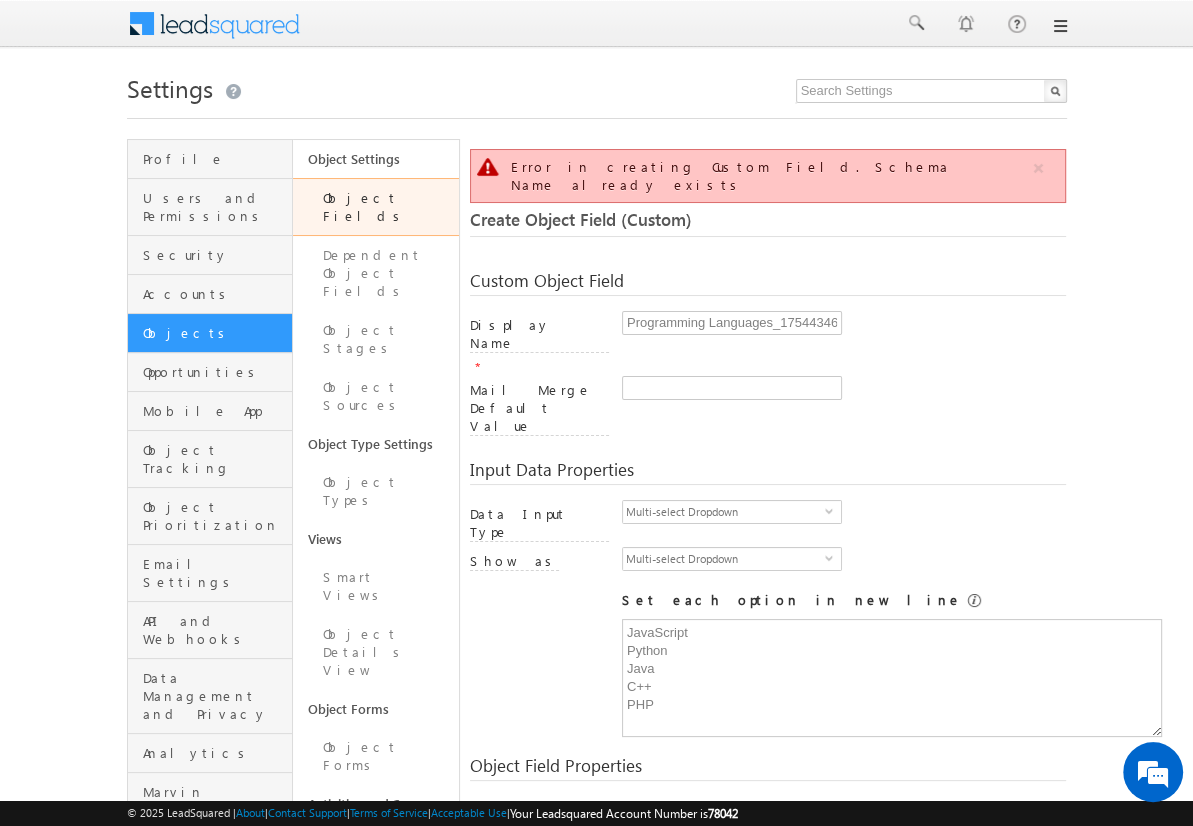 scroll, scrollTop: 149, scrollLeft: 0, axis: vertical 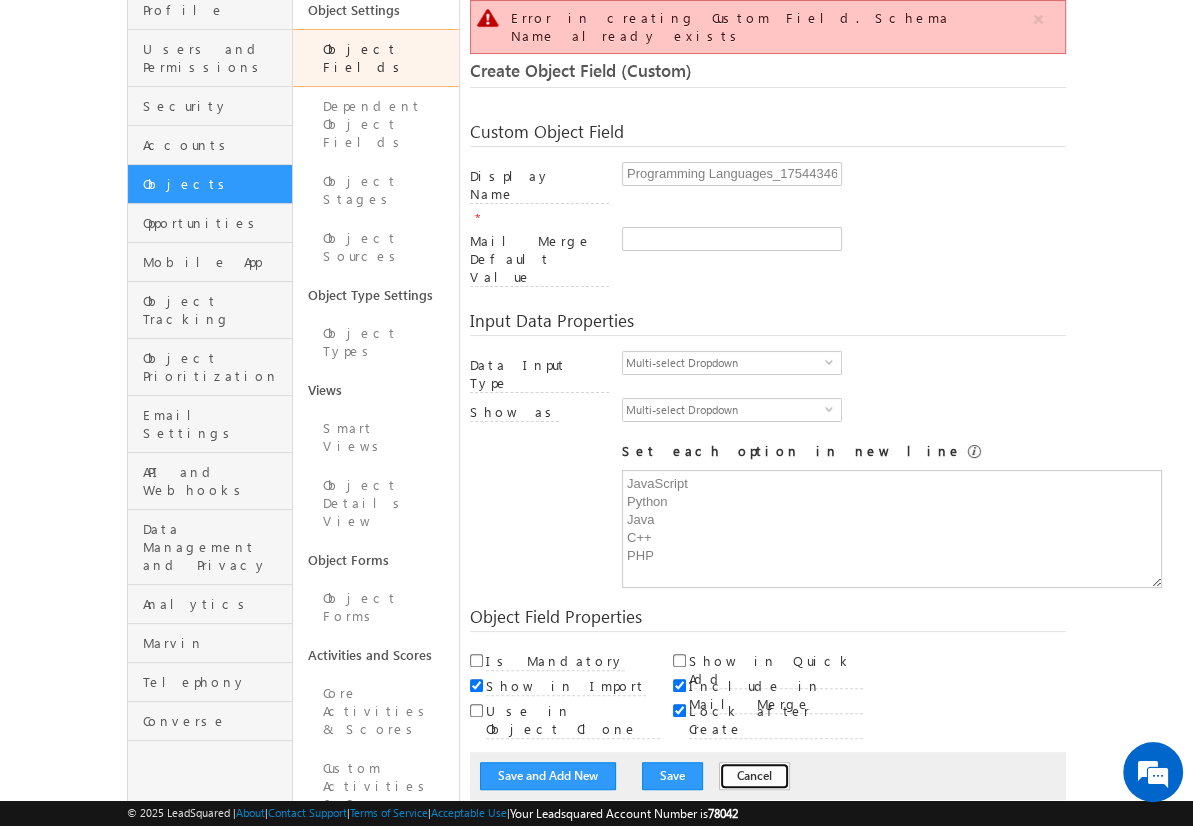 click on "Cancel" at bounding box center (754, 776) 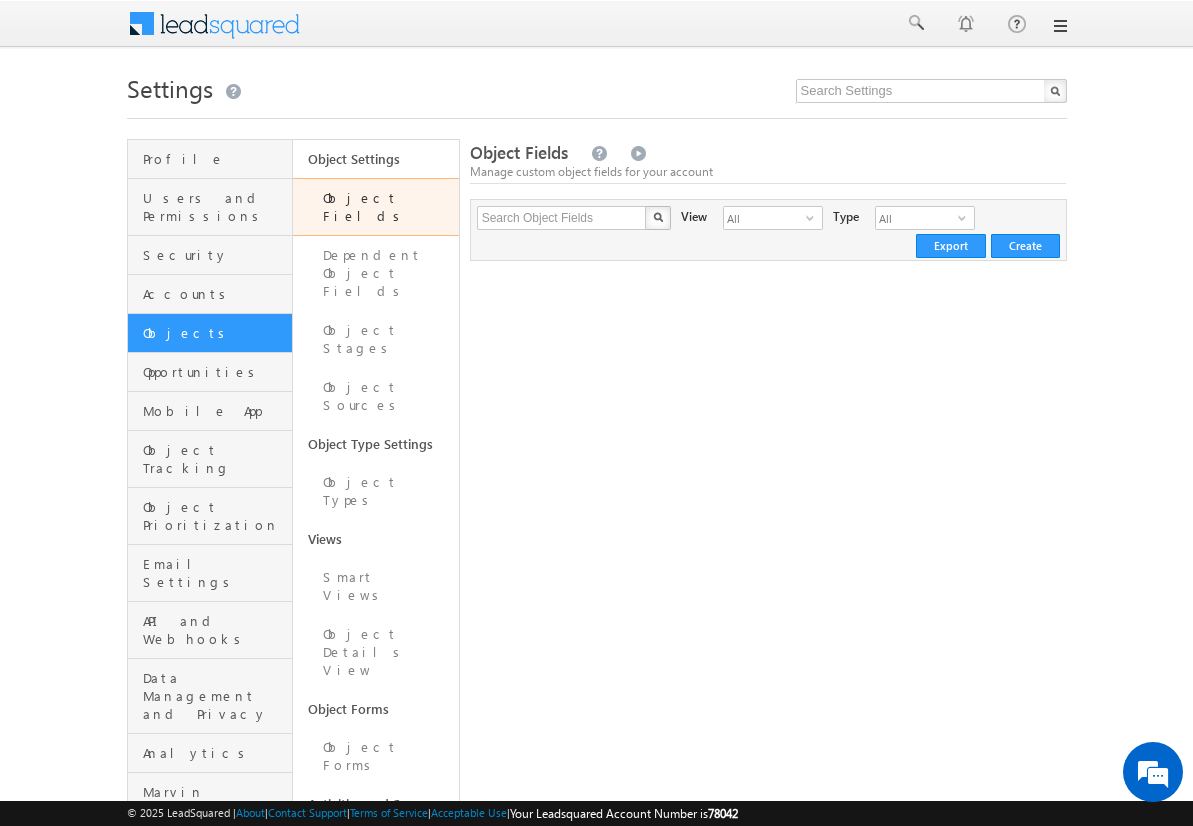scroll, scrollTop: 0, scrollLeft: 0, axis: both 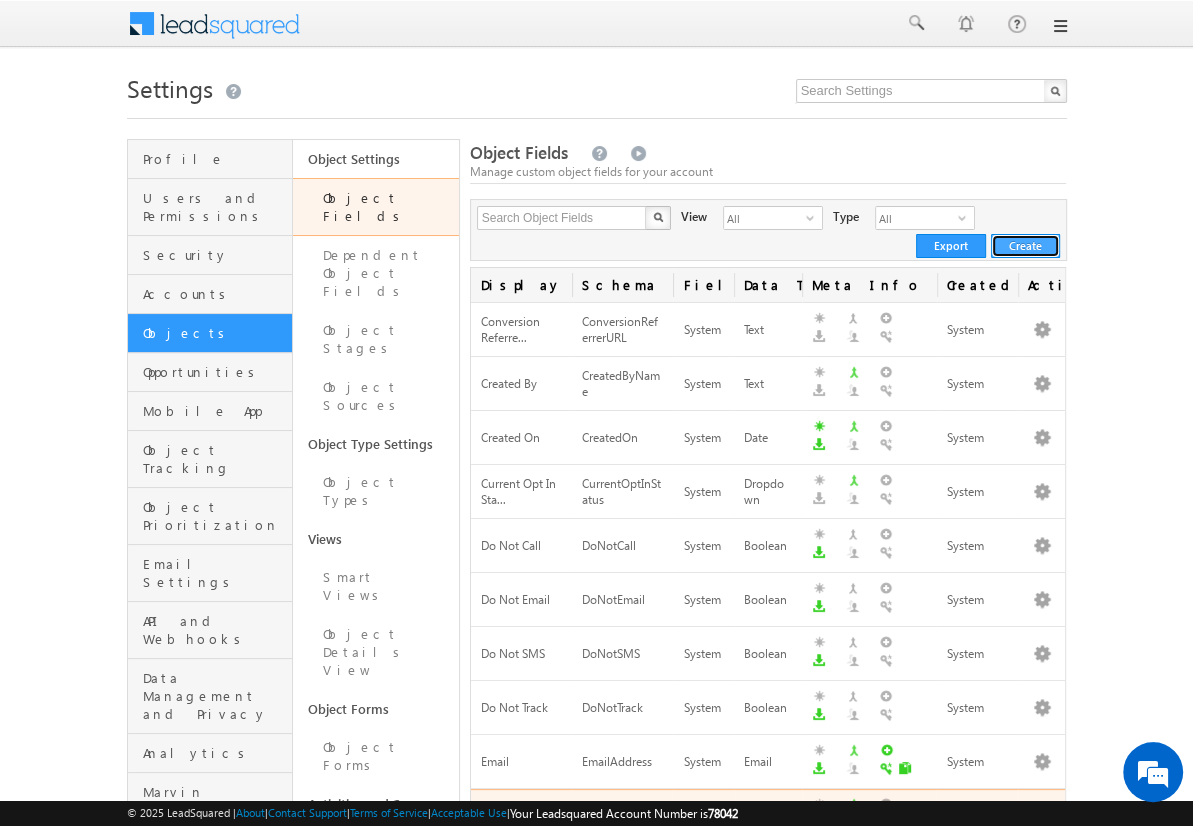 click on "Create" at bounding box center (1025, 246) 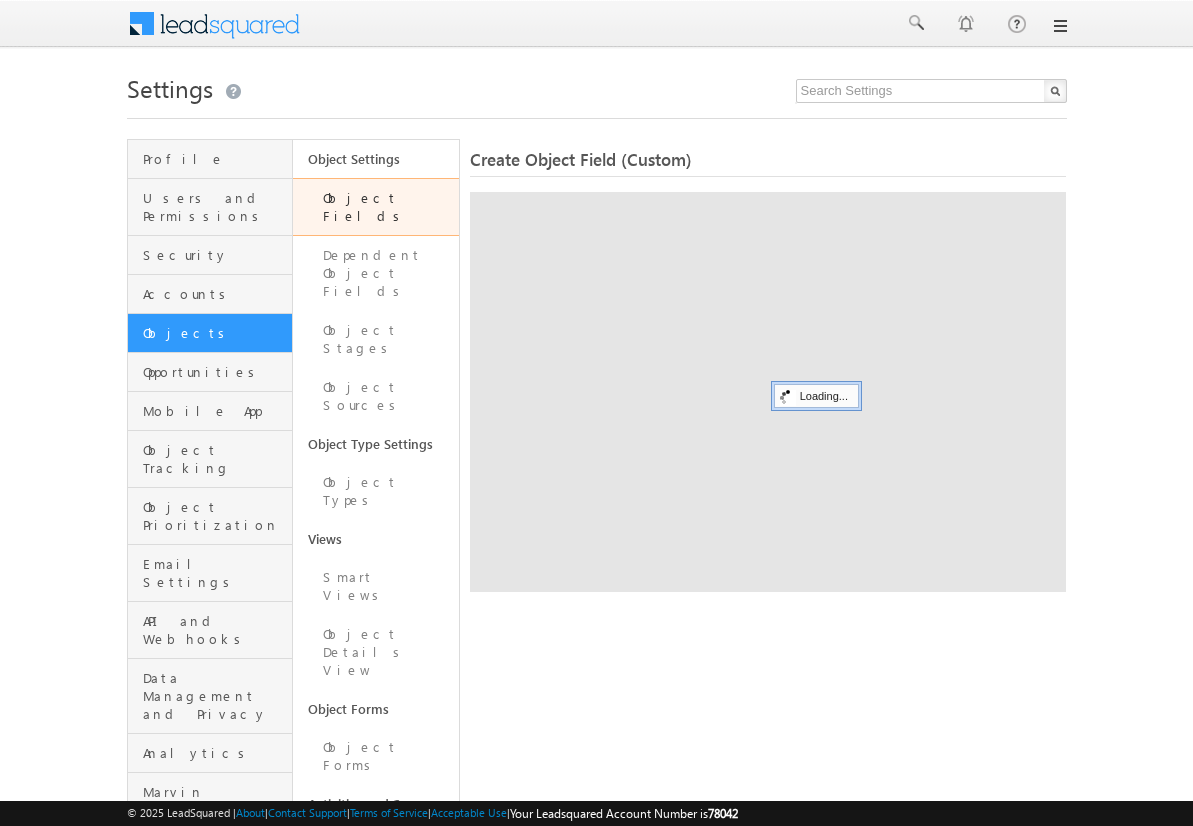 scroll, scrollTop: 0, scrollLeft: 0, axis: both 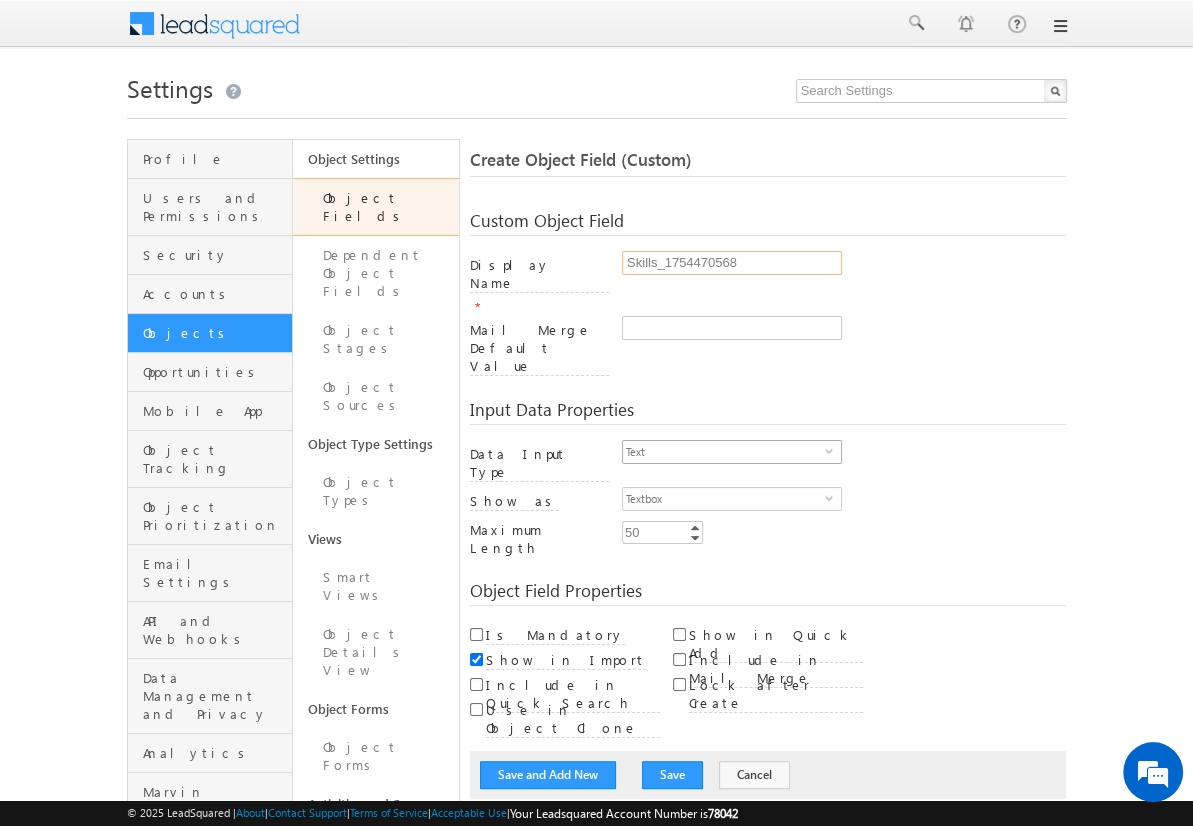 type on "Skills_1754470568" 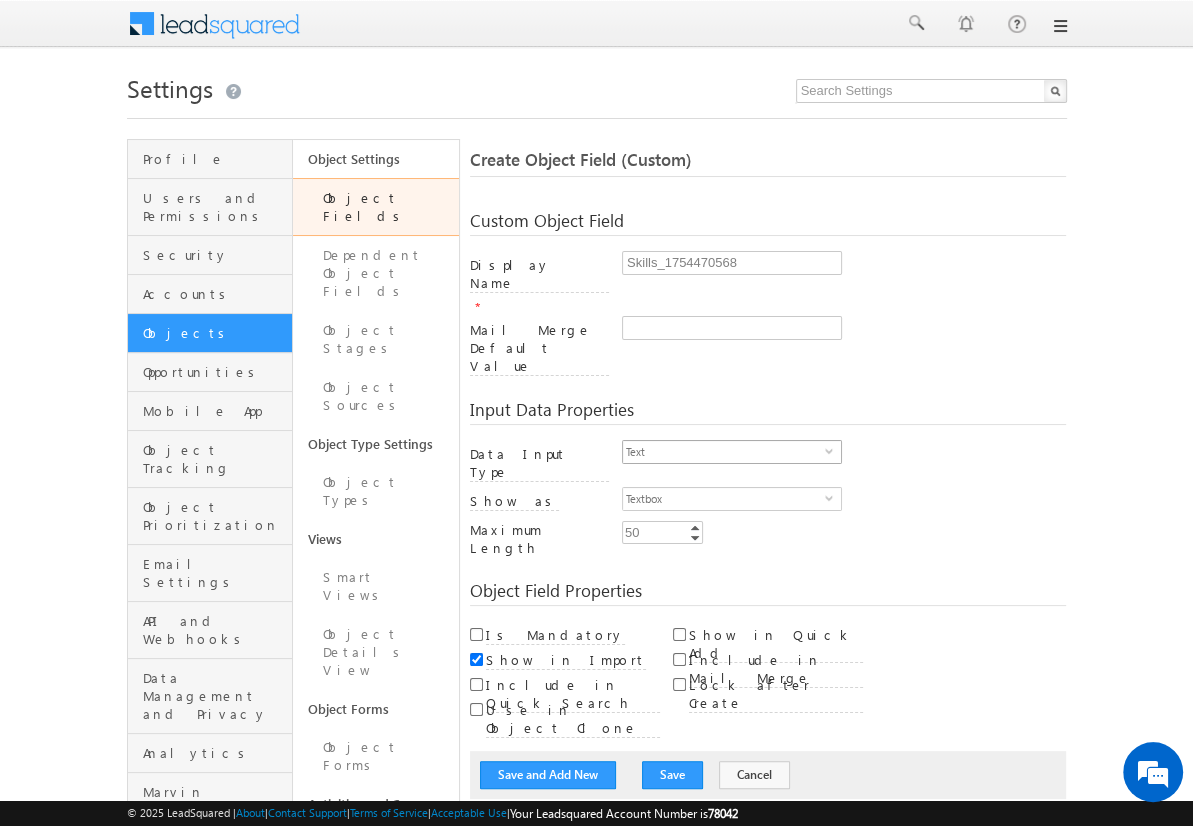 click on "Text" at bounding box center [724, 452] 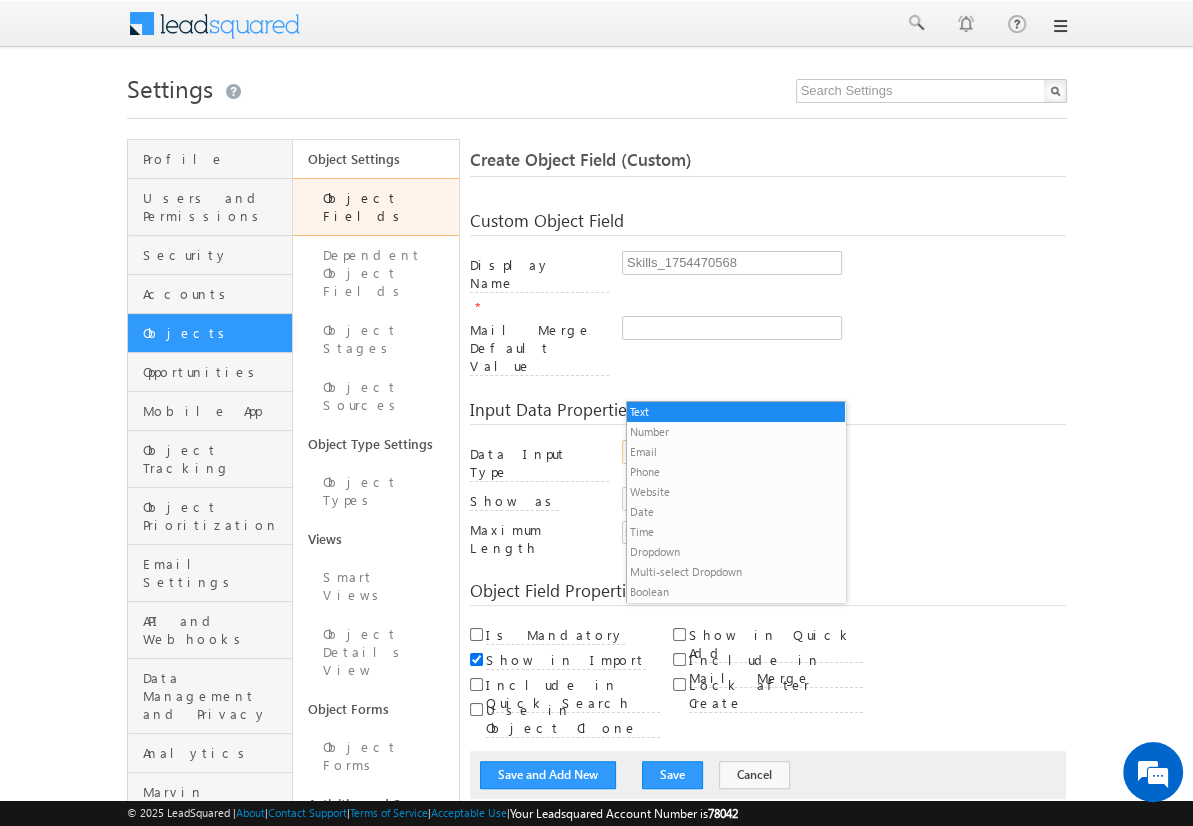 click on "Multi-select Dropdown" at bounding box center [736, 572] 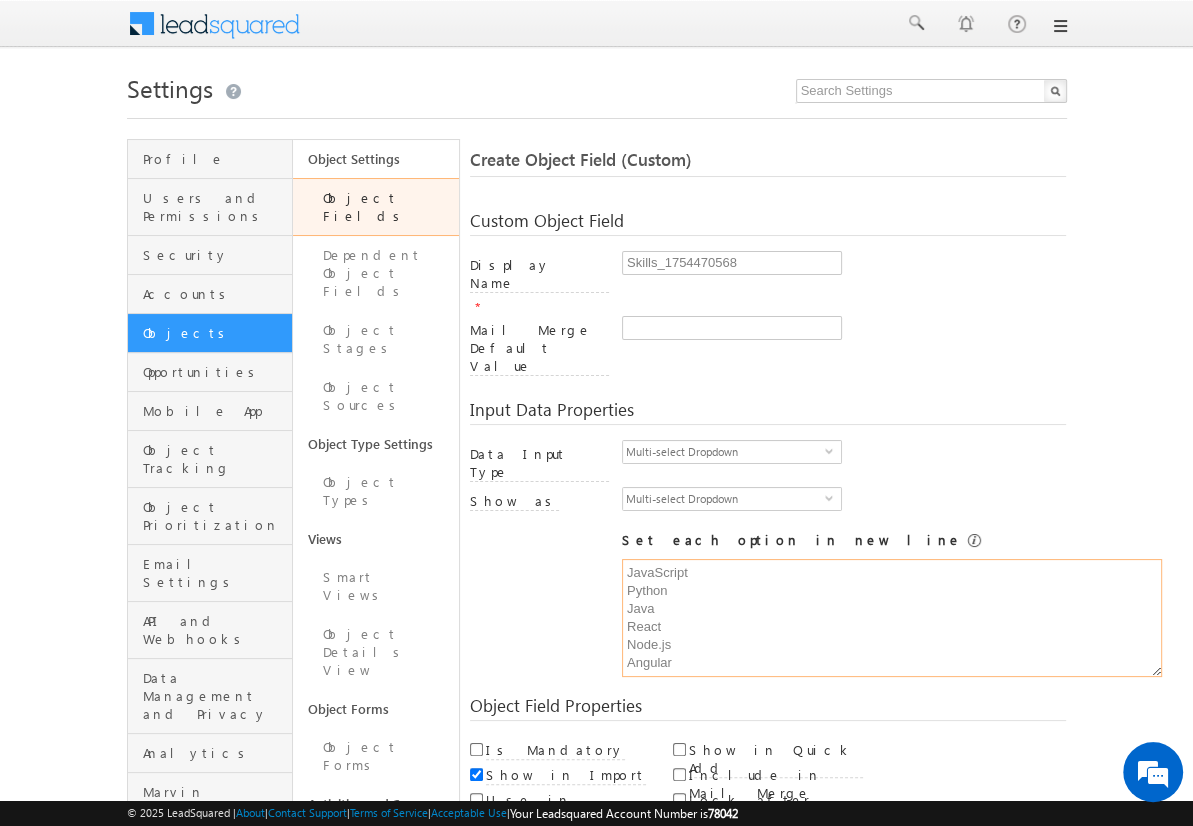 type on "JavaScript
Python
Java
React
Node.js
Angular" 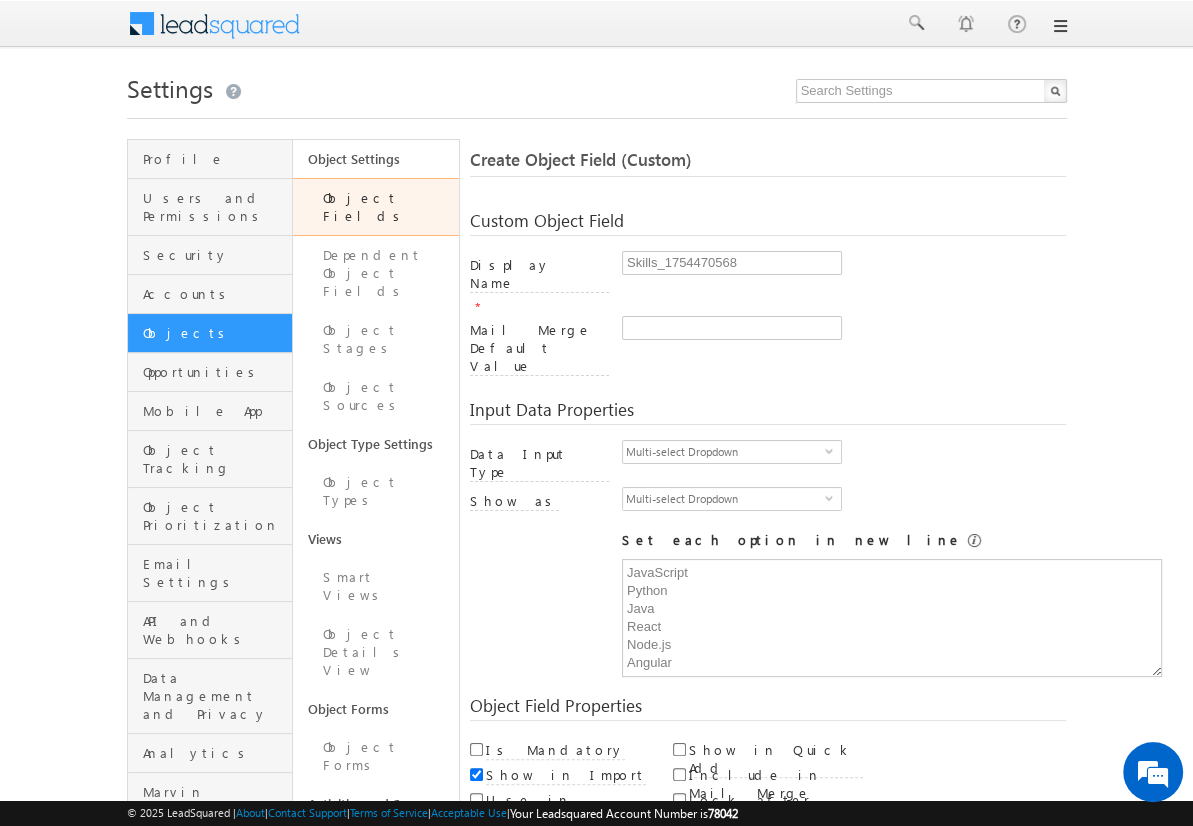 click on "Save and Add New" at bounding box center [548, 865] 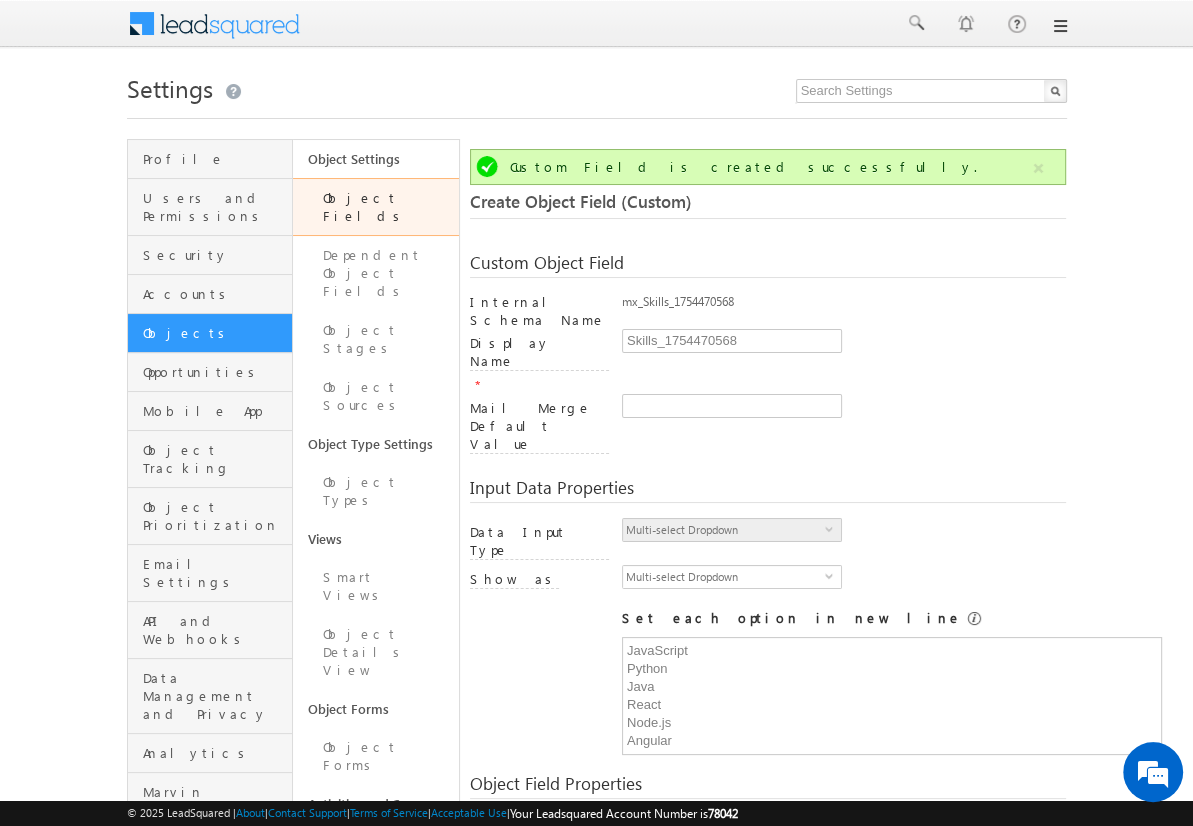 scroll, scrollTop: 149, scrollLeft: 0, axis: vertical 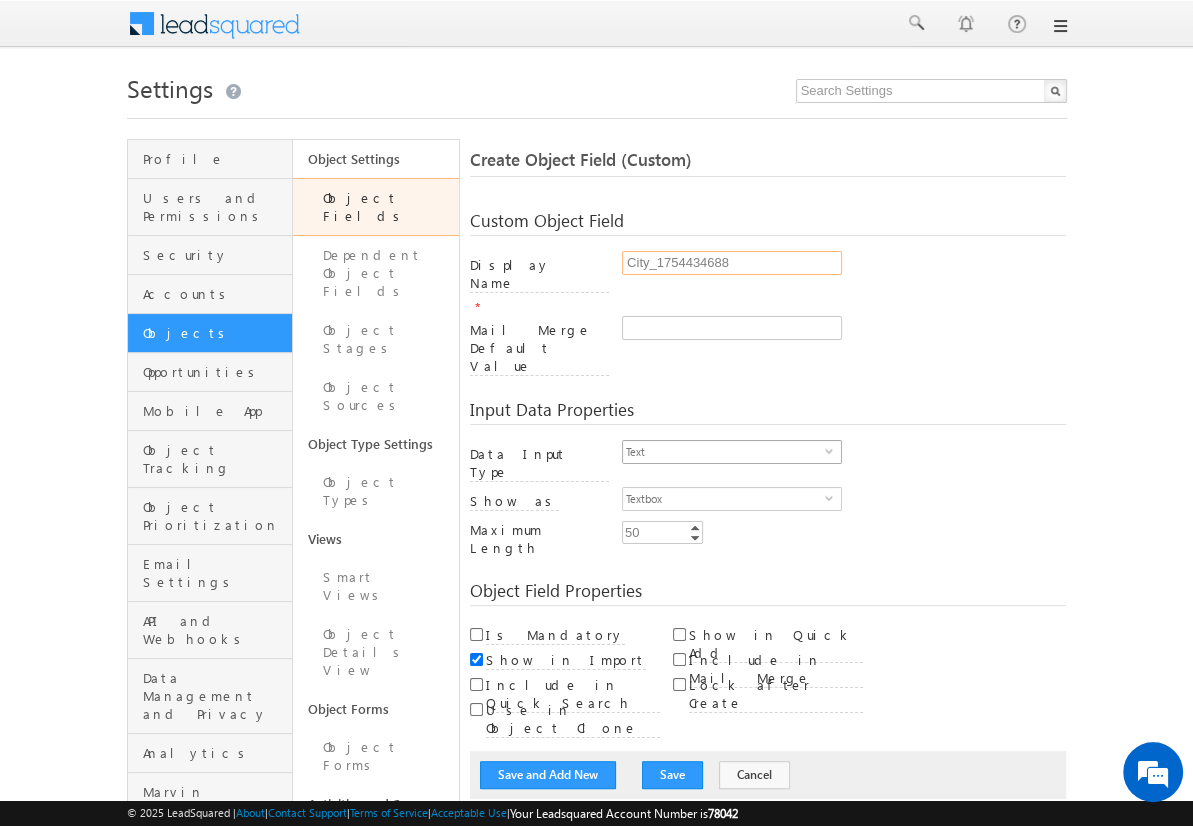 type on "City_1754434688" 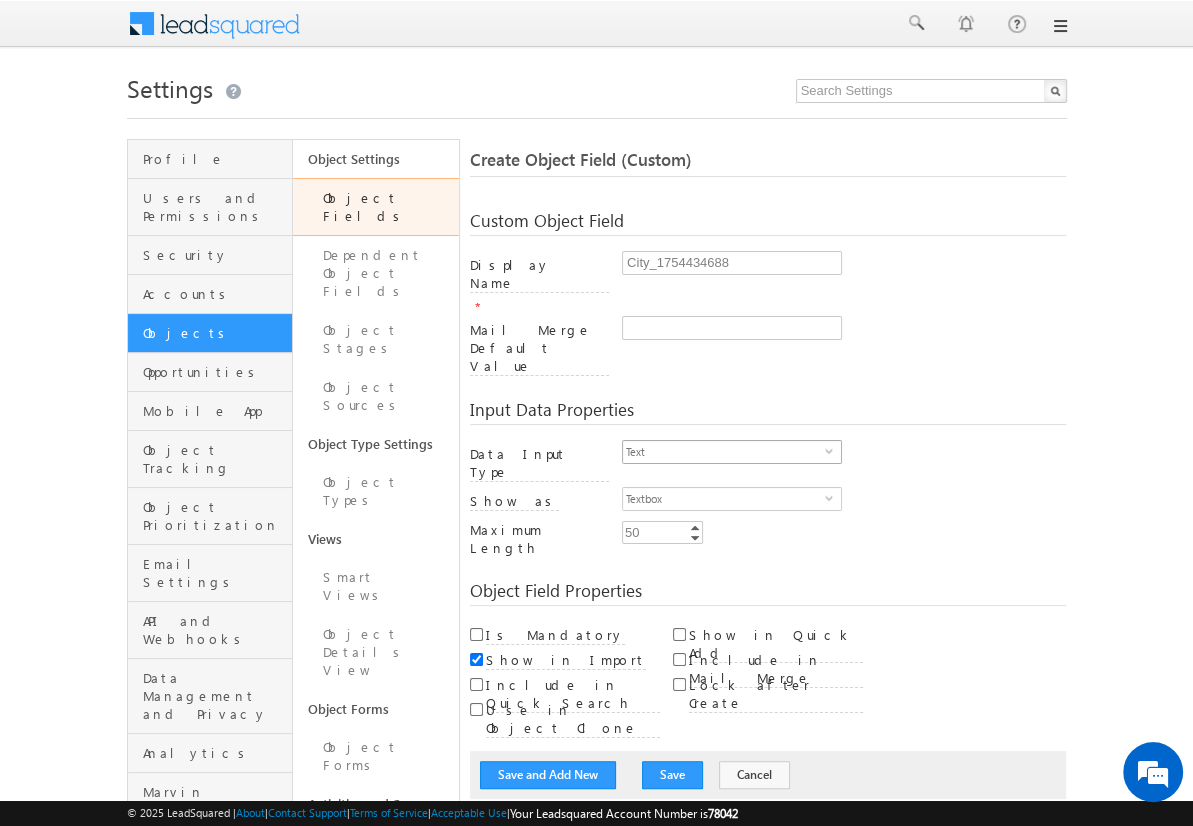 click on "Text" at bounding box center (724, 452) 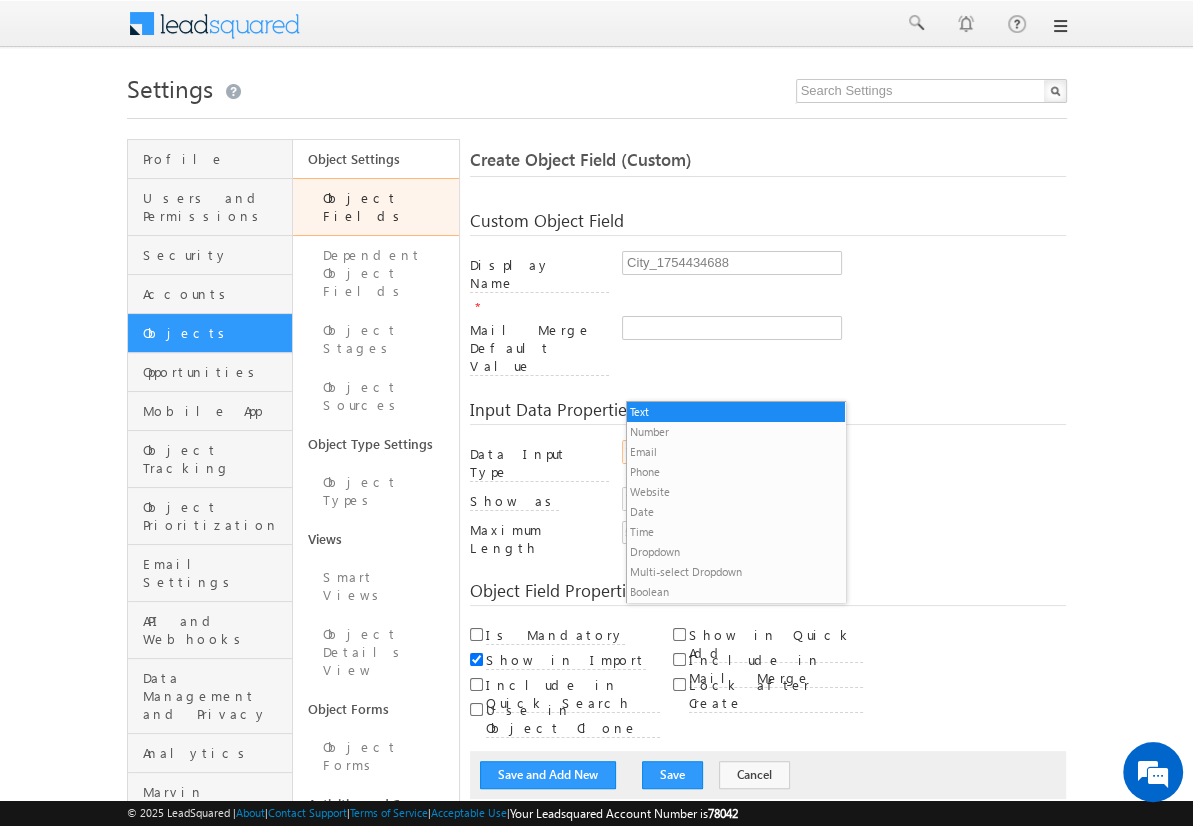 click on "Dropdown" at bounding box center [736, 552] 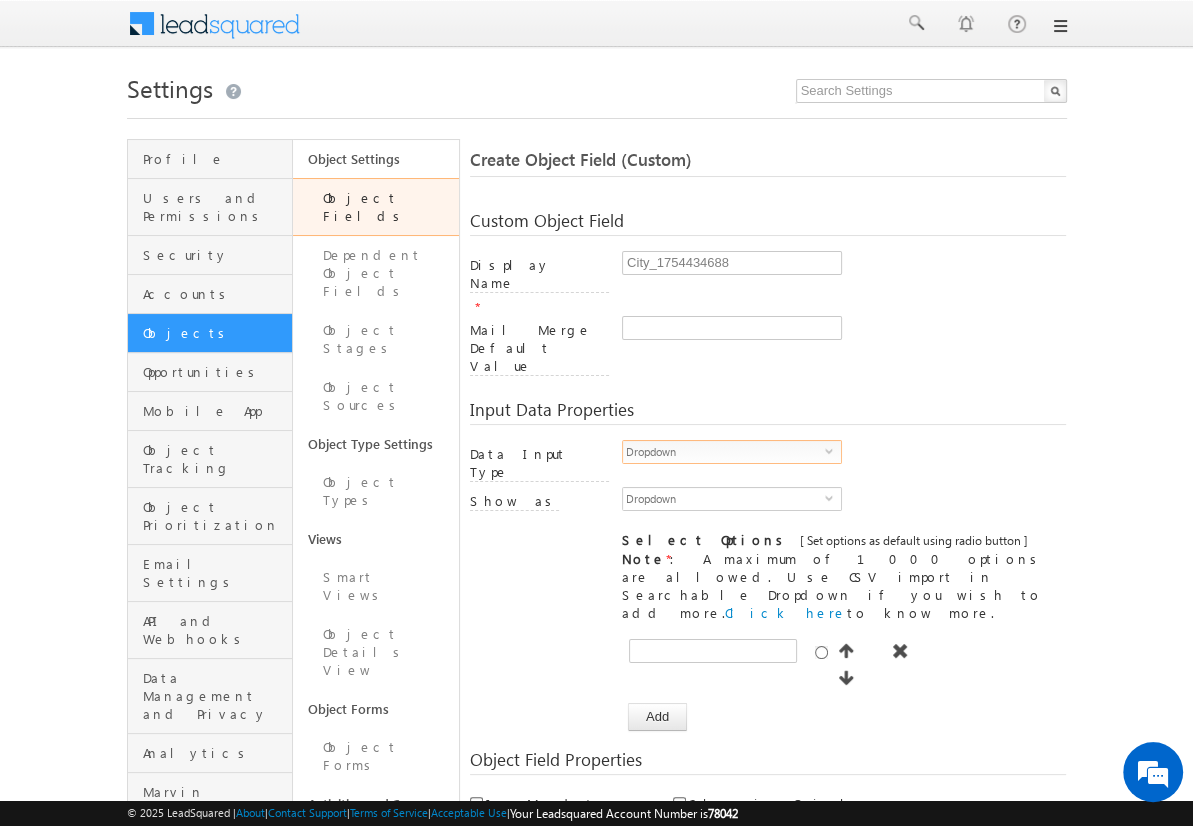 click on "Settings" at bounding box center [597, 86] 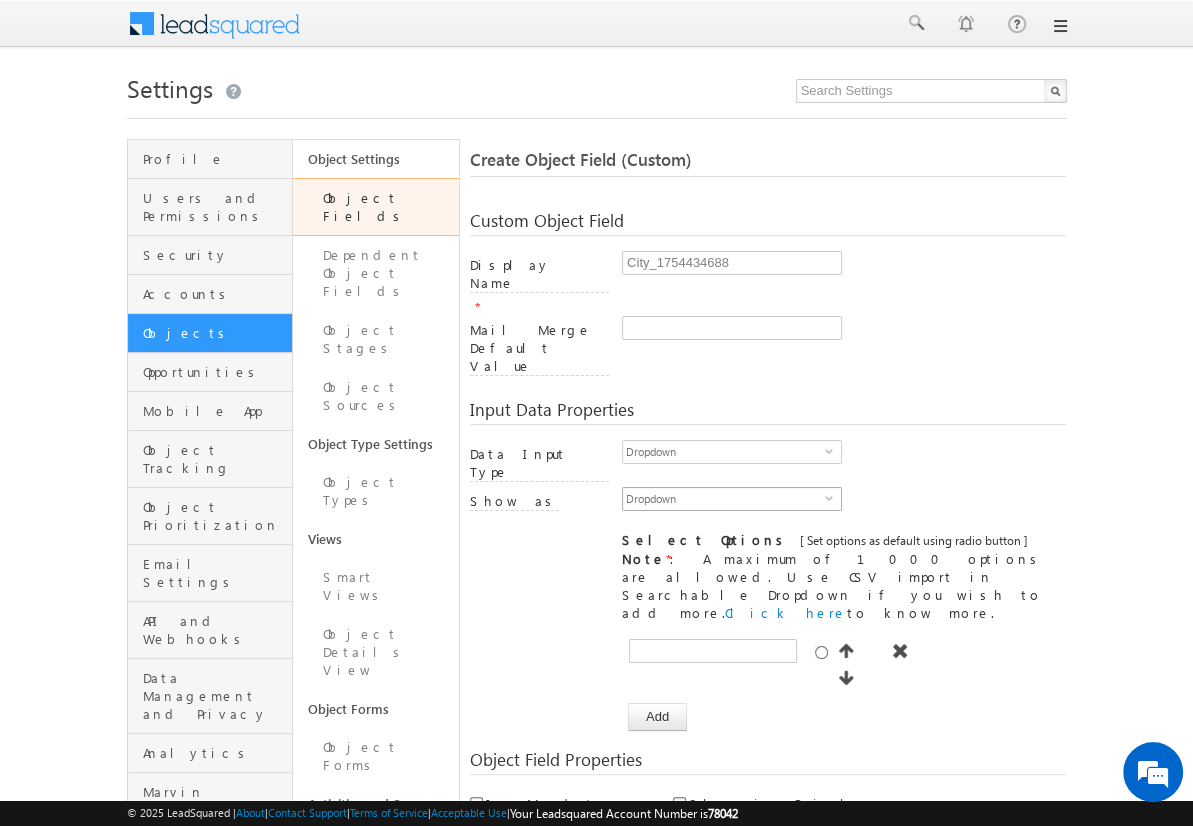 click on "Dropdown" at bounding box center [724, 499] 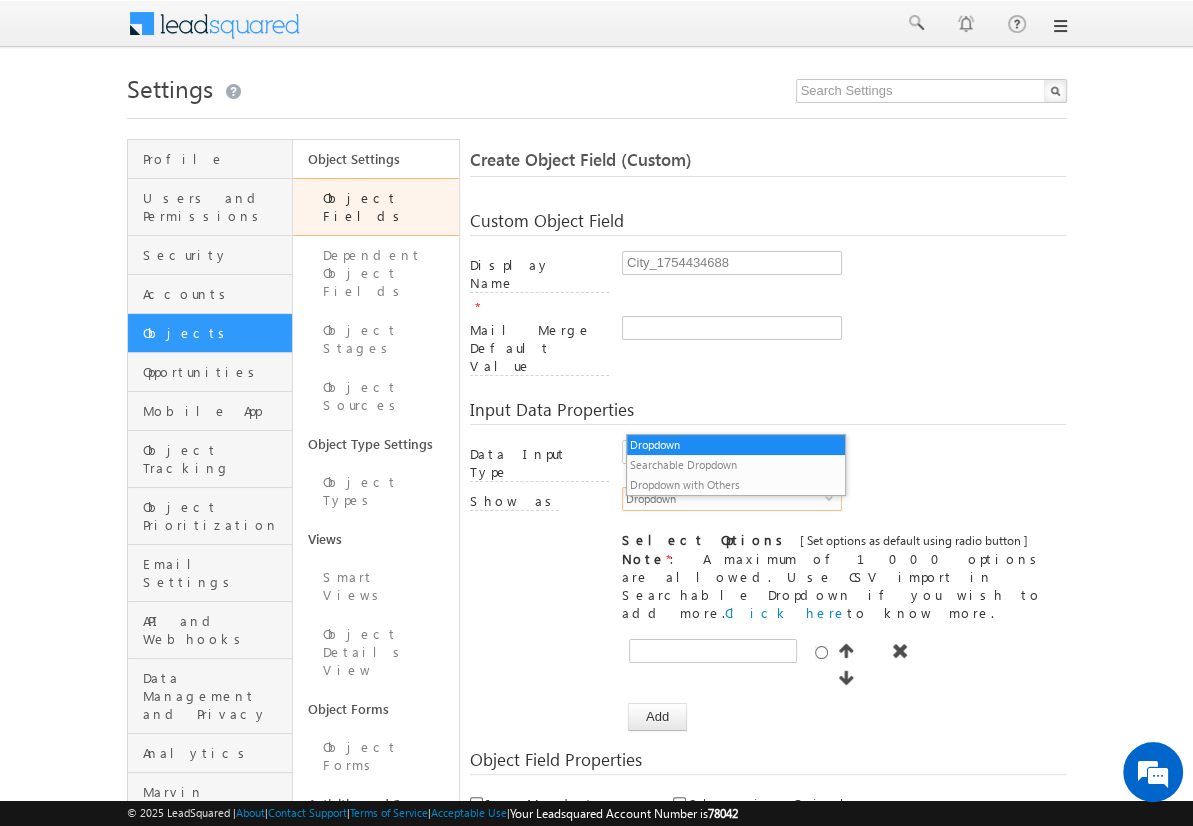 click on "Searchable Dropdown" at bounding box center [736, 465] 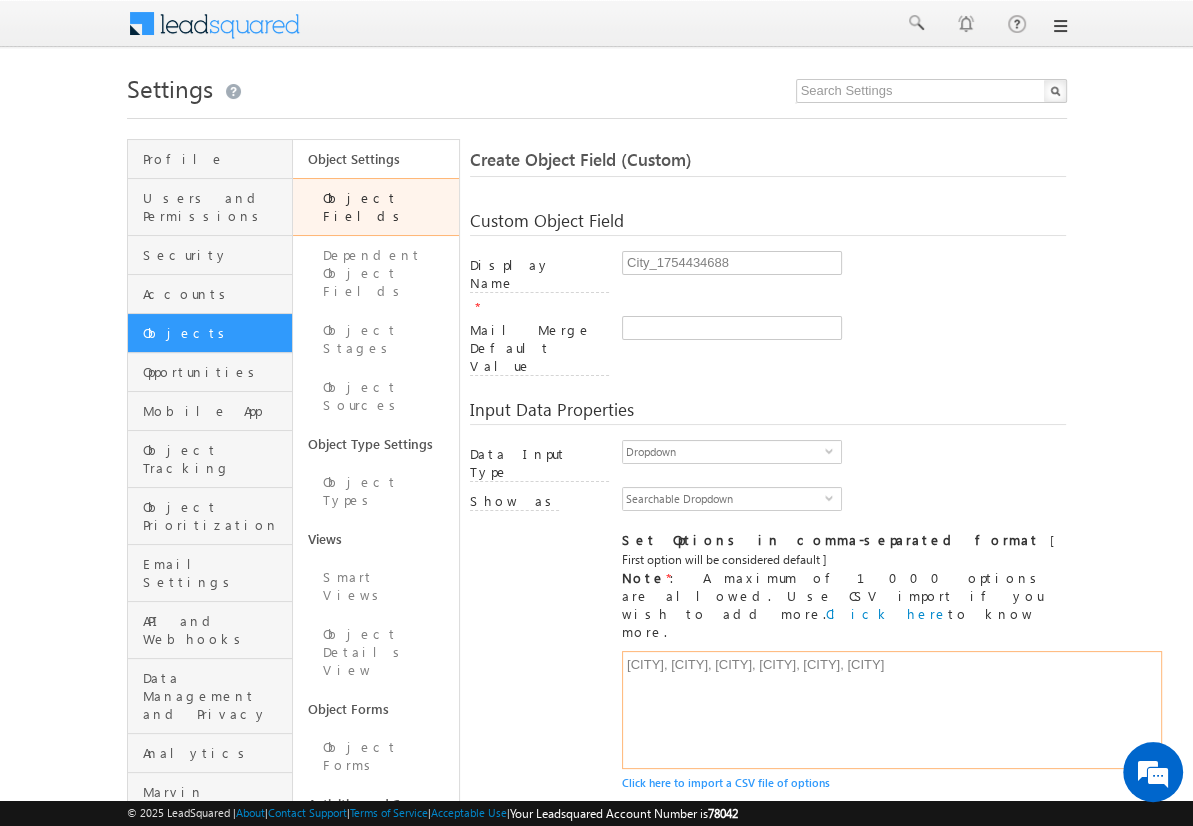 type on "[CITY], [CITY], [CITY], [CITY], [CITY], [CITY]" 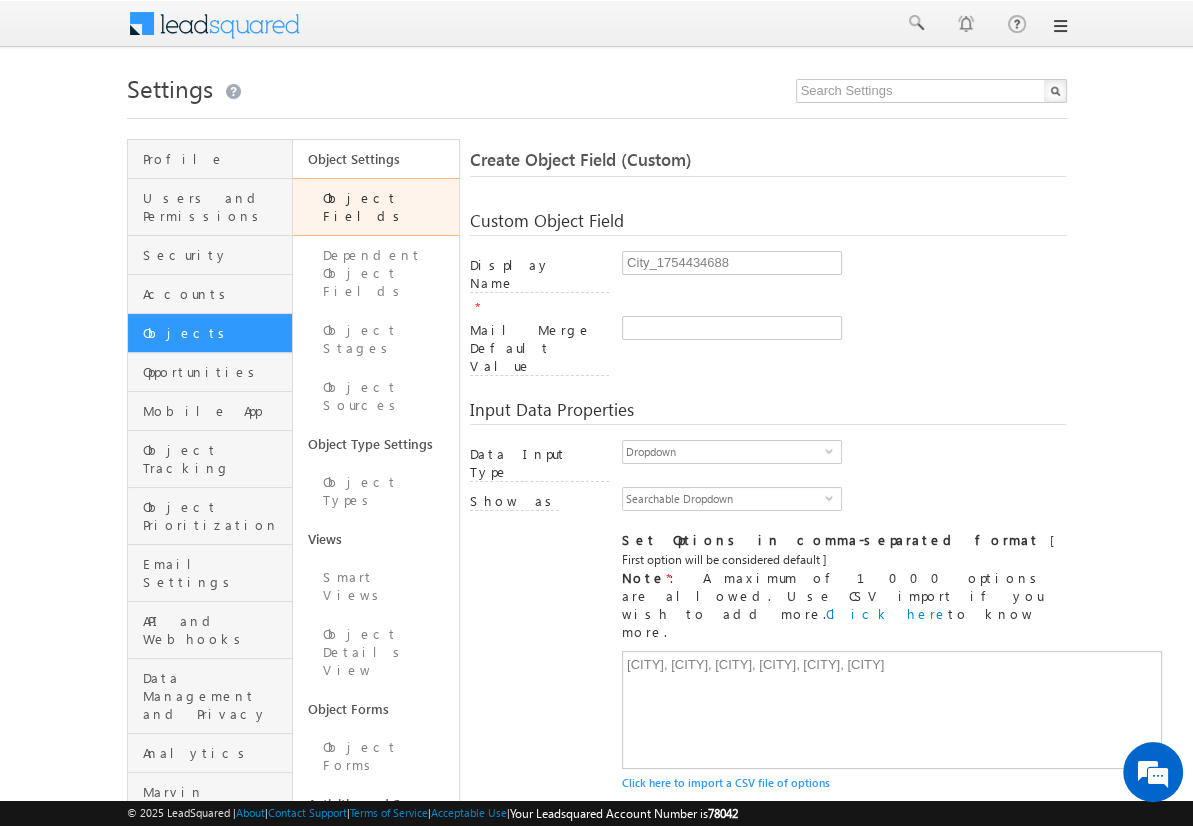 click on "Include in Mail Merge" at bounding box center (679, 899) 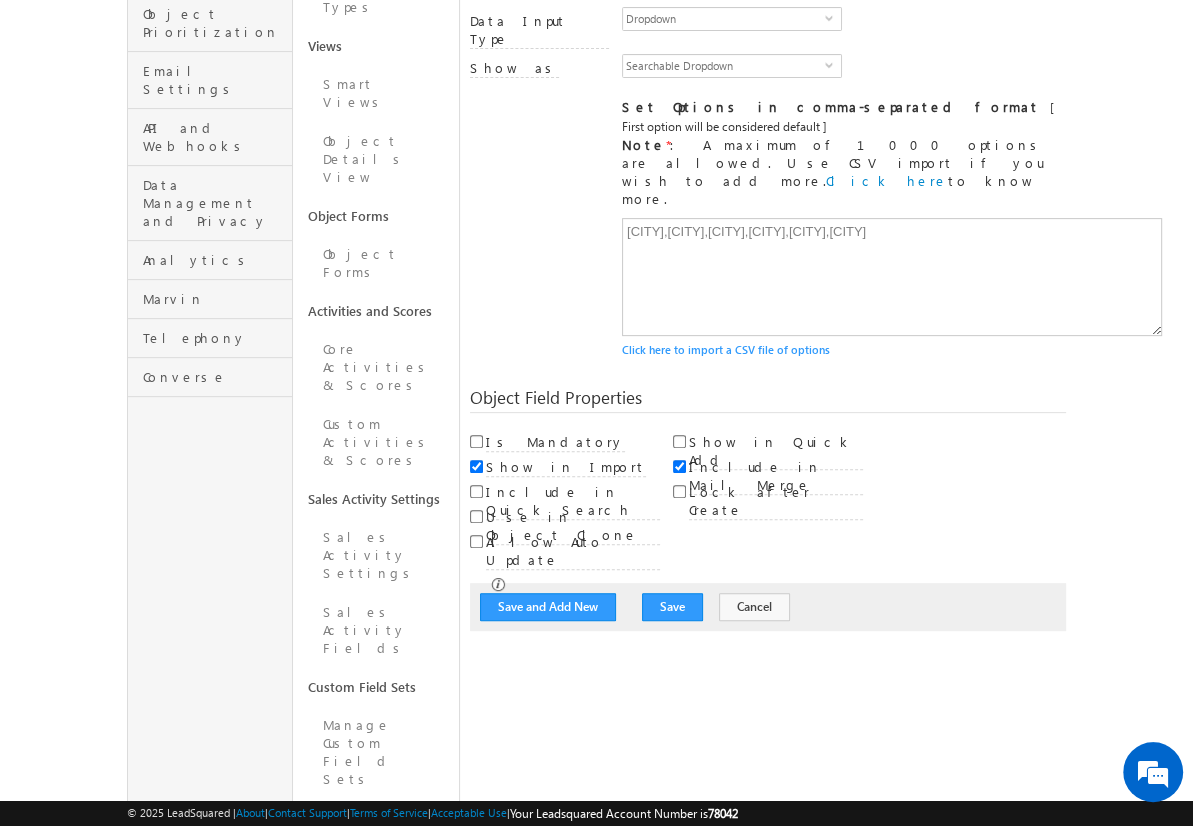 scroll, scrollTop: 149, scrollLeft: 0, axis: vertical 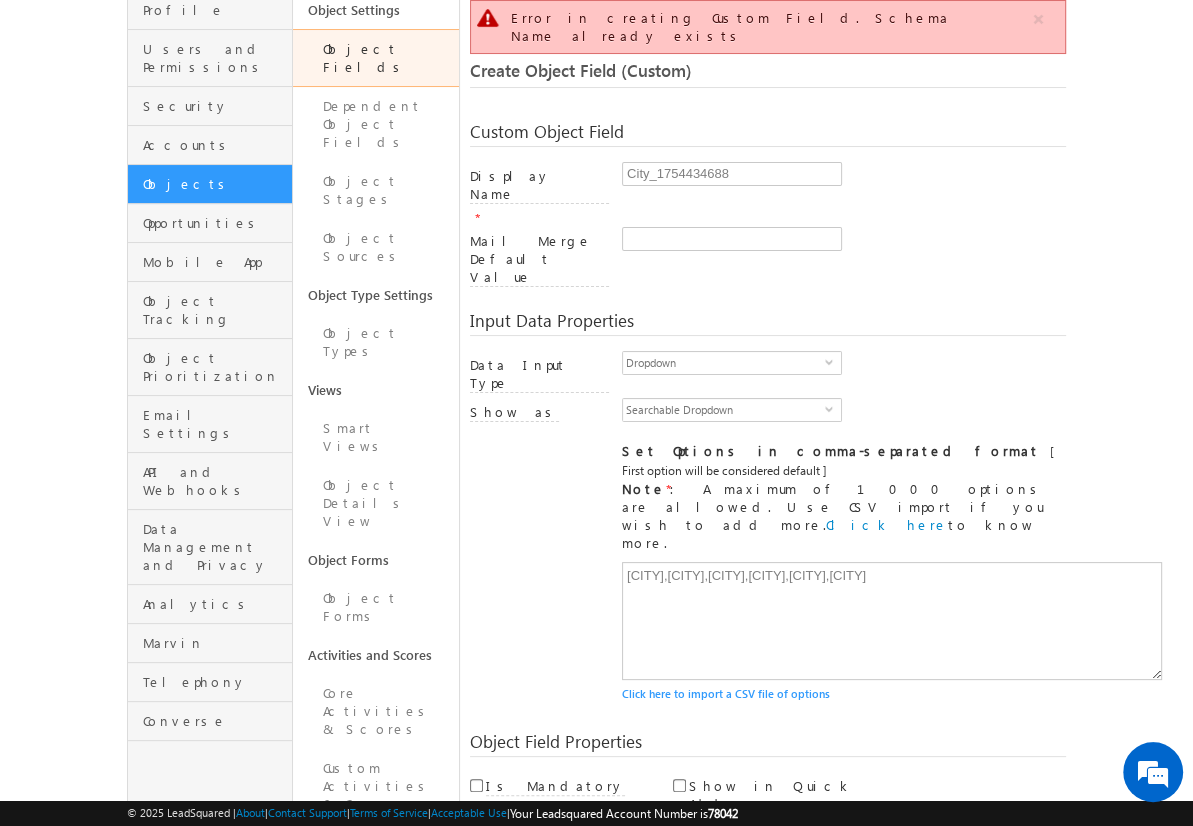 click on "Cancel" at bounding box center (754, 951) 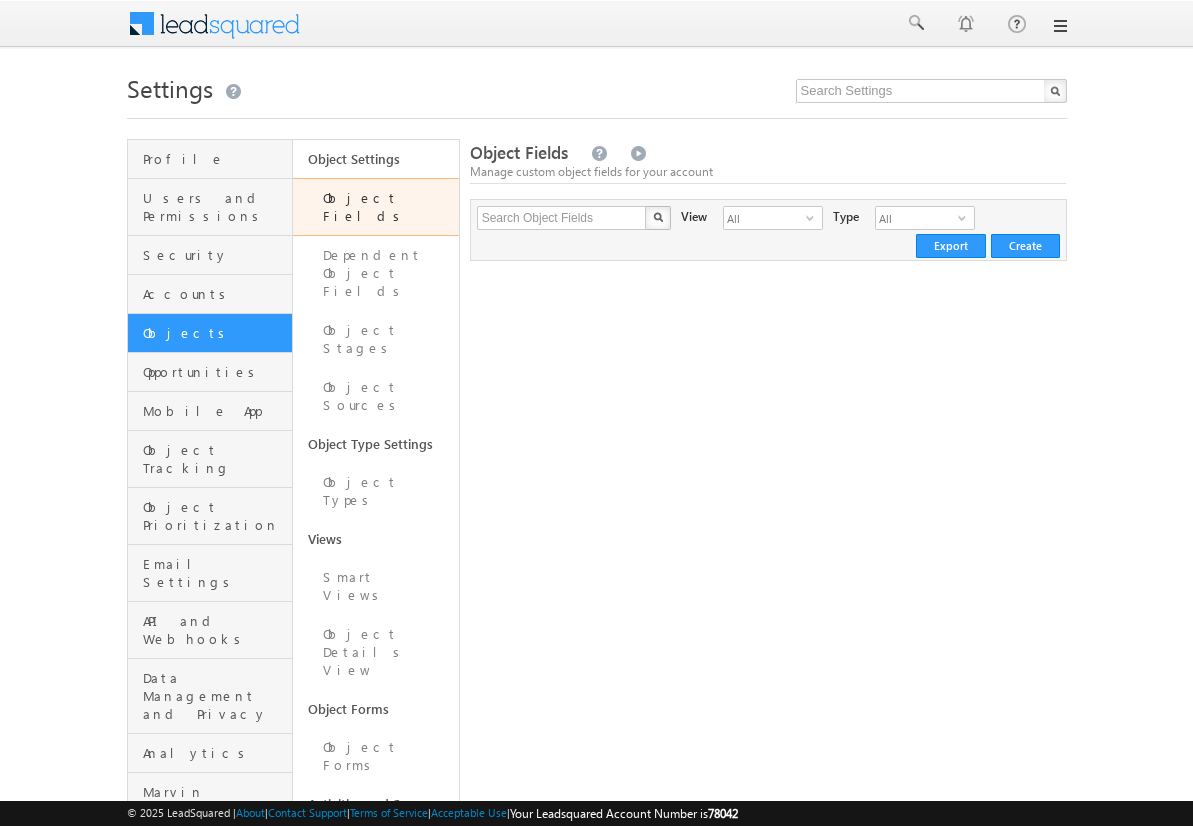 scroll, scrollTop: 0, scrollLeft: 0, axis: both 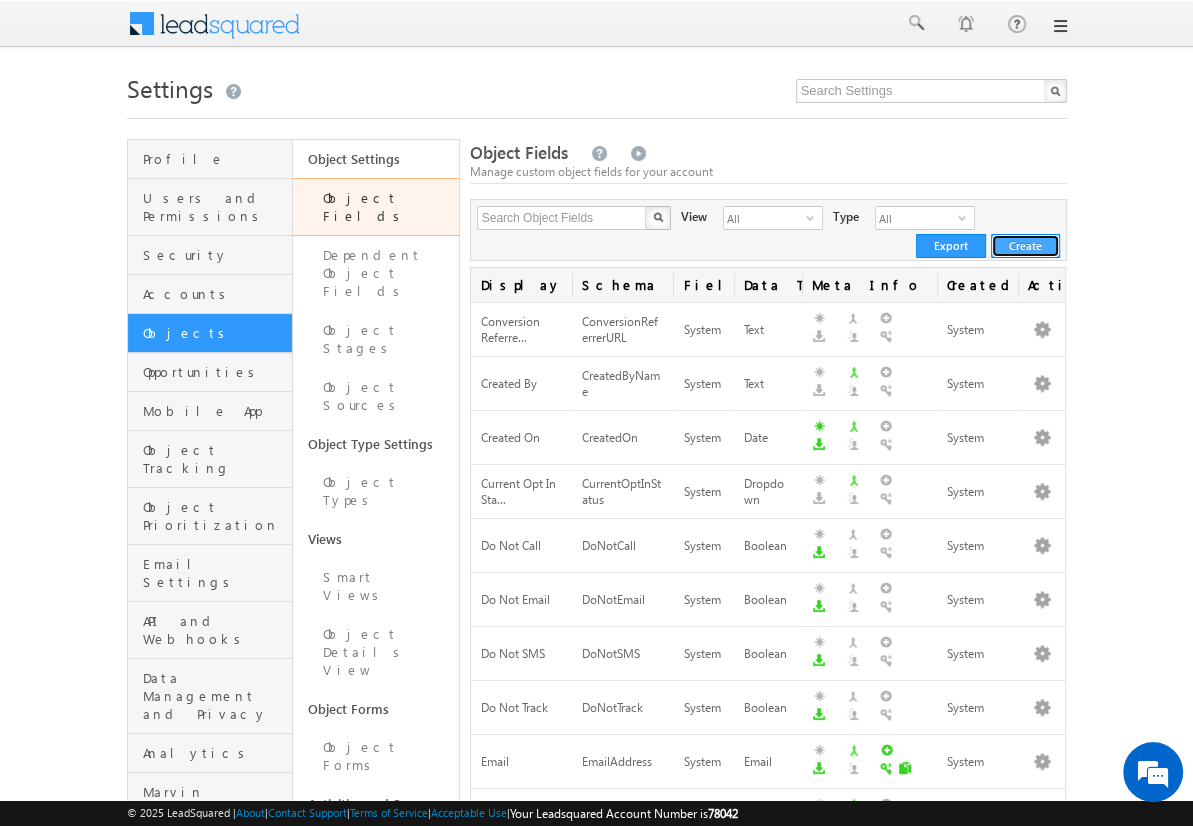 click on "Create" at bounding box center [1025, 246] 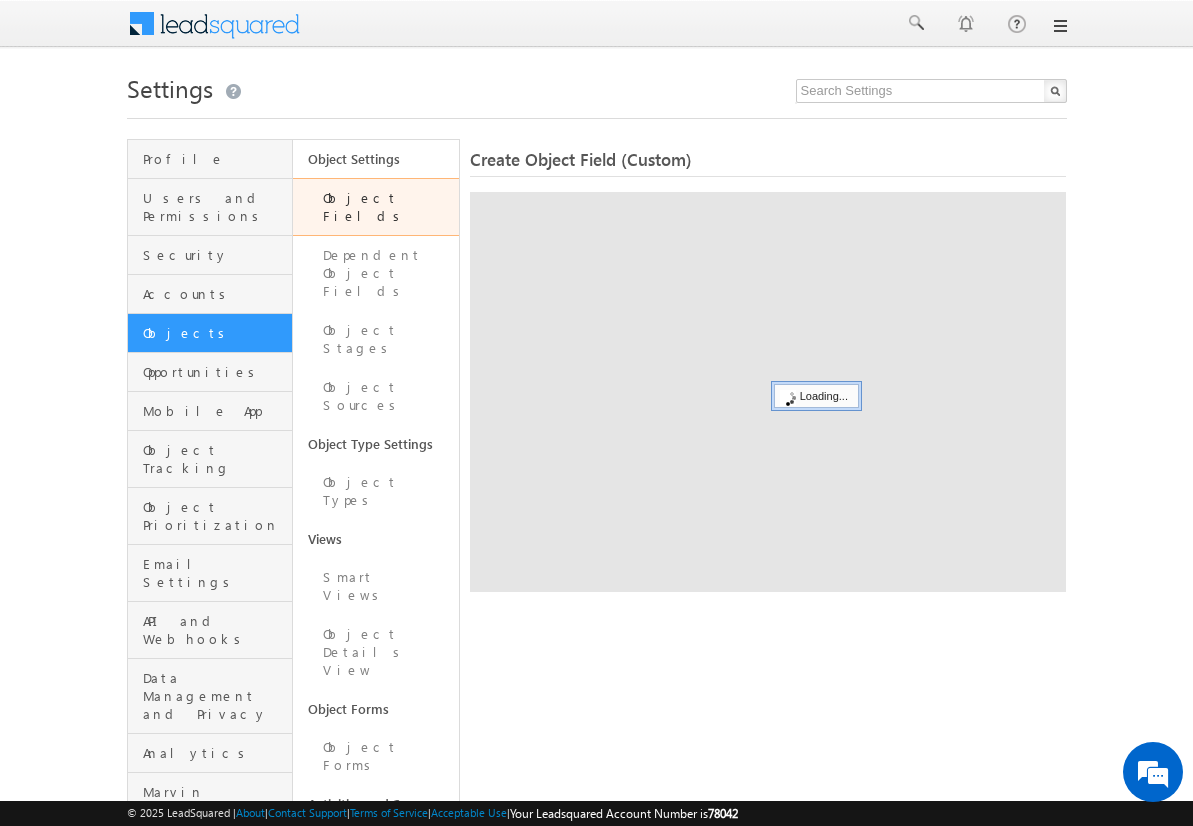 scroll, scrollTop: 0, scrollLeft: 0, axis: both 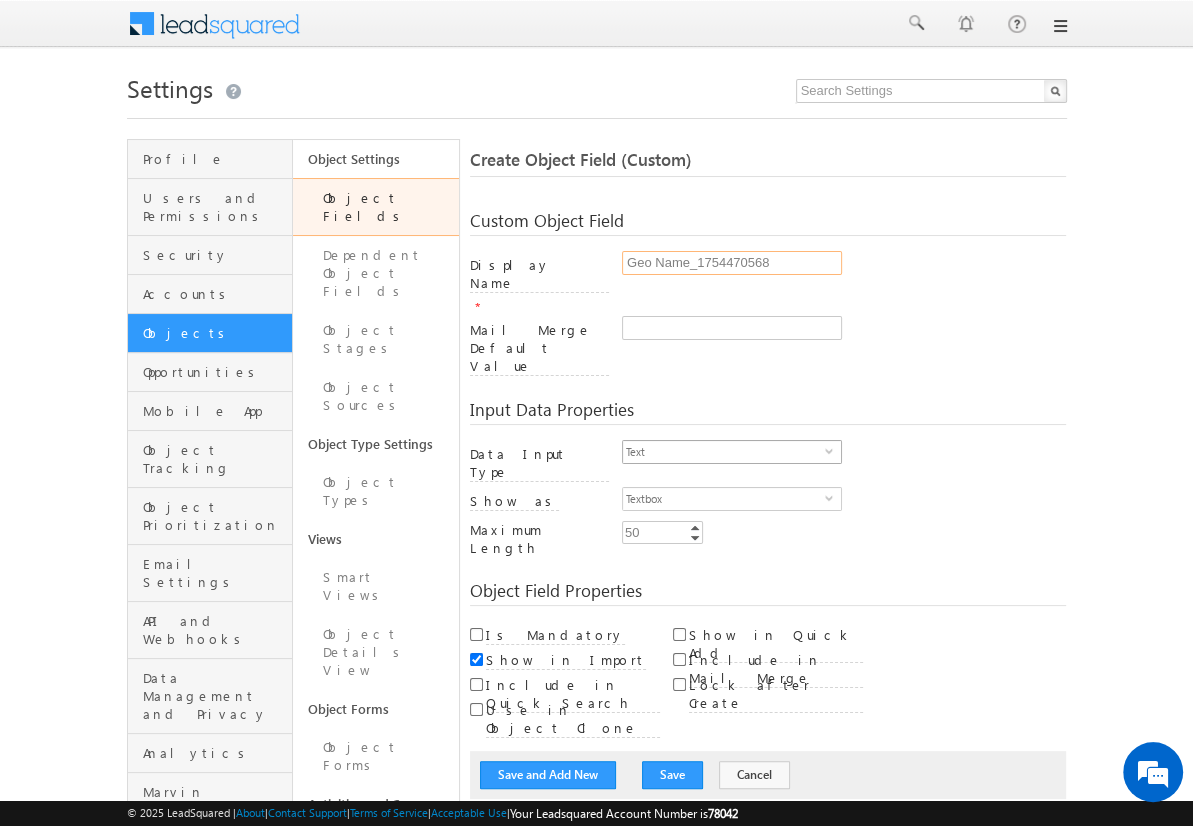 type on "Geo Name_1754470568" 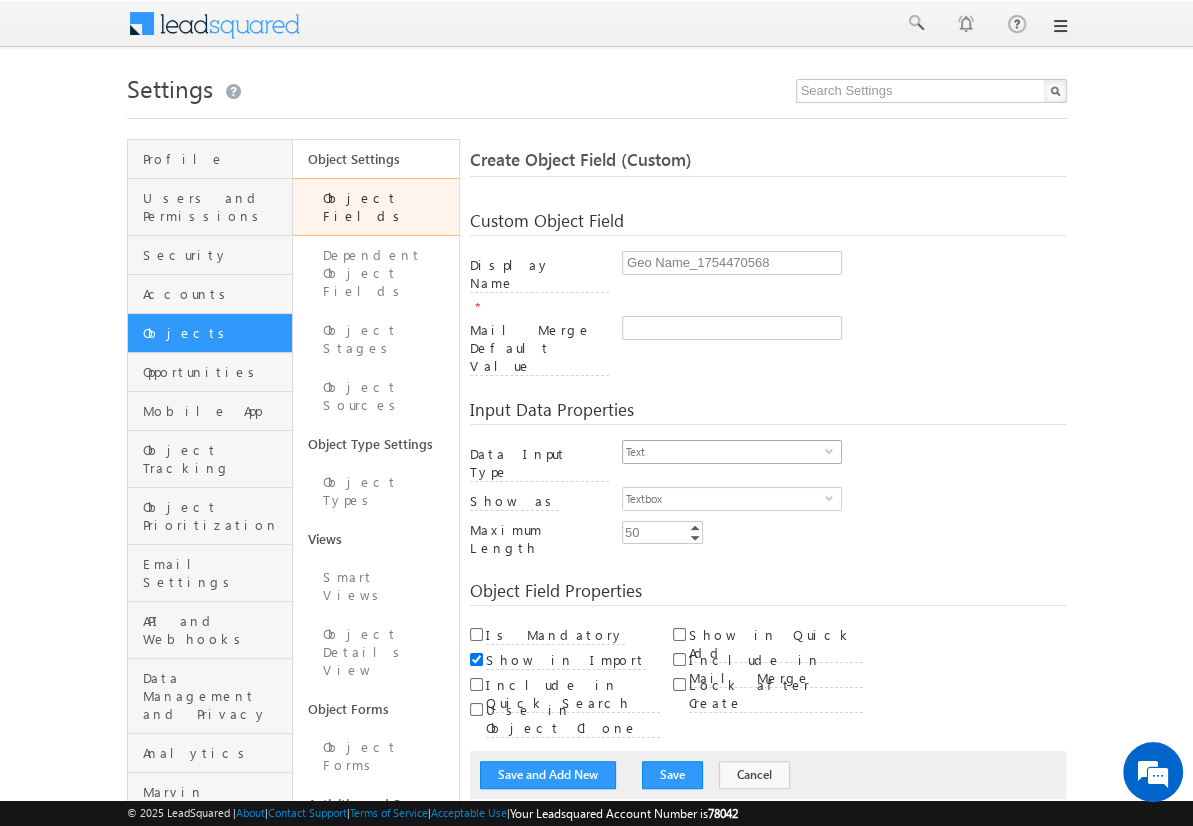 click on "Text" at bounding box center [724, 452] 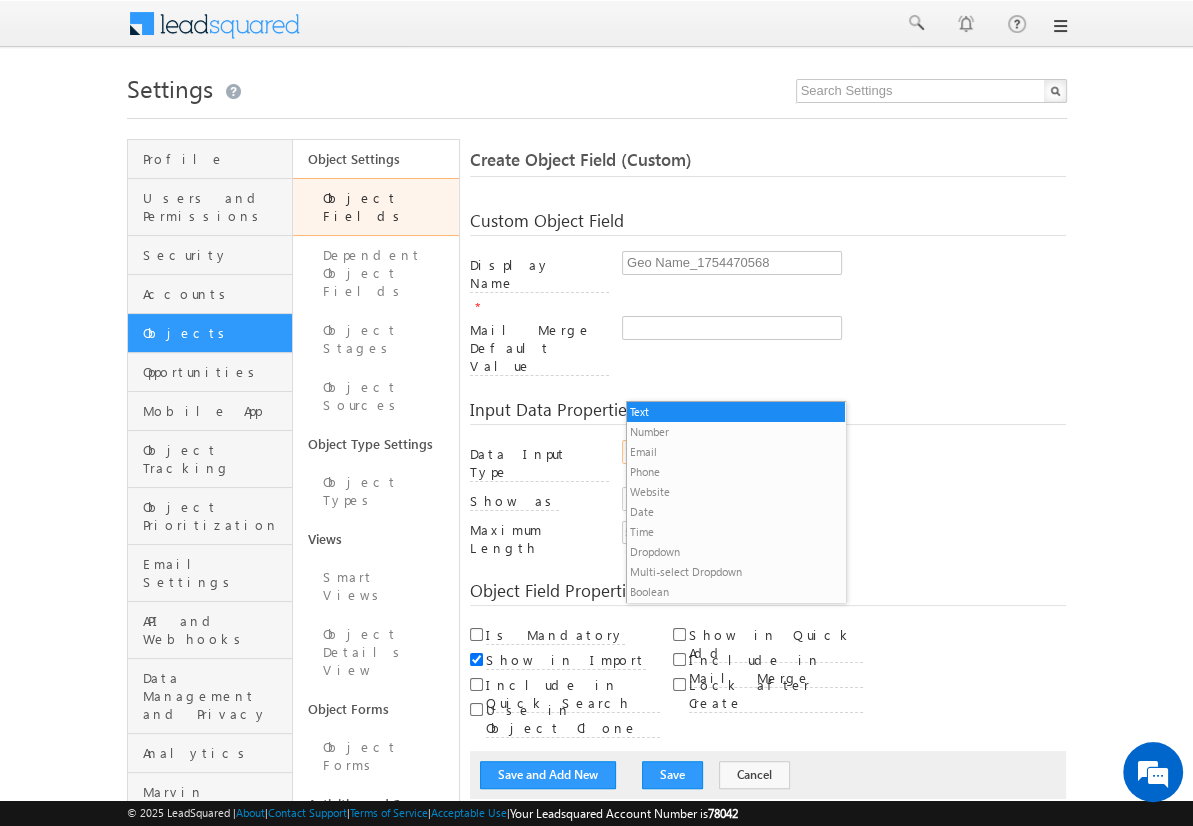 click on "Dropdown" at bounding box center [736, 552] 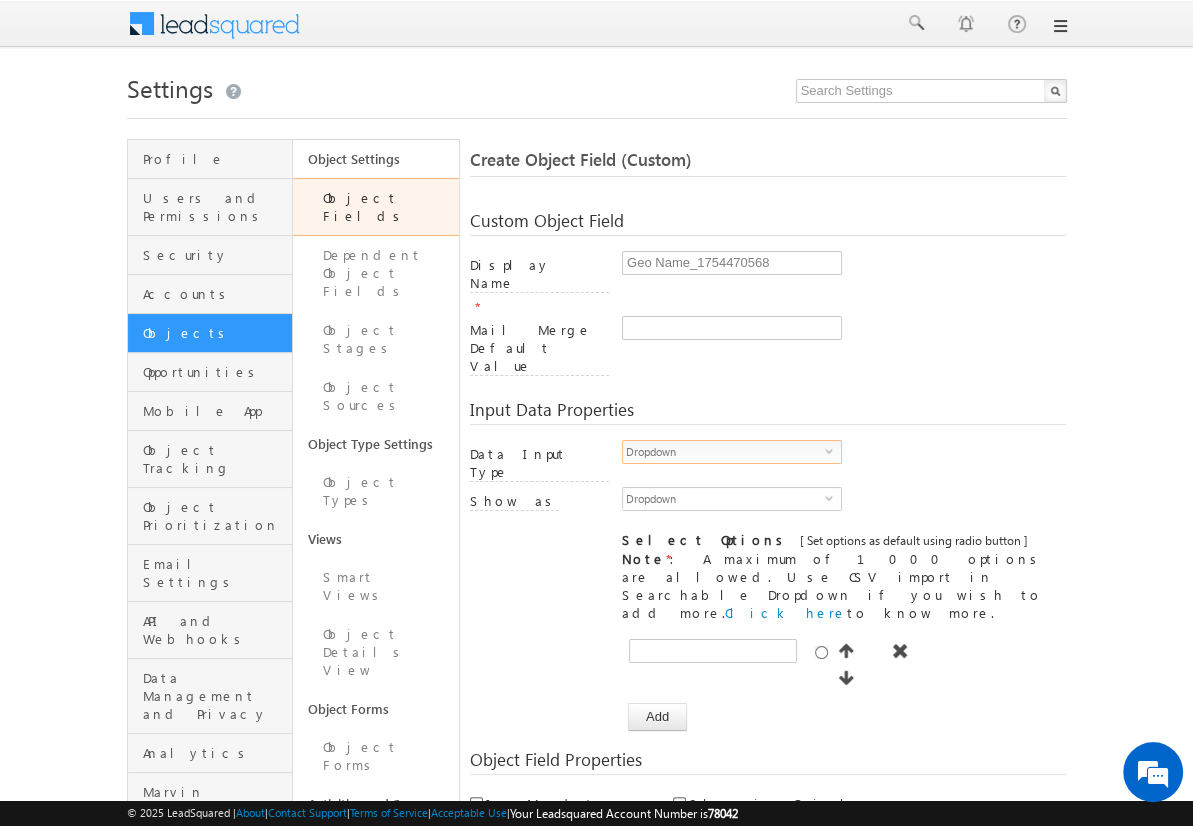 scroll, scrollTop: 0, scrollLeft: 0, axis: both 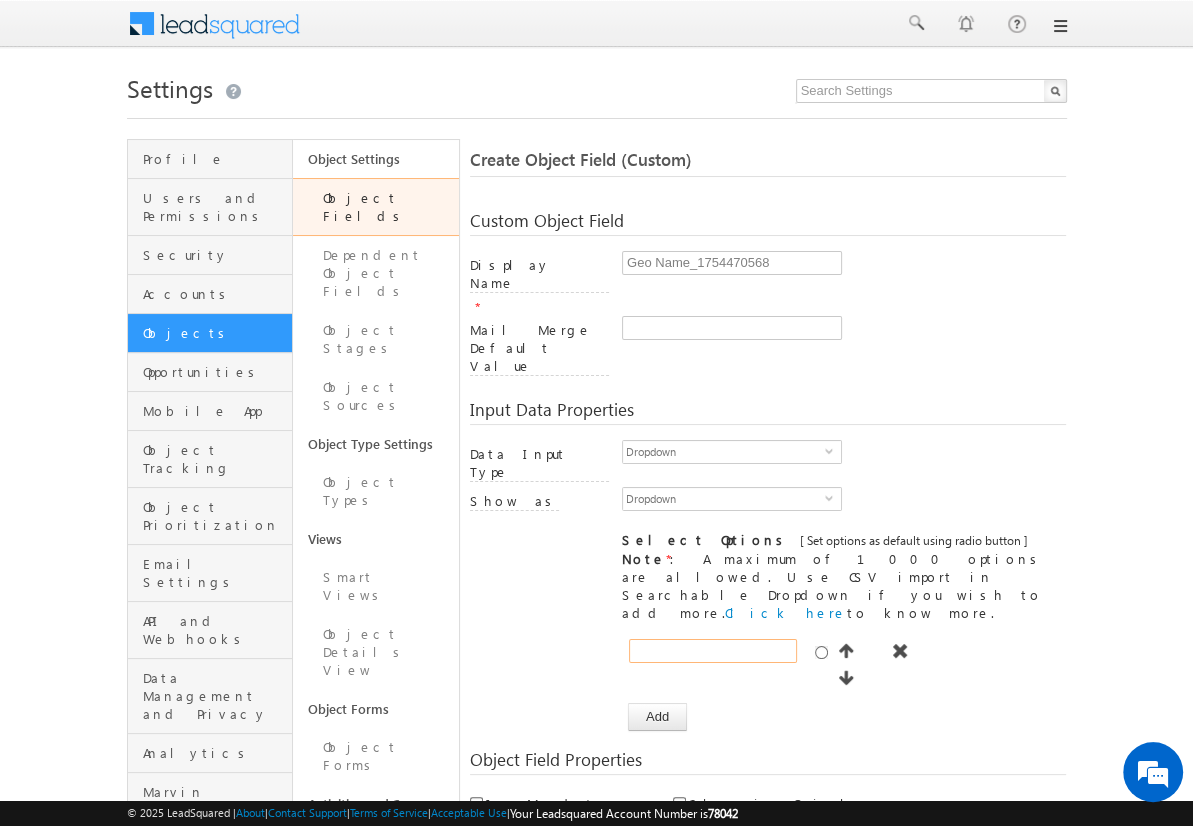 type on "Mumbai" 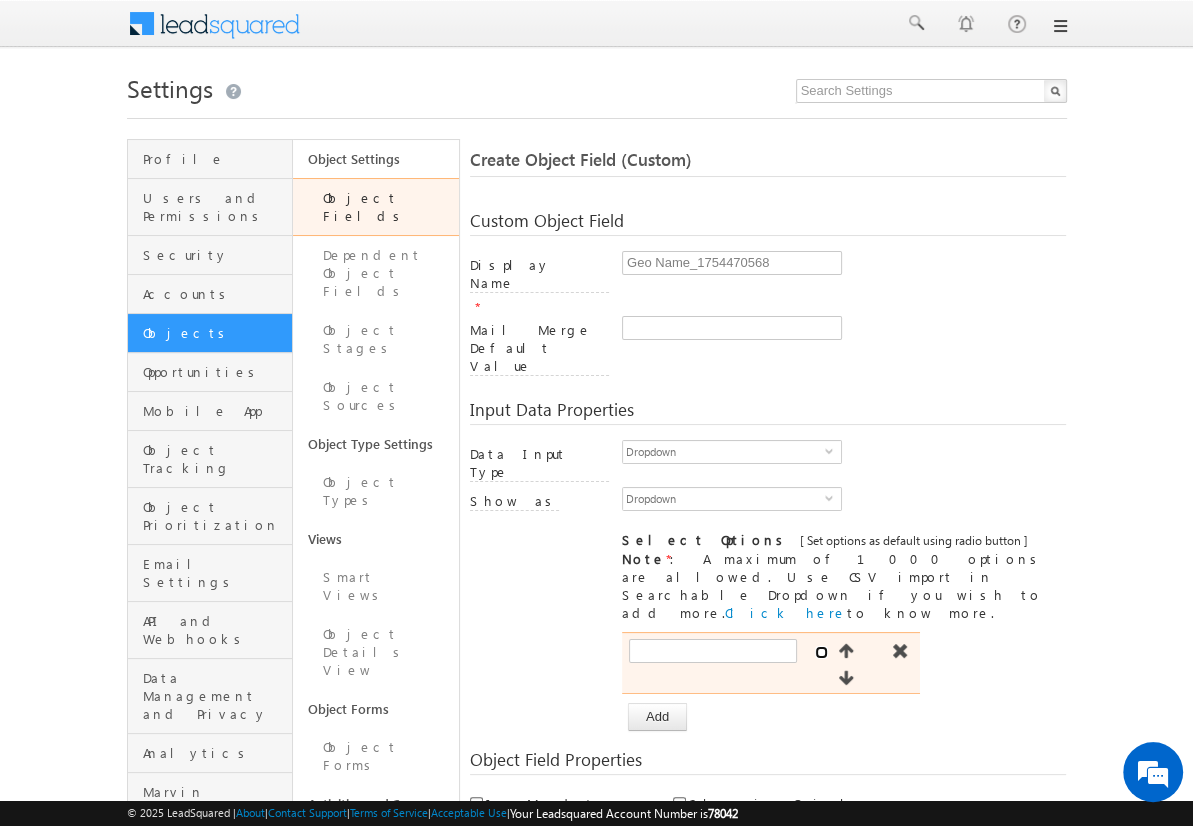click at bounding box center (821, 652) 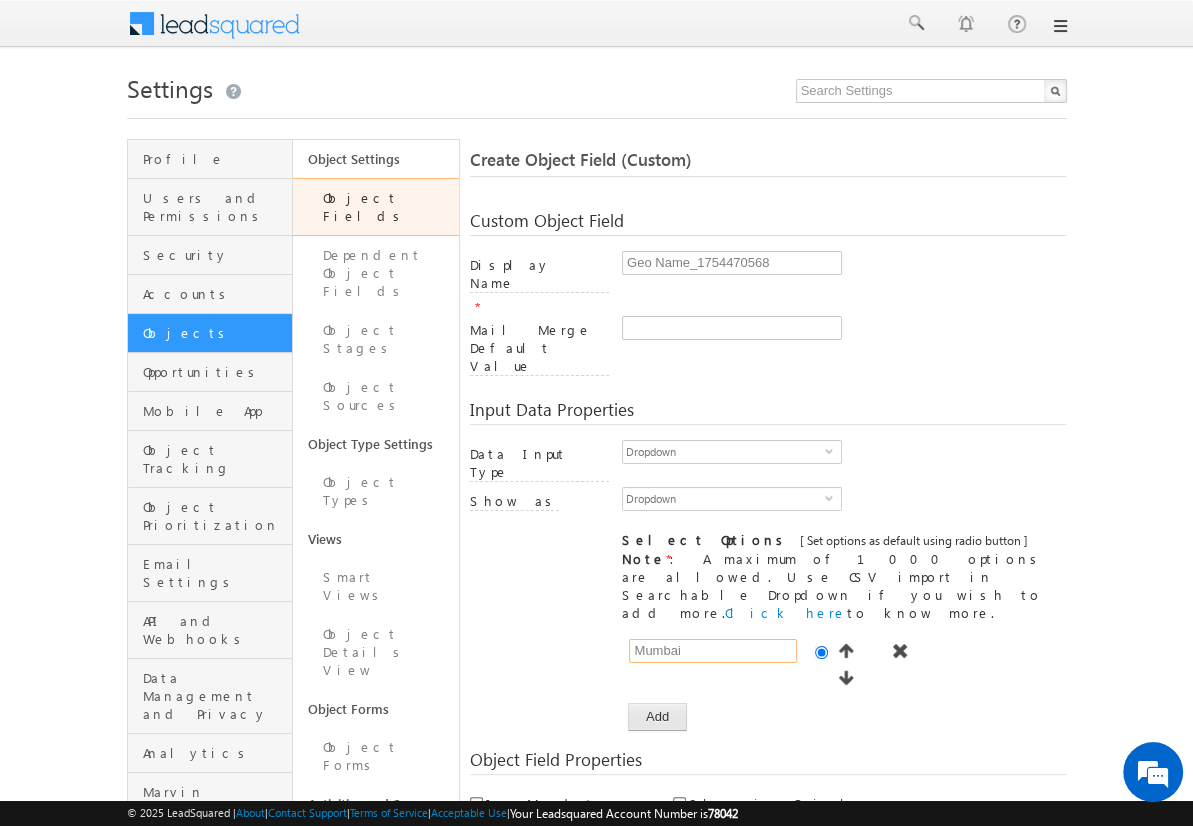 type on "Mumbai" 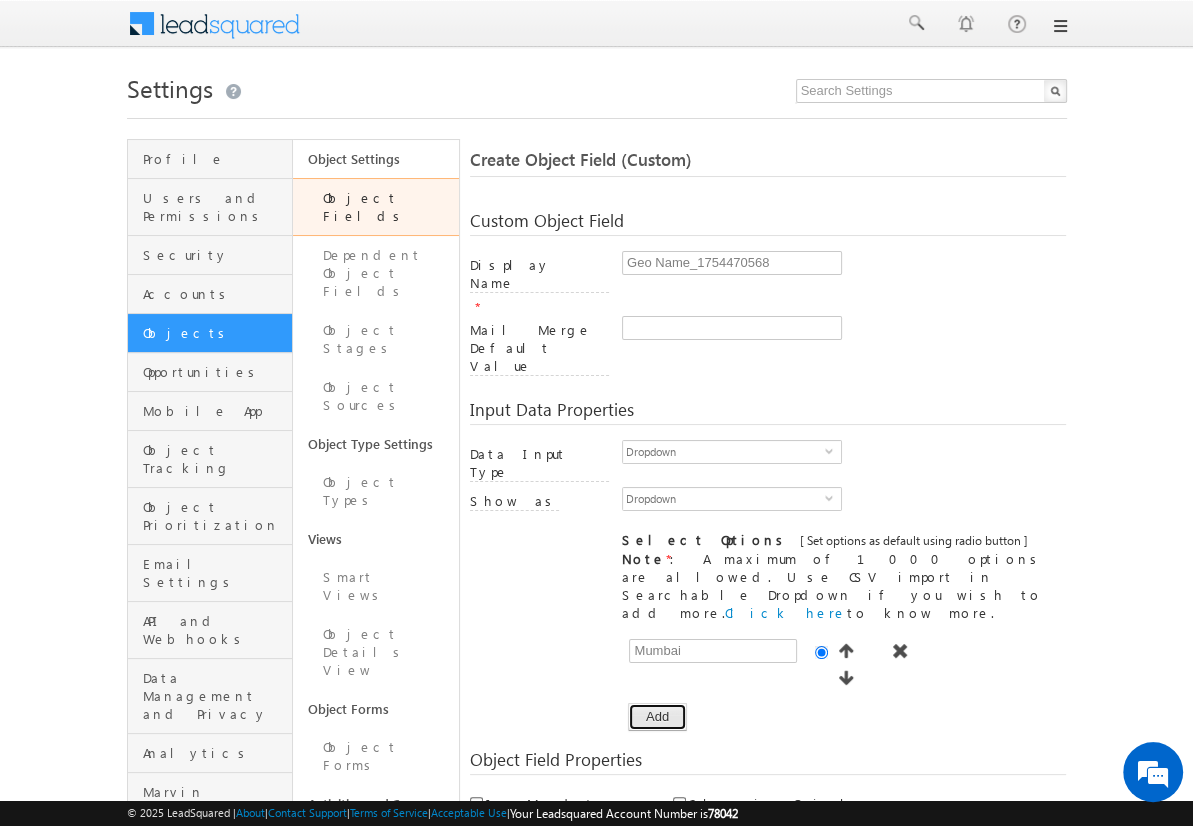 click on "Add" at bounding box center (657, 717) 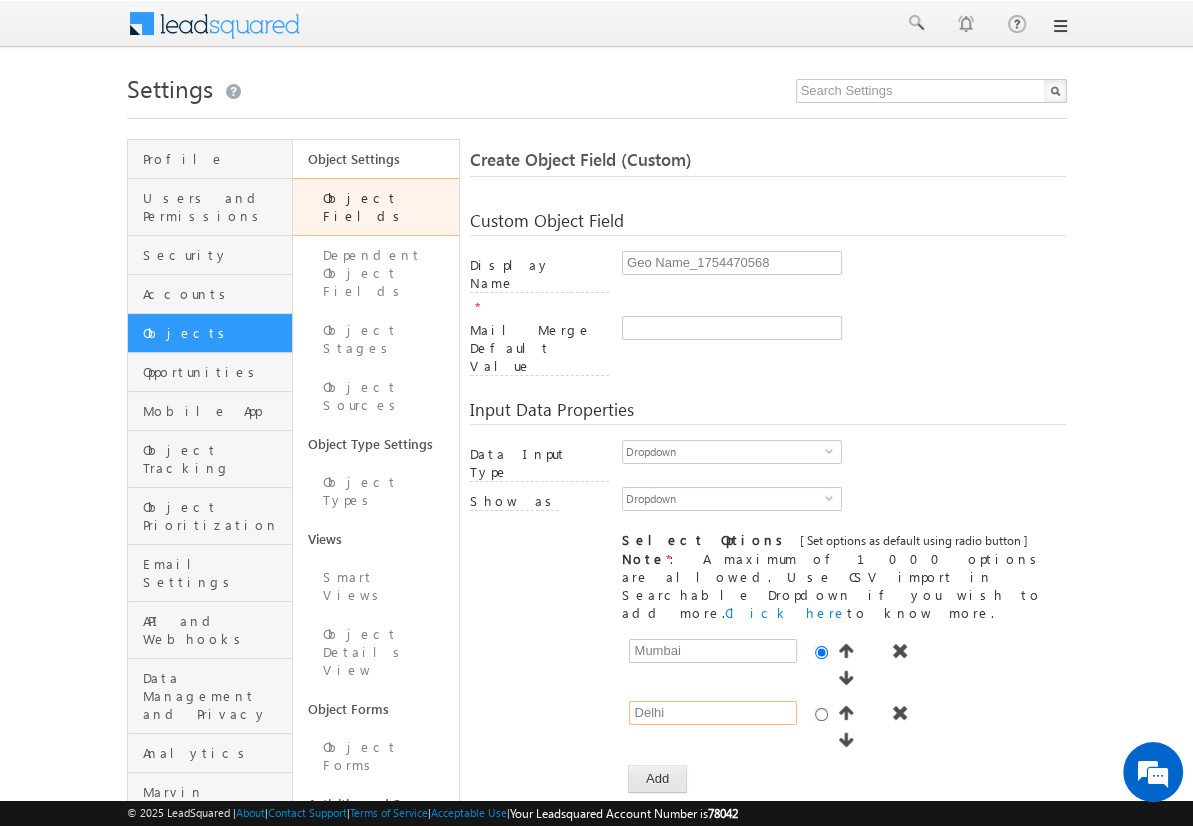 type on "Delhi" 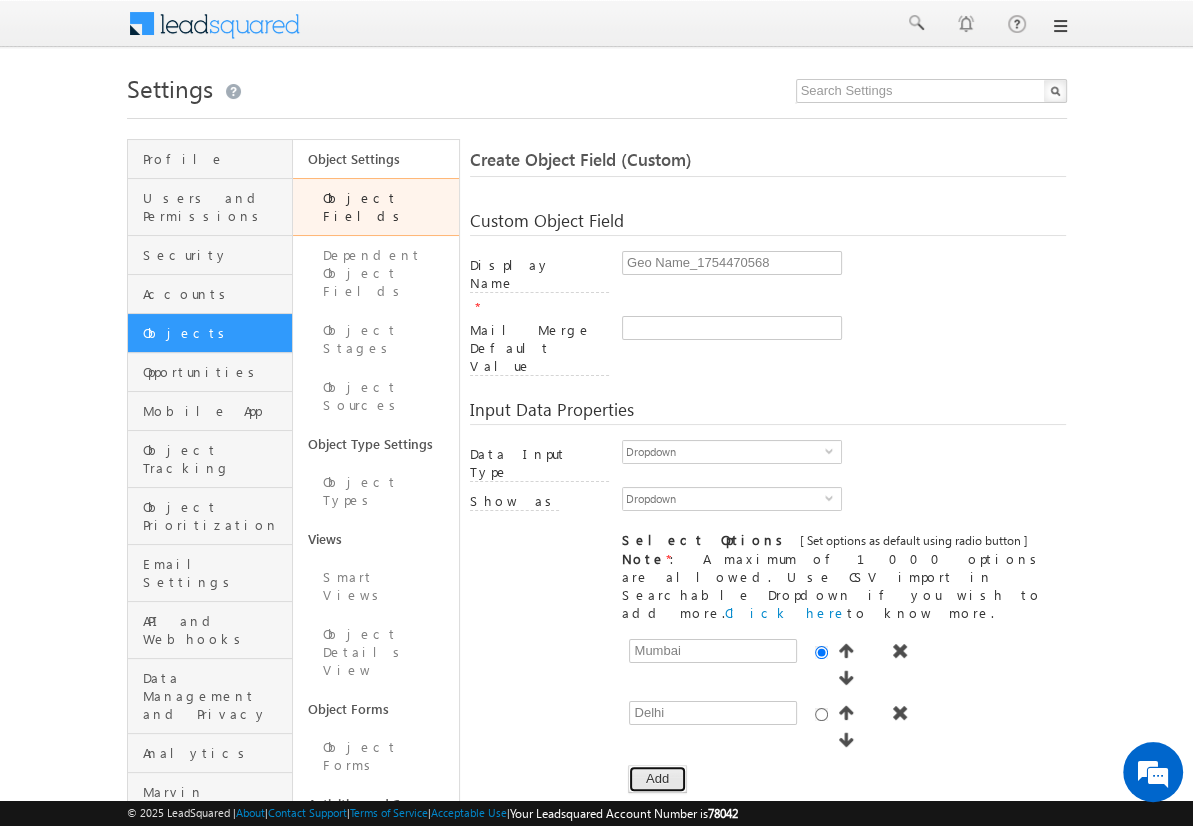 click on "Add" at bounding box center (657, 779) 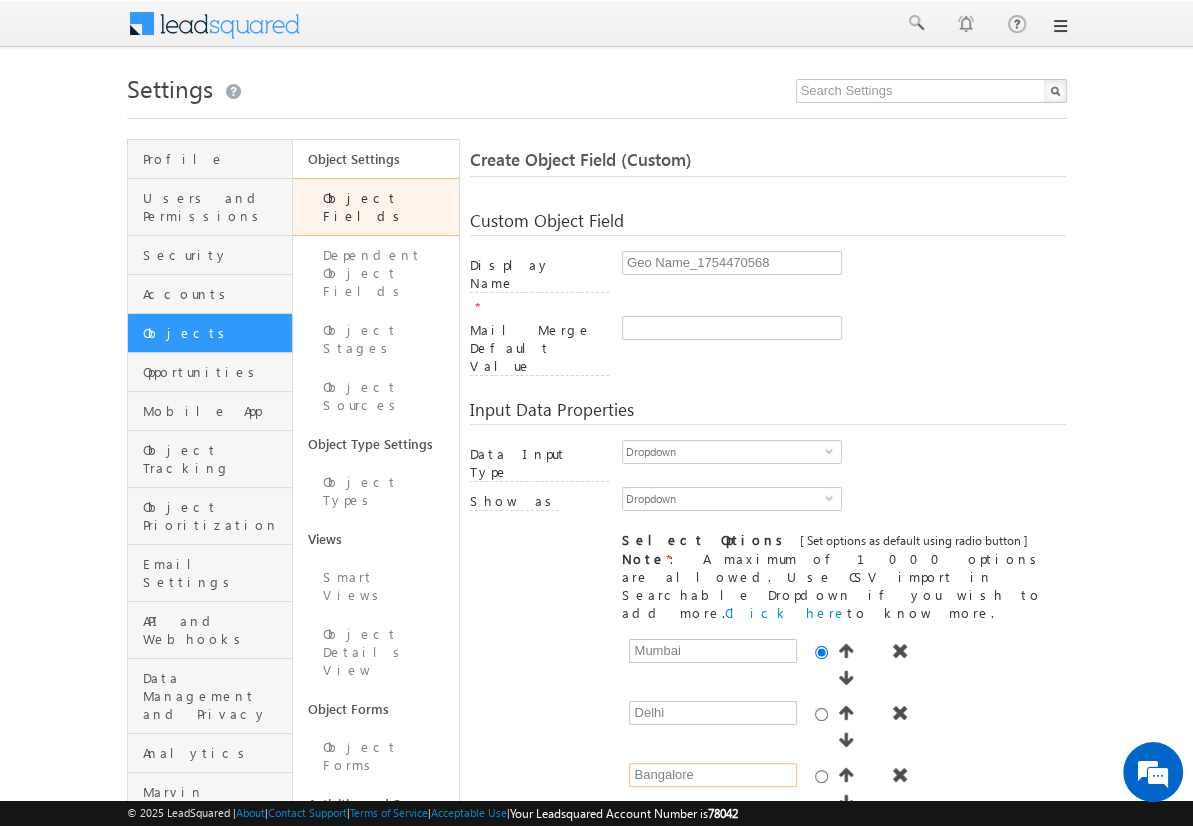 type on "Bangalore" 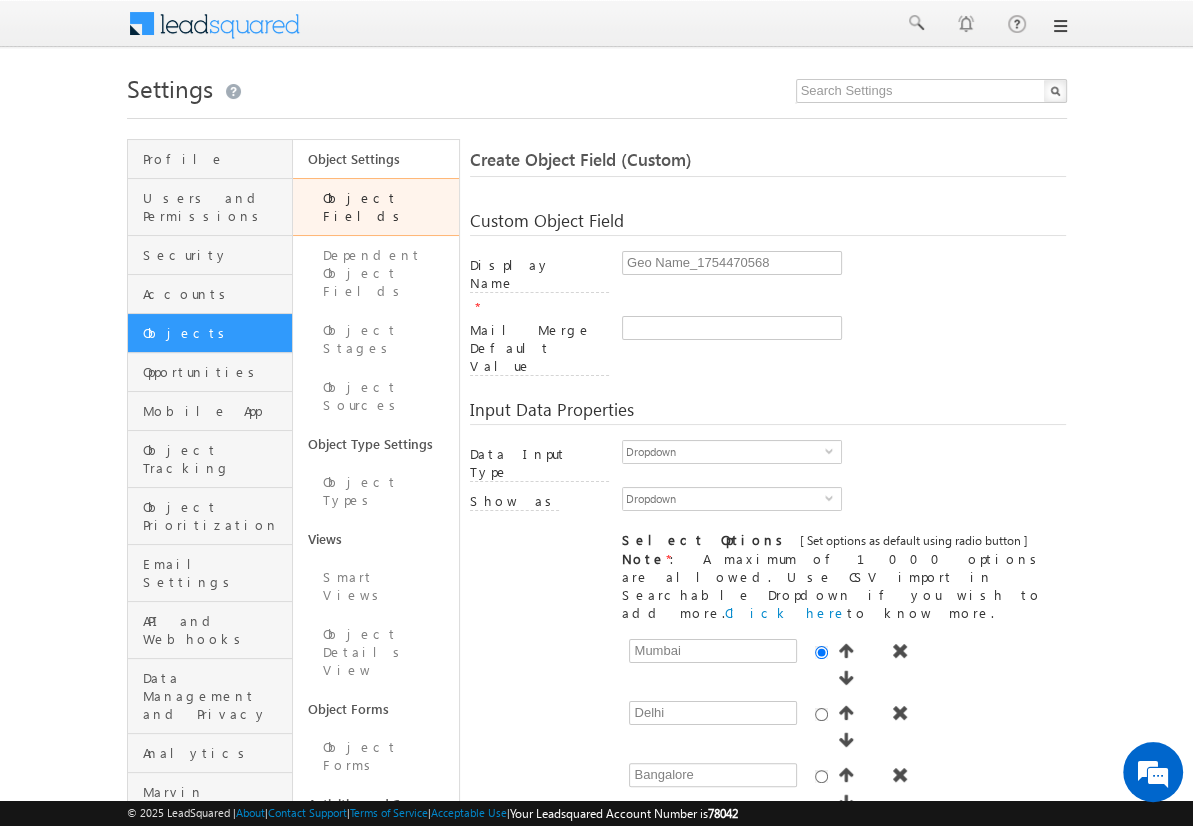 click on "Add" at bounding box center (657, 841) 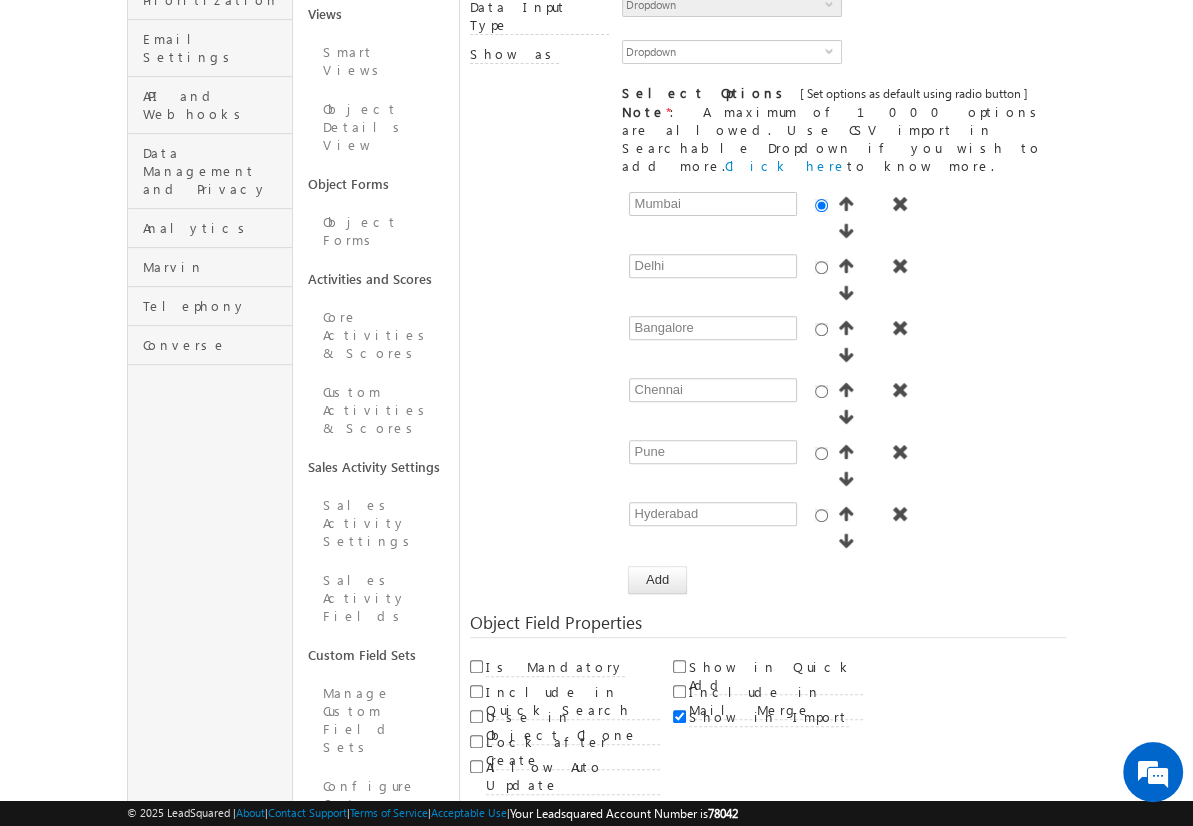 scroll, scrollTop: 149, scrollLeft: 0, axis: vertical 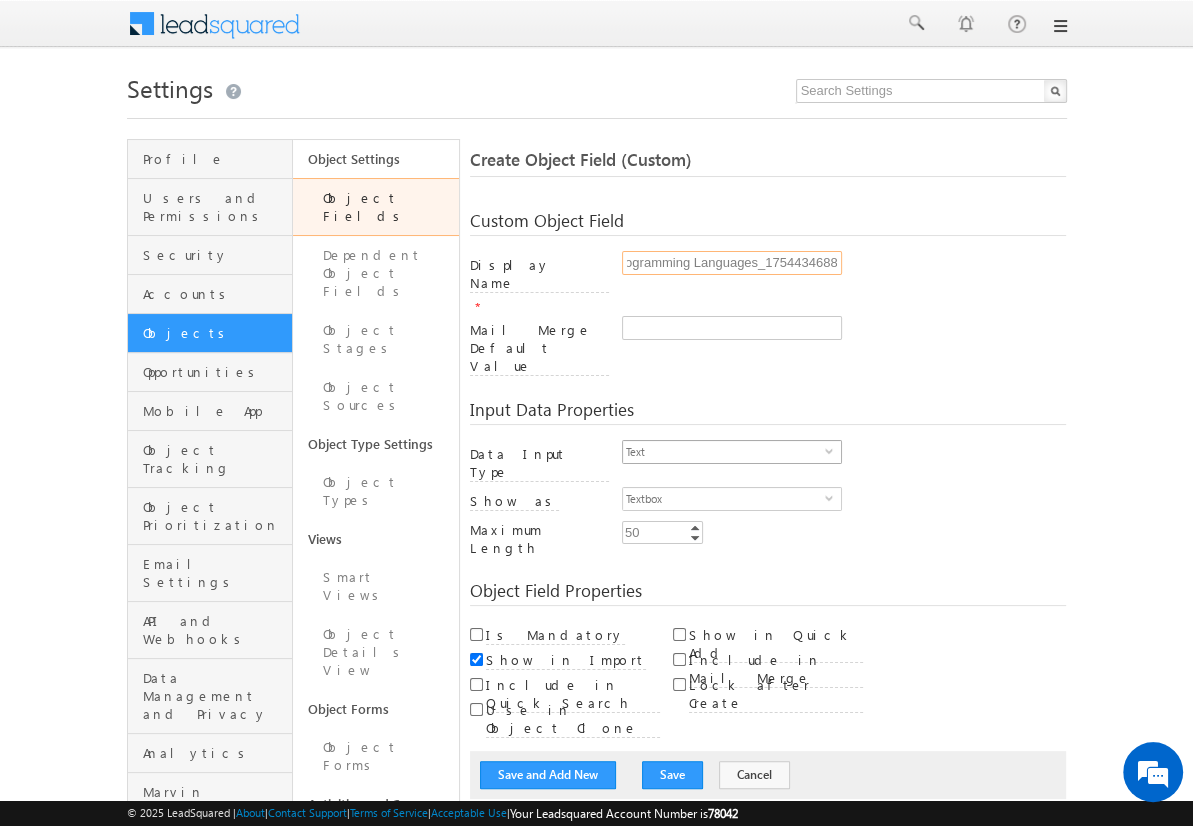 type on "Programming Languages_1754434688" 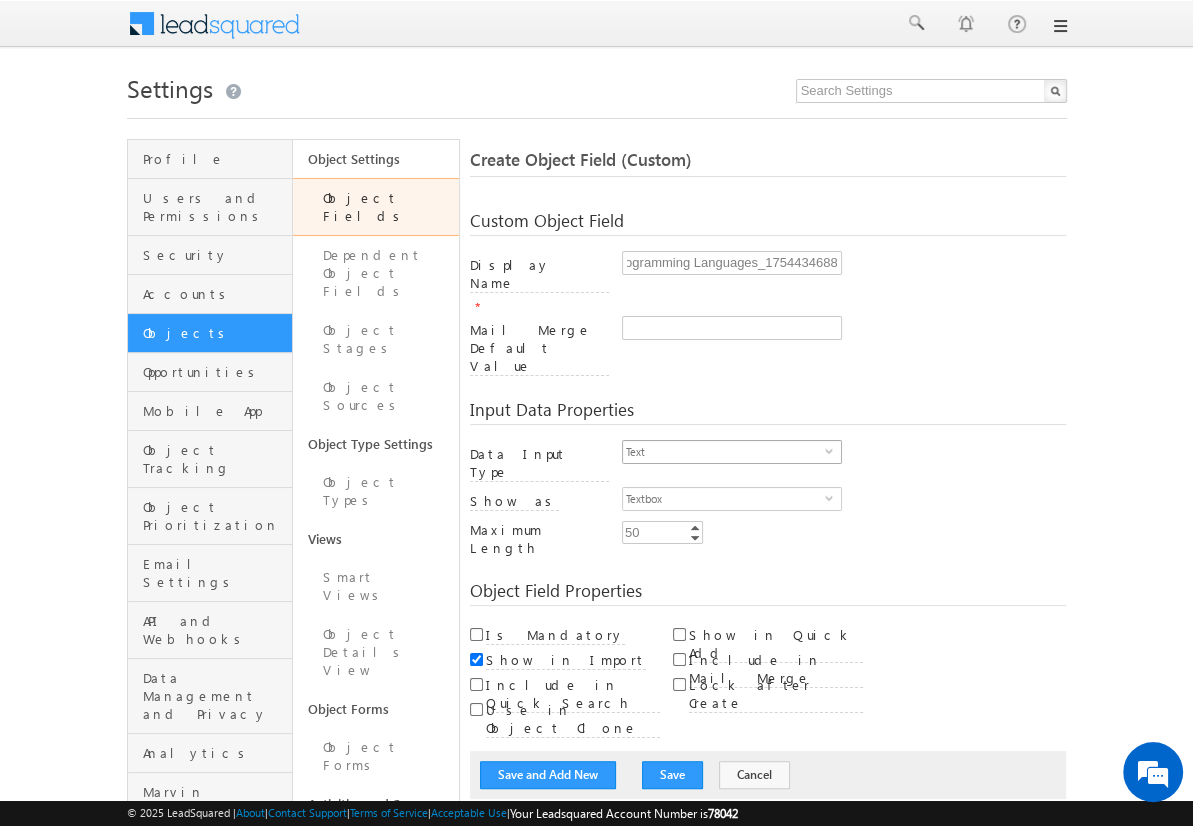 click on "Text" at bounding box center [724, 452] 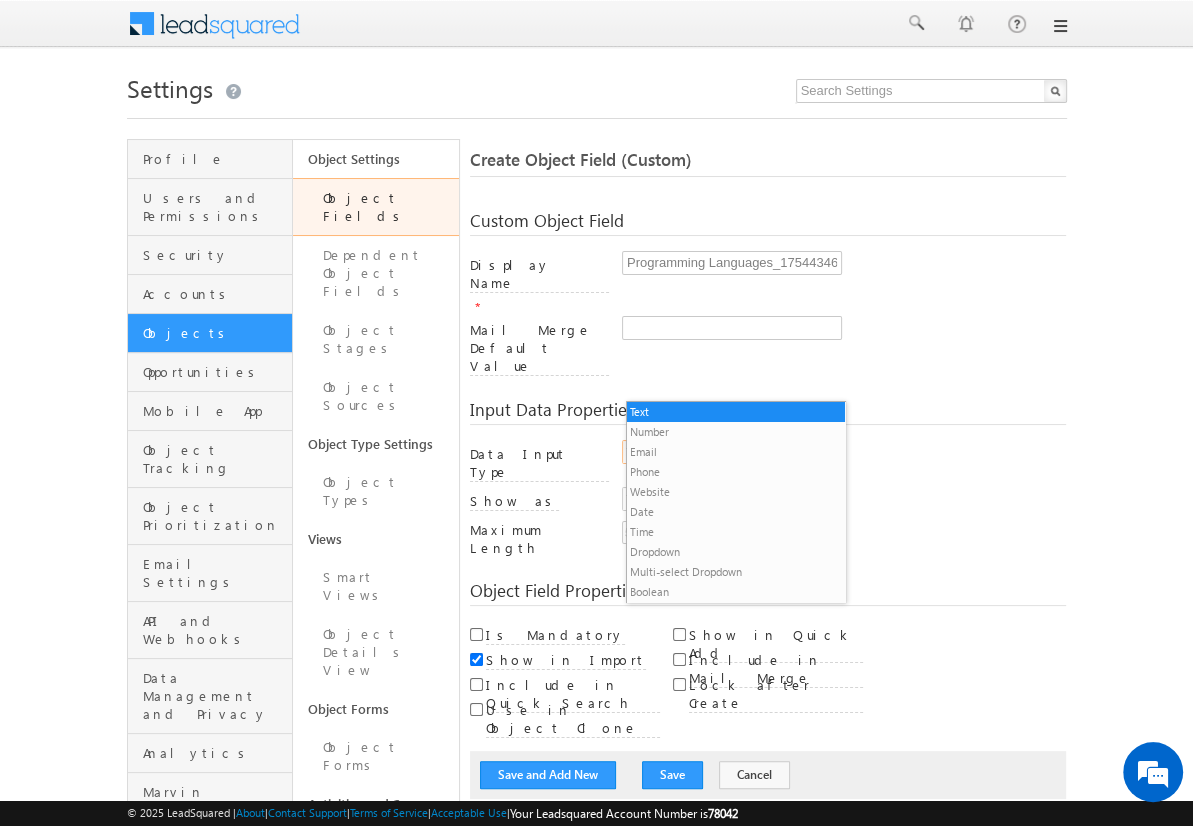 click on "Multi-select Dropdown" at bounding box center [736, 572] 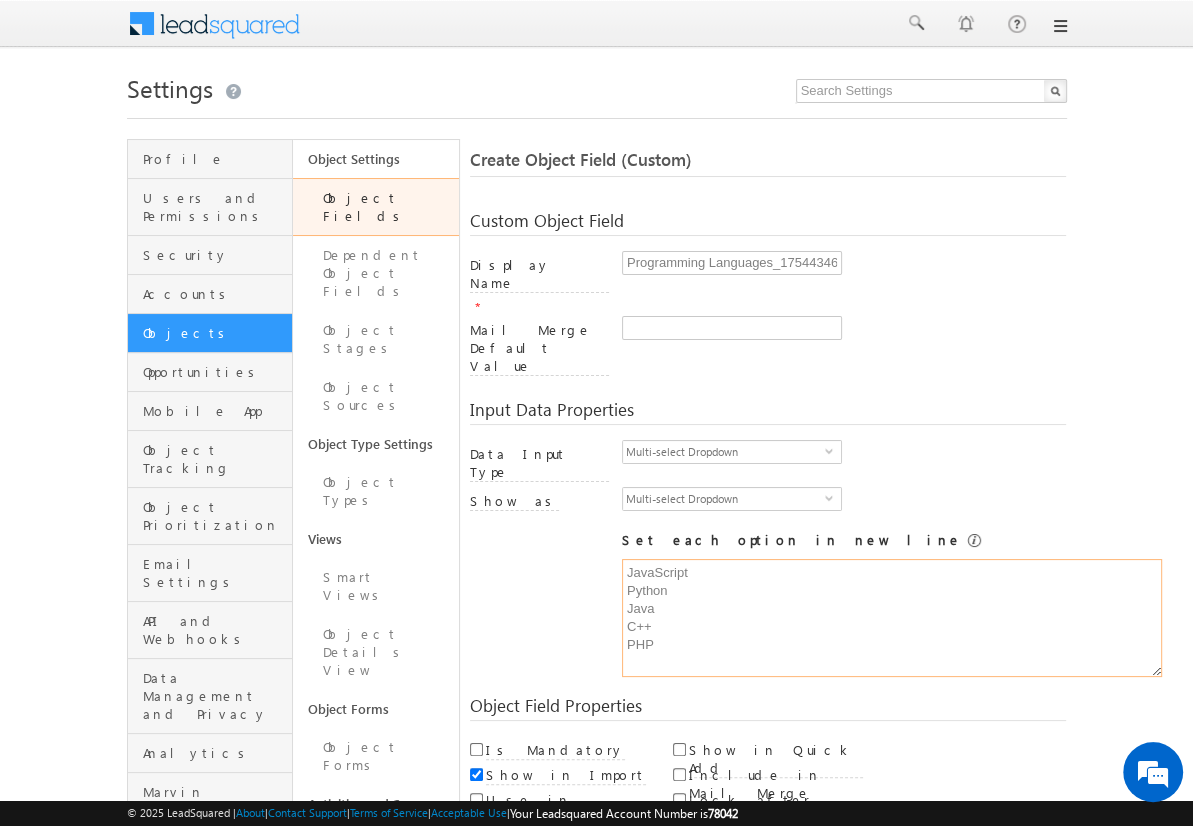 type on "JavaScript
Python
Java
C++
PHP" 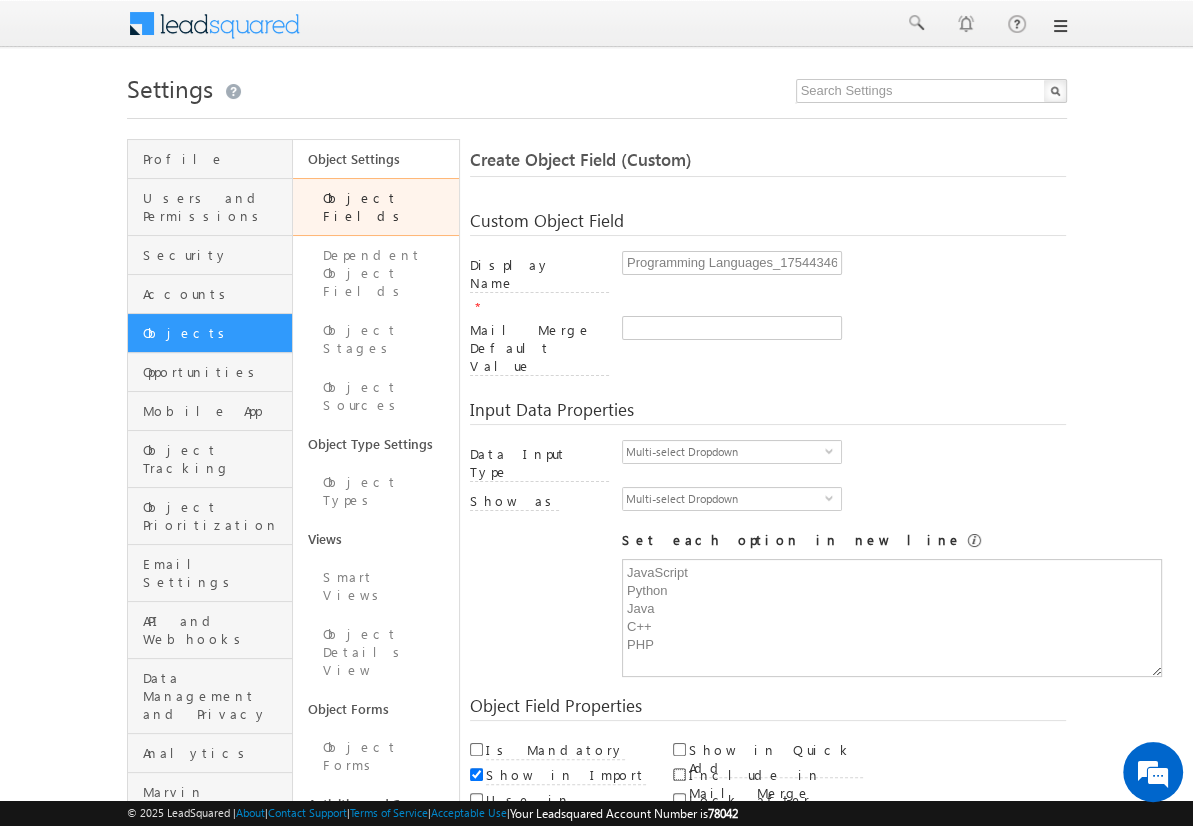 click on "Include in Mail Merge" at bounding box center (679, 774) 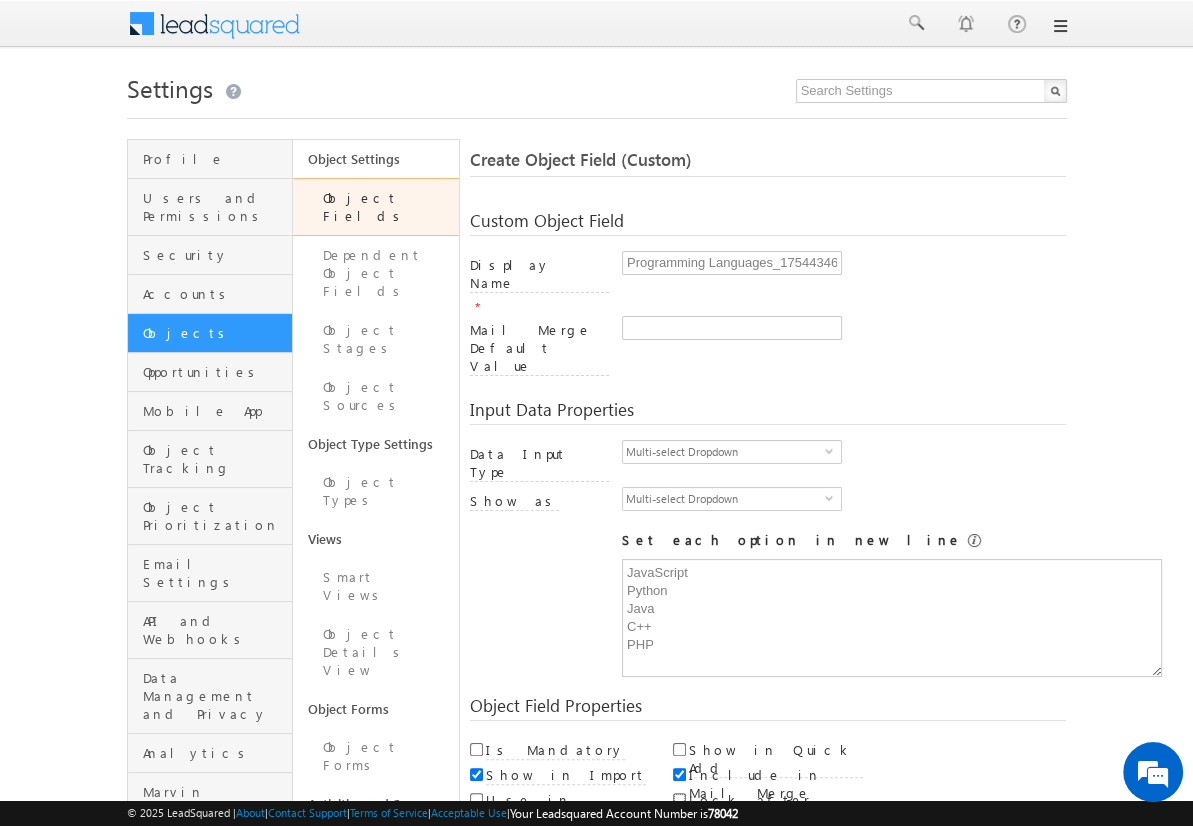 click on "Lock after Create" at bounding box center (679, 799) 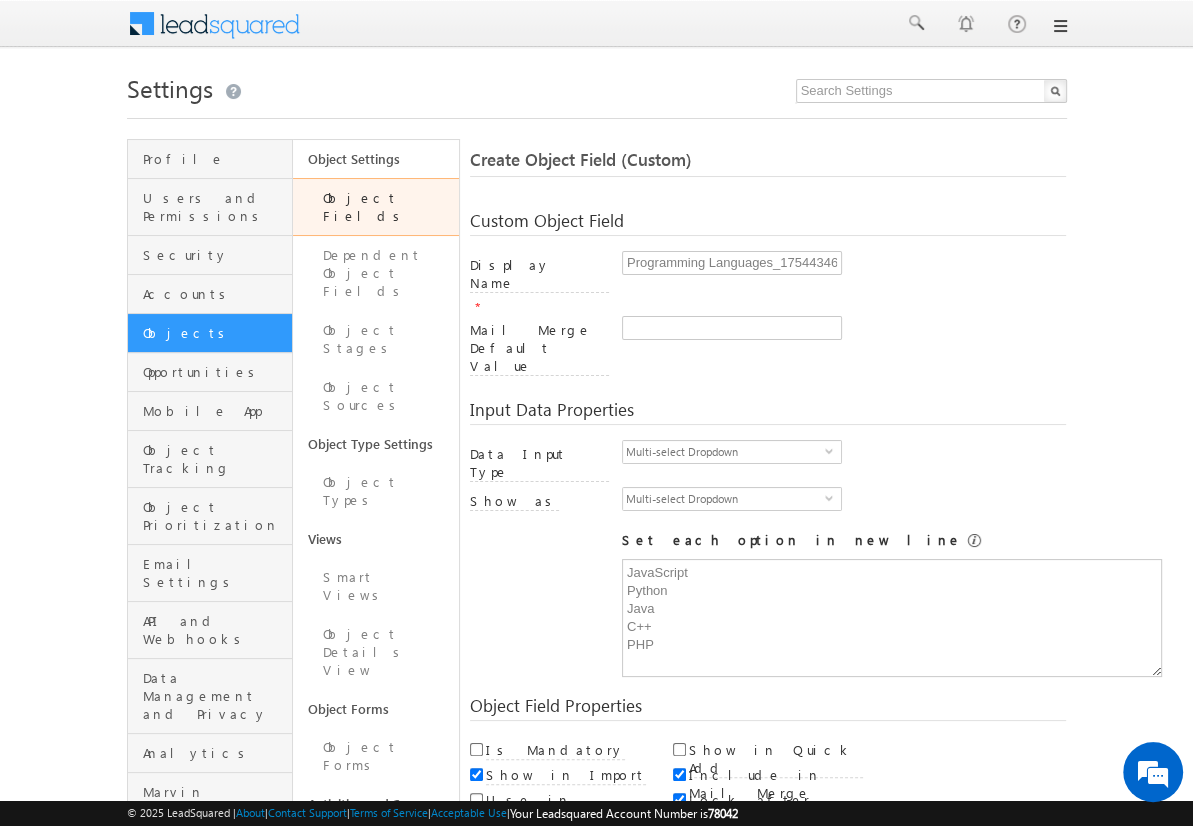 click on "Save and Add New" at bounding box center (548, 865) 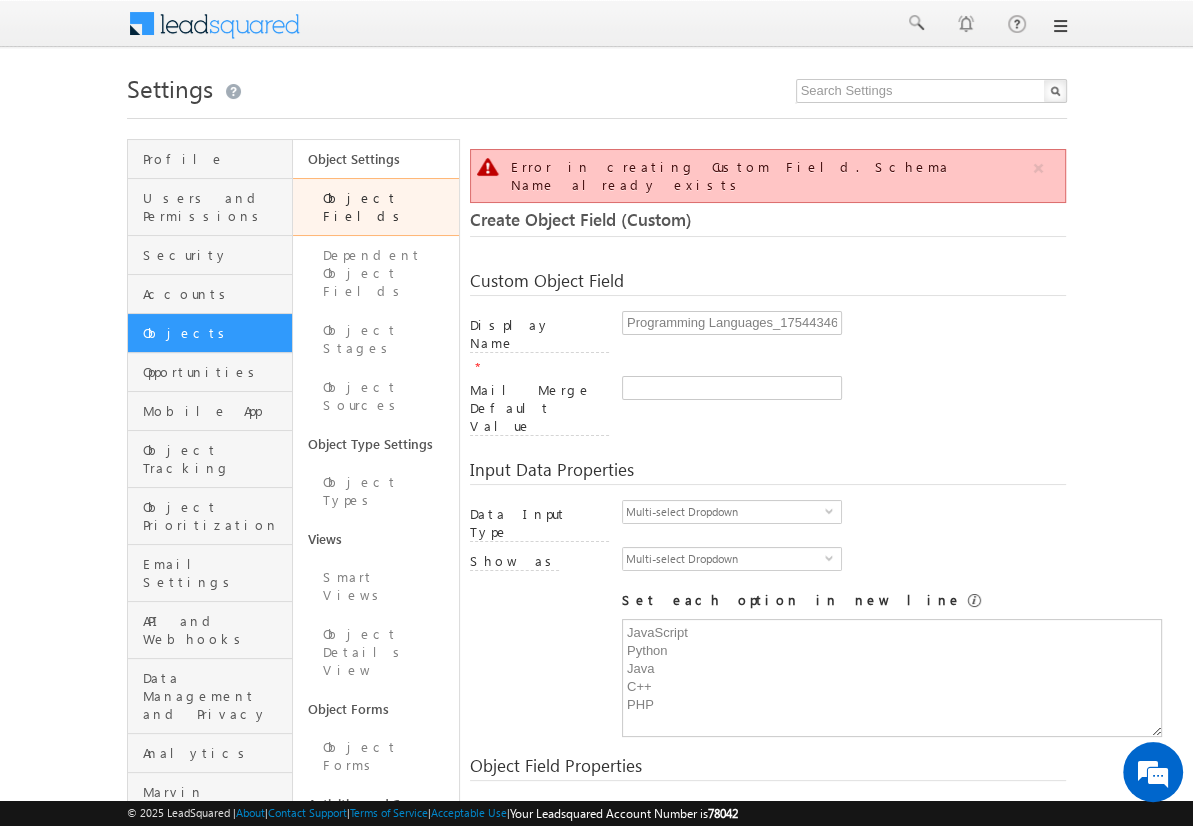 scroll, scrollTop: 149, scrollLeft: 0, axis: vertical 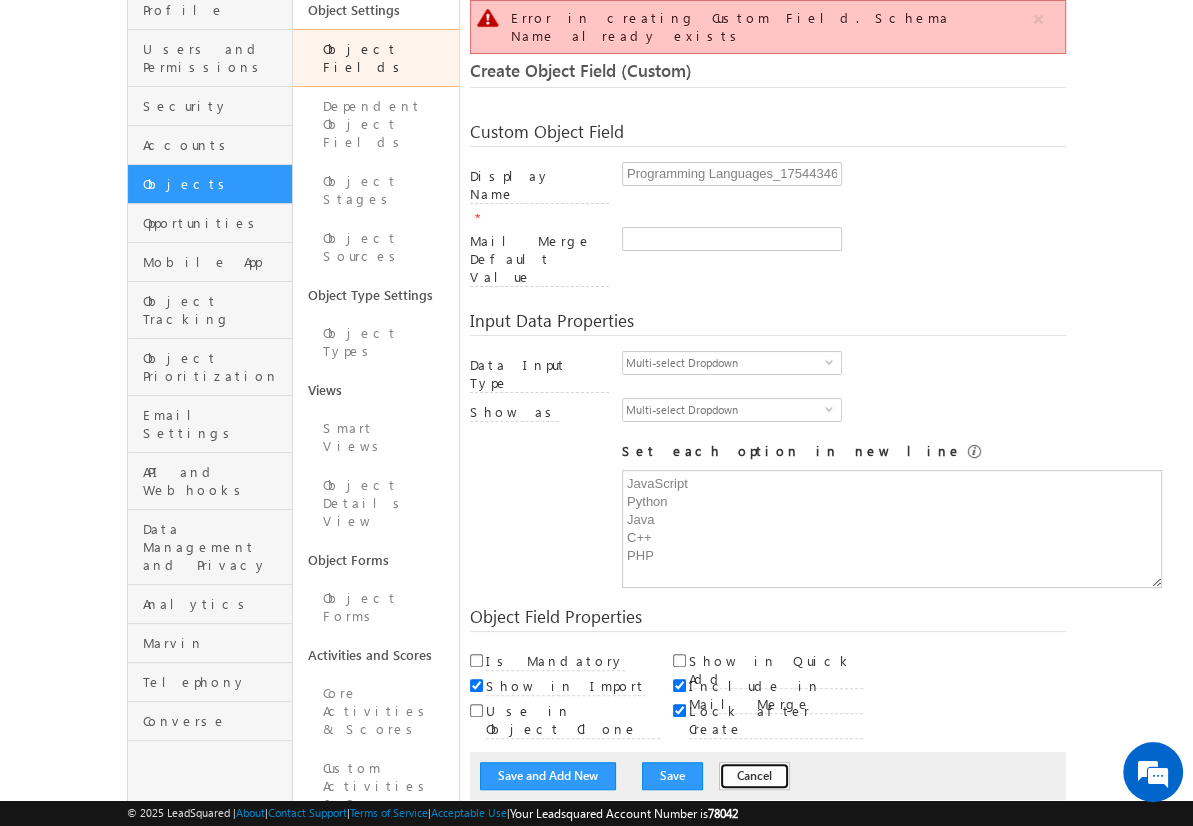 click on "Cancel" at bounding box center [754, 776] 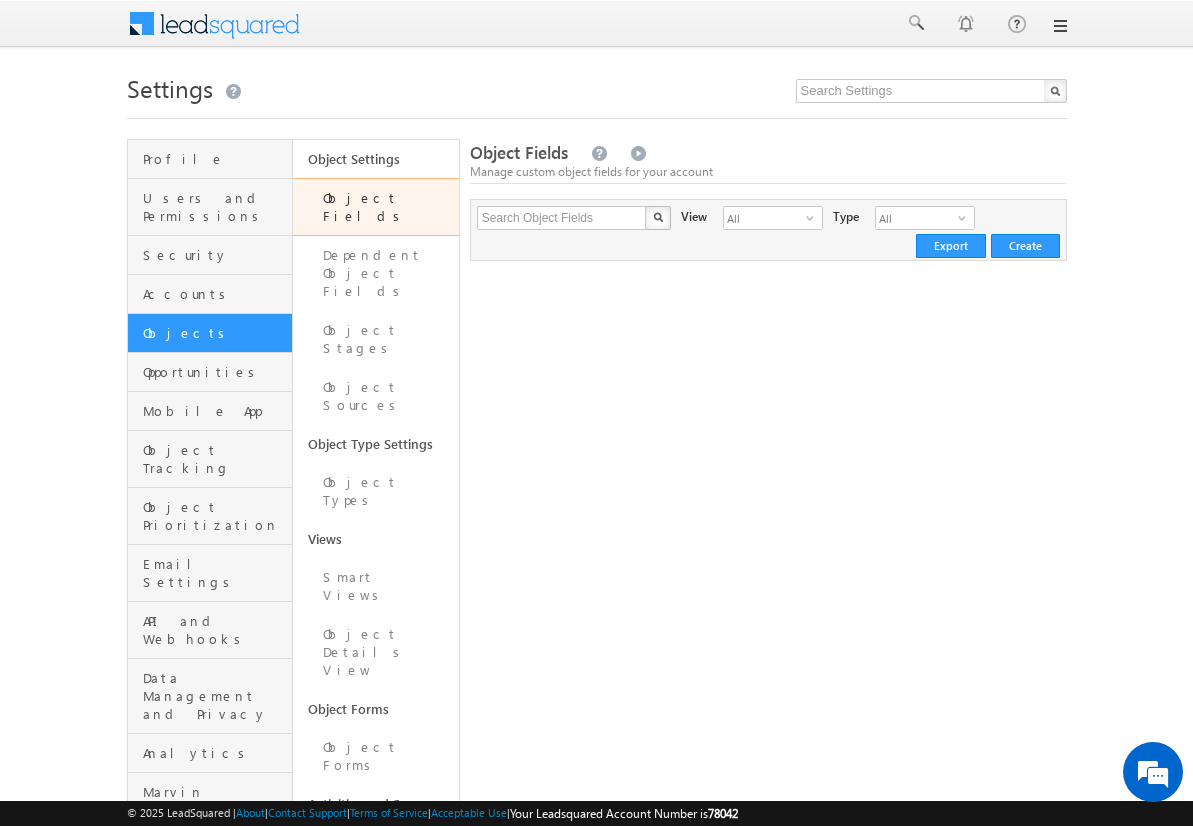 scroll, scrollTop: 0, scrollLeft: 0, axis: both 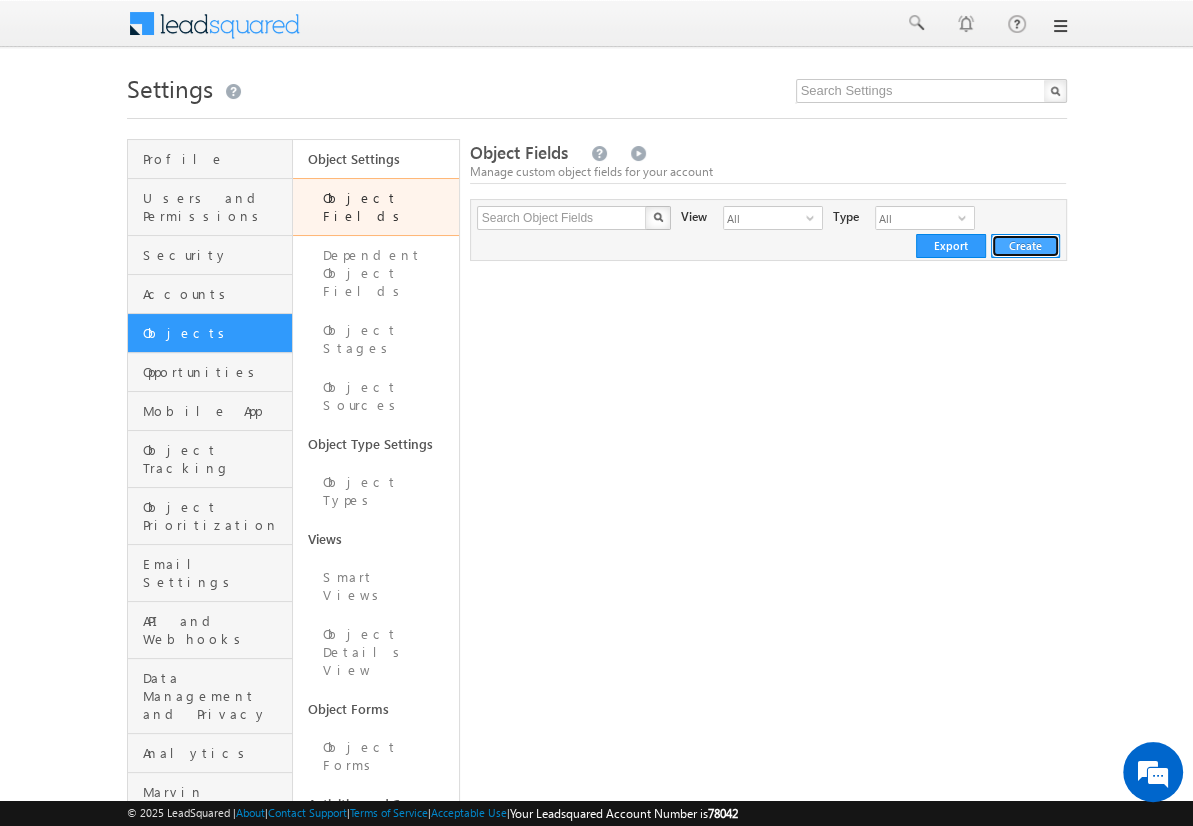 click on "Create" at bounding box center [1025, 246] 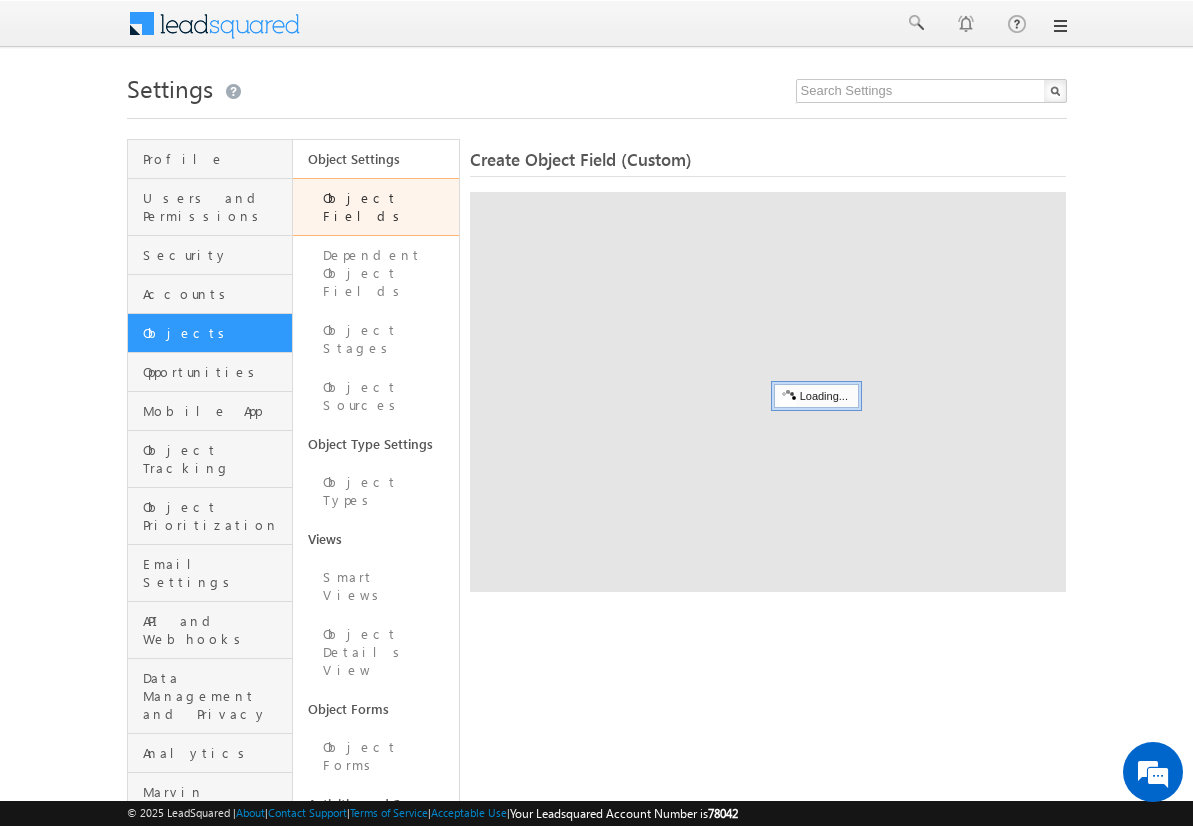 scroll, scrollTop: 0, scrollLeft: 0, axis: both 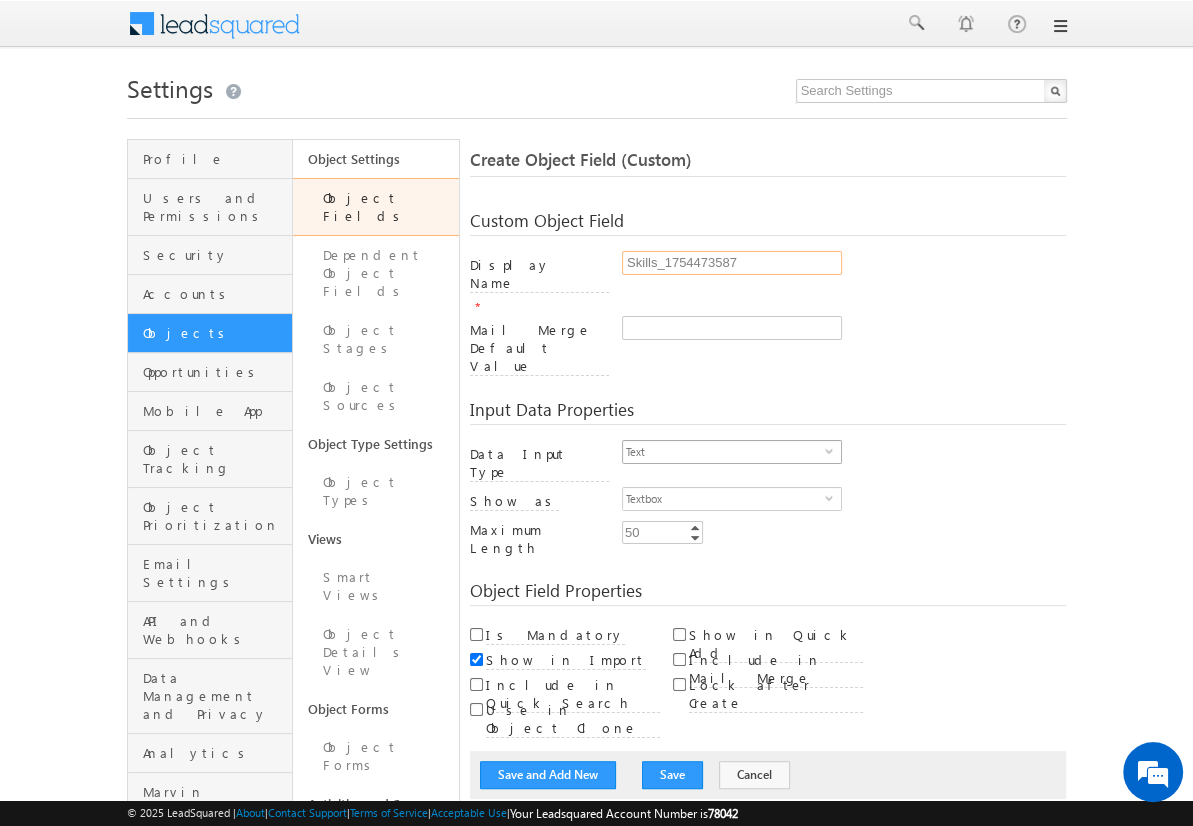 type on "Skills_1754473587" 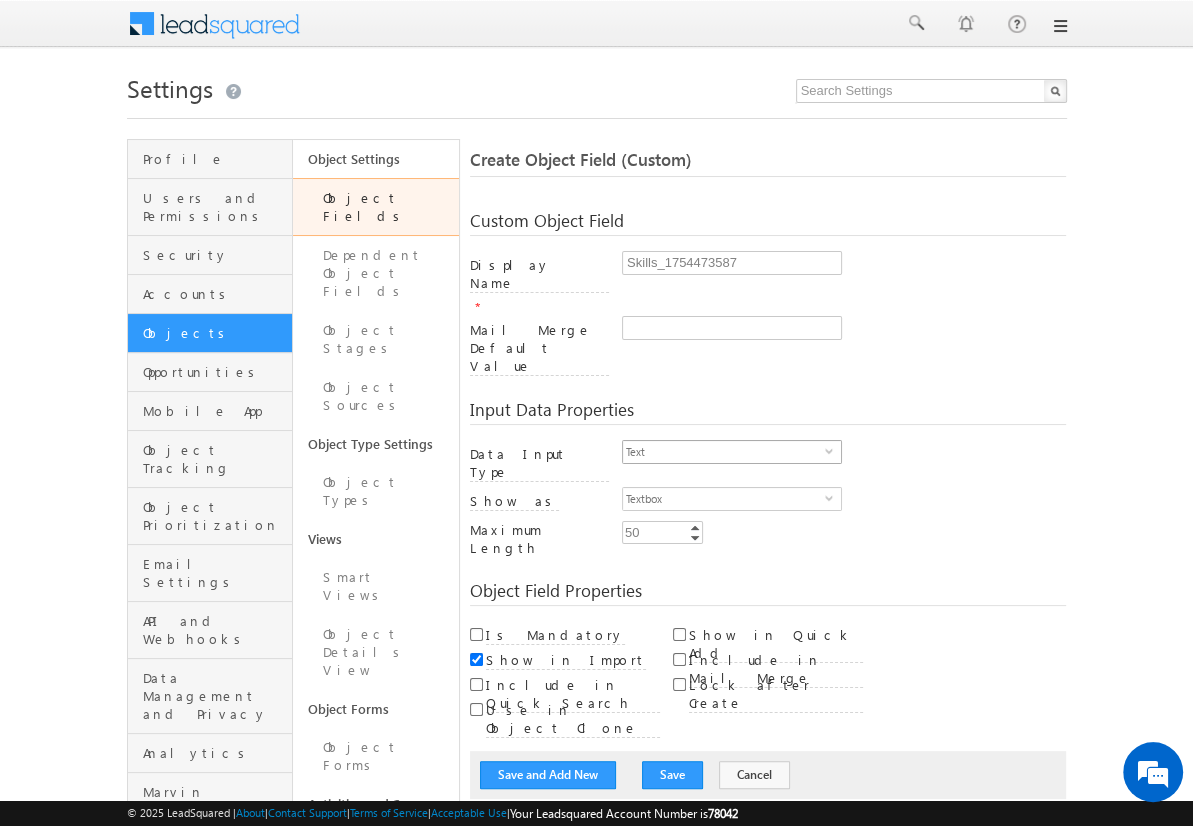 click on "Text" at bounding box center [724, 452] 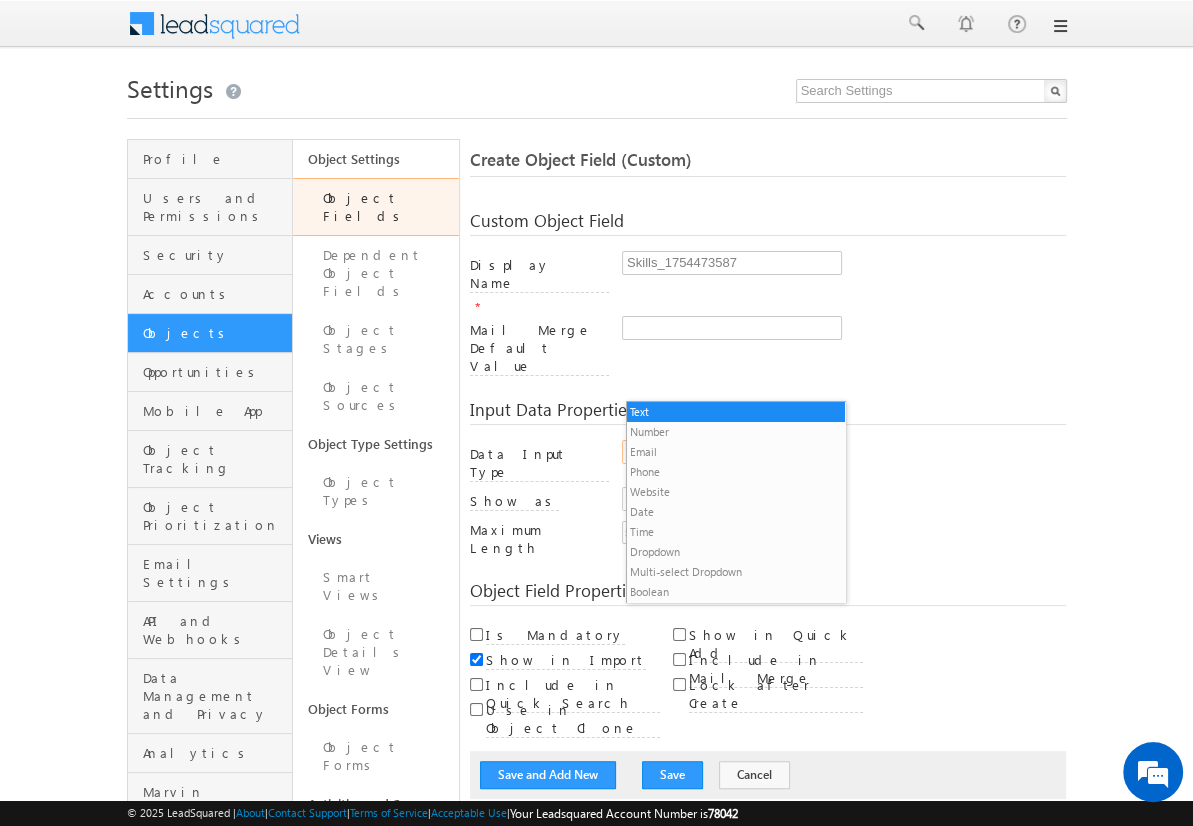 click on "Multi-select Dropdown" at bounding box center [736, 572] 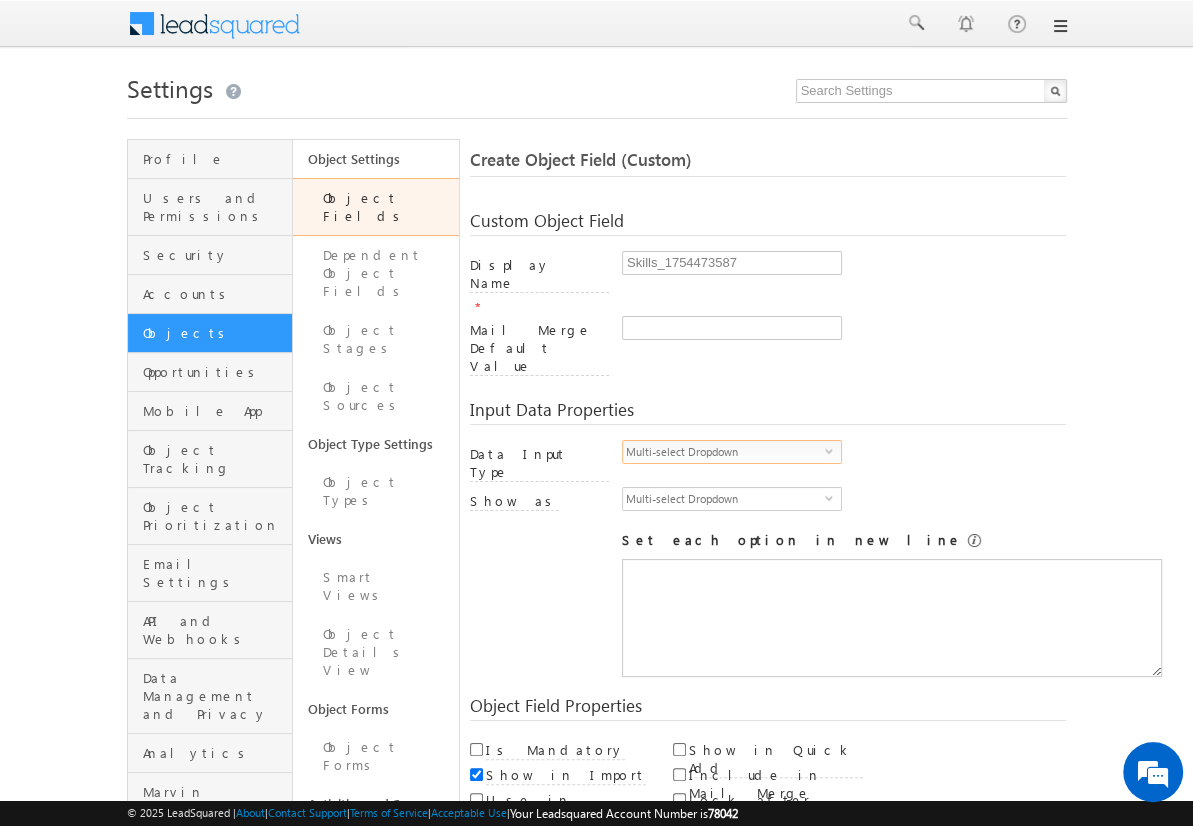 scroll, scrollTop: 0, scrollLeft: 0, axis: both 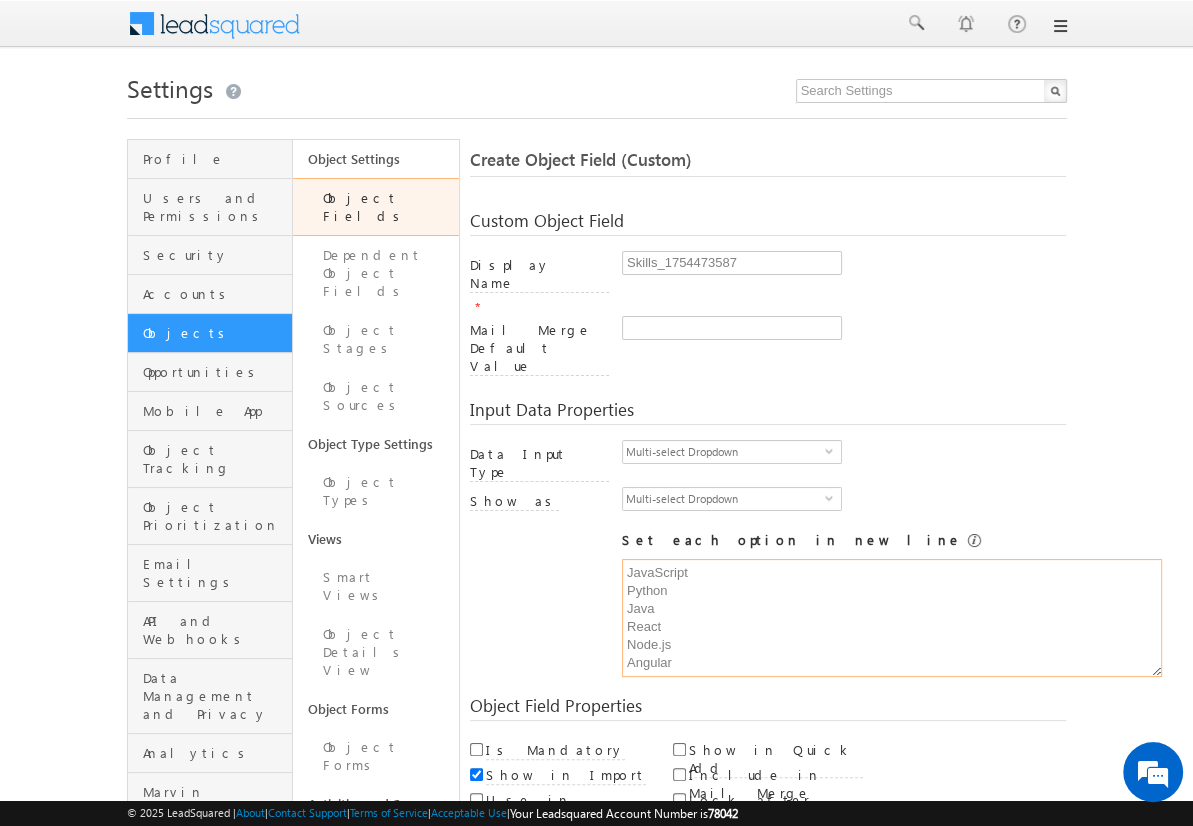 type on "JavaScript
Python
Java
React
Node.js
Angular" 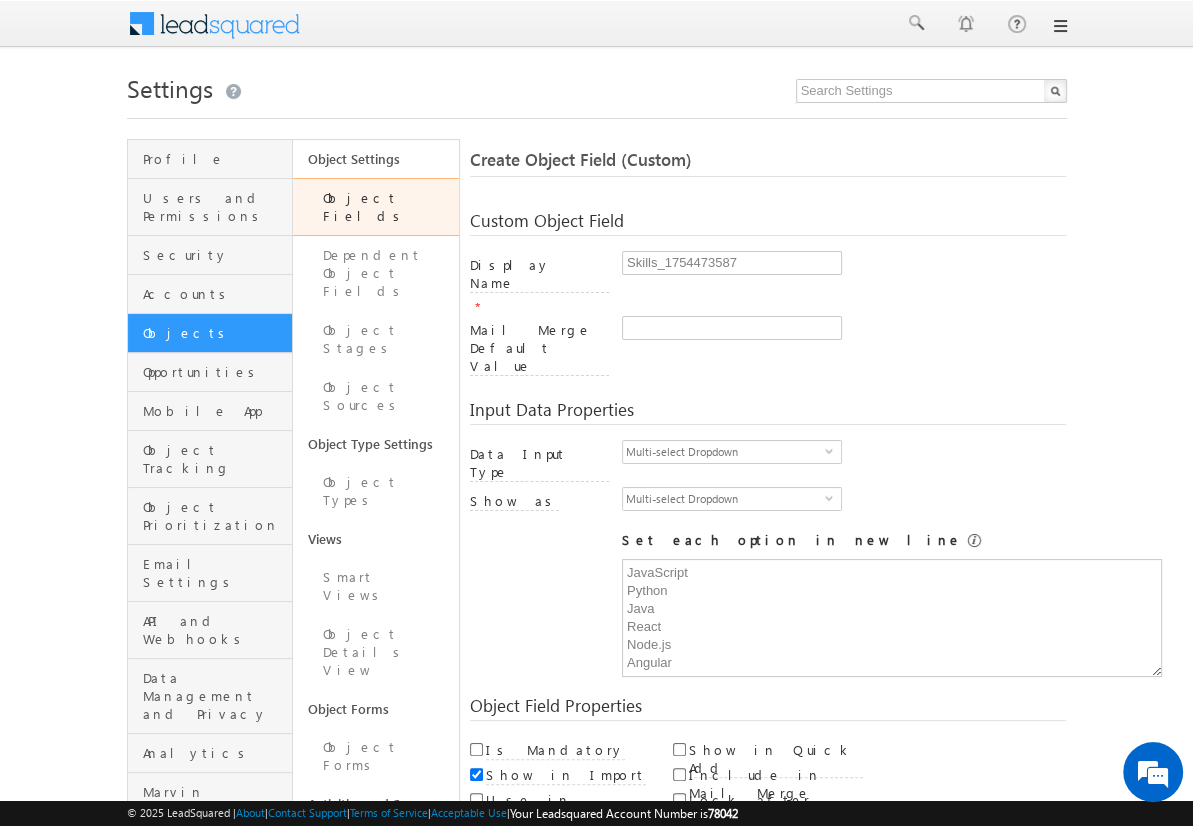 click on "Save and Add New" at bounding box center (548, 865) 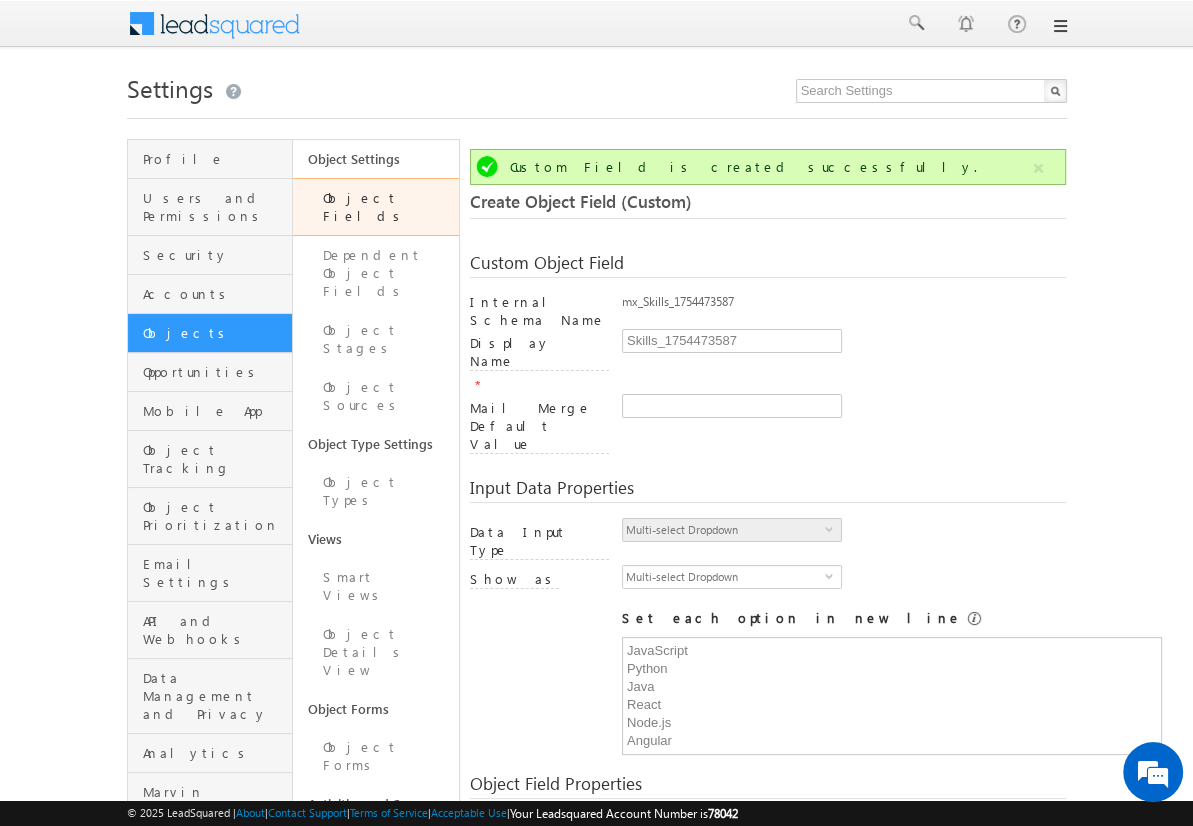 scroll, scrollTop: 149, scrollLeft: 0, axis: vertical 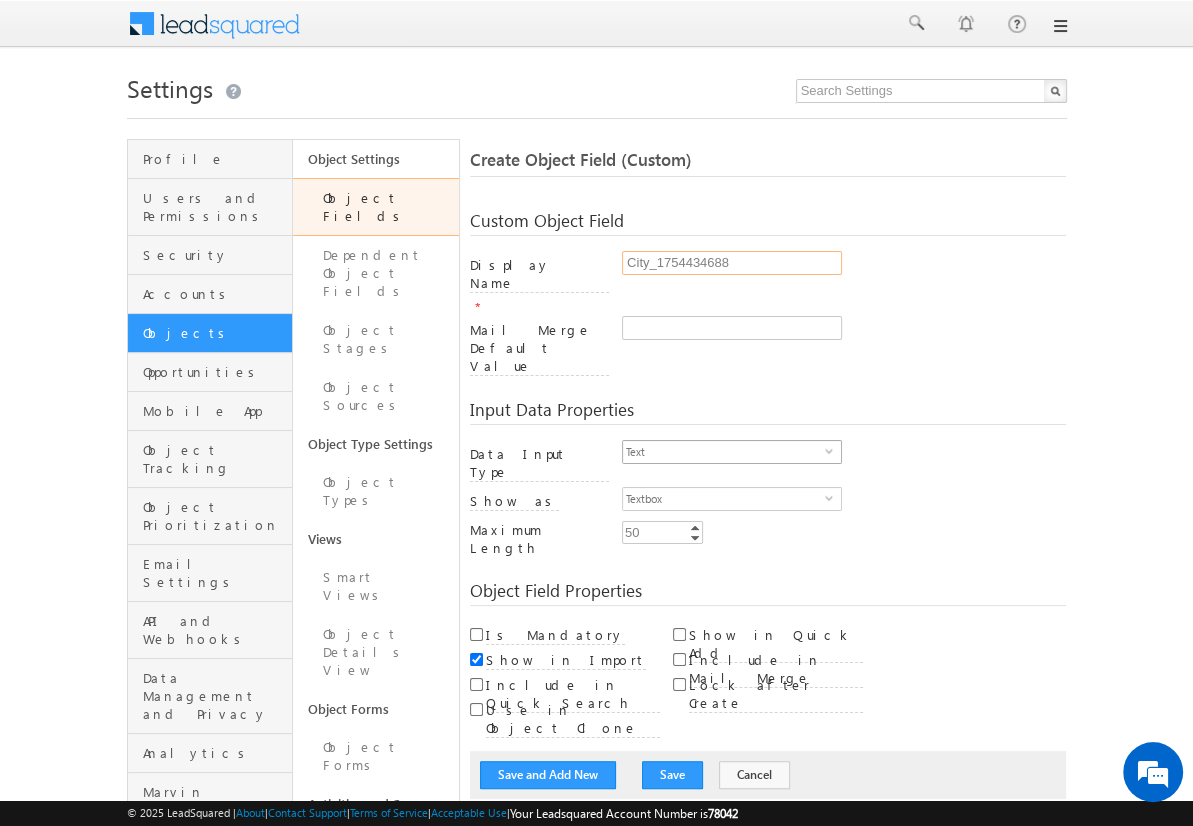 type on "City_1754434688" 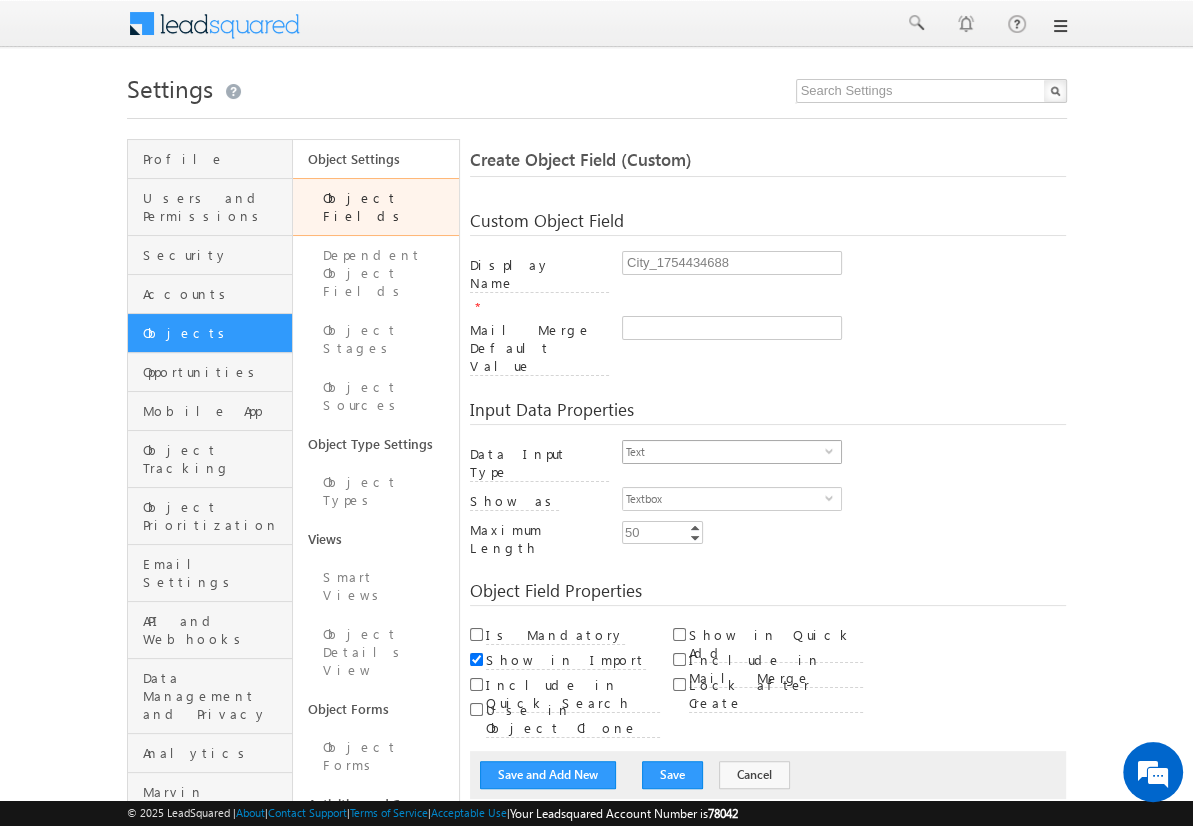 click on "Text" at bounding box center [724, 452] 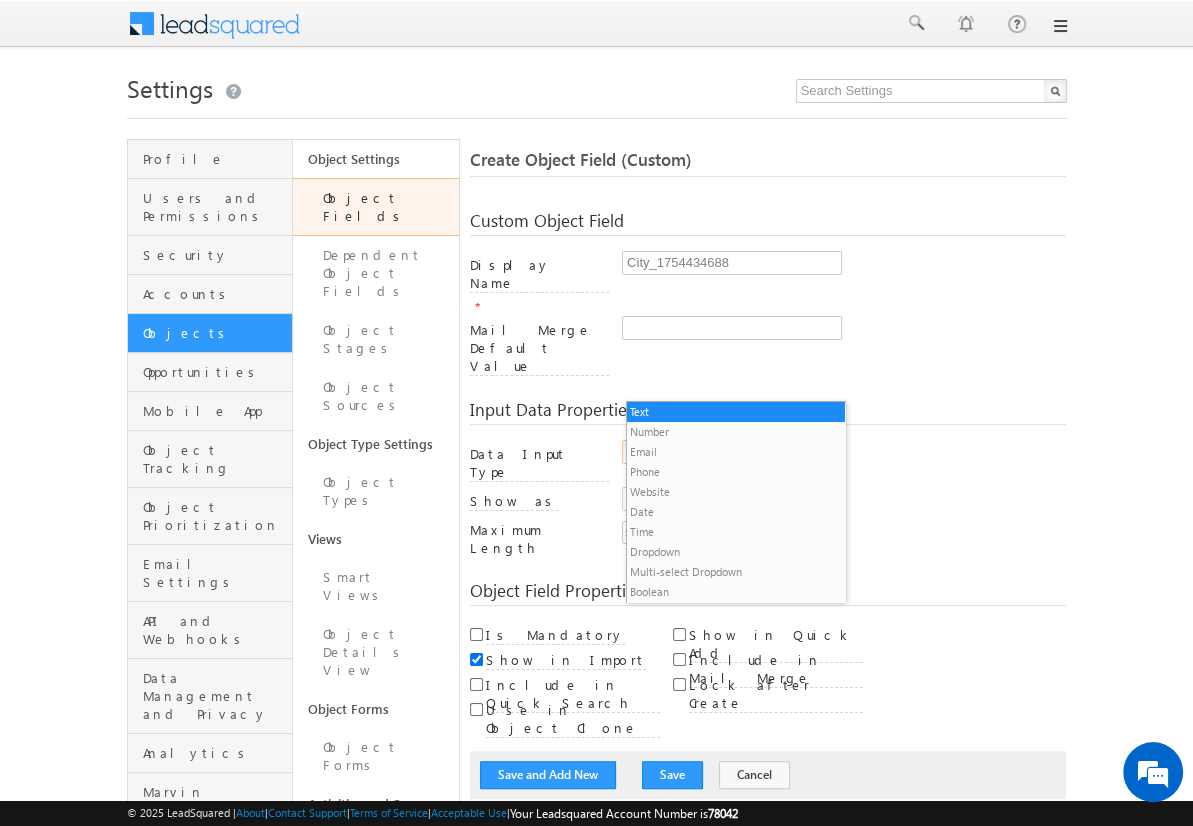 click on "Dropdown" at bounding box center [736, 552] 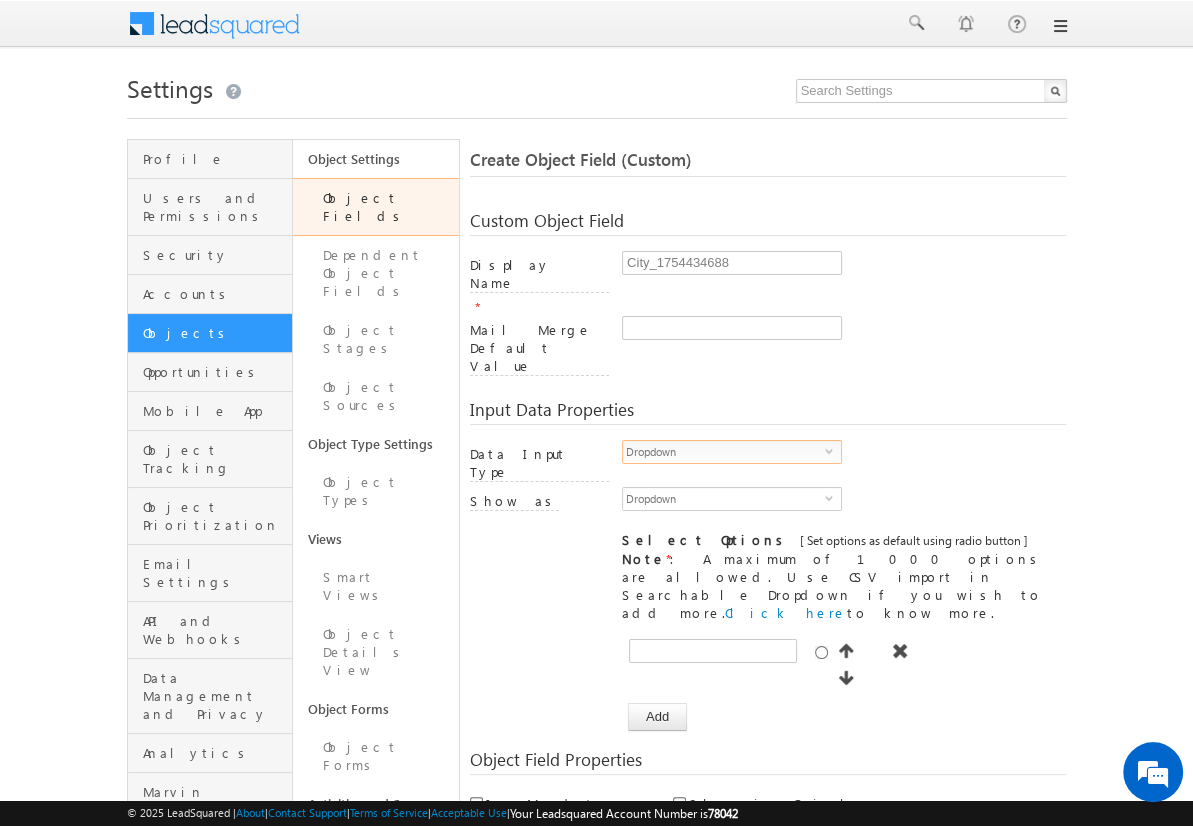 scroll, scrollTop: 0, scrollLeft: 0, axis: both 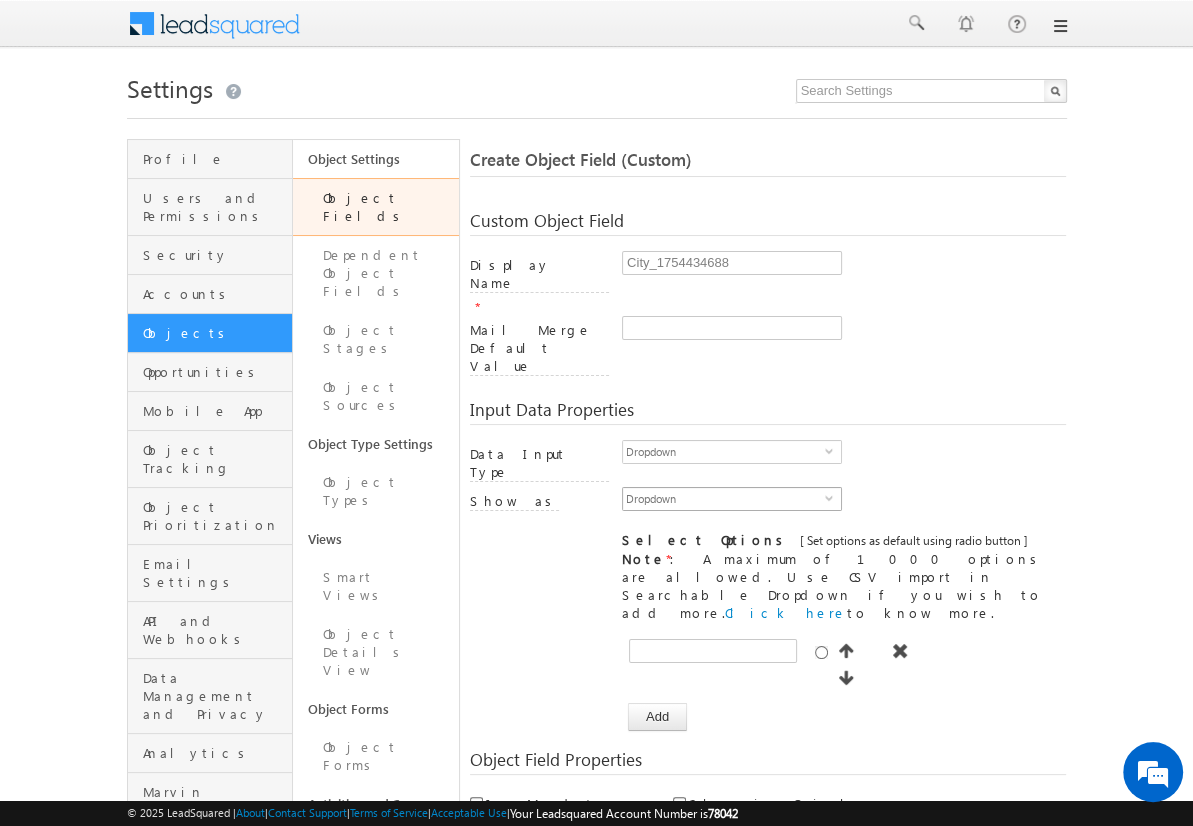 click on "Dropdown" at bounding box center (724, 499) 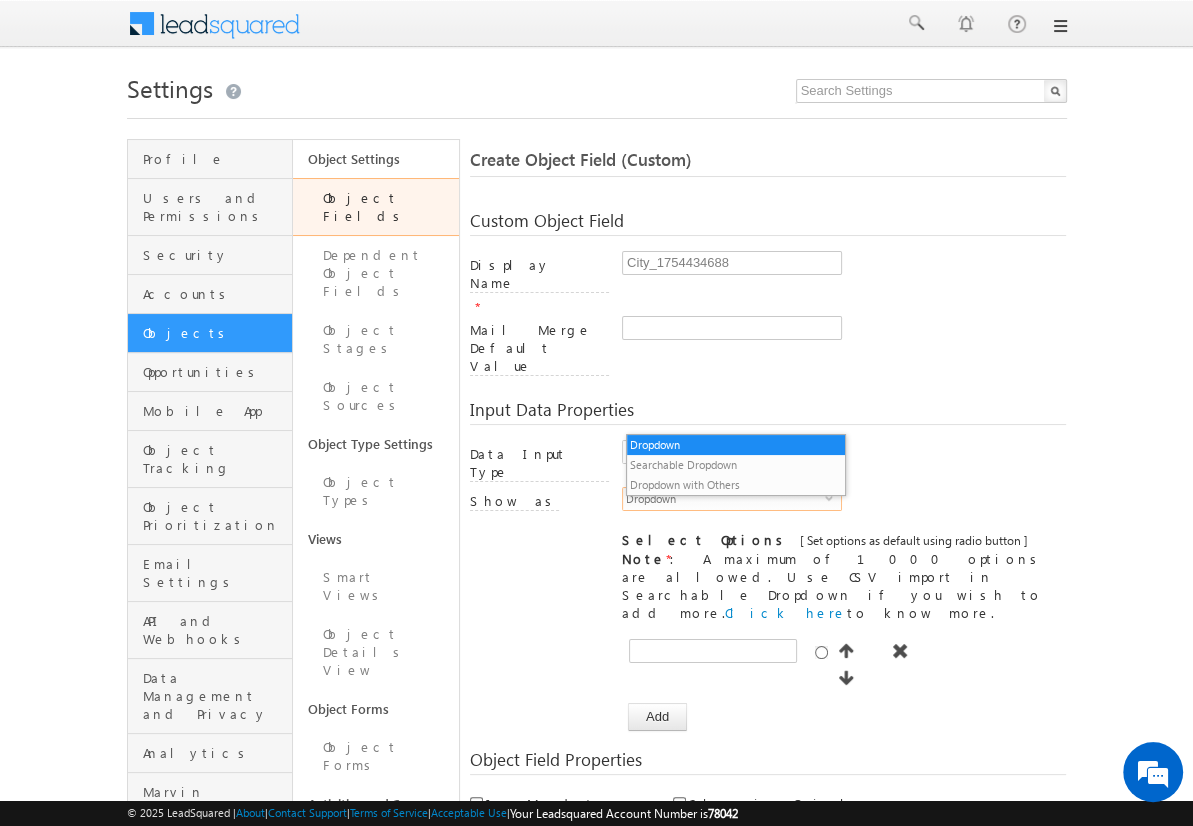 click on "Searchable Dropdown" at bounding box center [736, 465] 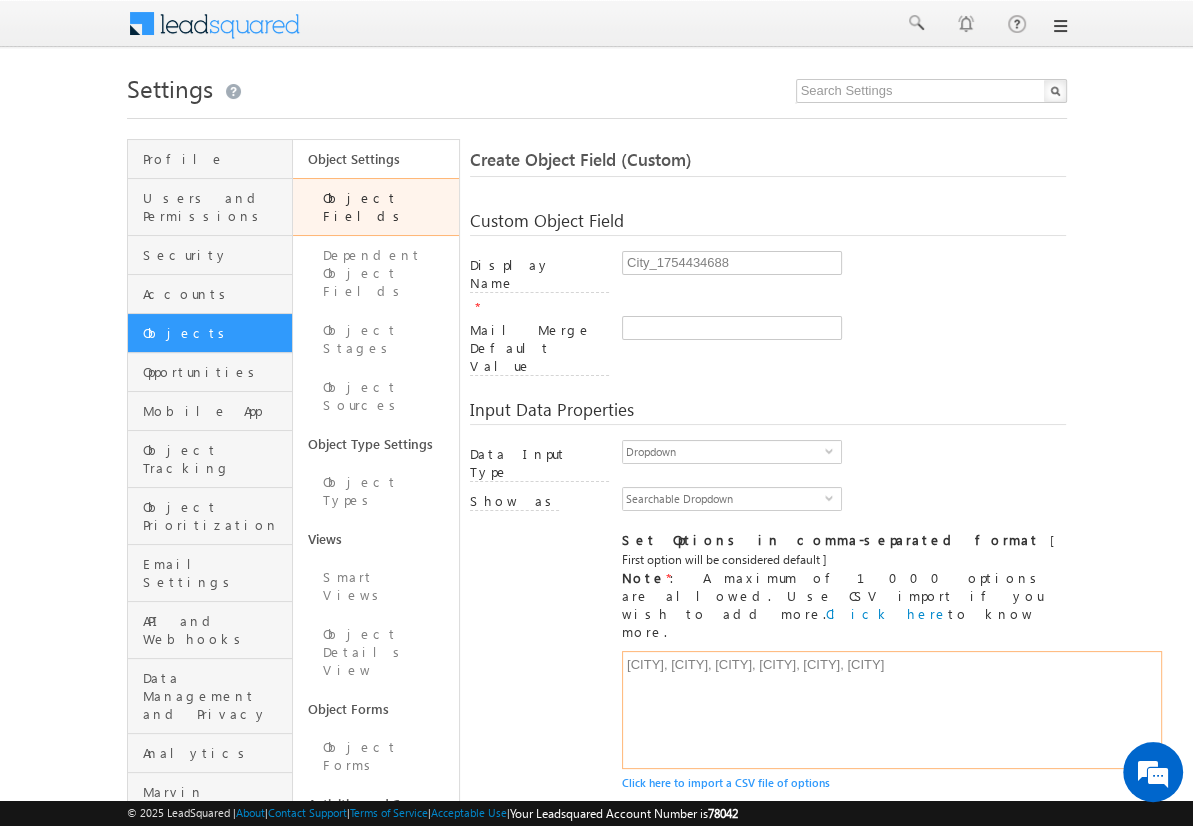 type on "[CITY], [CITY], [CITY], [CITY], [CITY], [CITY]" 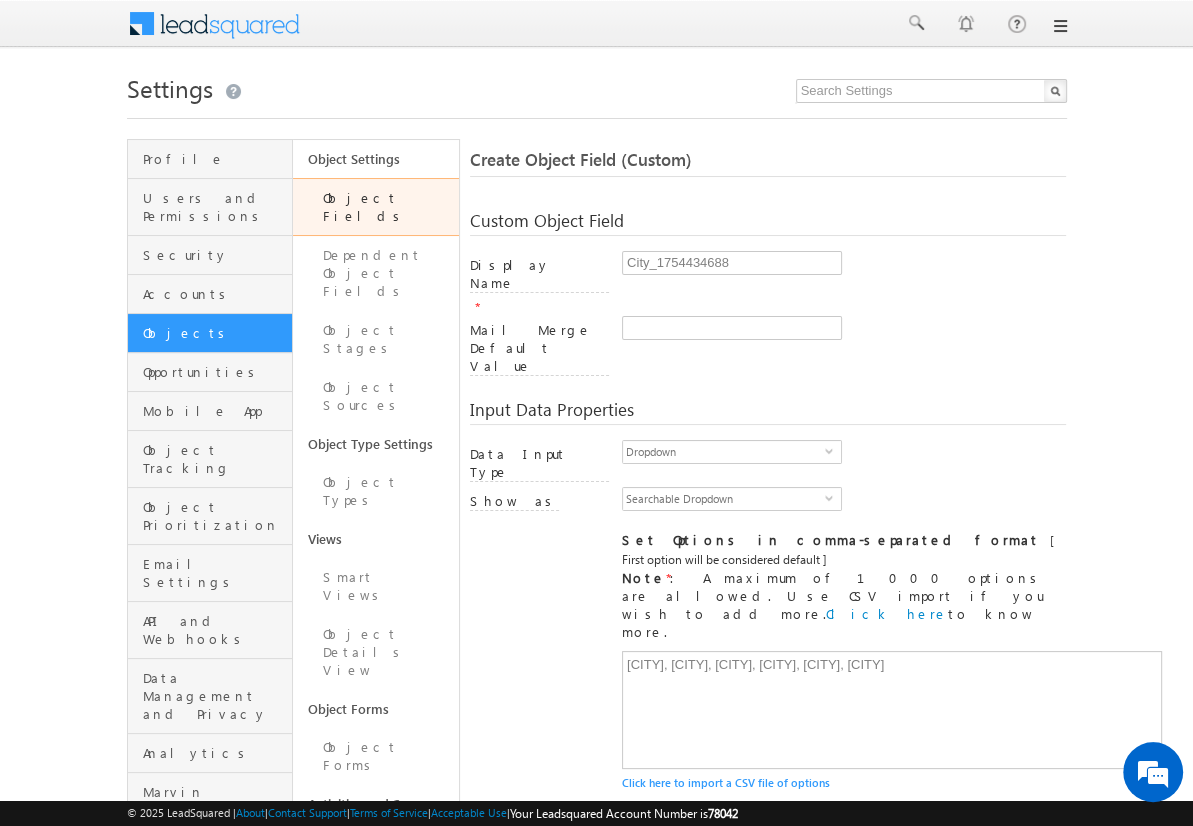 click on "Include in Mail Merge" at bounding box center (679, 899) 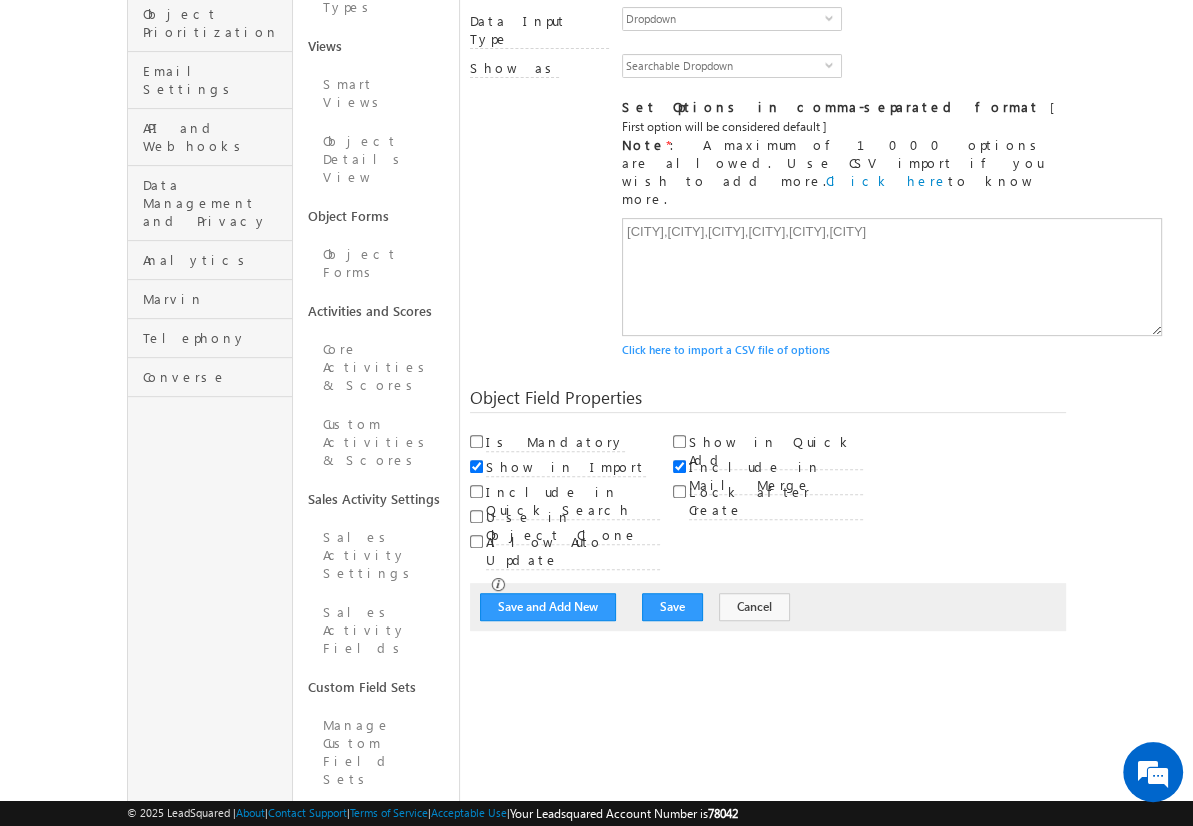 scroll, scrollTop: 149, scrollLeft: 0, axis: vertical 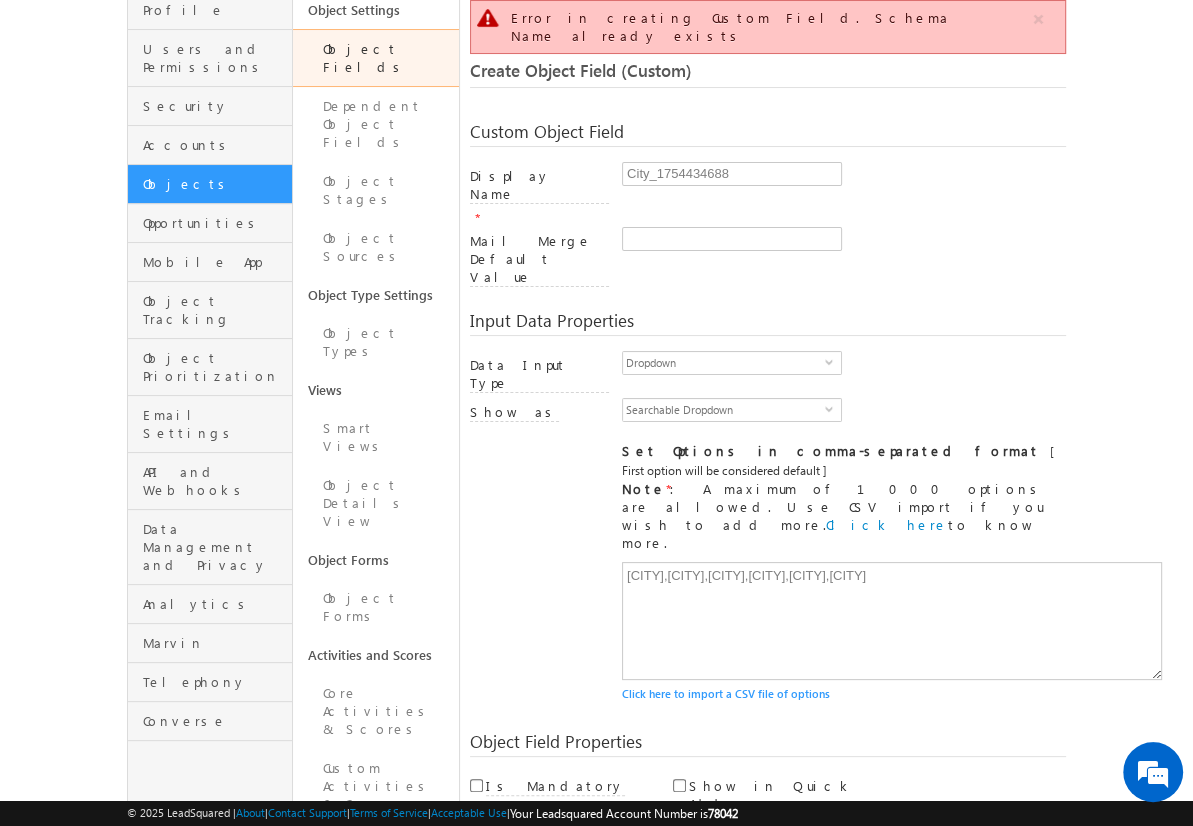 click on "Cancel" at bounding box center [754, 951] 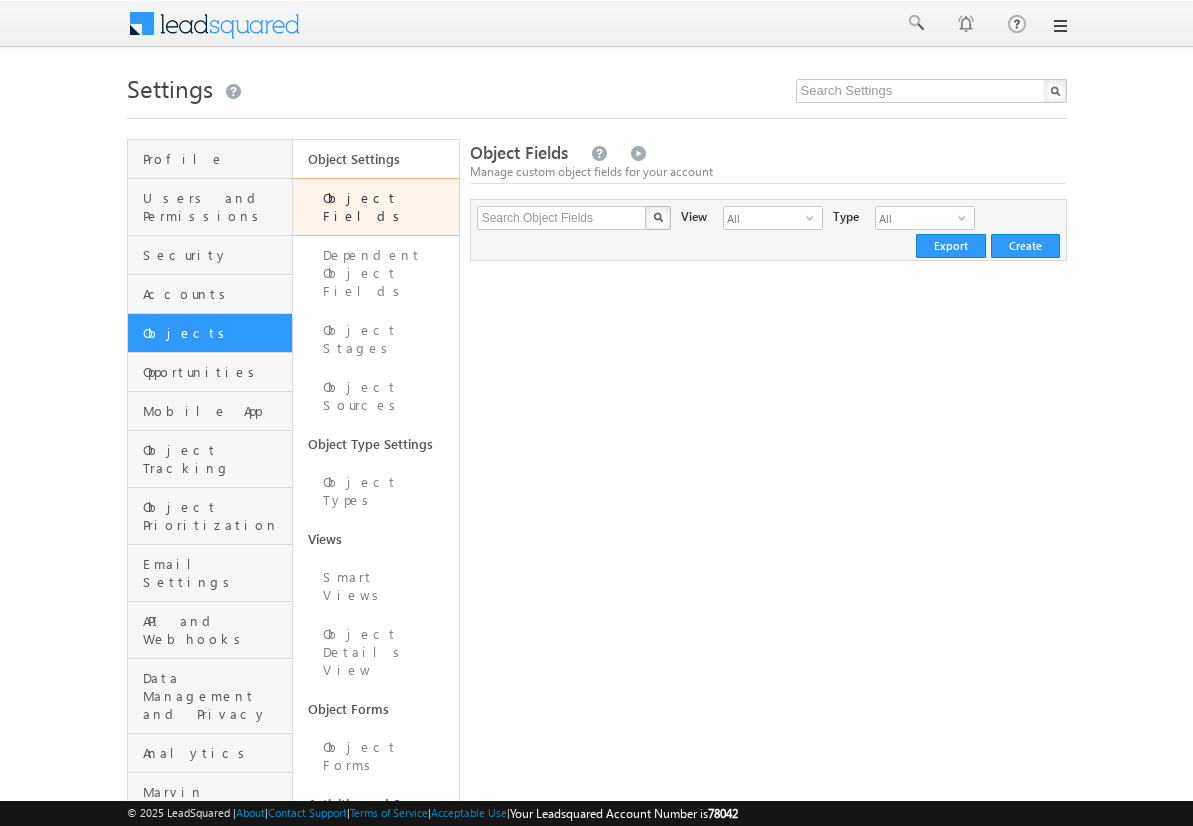 scroll, scrollTop: 0, scrollLeft: 0, axis: both 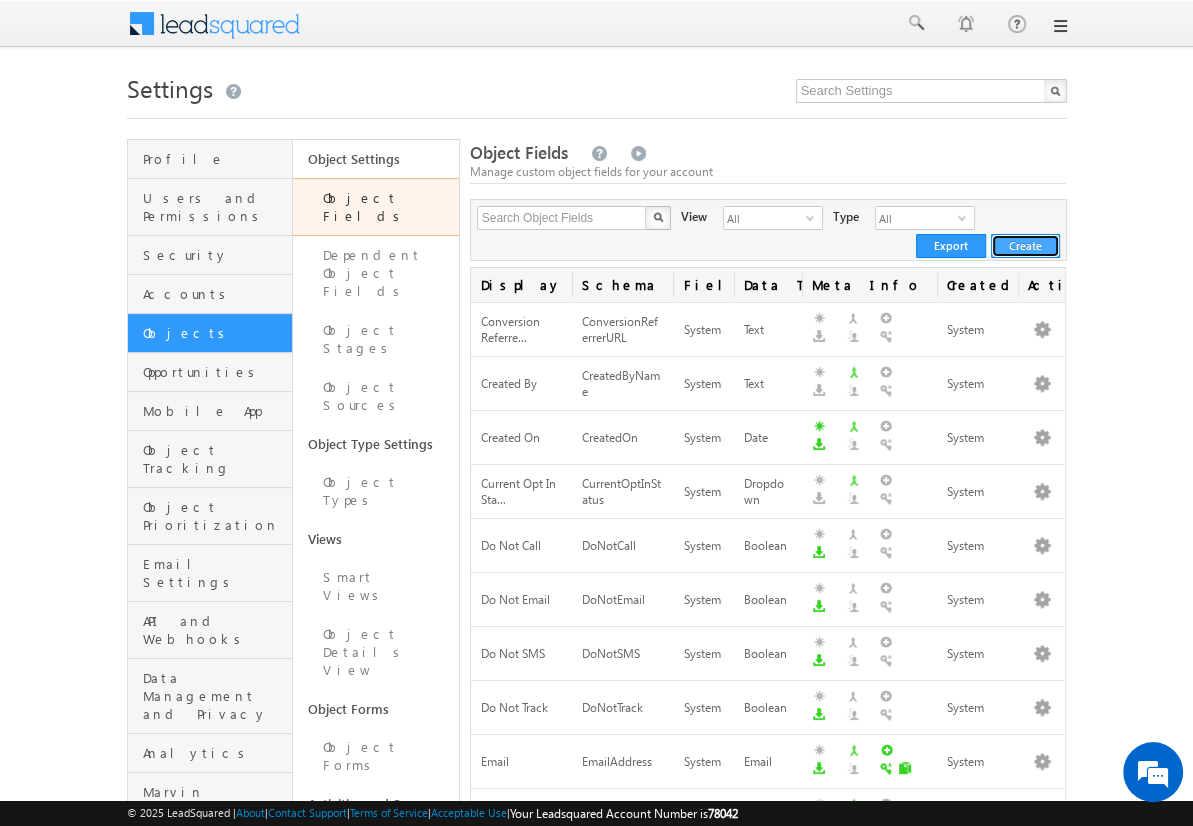 click on "Create" at bounding box center [1025, 246] 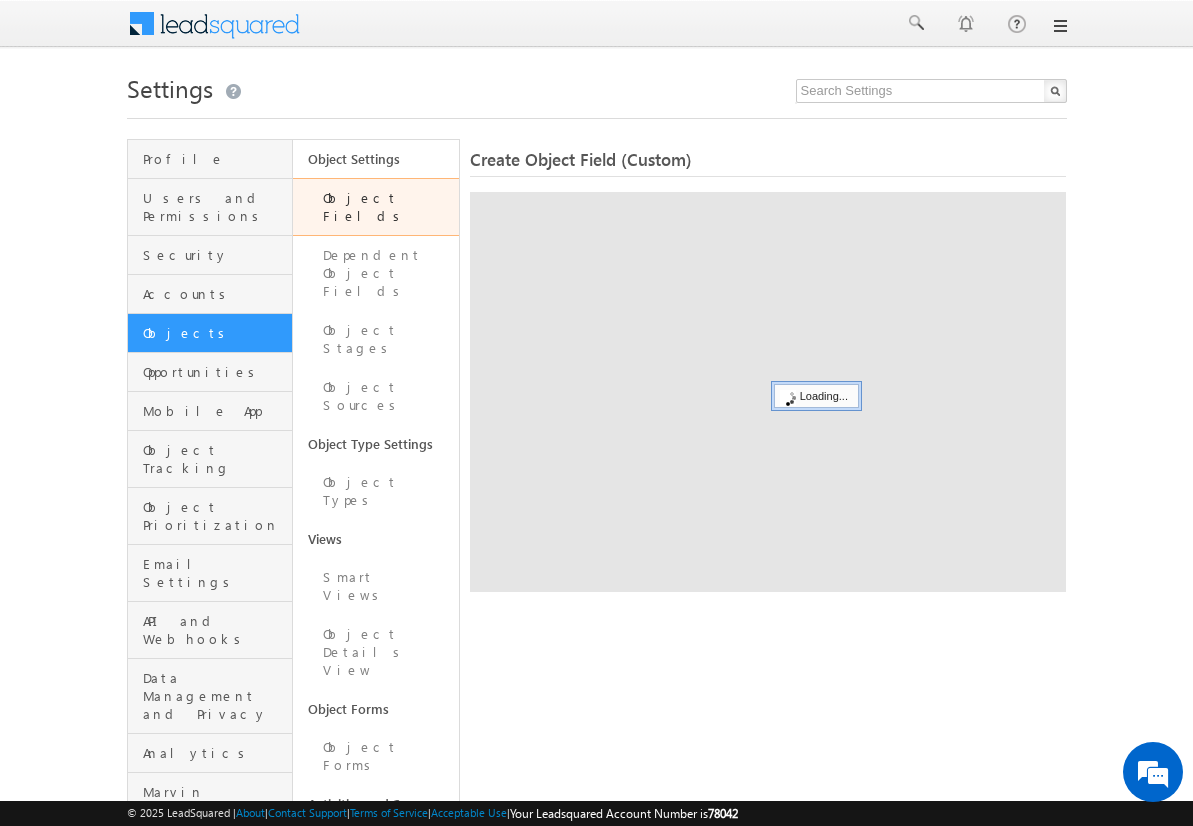 scroll, scrollTop: 0, scrollLeft: 0, axis: both 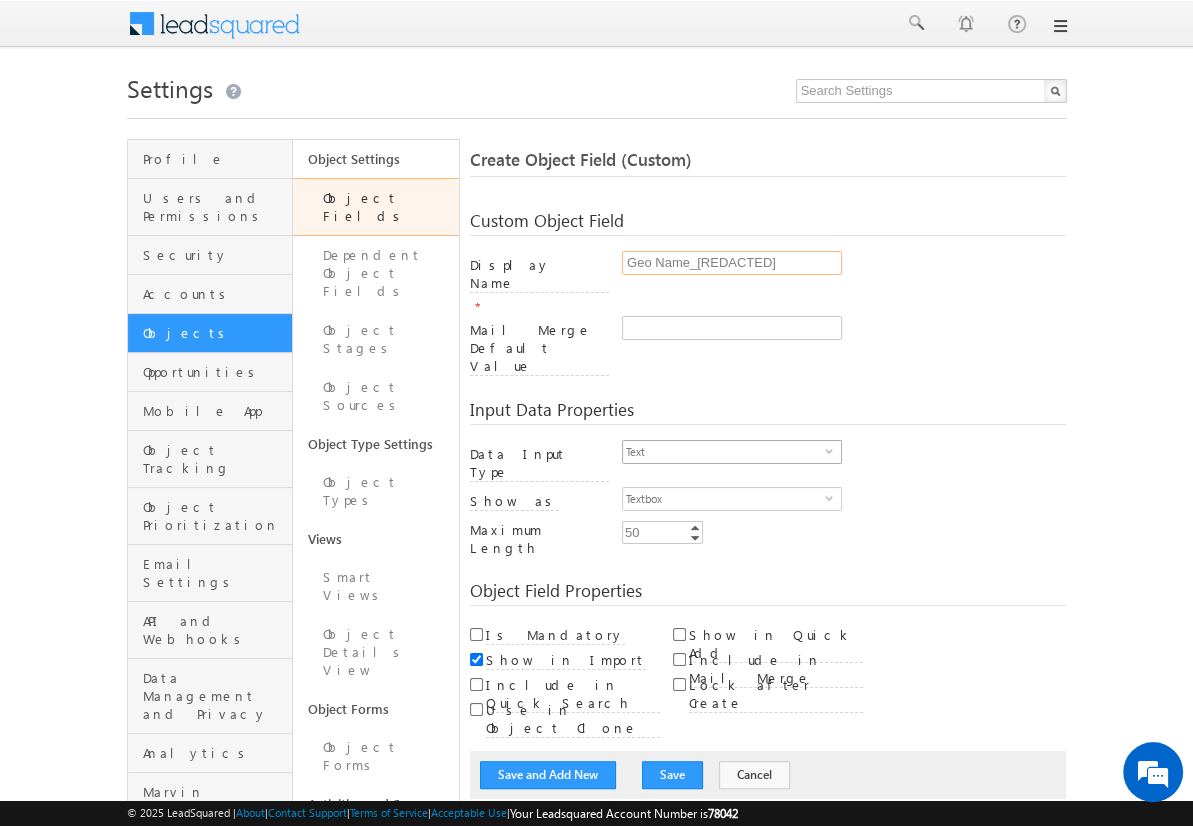 type on "Geo Name_[REDACTED]" 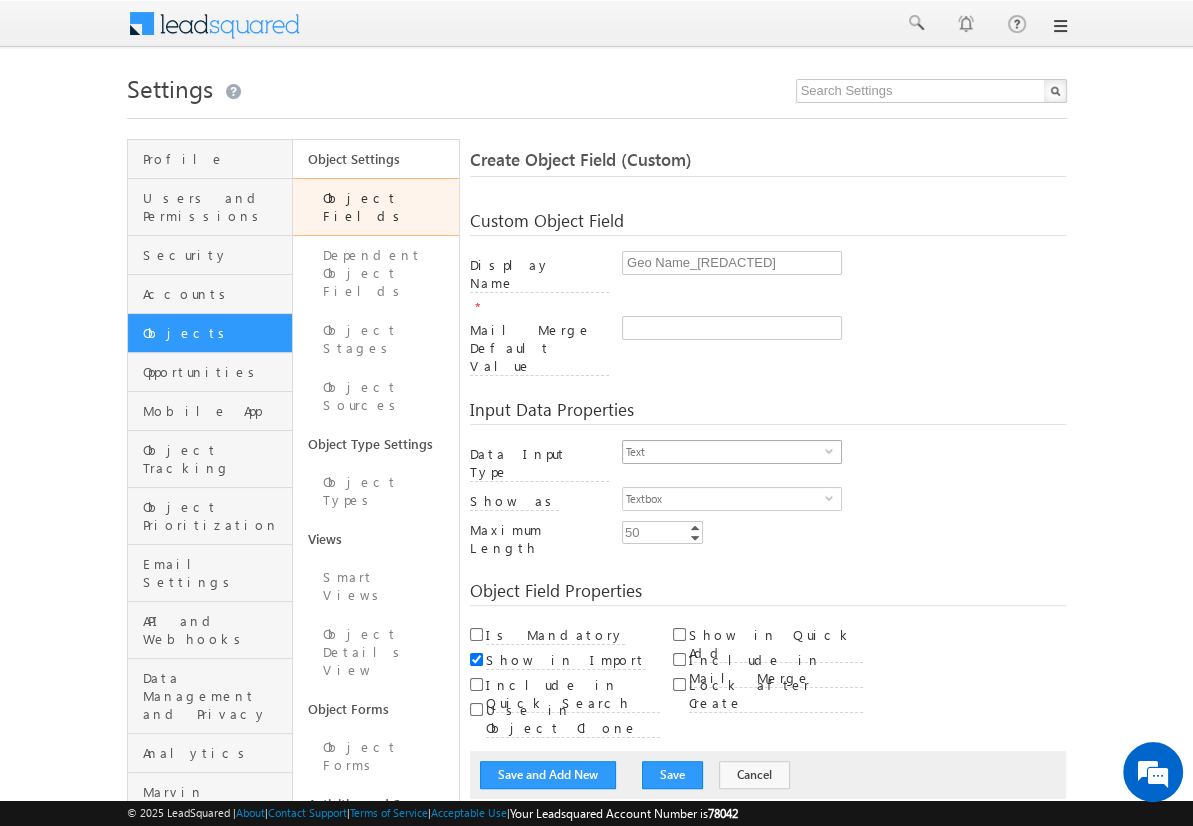 click on "Text" at bounding box center (724, 452) 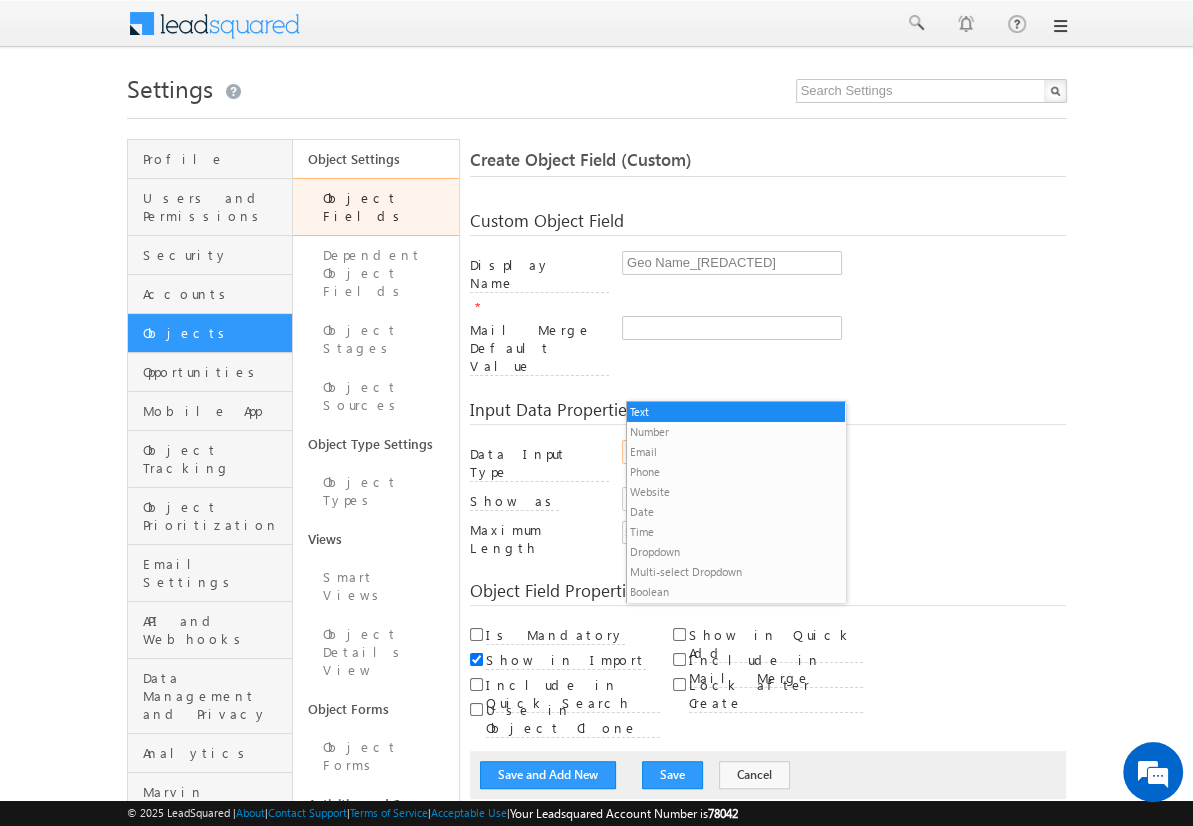 click on "Dropdown" at bounding box center (736, 552) 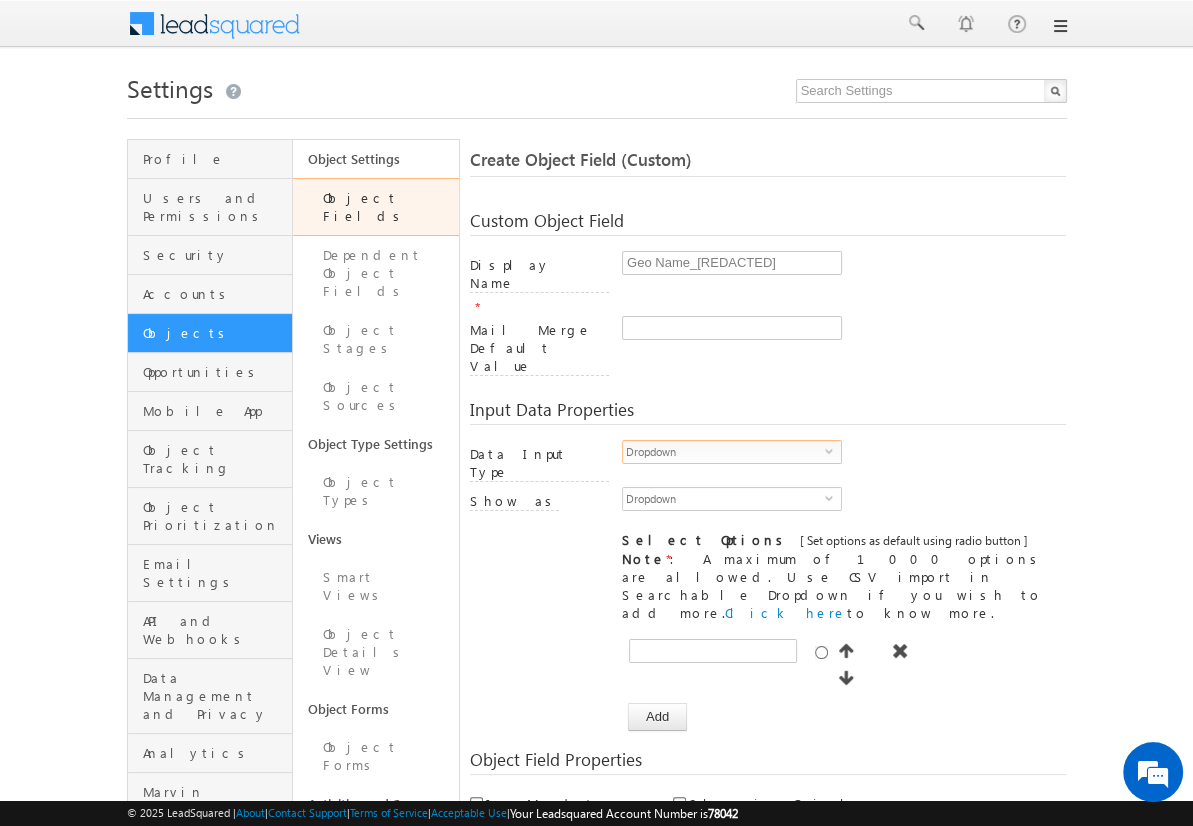 scroll, scrollTop: 0, scrollLeft: 0, axis: both 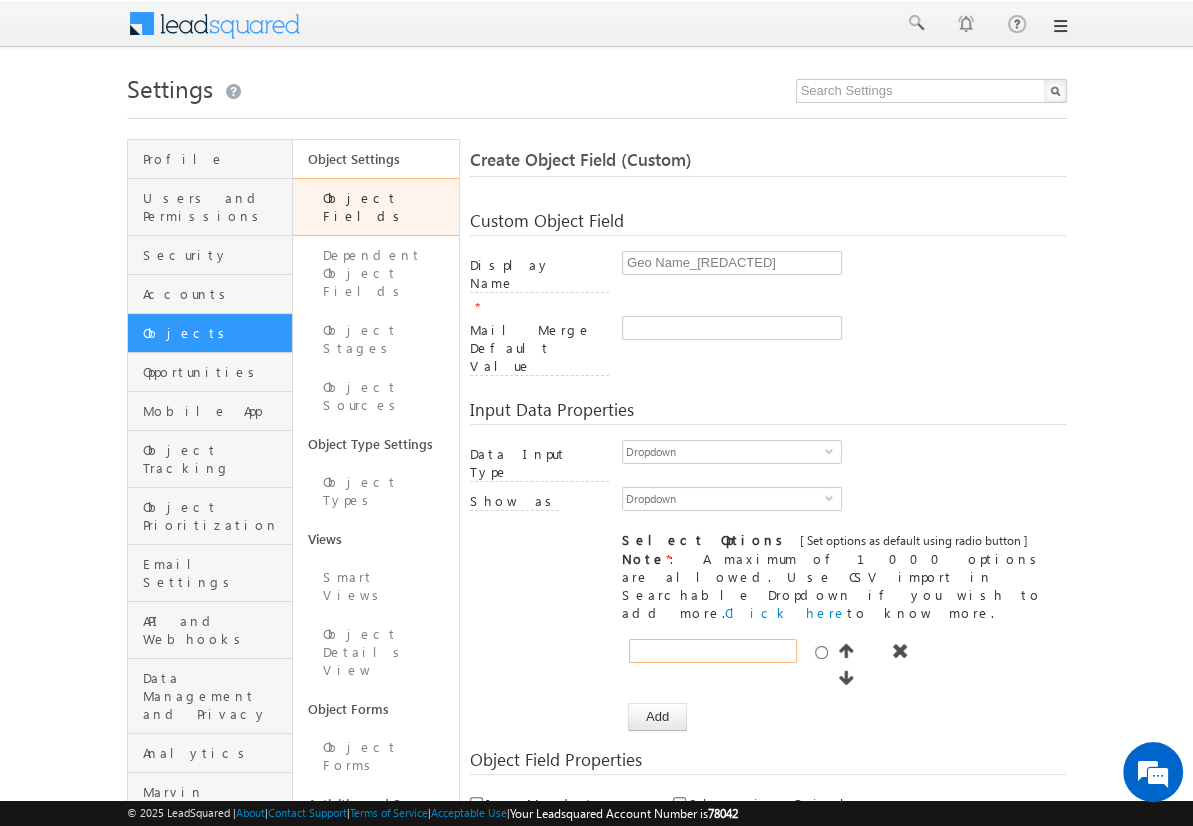 type on "Mumbai" 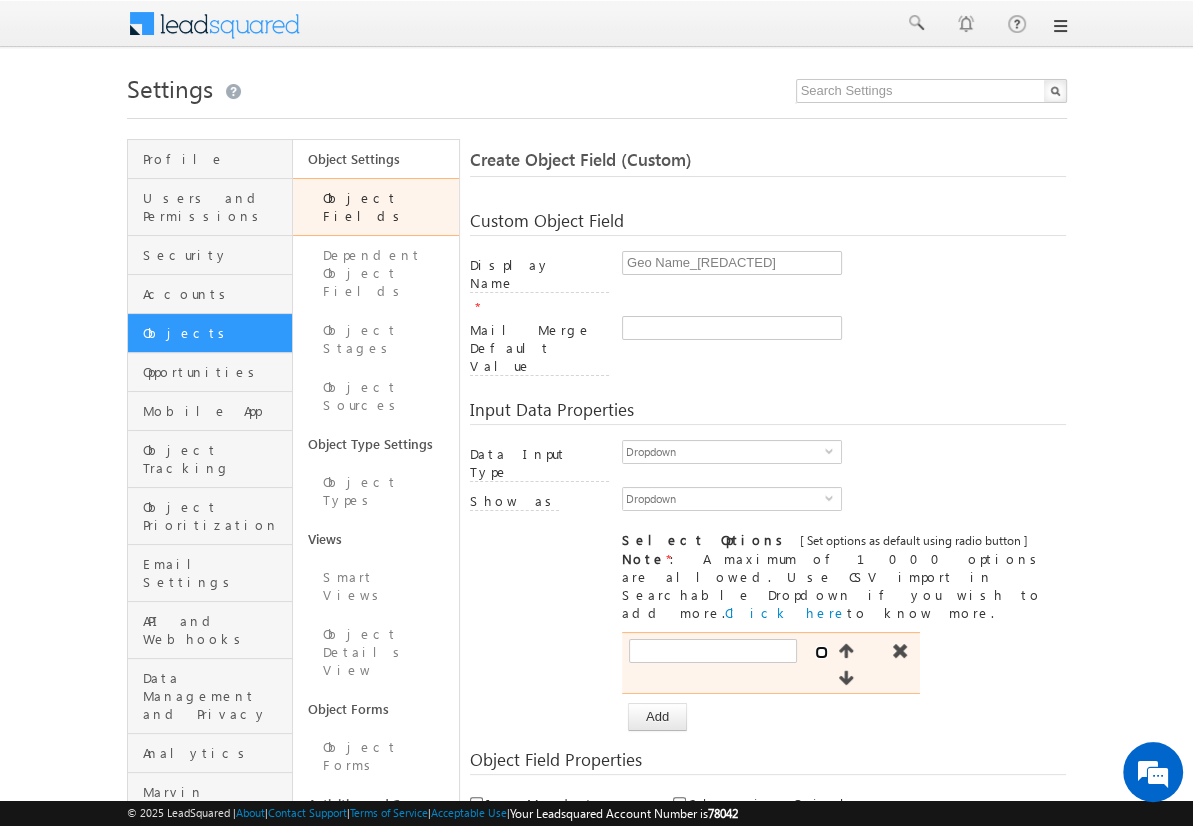 click at bounding box center (821, 652) 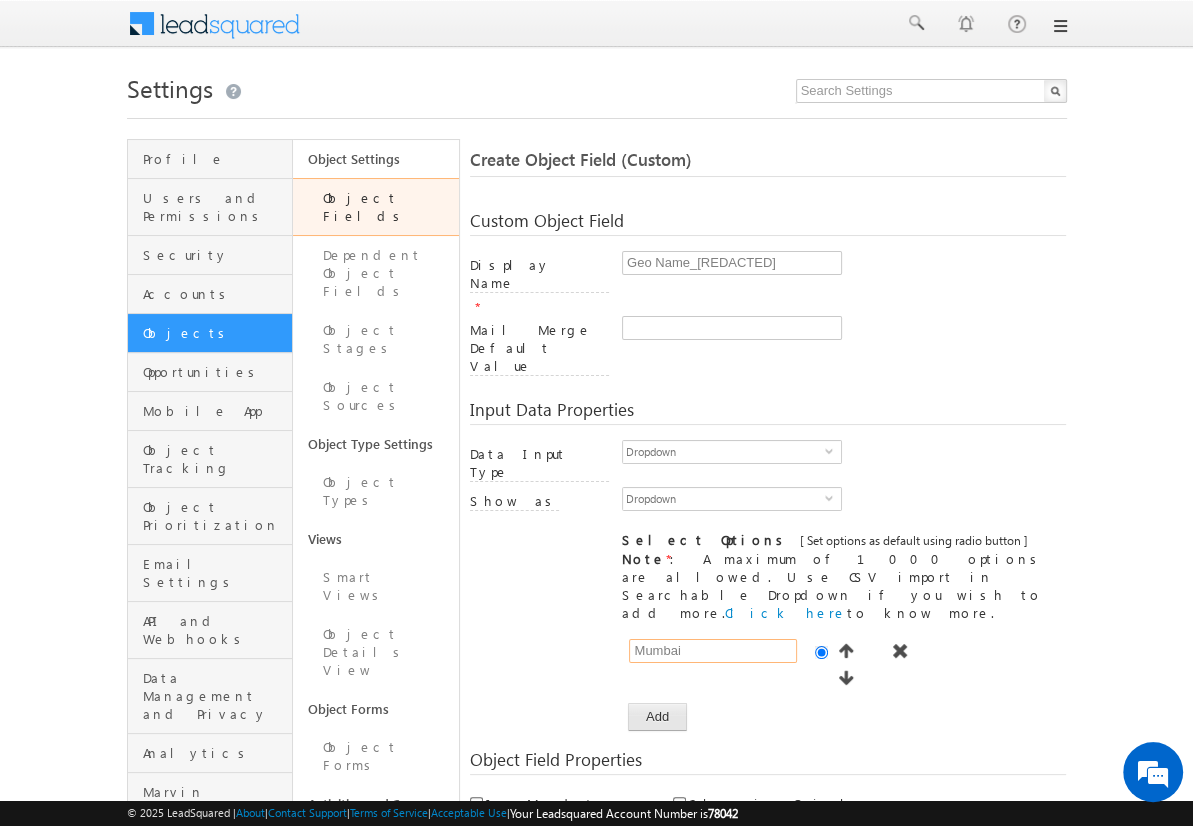 type on "Mumbai" 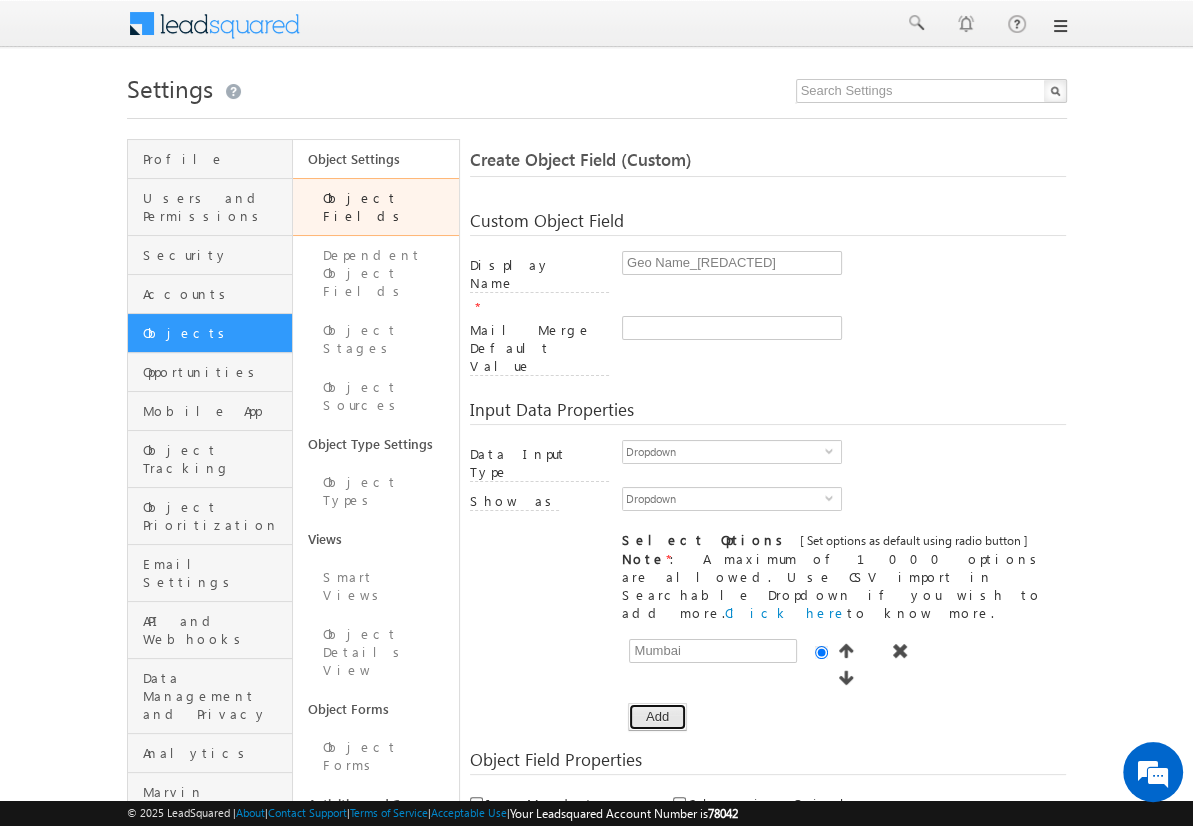 click on "Add" at bounding box center [657, 717] 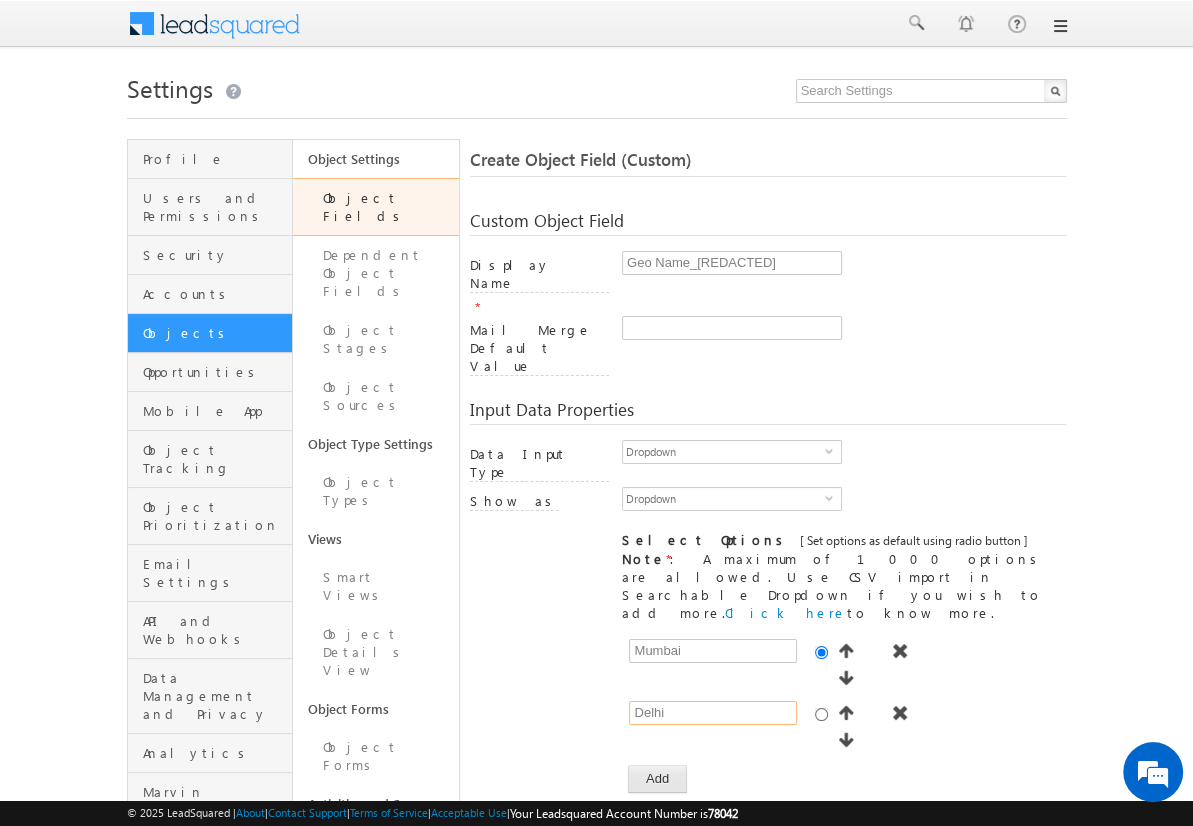 type on "Delhi" 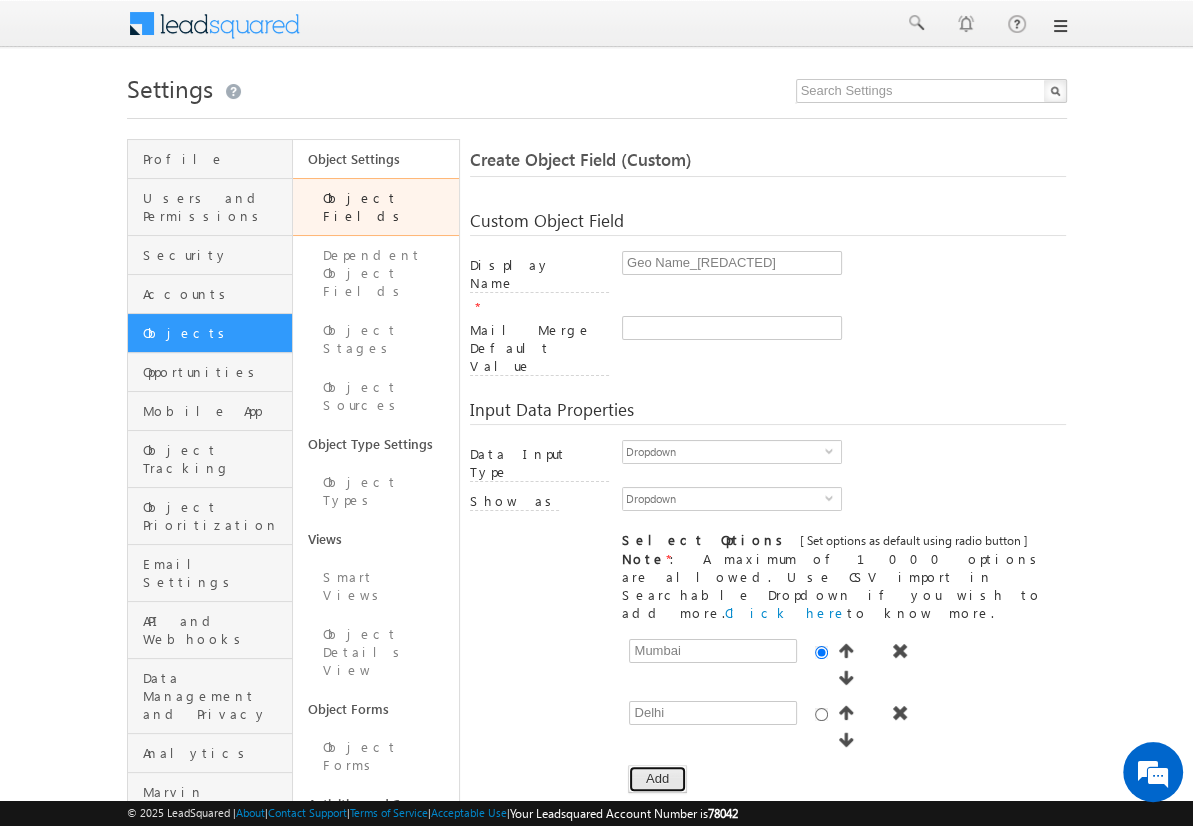 click on "Add" at bounding box center [657, 779] 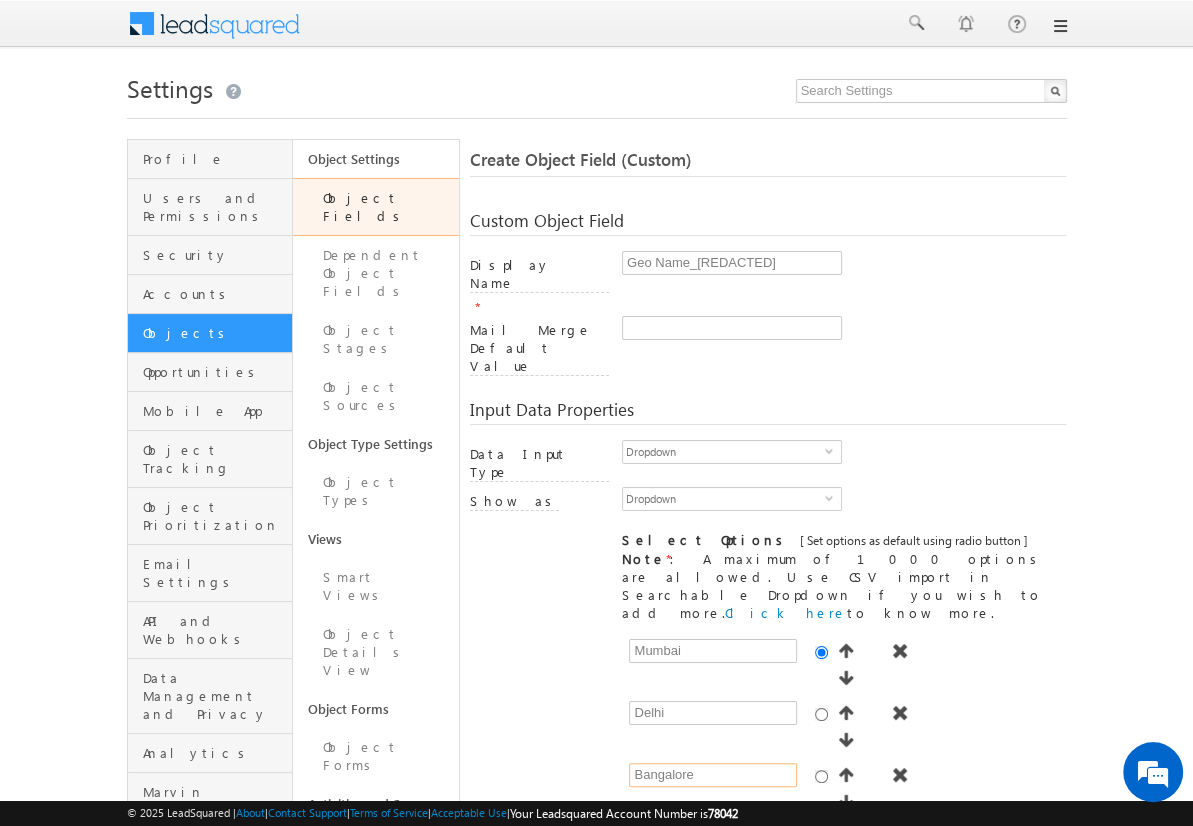 type on "Bangalore" 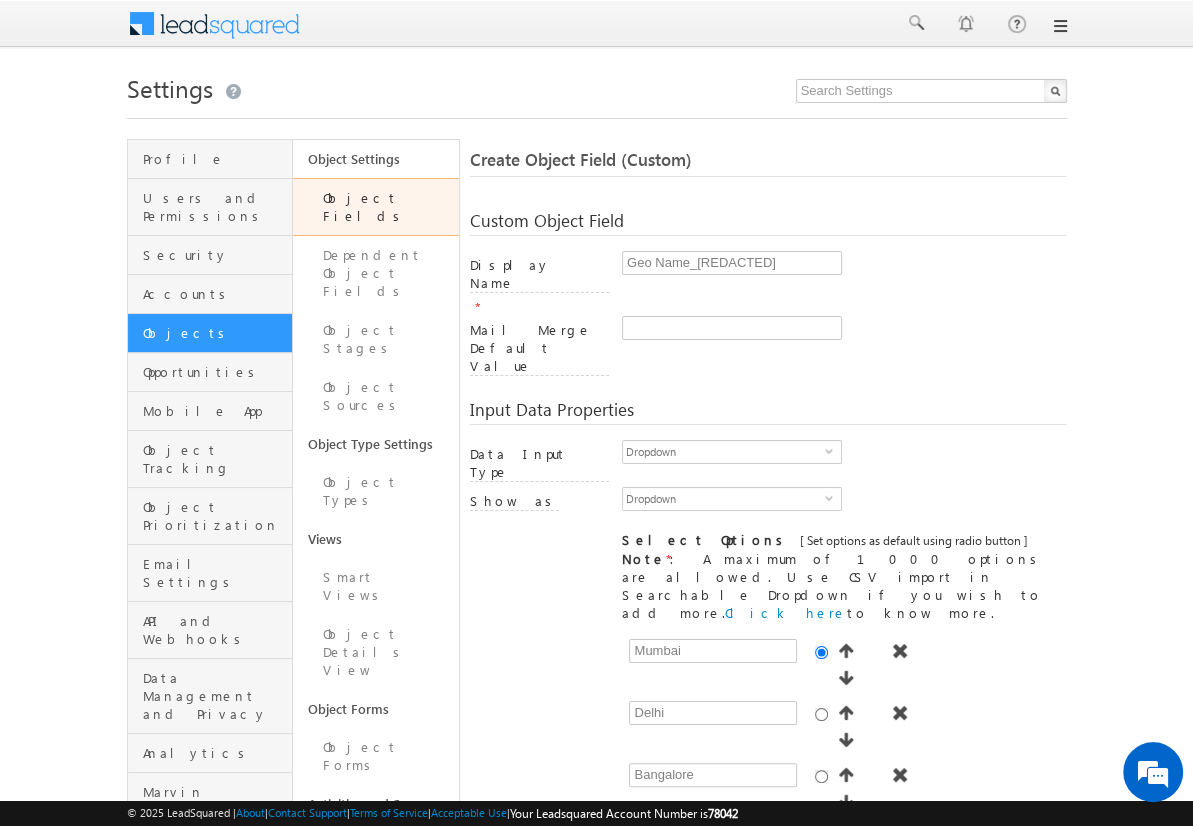 click on "Add" at bounding box center [657, 841] 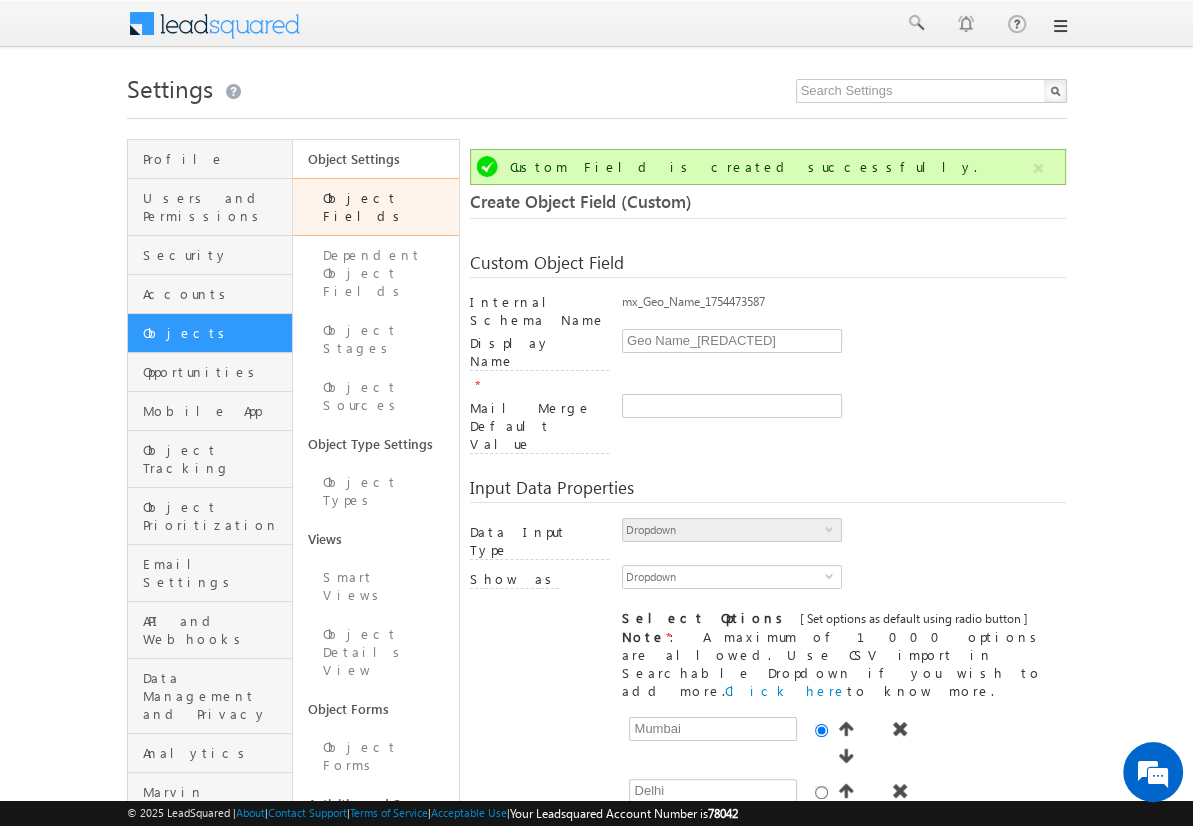 scroll, scrollTop: 149, scrollLeft: 0, axis: vertical 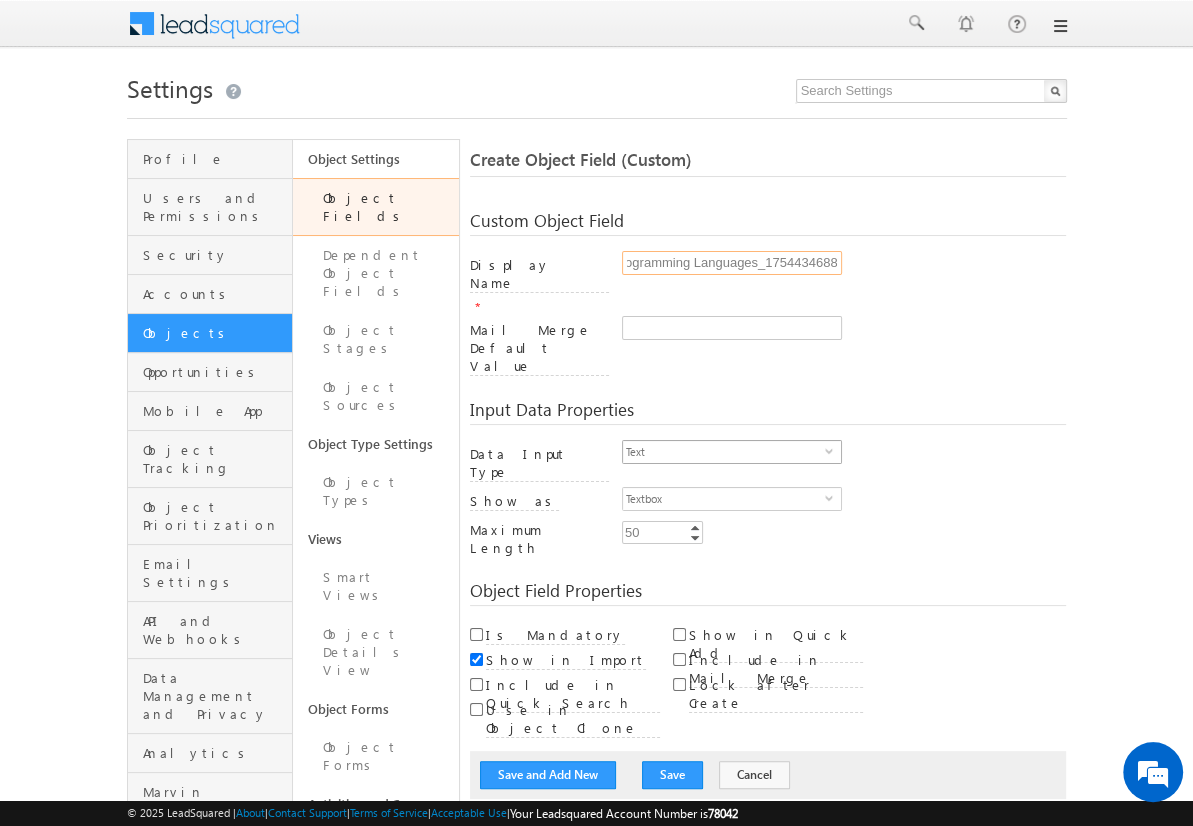 type on "Programming Languages_1754434688" 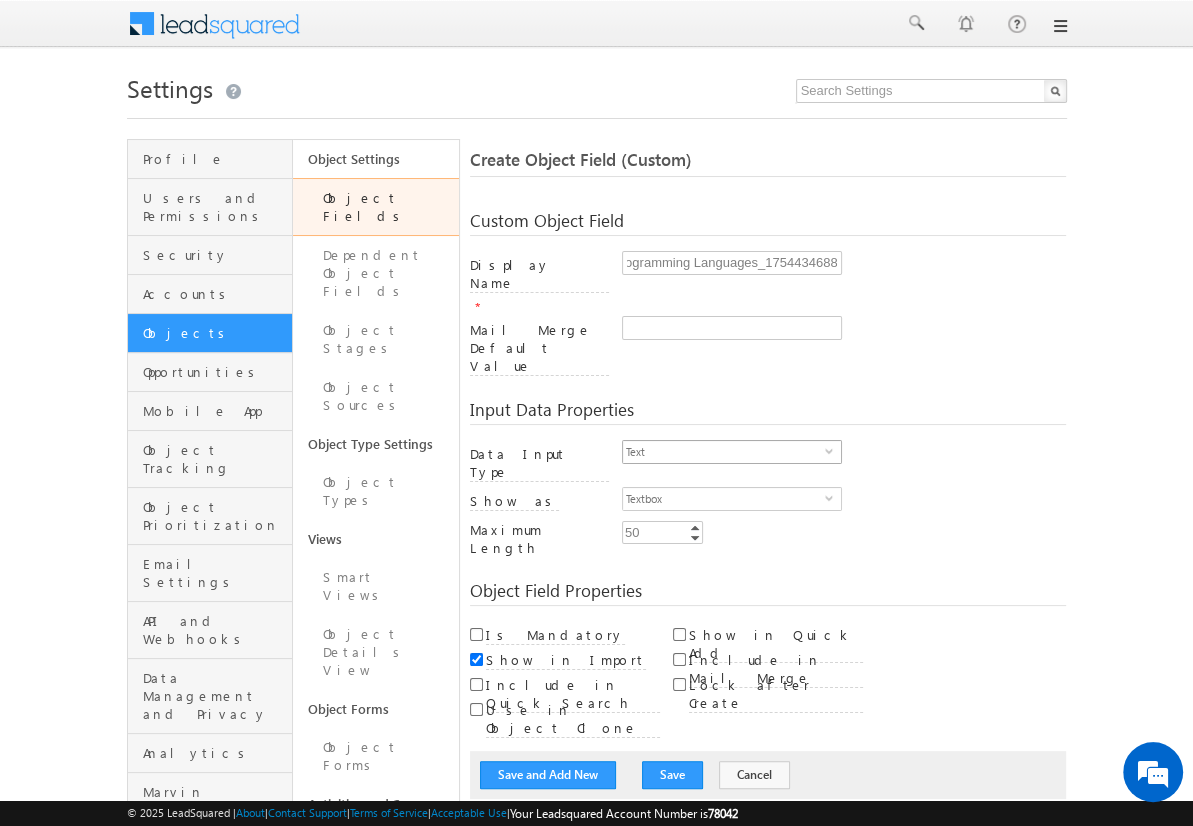 click on "Text" at bounding box center (724, 452) 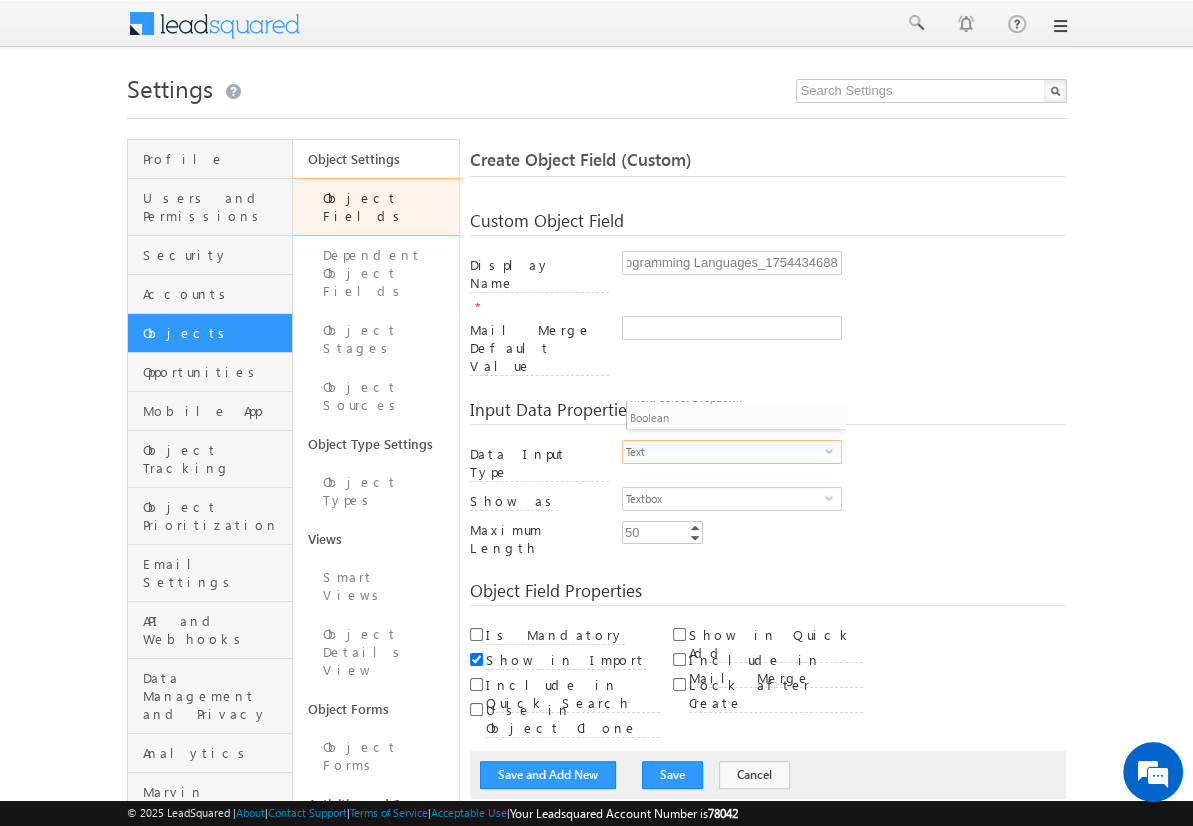 scroll, scrollTop: 0, scrollLeft: 0, axis: both 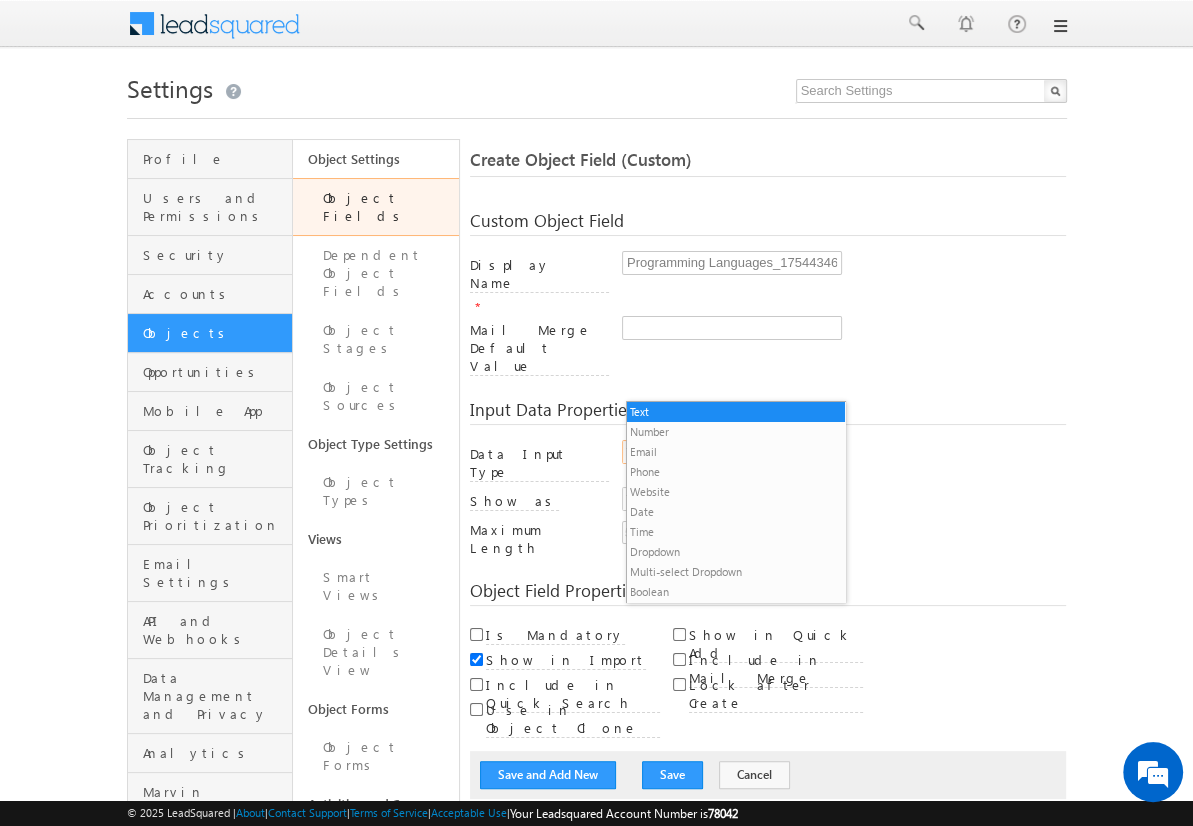 click on "Multi-select Dropdown" at bounding box center [736, 572] 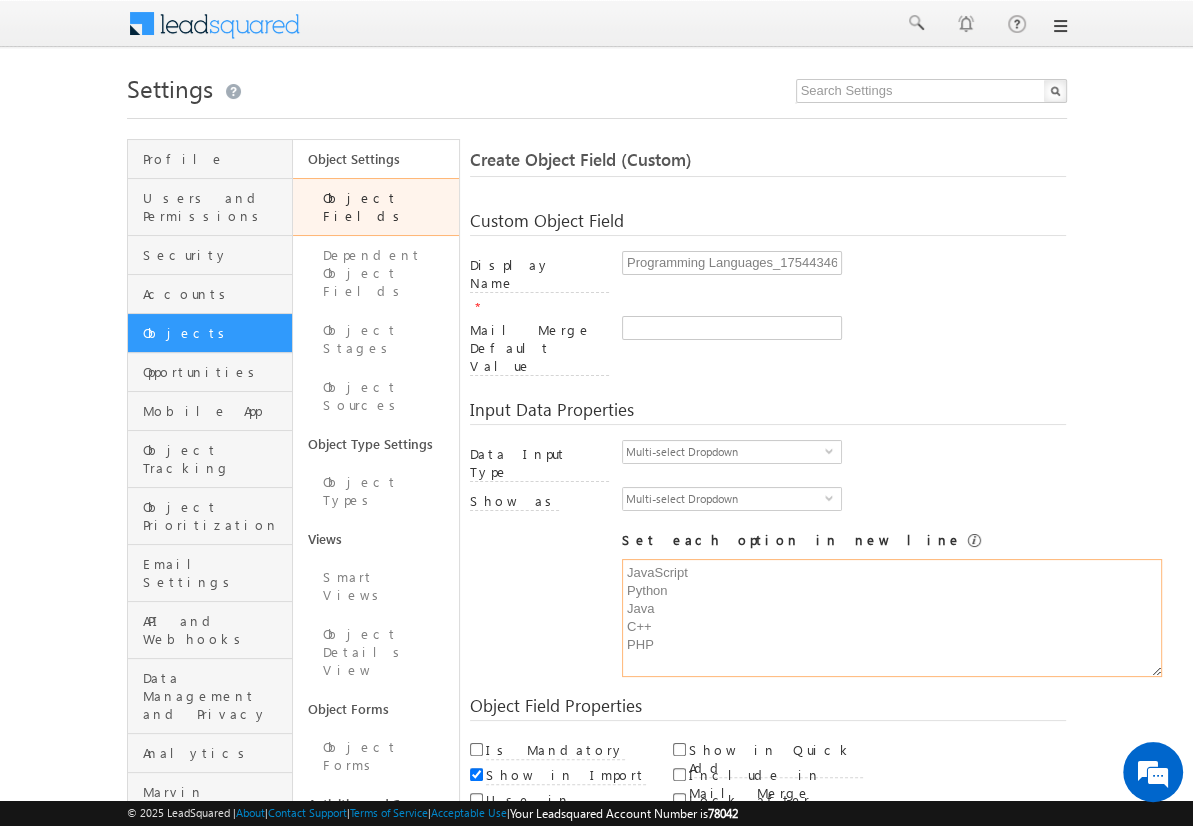 type on "JavaScript
Python
Java
C++
PHP" 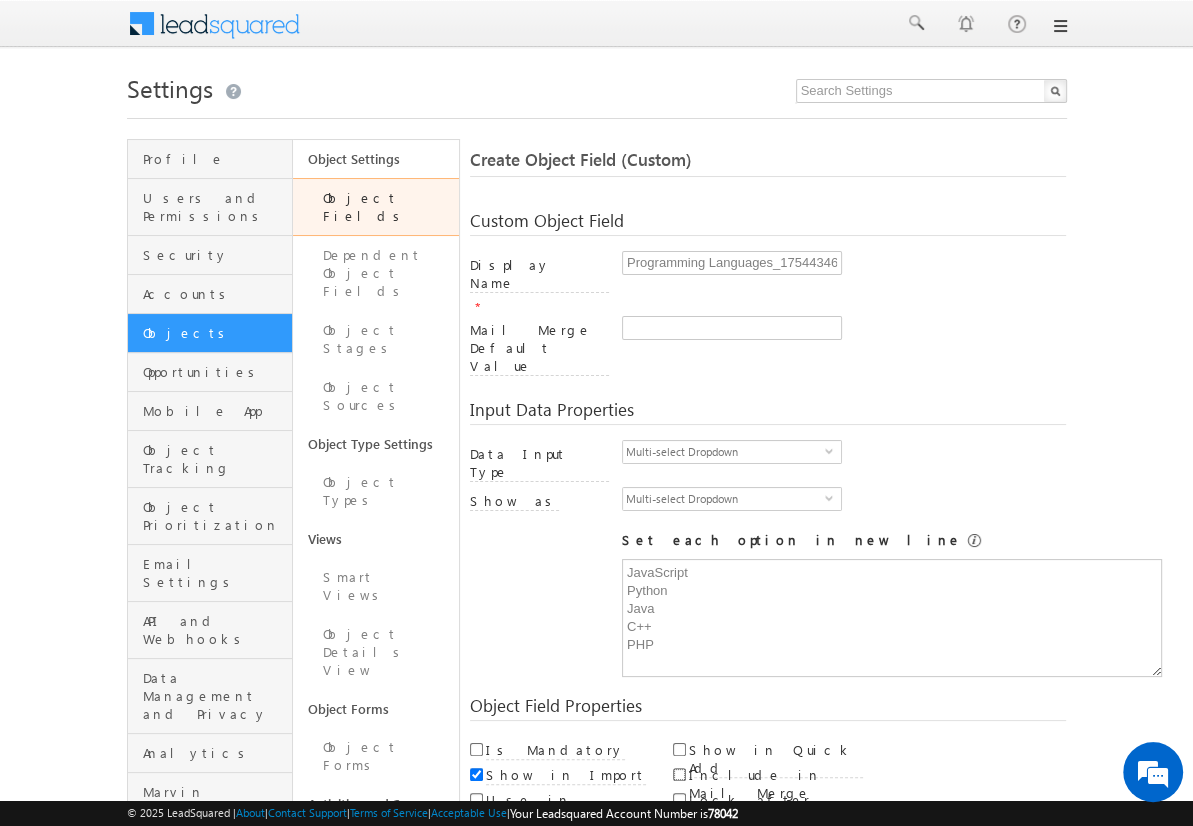 click on "Include in Mail Merge" at bounding box center [679, 774] 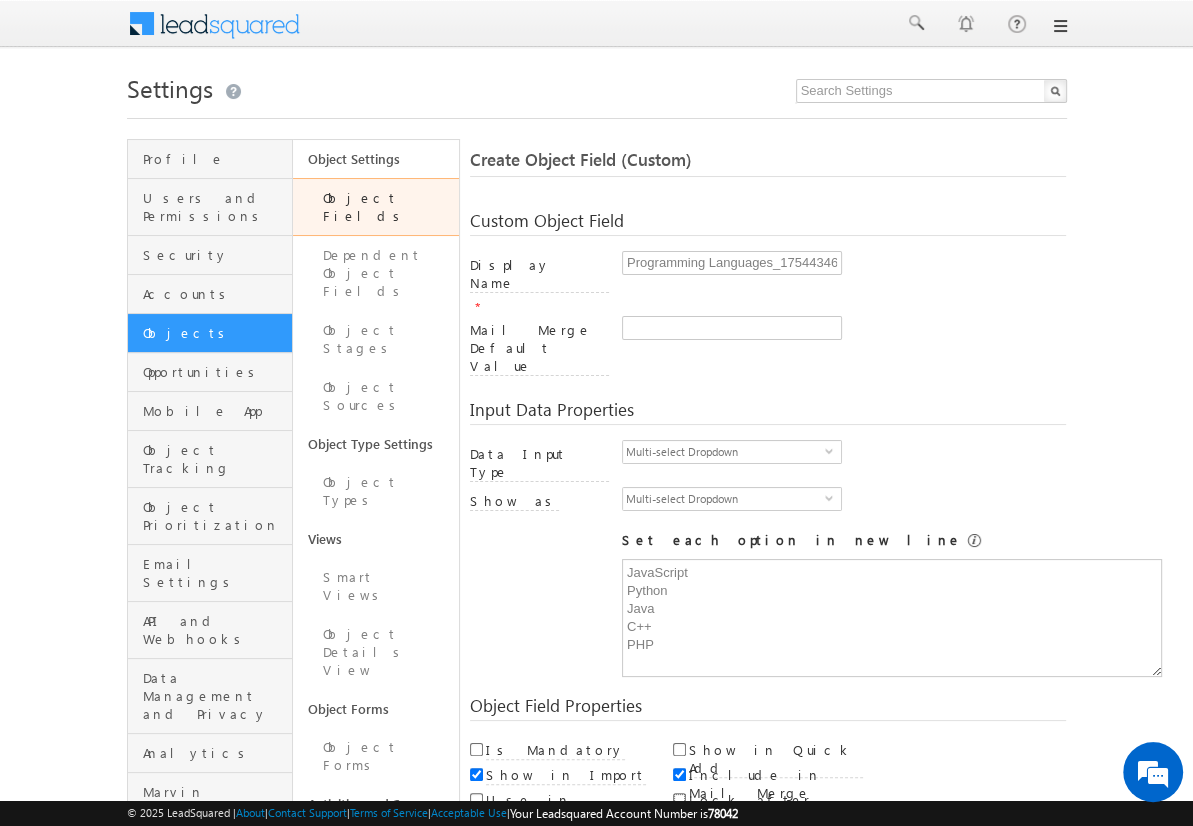 click on "Lock after Create" at bounding box center [679, 799] 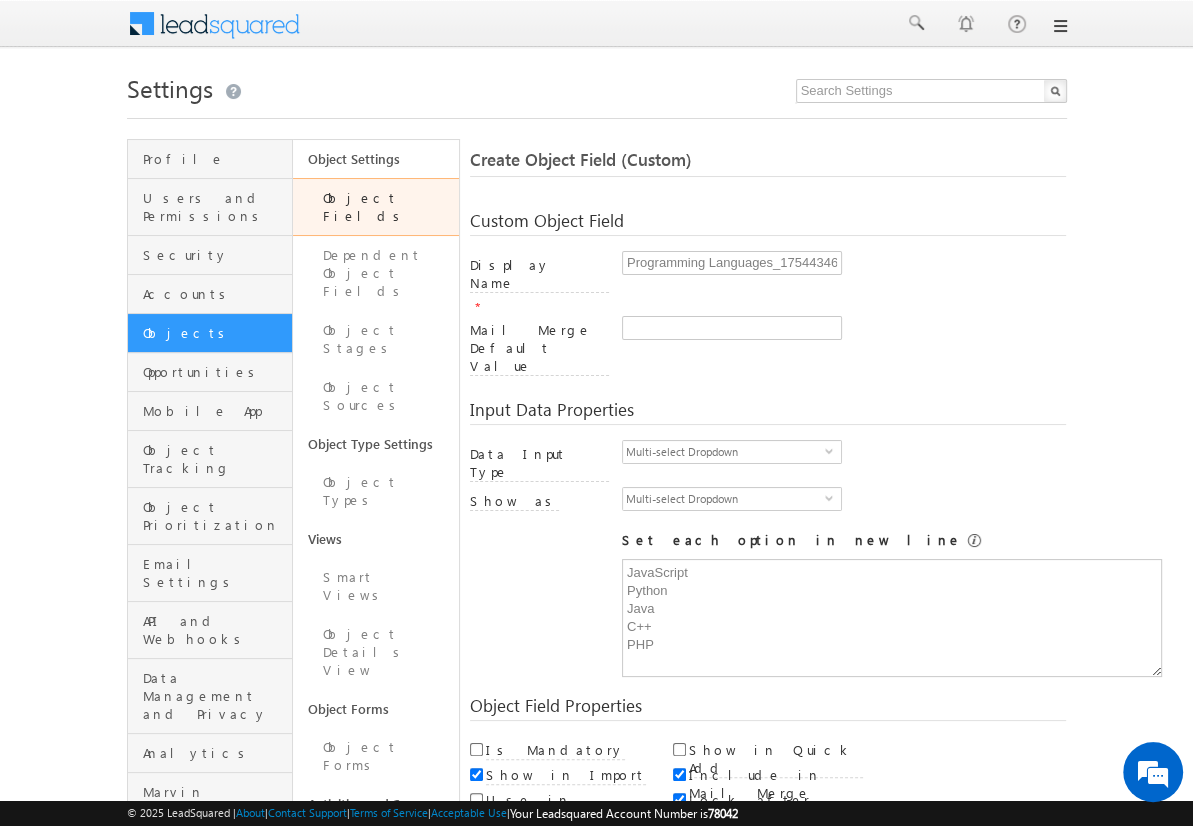 click on "Save and Add New" at bounding box center [548, 865] 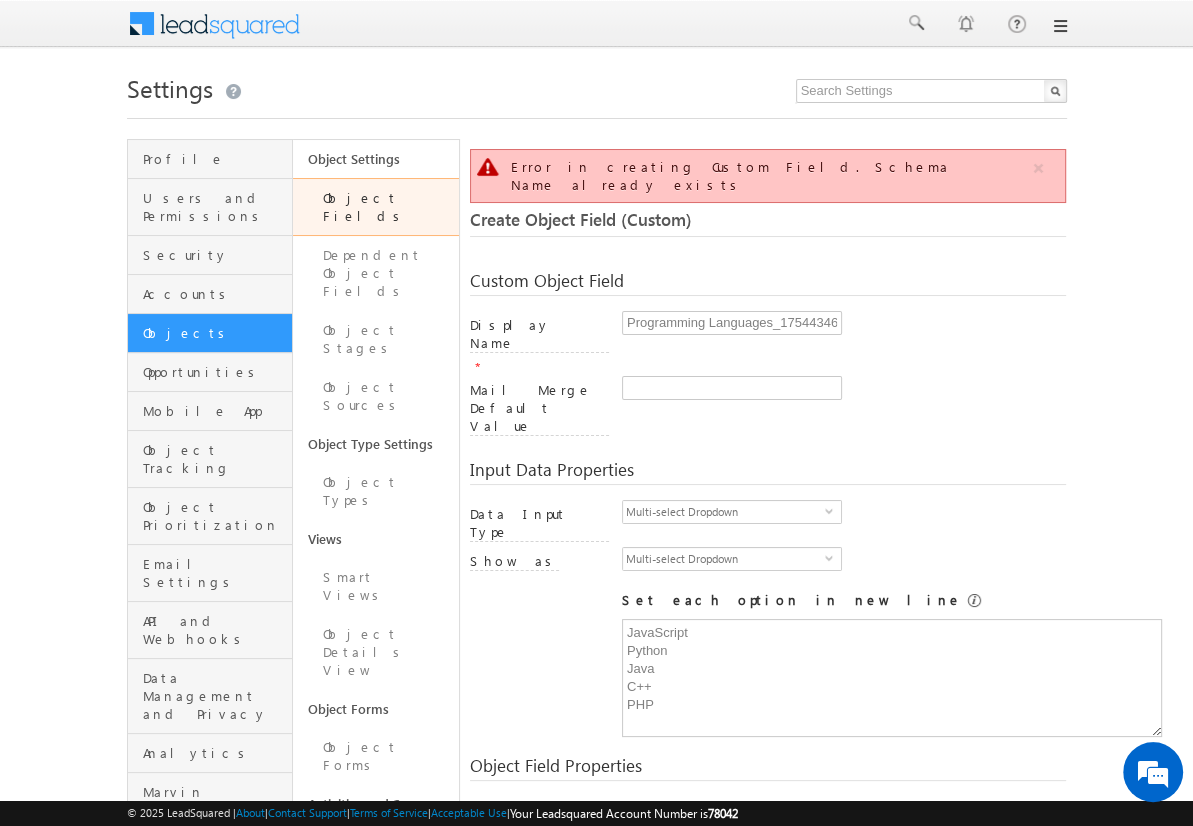 scroll, scrollTop: 149, scrollLeft: 0, axis: vertical 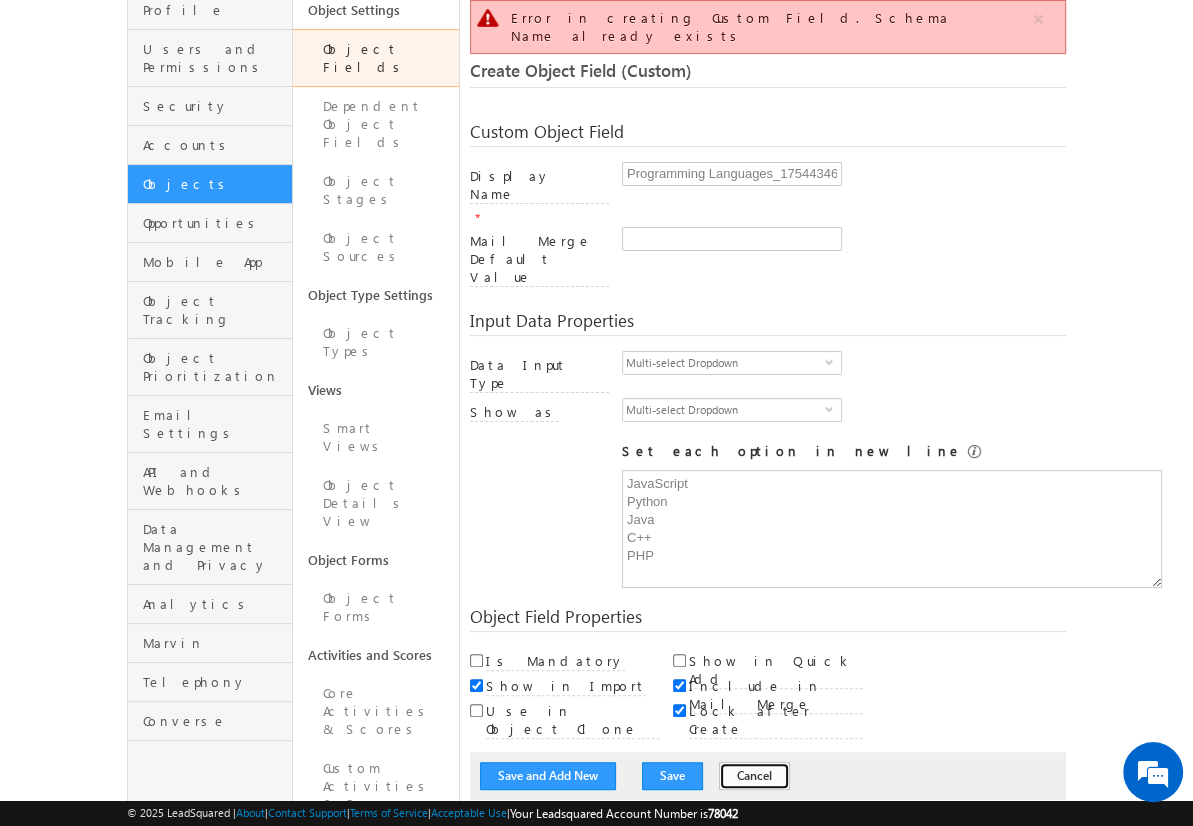 click on "Cancel" at bounding box center [754, 776] 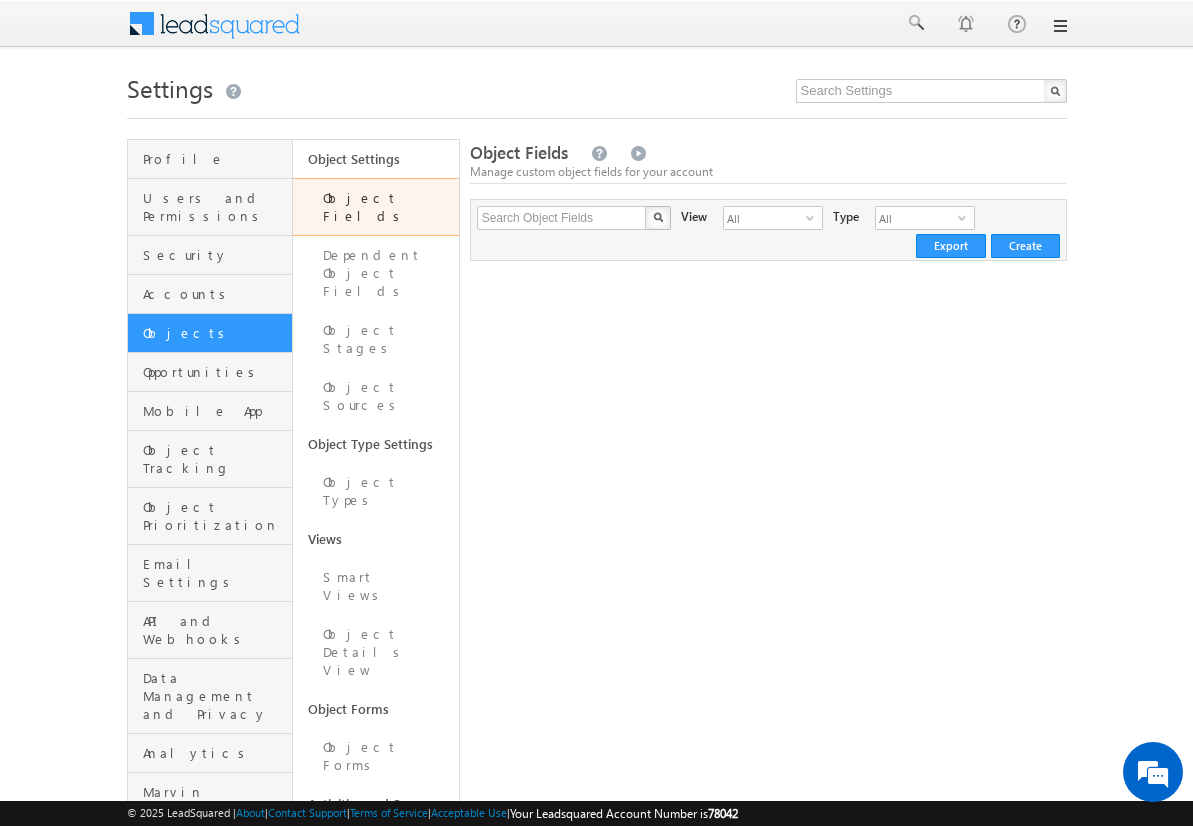 scroll, scrollTop: 0, scrollLeft: 0, axis: both 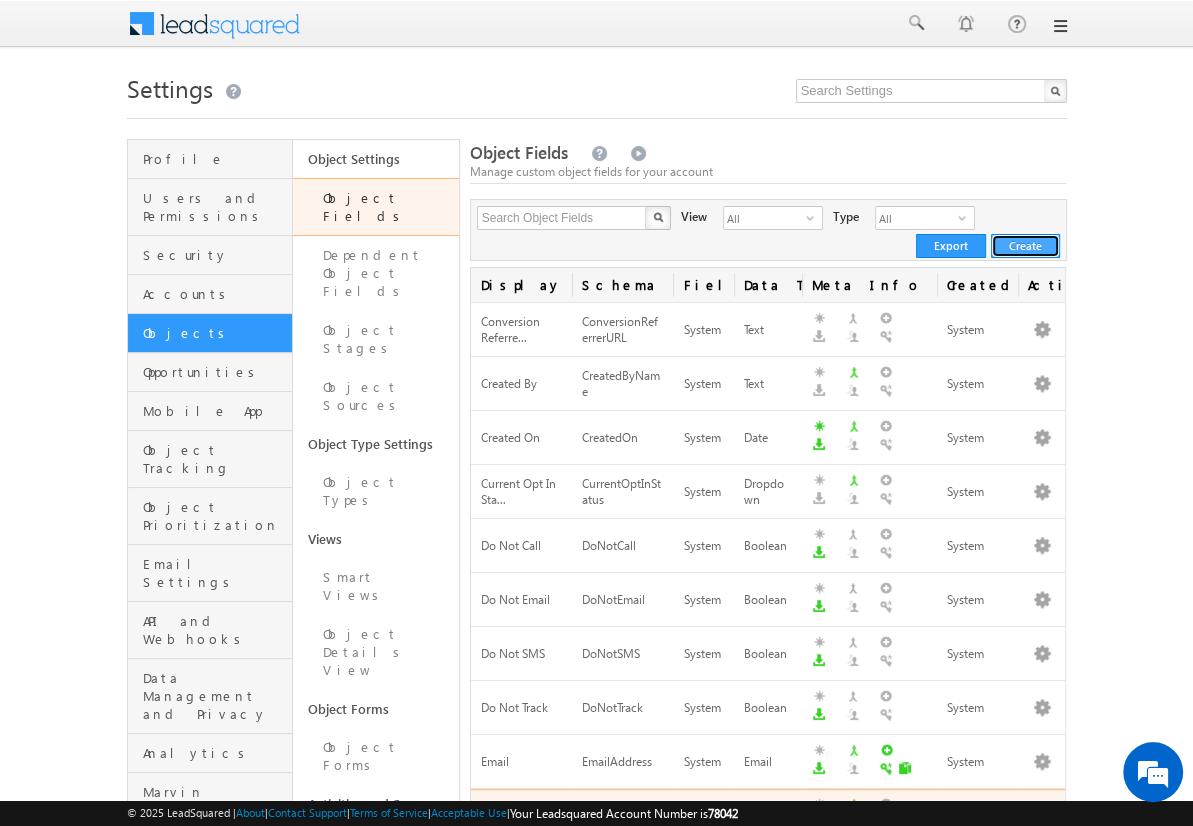 click on "Create" at bounding box center (1025, 246) 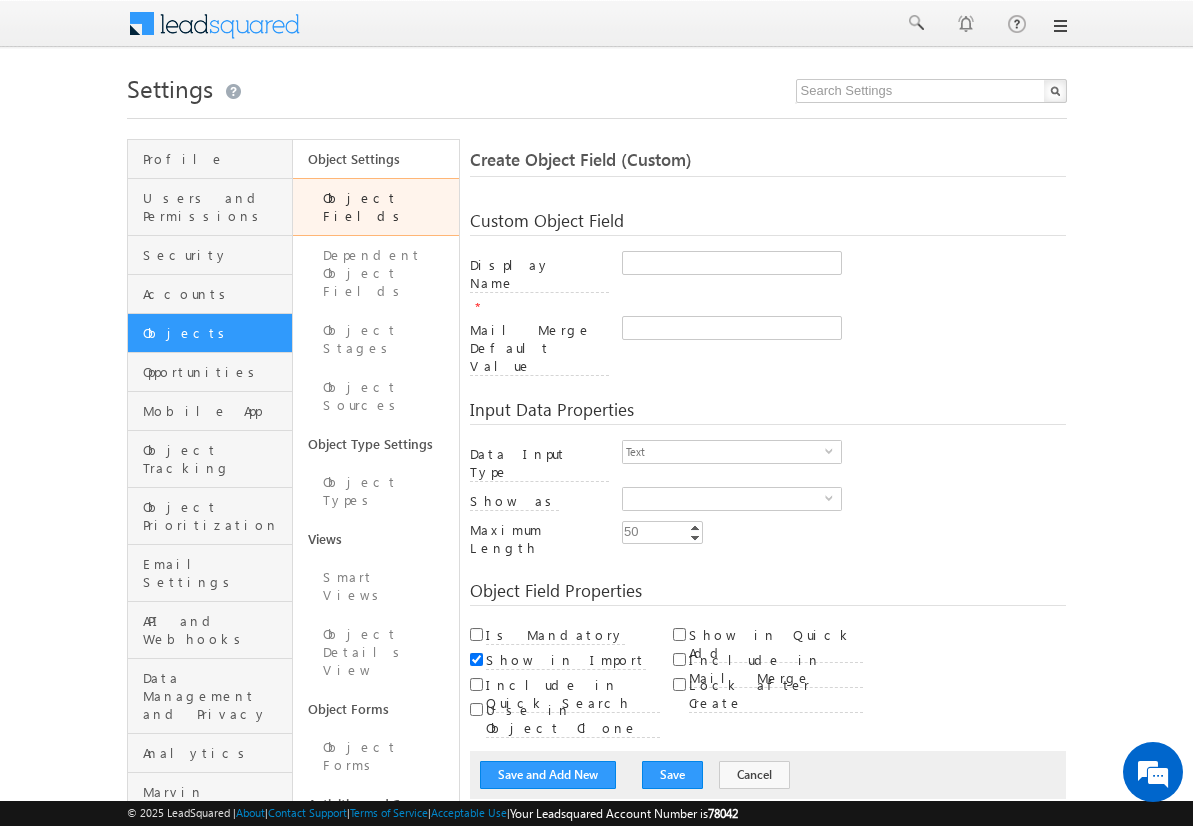 scroll, scrollTop: 0, scrollLeft: 0, axis: both 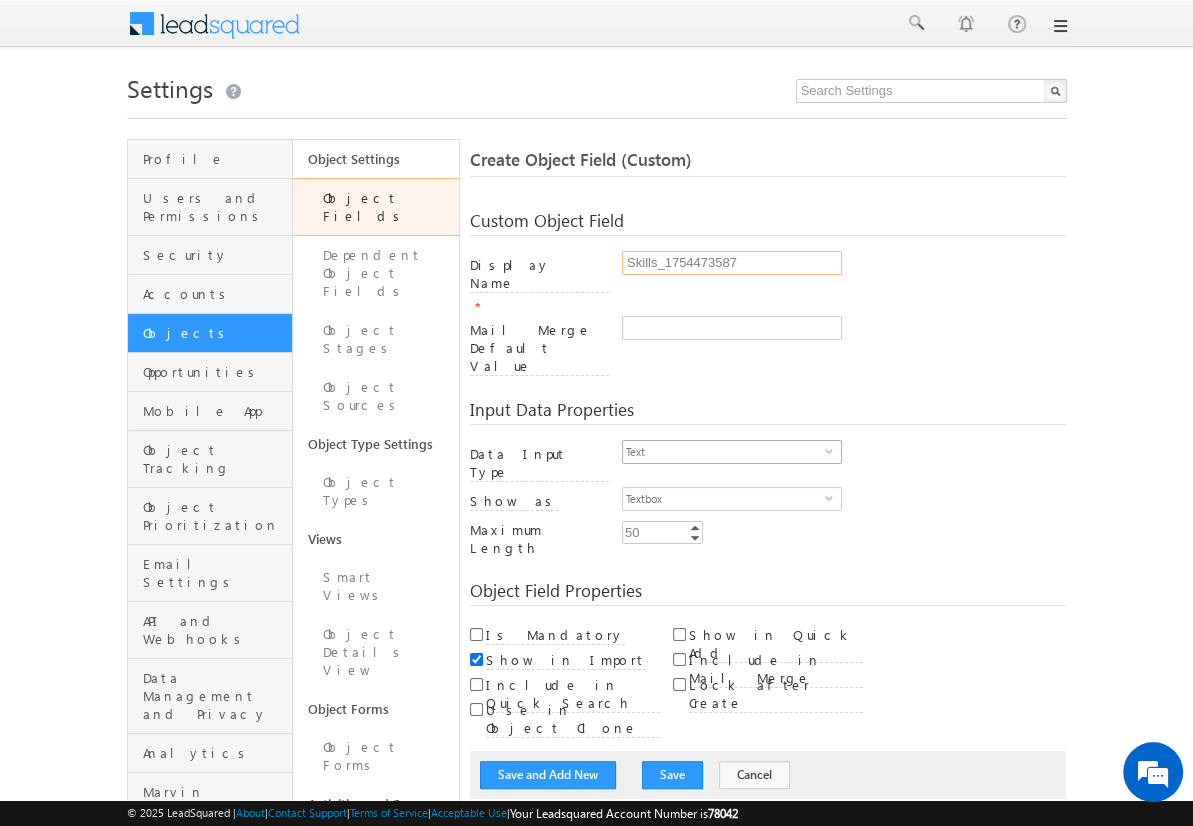 type on "Skills_1754473587" 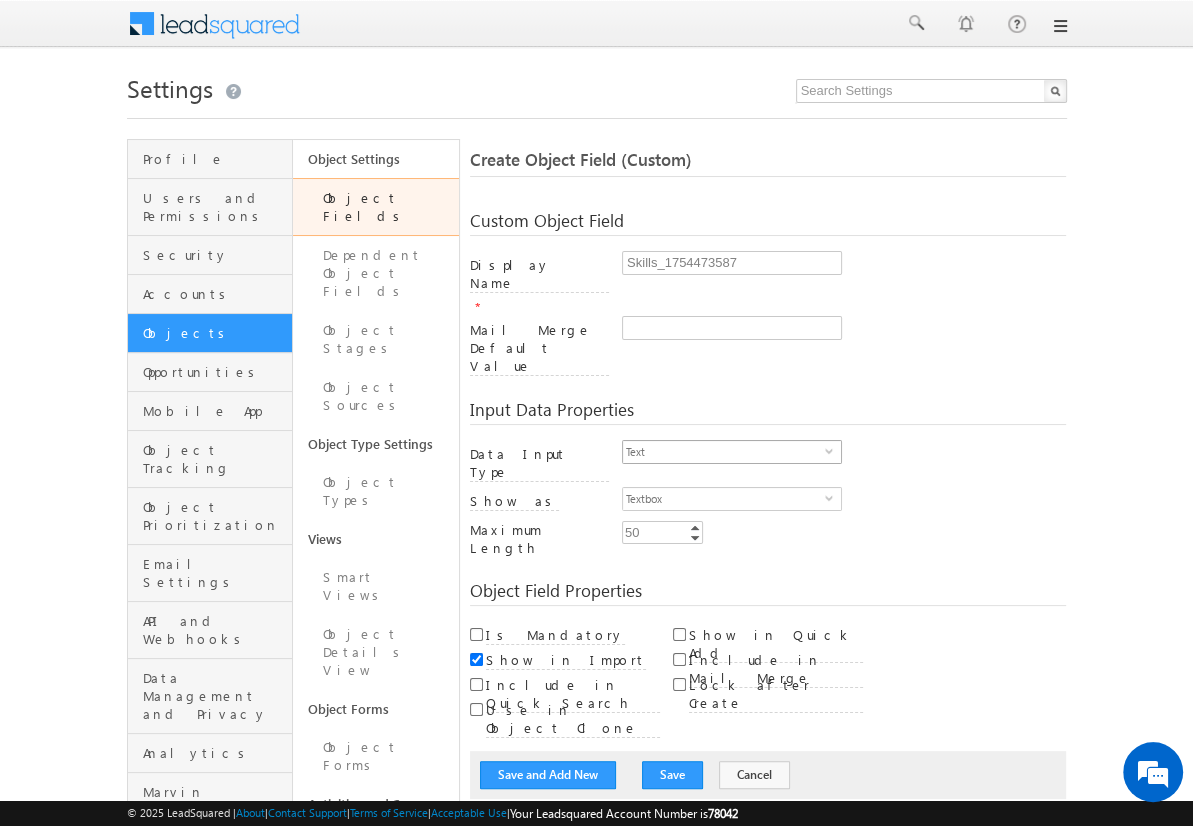 click on "Text" at bounding box center (724, 452) 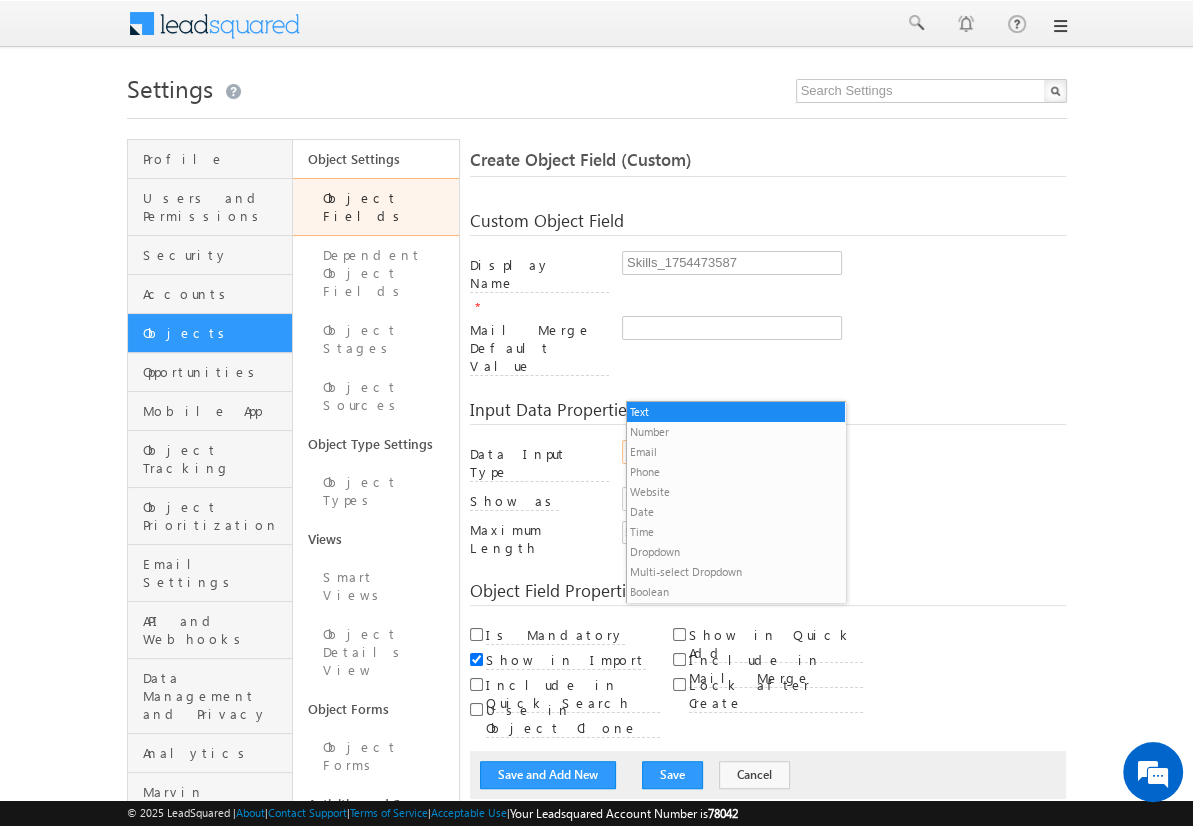 click on "Multi-select Dropdown" at bounding box center (736, 572) 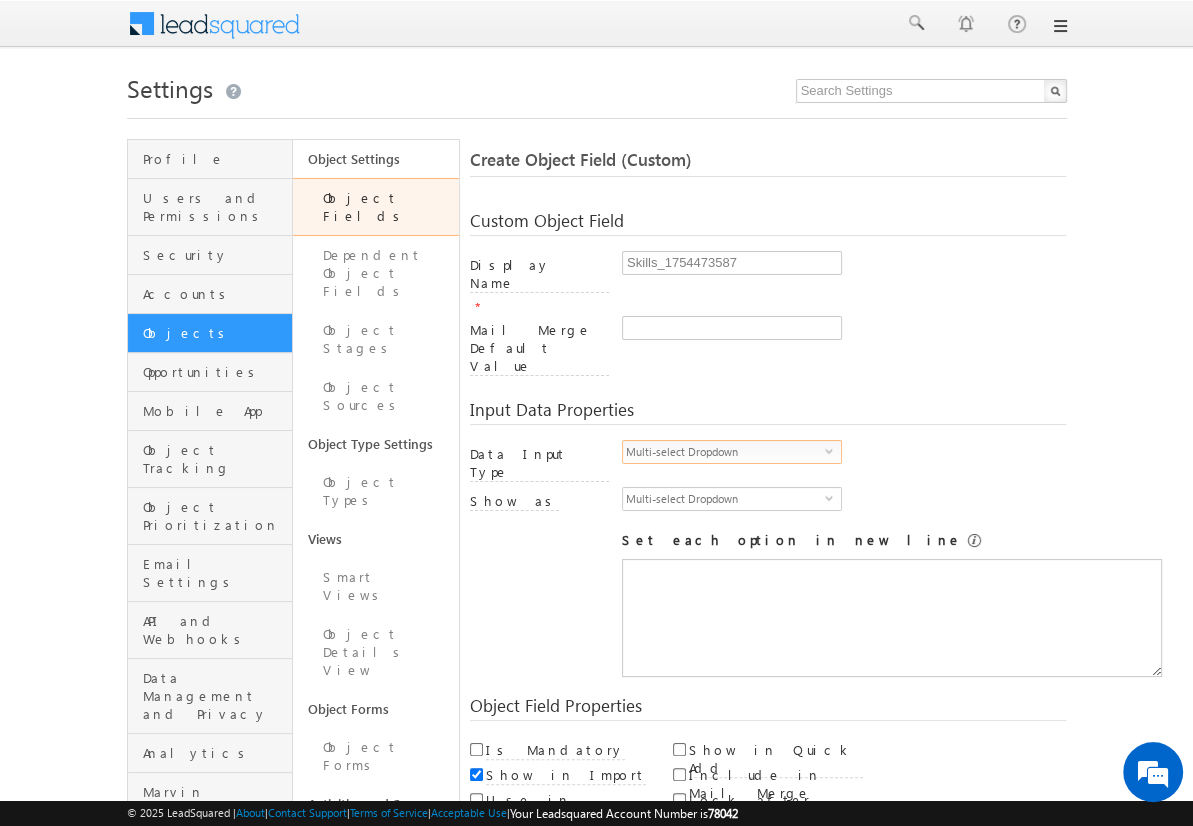 scroll, scrollTop: 0, scrollLeft: 0, axis: both 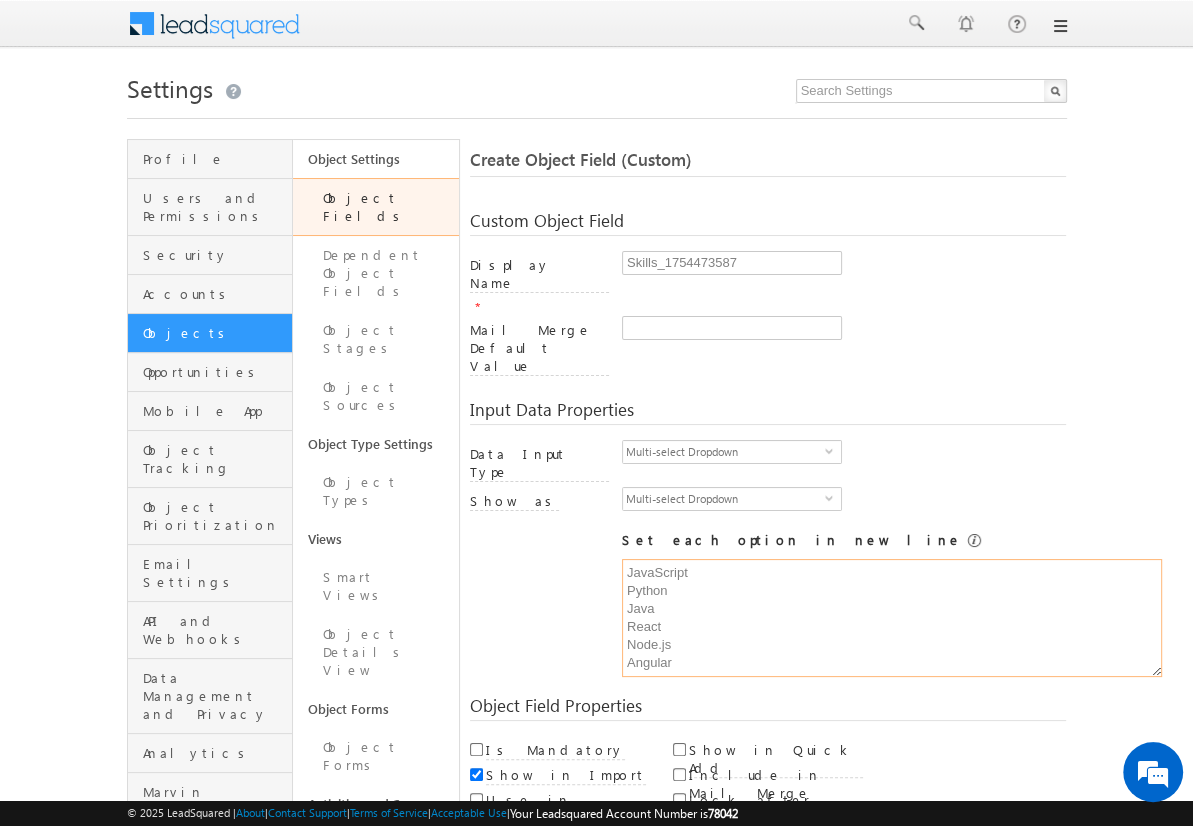 type on "JavaScript
Python
Java
React
Node.js
Angular" 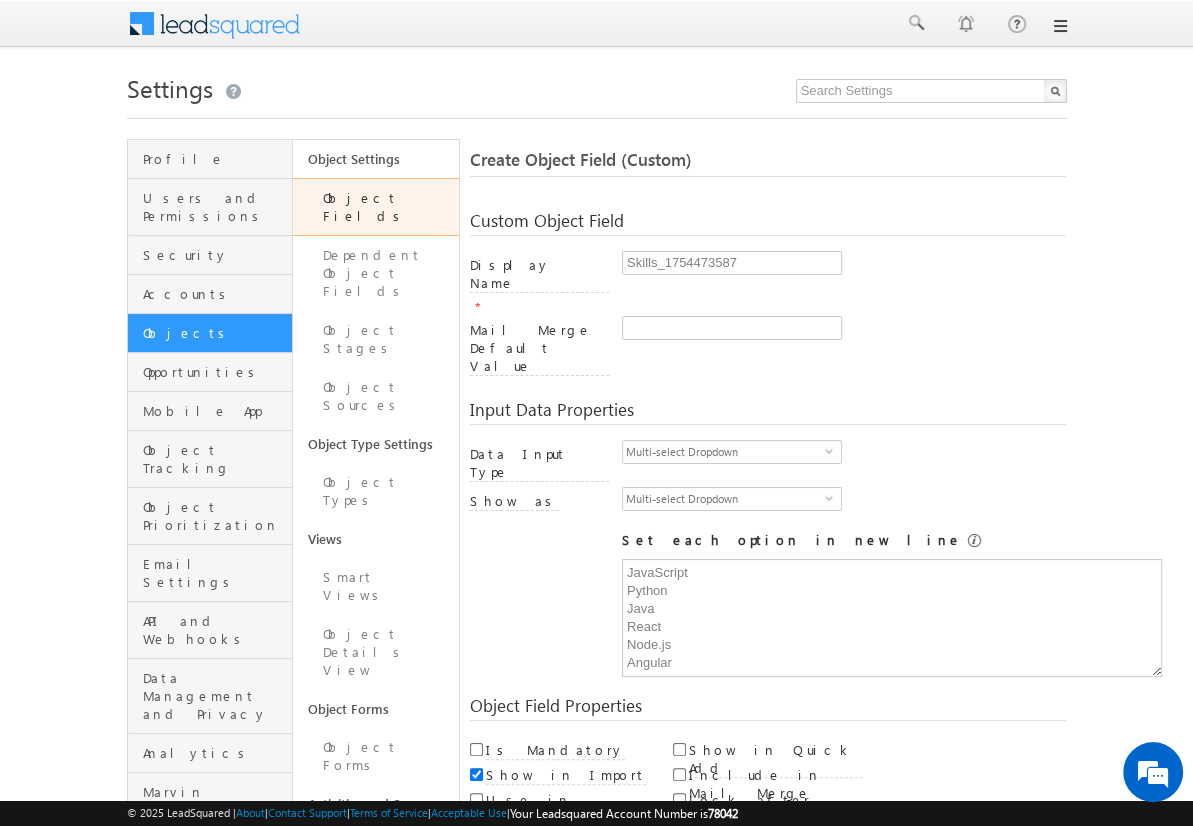 click on "Save and Add New" at bounding box center (548, 865) 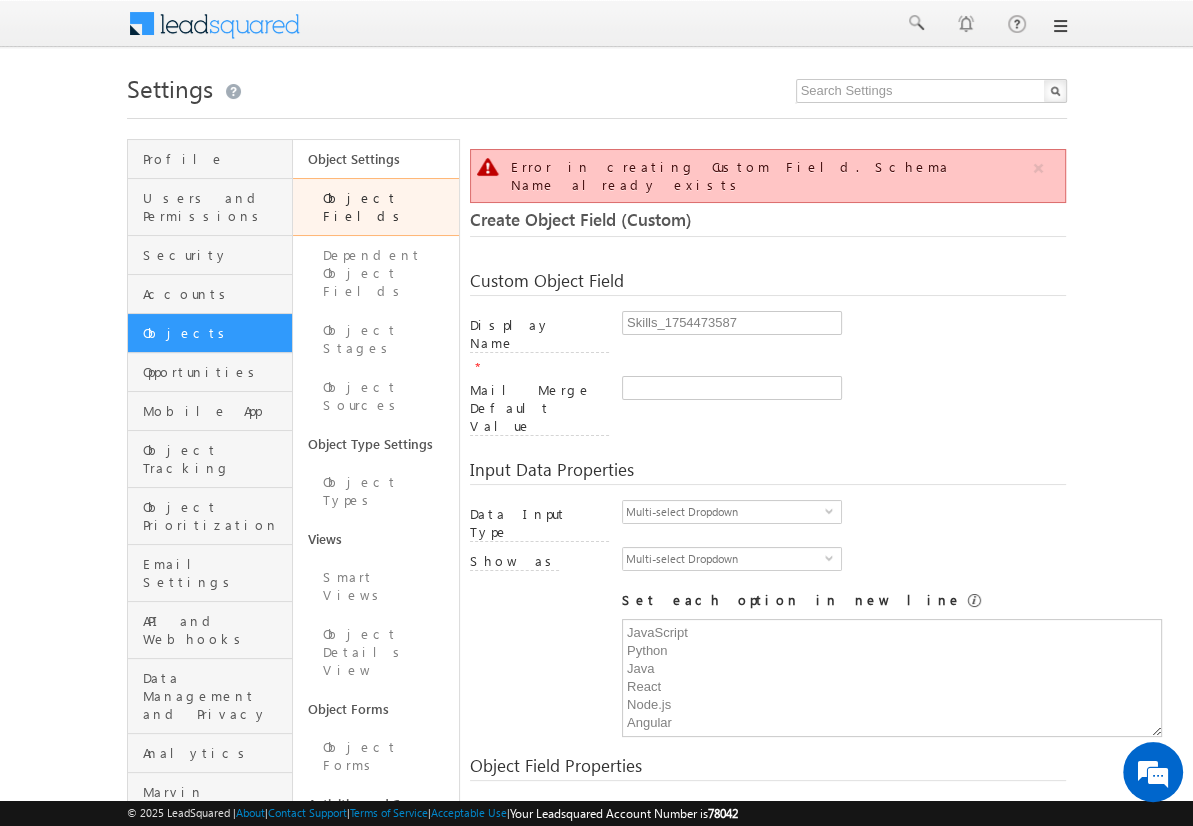 scroll, scrollTop: 149, scrollLeft: 0, axis: vertical 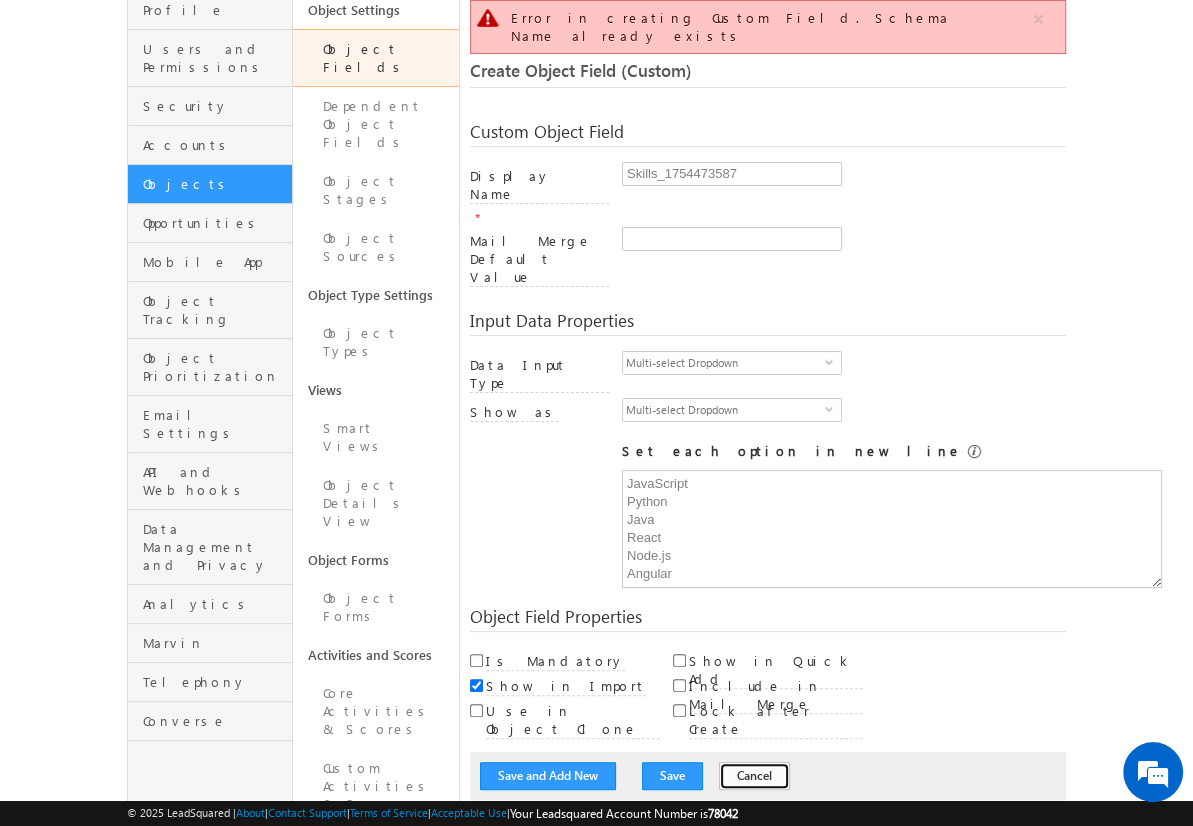 click on "Cancel" at bounding box center [754, 776] 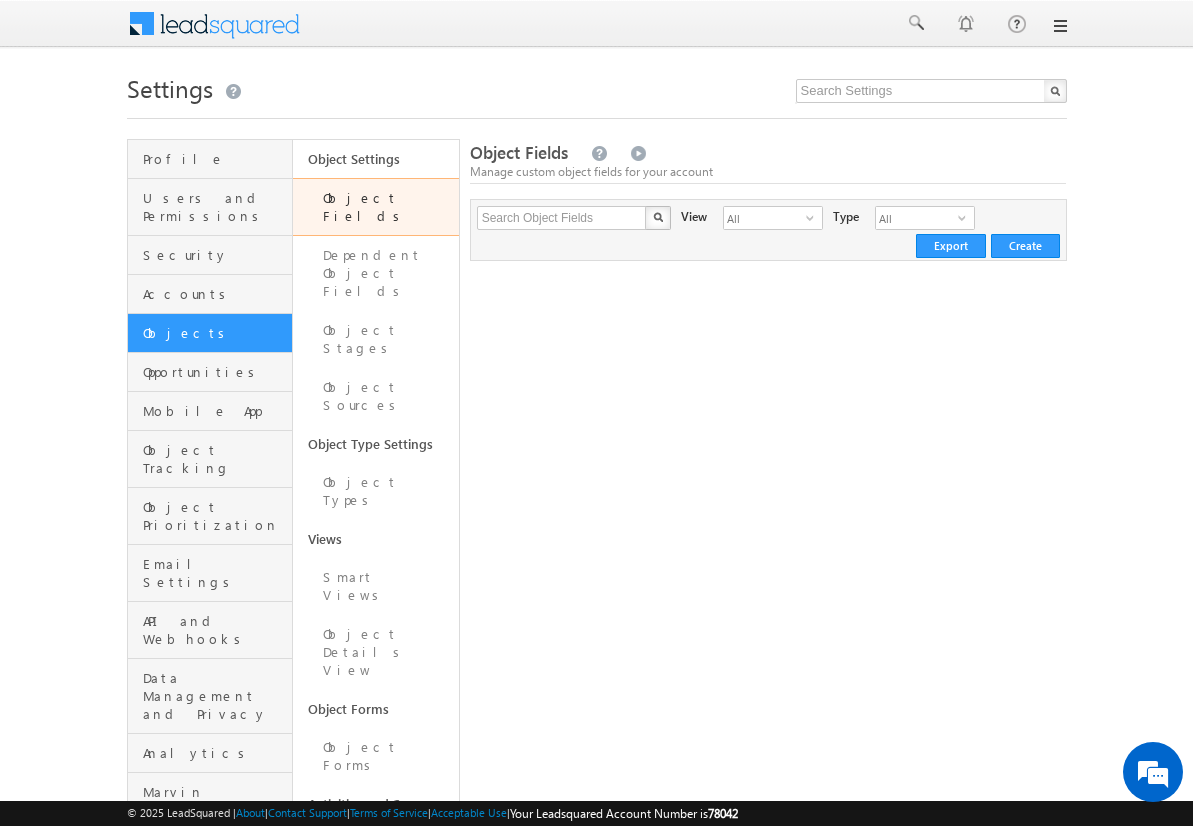 scroll, scrollTop: 0, scrollLeft: 0, axis: both 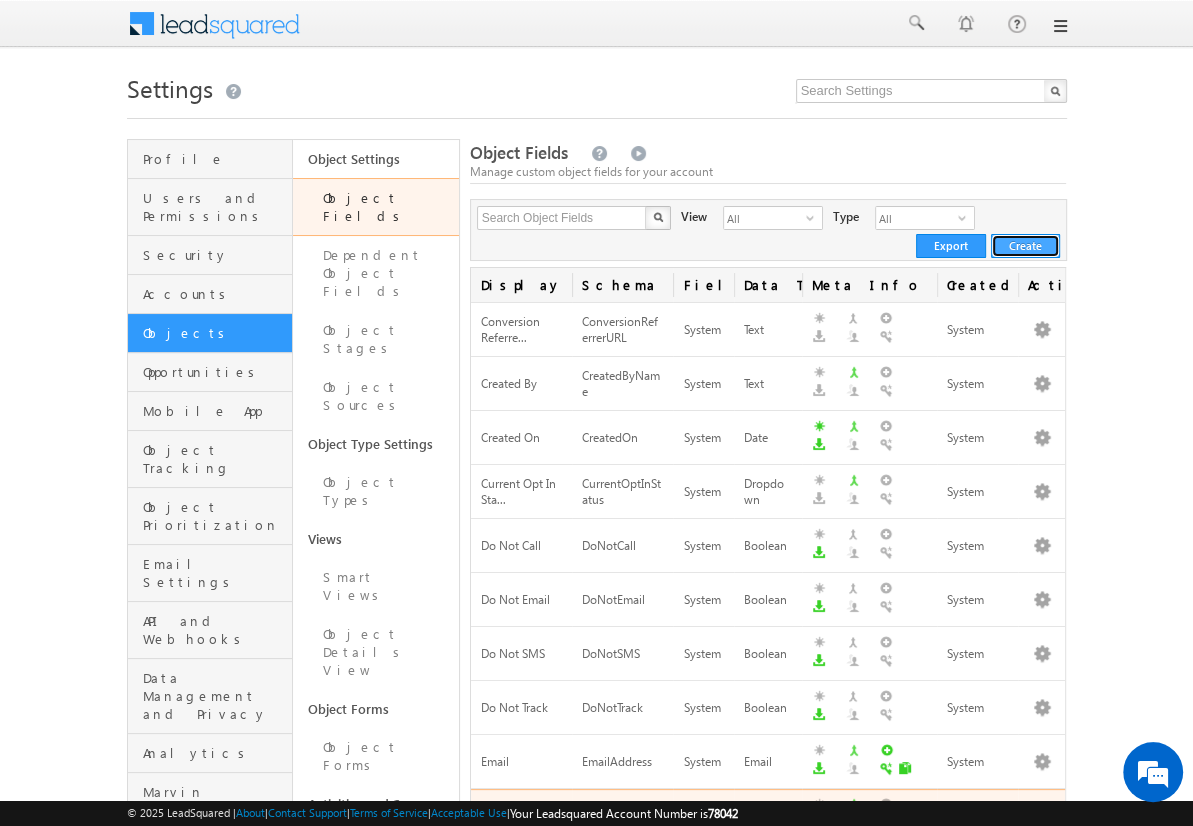 click on "Create" at bounding box center (1025, 246) 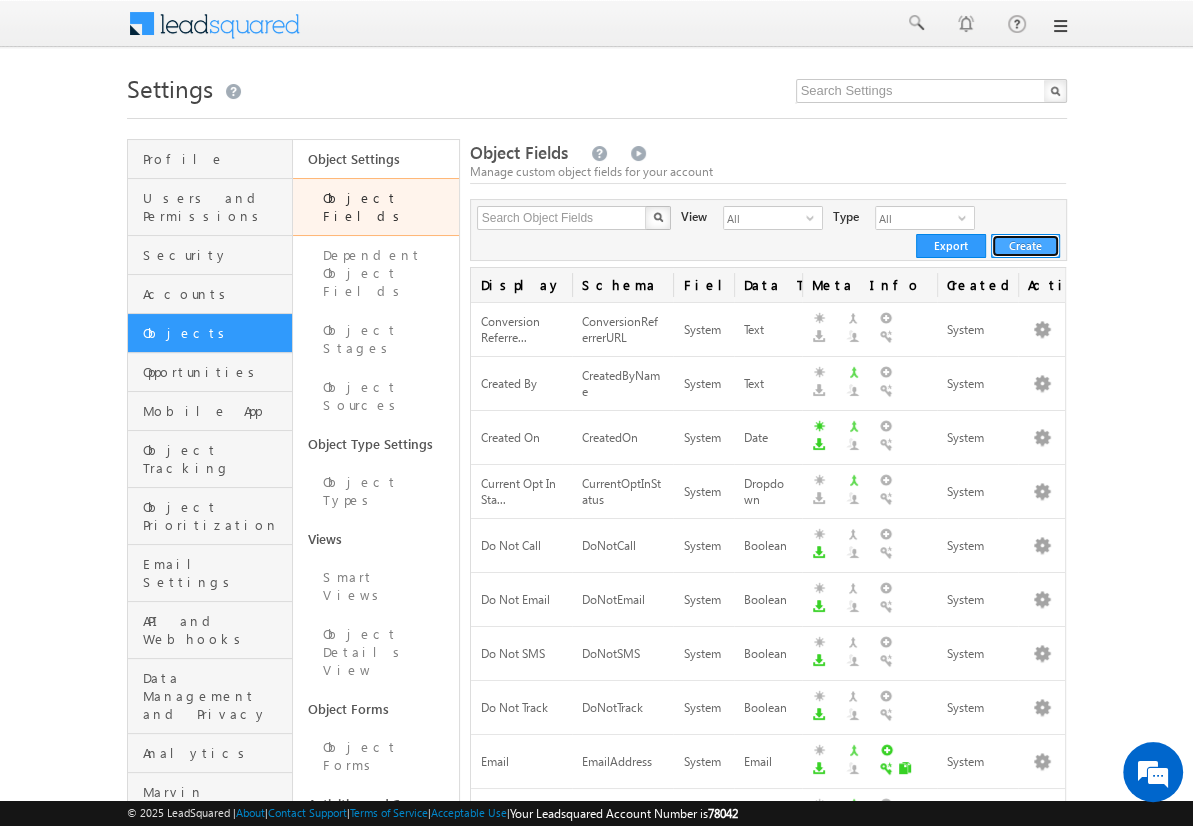 scroll, scrollTop: 0, scrollLeft: 0, axis: both 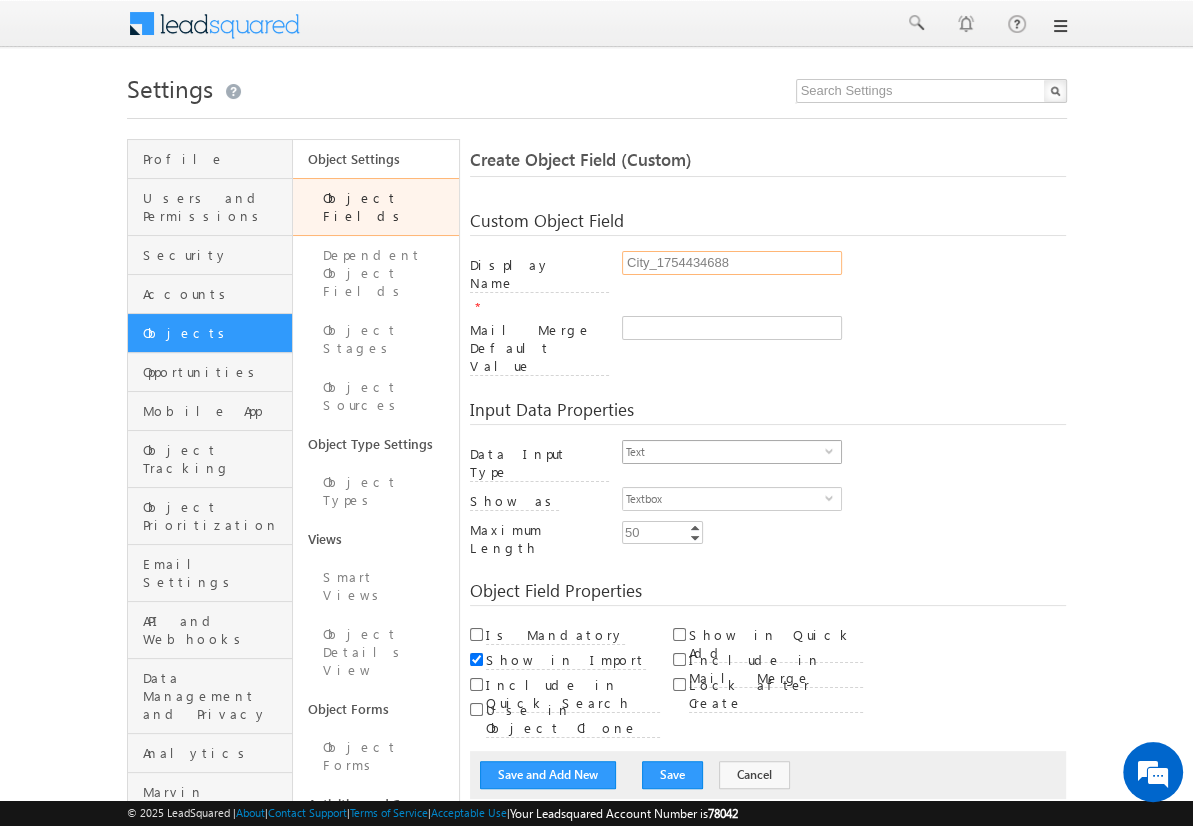 type on "City_1754434688" 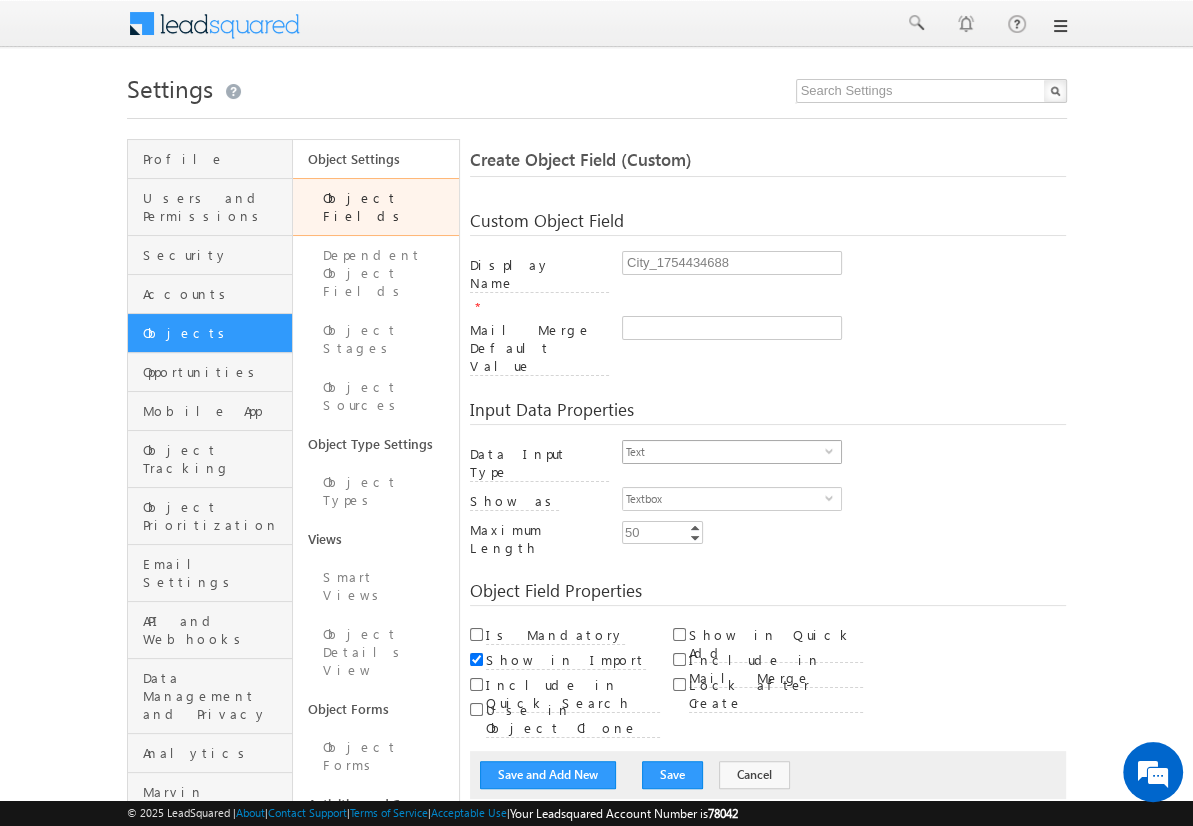 click on "Text" at bounding box center [724, 452] 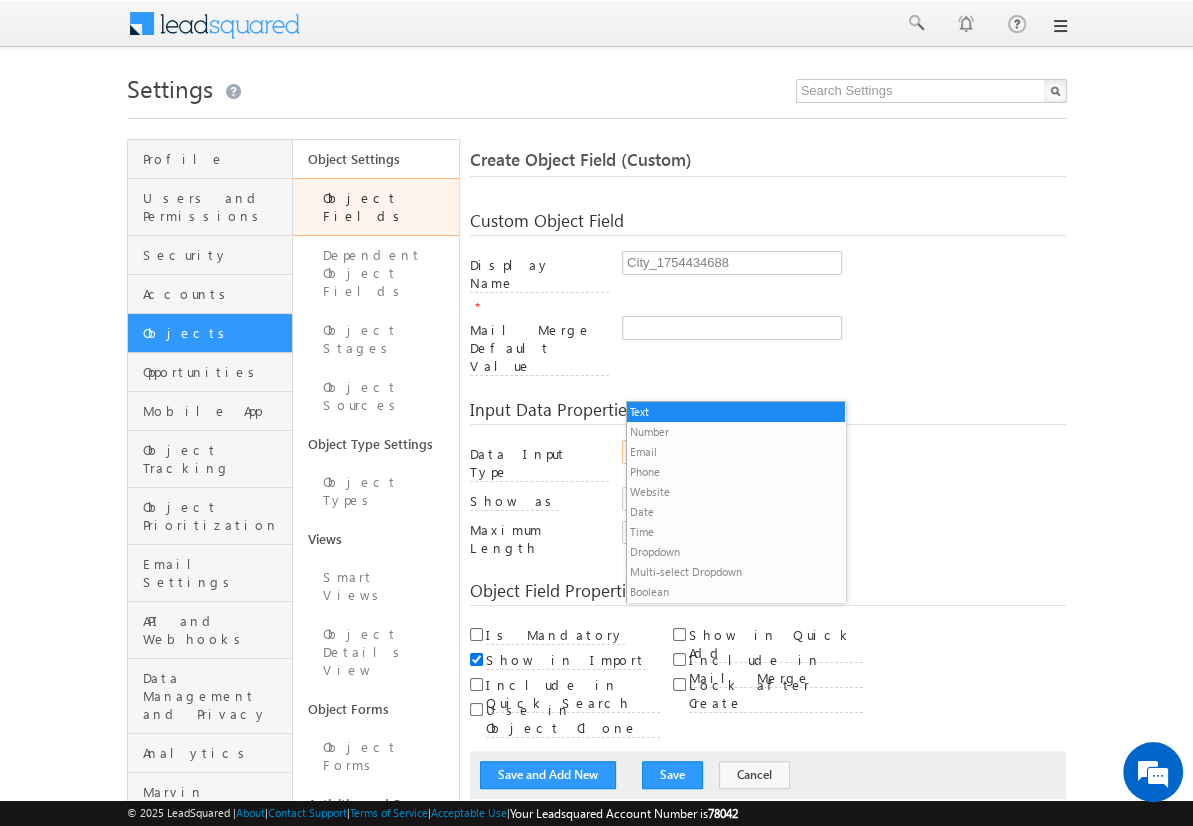 click on "Dropdown" at bounding box center (736, 552) 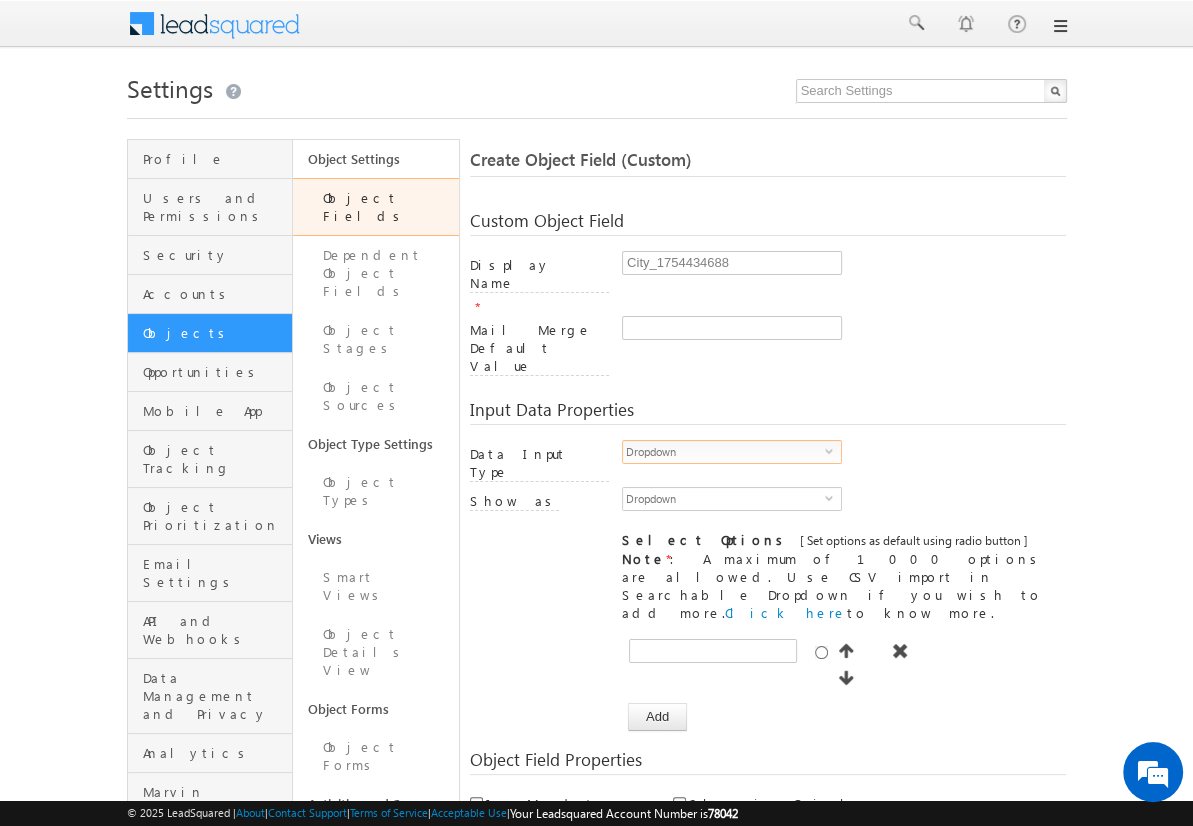 scroll, scrollTop: 0, scrollLeft: 0, axis: both 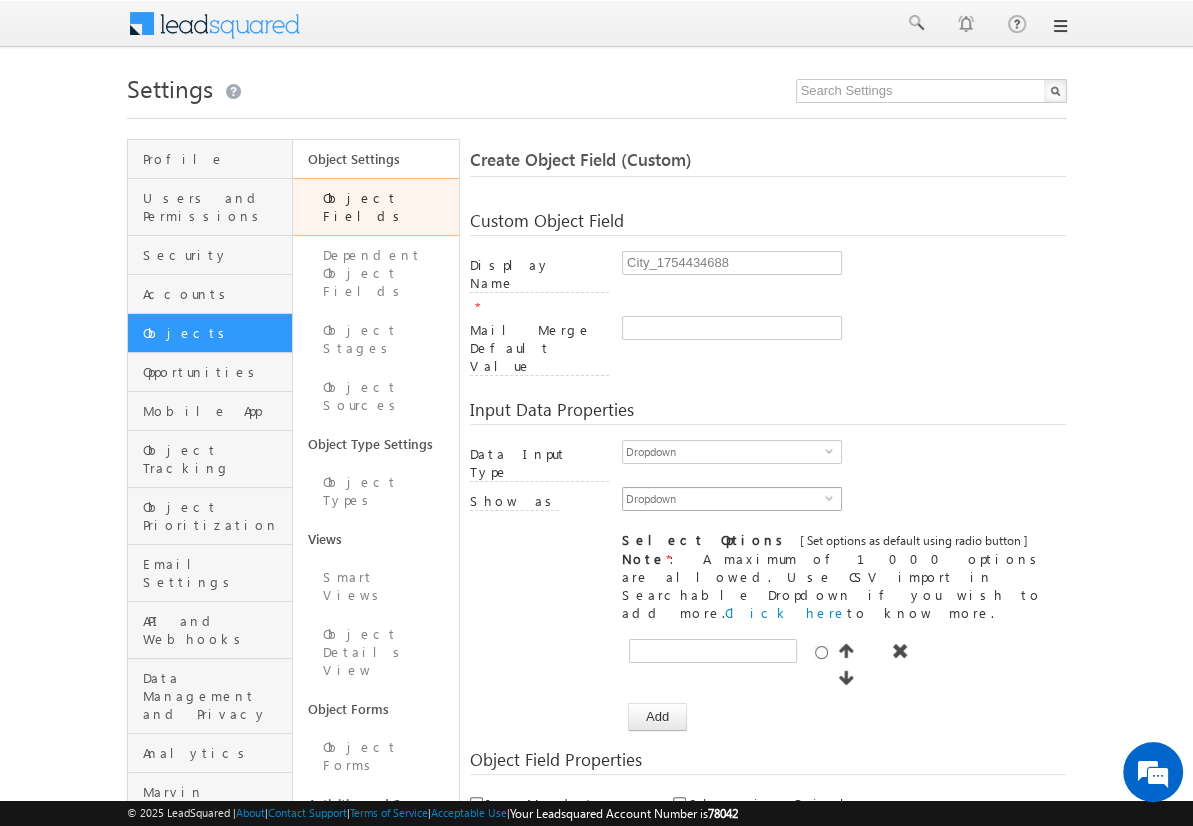 click on "Dropdown" at bounding box center [724, 499] 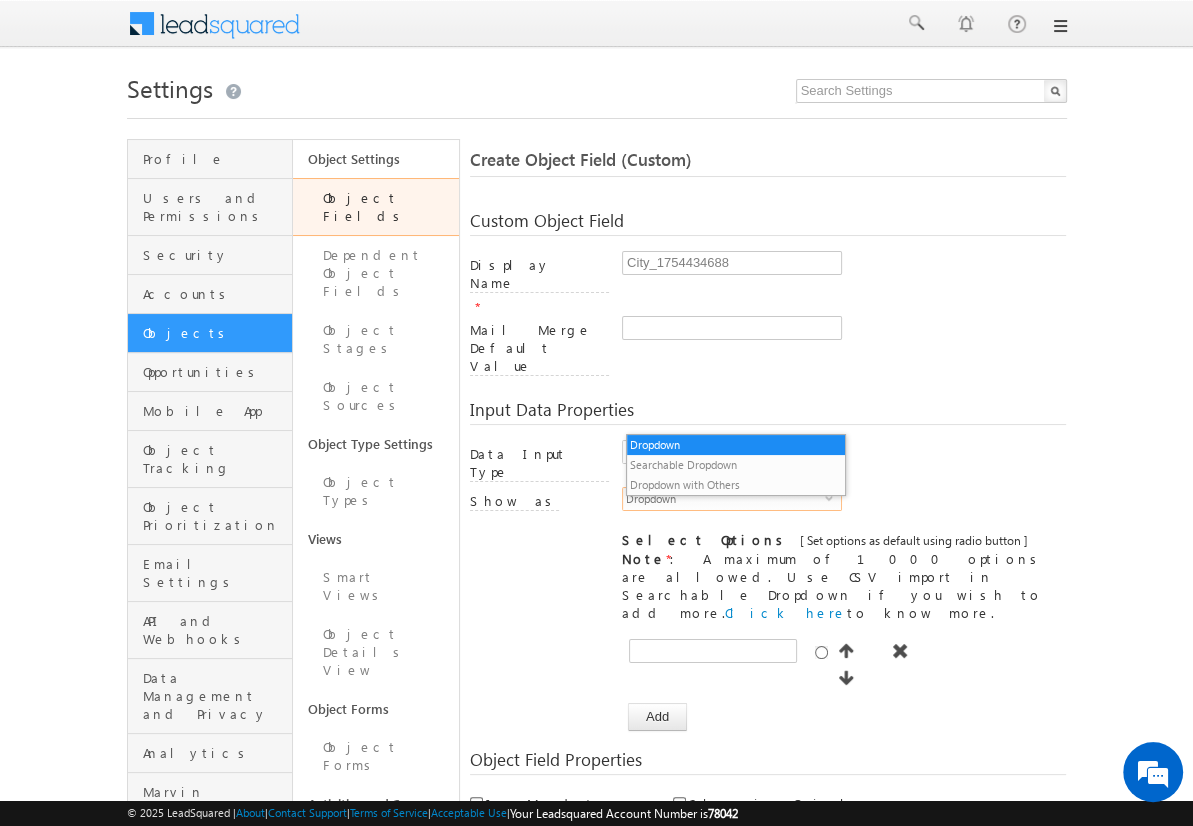 click on "Searchable Dropdown" at bounding box center [736, 465] 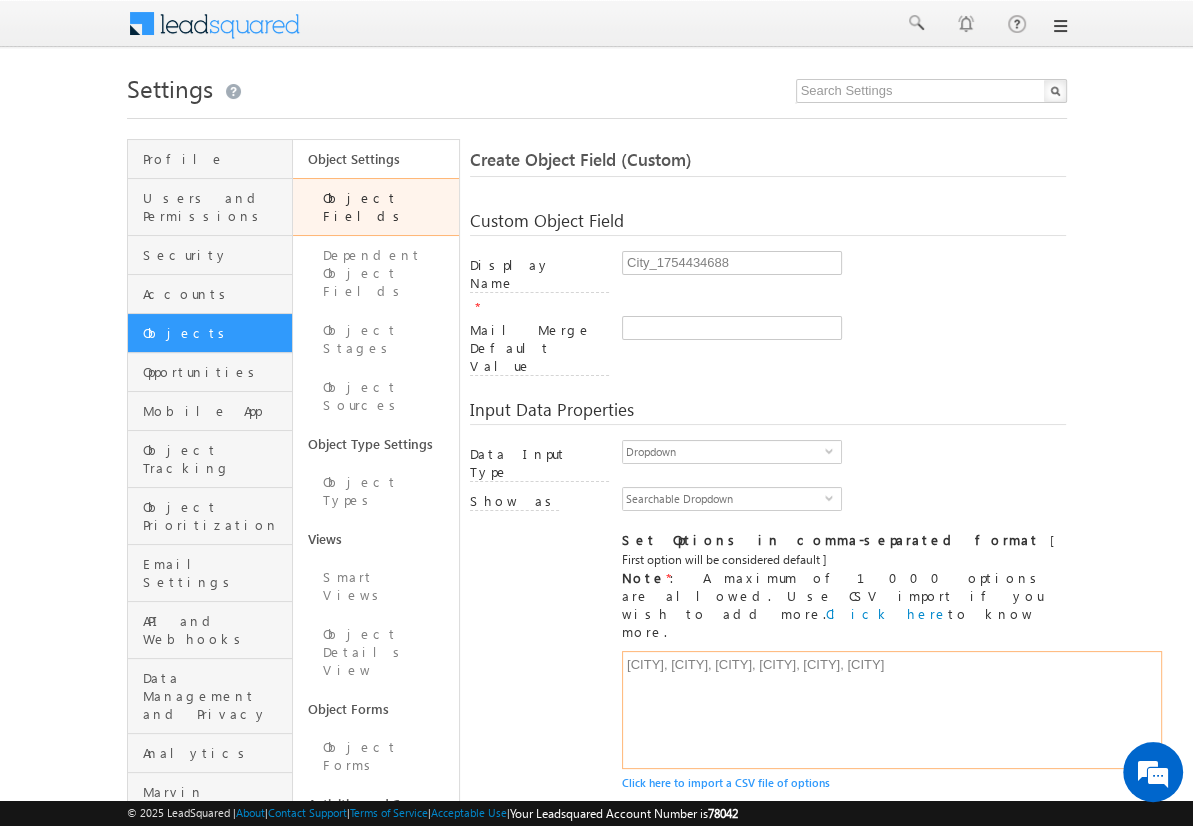 type on "Mumbai, Delhi, Bangalore, Chennai, Pune, Hyderabad" 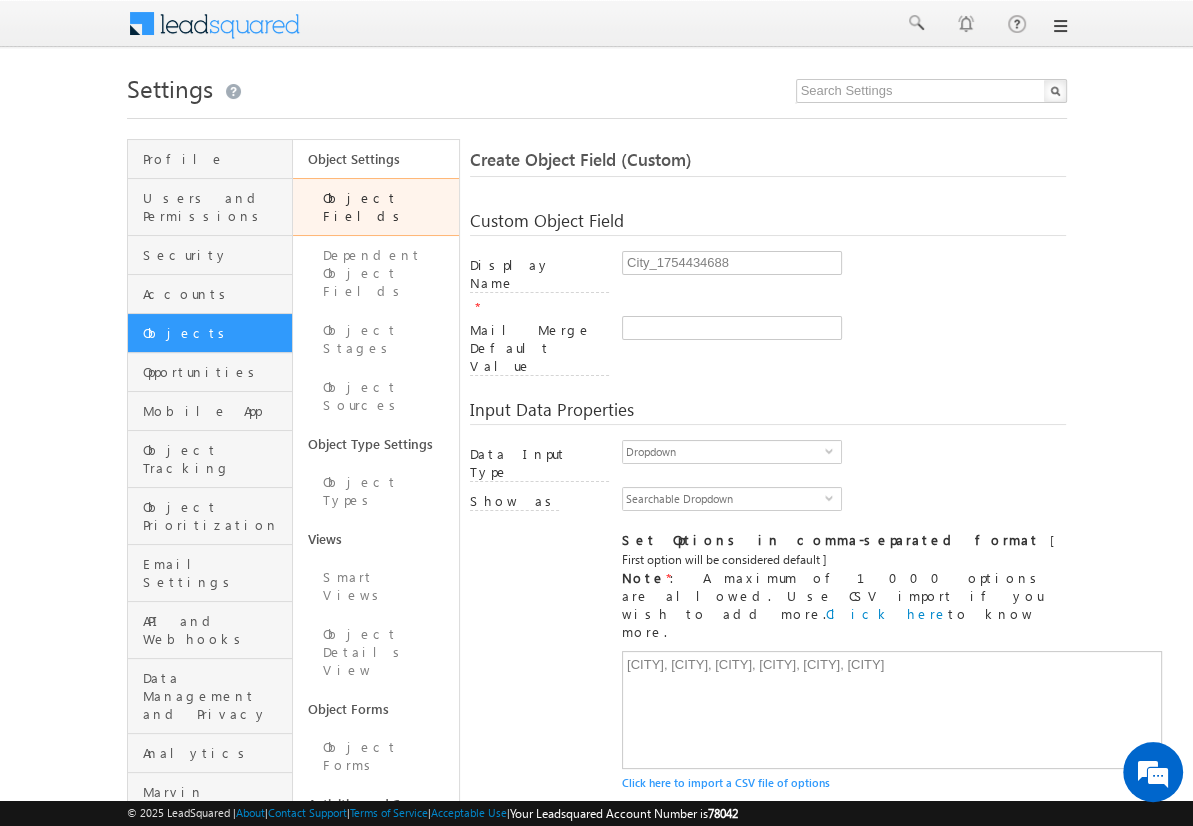 click on "Include in Mail Merge" at bounding box center [679, 899] 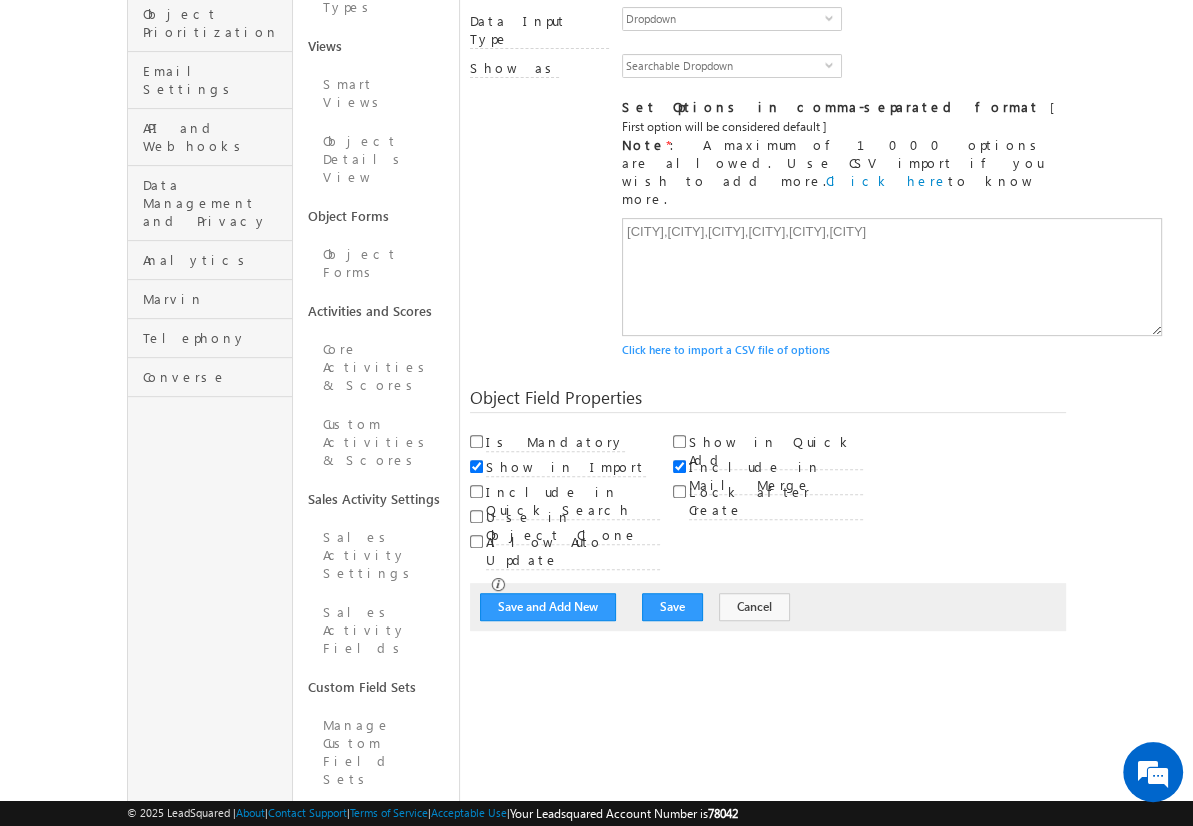 scroll, scrollTop: 149, scrollLeft: 0, axis: vertical 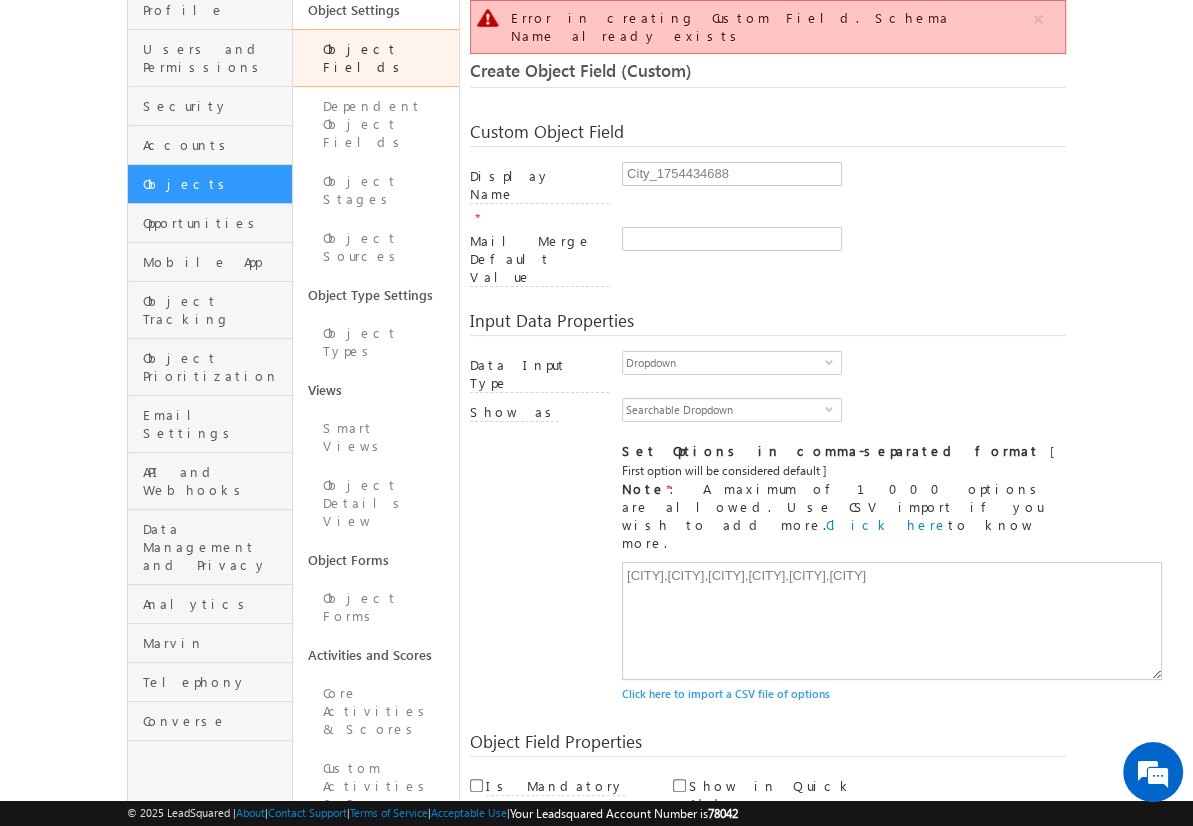 click on "Cancel" at bounding box center [754, 951] 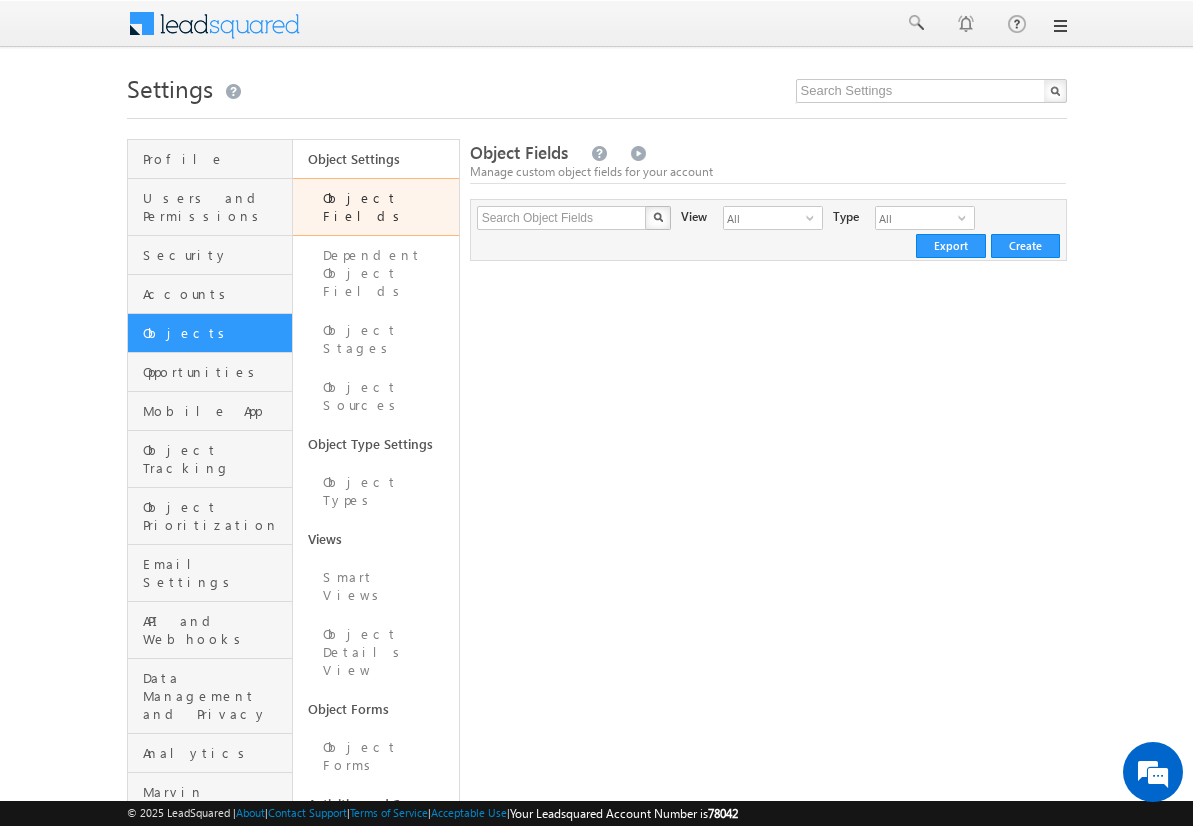 scroll, scrollTop: 0, scrollLeft: 0, axis: both 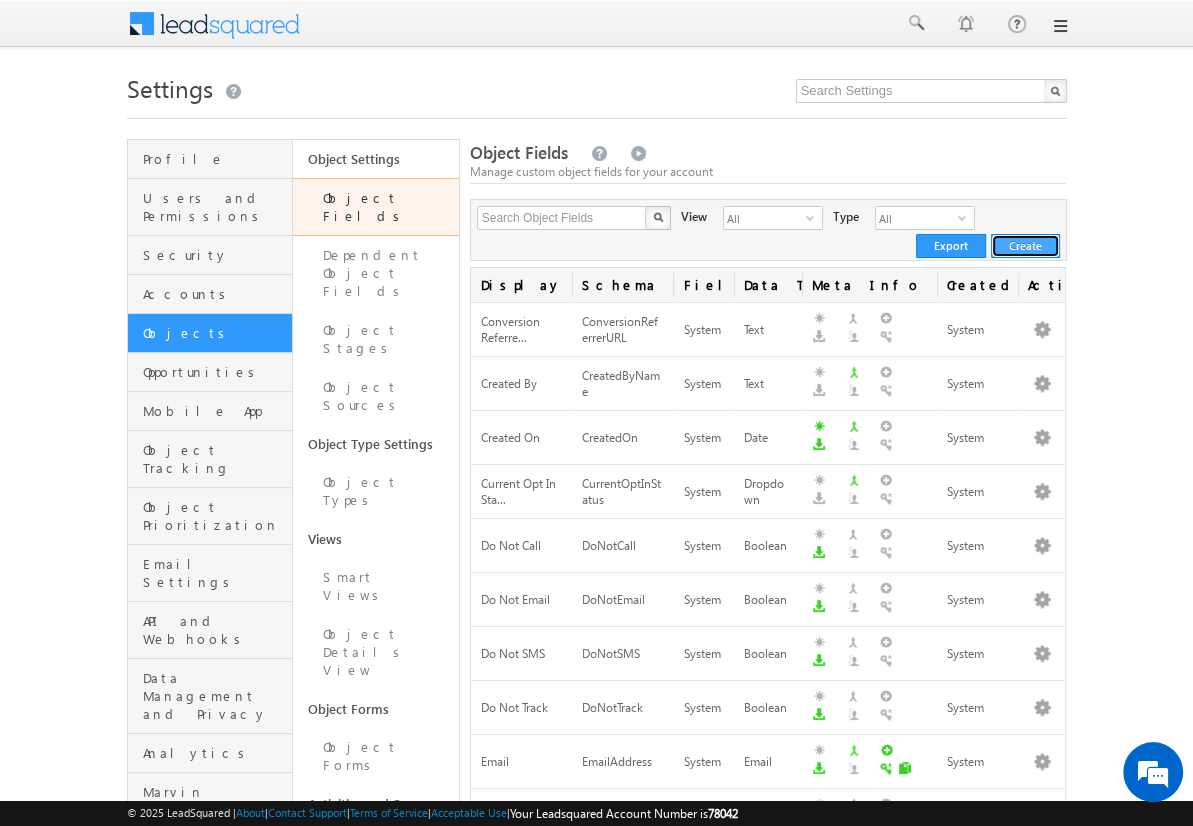 click on "Create" at bounding box center [1025, 246] 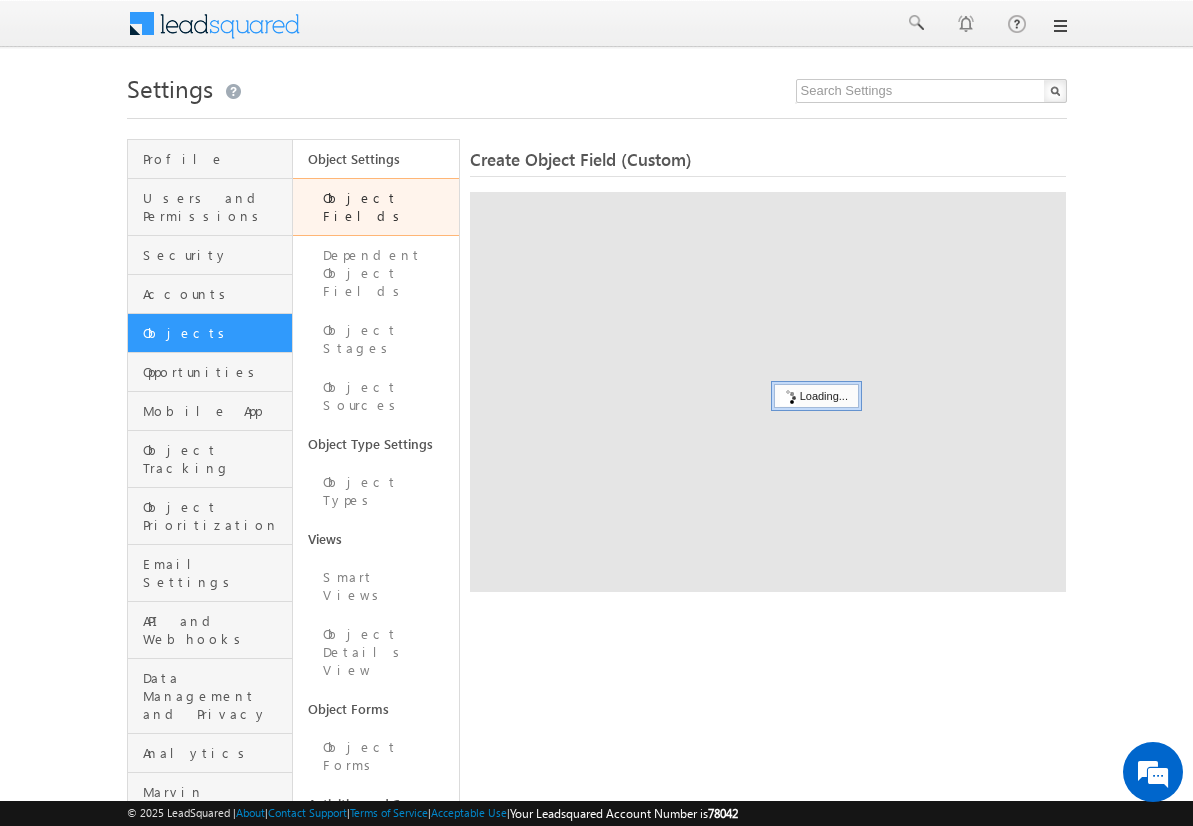 scroll, scrollTop: 0, scrollLeft: 0, axis: both 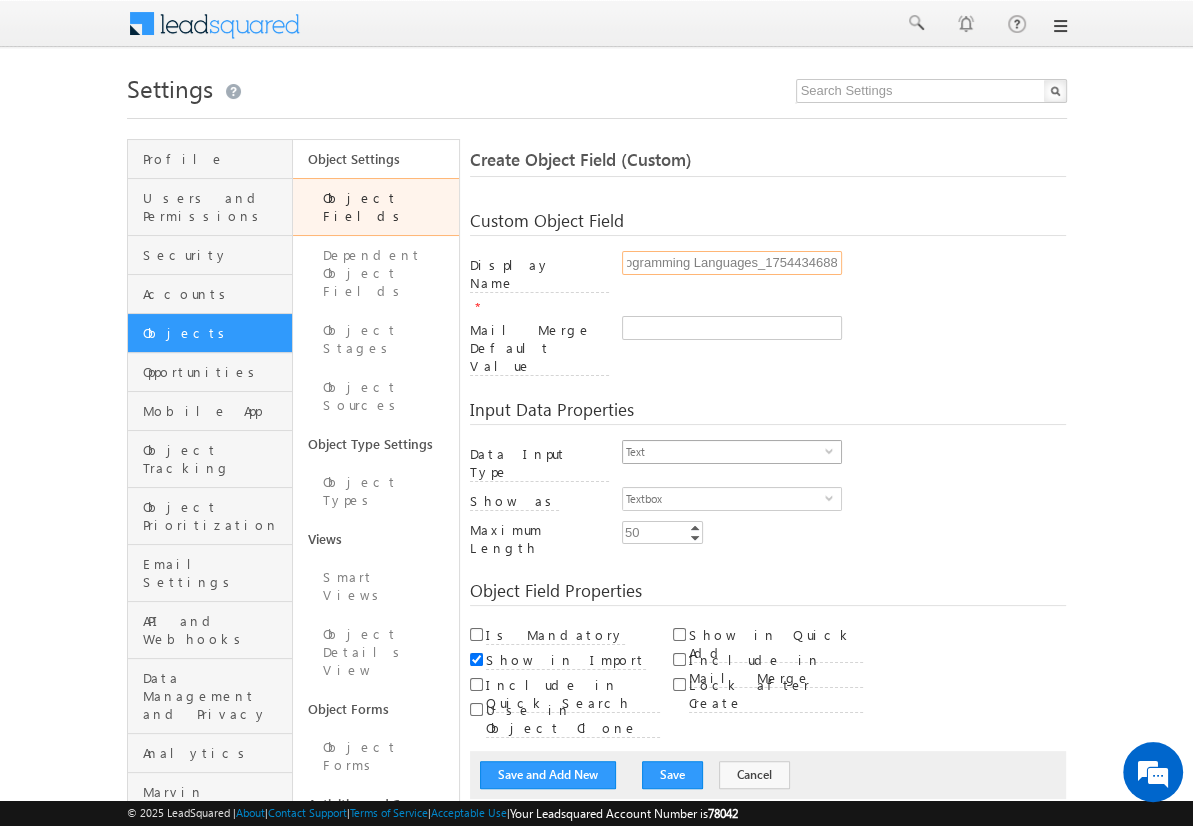 type on "Programming Languages_1754434688" 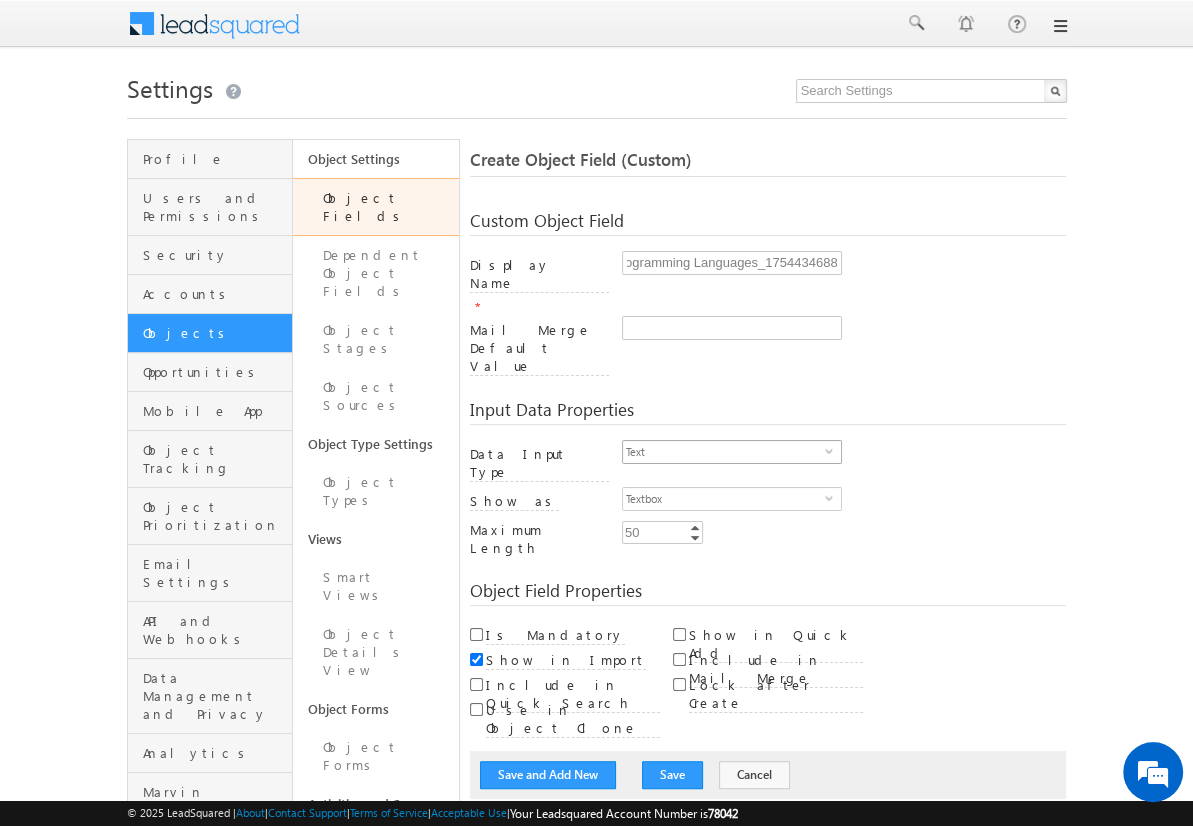 click on "Text" at bounding box center [724, 452] 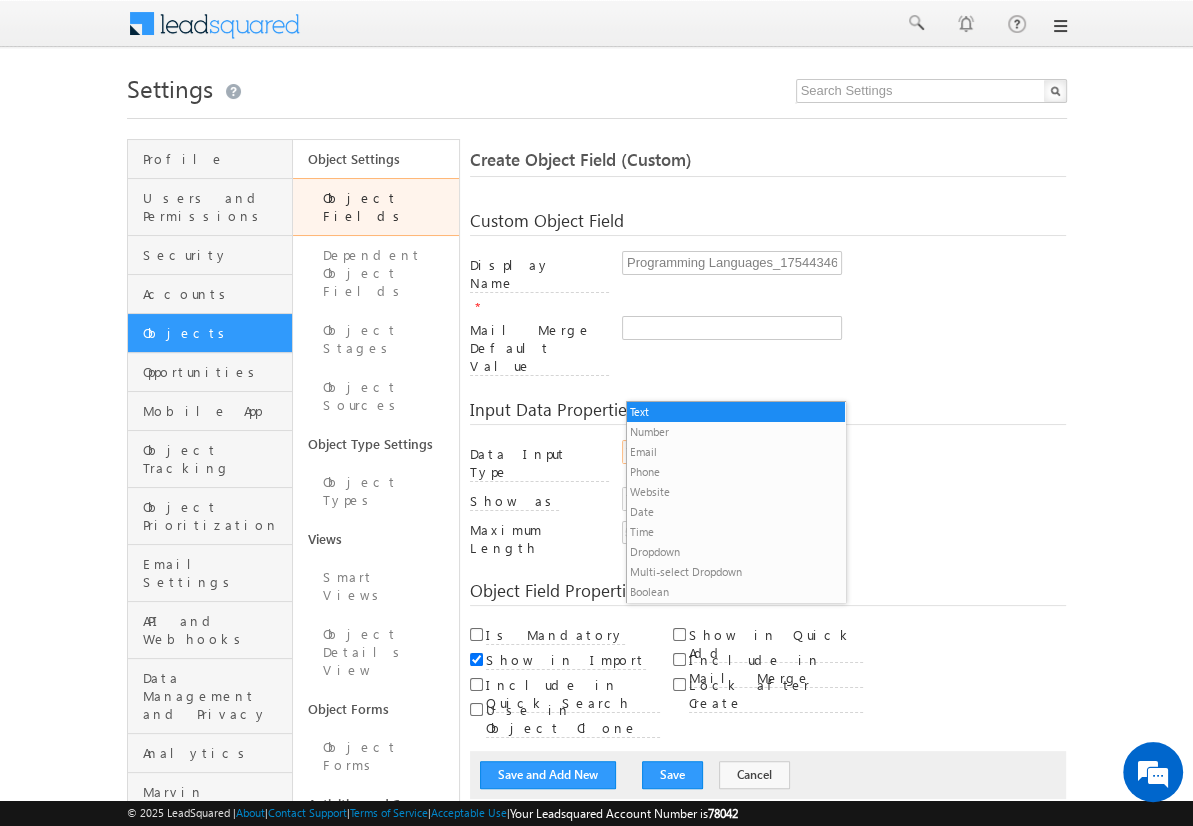 click on "Multi-select Dropdown" at bounding box center (736, 572) 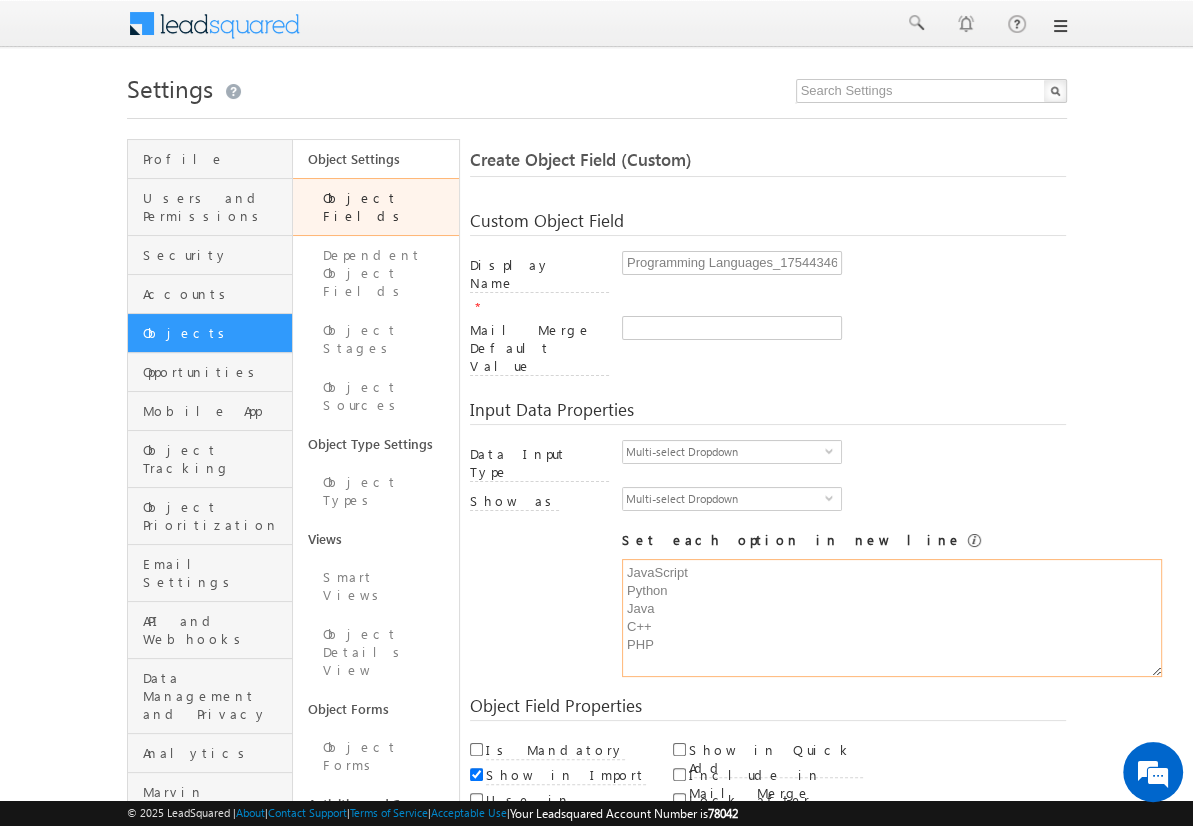 type on "JavaScript
Python
Java
C++
PHP" 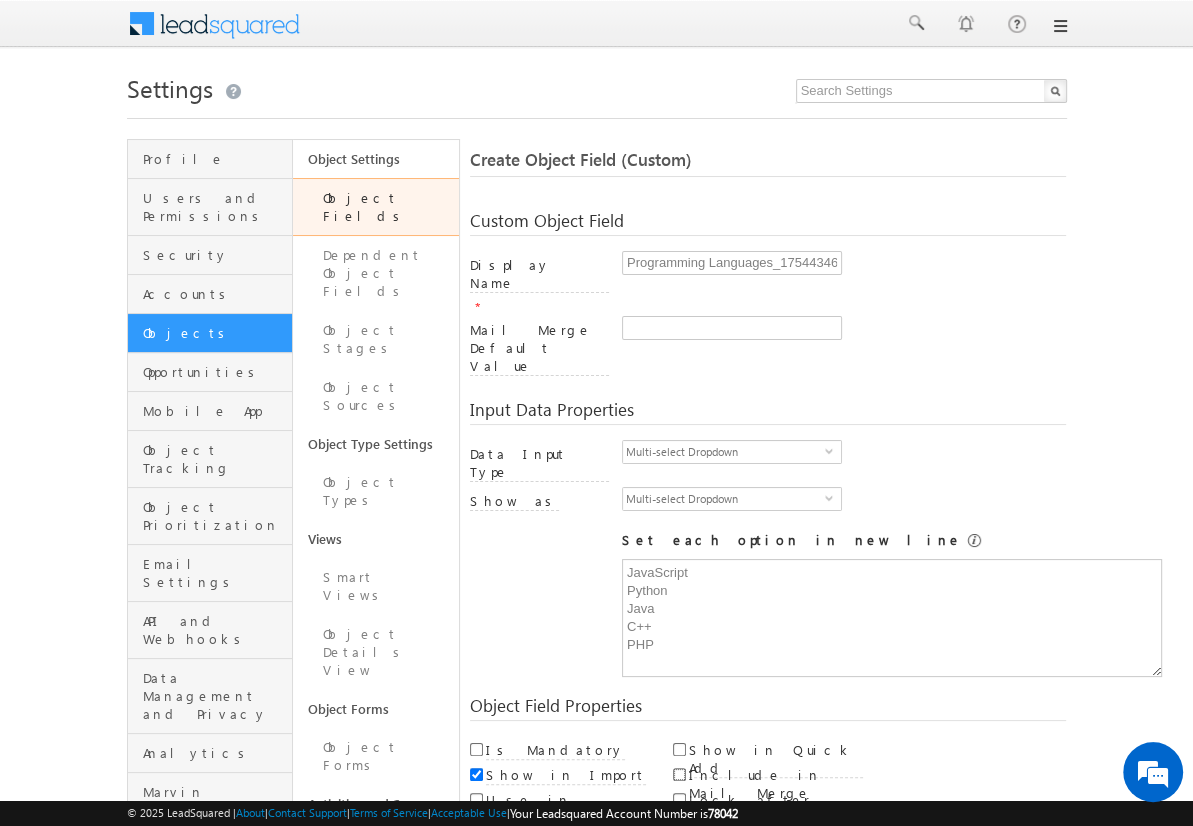 click on "Include in Mail Merge" at bounding box center [679, 774] 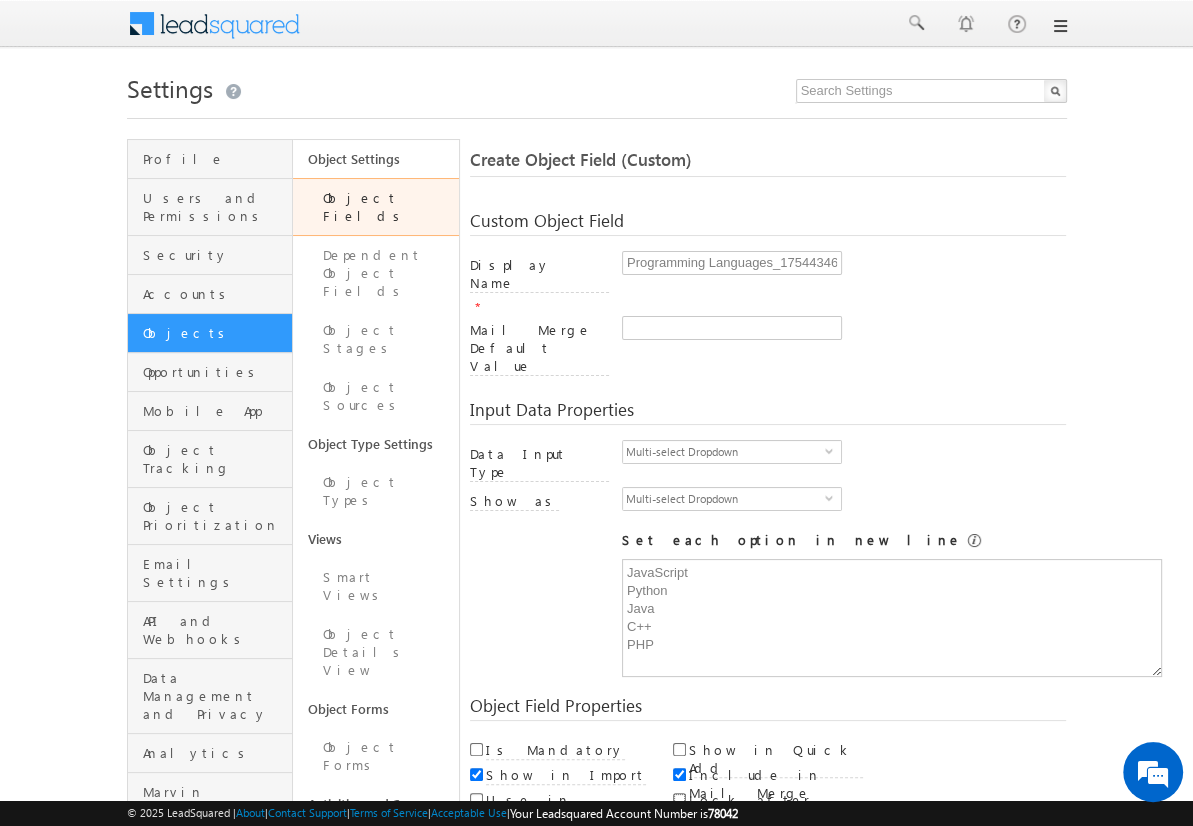click on "Lock after Create" at bounding box center (679, 799) 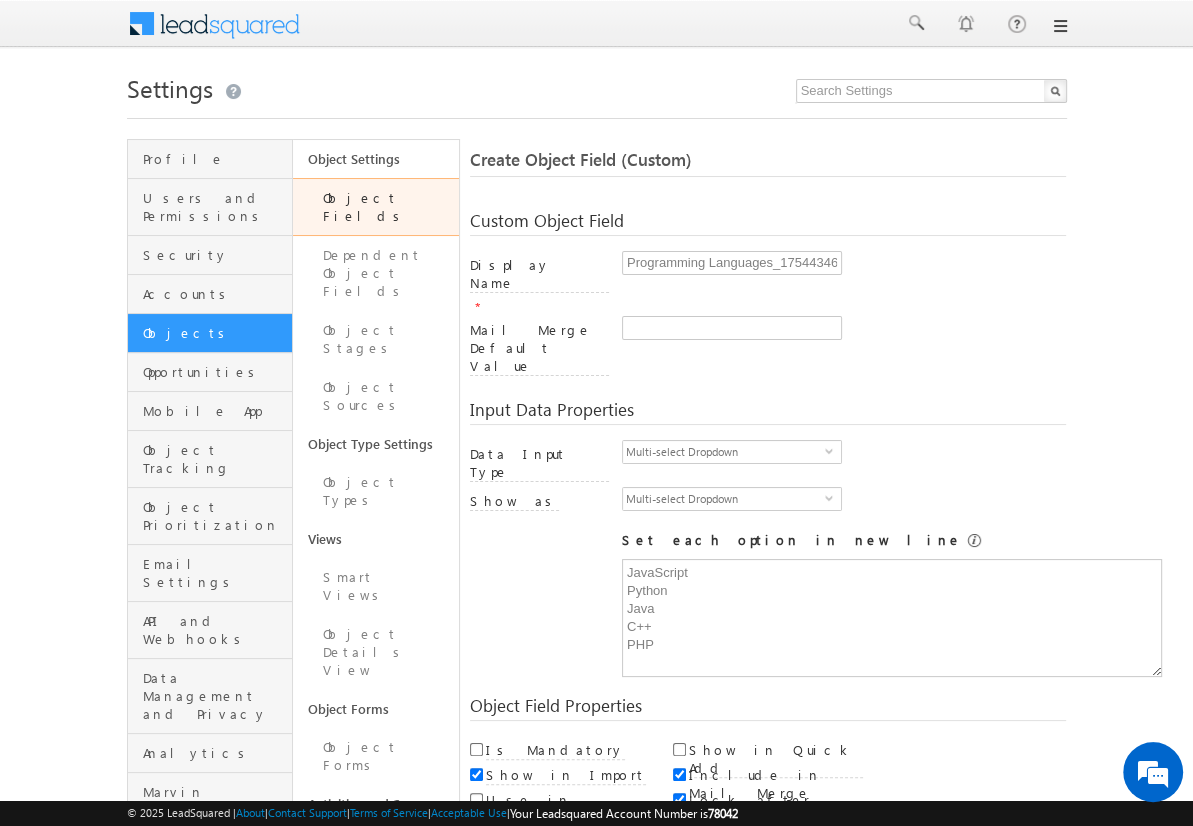 click on "Save and Add New" at bounding box center (548, 865) 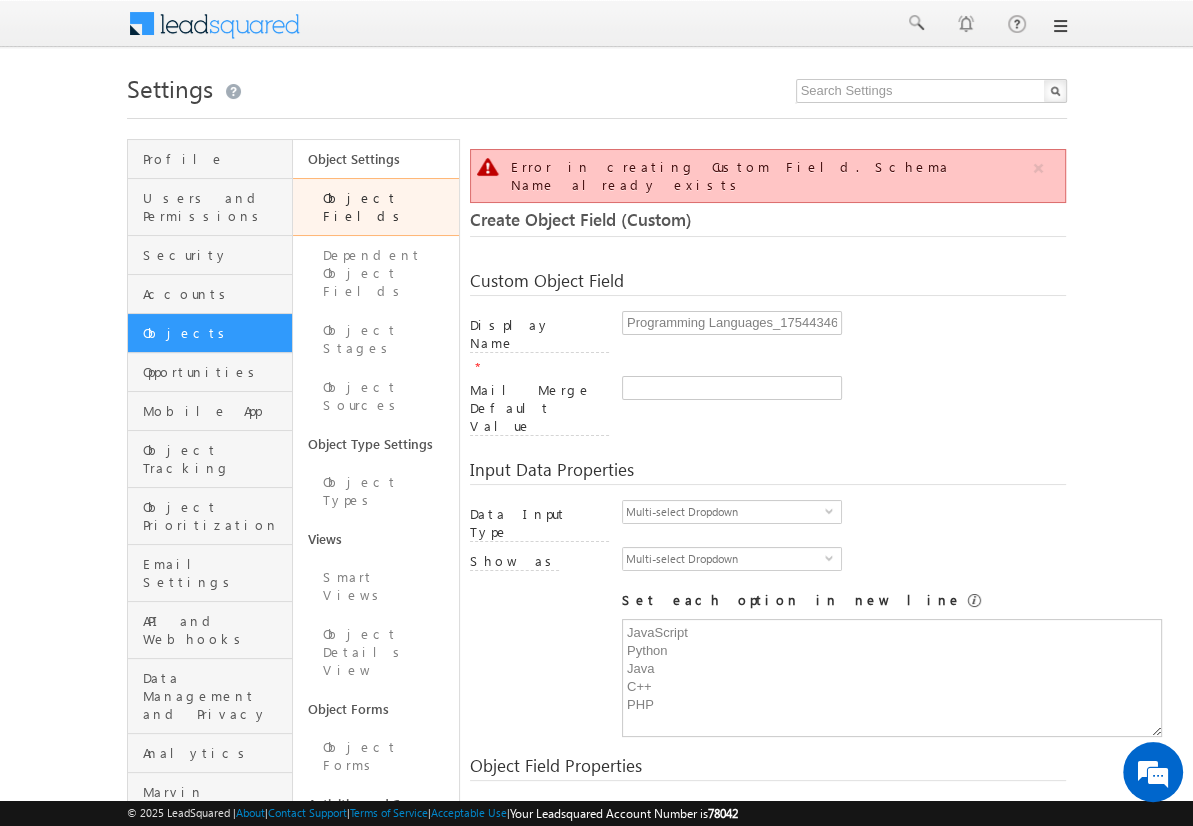 scroll, scrollTop: 149, scrollLeft: 0, axis: vertical 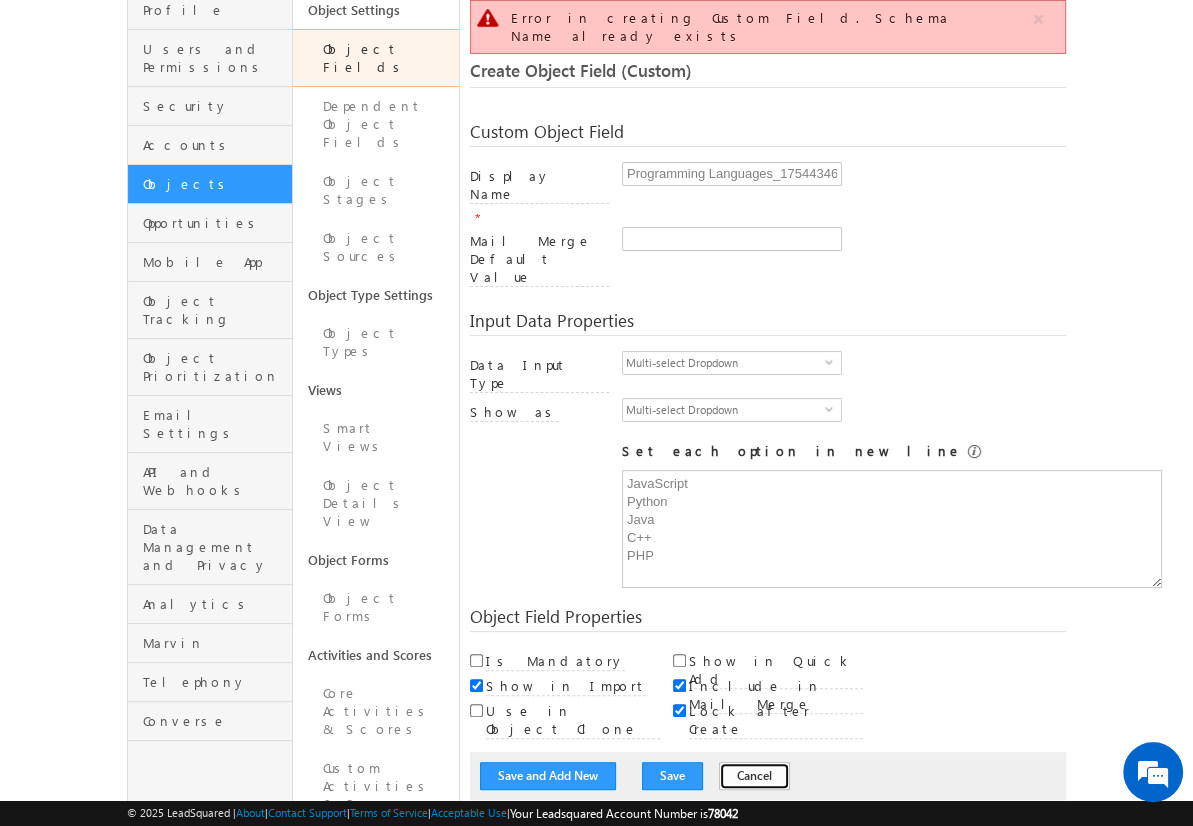 click on "Cancel" at bounding box center (754, 776) 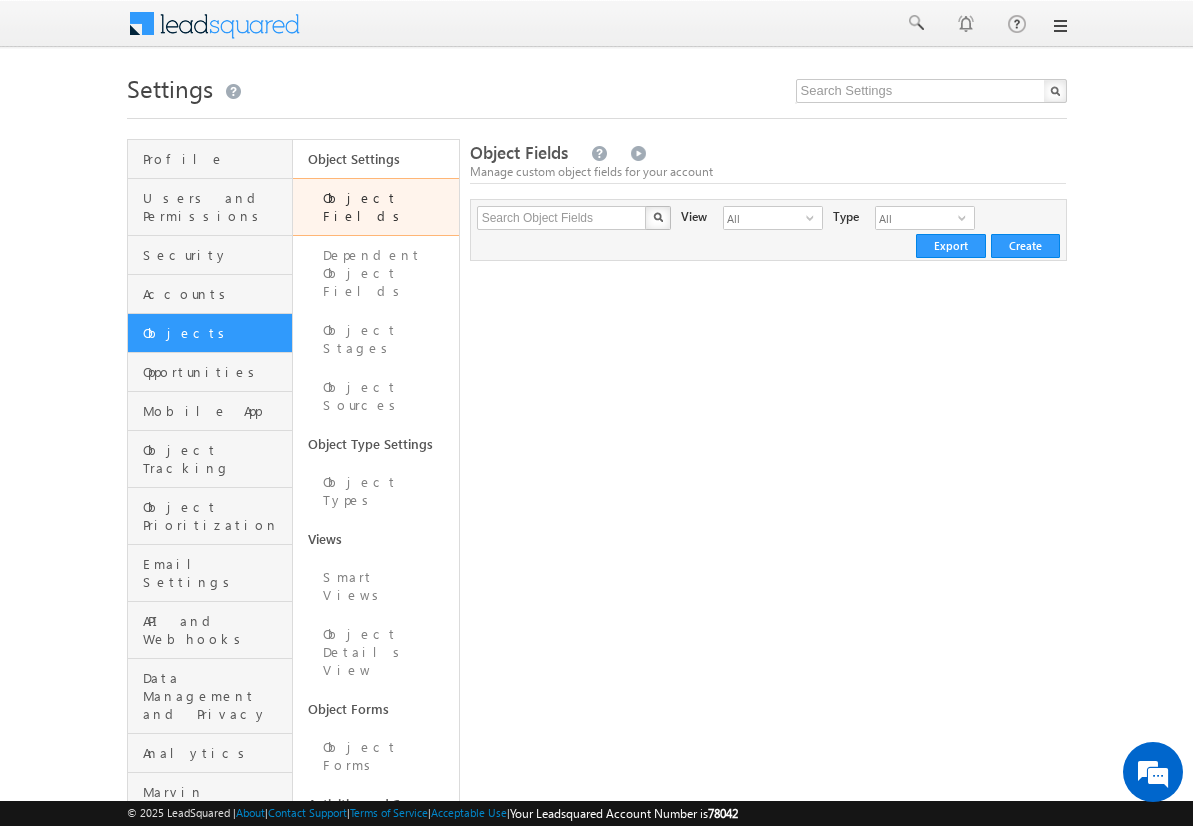 scroll, scrollTop: 0, scrollLeft: 0, axis: both 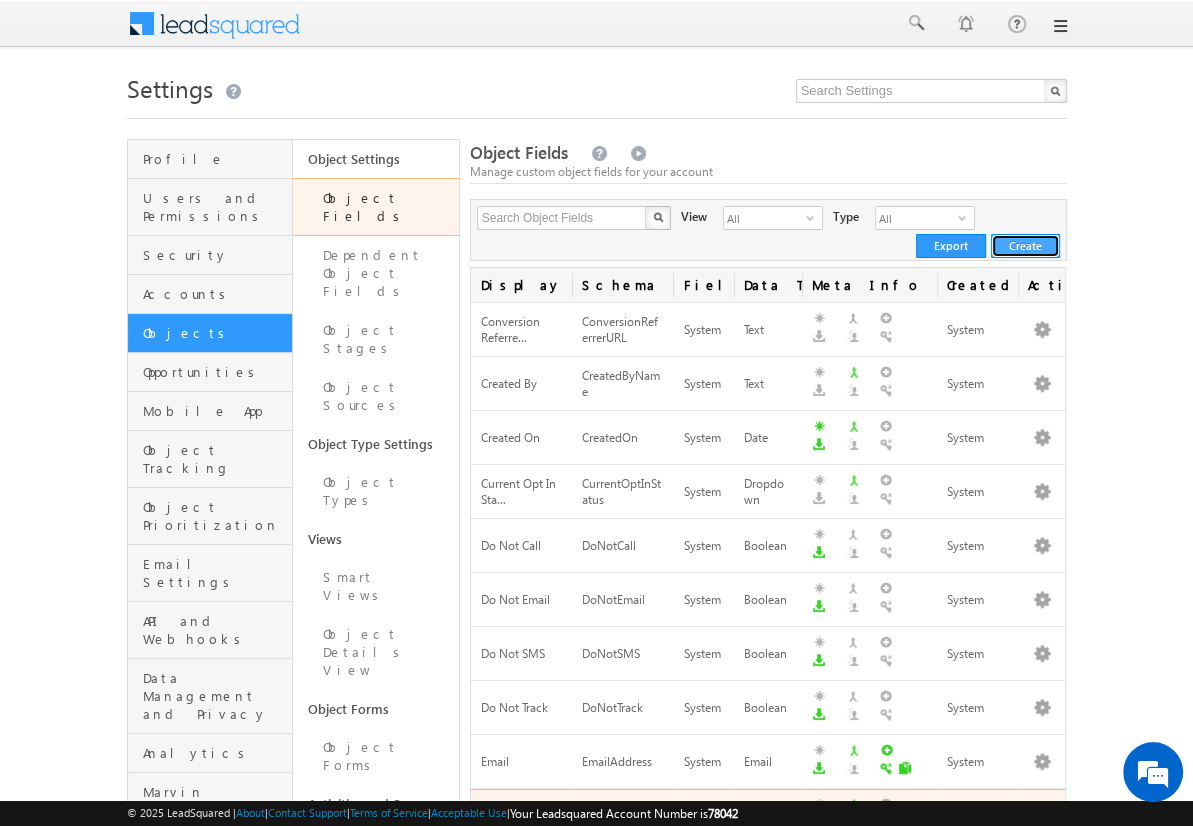 click on "Create" at bounding box center [1025, 246] 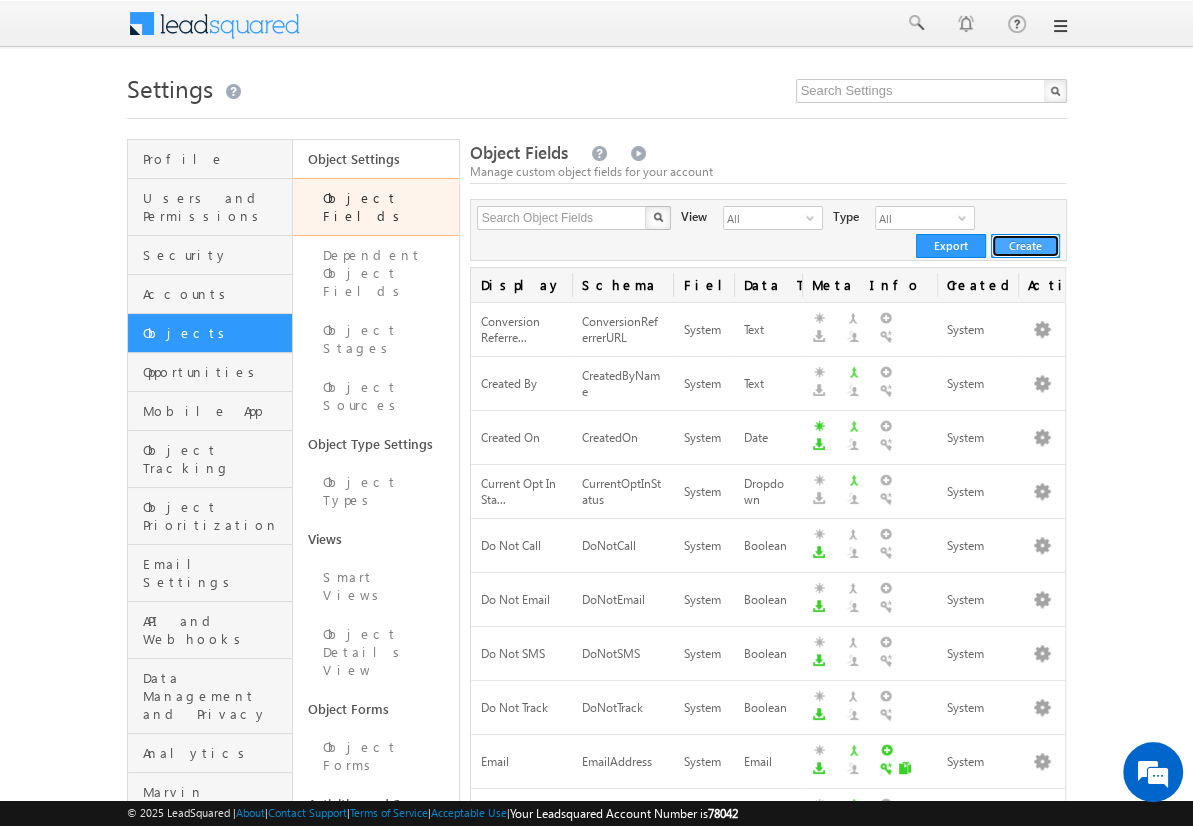 scroll, scrollTop: 0, scrollLeft: 0, axis: both 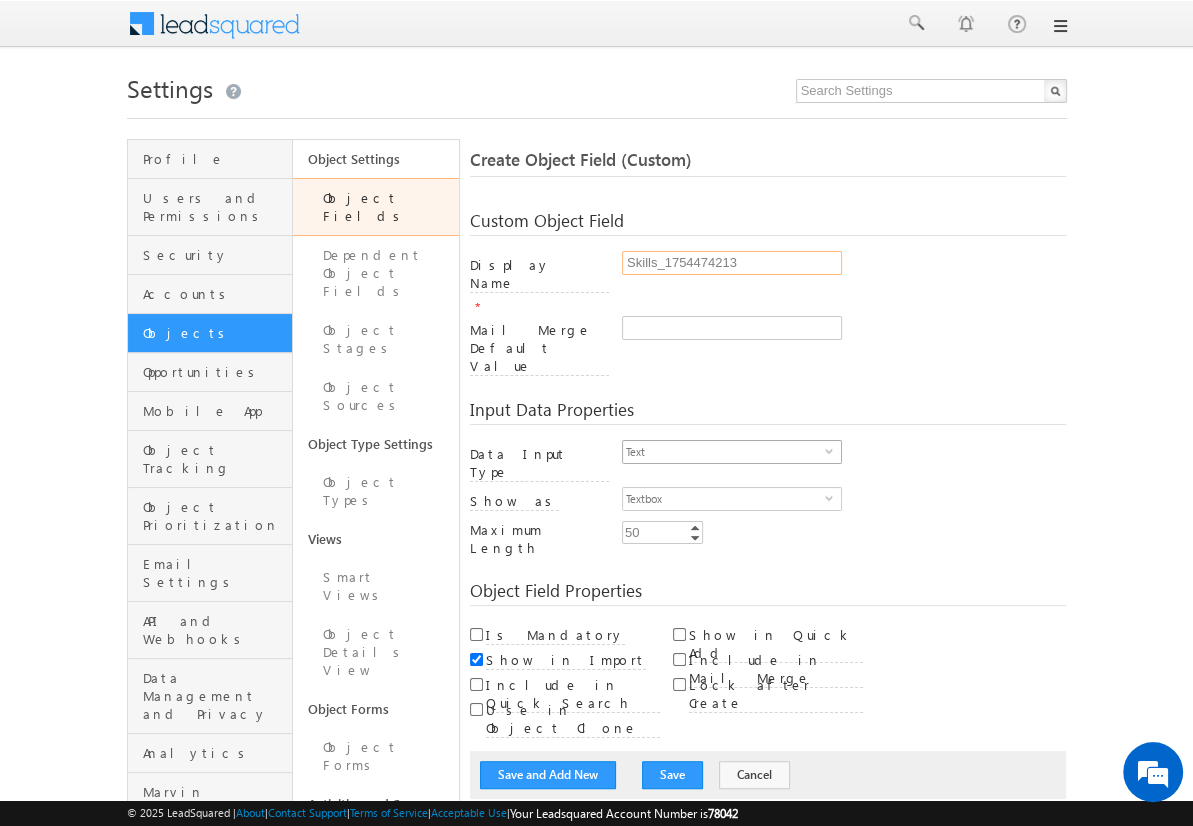type on "Skills_1754474213" 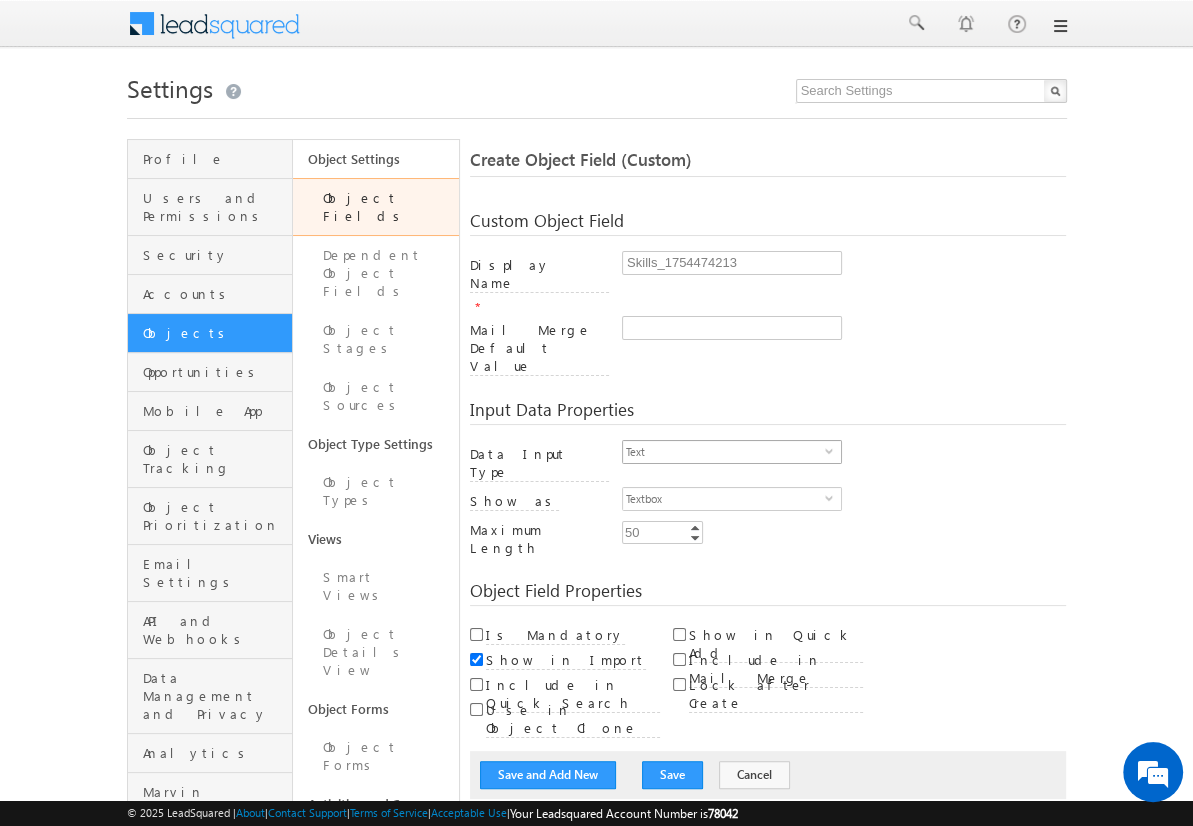 click on "Text" at bounding box center [724, 452] 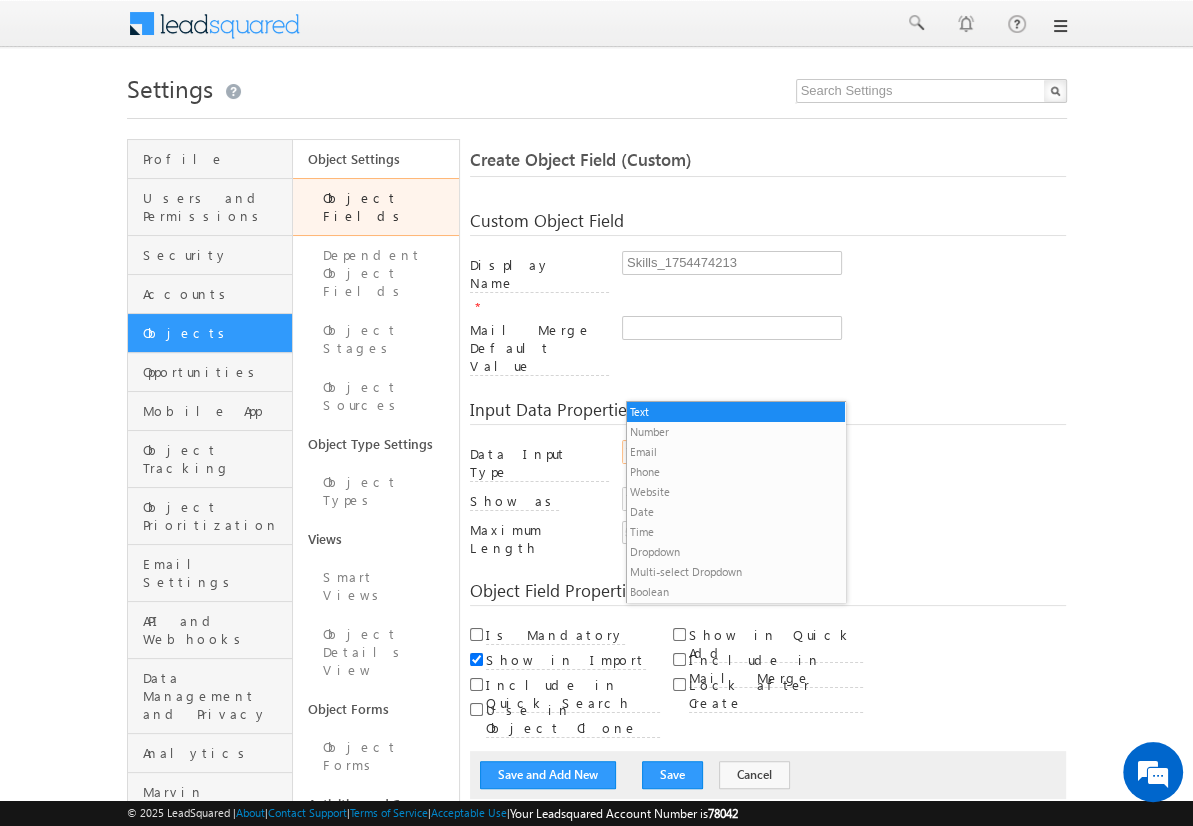 click on "Multi-select Dropdown" at bounding box center (736, 572) 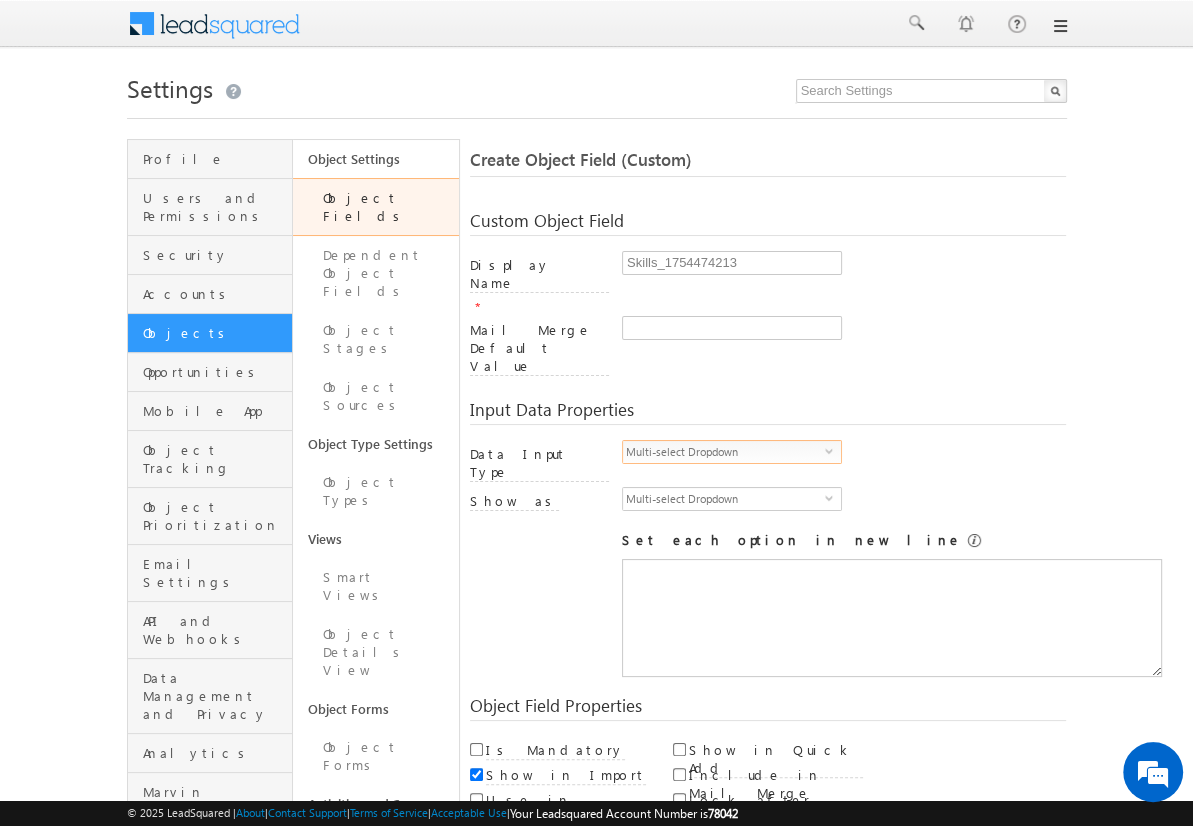scroll, scrollTop: 0, scrollLeft: 0, axis: both 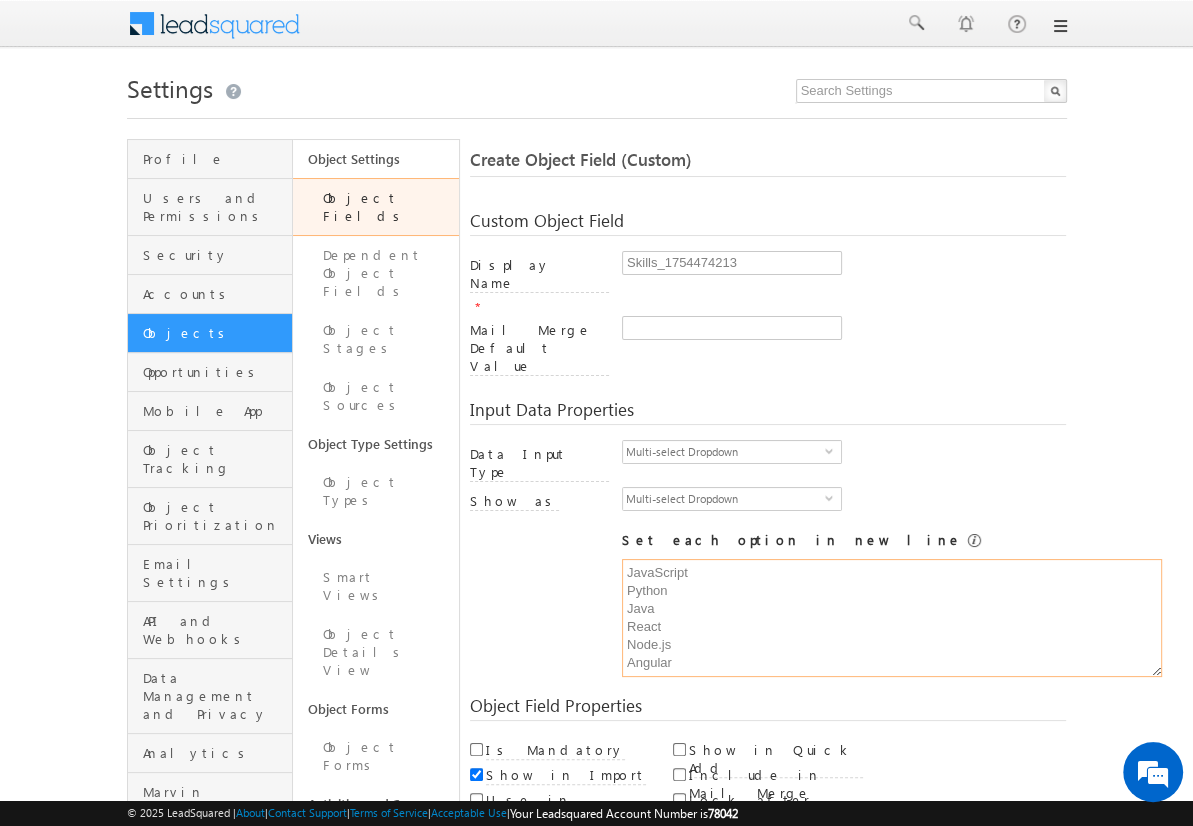 type on "JavaScript
Python
Java
React
Node.js
Angular" 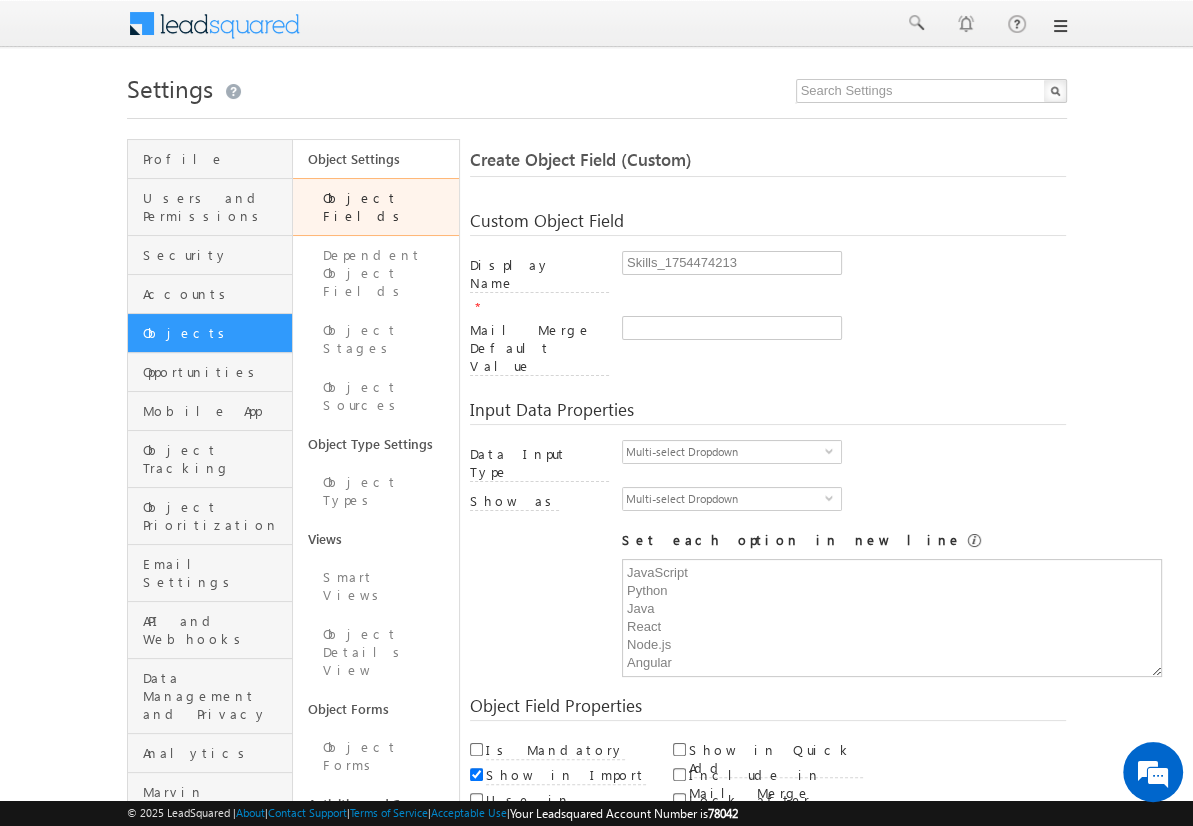 click on "Save and Add New" at bounding box center (548, 865) 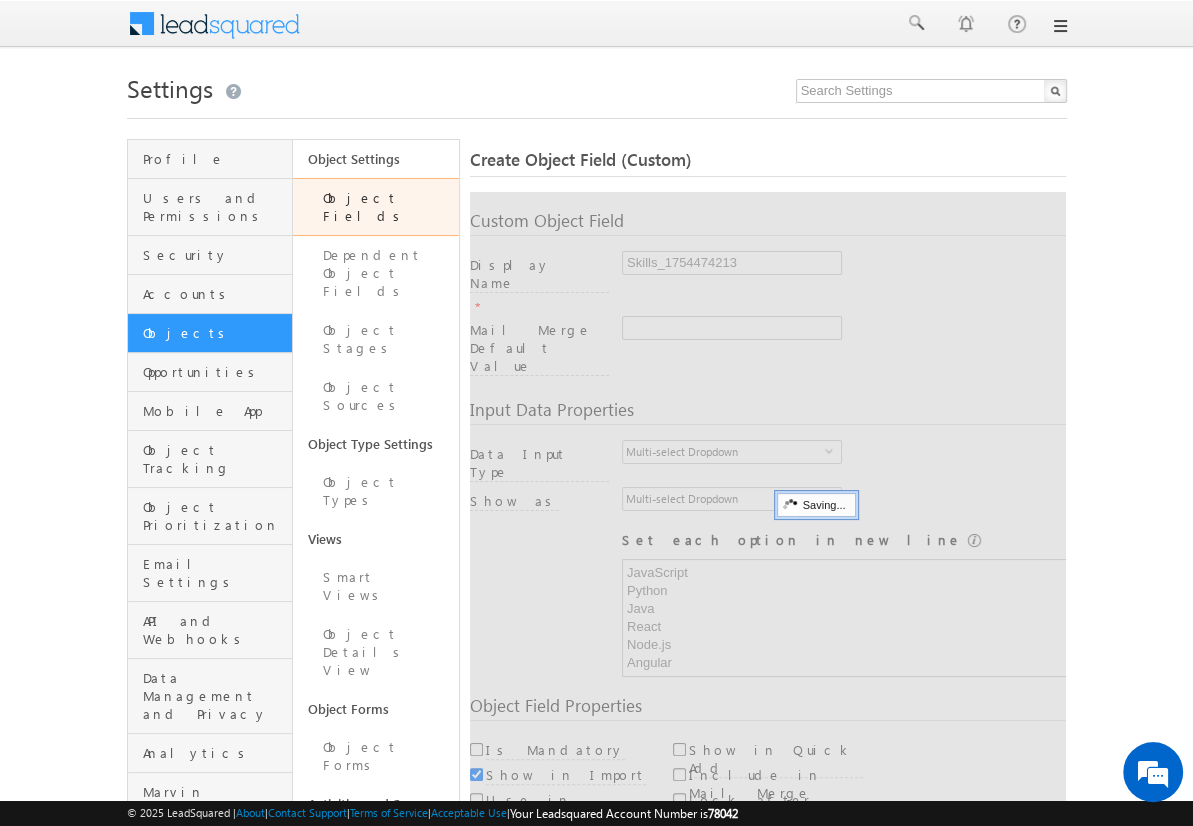 scroll, scrollTop: 149, scrollLeft: 0, axis: vertical 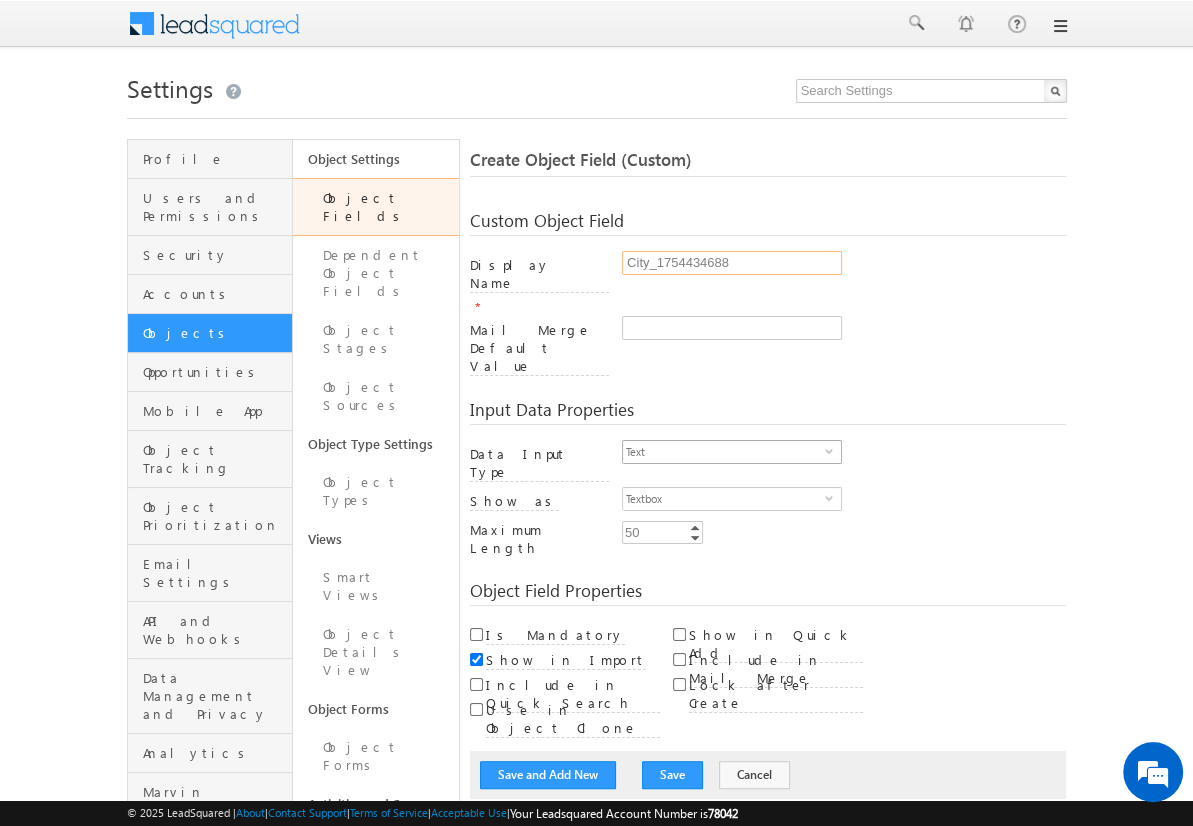 type on "City_1754434688" 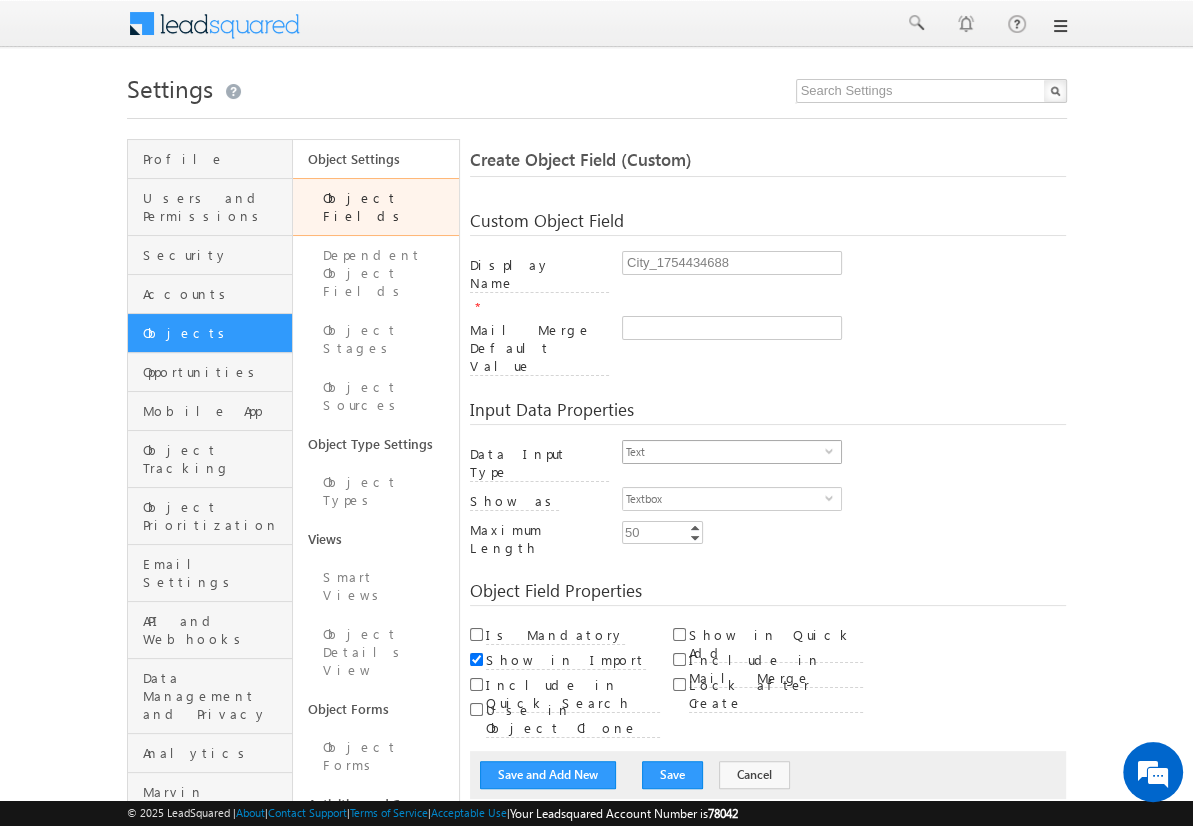click on "Text" at bounding box center [724, 452] 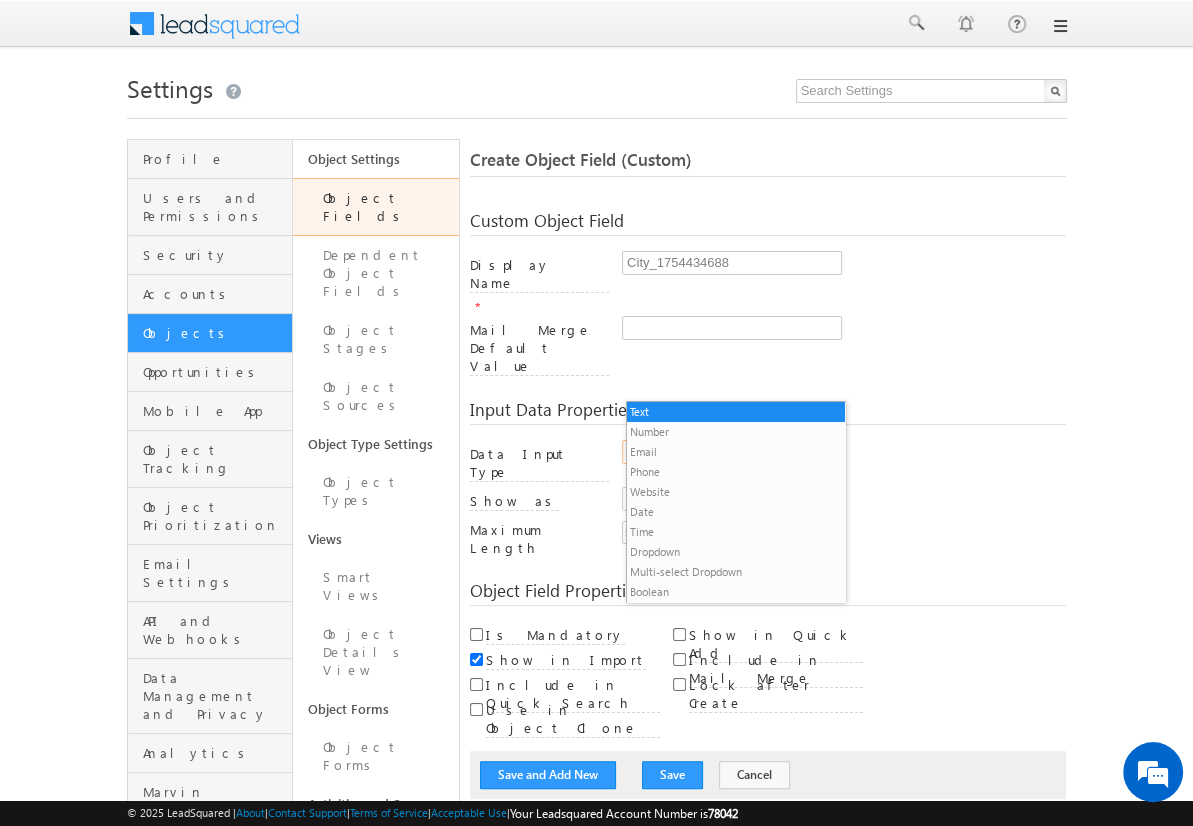 click on "Dropdown" at bounding box center (736, 552) 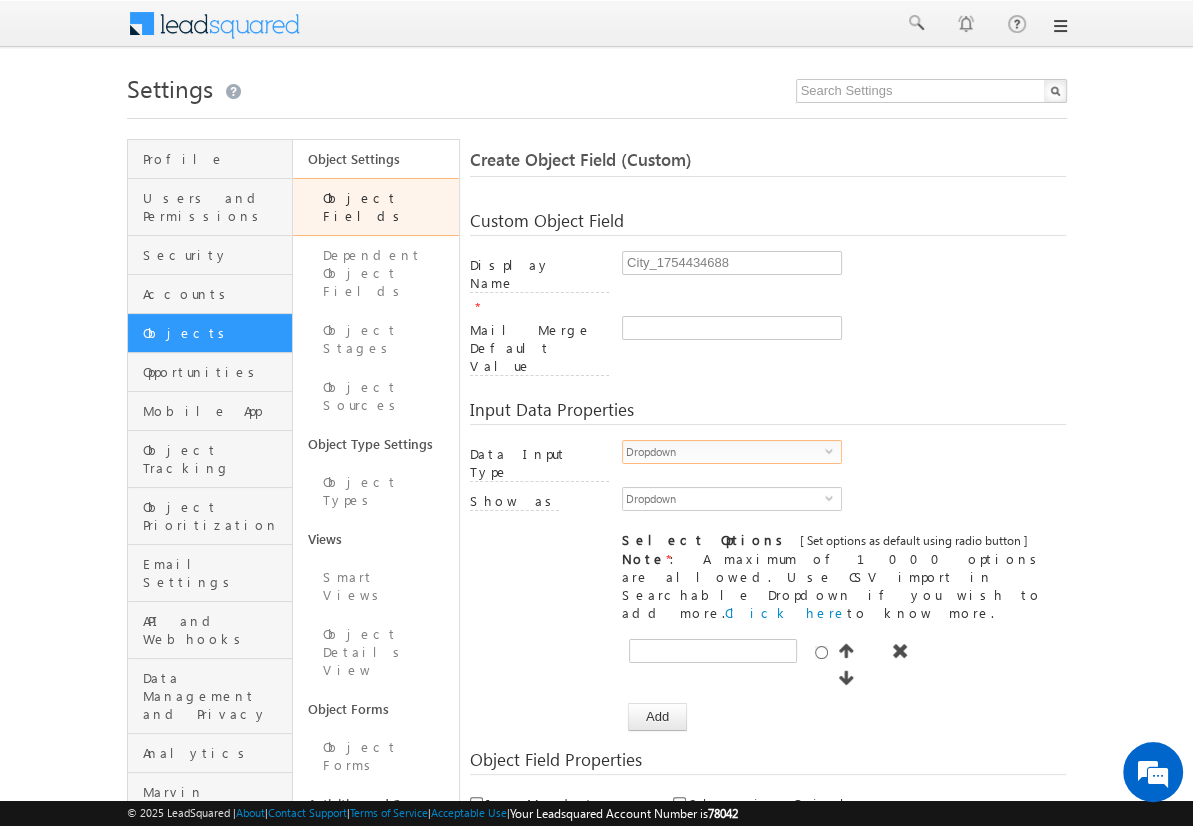 click on "Settings" at bounding box center (597, 86) 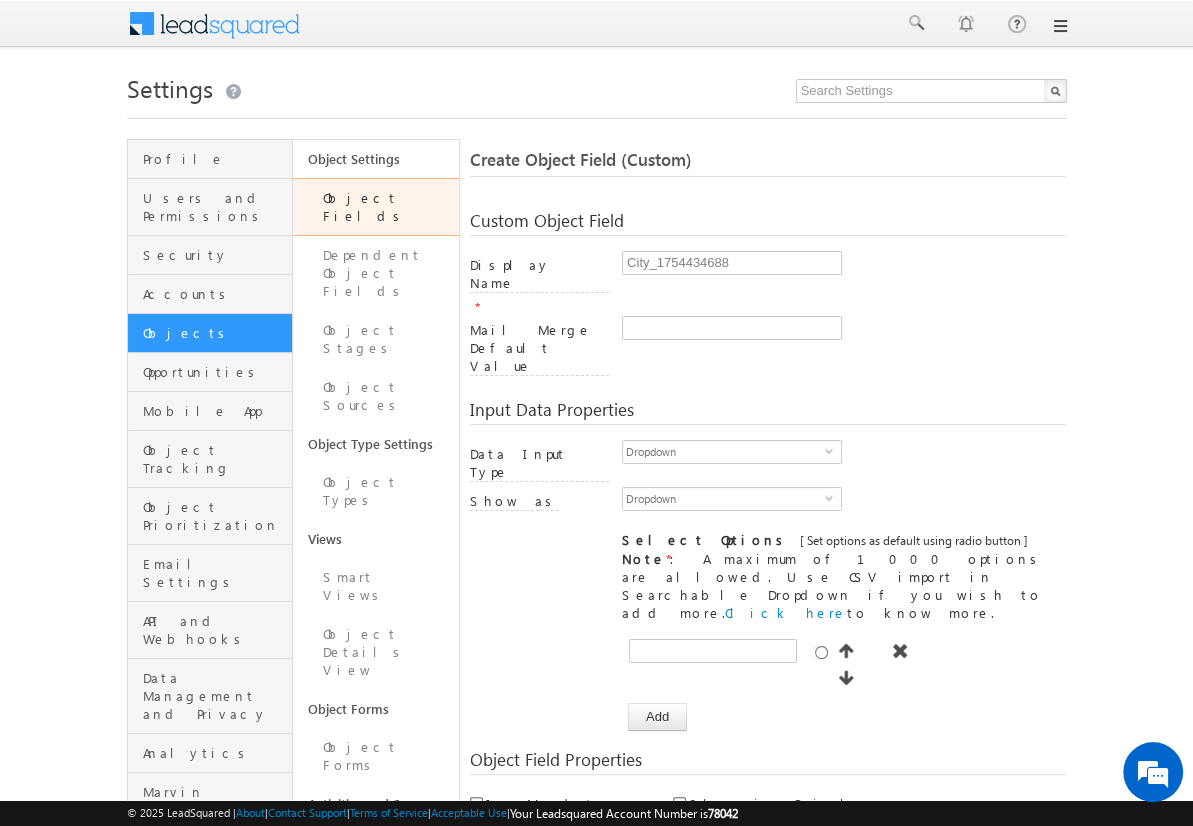 scroll, scrollTop: 0, scrollLeft: 0, axis: both 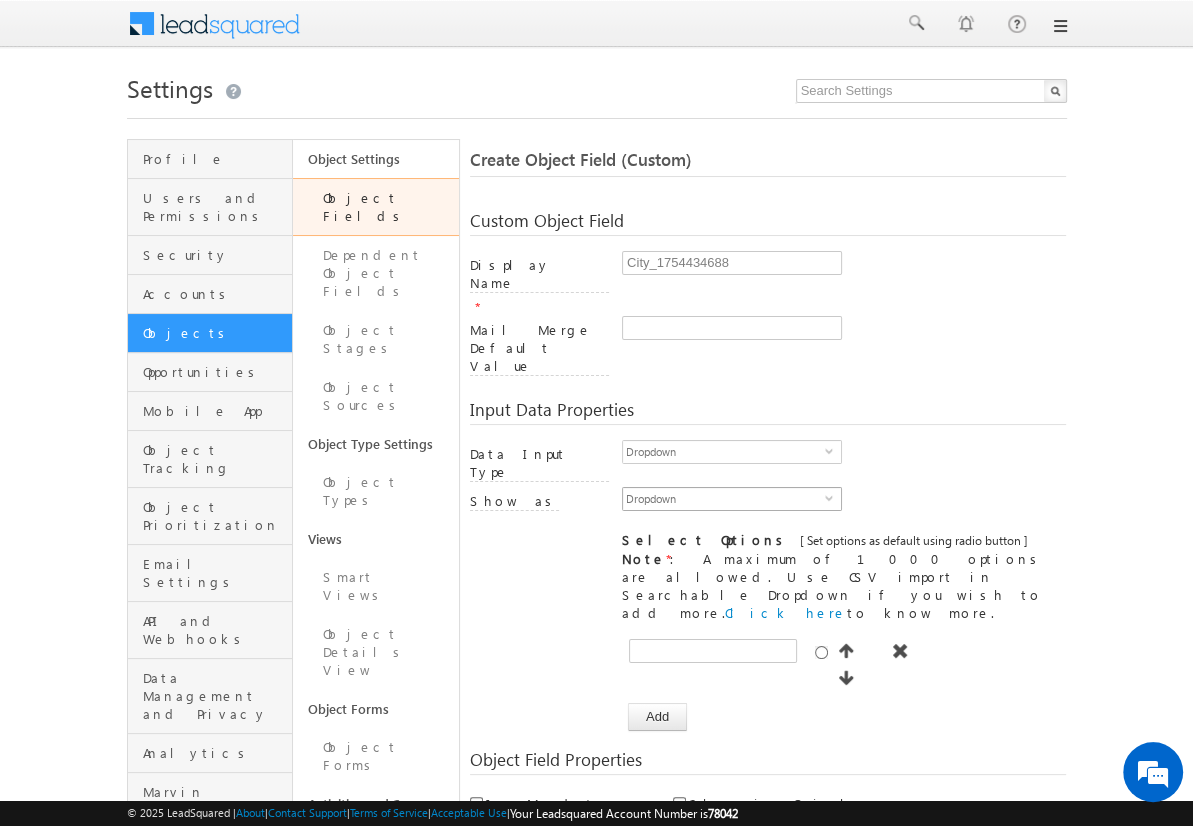 click on "Dropdown" at bounding box center (724, 499) 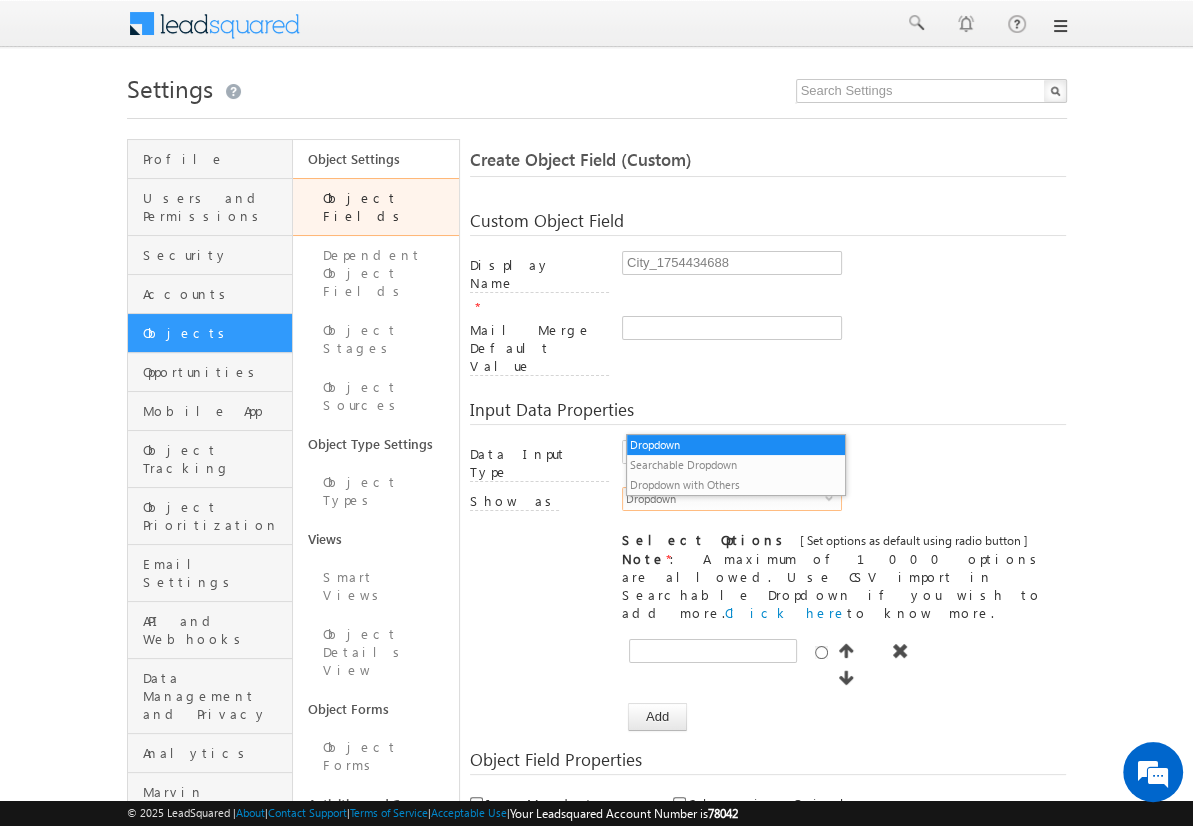 click on "Searchable Dropdown" at bounding box center (736, 465) 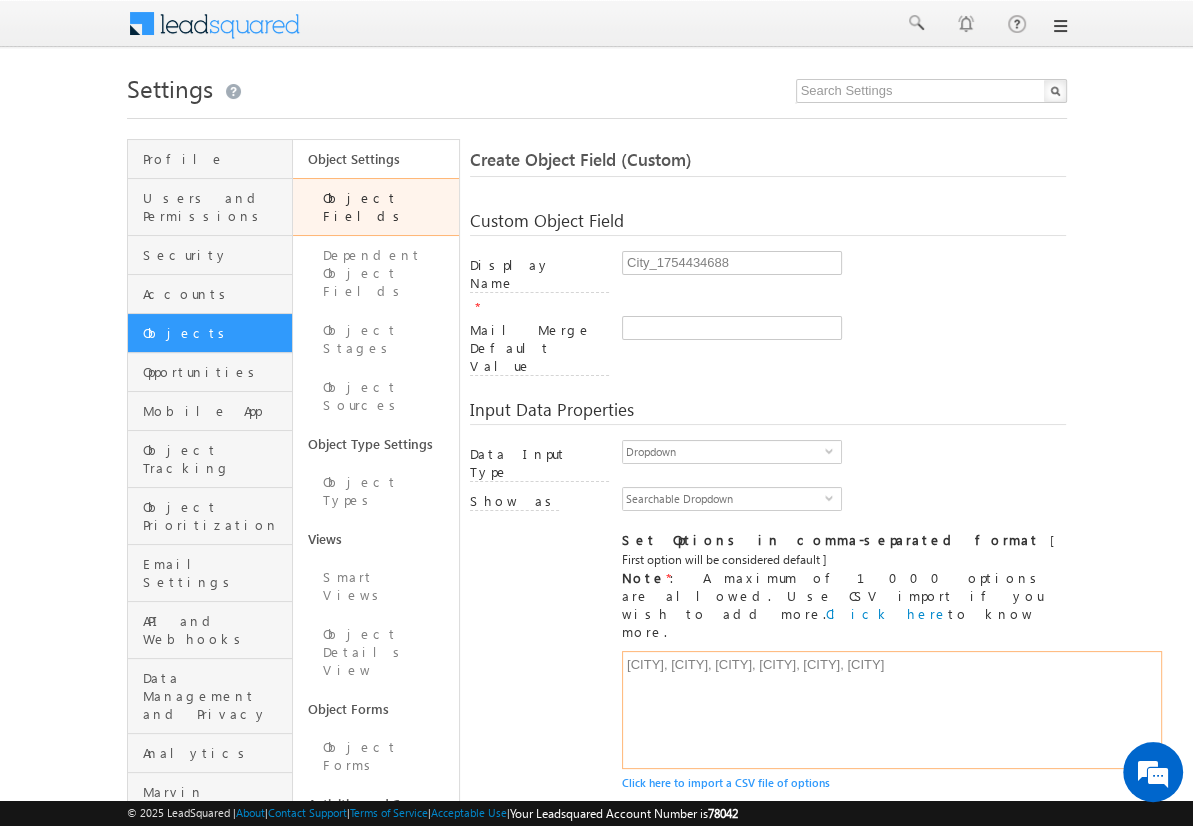 type on "Mumbai, Delhi, Bangalore, Chennai, Pune, Hyderabad" 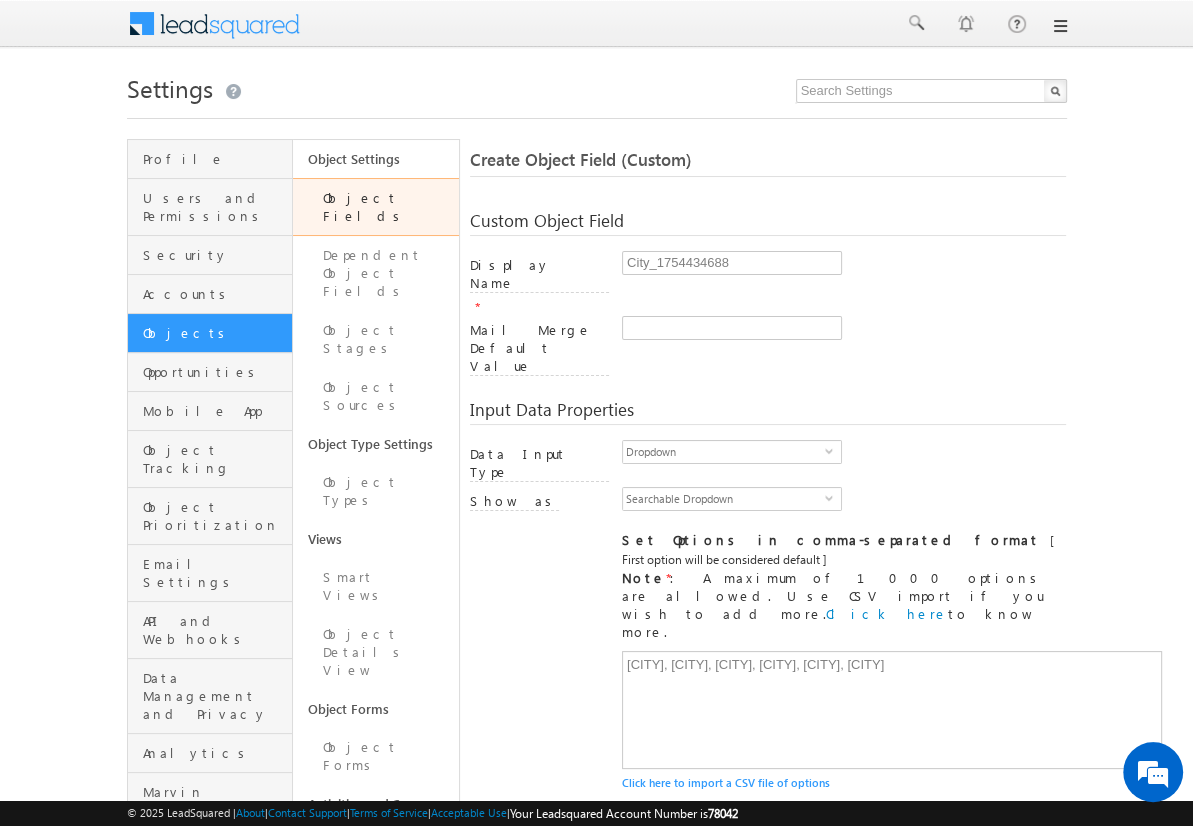click on "Include in Mail Merge" at bounding box center [679, 899] 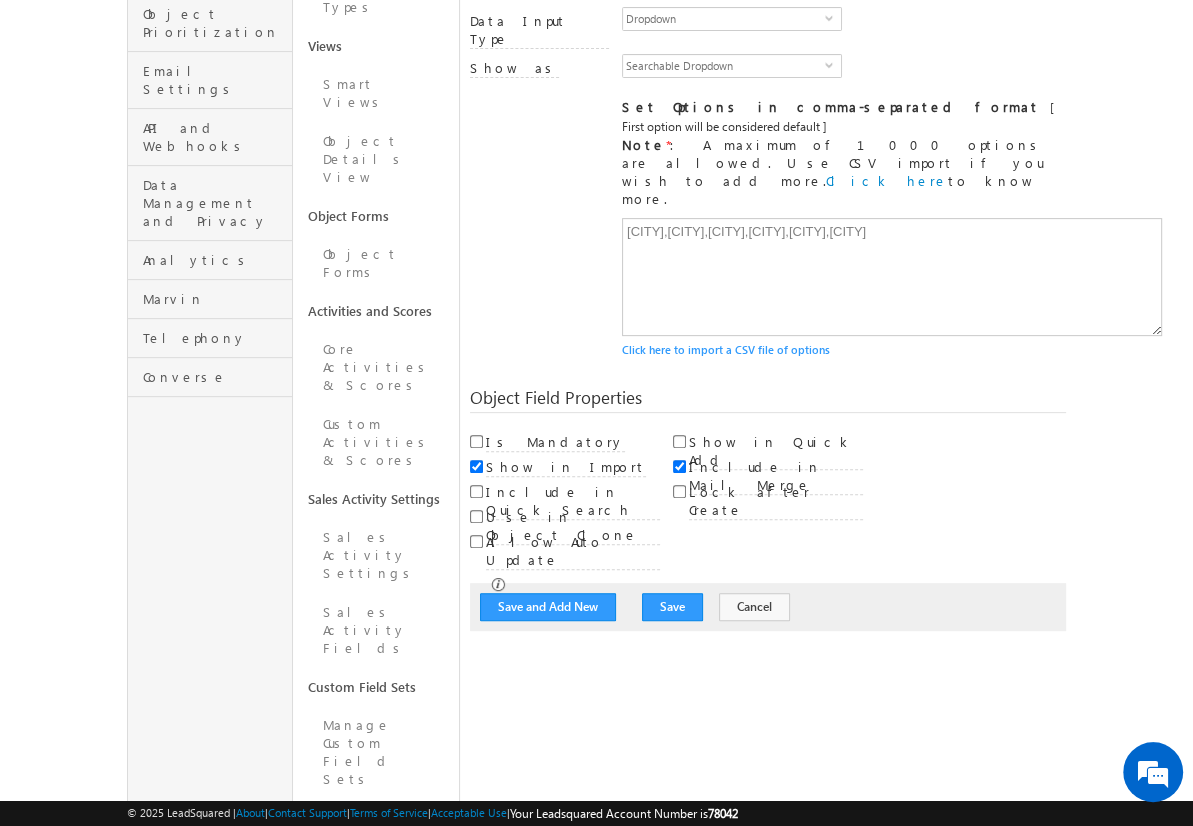 scroll, scrollTop: 149, scrollLeft: 0, axis: vertical 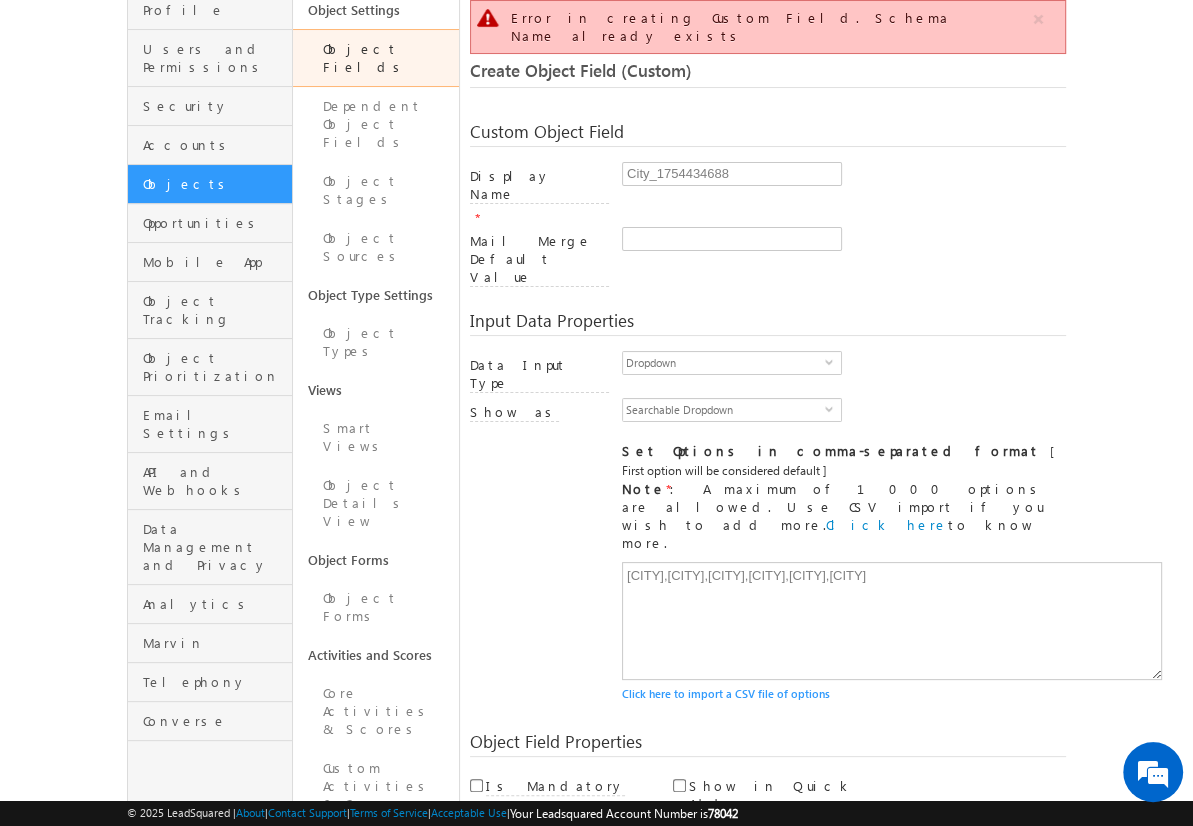 click on "Cancel" at bounding box center [754, 951] 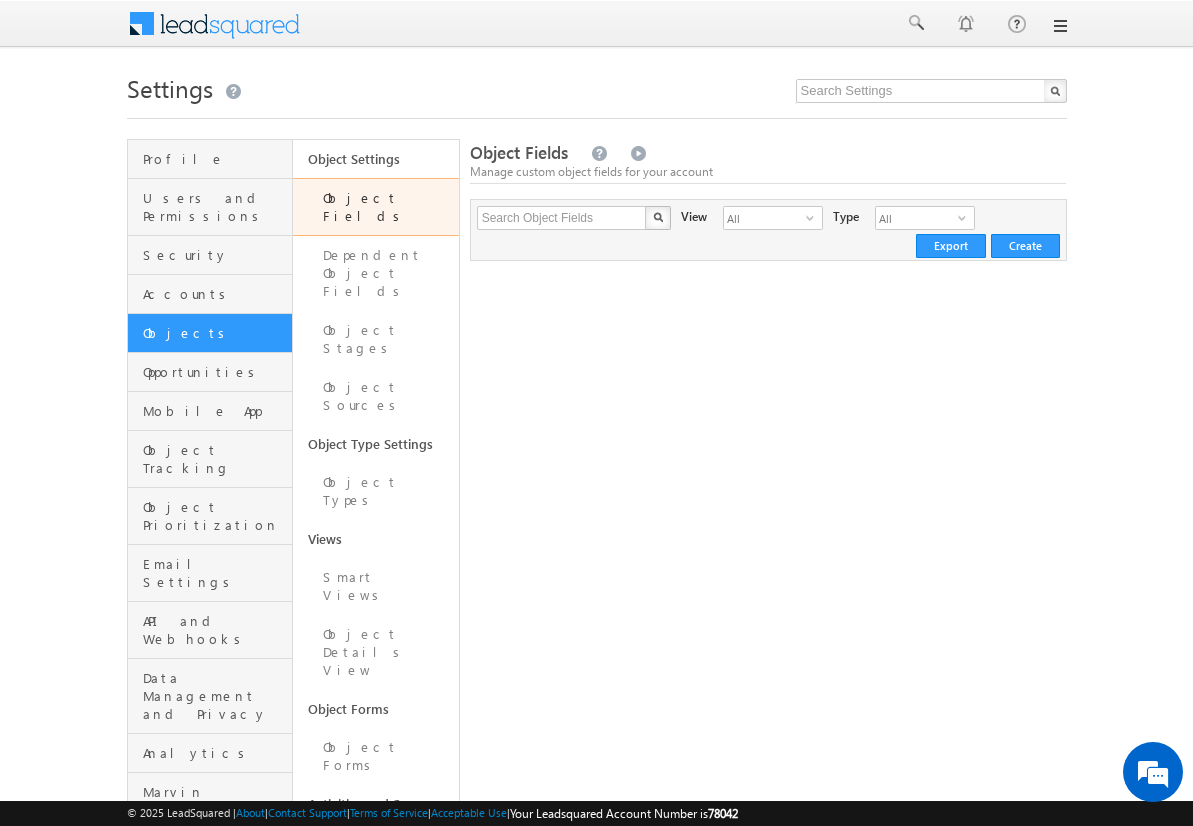 scroll, scrollTop: 0, scrollLeft: 0, axis: both 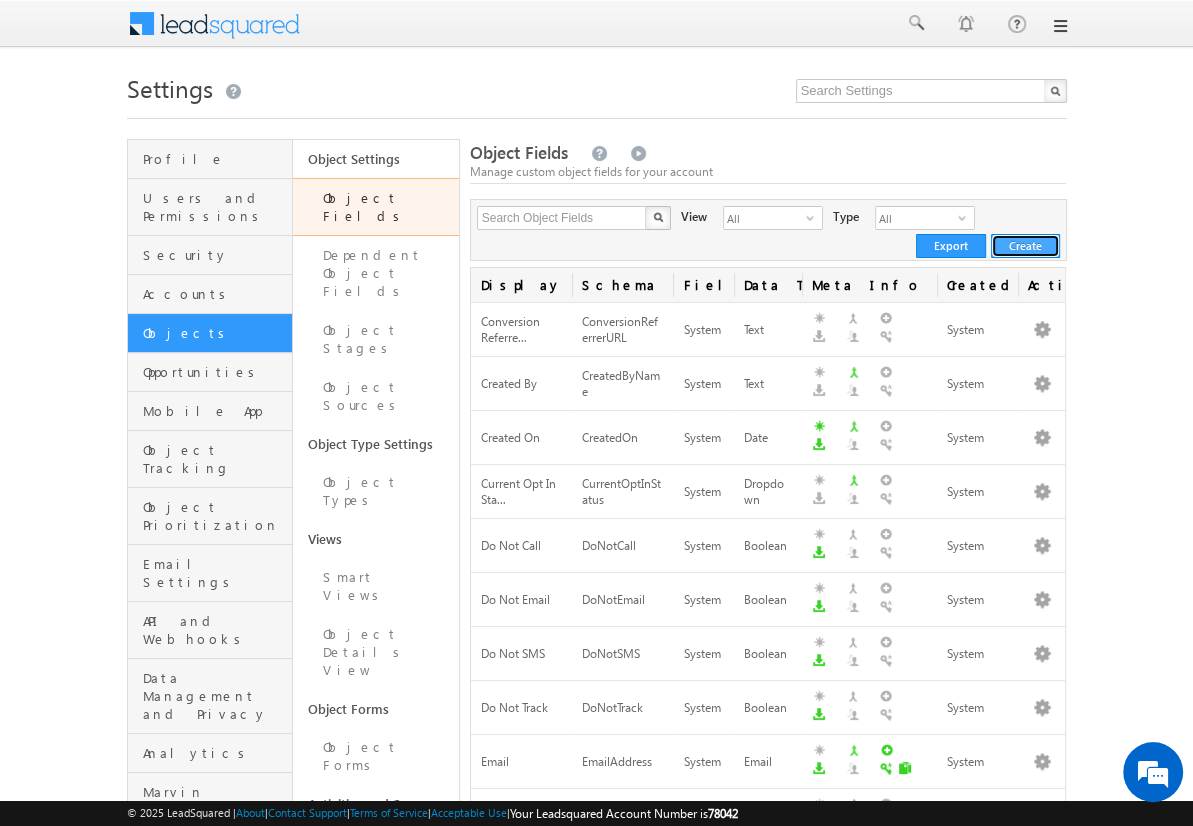 click on "Create" at bounding box center (1025, 246) 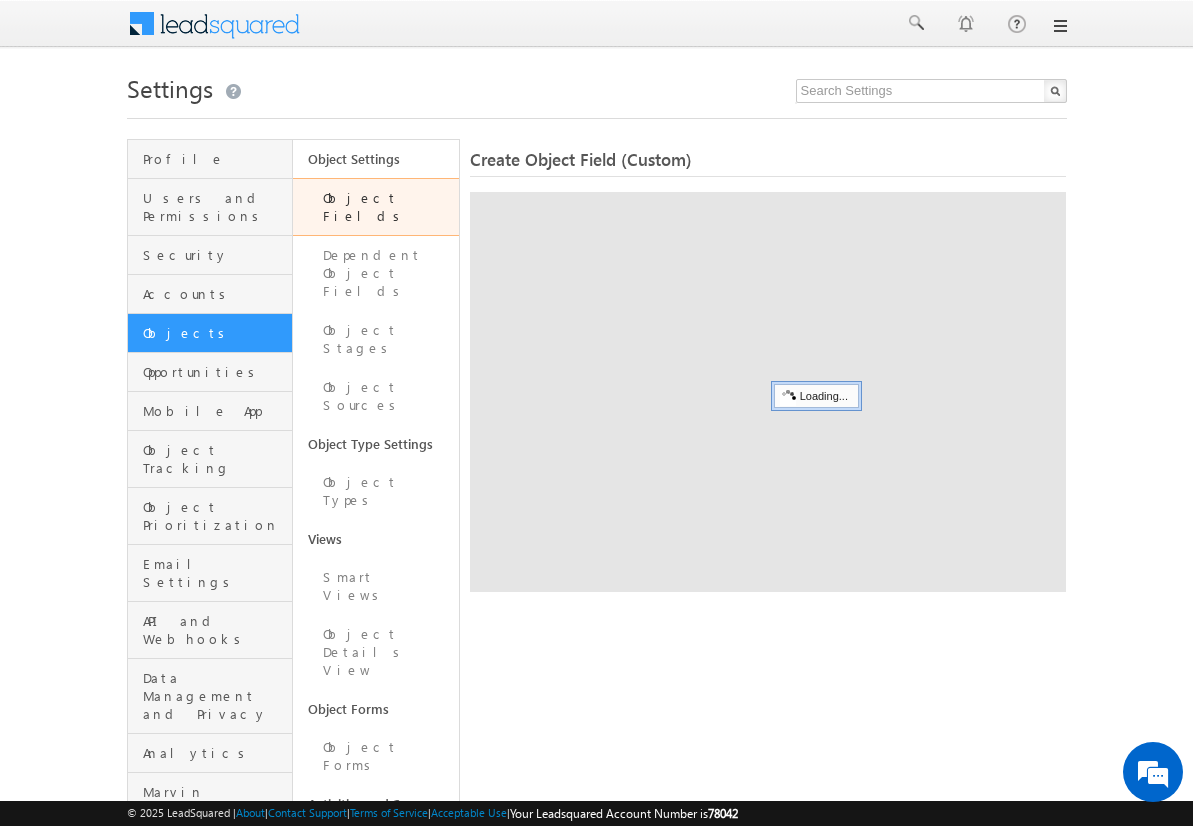 scroll, scrollTop: 0, scrollLeft: 0, axis: both 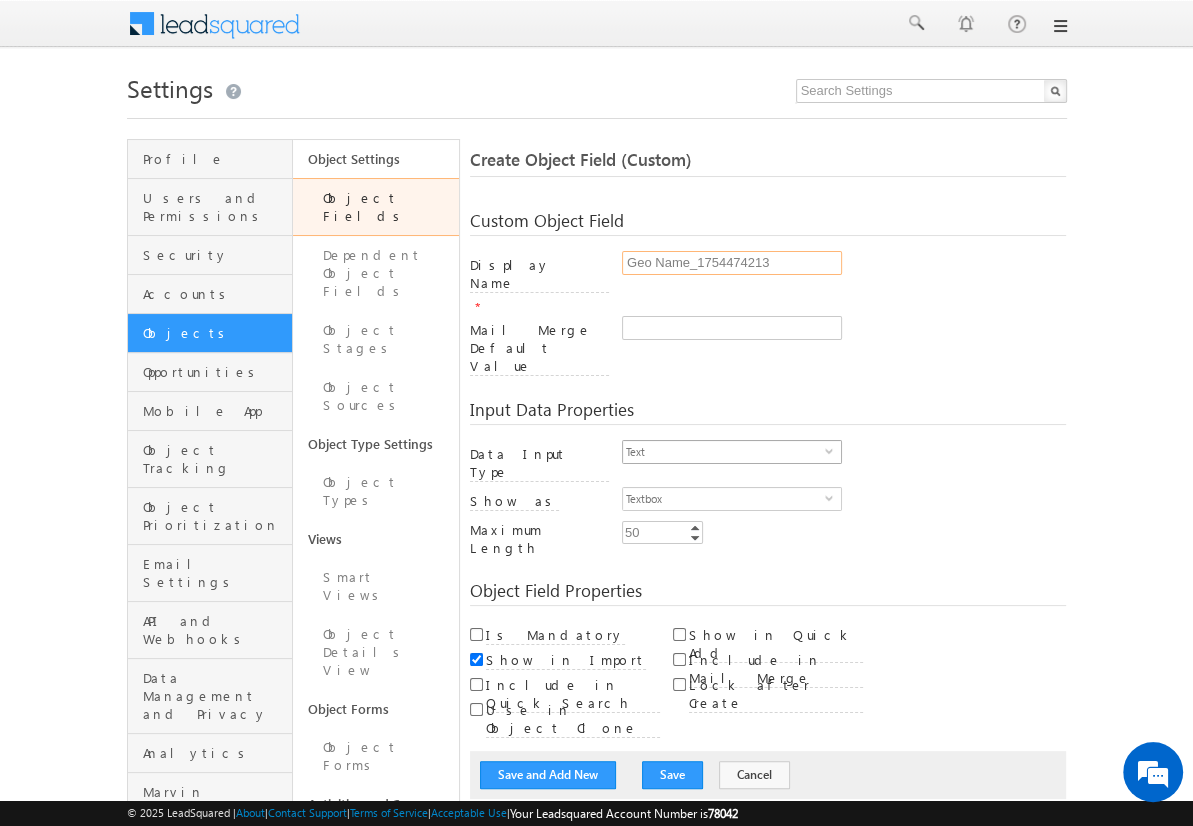 type on "Geo Name_1754474213" 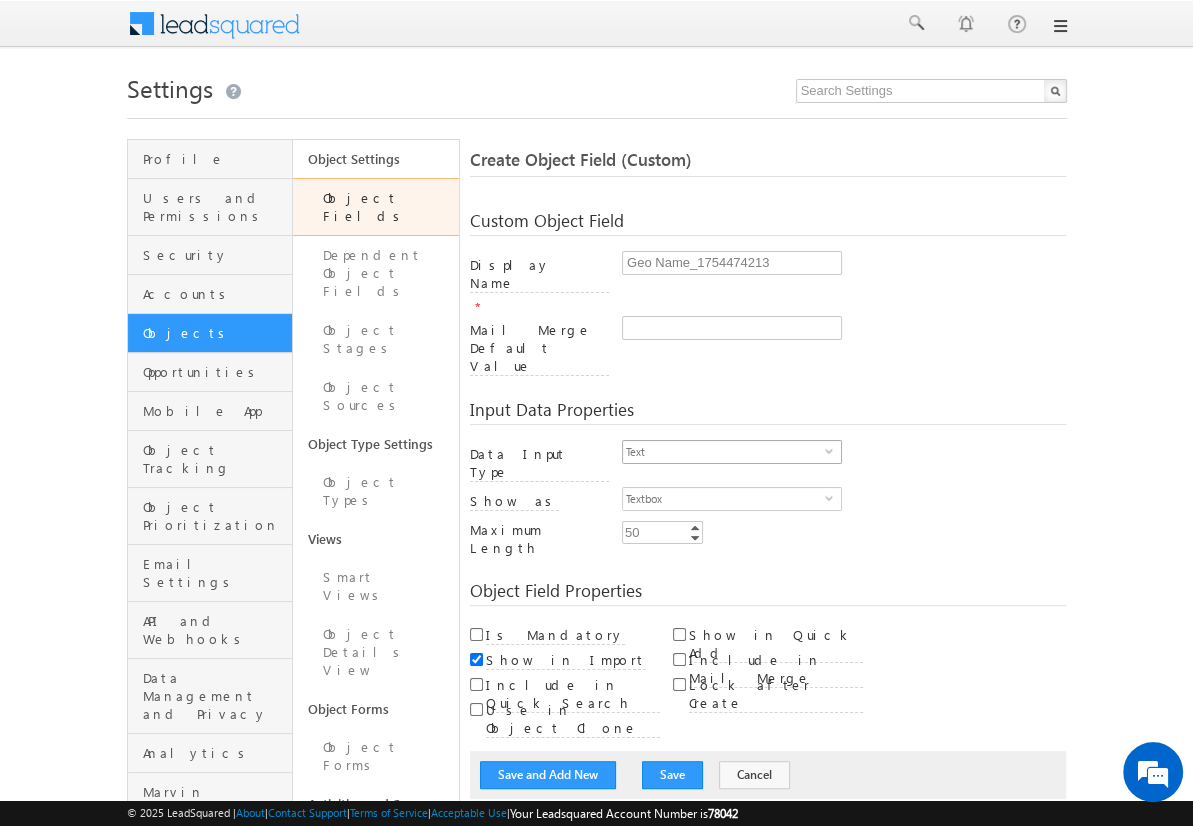 click on "Text" at bounding box center [724, 452] 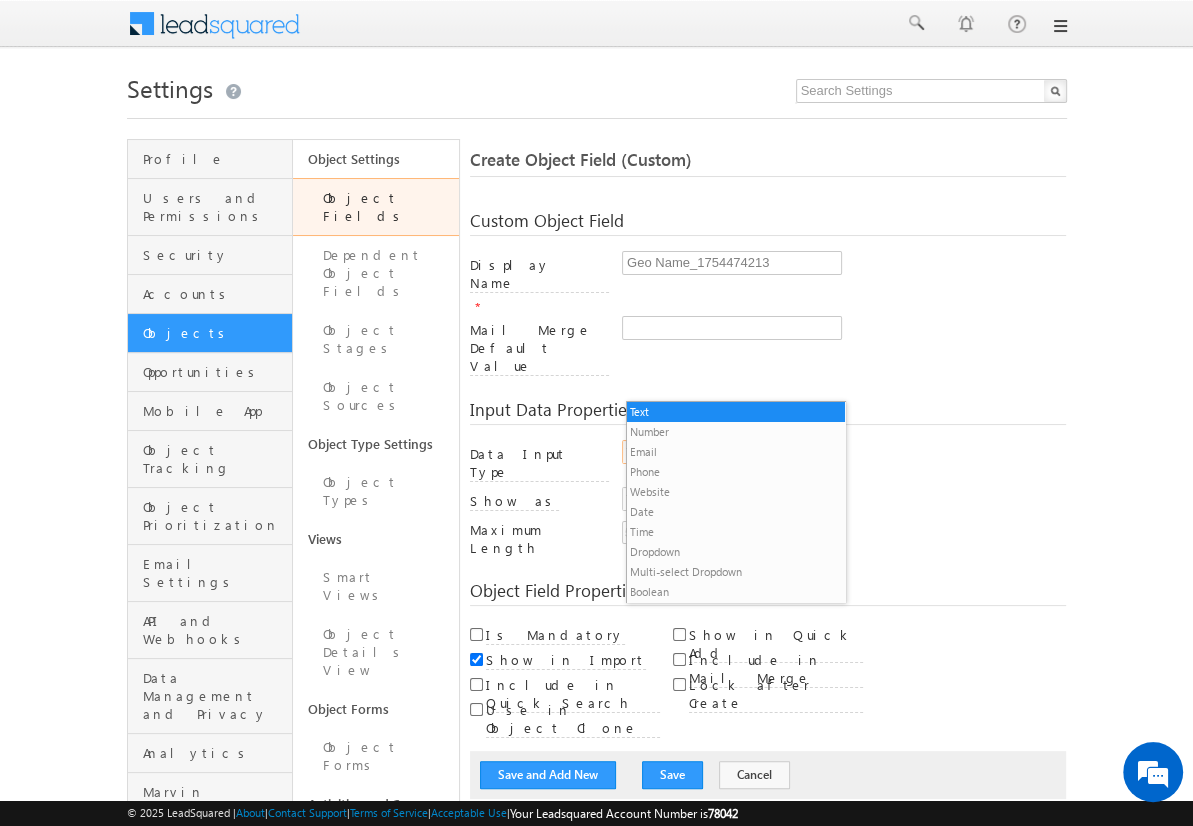 click on "Dropdown" at bounding box center [736, 552] 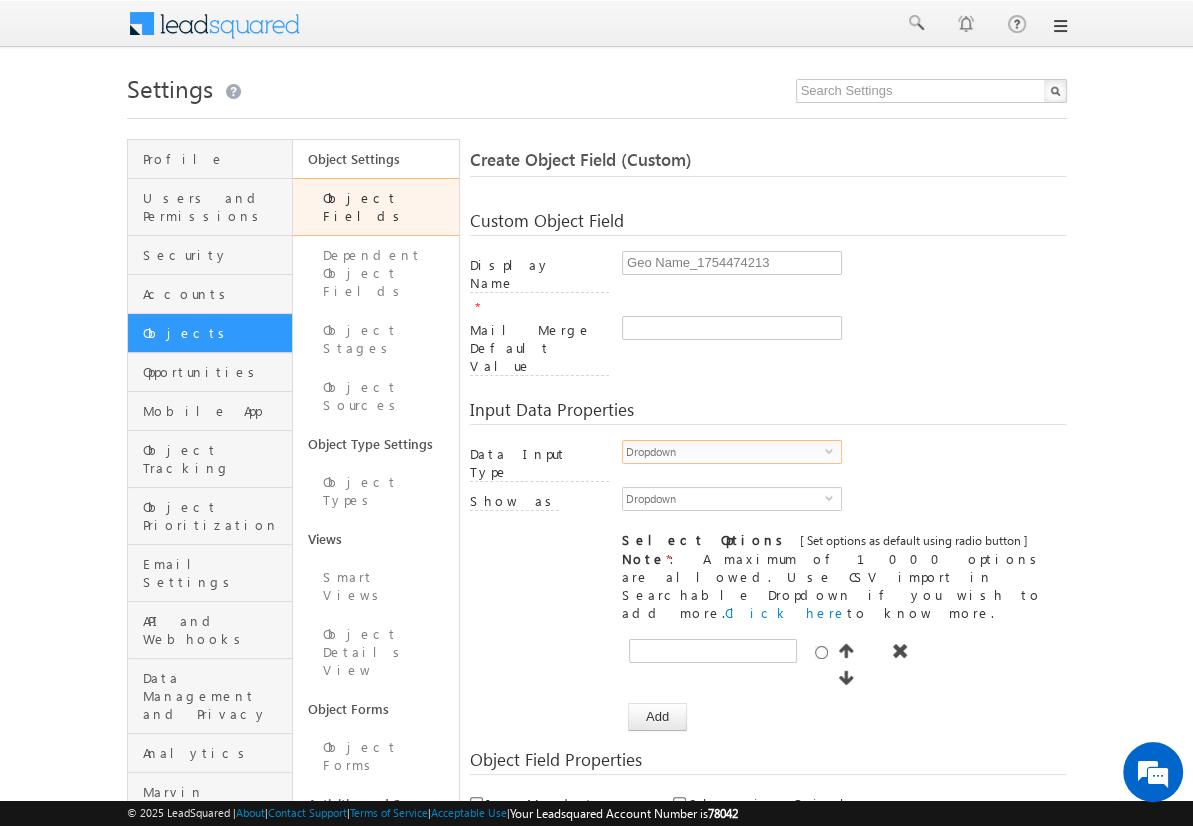 scroll, scrollTop: 0, scrollLeft: 0, axis: both 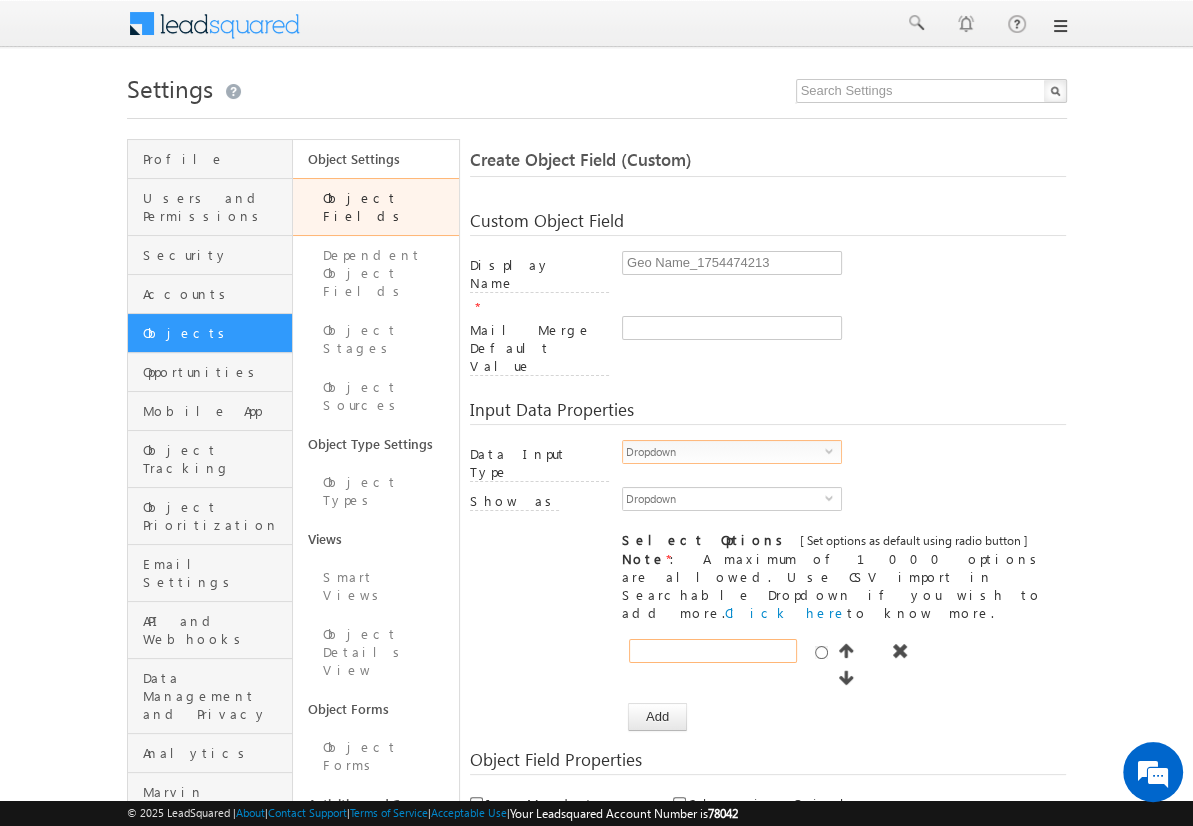 type on "Mumbai" 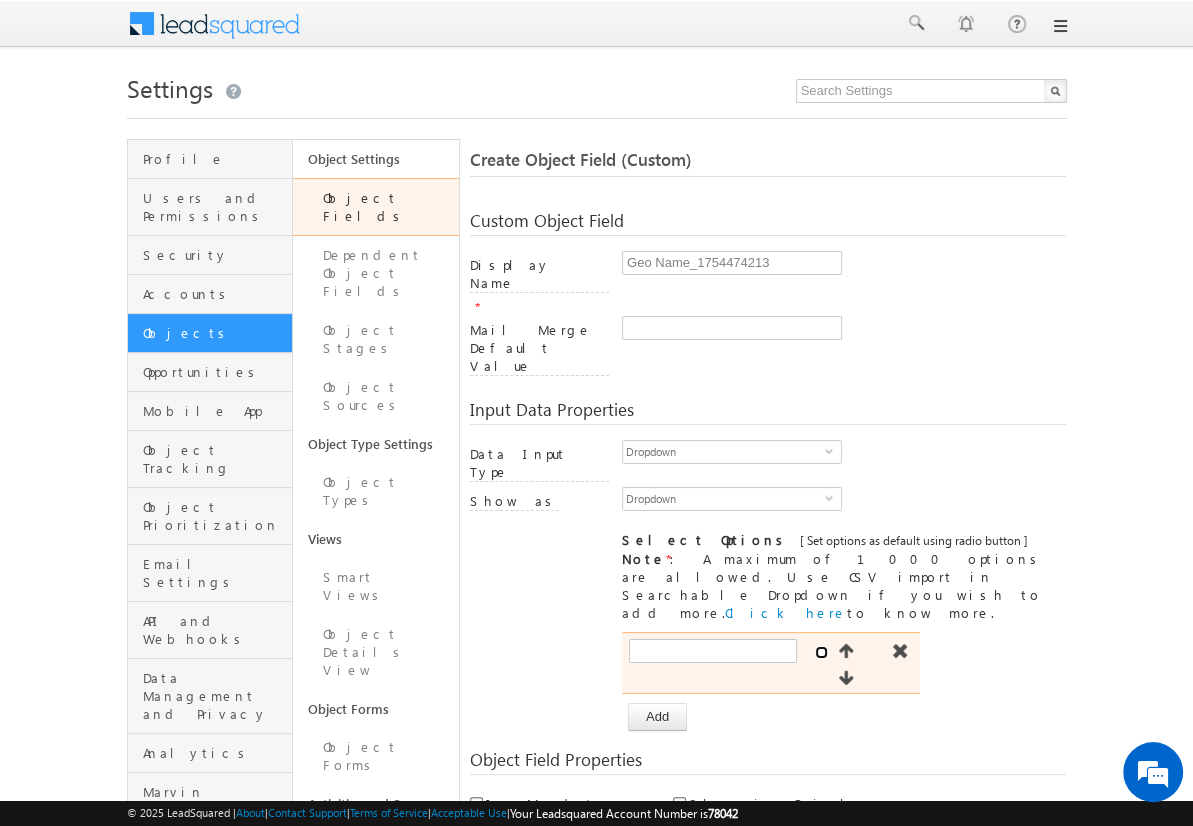 click at bounding box center (821, 652) 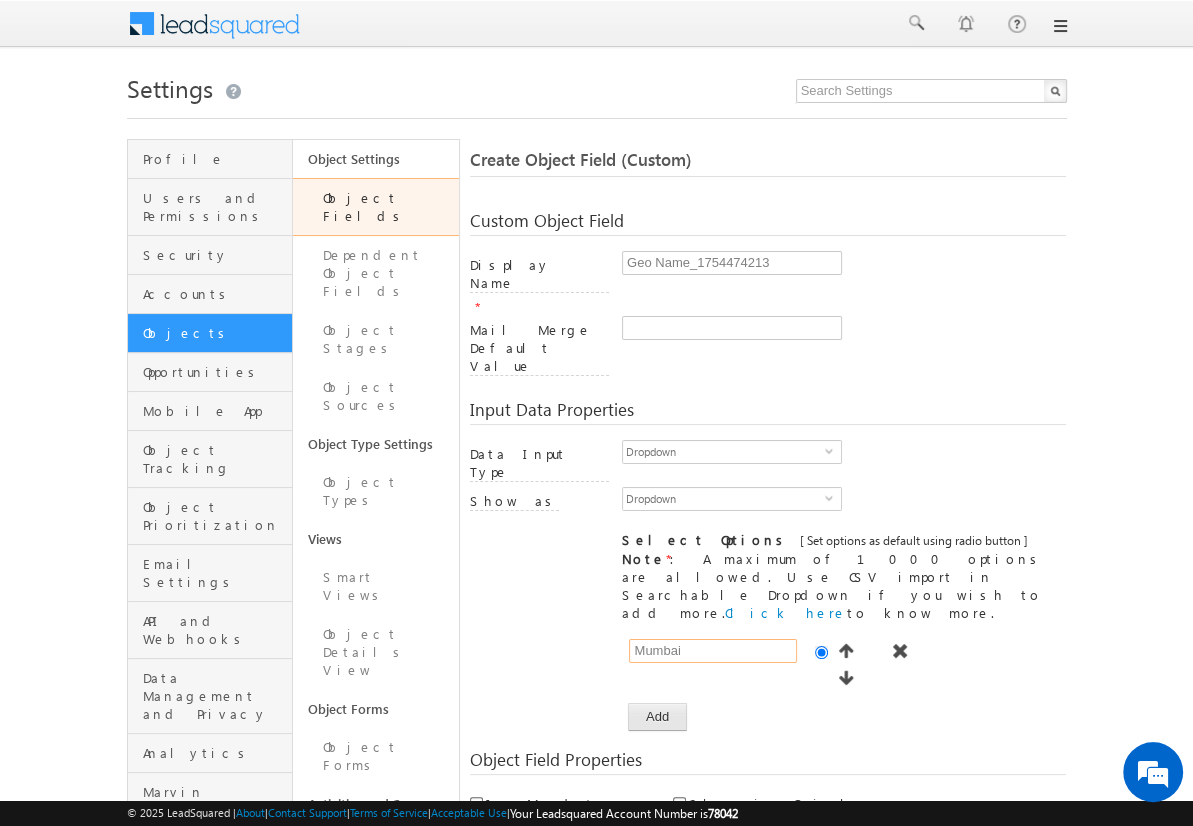 type on "Mumbai" 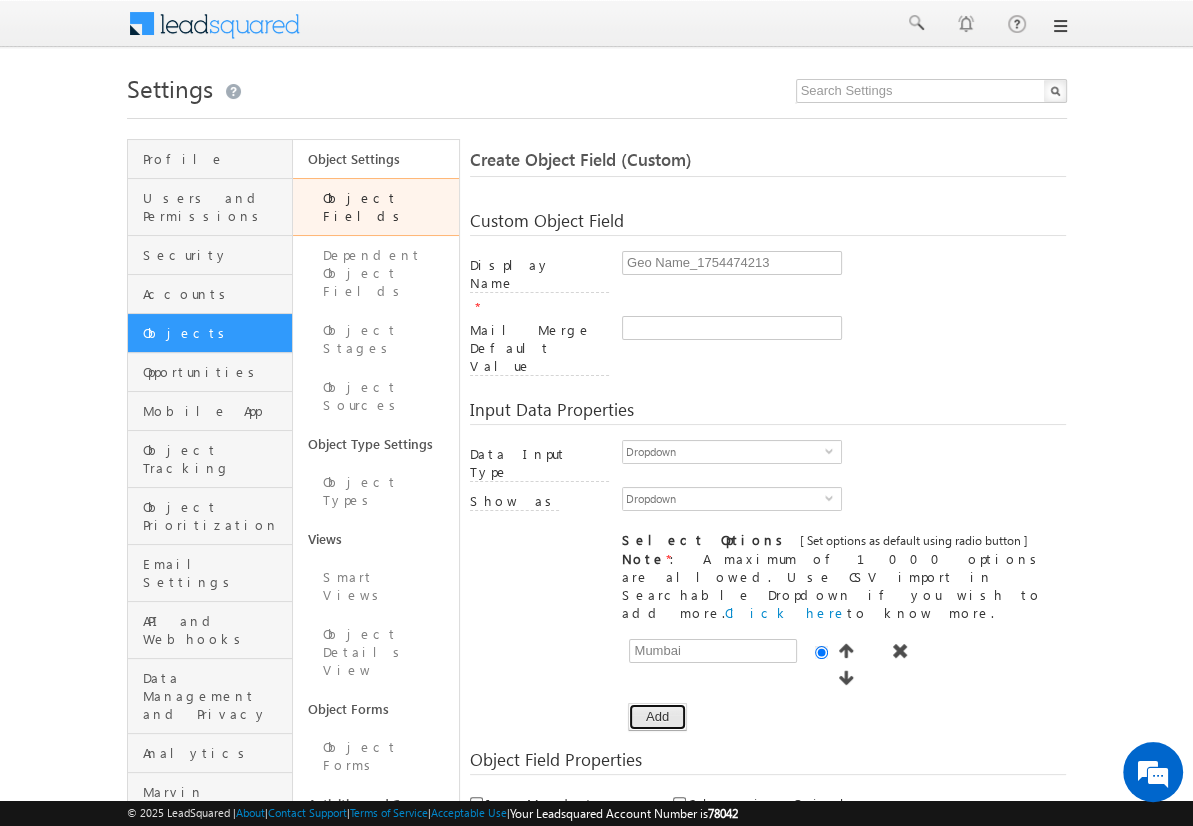 click on "Add" at bounding box center [657, 717] 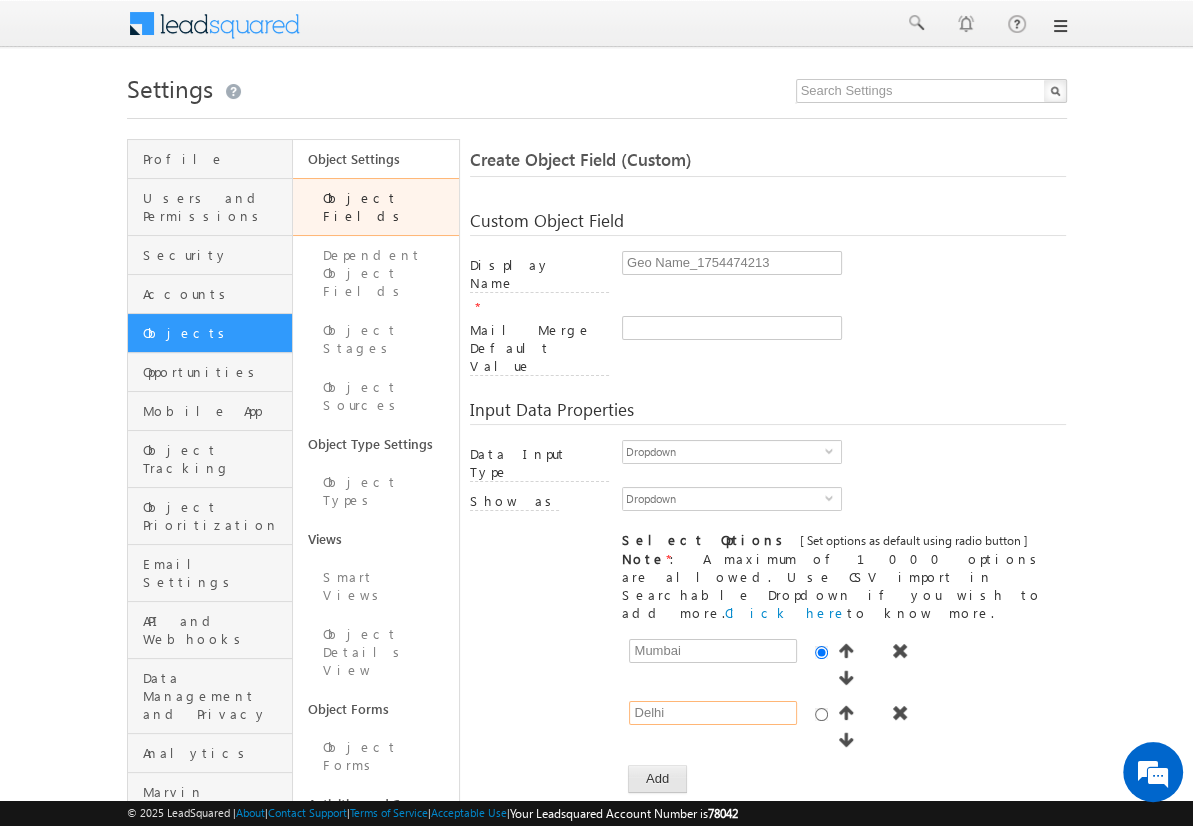 type on "Delhi" 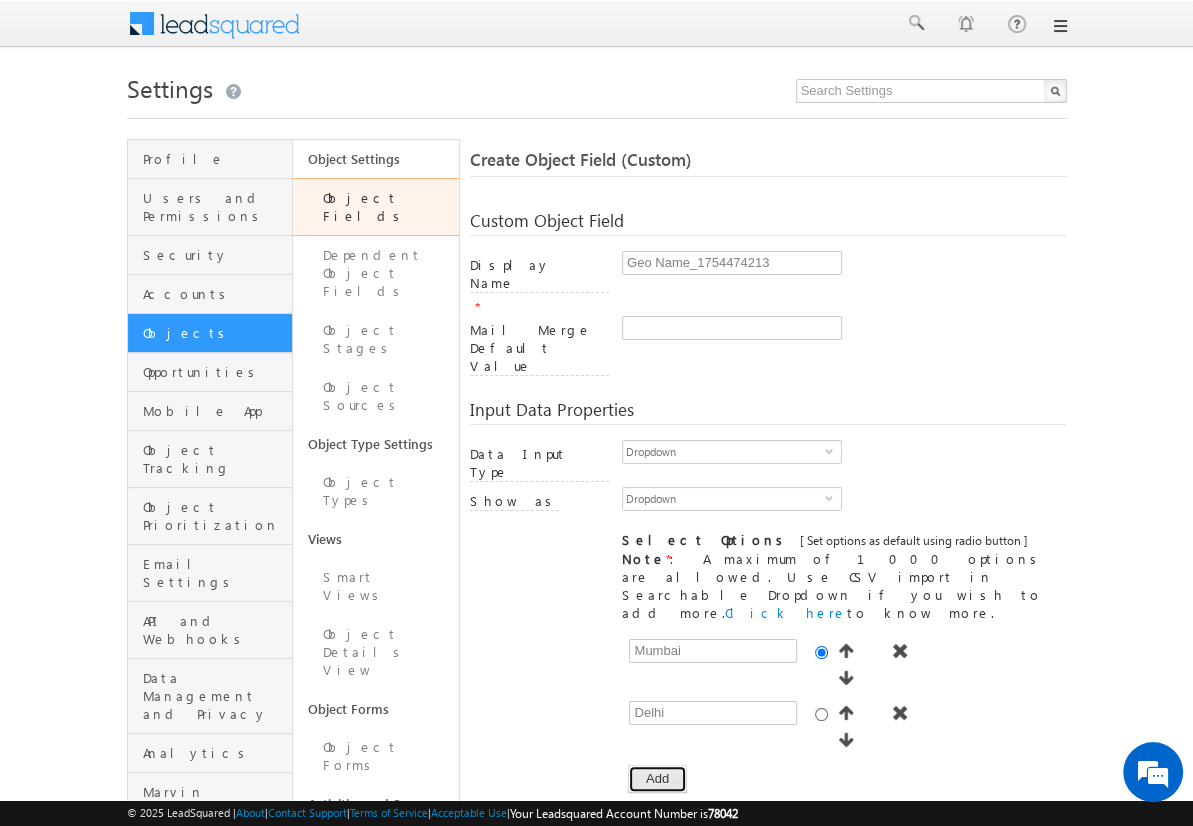 click on "Add" at bounding box center [657, 779] 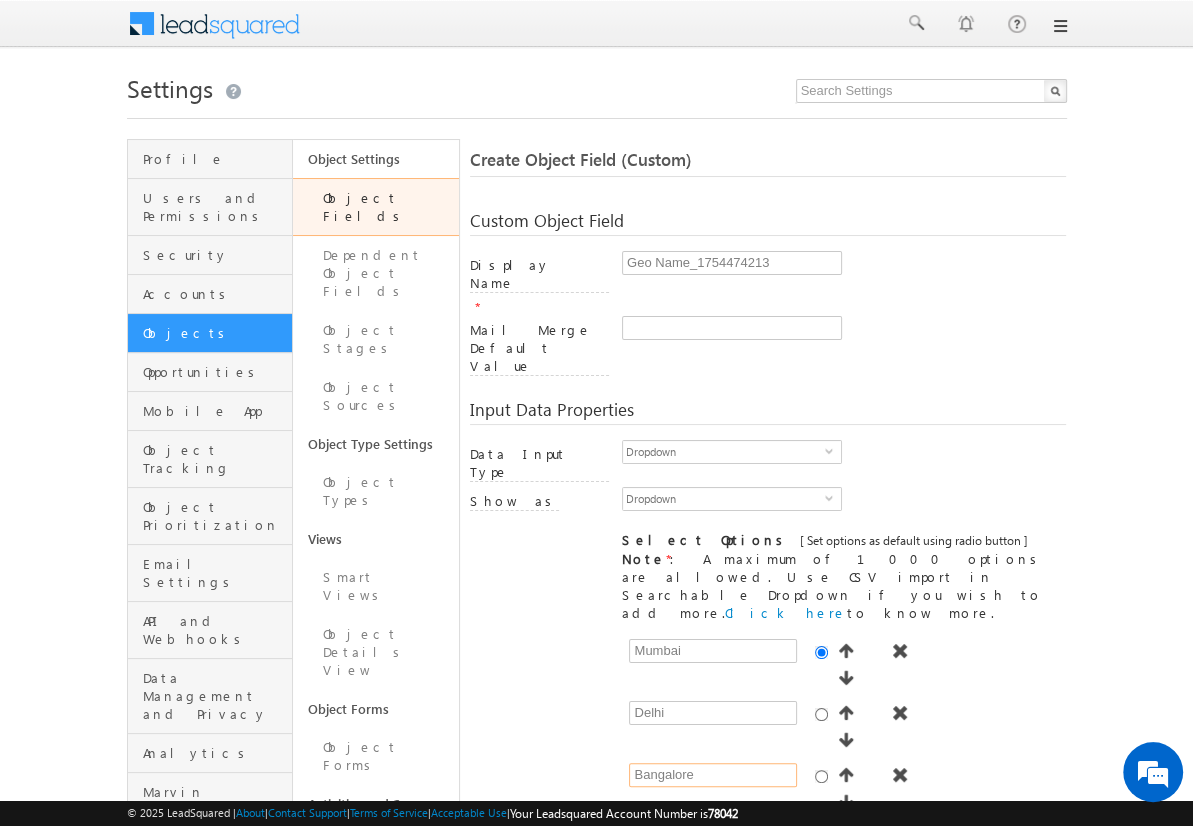 type on "Bangalore" 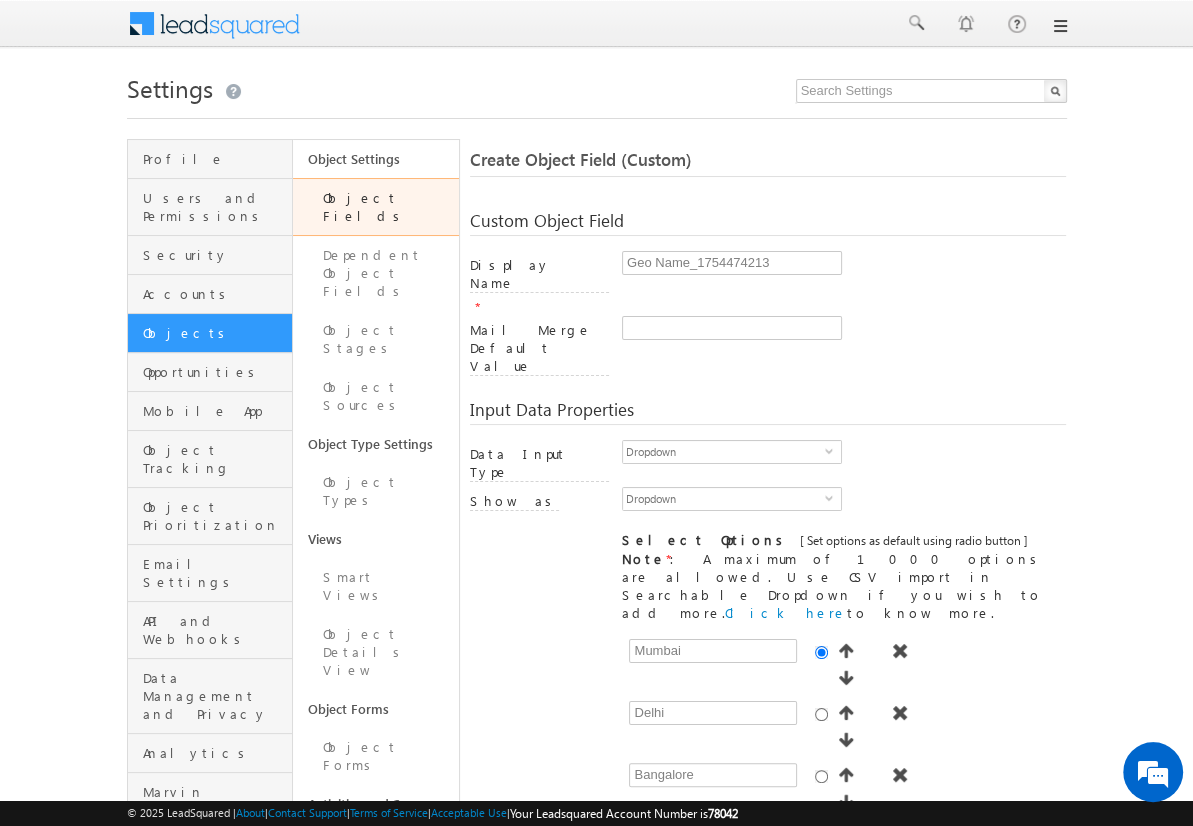 click on "Add" at bounding box center [657, 841] 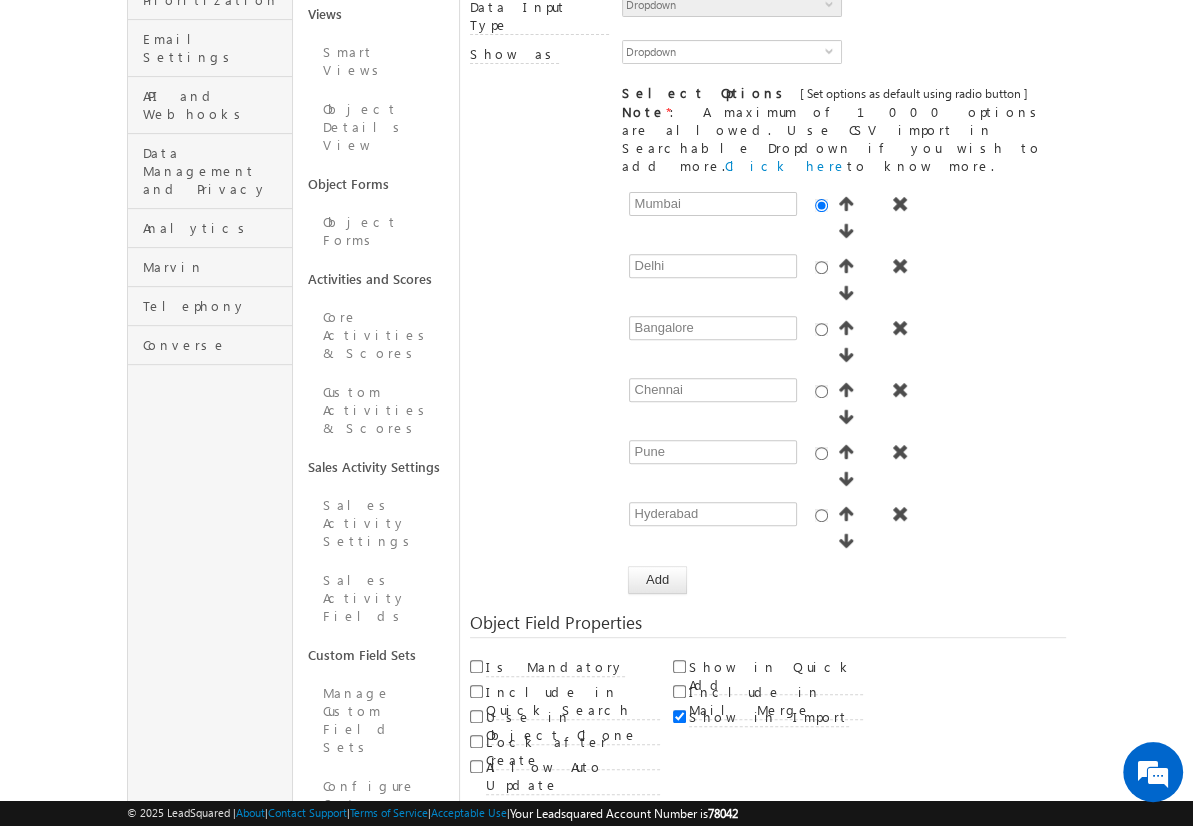 scroll, scrollTop: 149, scrollLeft: 0, axis: vertical 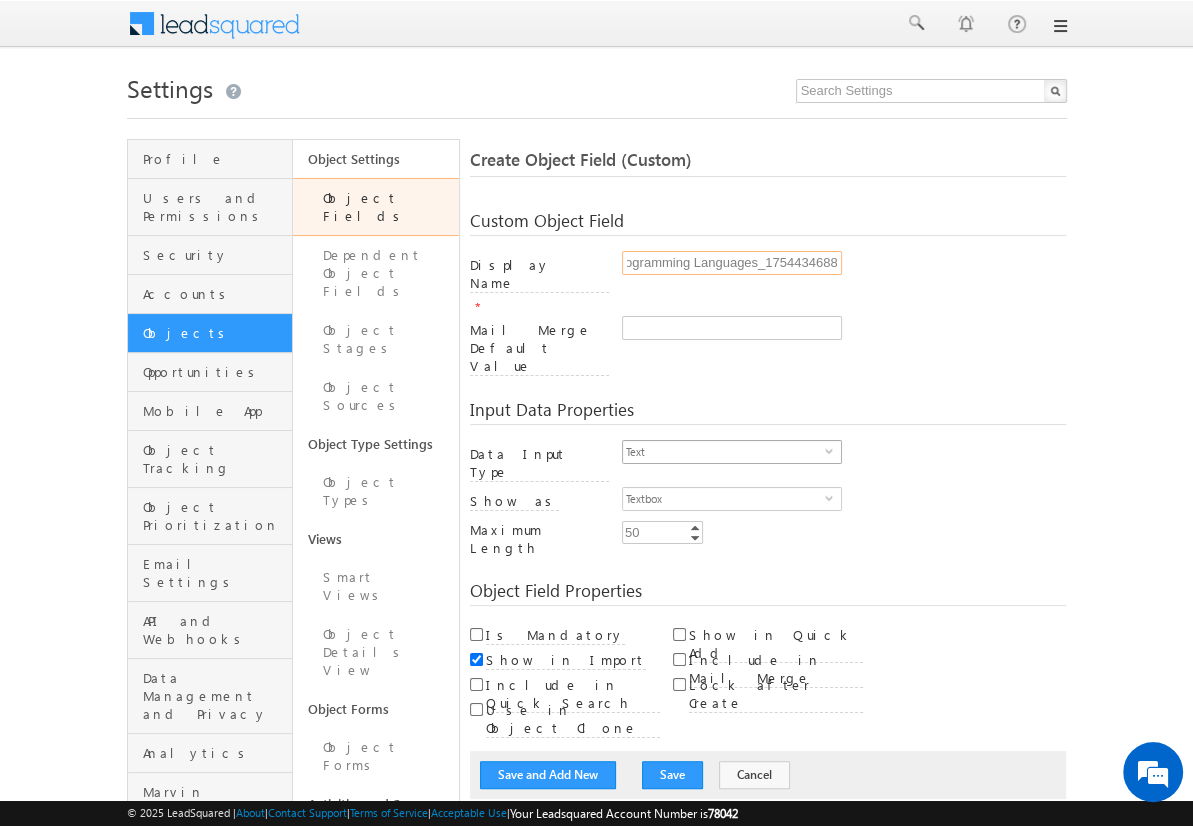 type on "Programming Languages_1754434688" 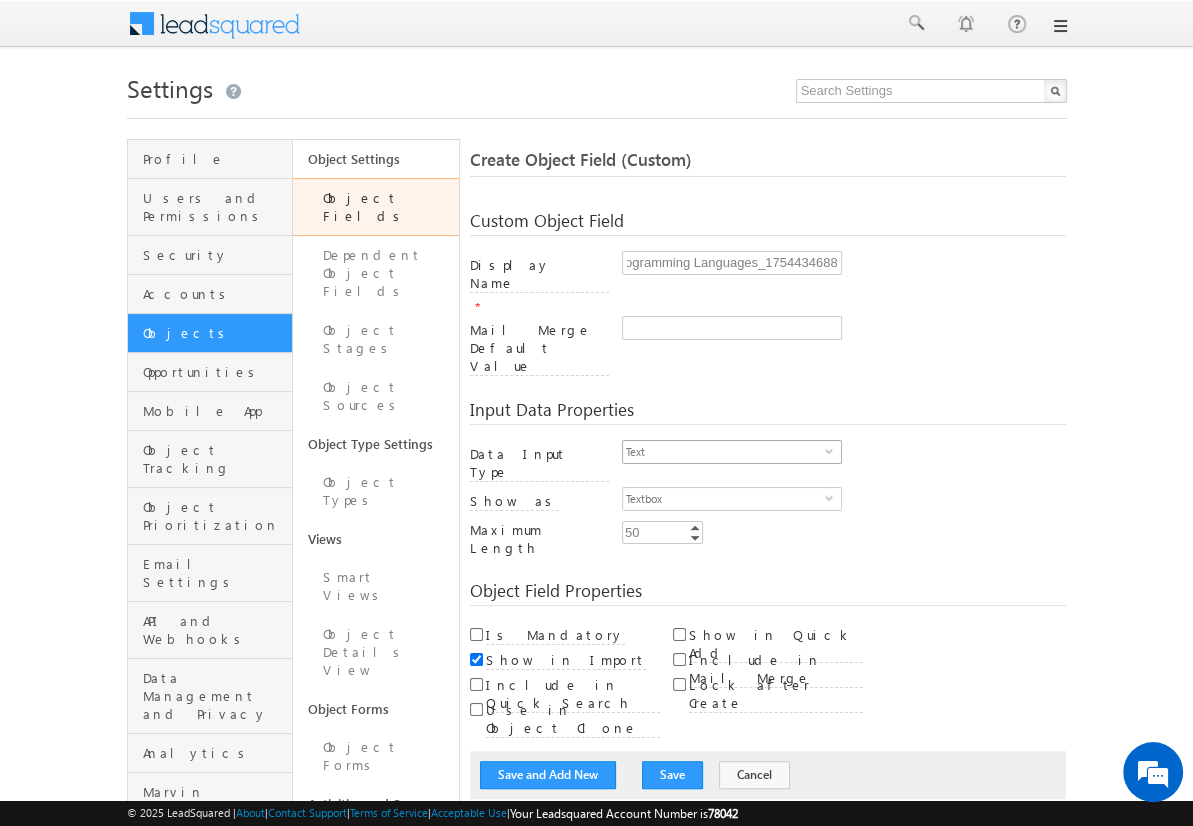 click on "Text" at bounding box center (724, 452) 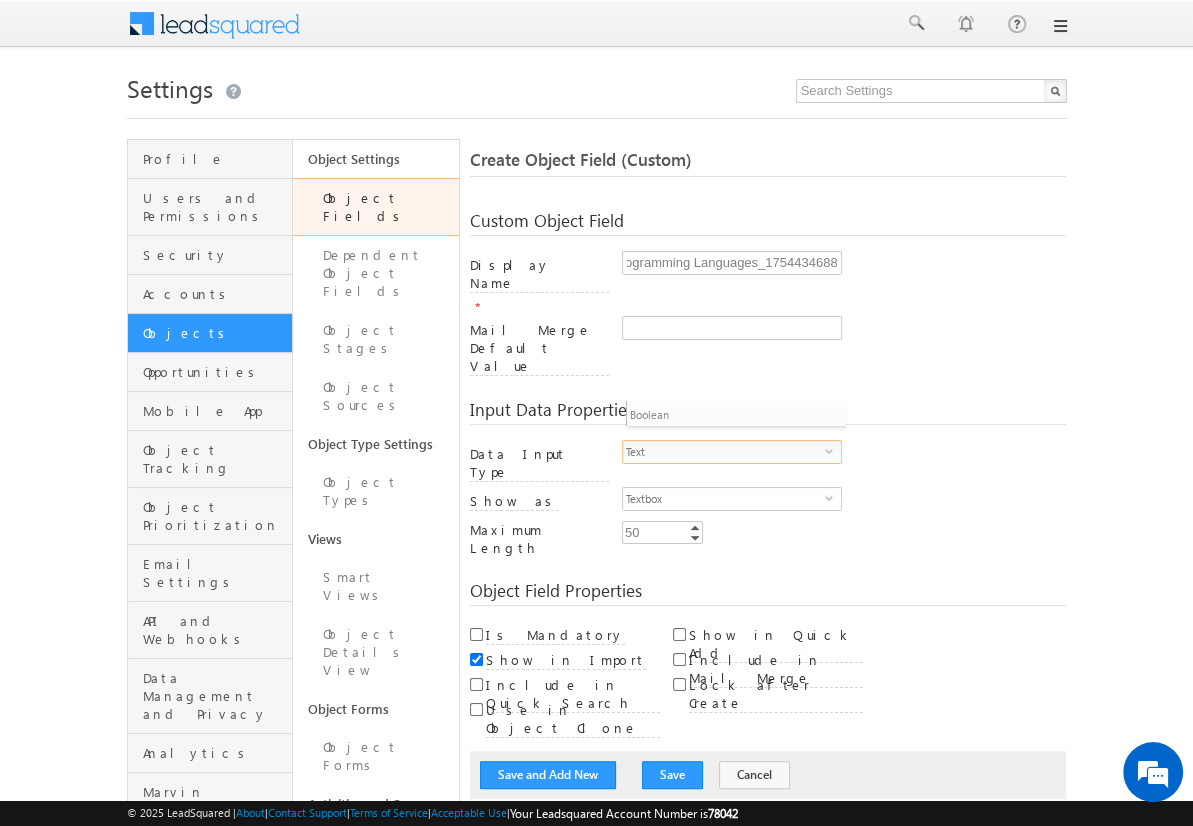 scroll, scrollTop: 0, scrollLeft: 0, axis: both 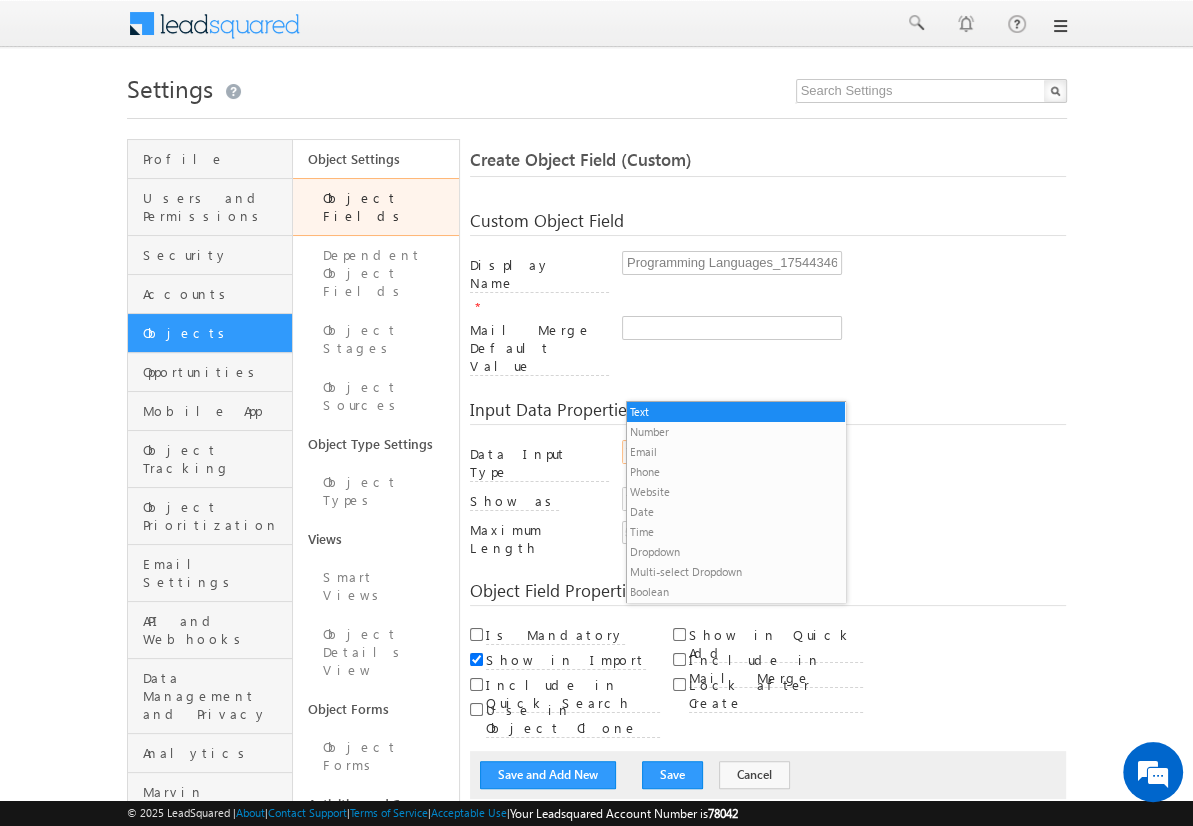 click on "Multi-select Dropdown" at bounding box center (736, 572) 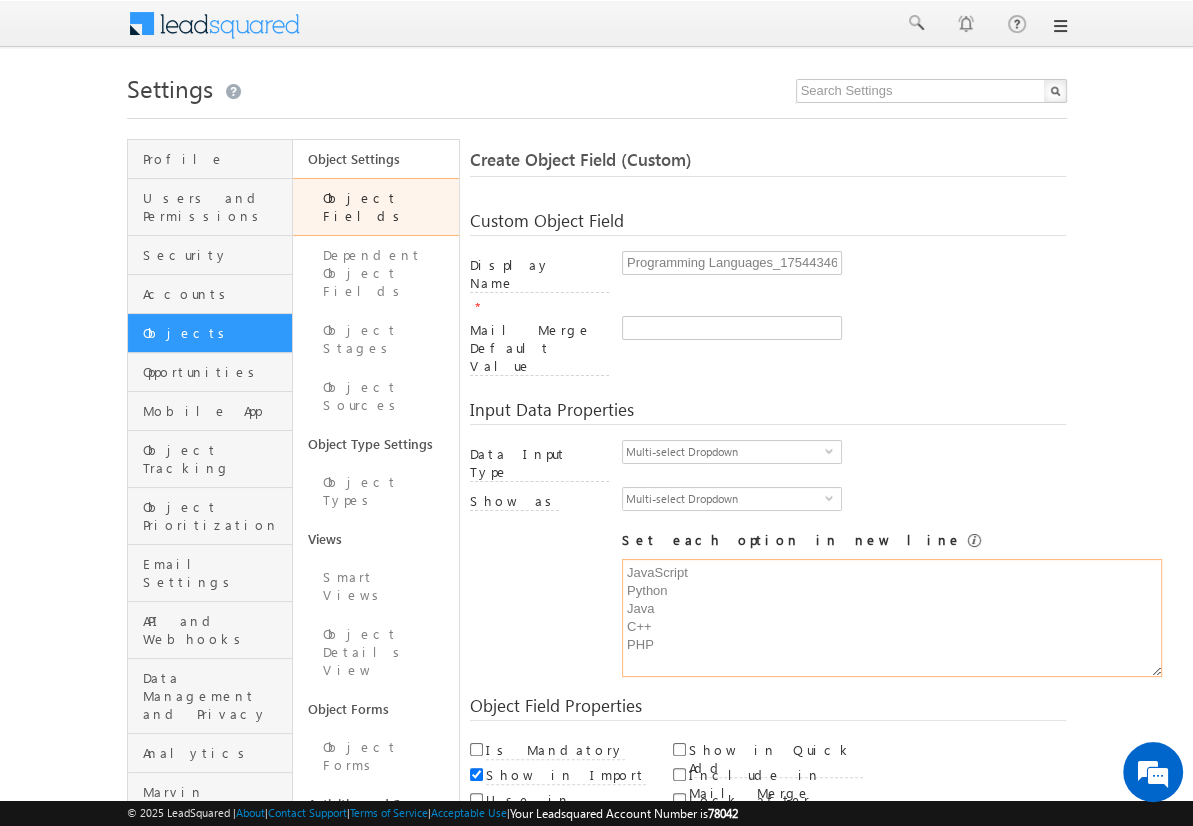 type on "JavaScript
Python
Java
C++
PHP" 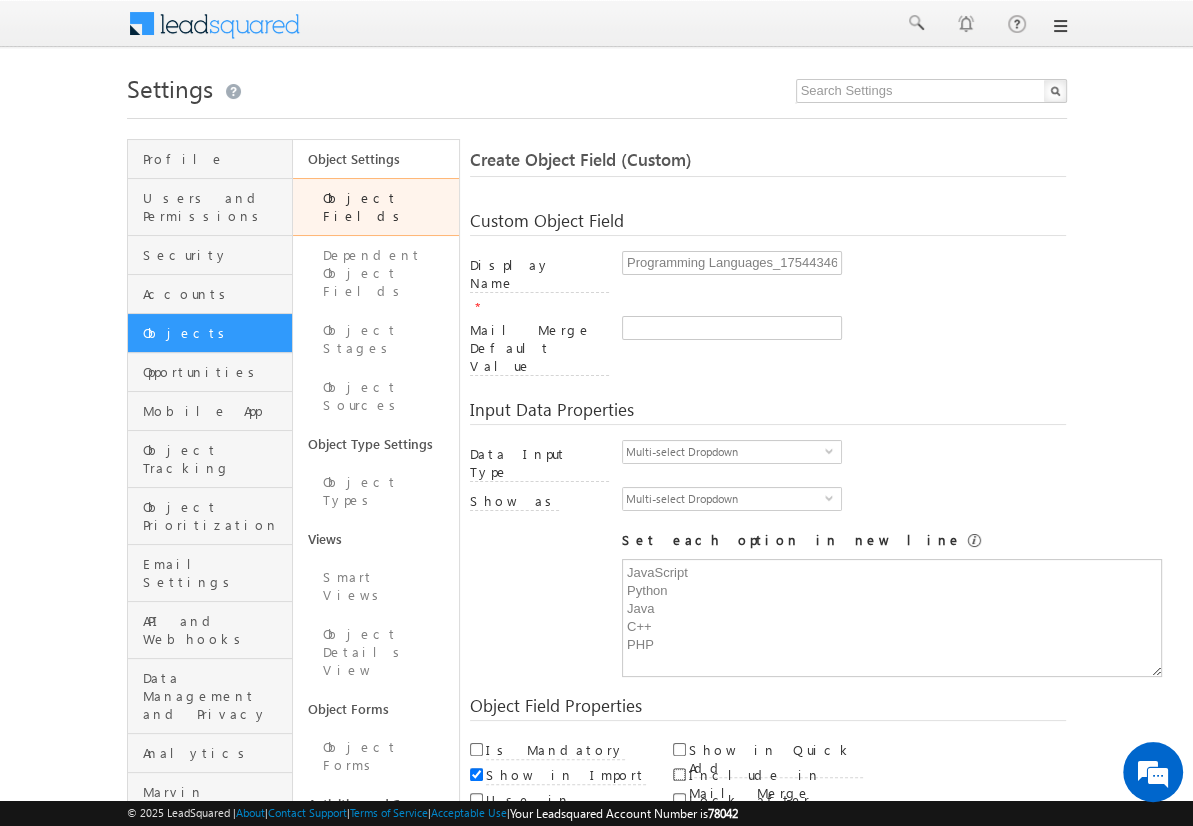 click on "Include in Mail Merge" at bounding box center [679, 774] 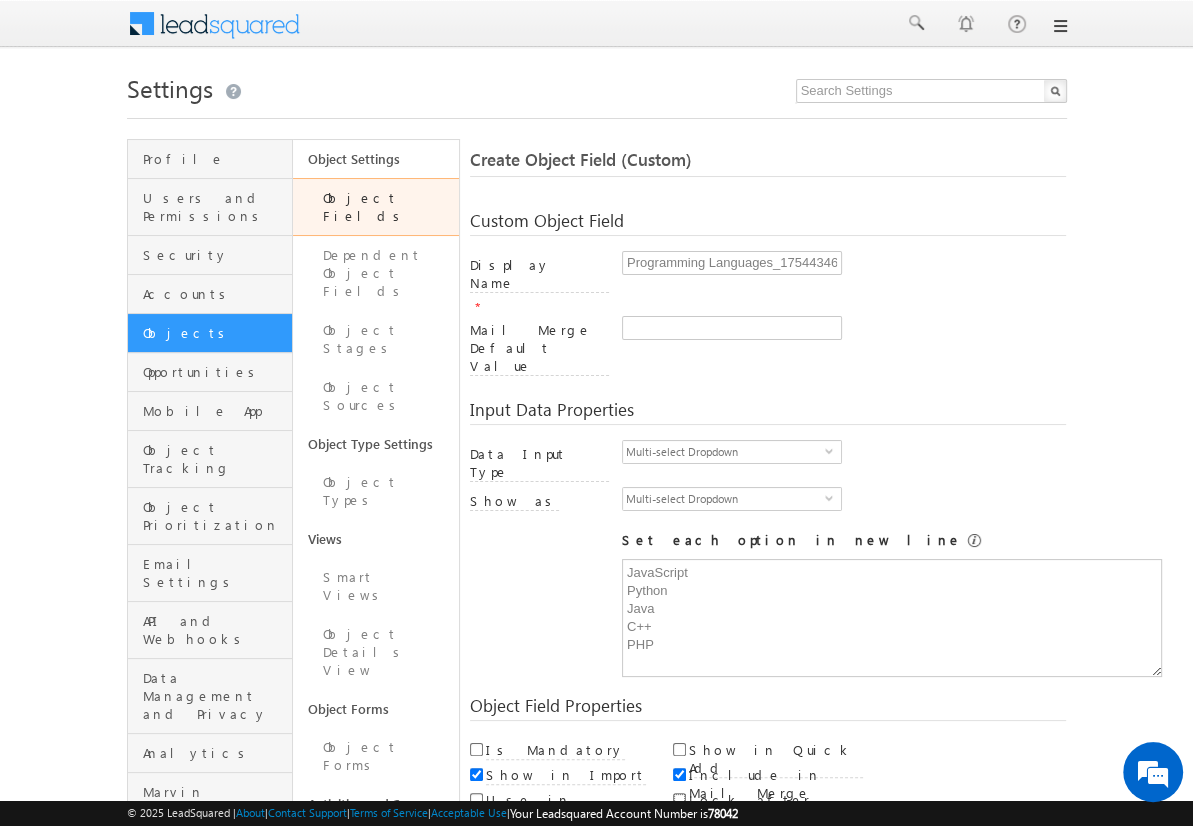 click on "Lock after Create" at bounding box center [679, 799] 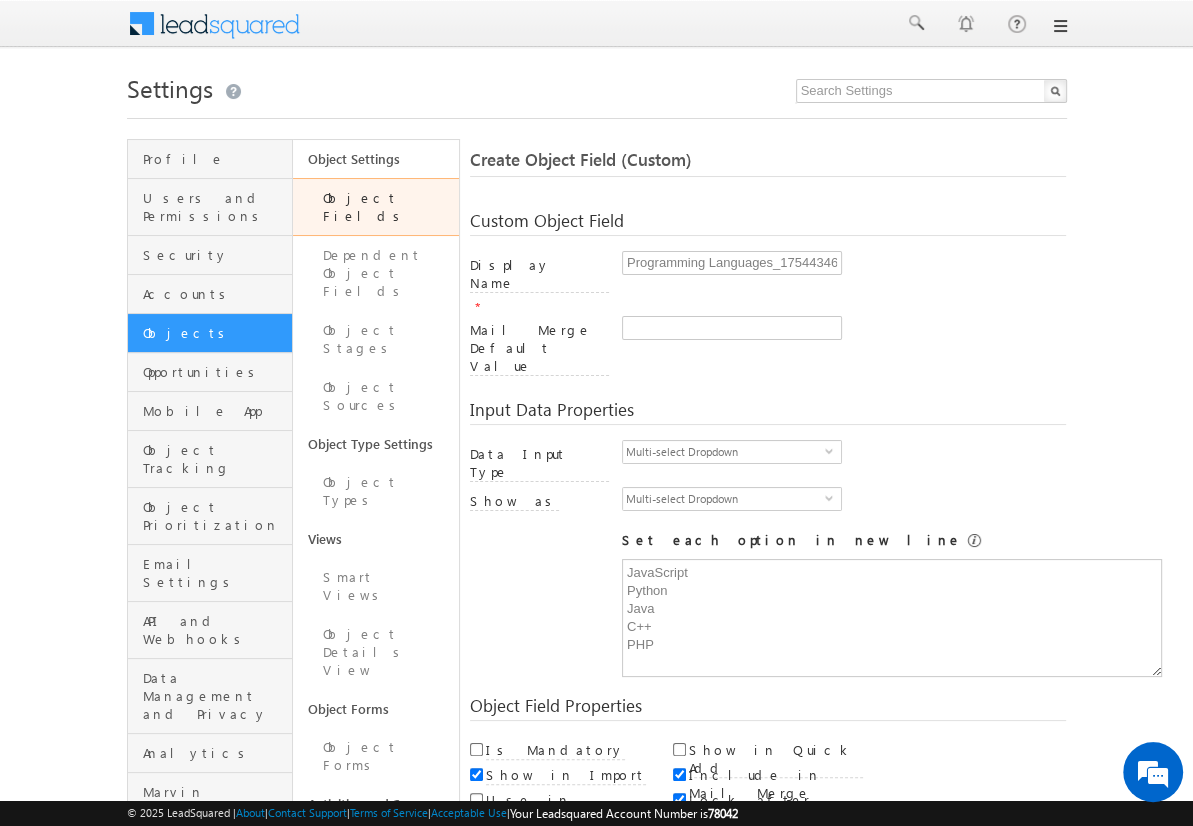 click on "Save and Add New" at bounding box center (548, 865) 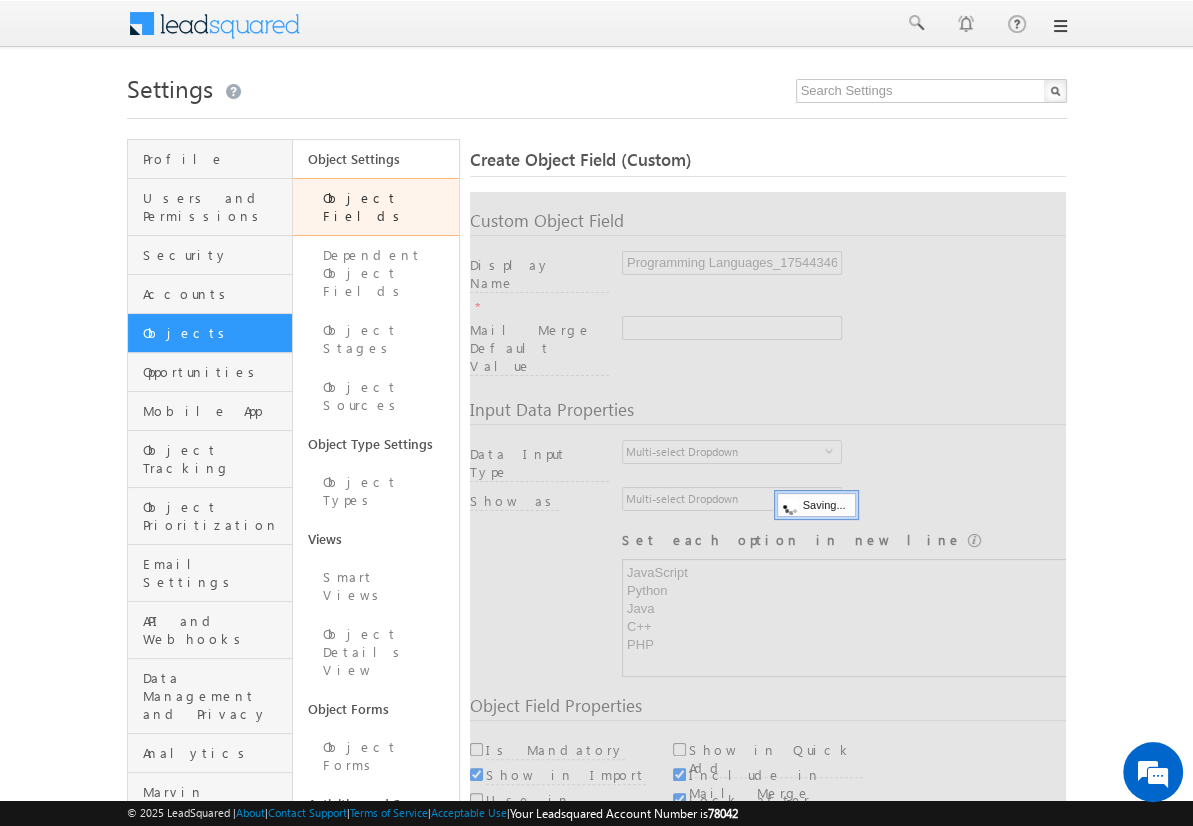 scroll, scrollTop: 149, scrollLeft: 0, axis: vertical 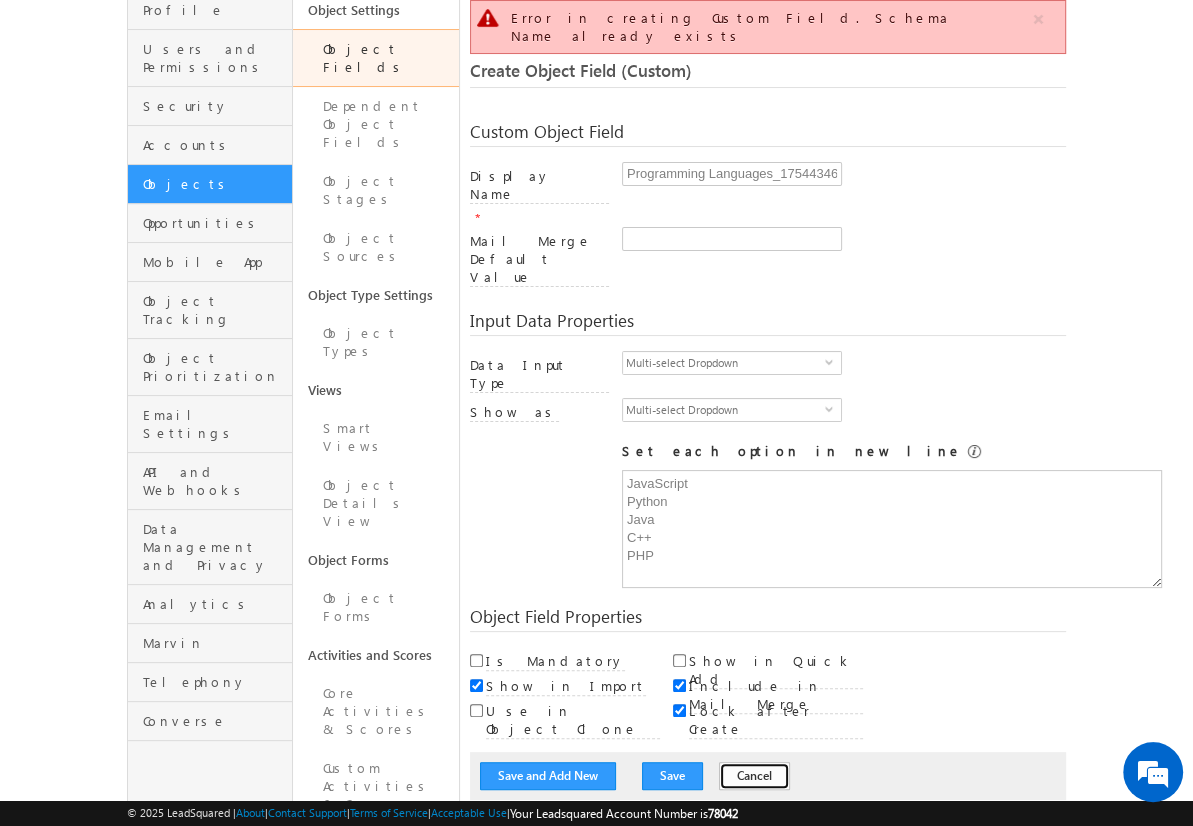click on "Cancel" at bounding box center [754, 776] 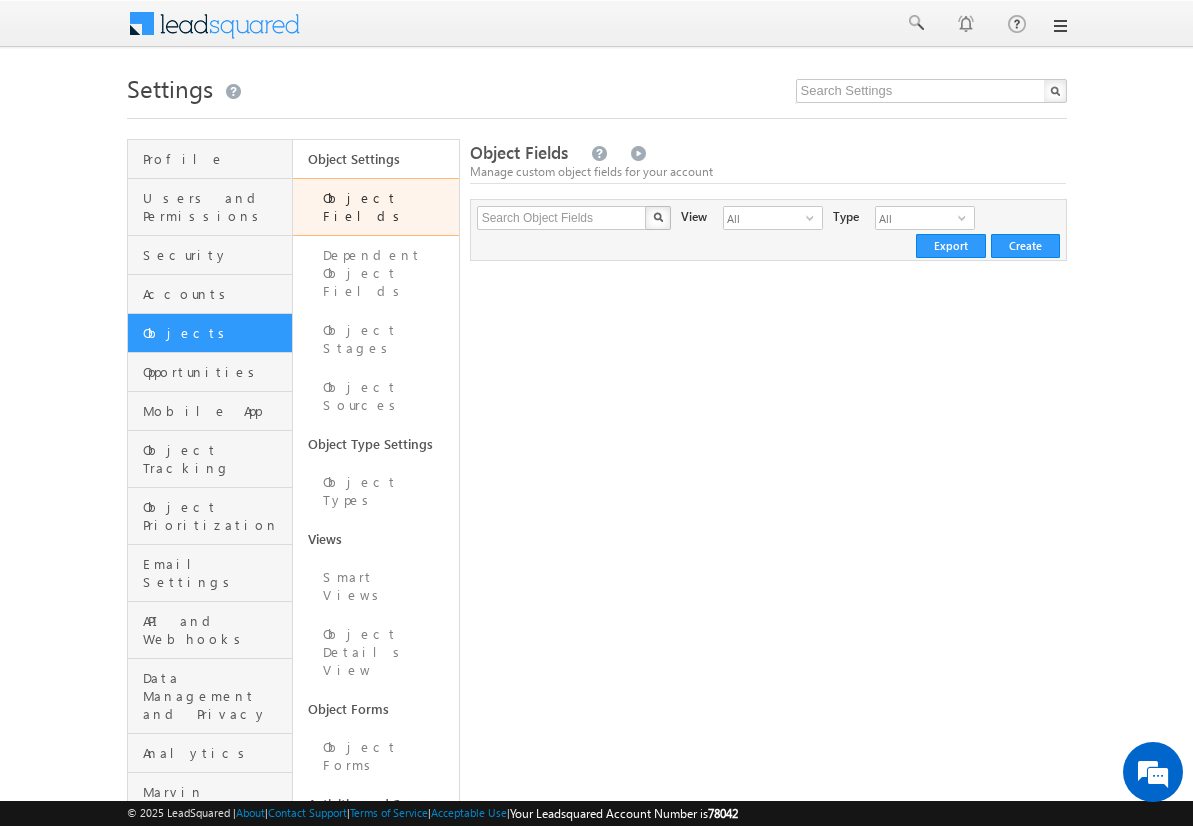 scroll, scrollTop: 0, scrollLeft: 0, axis: both 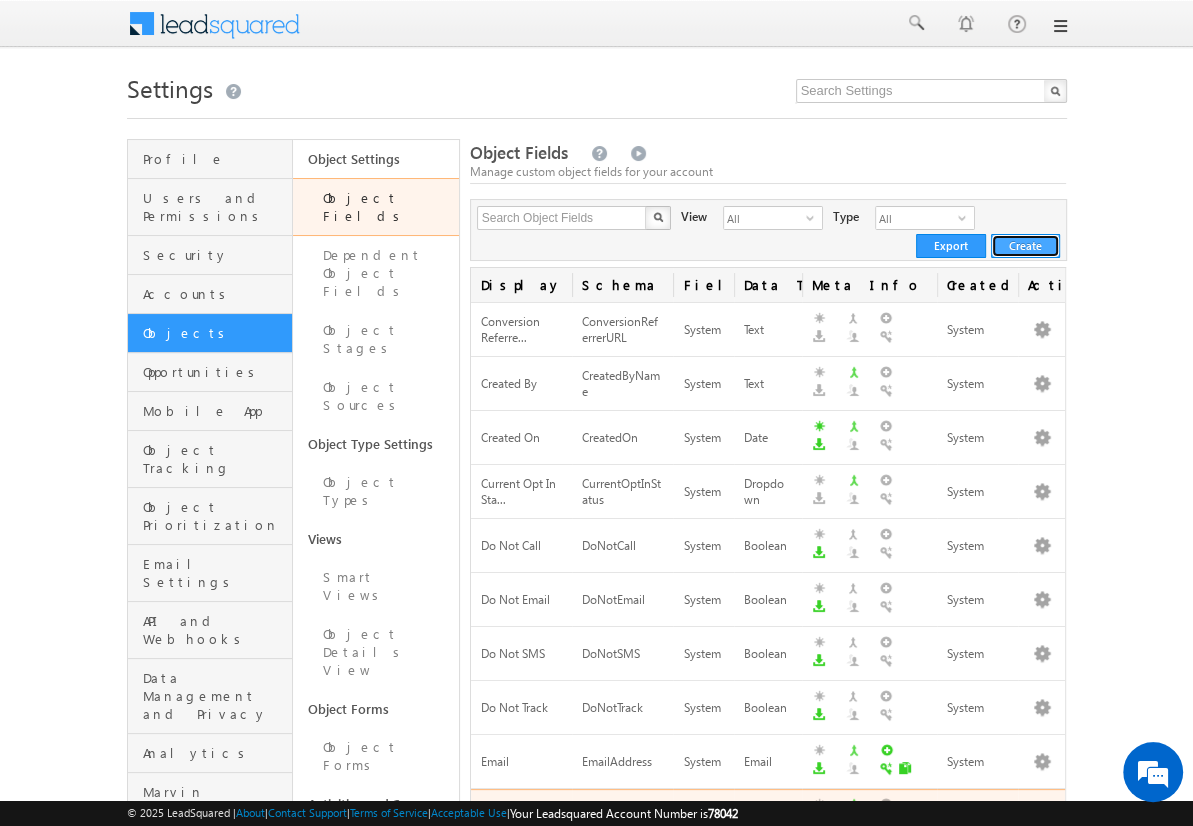 click on "Create" at bounding box center [1025, 246] 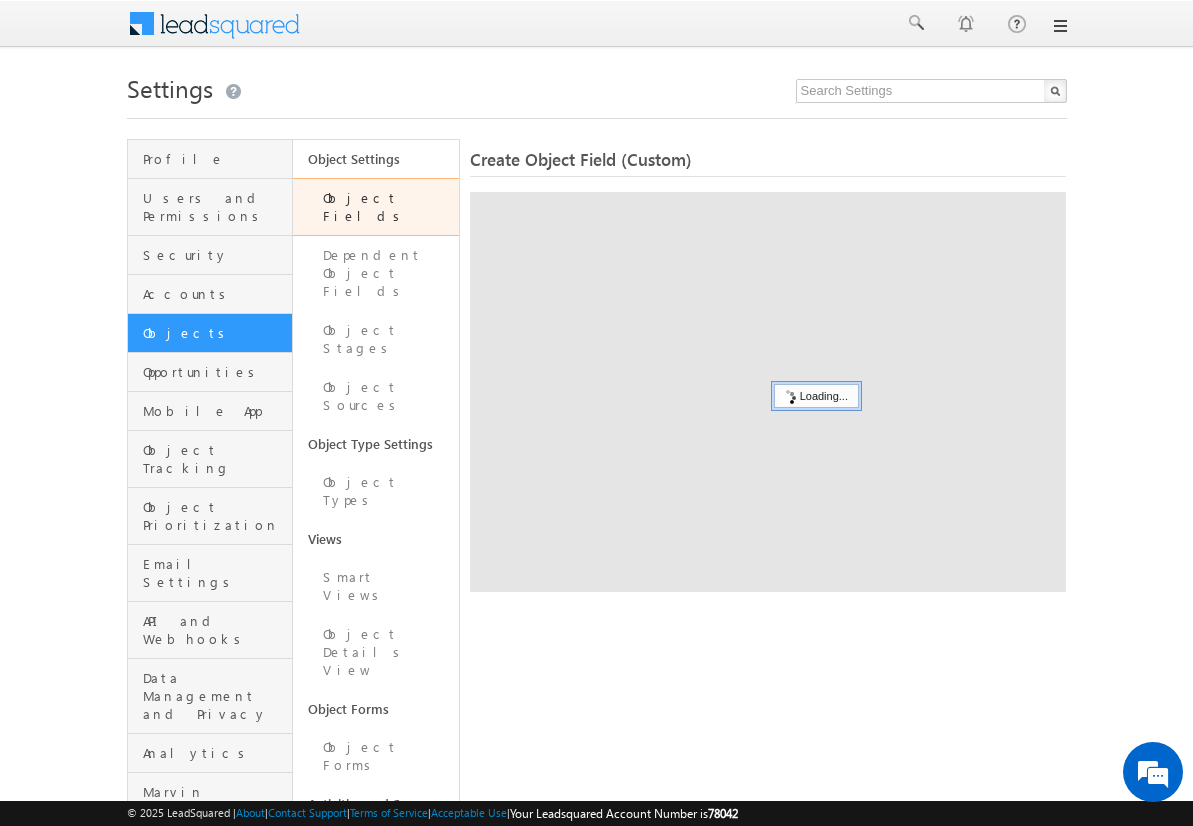 scroll, scrollTop: 0, scrollLeft: 0, axis: both 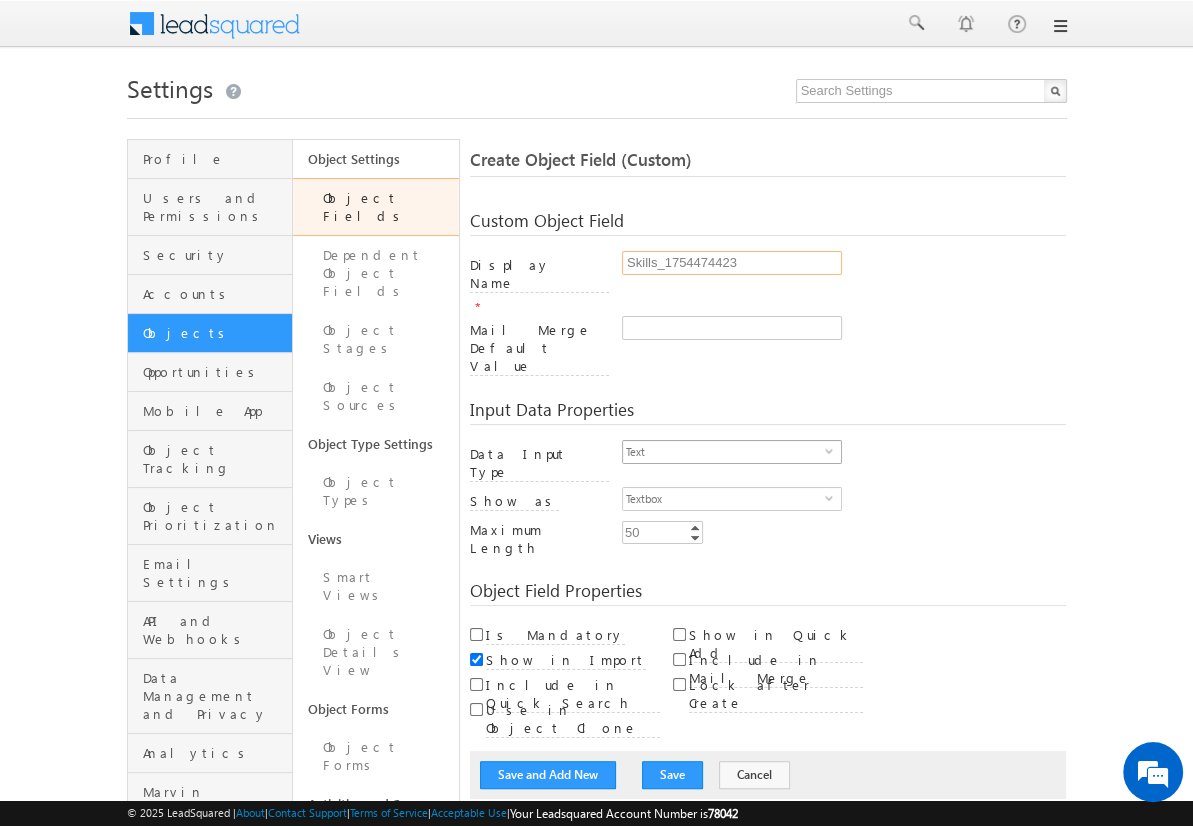 type on "Skills_1754474423" 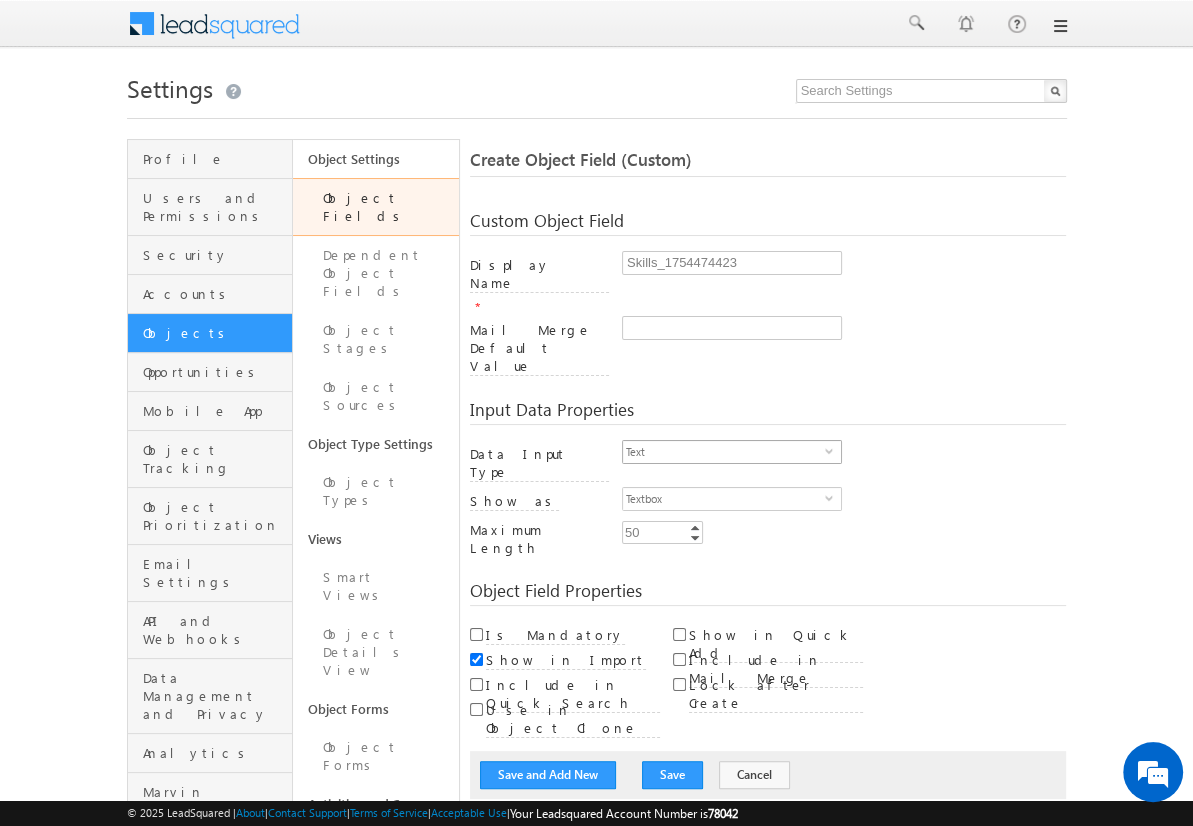 click on "Text" at bounding box center [724, 452] 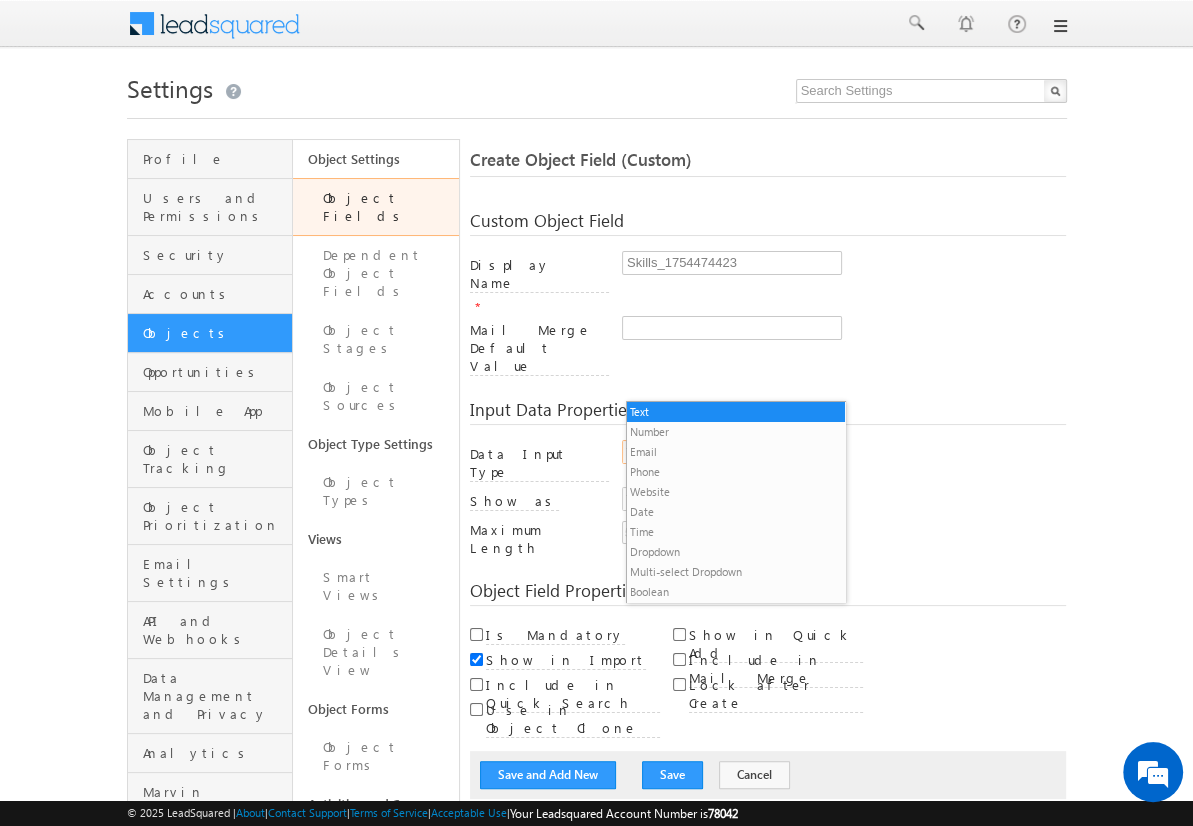 click on "Multi-select Dropdown" at bounding box center [736, 572] 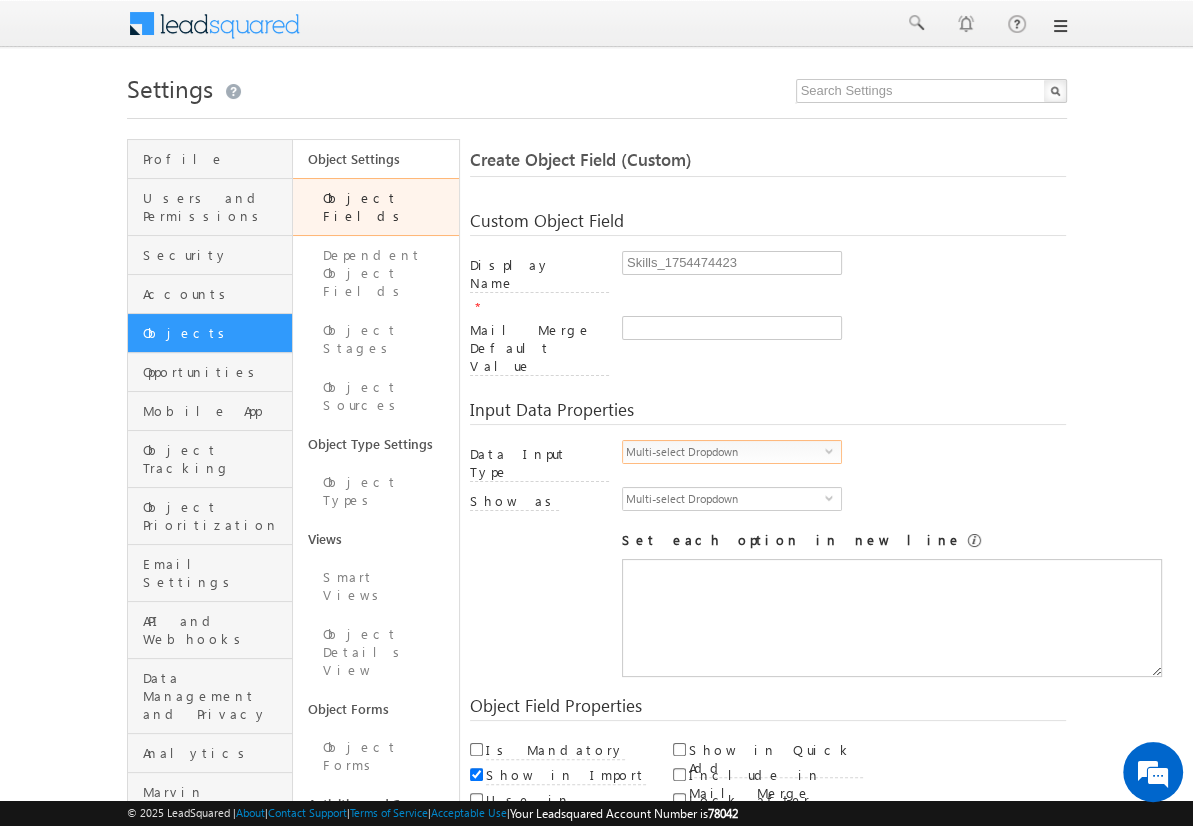 scroll, scrollTop: 0, scrollLeft: 0, axis: both 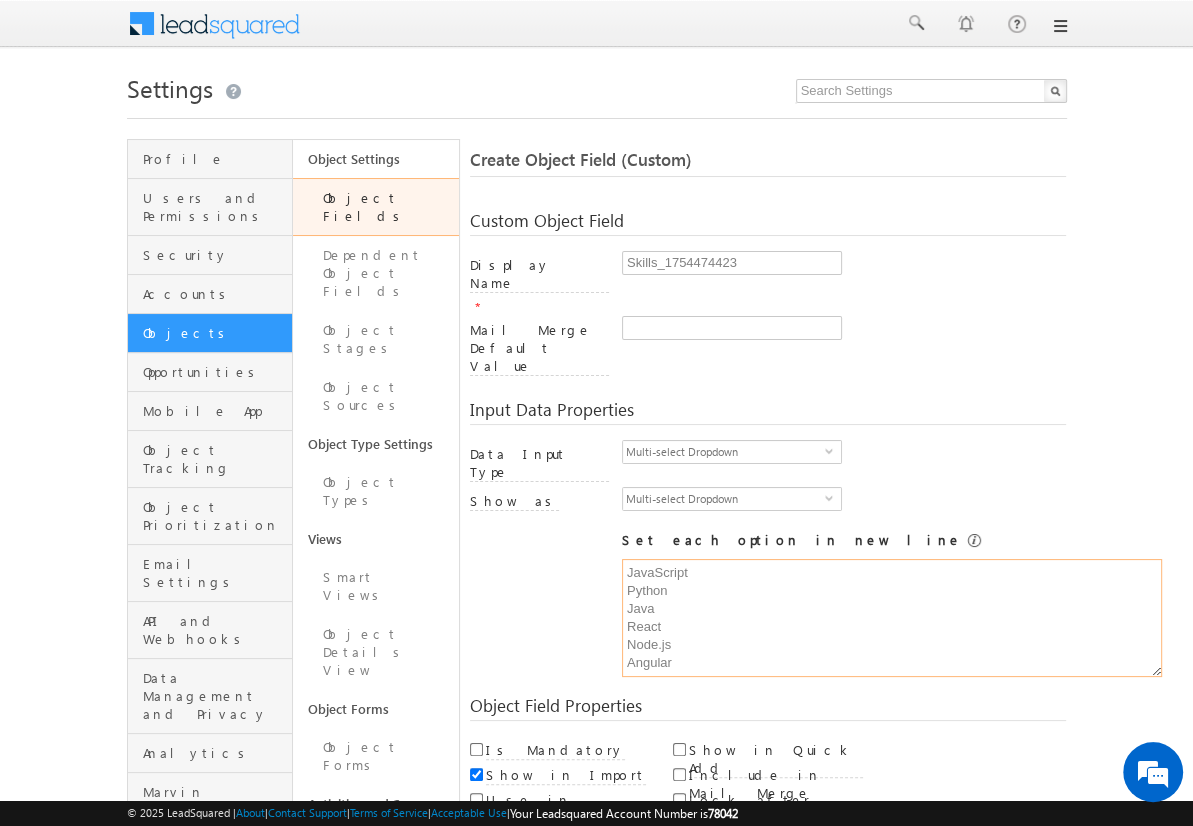 type on "JavaScript
Python
Java
React
Node.js
Angular" 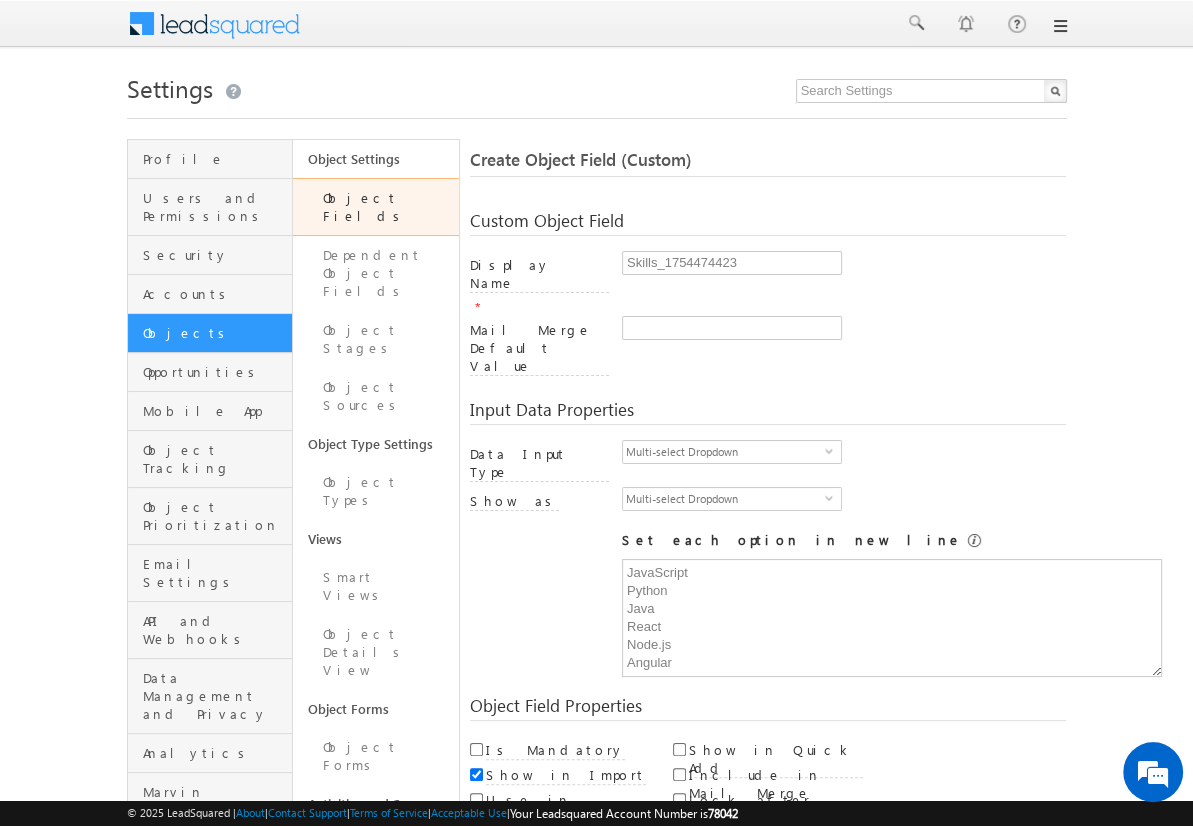 click on "Save and Add New" at bounding box center (548, 865) 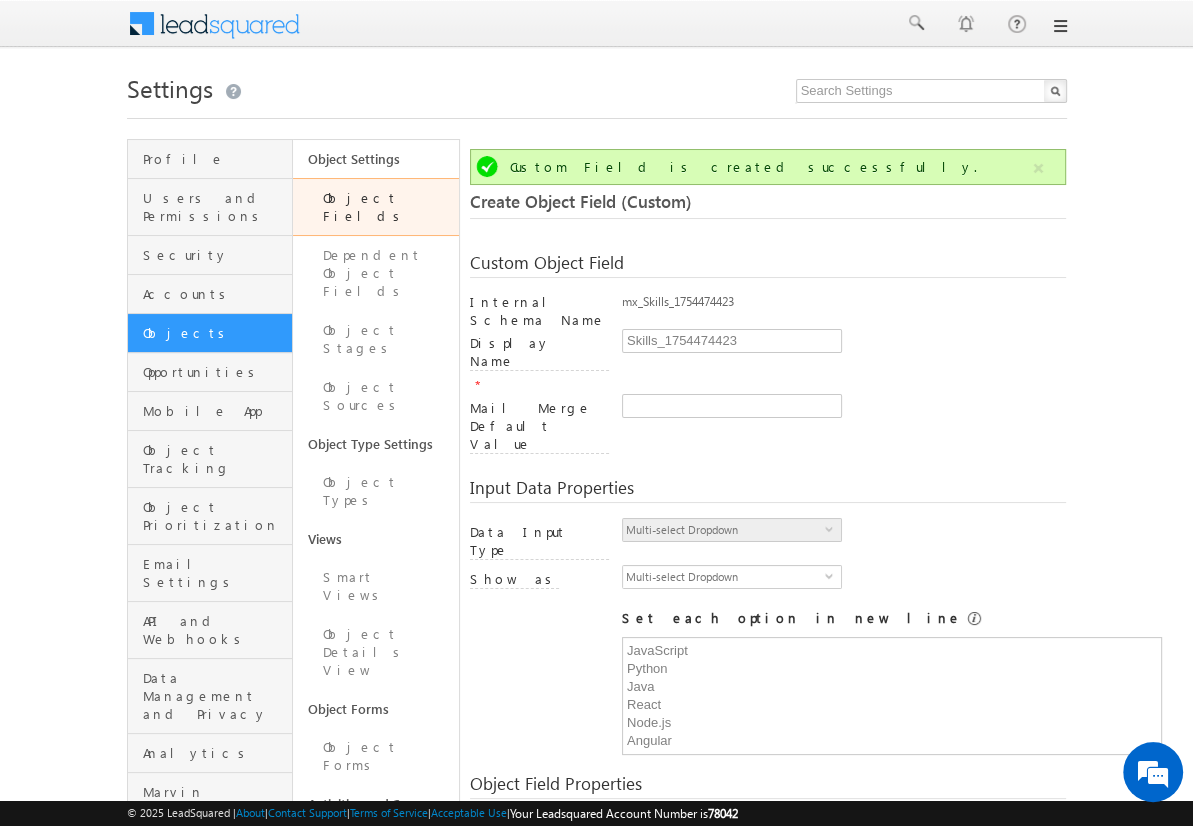 scroll, scrollTop: 149, scrollLeft: 0, axis: vertical 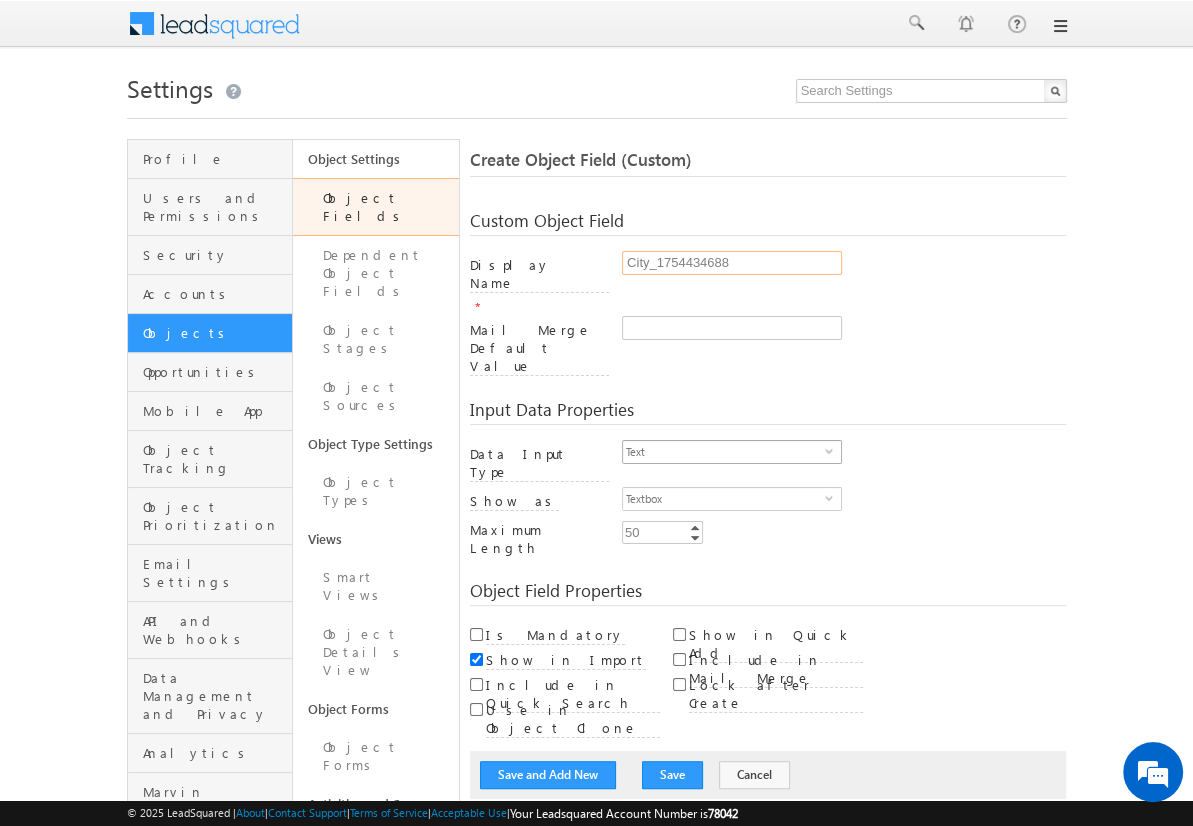 type on "City_1754434688" 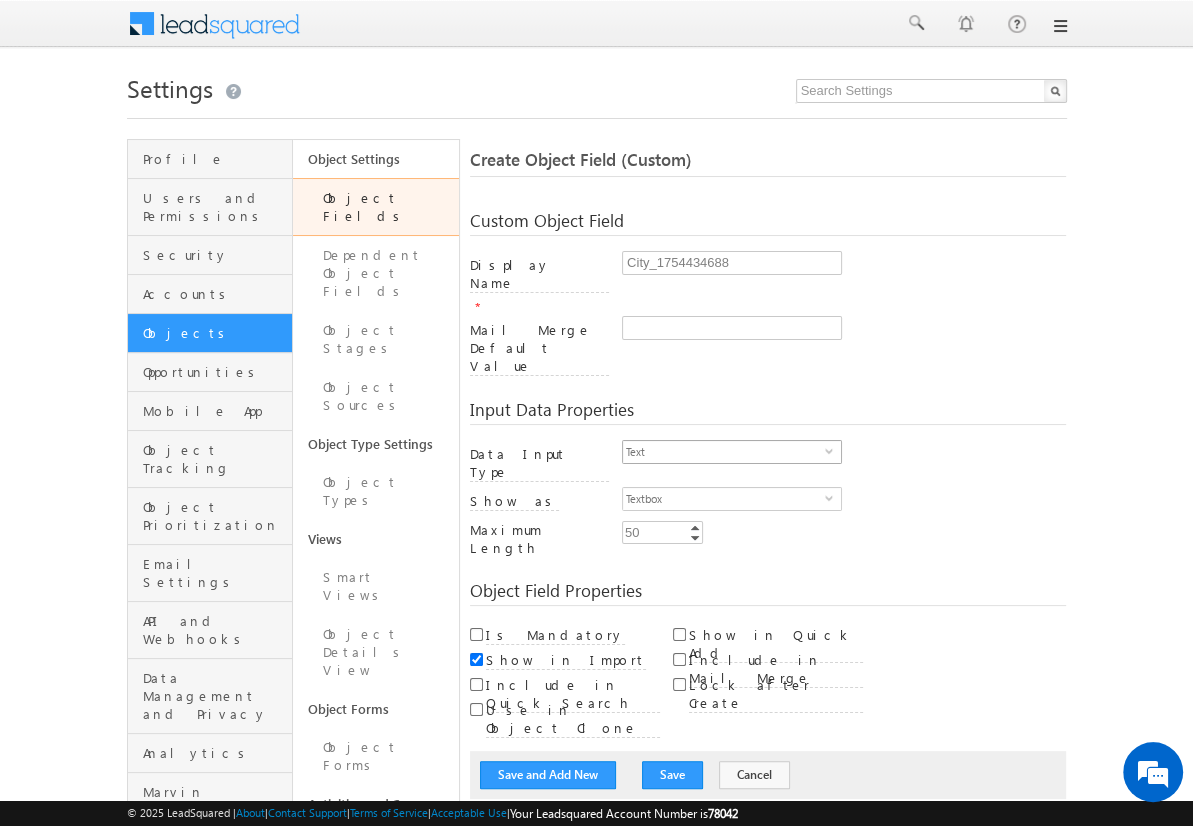 click on "Text" at bounding box center [724, 452] 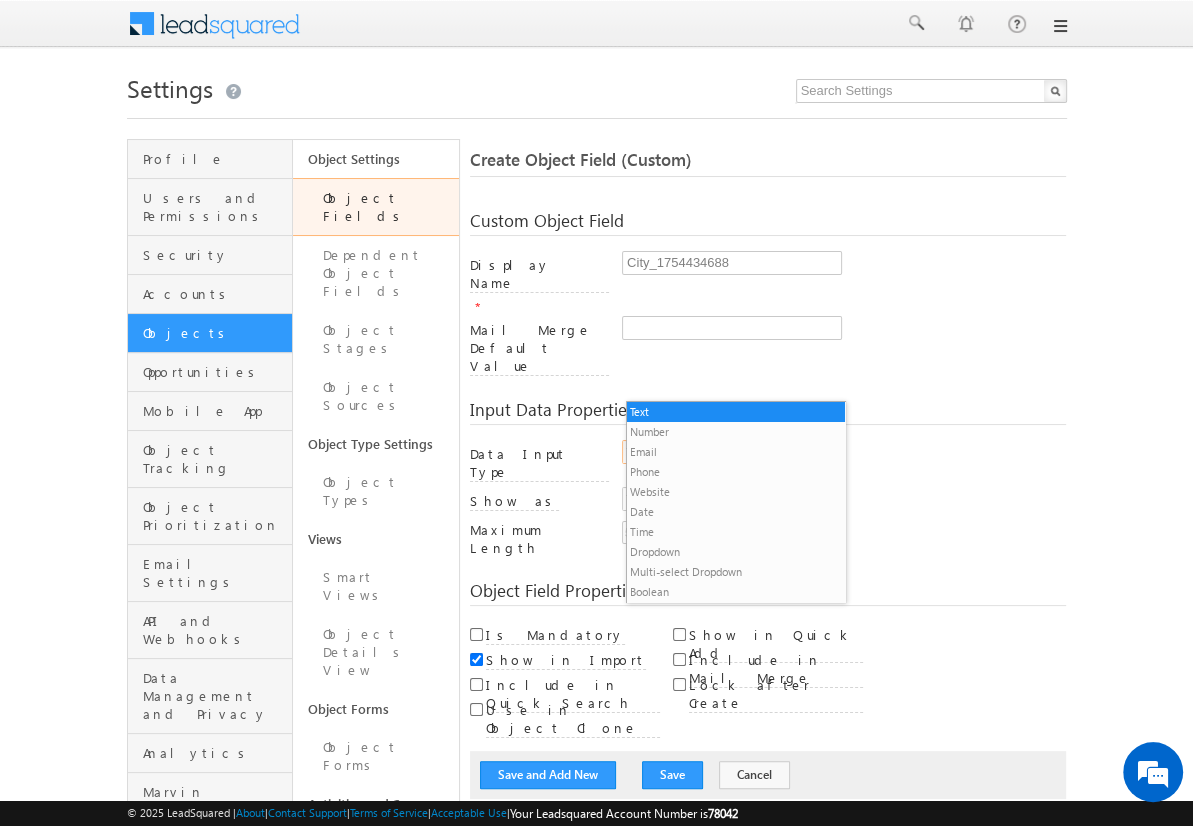 click on "Dropdown" at bounding box center [736, 552] 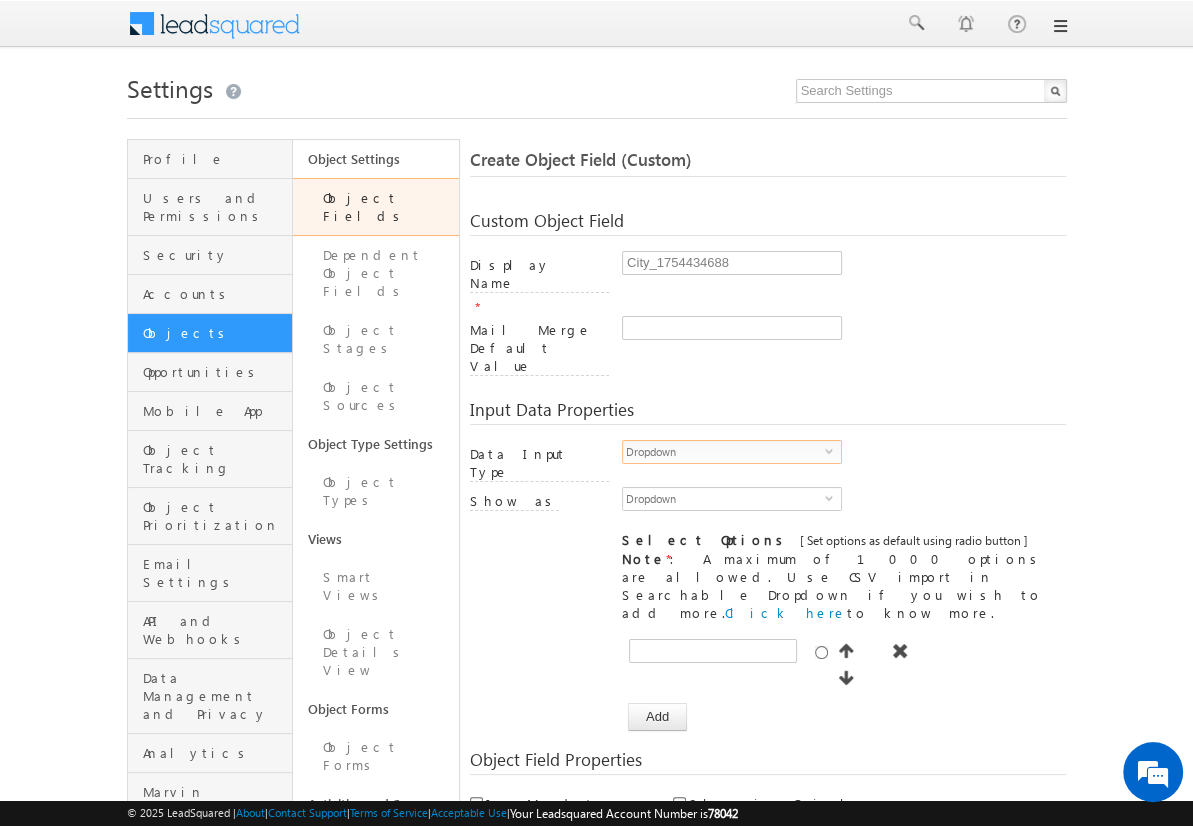 click on "Settings" at bounding box center (597, 86) 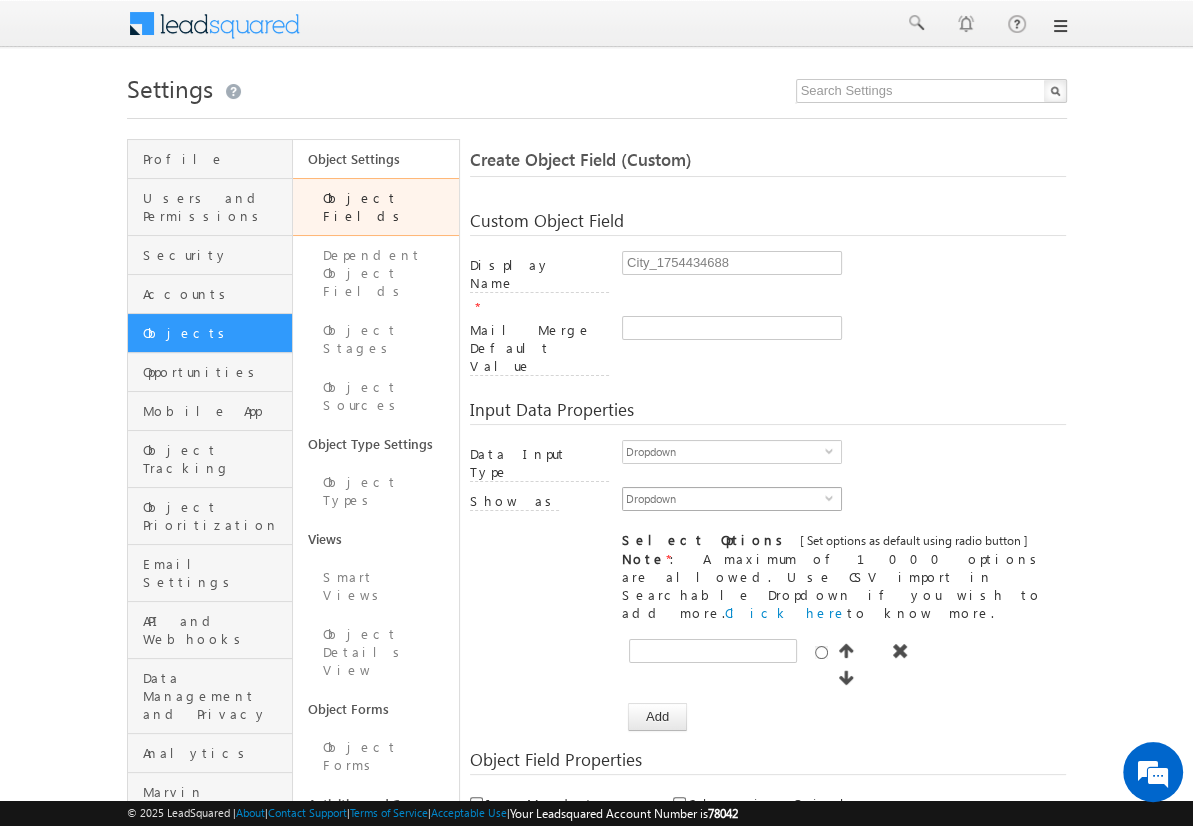 click on "Dropdown" at bounding box center [724, 499] 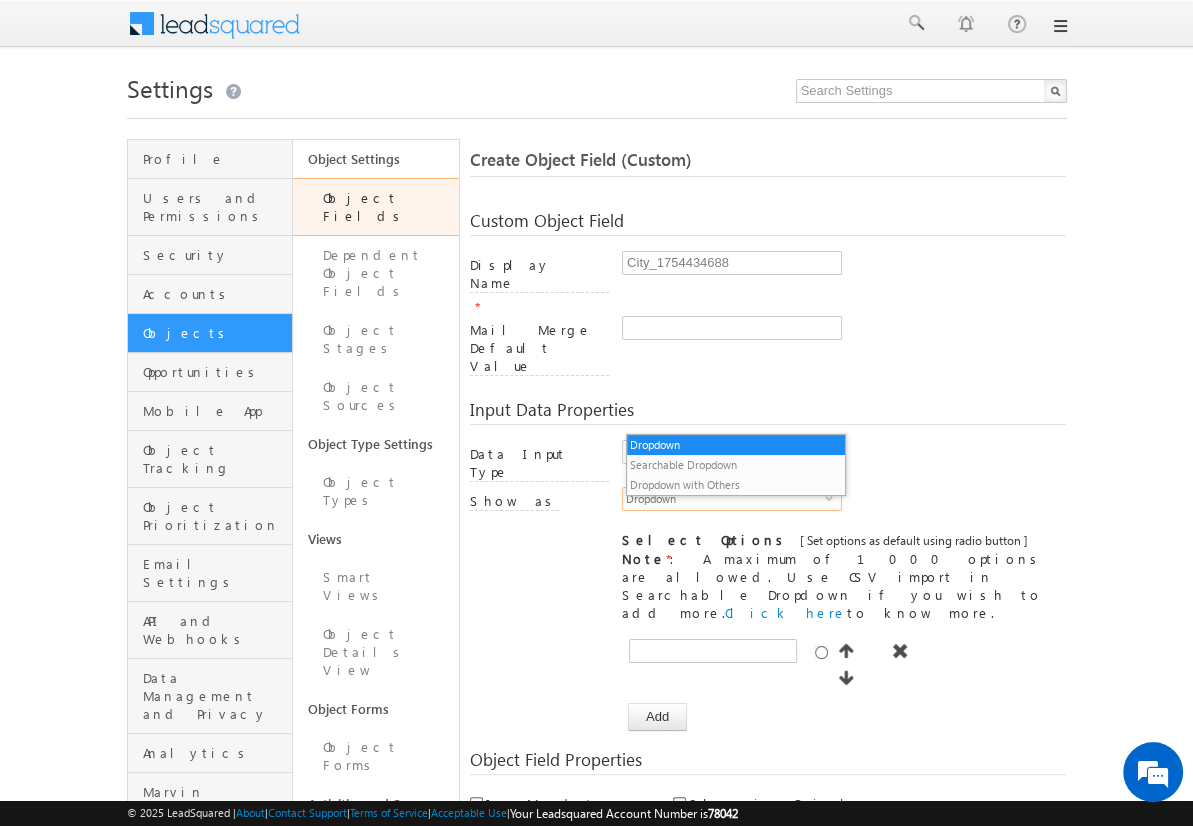 click on "Searchable Dropdown" at bounding box center [736, 465] 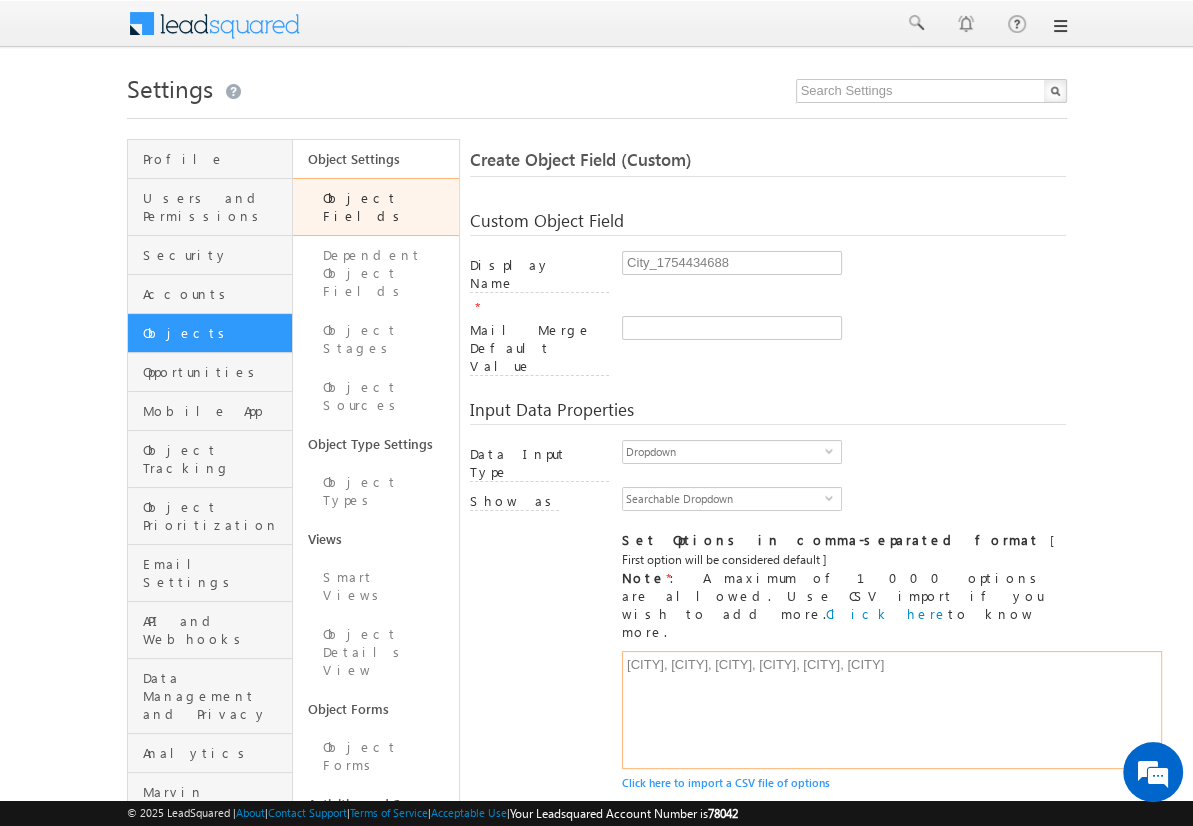type on "Mumbai, Delhi, Bangalore, Chennai, Pune, Hyderabad" 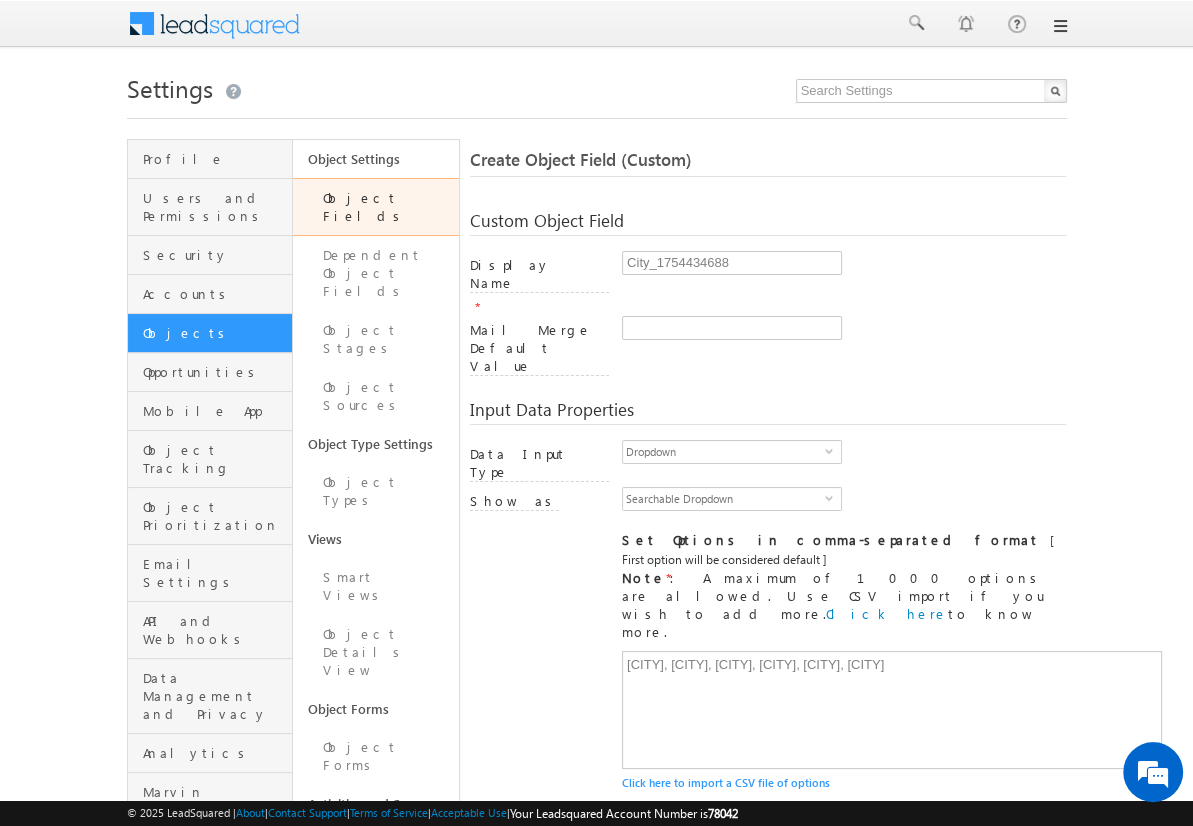 click on "Include in Mail Merge" at bounding box center [679, 899] 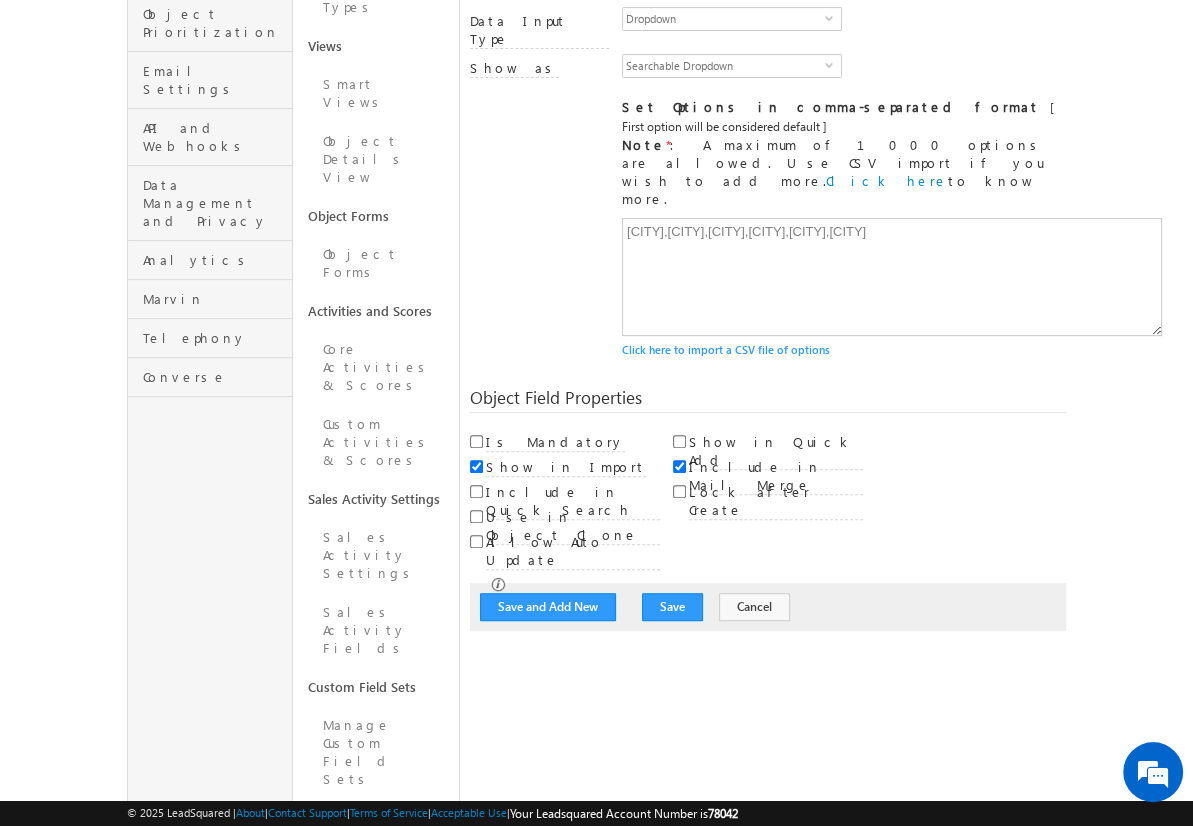 scroll, scrollTop: 149, scrollLeft: 0, axis: vertical 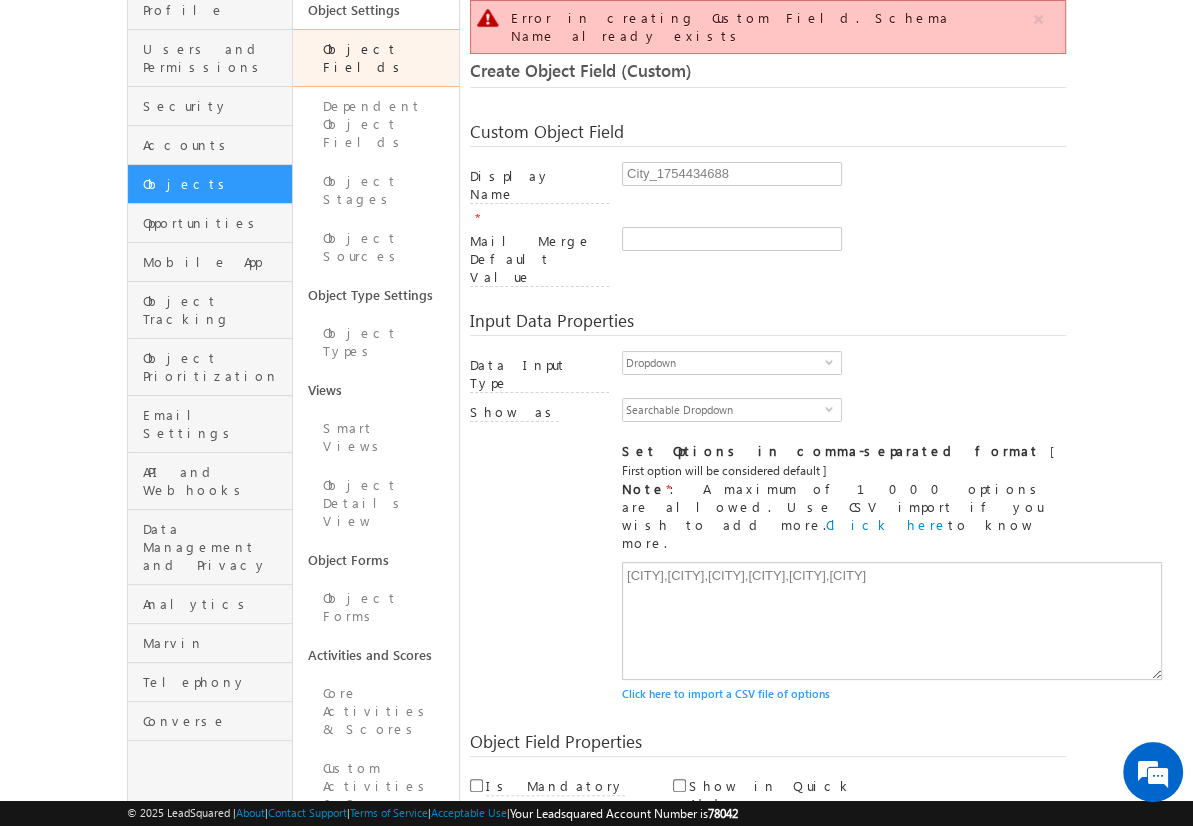 click on "Cancel" at bounding box center (754, 951) 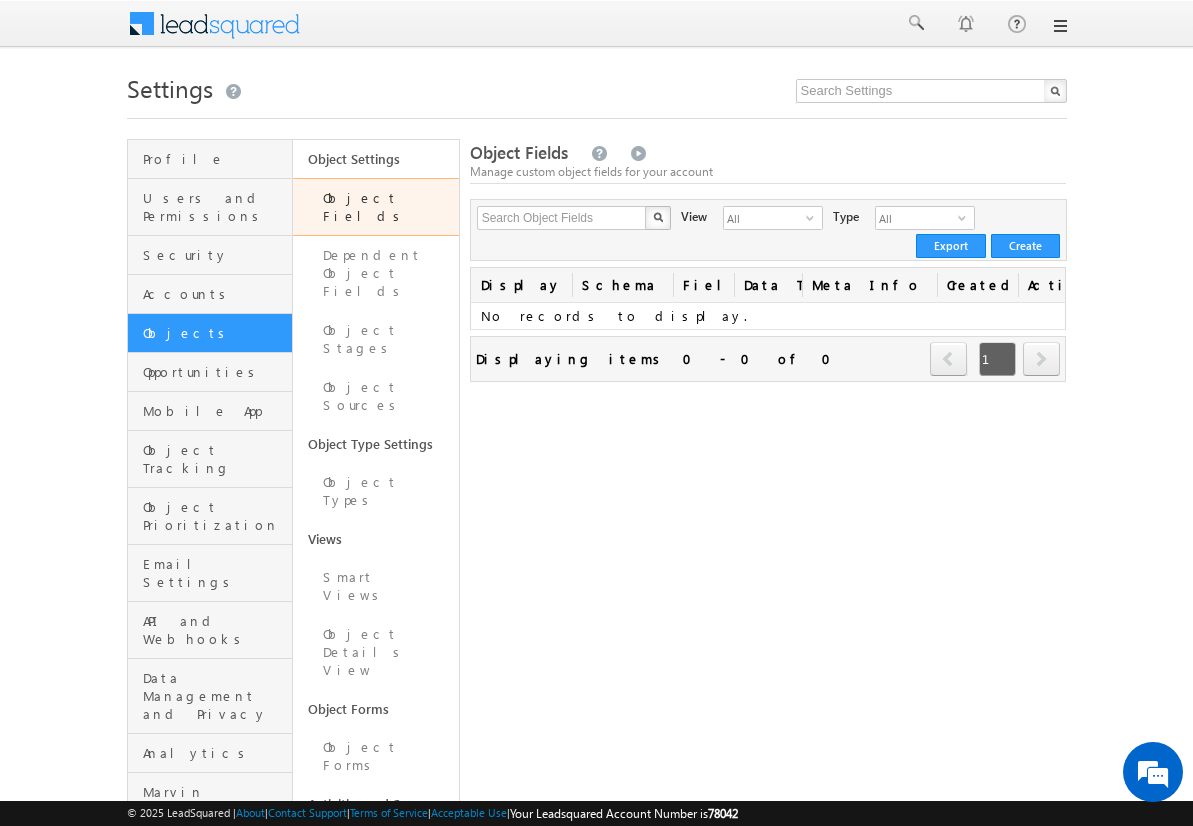 scroll, scrollTop: 0, scrollLeft: 0, axis: both 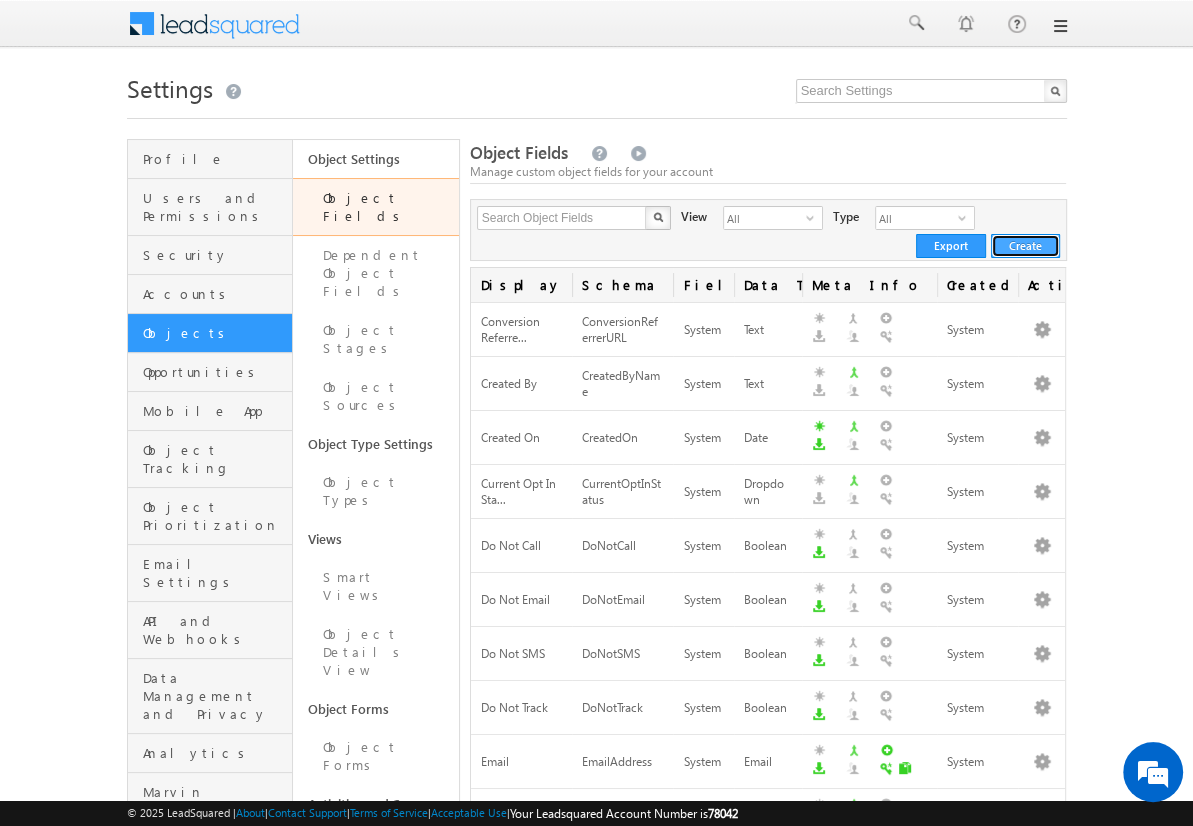 click on "Create" at bounding box center (1025, 246) 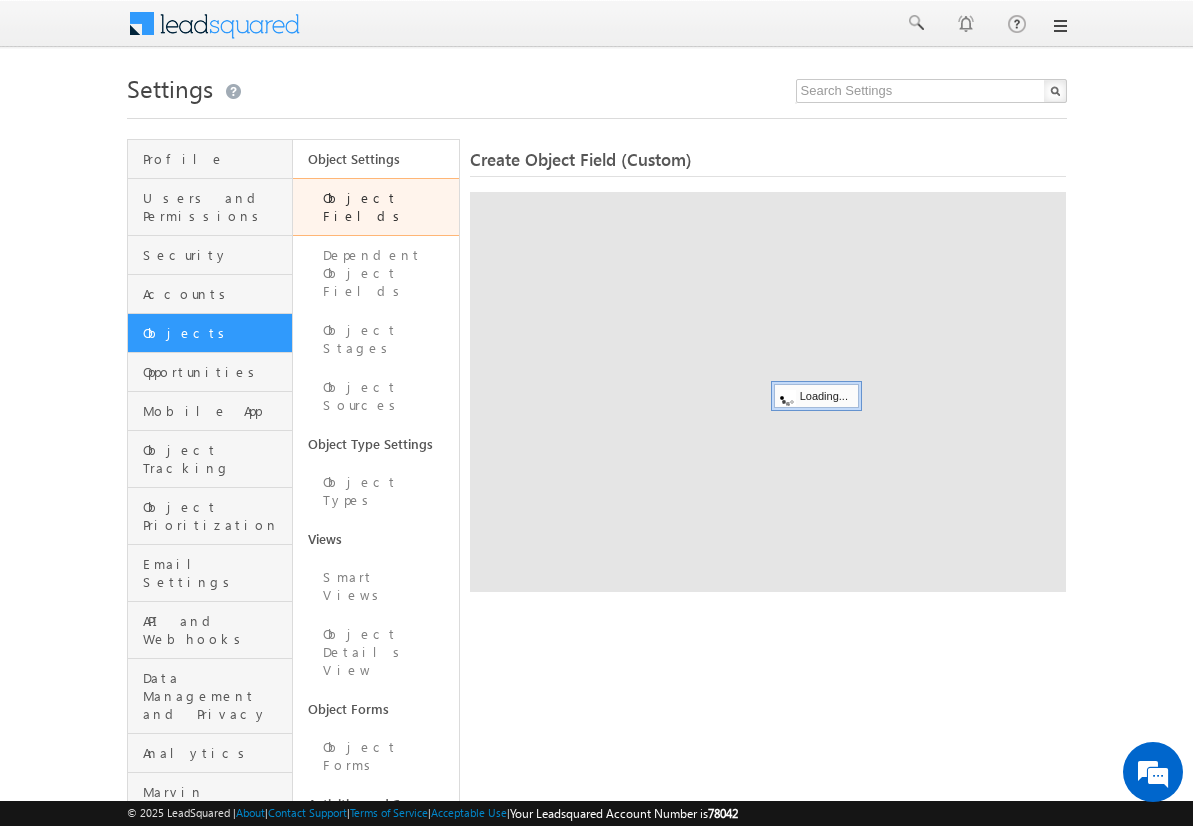 scroll, scrollTop: 0, scrollLeft: 0, axis: both 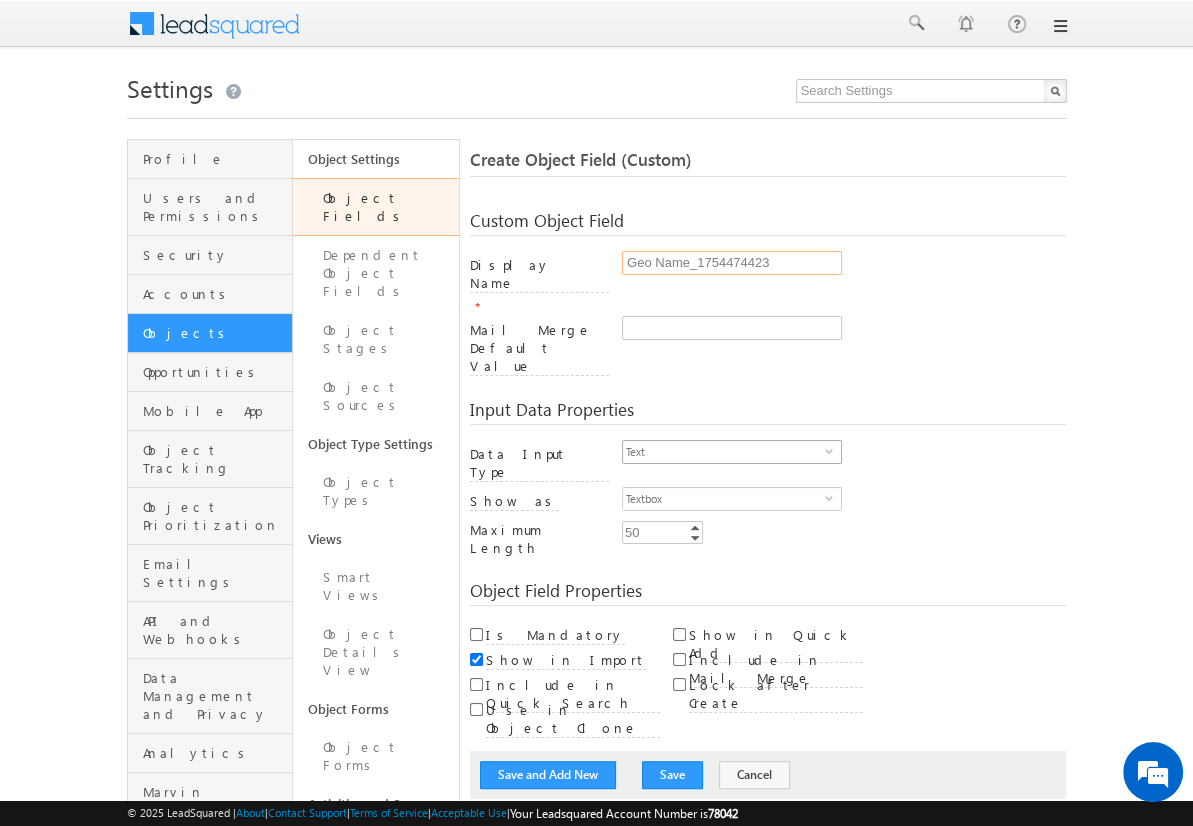 type on "Geo Name_1754474423" 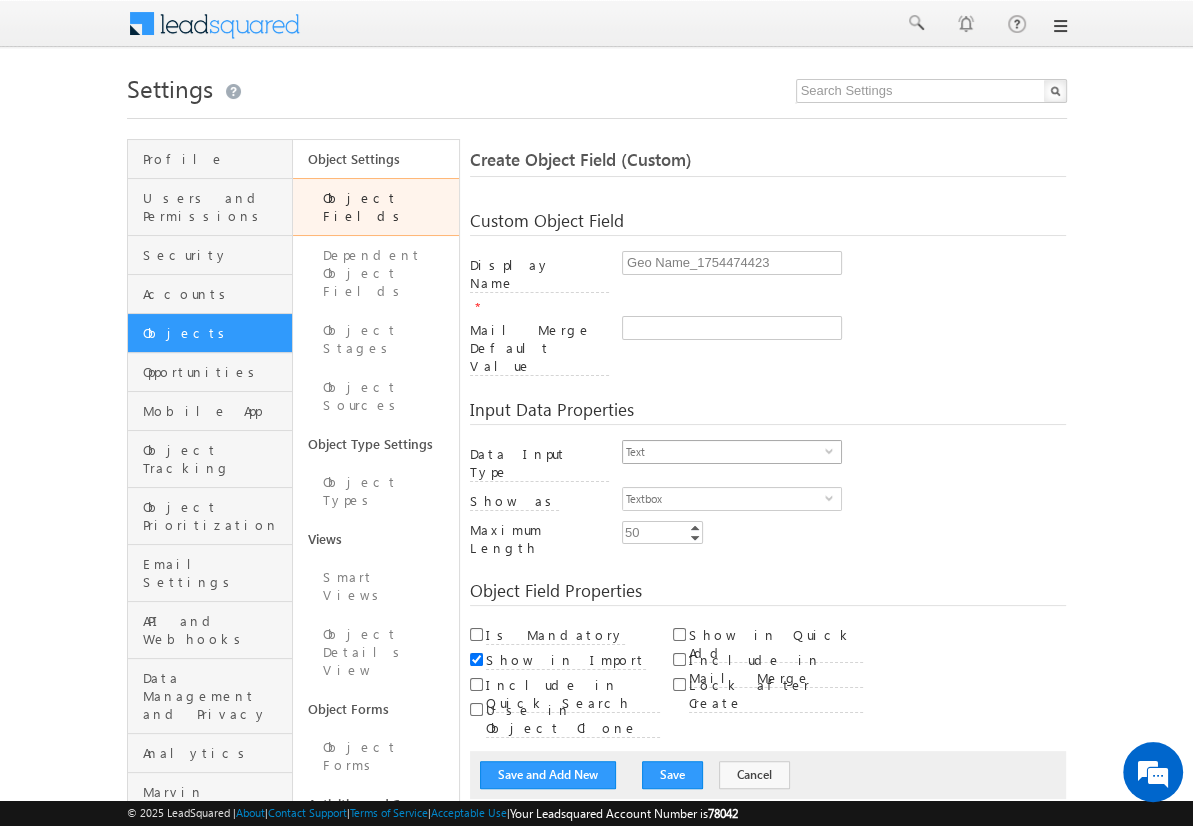 click on "Text" at bounding box center (724, 452) 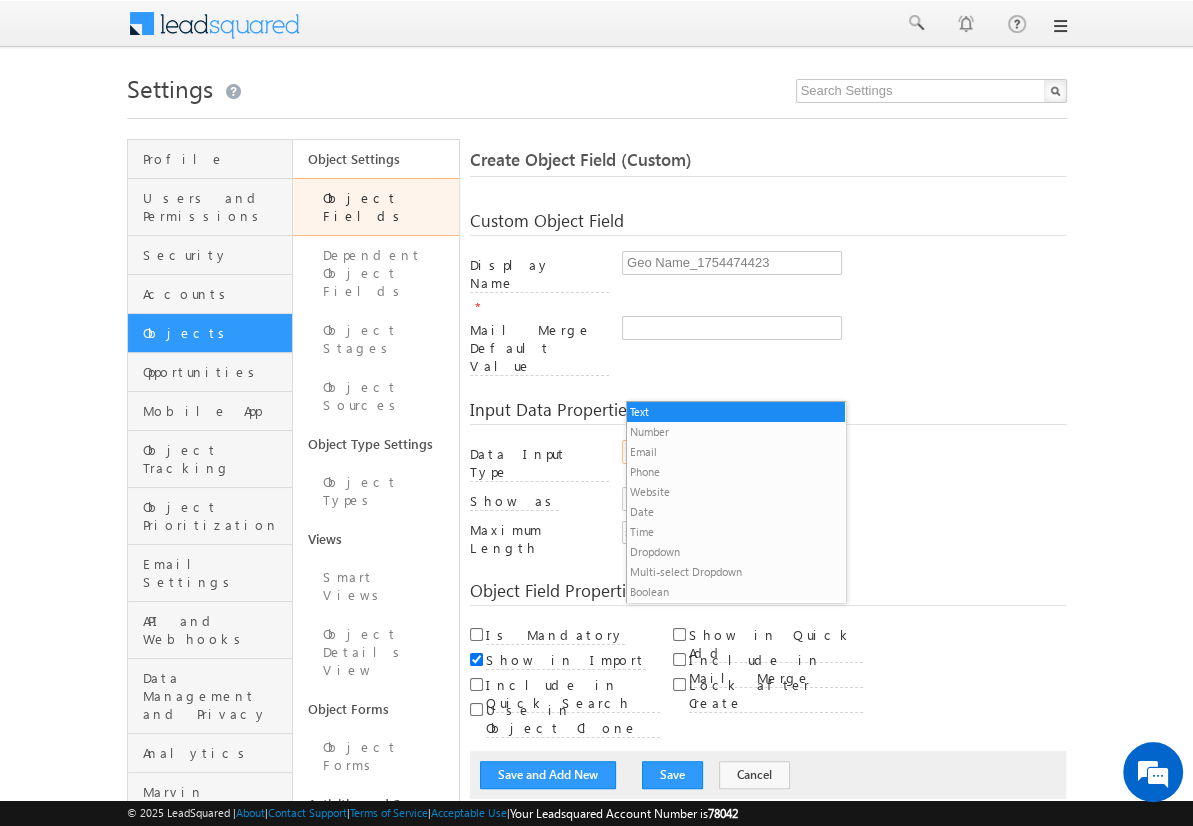 click on "Dropdown" at bounding box center (736, 552) 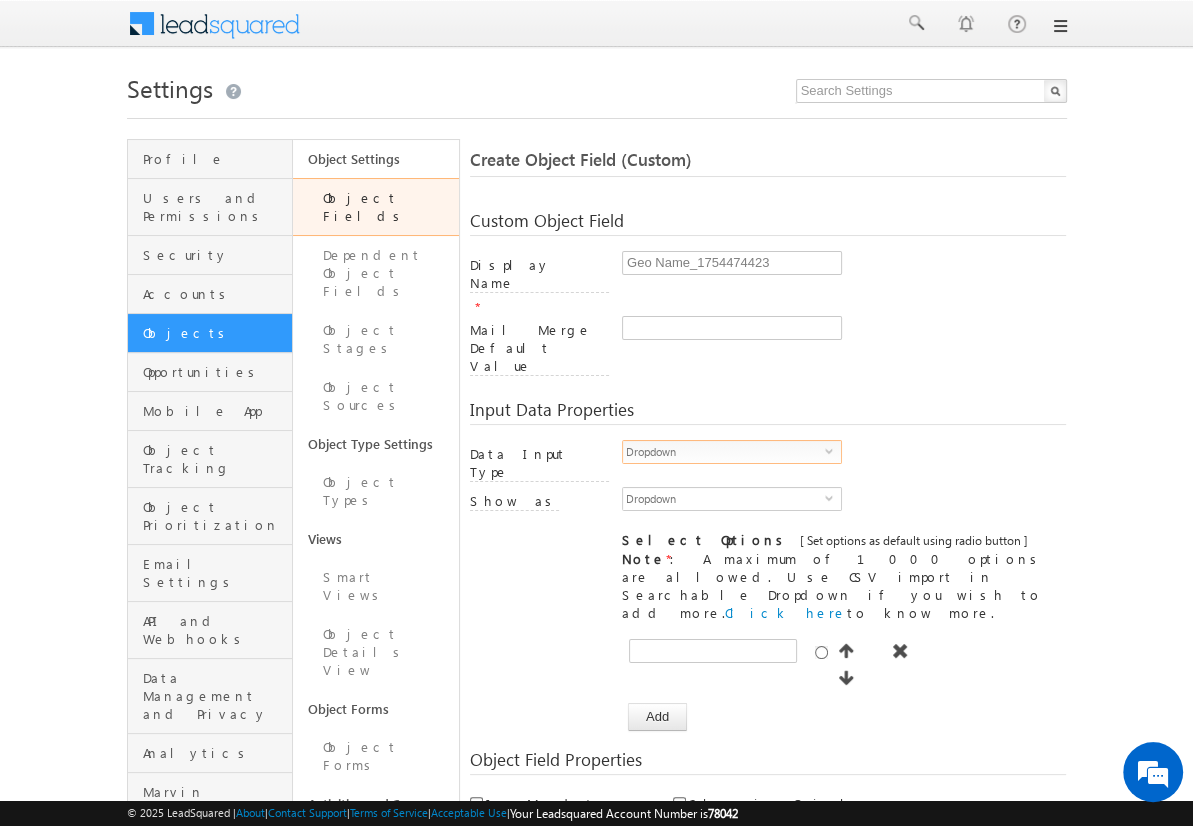 scroll, scrollTop: 0, scrollLeft: 0, axis: both 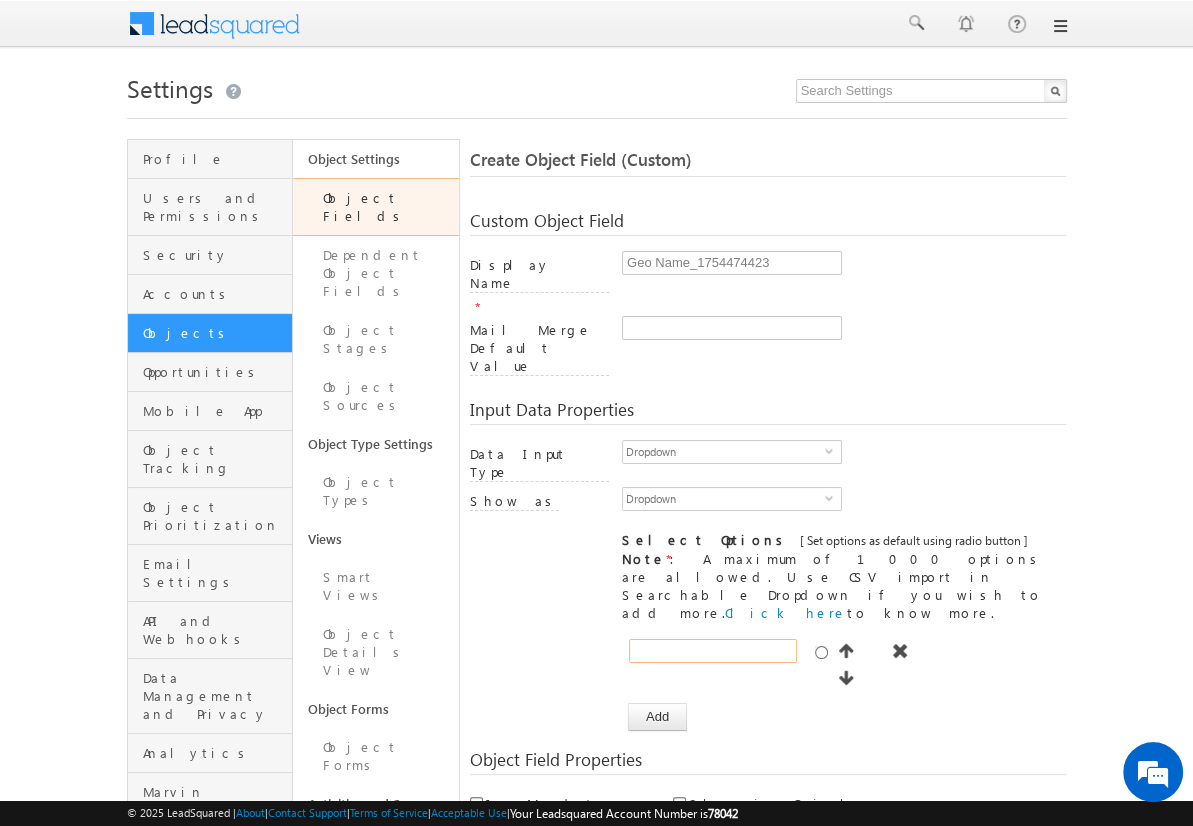 type on "Mumbai" 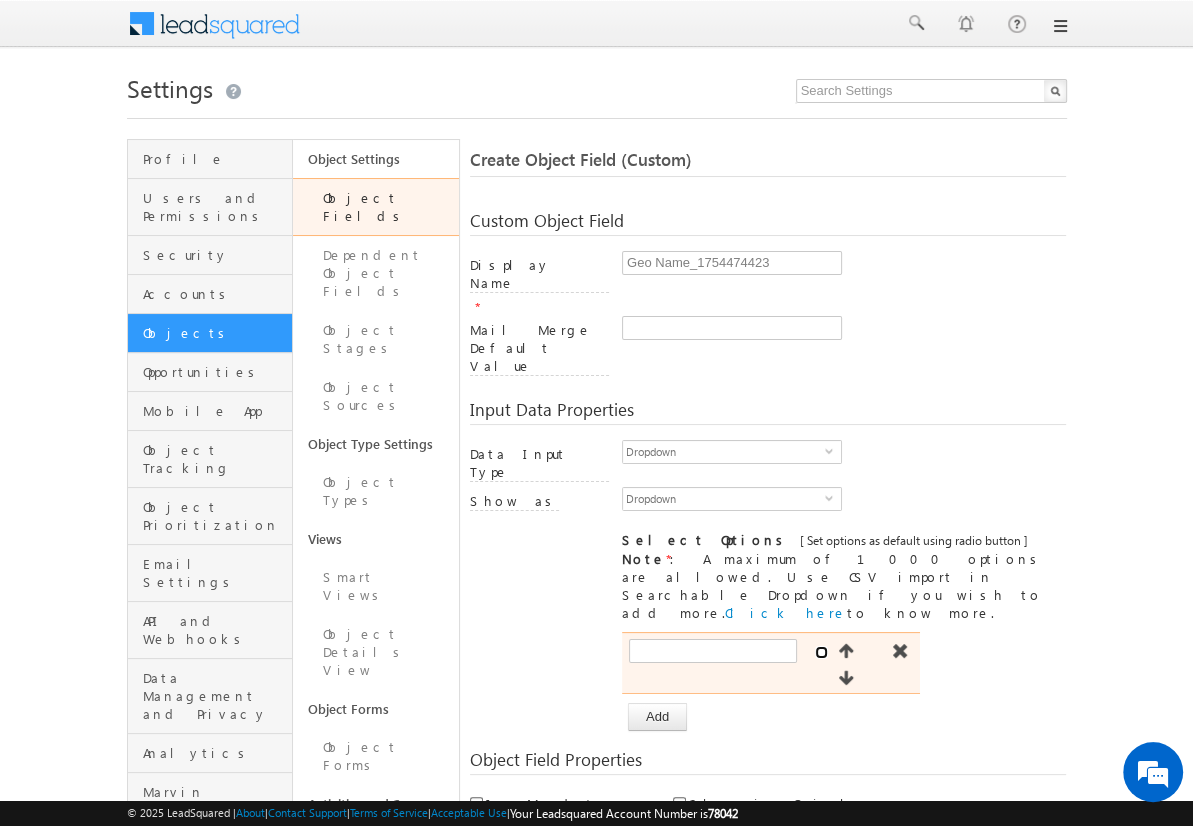 click at bounding box center [821, 652] 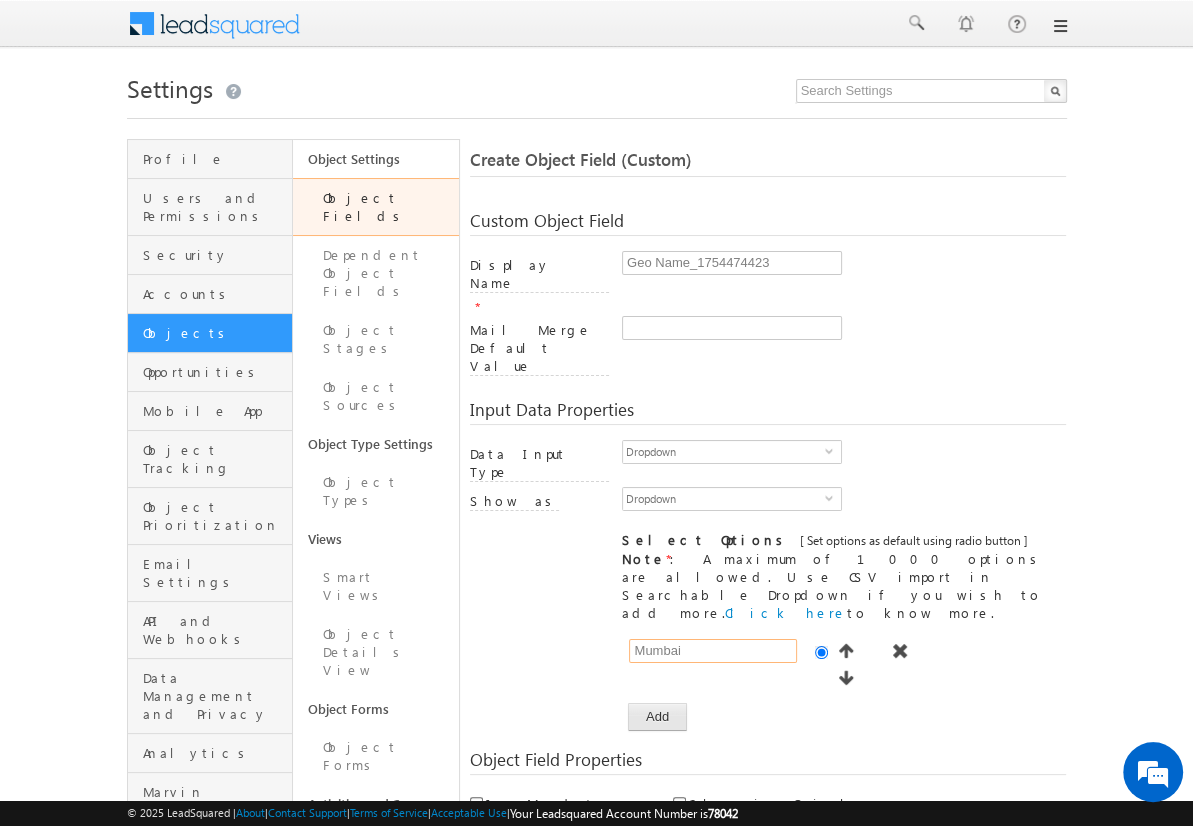 type on "Mumbai" 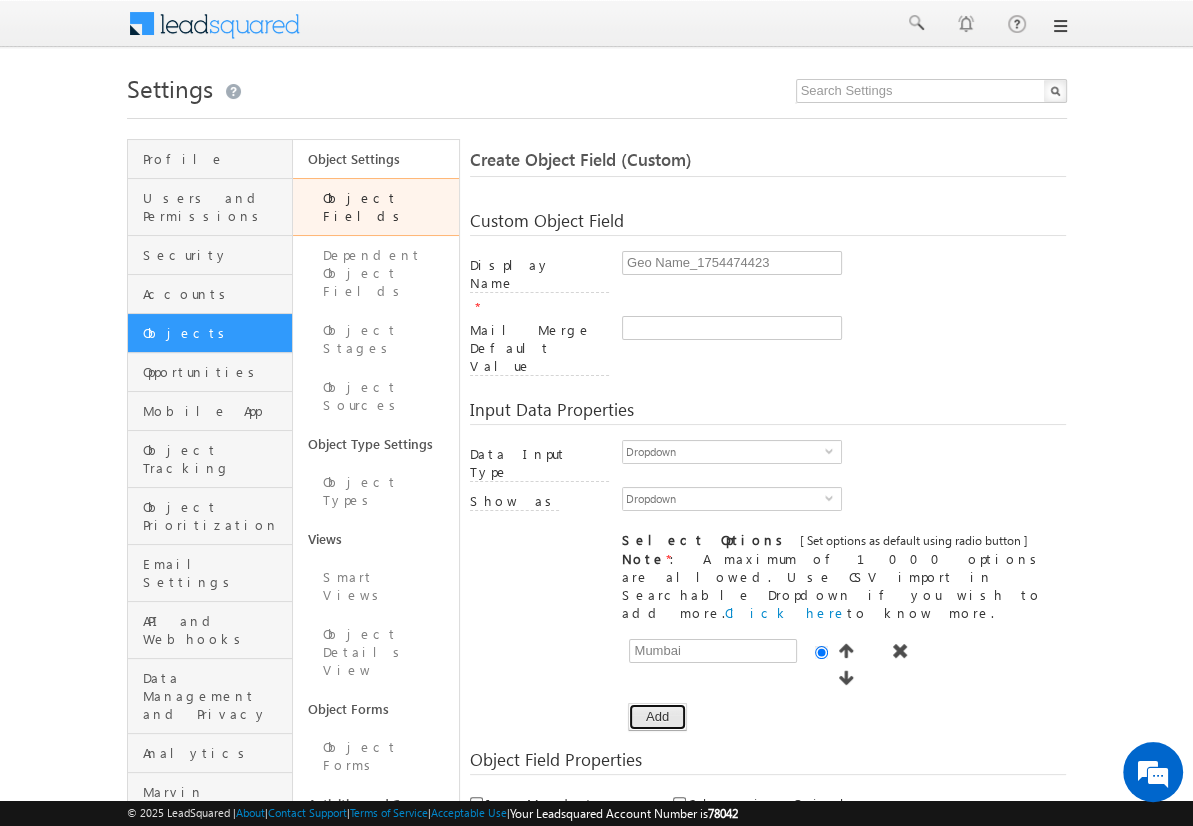 click on "Add" at bounding box center (657, 717) 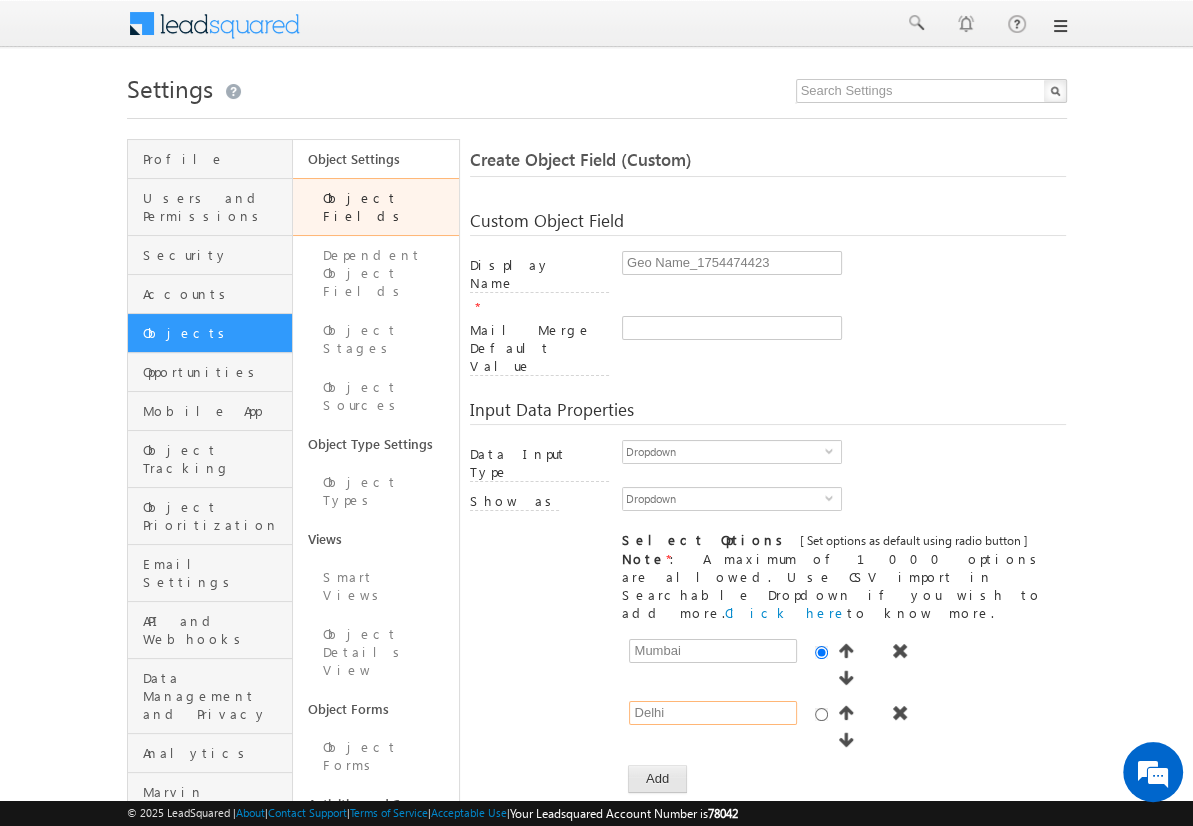 type on "Delhi" 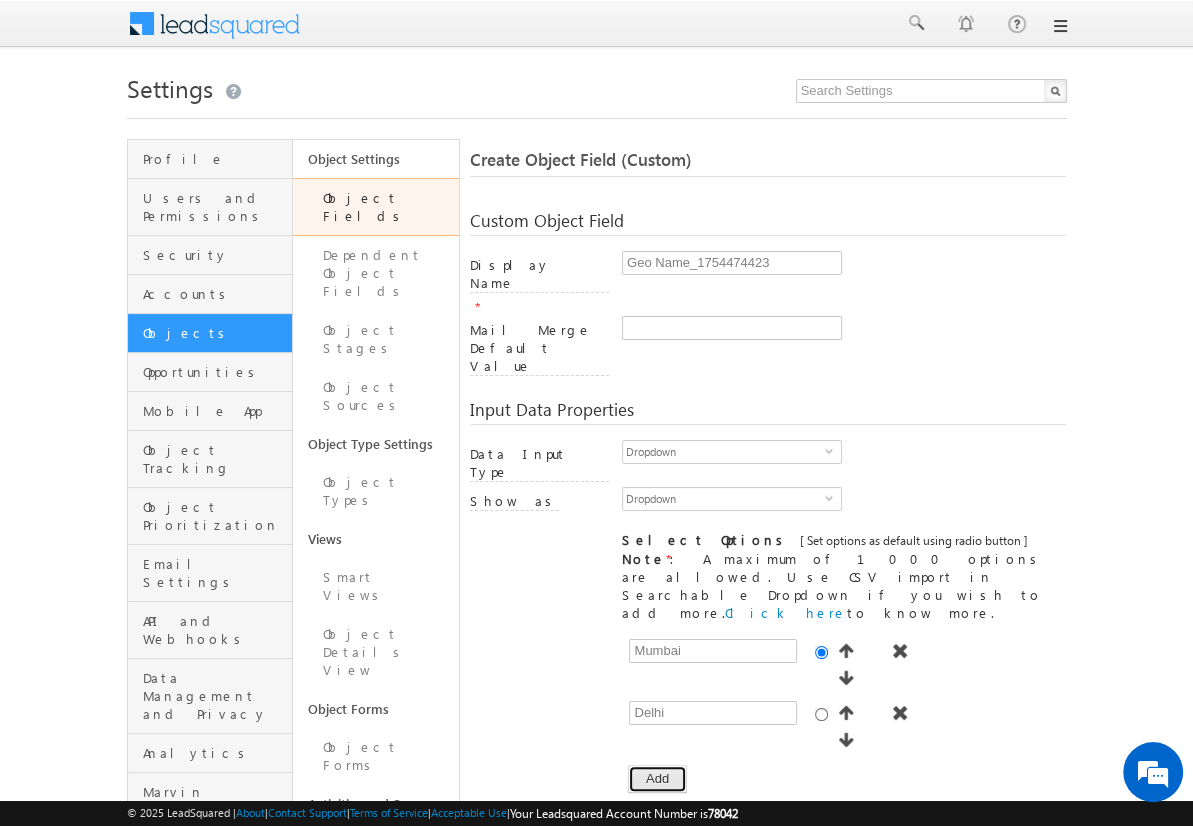 click on "Add" at bounding box center (657, 779) 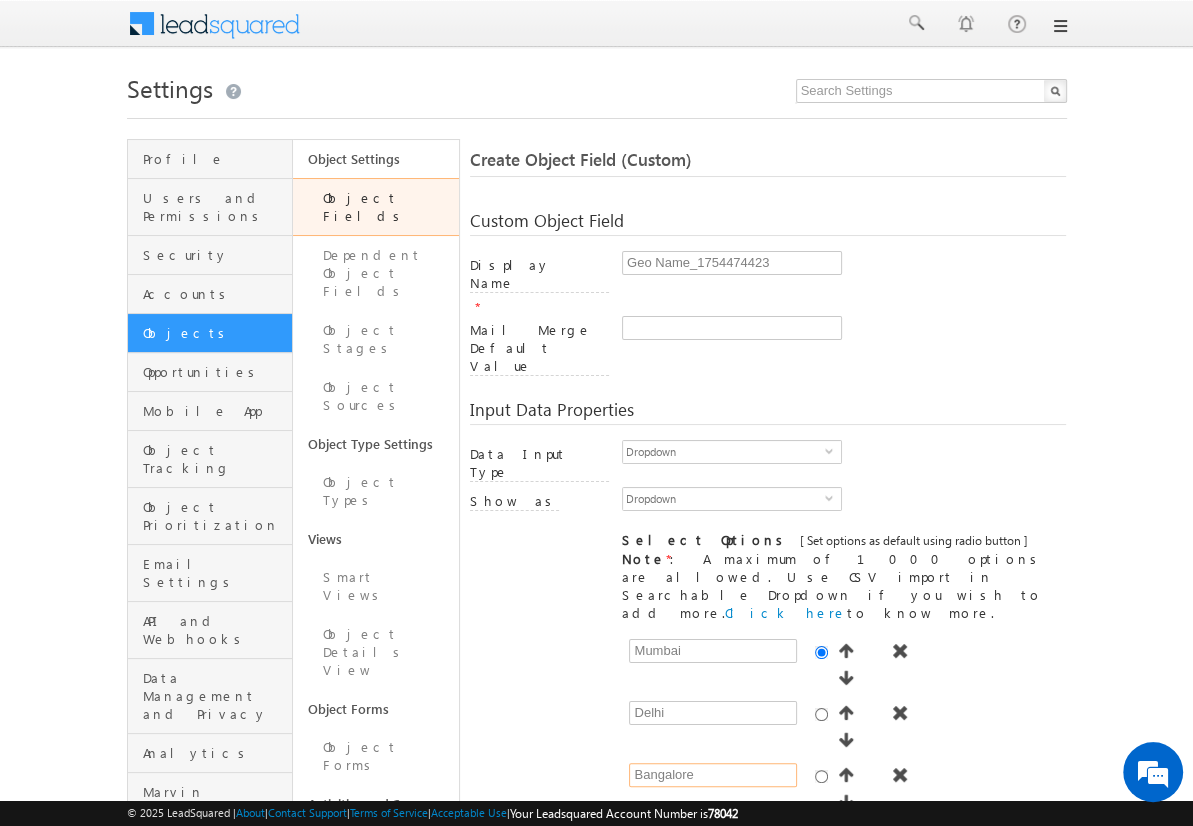 type on "Bangalore" 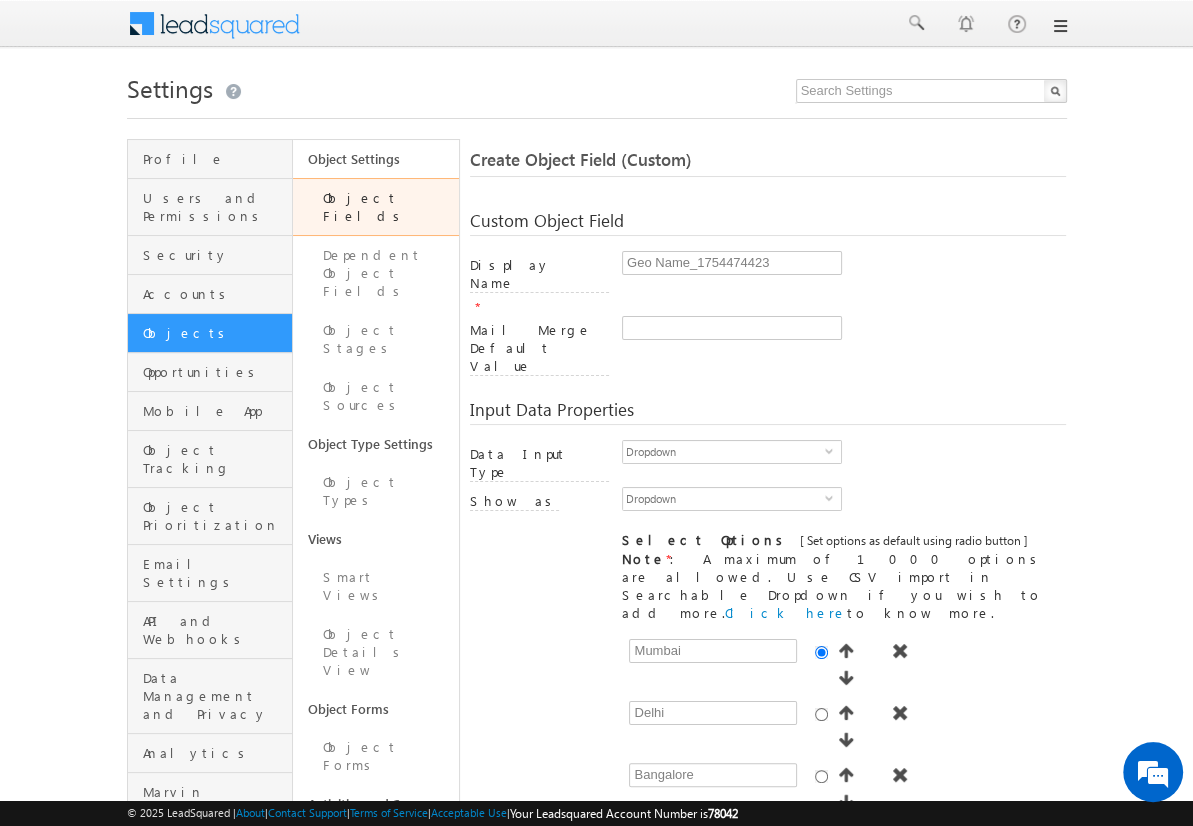 click on "Add" at bounding box center [657, 841] 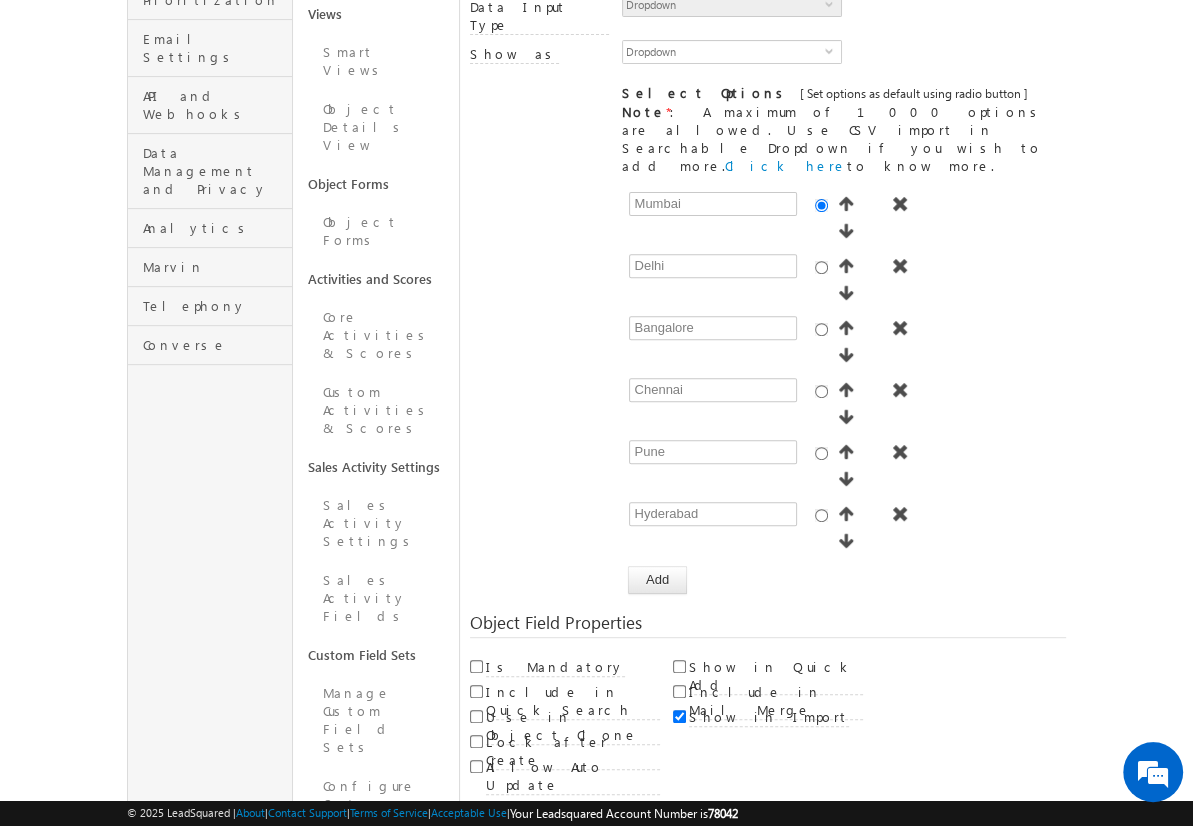 scroll, scrollTop: 149, scrollLeft: 0, axis: vertical 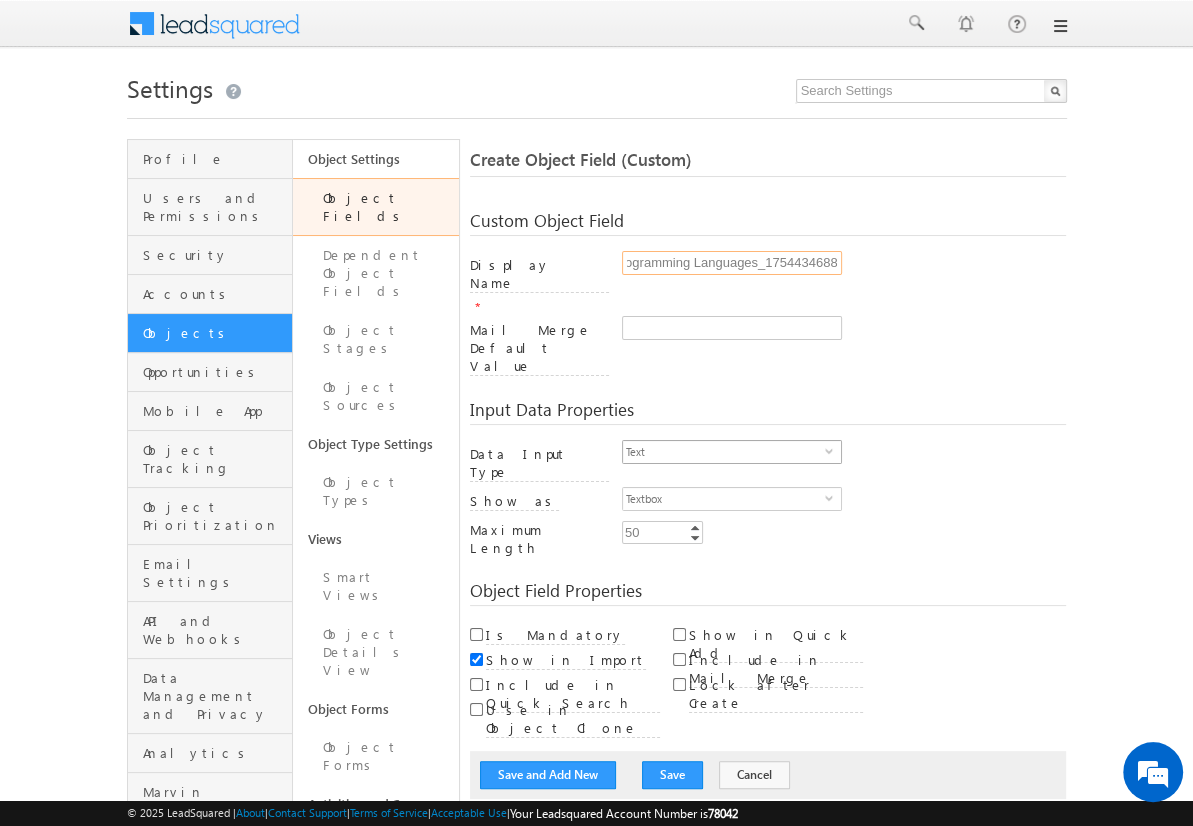 type on "Programming Languages_1754434688" 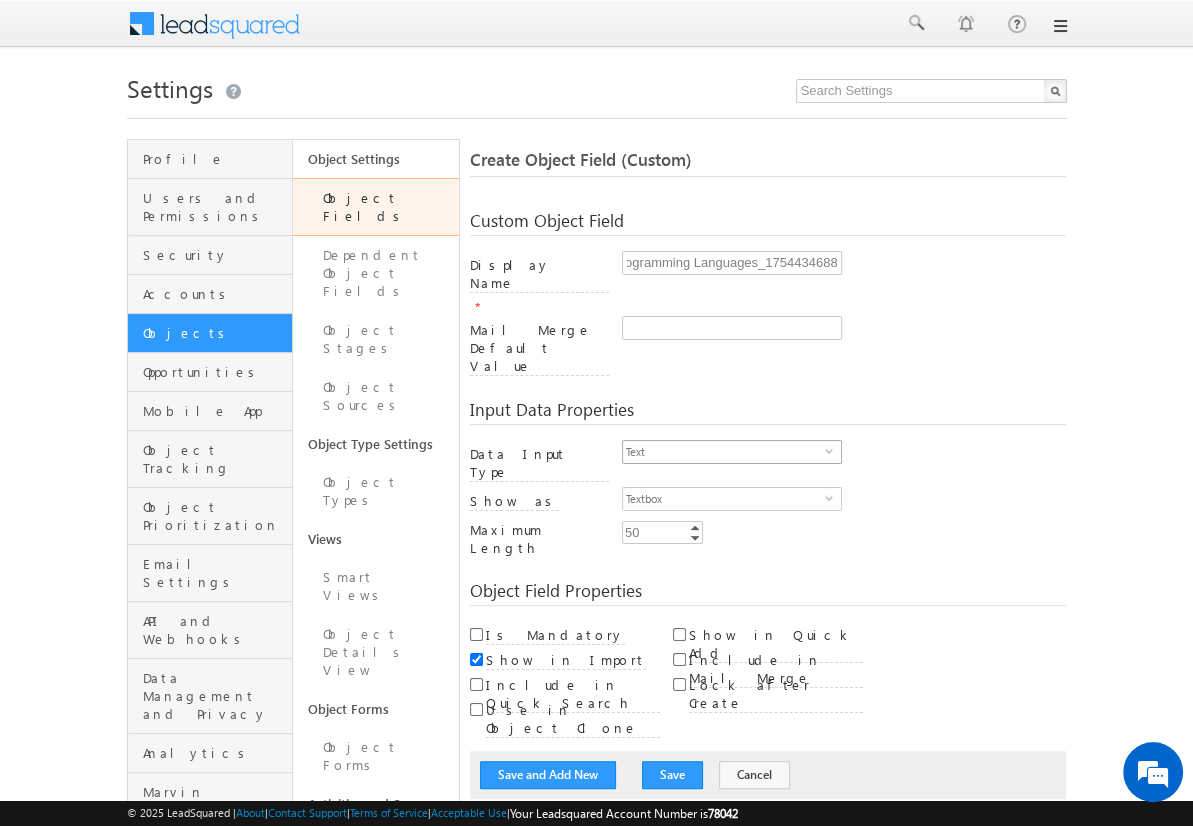 click on "Text" at bounding box center (724, 452) 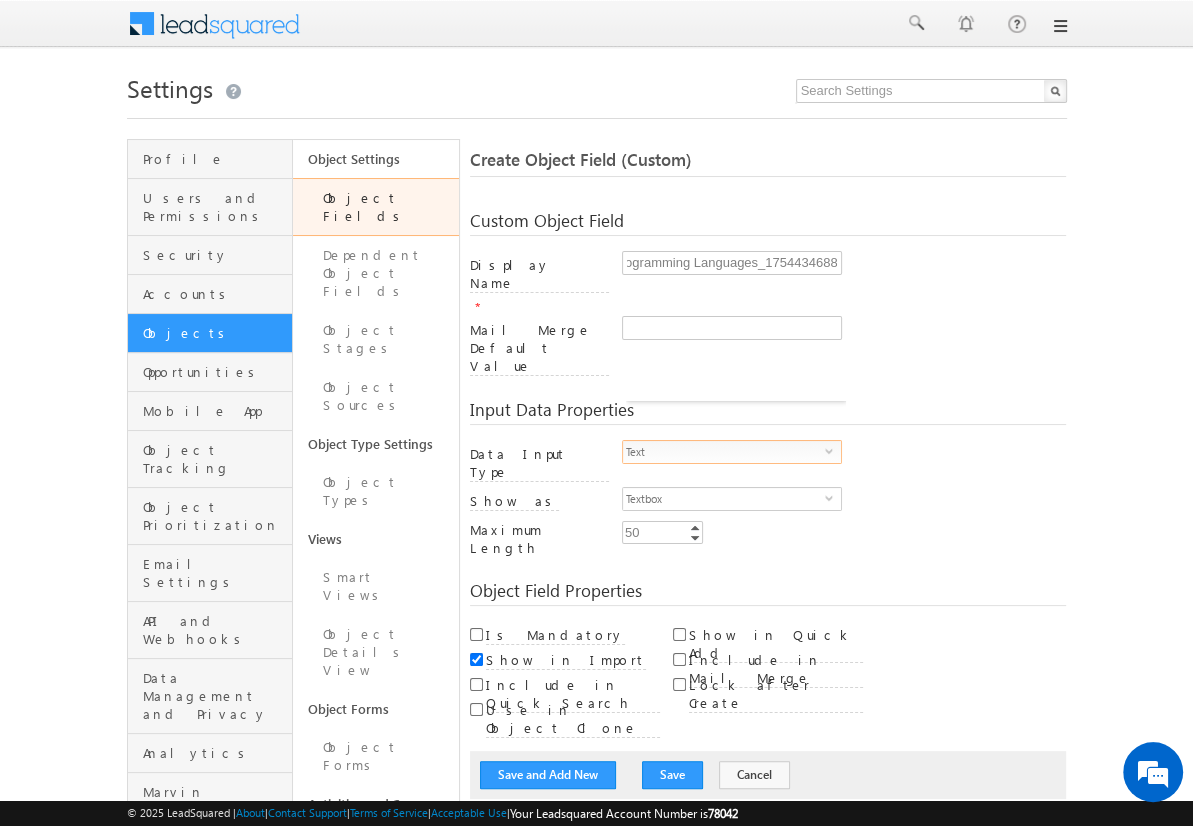 scroll, scrollTop: 0, scrollLeft: 0, axis: both 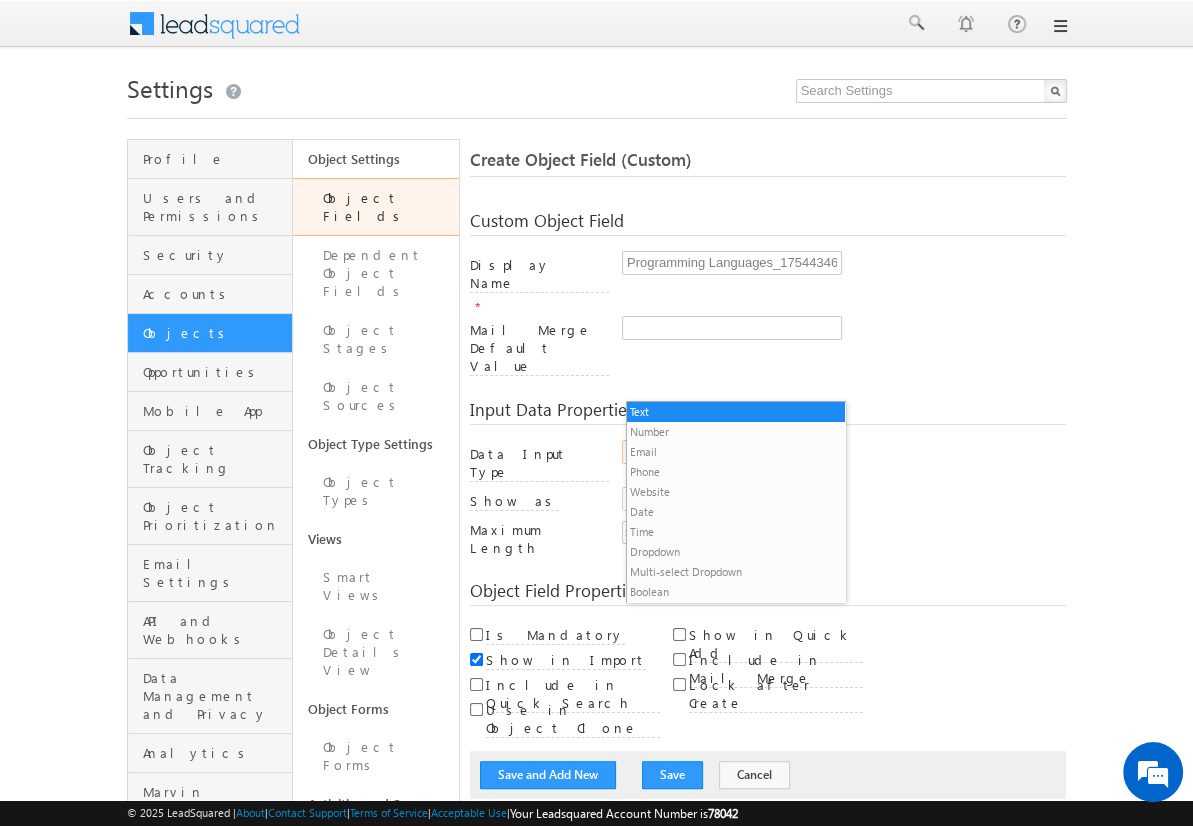 click on "Multi-select Dropdown" at bounding box center [736, 572] 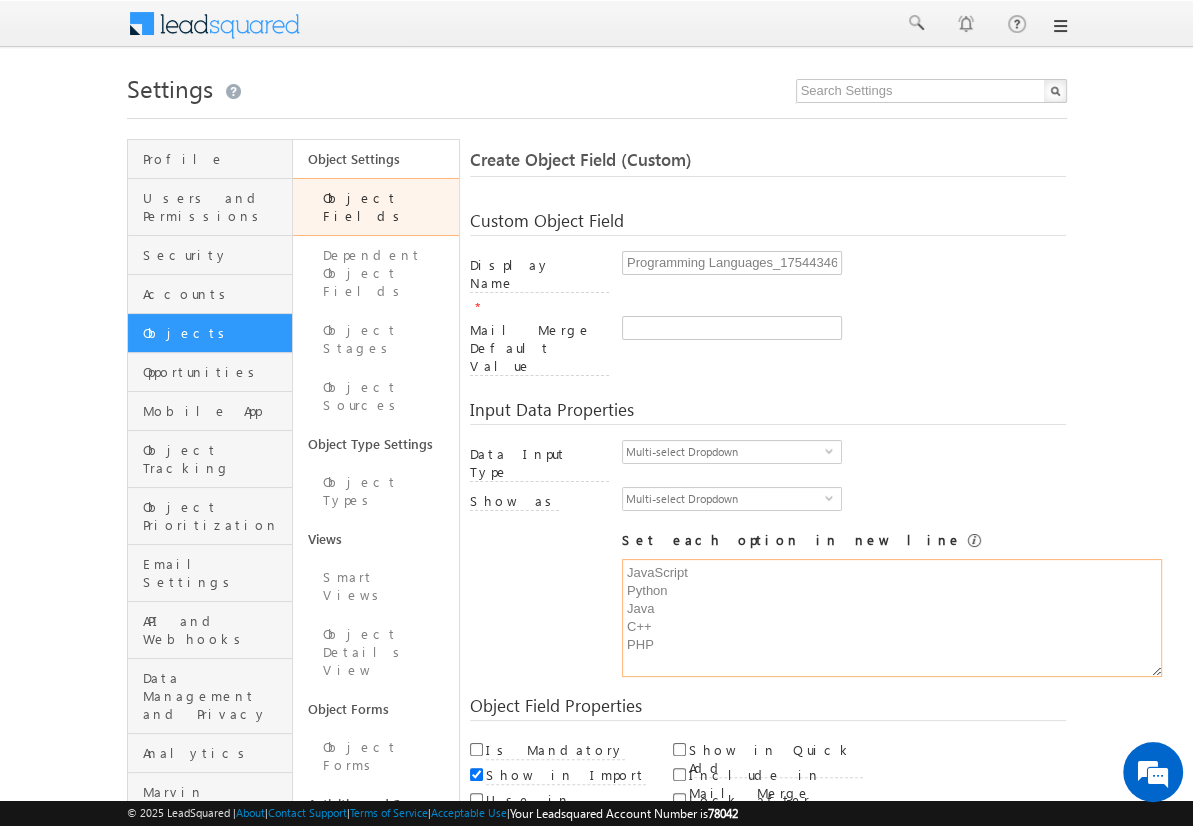 type on "JavaScript
Python
Java
C++
PHP" 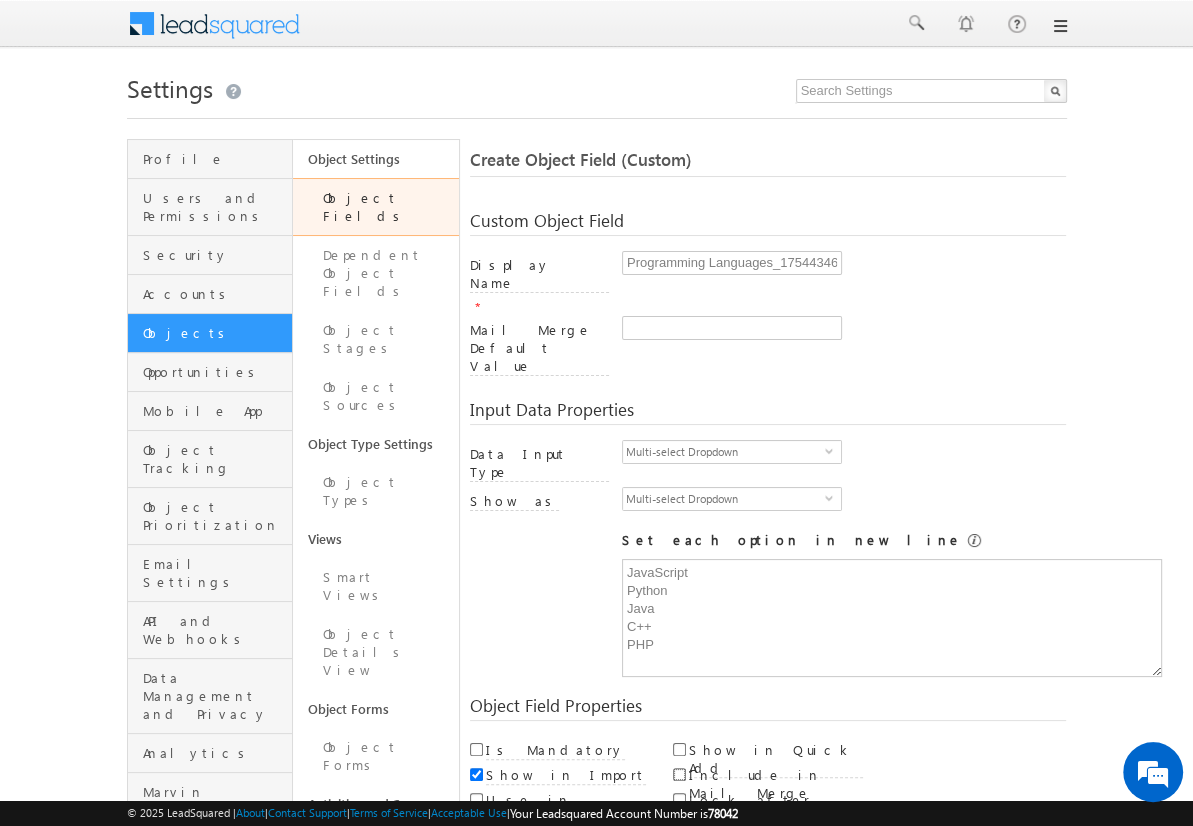 click on "Include in Mail Merge" at bounding box center [679, 774] 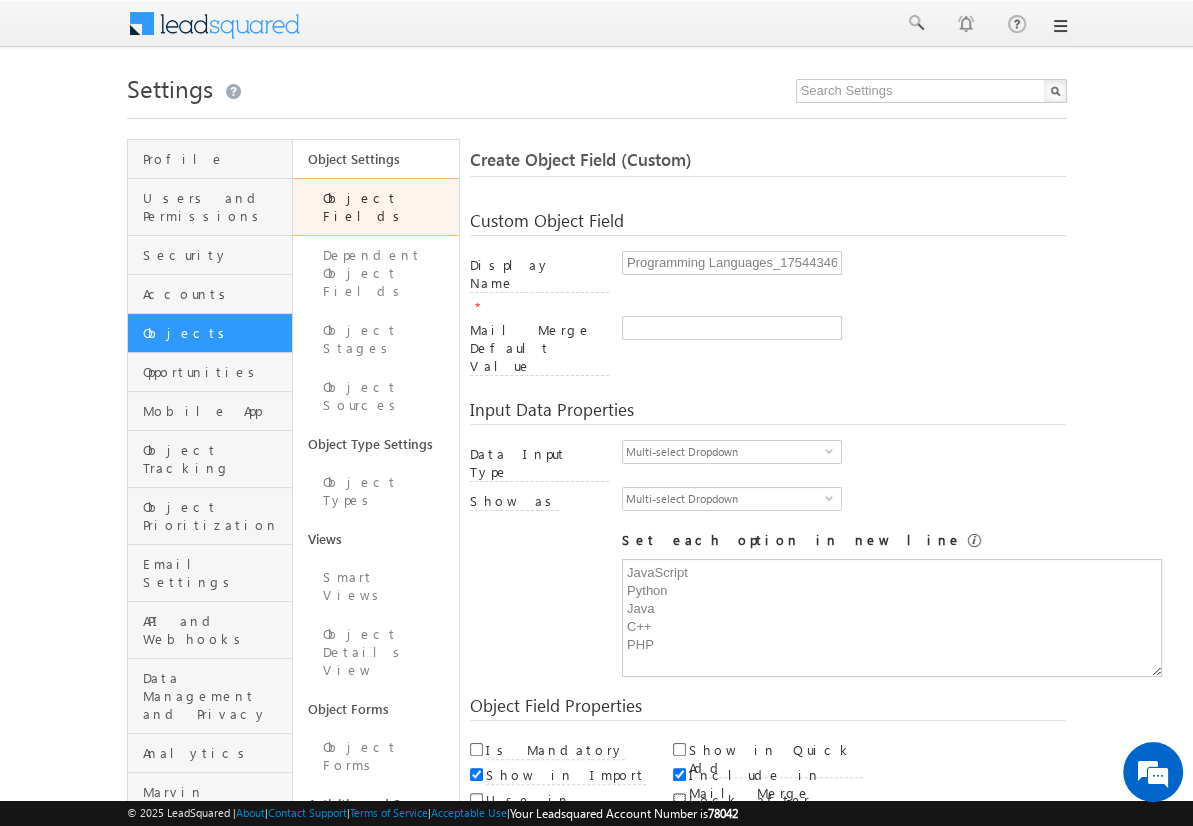 click on "Lock after Create" at bounding box center [679, 799] 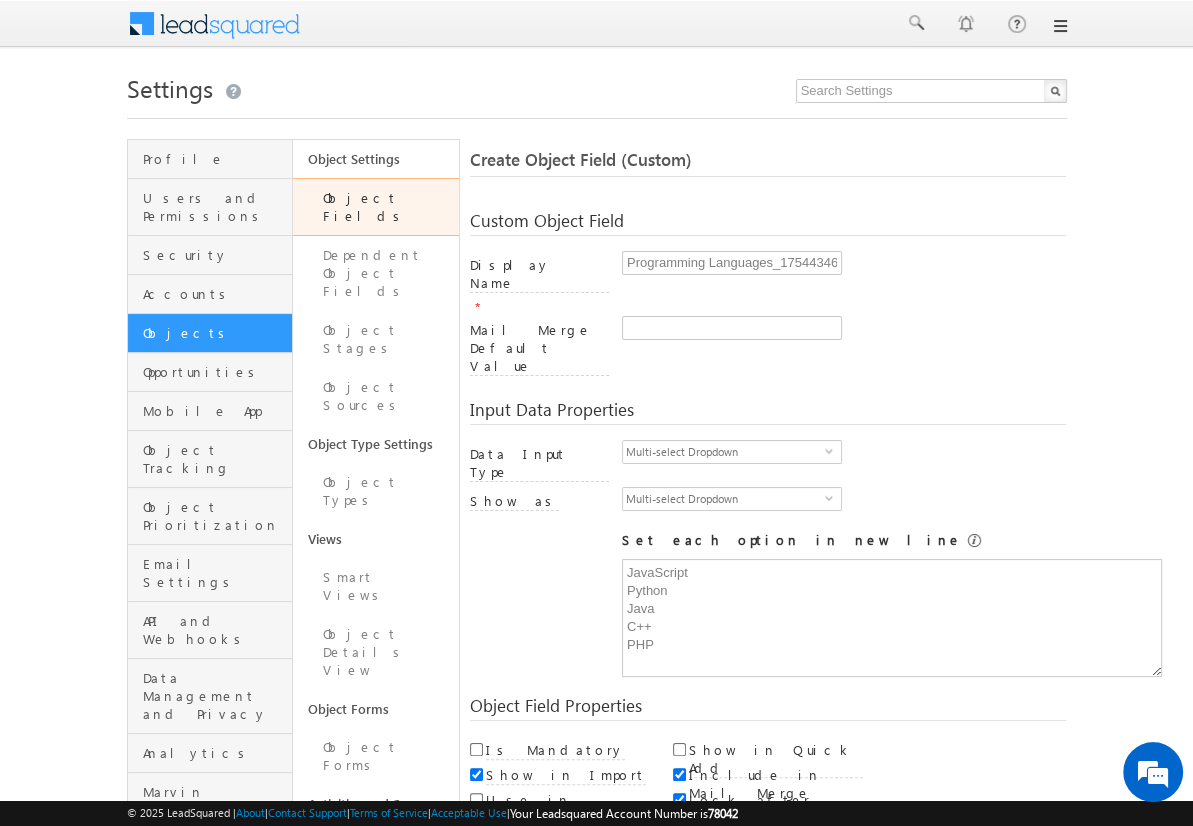 click on "Save and Add New" at bounding box center (548, 865) 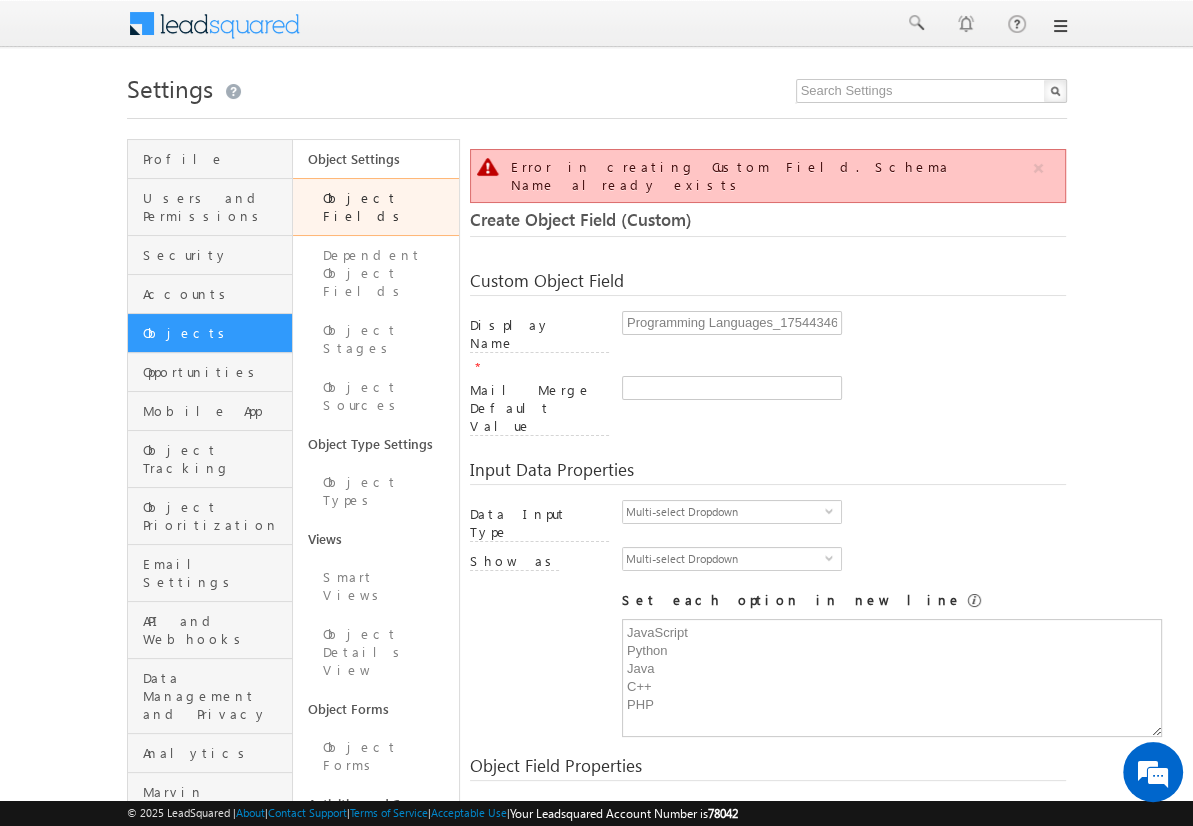 scroll, scrollTop: 149, scrollLeft: 0, axis: vertical 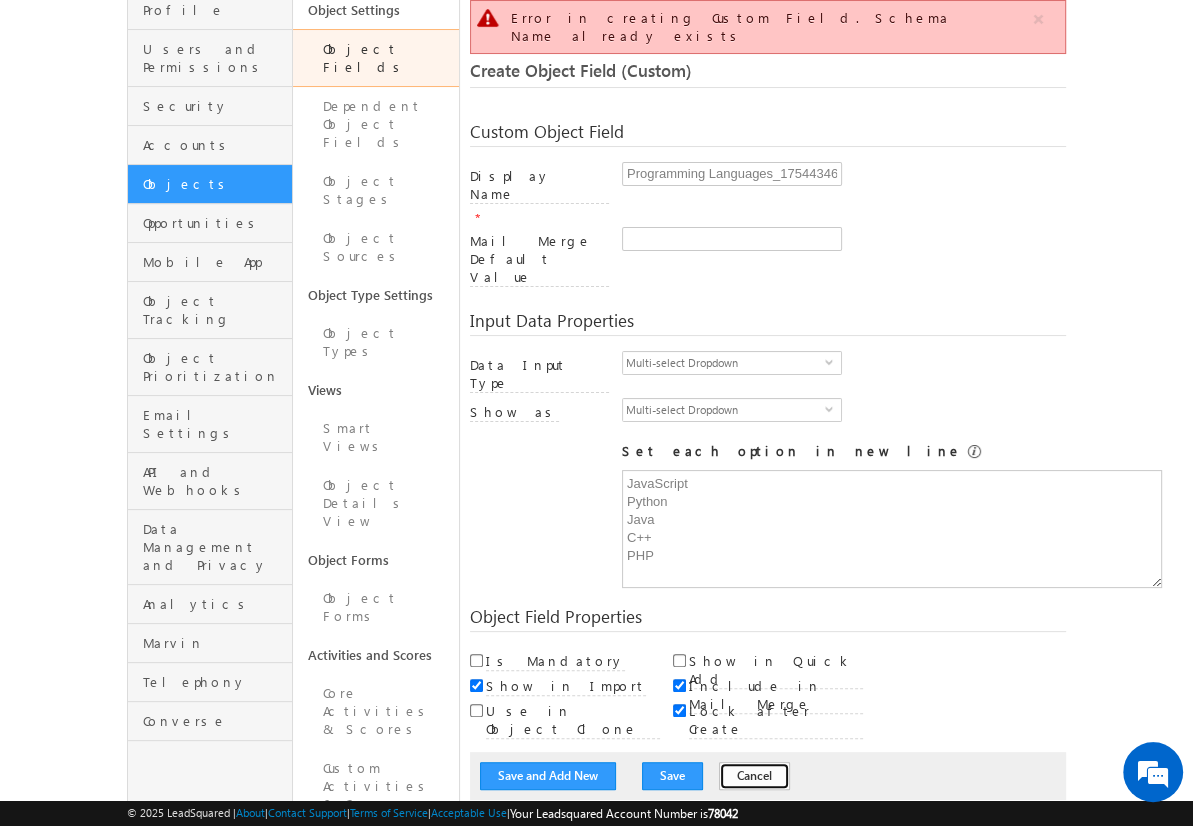 click on "Cancel" at bounding box center (754, 776) 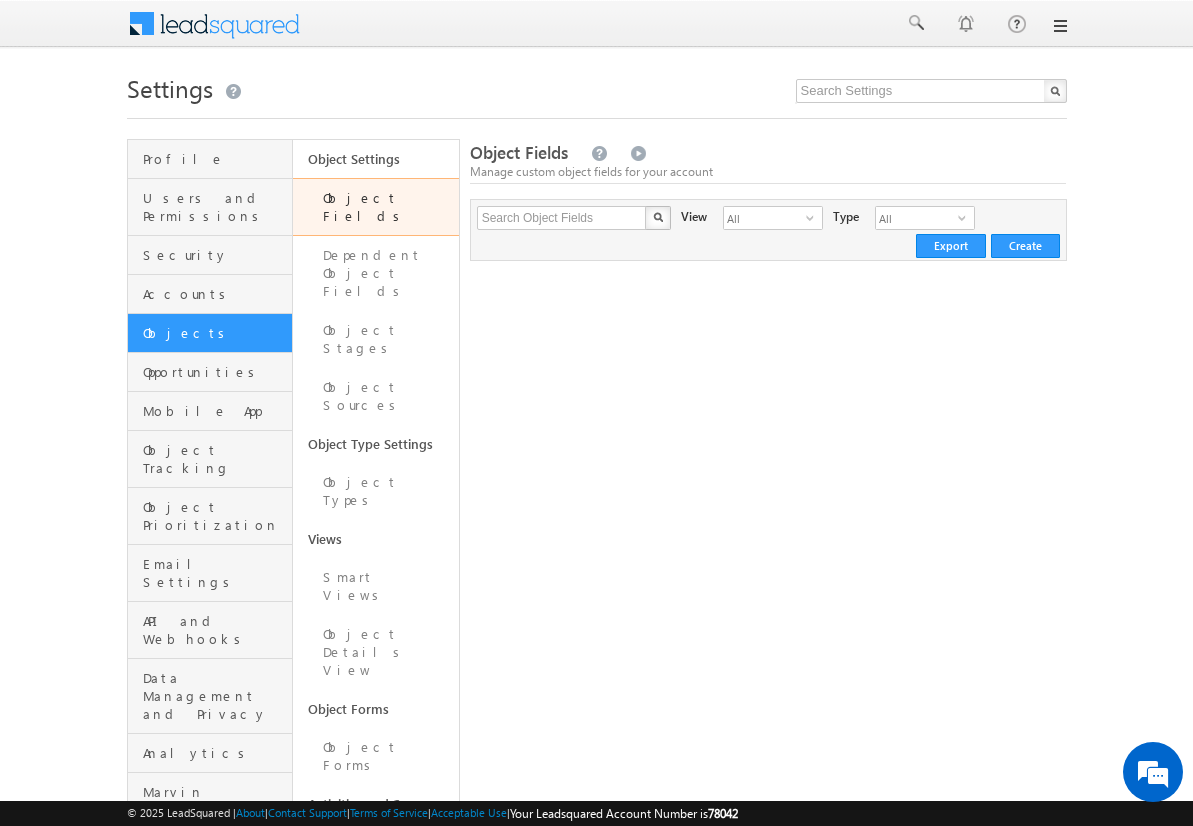 scroll, scrollTop: 0, scrollLeft: 0, axis: both 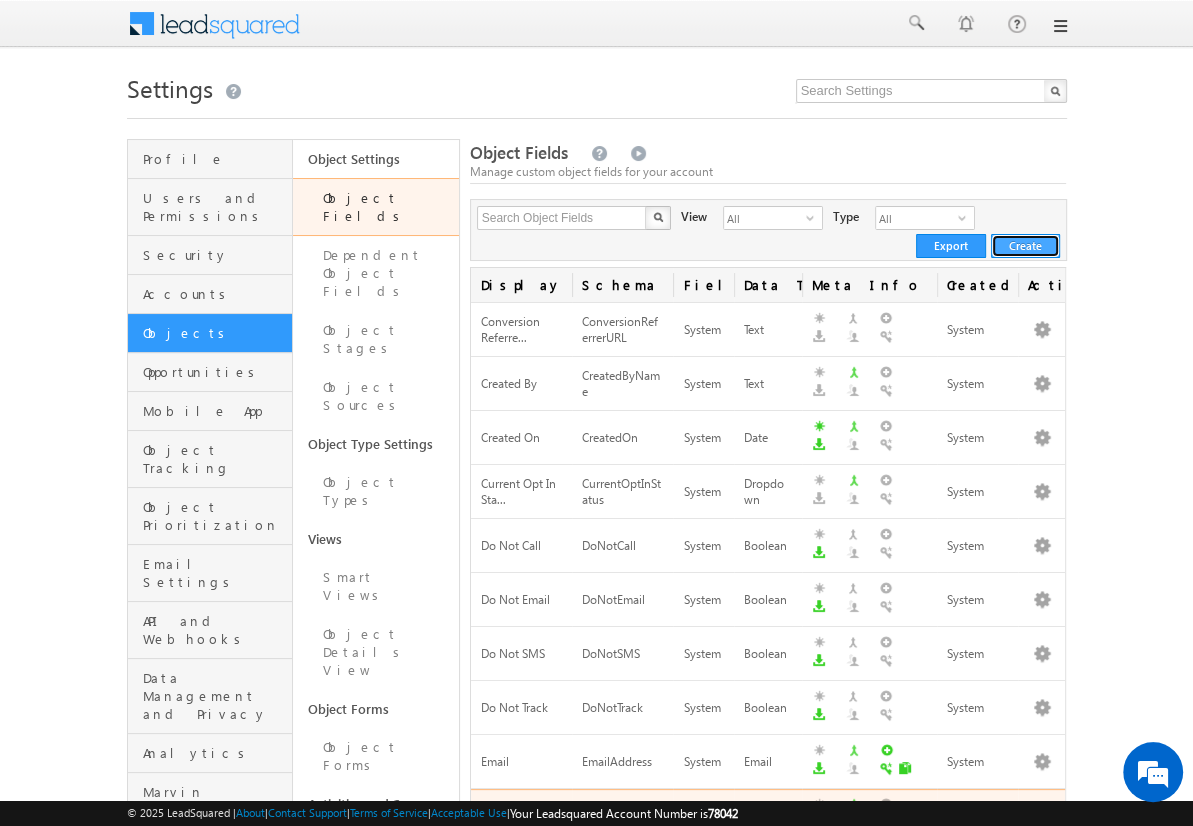 click on "Create" at bounding box center (1025, 246) 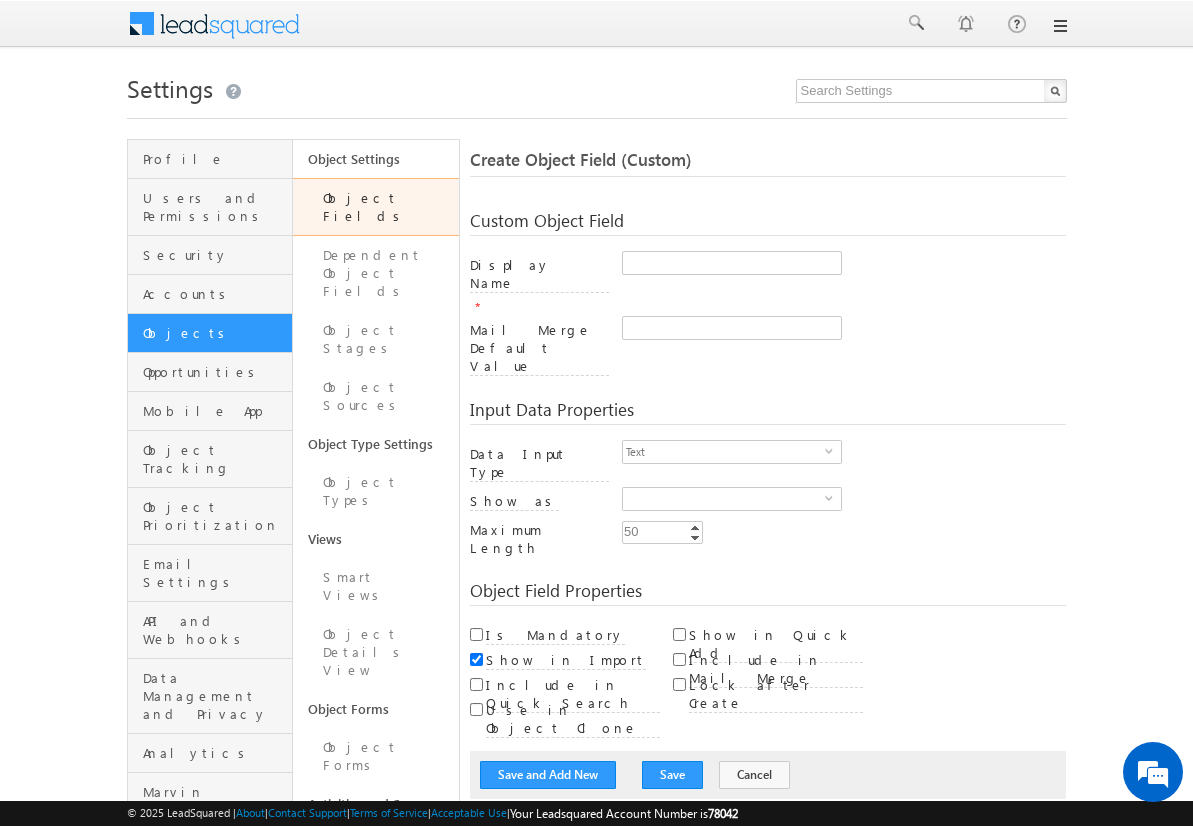 scroll, scrollTop: 0, scrollLeft: 0, axis: both 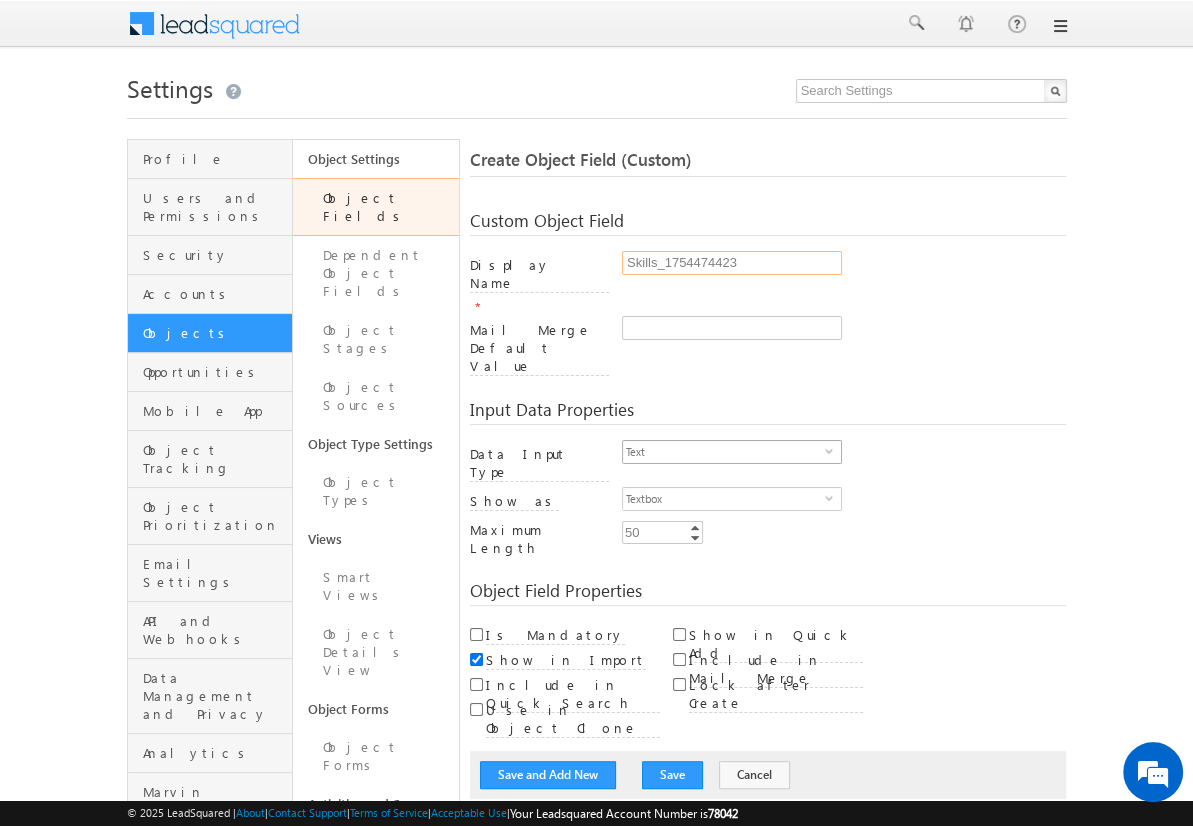 type on "Skills_1754474423" 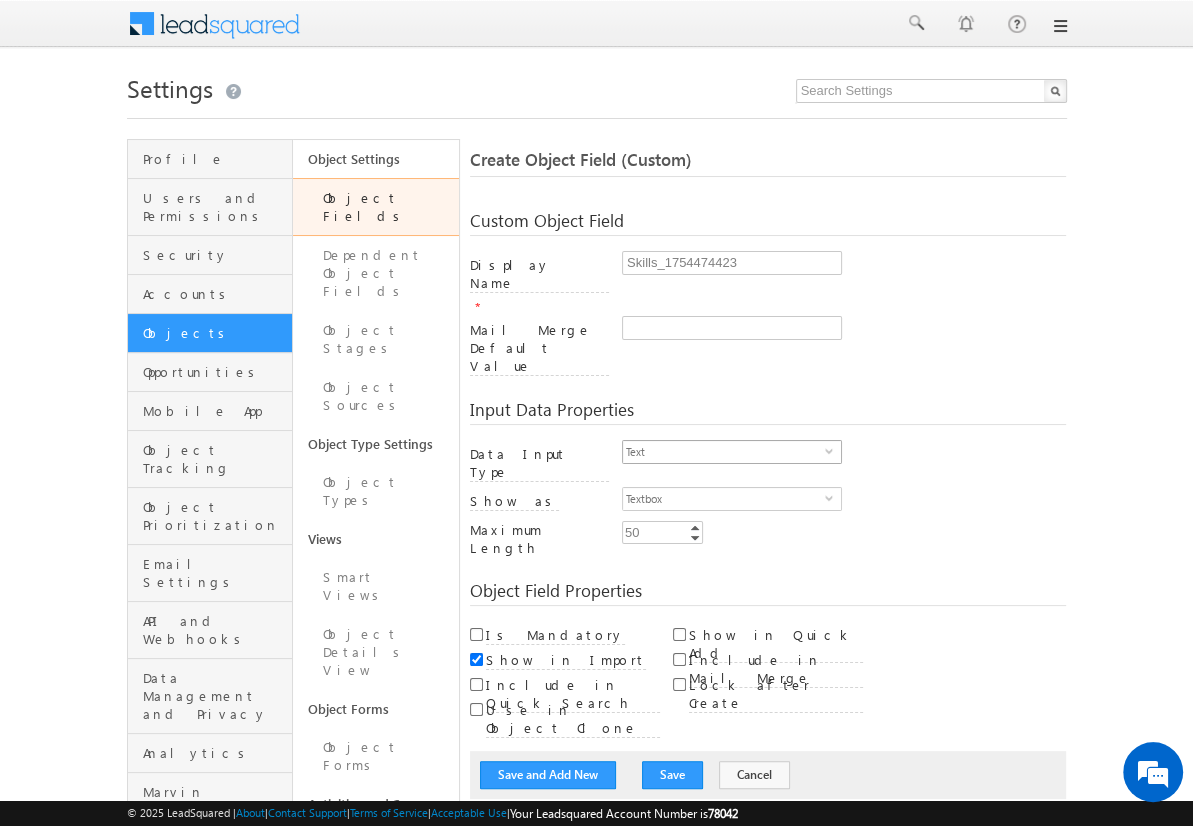 click on "Text" at bounding box center [724, 452] 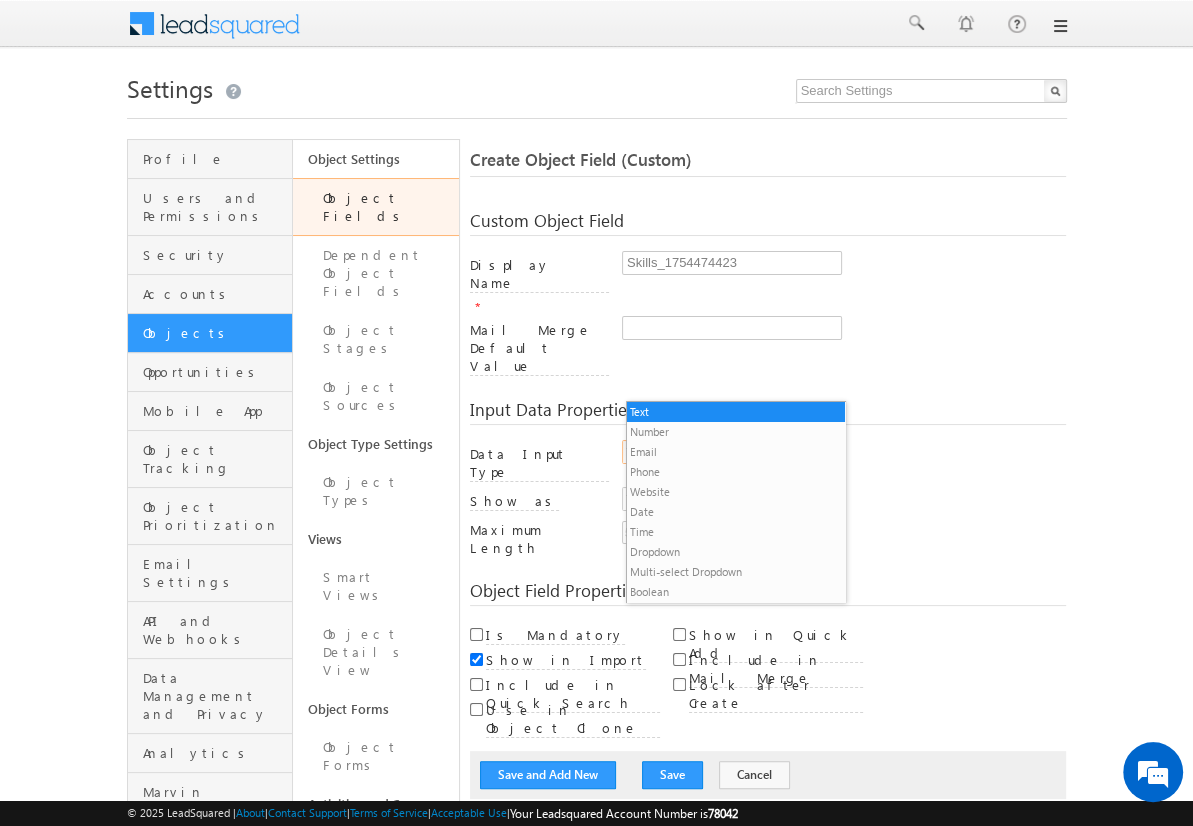 click on "Multi-select Dropdown" at bounding box center [736, 572] 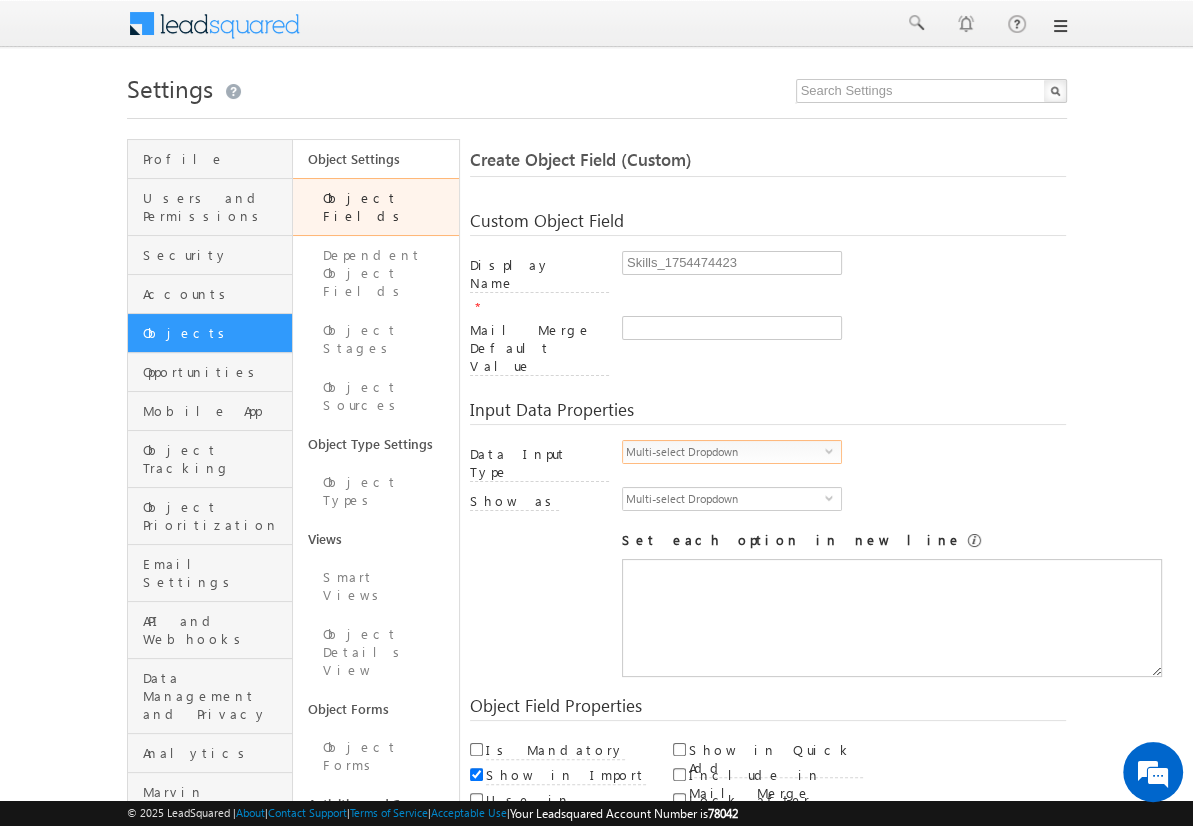 scroll, scrollTop: 0, scrollLeft: 0, axis: both 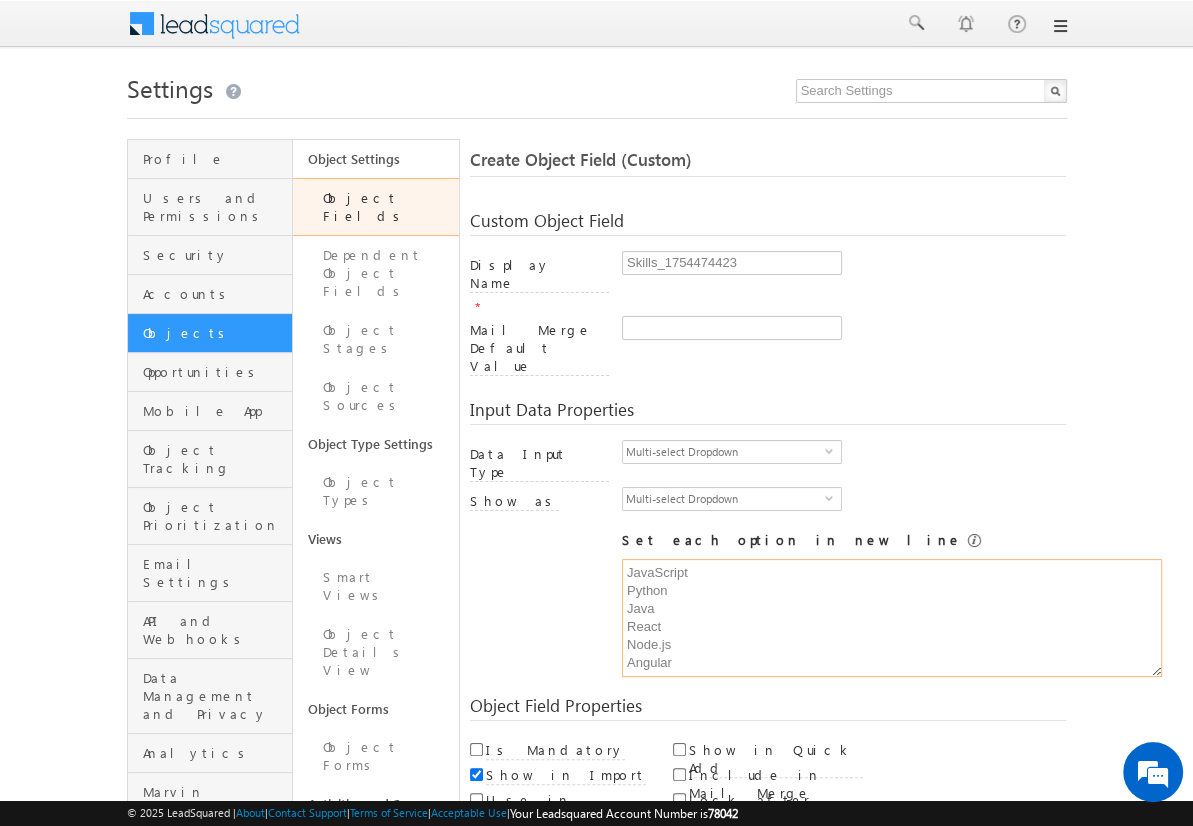 type on "JavaScript
Python
Java
React
Node.js
Angular" 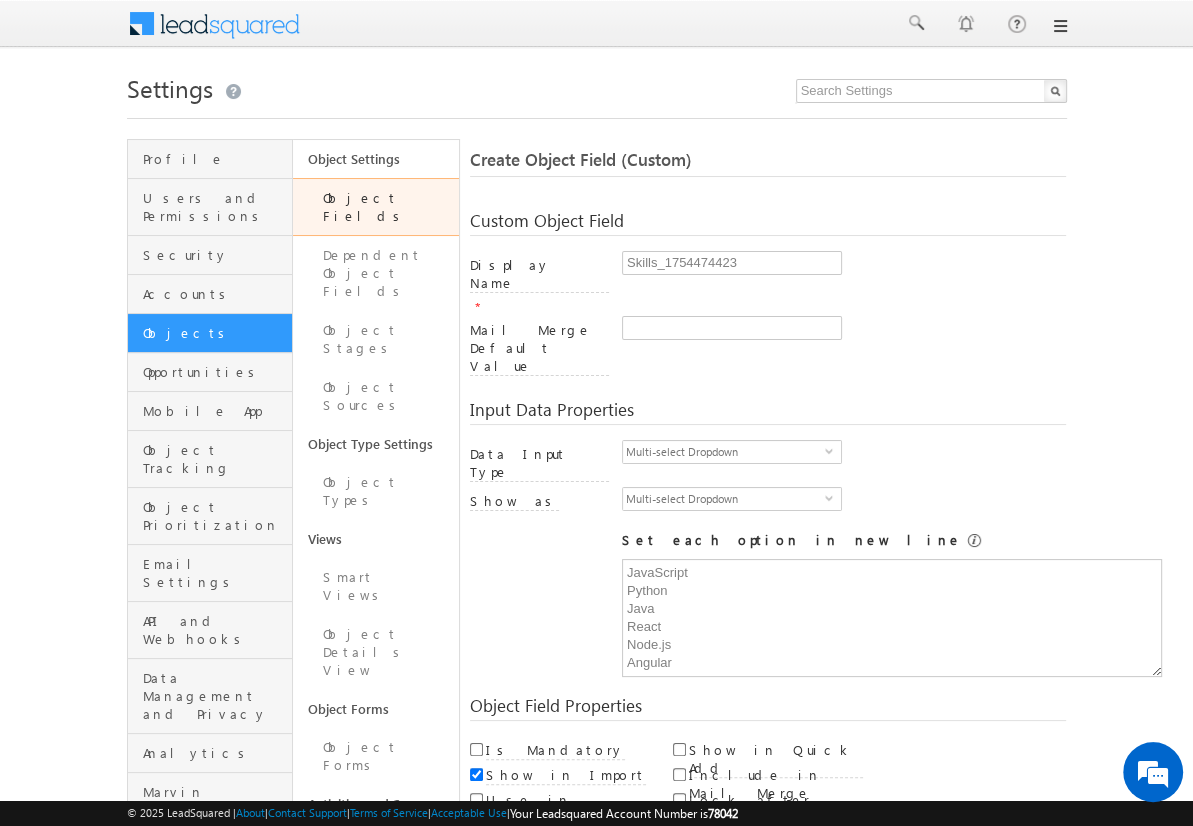 click on "Save and Add New" at bounding box center (548, 865) 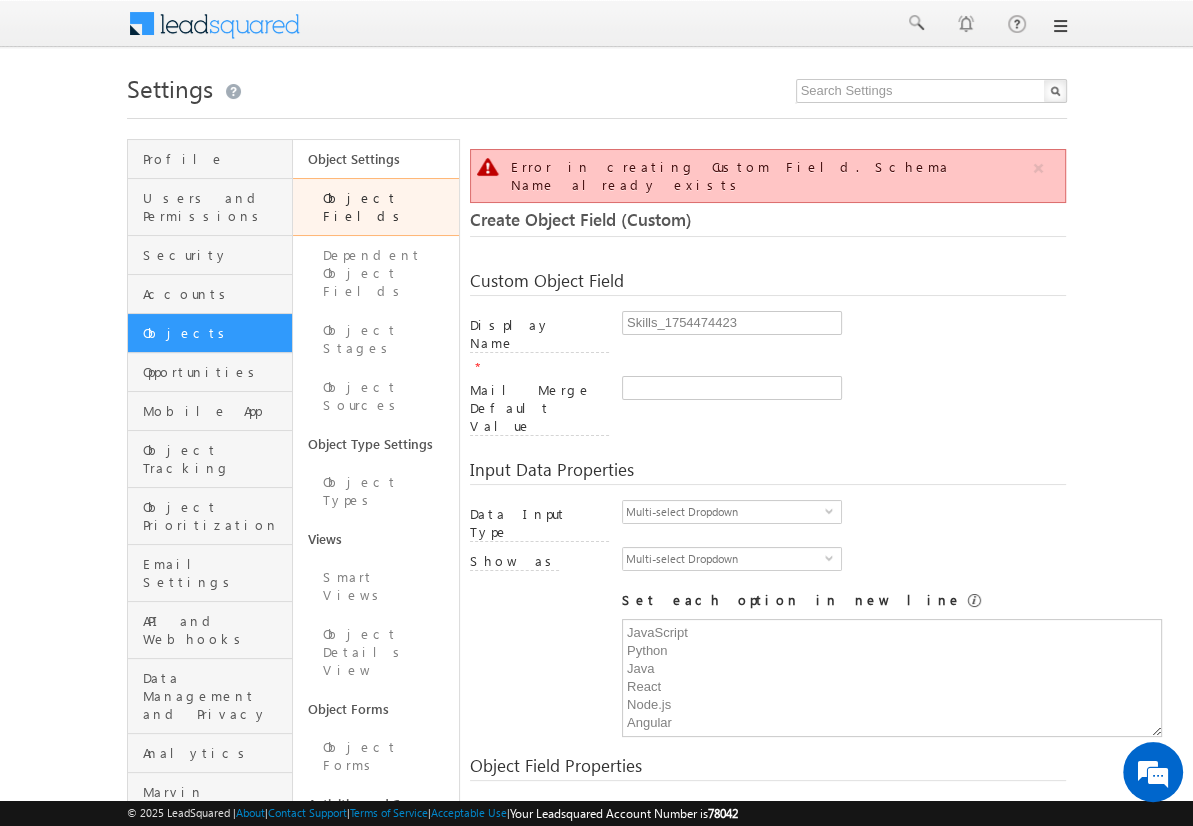 scroll, scrollTop: 149, scrollLeft: 0, axis: vertical 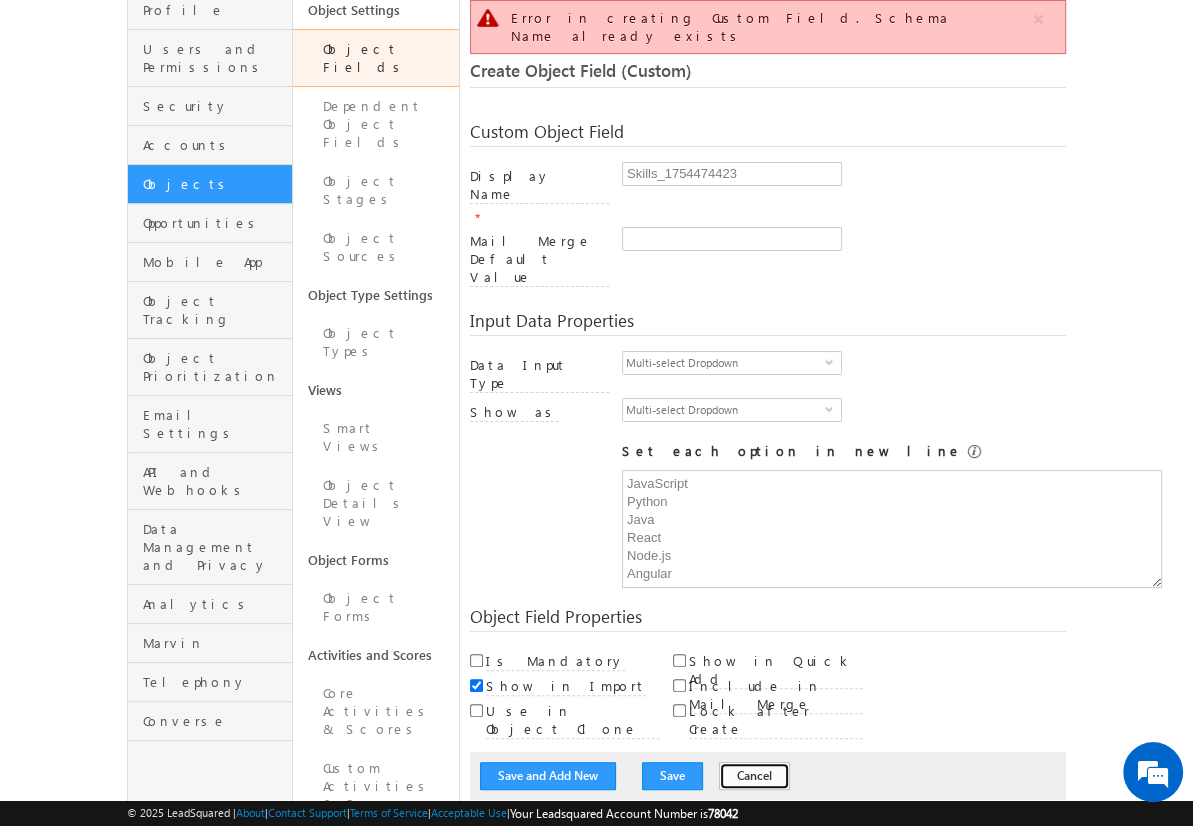 click on "Cancel" at bounding box center (754, 776) 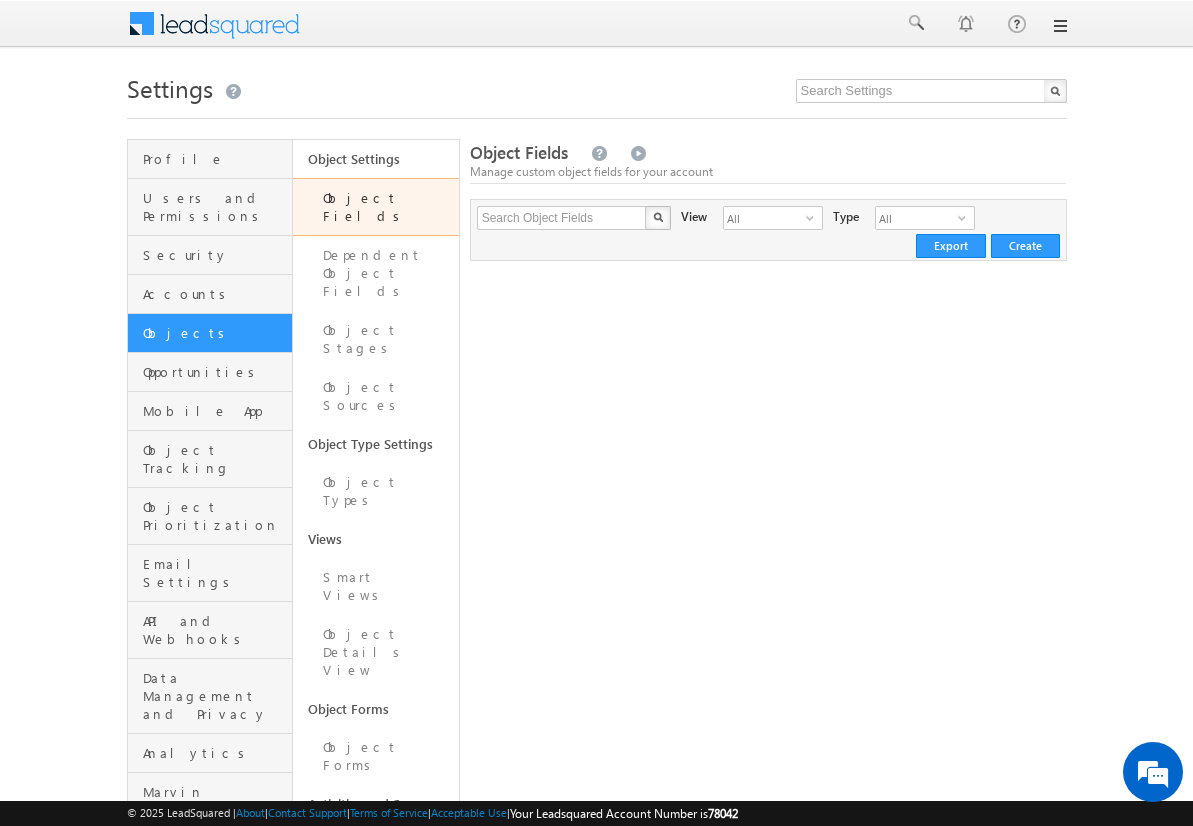 scroll, scrollTop: 0, scrollLeft: 0, axis: both 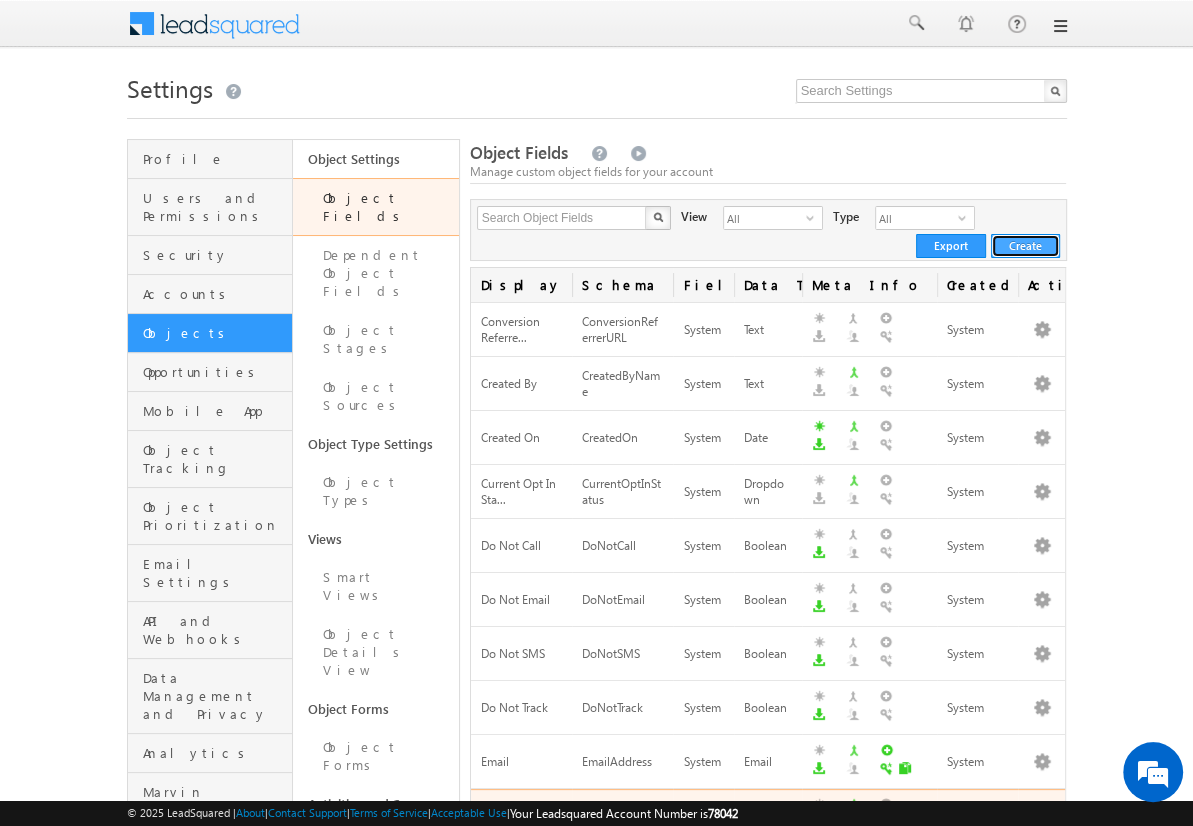 click on "Create" at bounding box center [1025, 246] 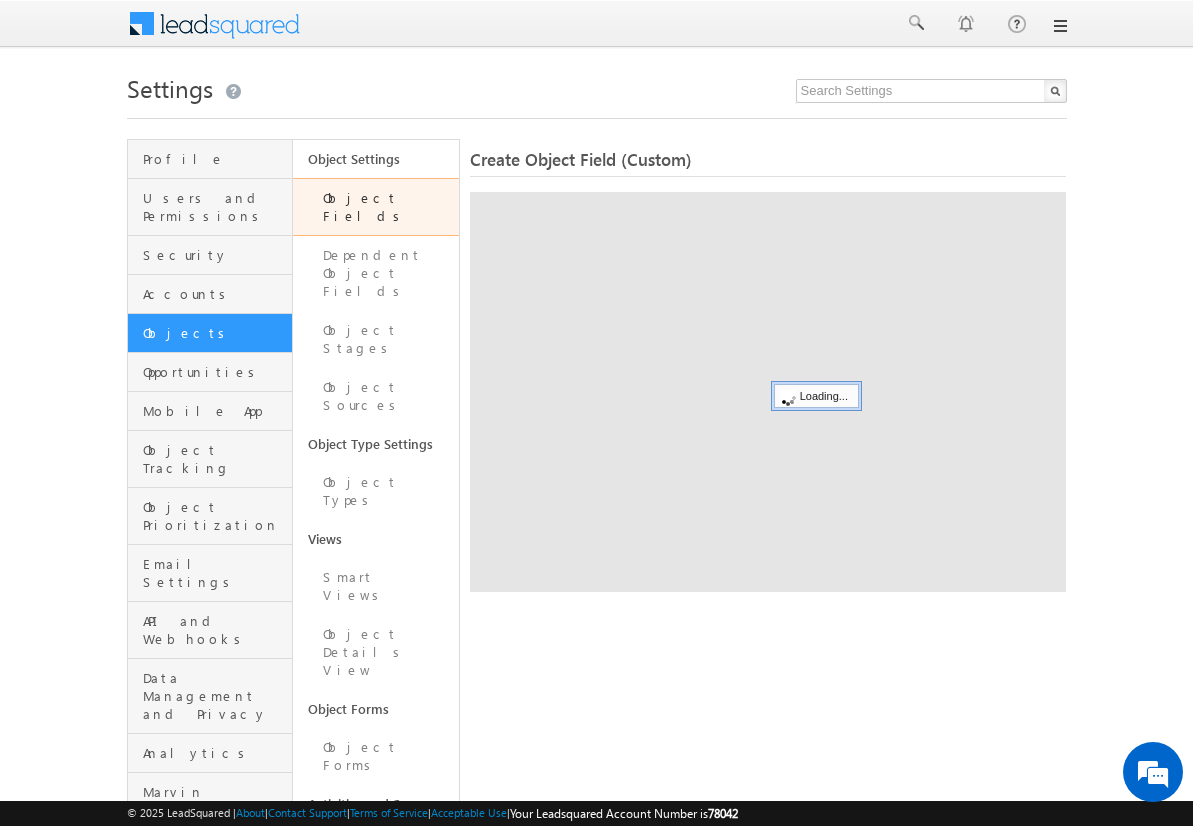 scroll, scrollTop: 0, scrollLeft: 0, axis: both 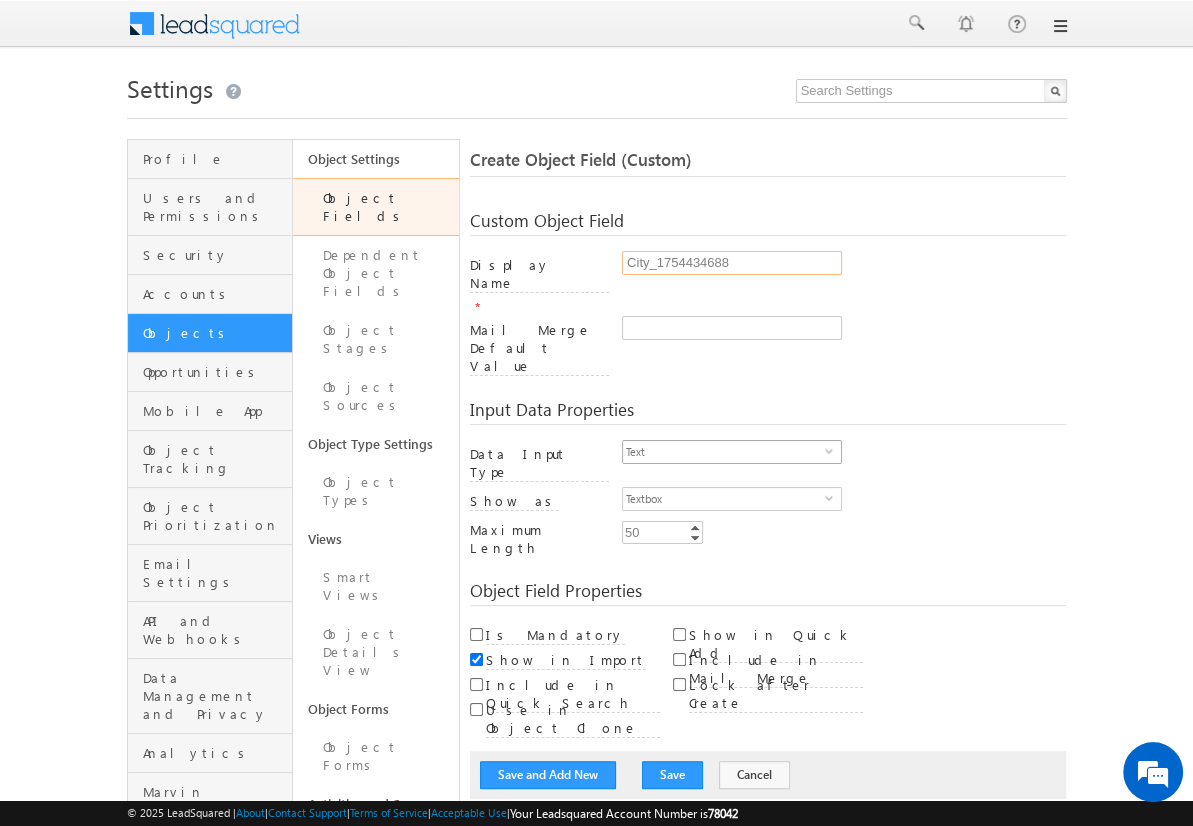 type on "City_1754434688" 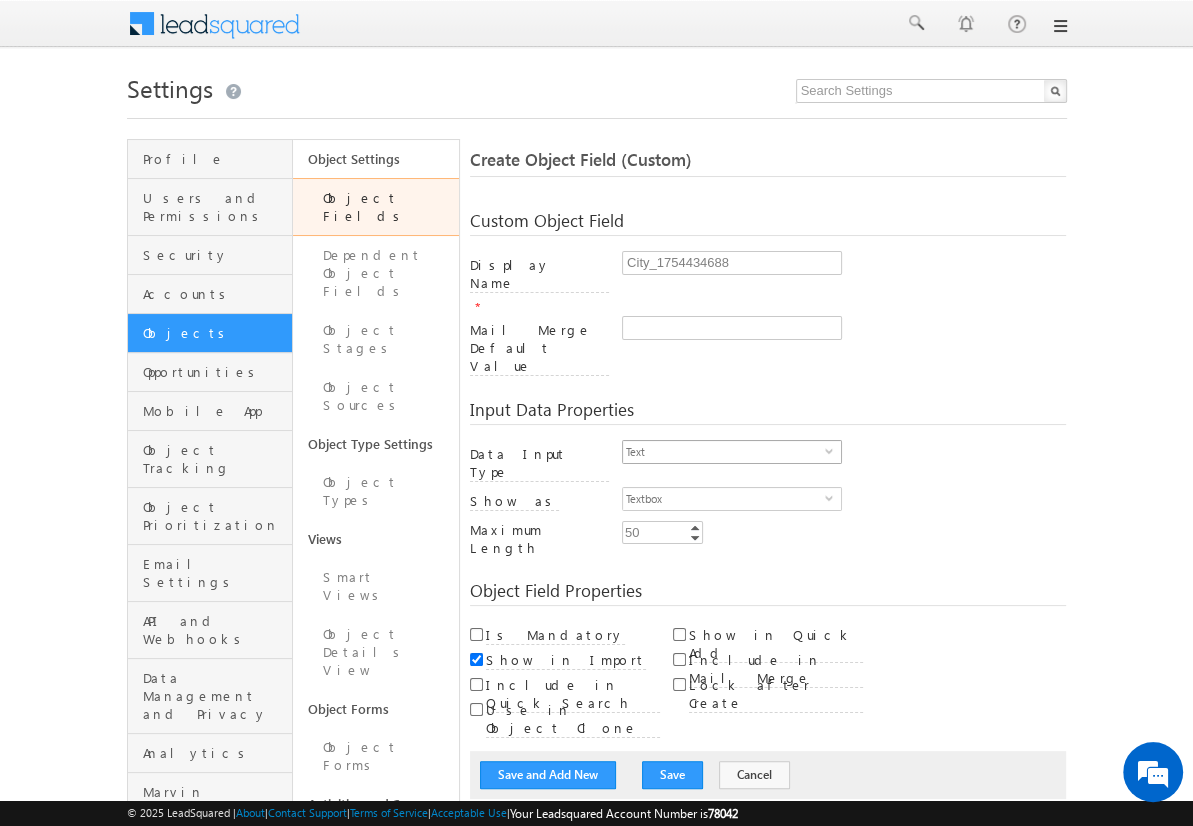 click on "Text" at bounding box center [724, 452] 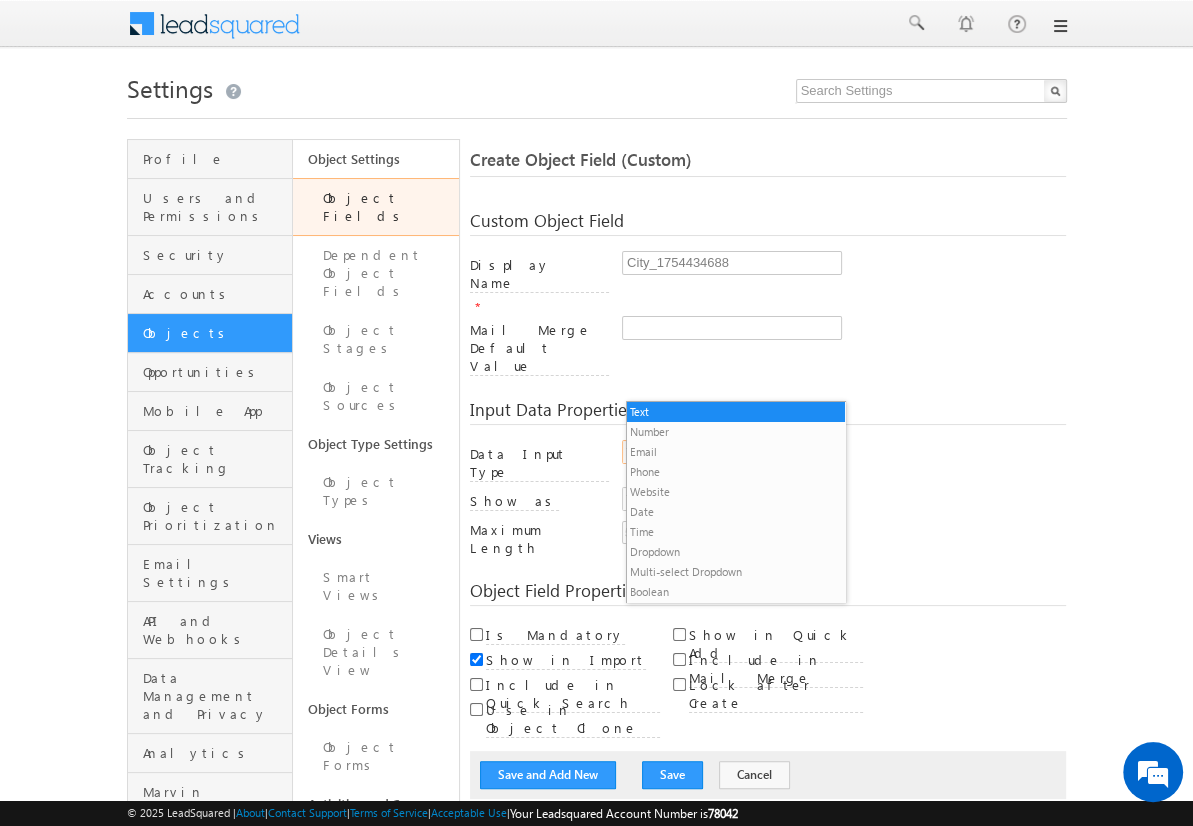 click on "Dropdown" at bounding box center [736, 552] 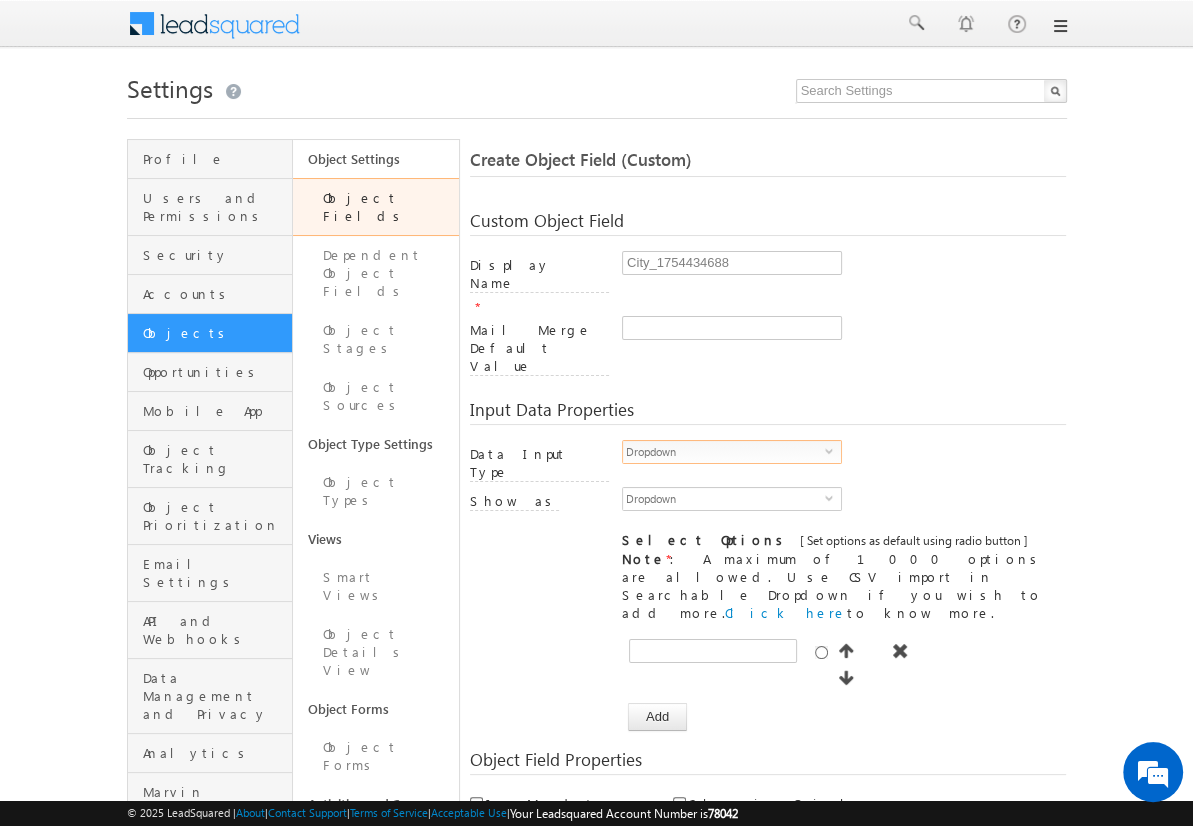 scroll, scrollTop: 0, scrollLeft: 0, axis: both 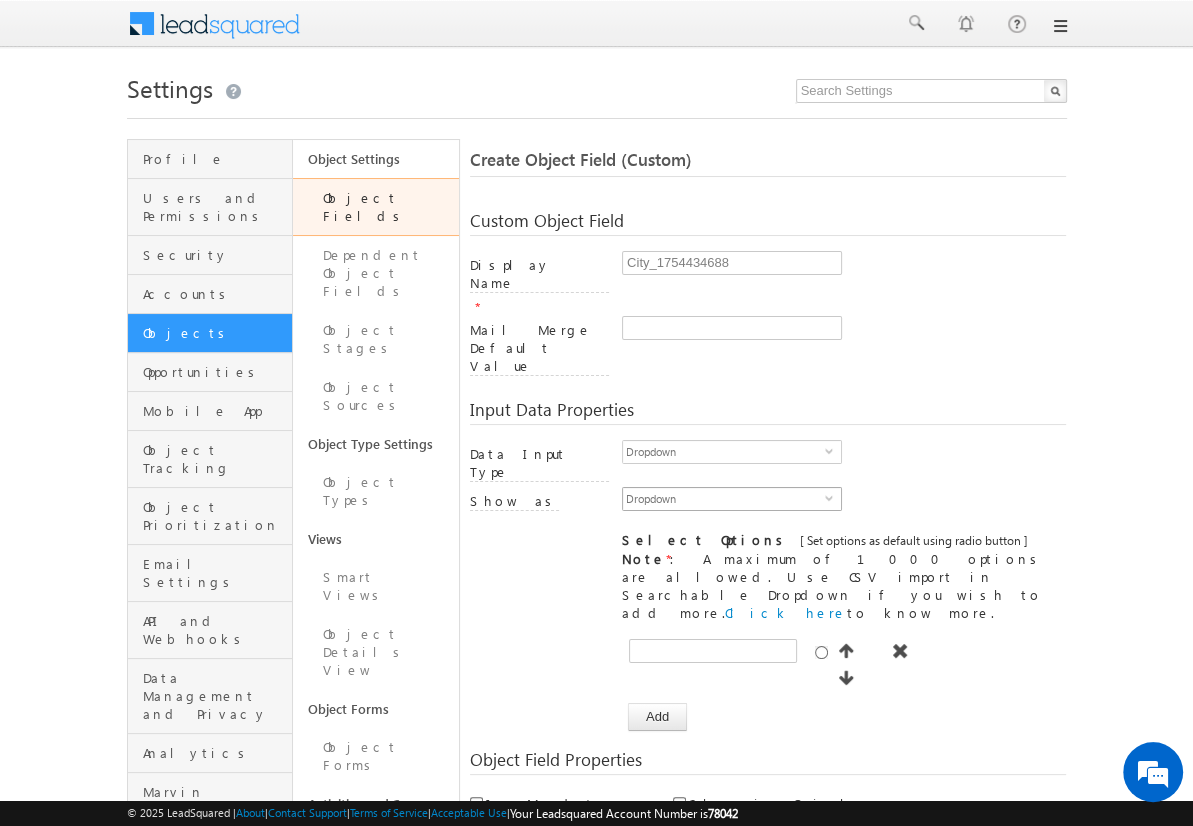 click on "Dropdown" at bounding box center [724, 499] 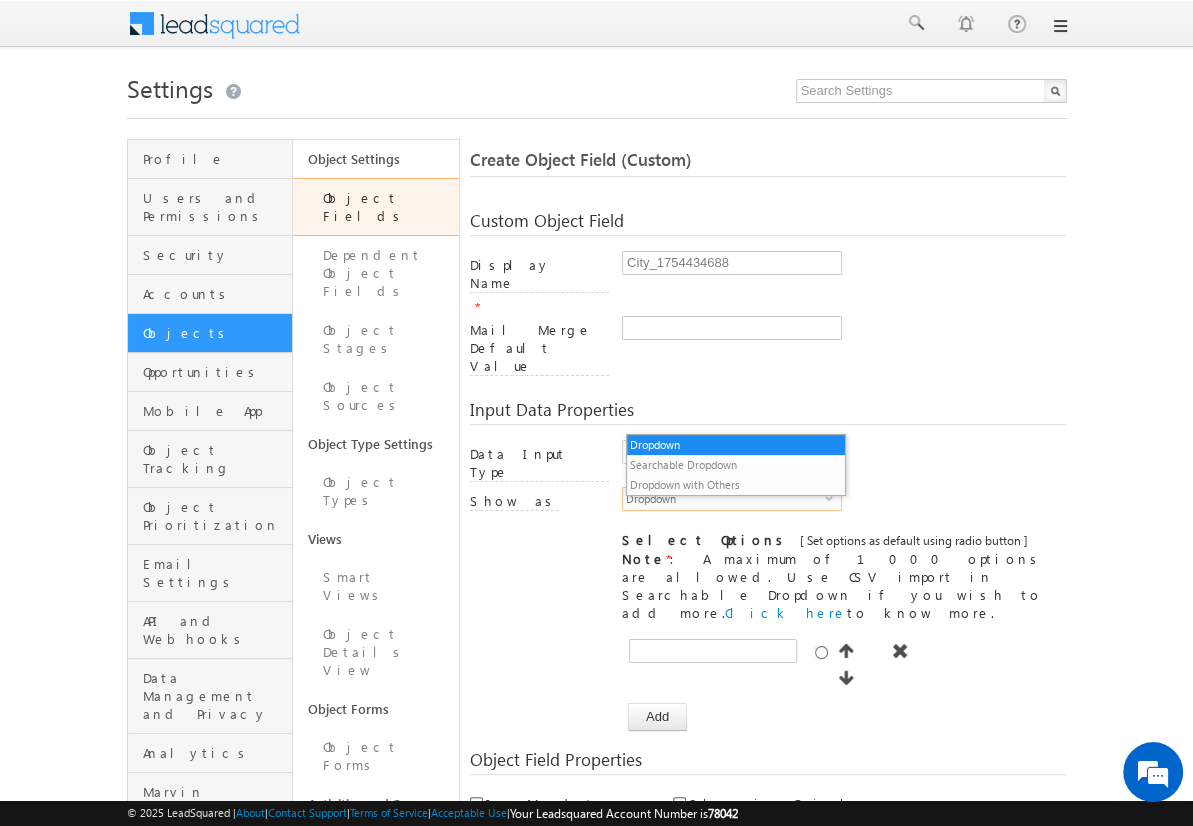 click on "Searchable Dropdown" at bounding box center [736, 465] 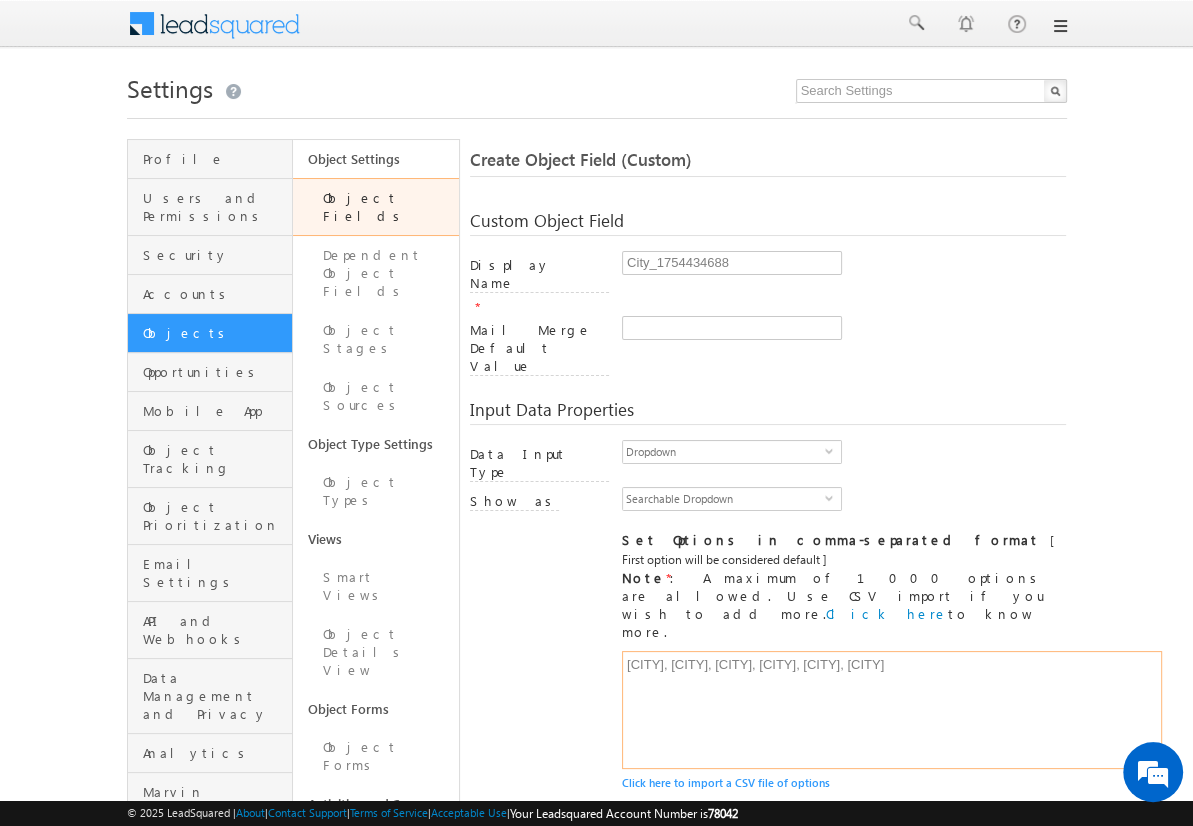 type on "Mumbai, Delhi, Bangalore, Chennai, Pune, Hyderabad" 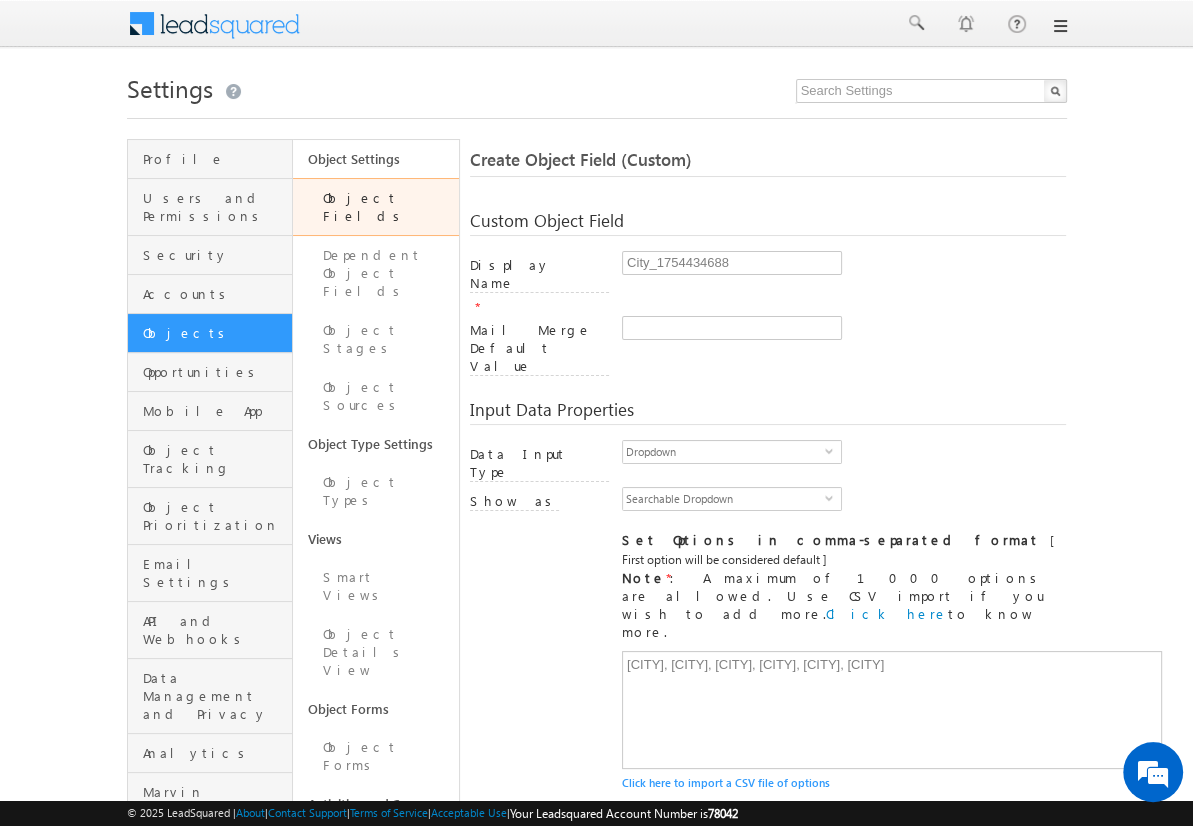 click on "Include in Mail Merge" at bounding box center [679, 899] 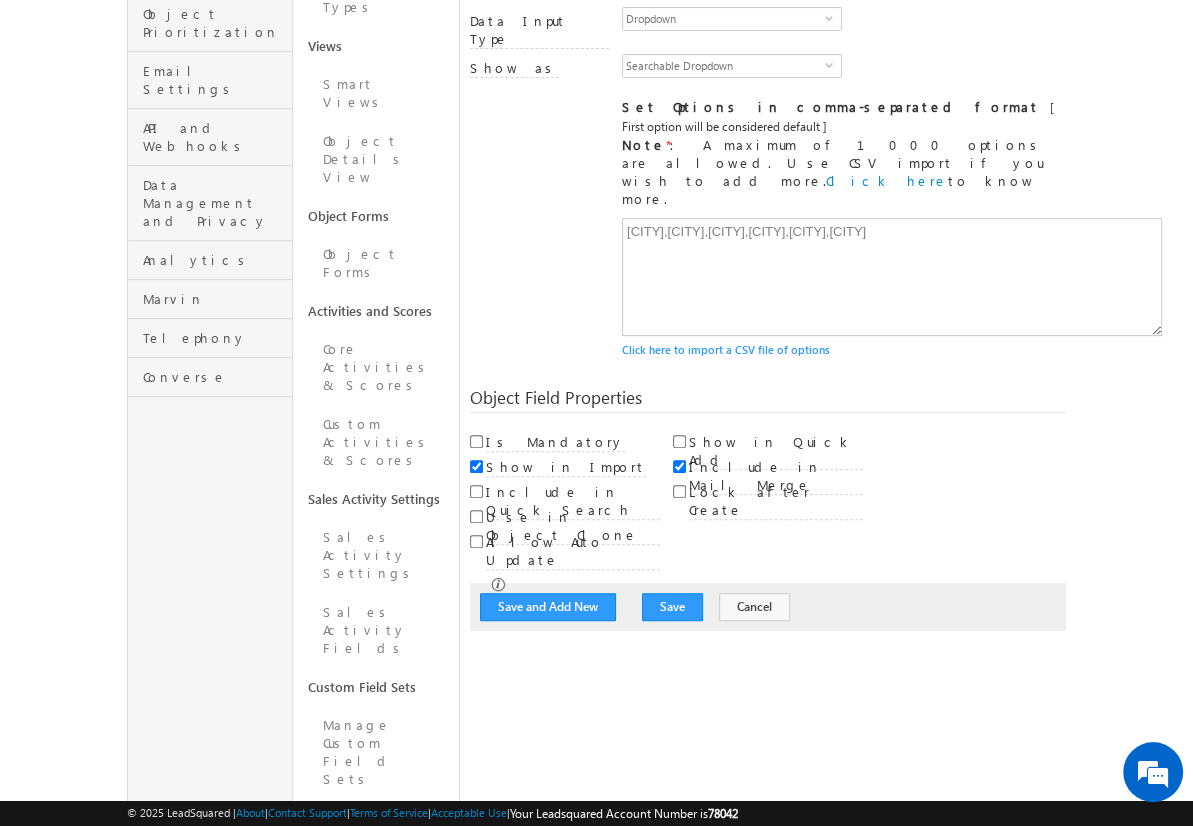 scroll, scrollTop: 149, scrollLeft: 0, axis: vertical 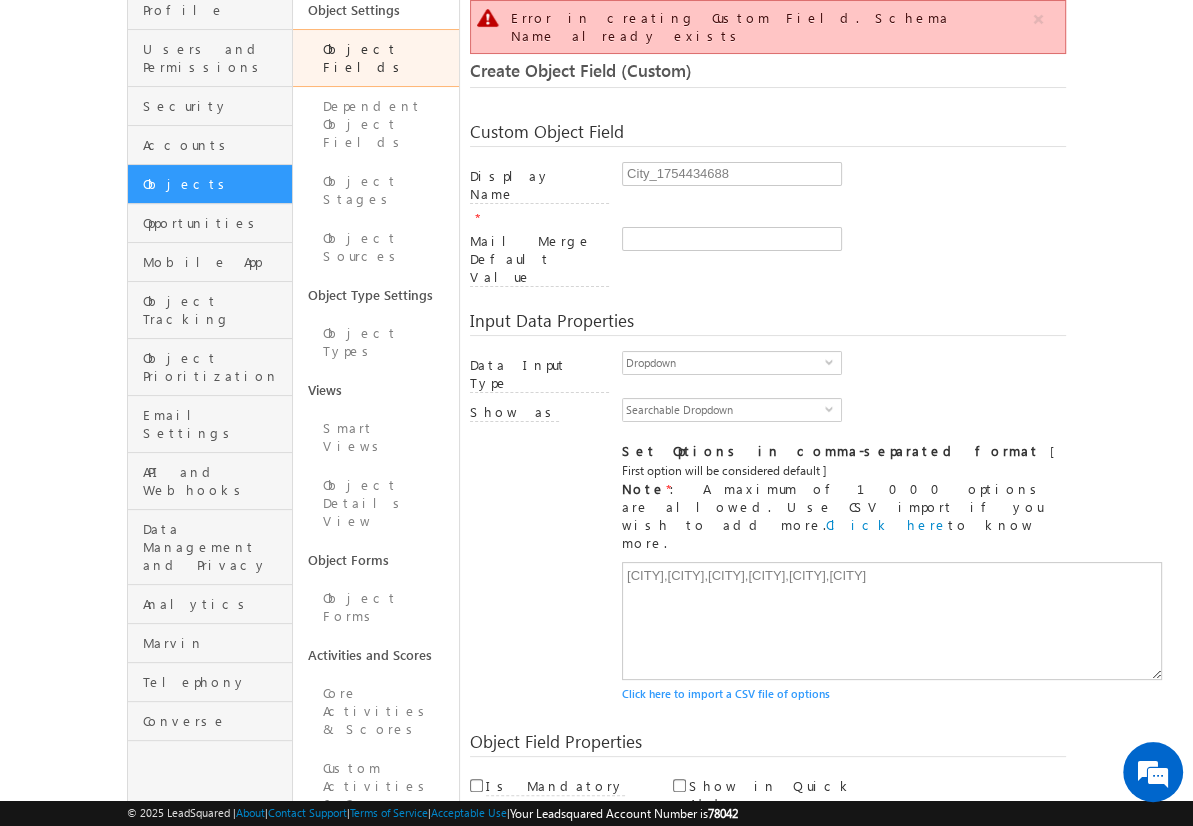 click on "Cancel" at bounding box center (754, 951) 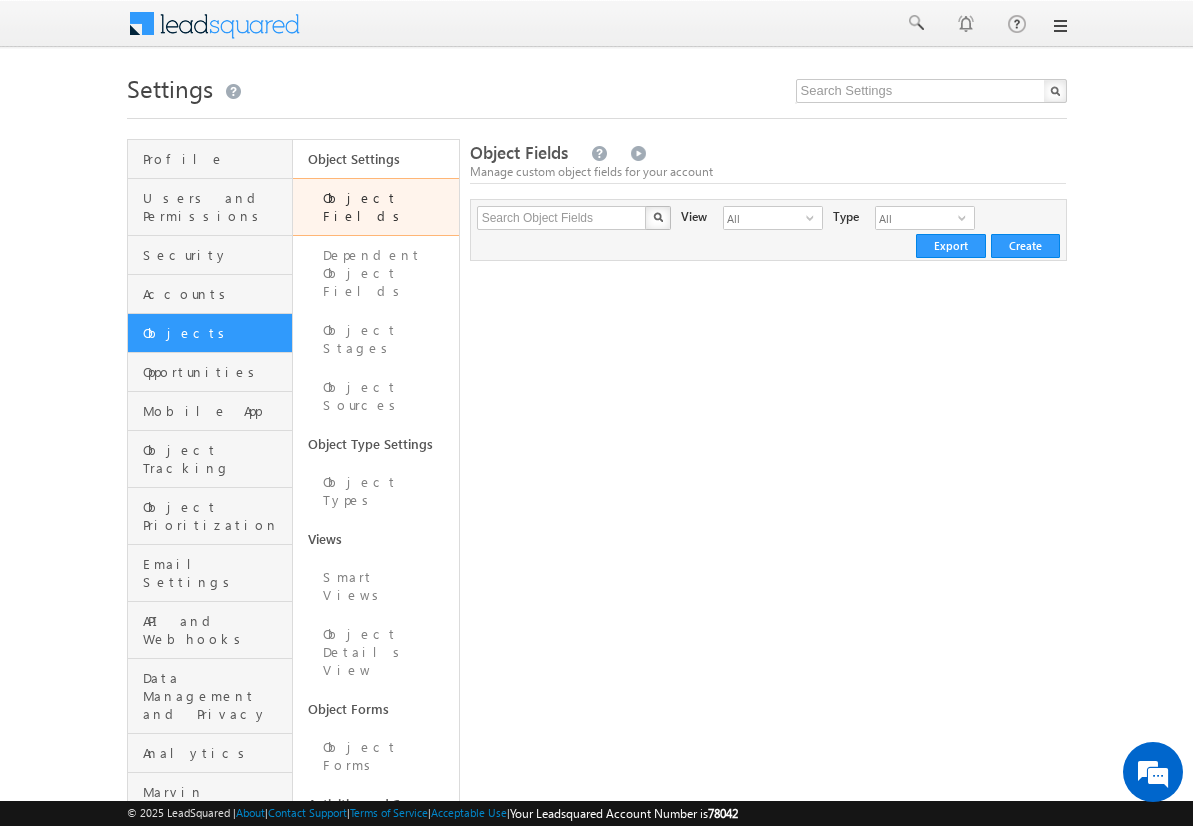 scroll, scrollTop: 0, scrollLeft: 0, axis: both 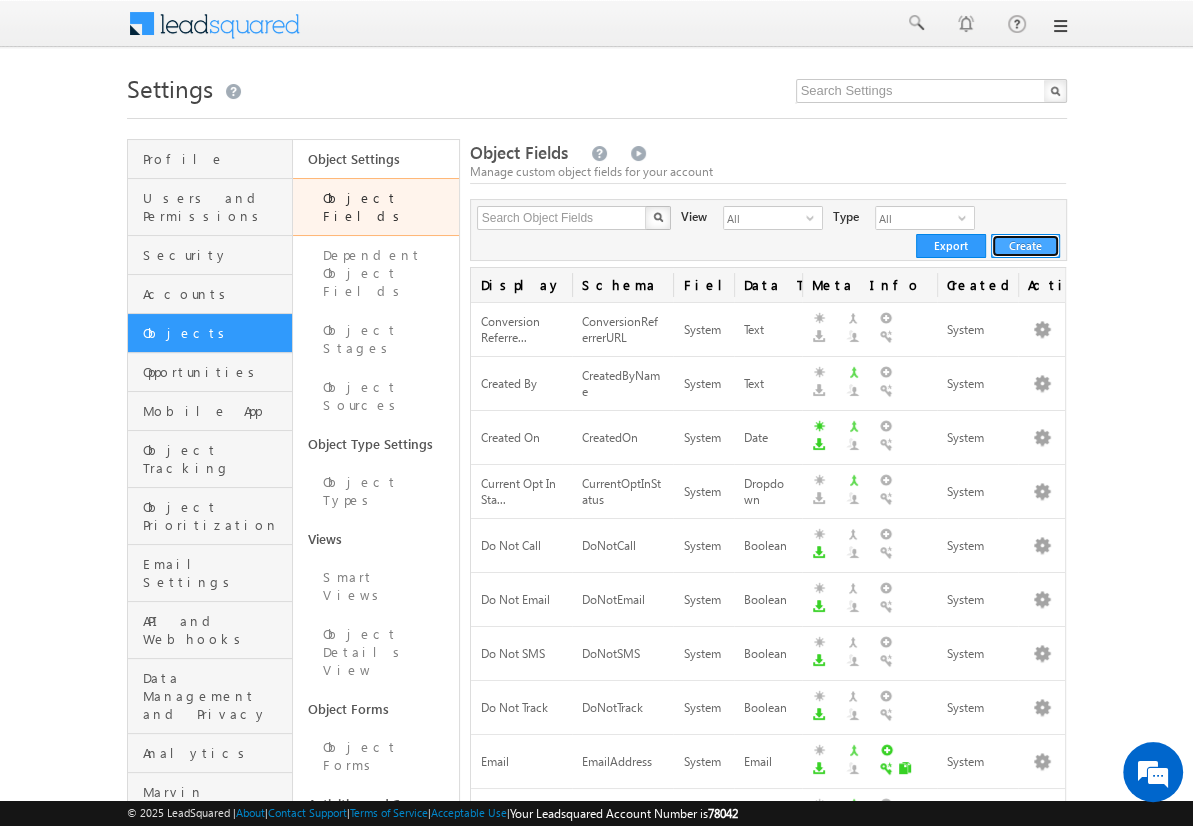 click on "Create" at bounding box center [1025, 246] 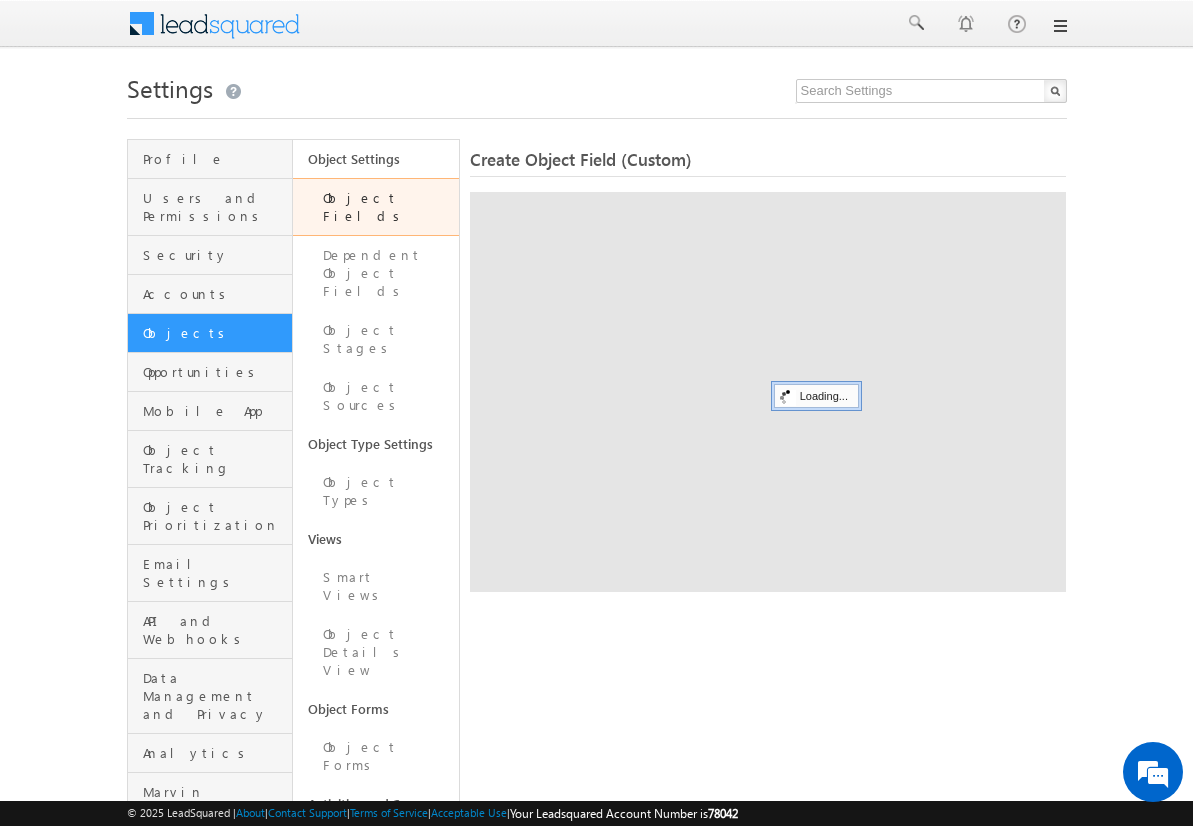 scroll, scrollTop: 0, scrollLeft: 0, axis: both 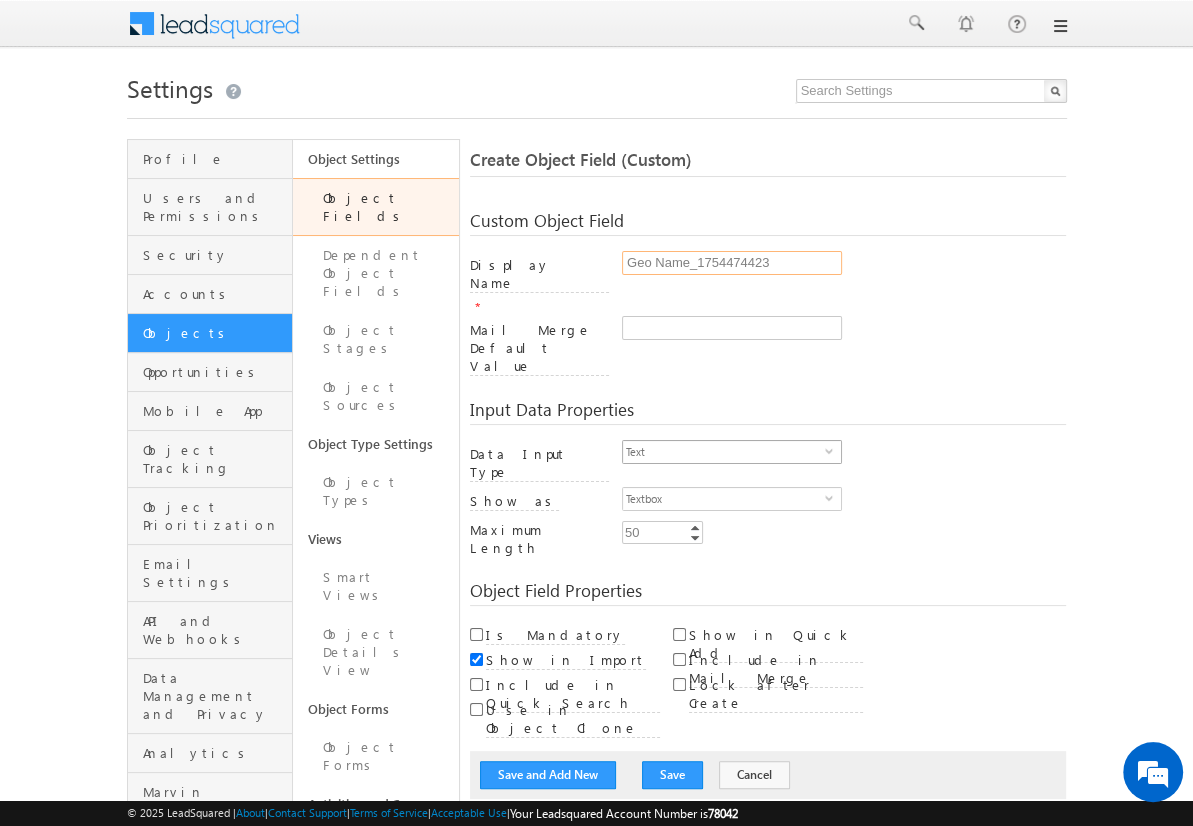 type on "Geo Name_1754474423" 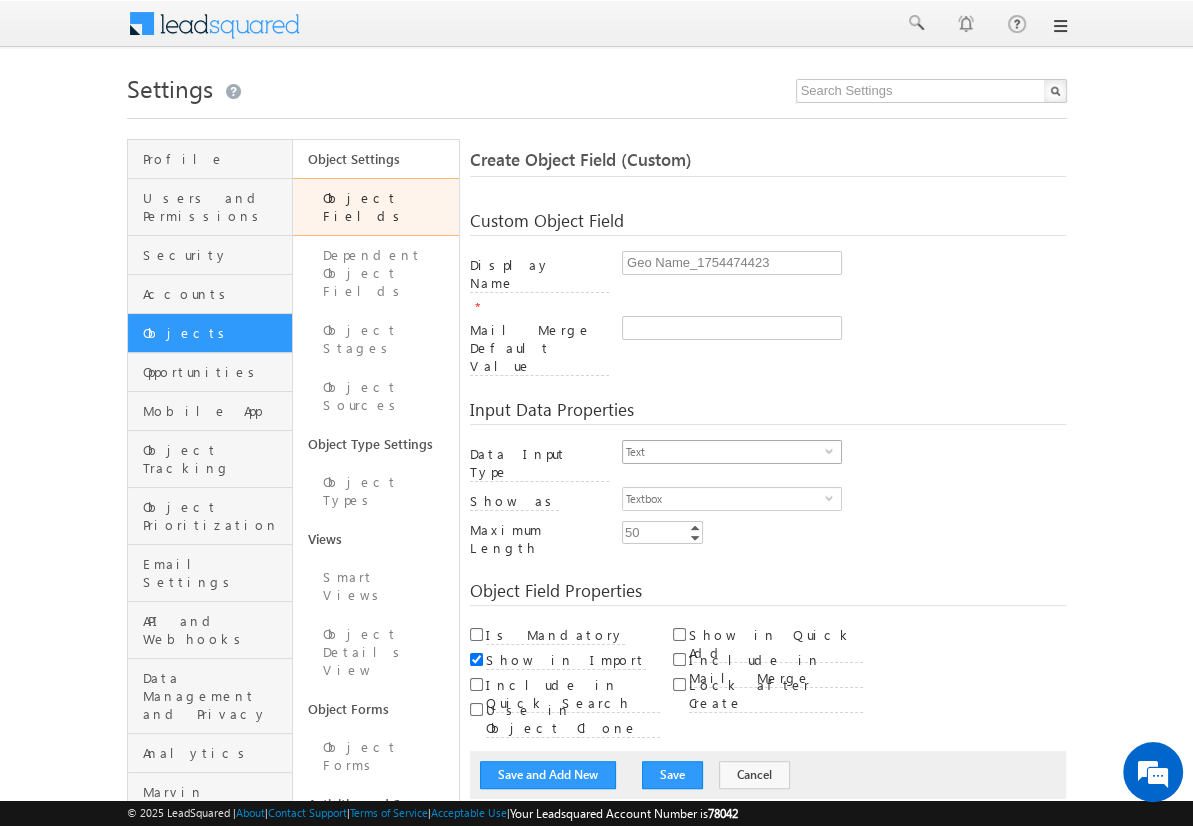 click on "Text" at bounding box center (724, 452) 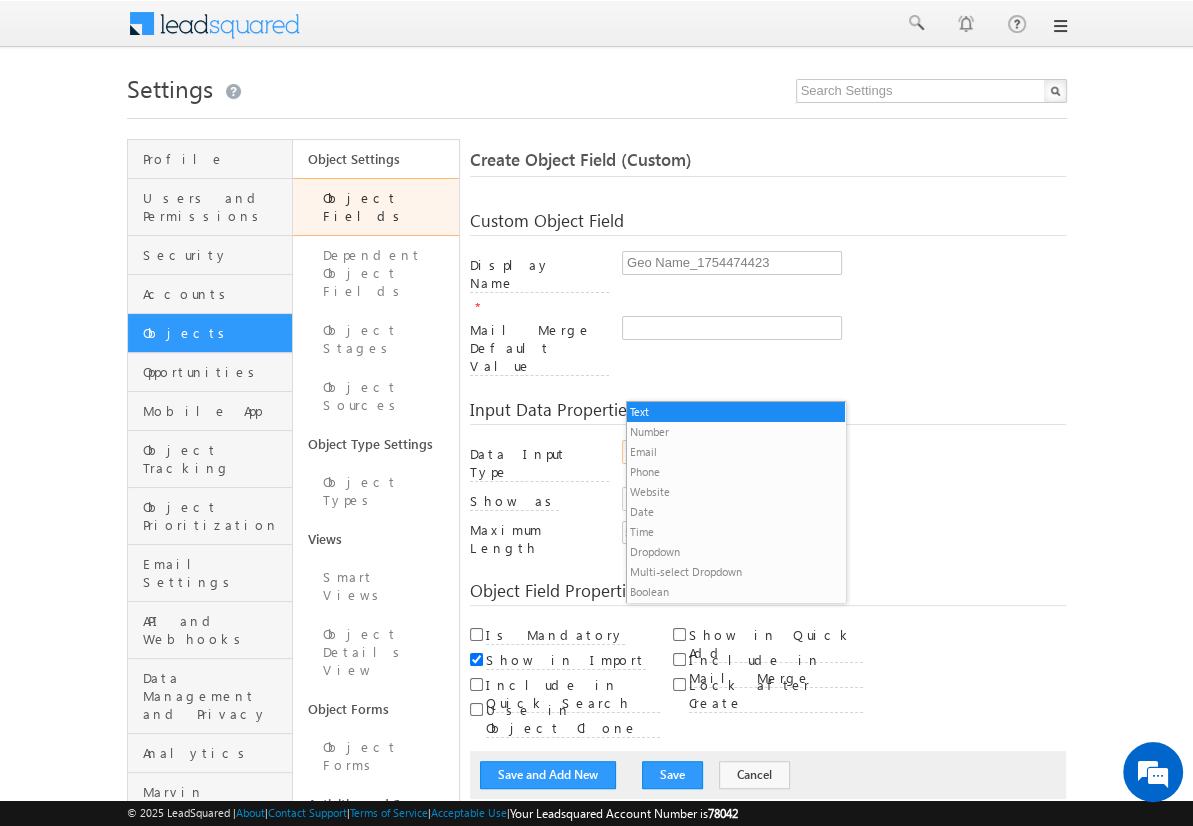 click on "Dropdown" at bounding box center [736, 552] 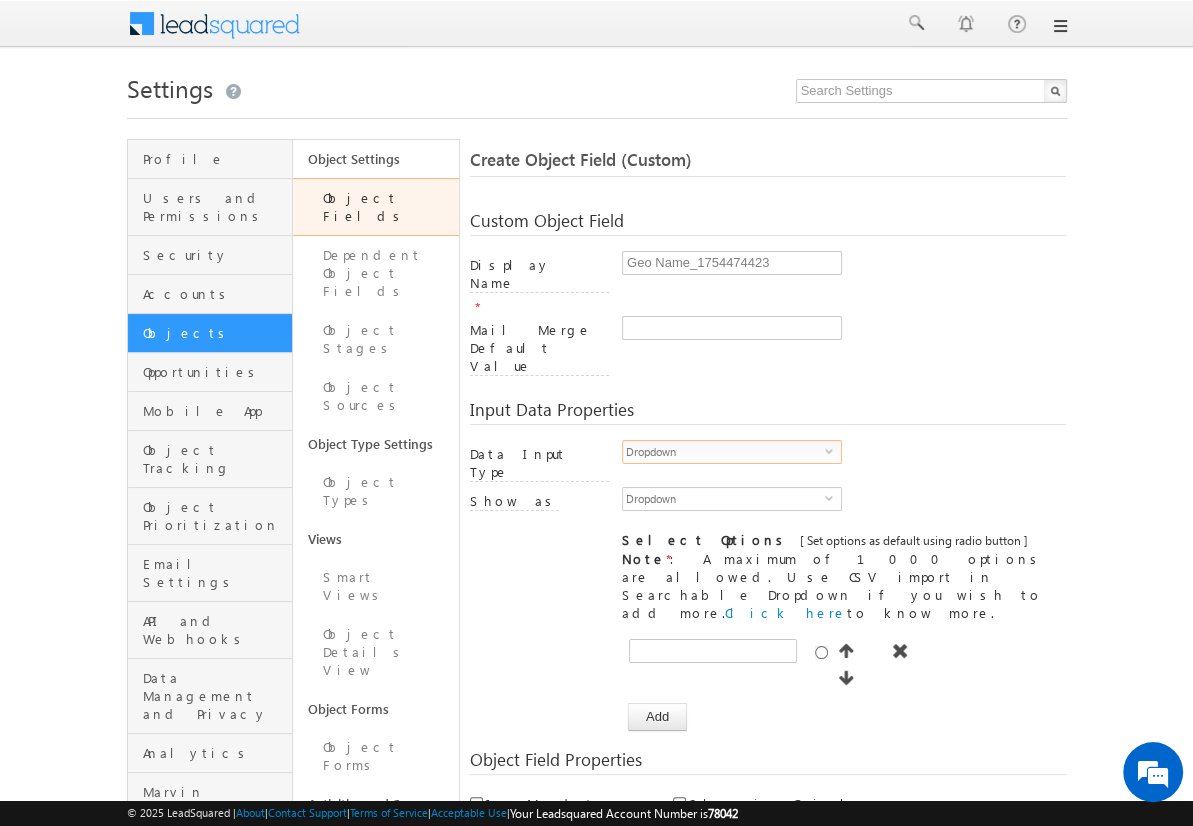 scroll, scrollTop: 0, scrollLeft: 0, axis: both 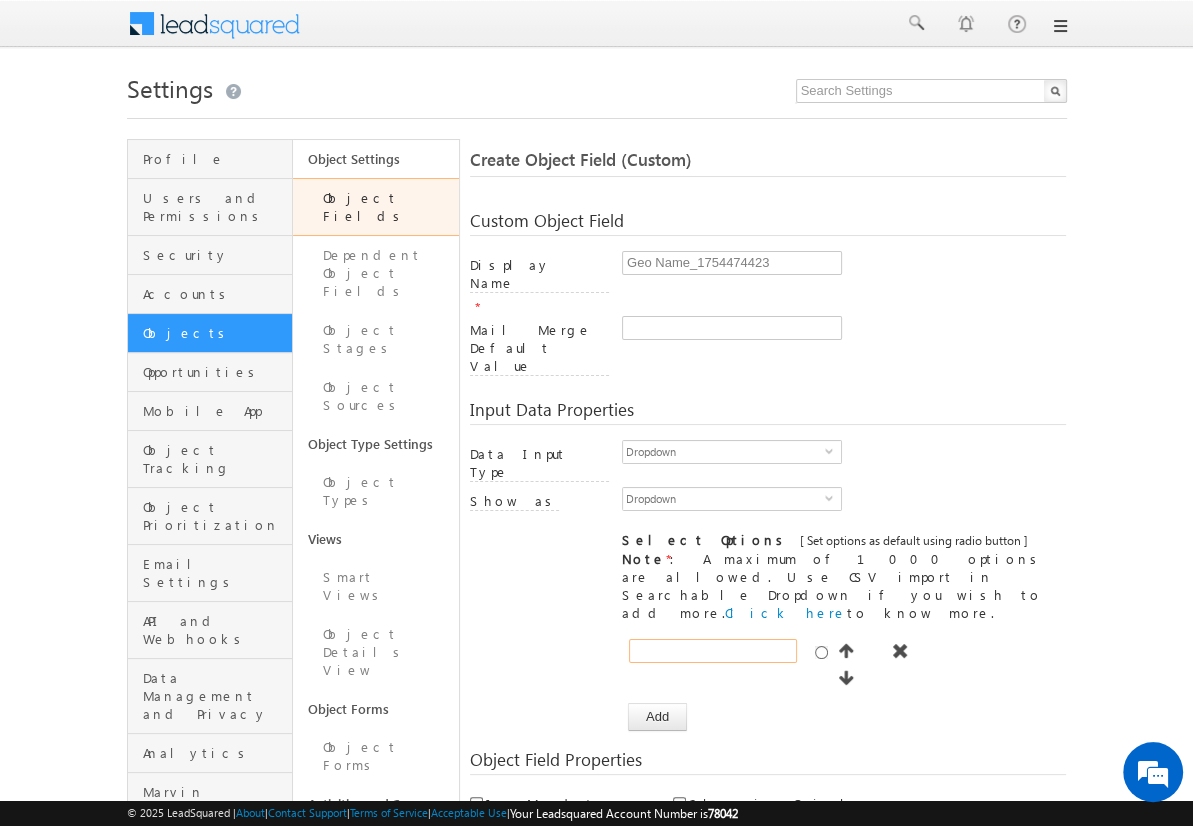 type on "Mumbai" 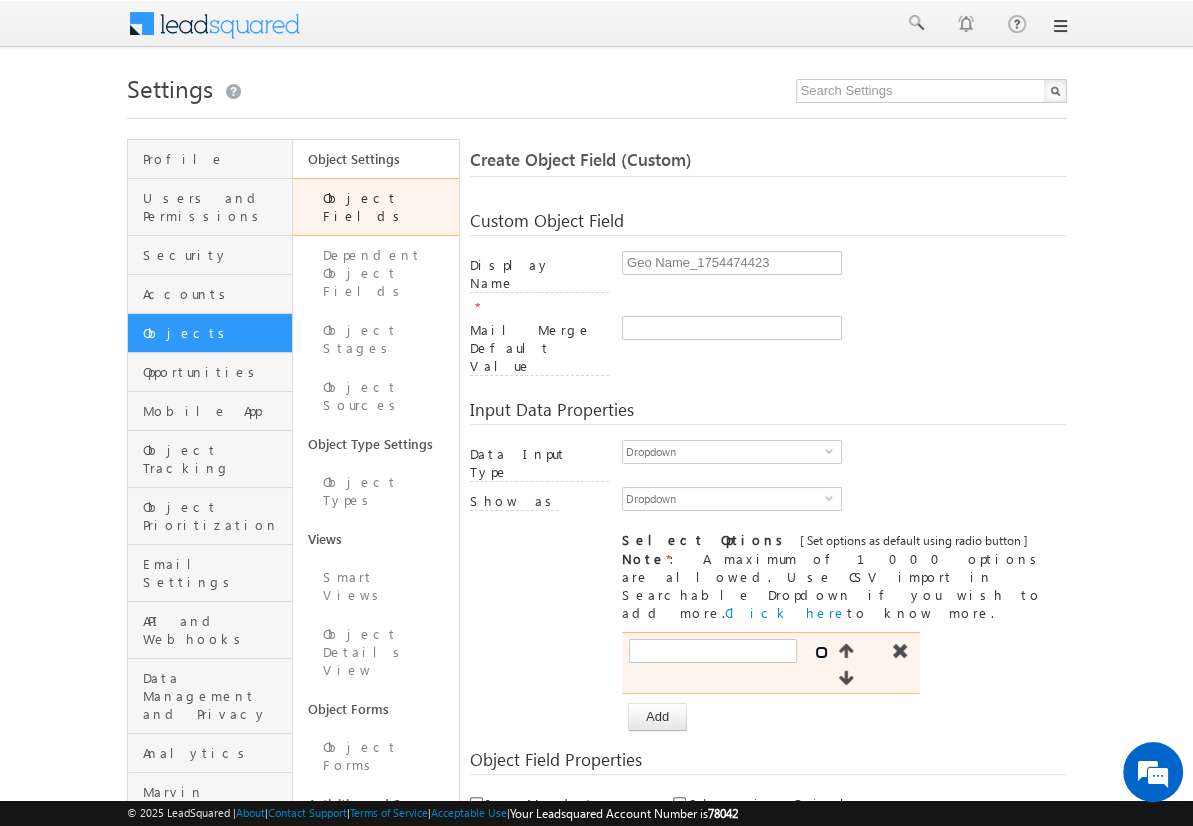 click at bounding box center (821, 652) 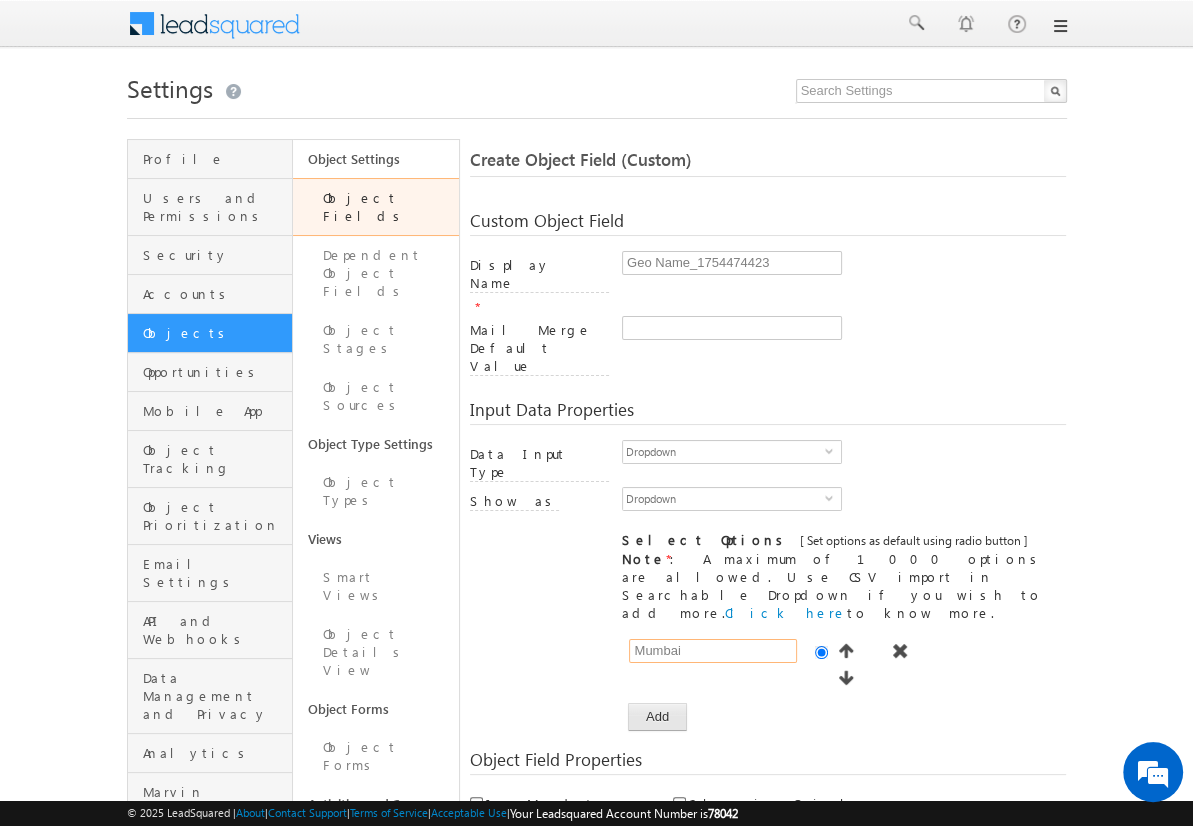type on "Mumbai" 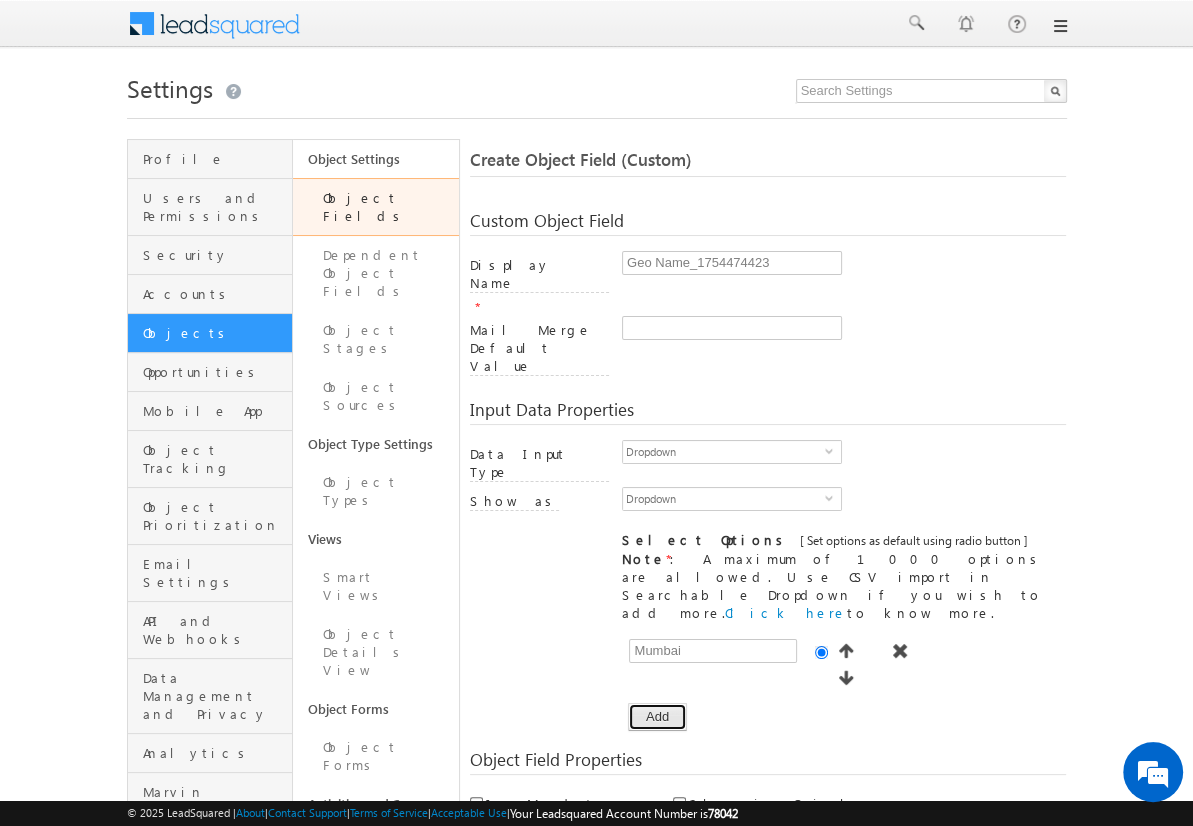click on "Add" at bounding box center (657, 717) 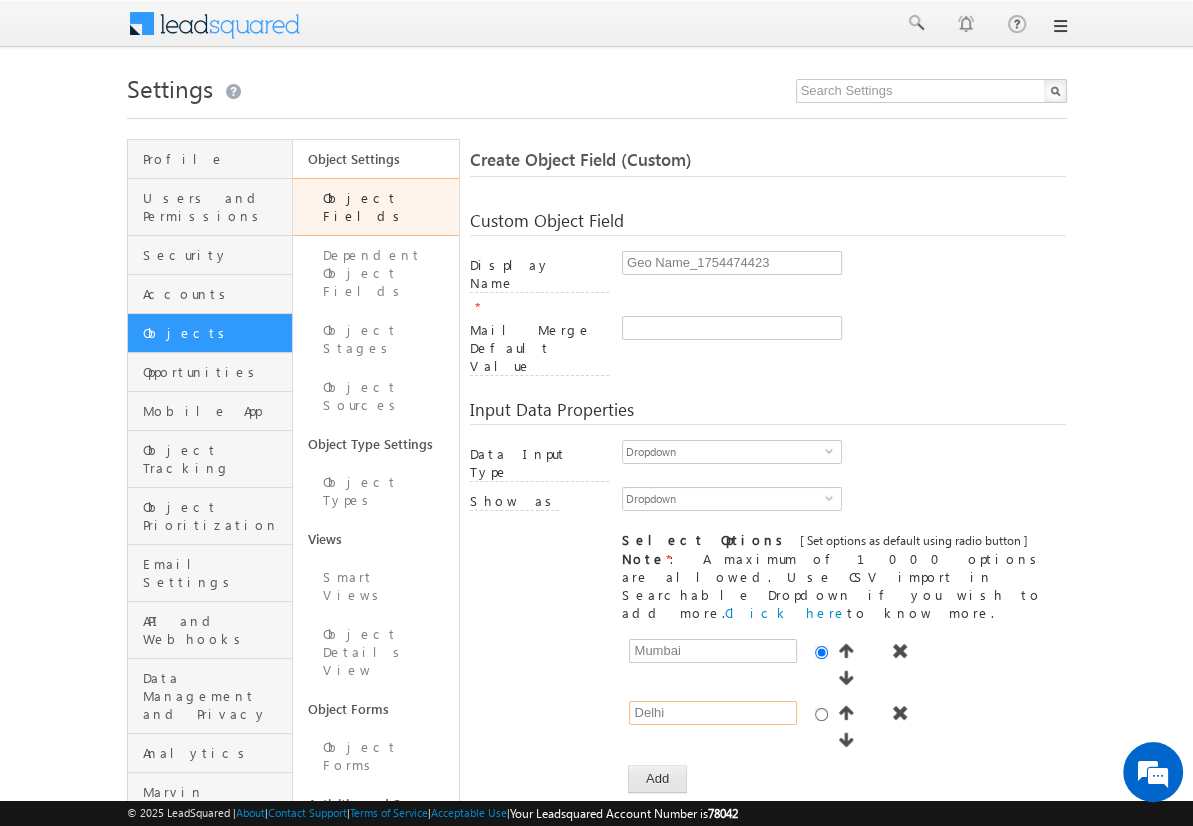 type on "Delhi" 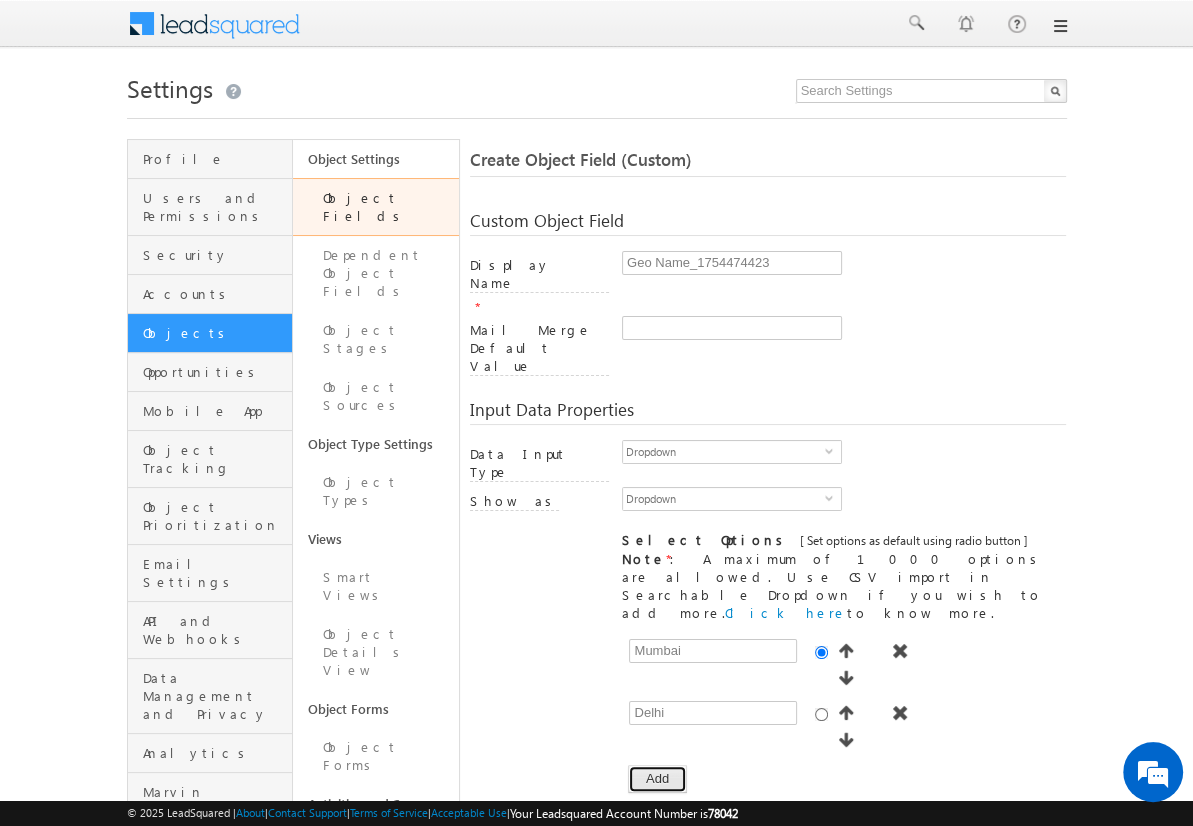 click on "Add" at bounding box center [657, 779] 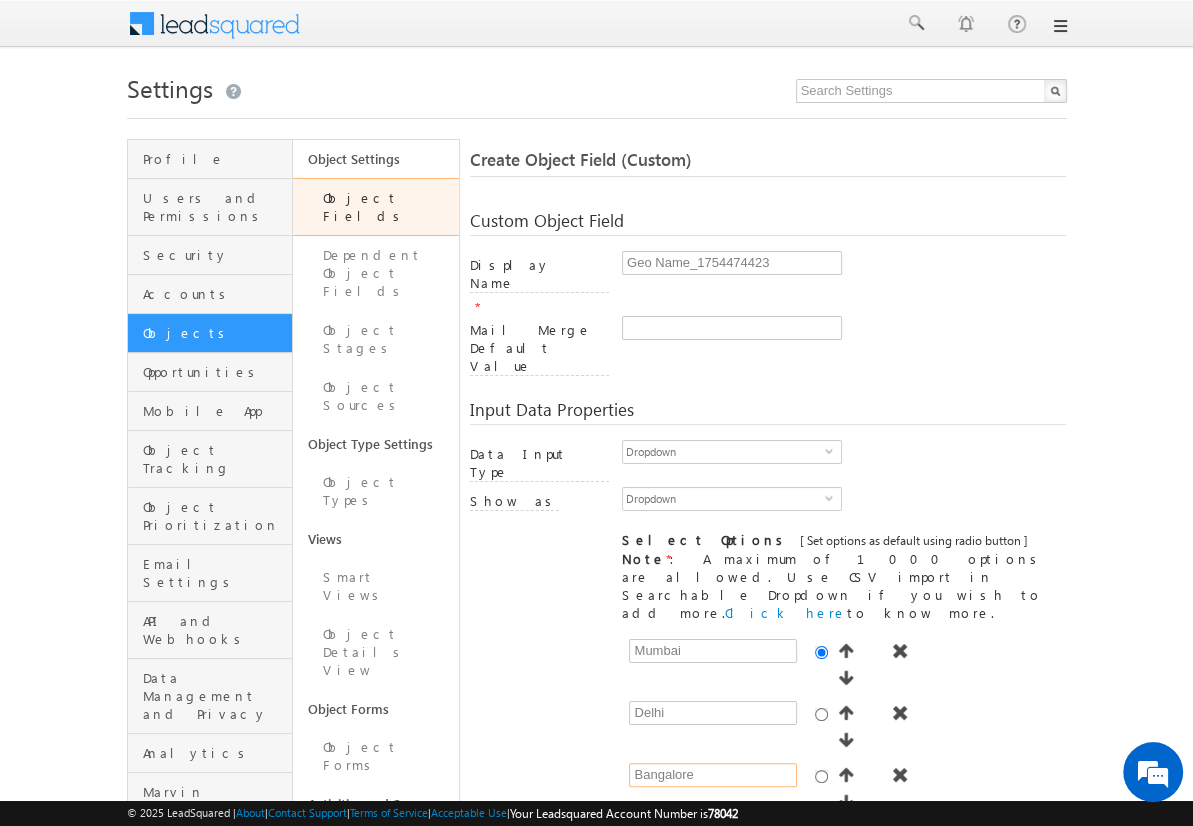 type on "Bangalore" 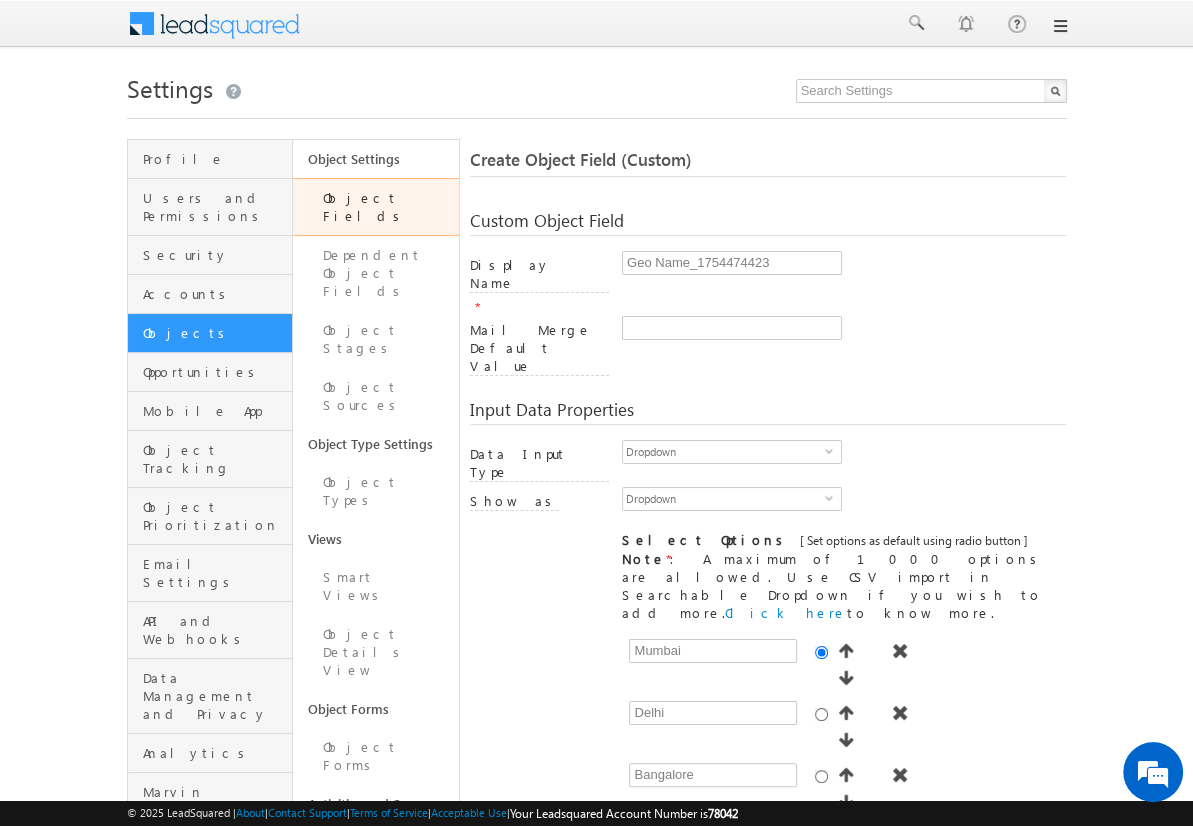 click on "Add" at bounding box center [657, 841] 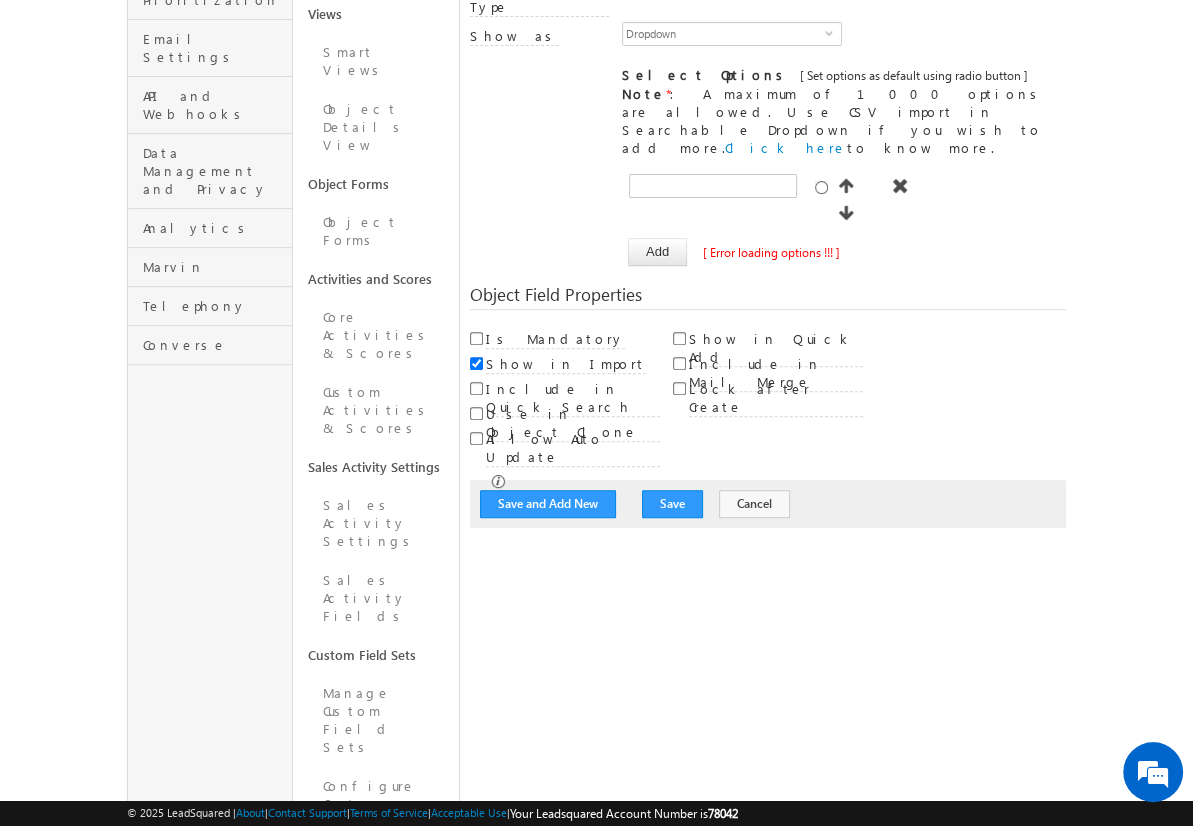 scroll, scrollTop: 149, scrollLeft: 0, axis: vertical 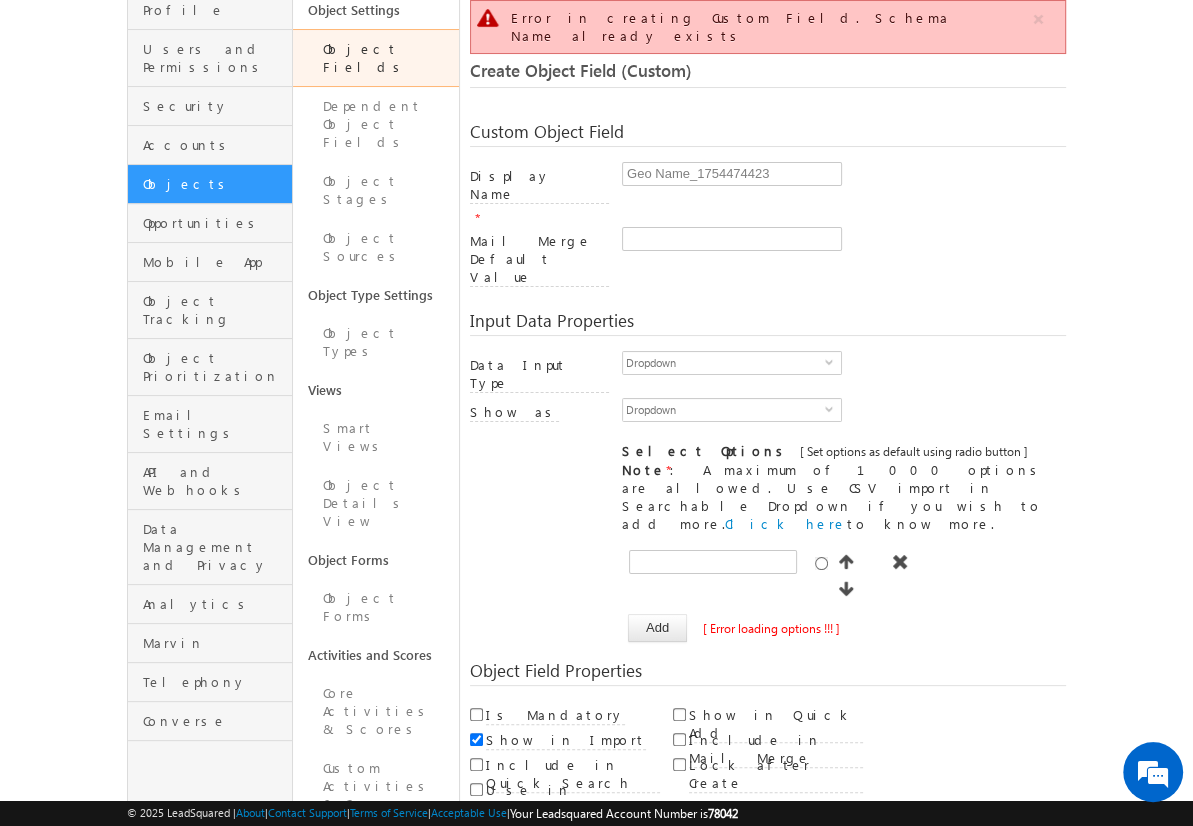 click on "Cancel" at bounding box center [754, 880] 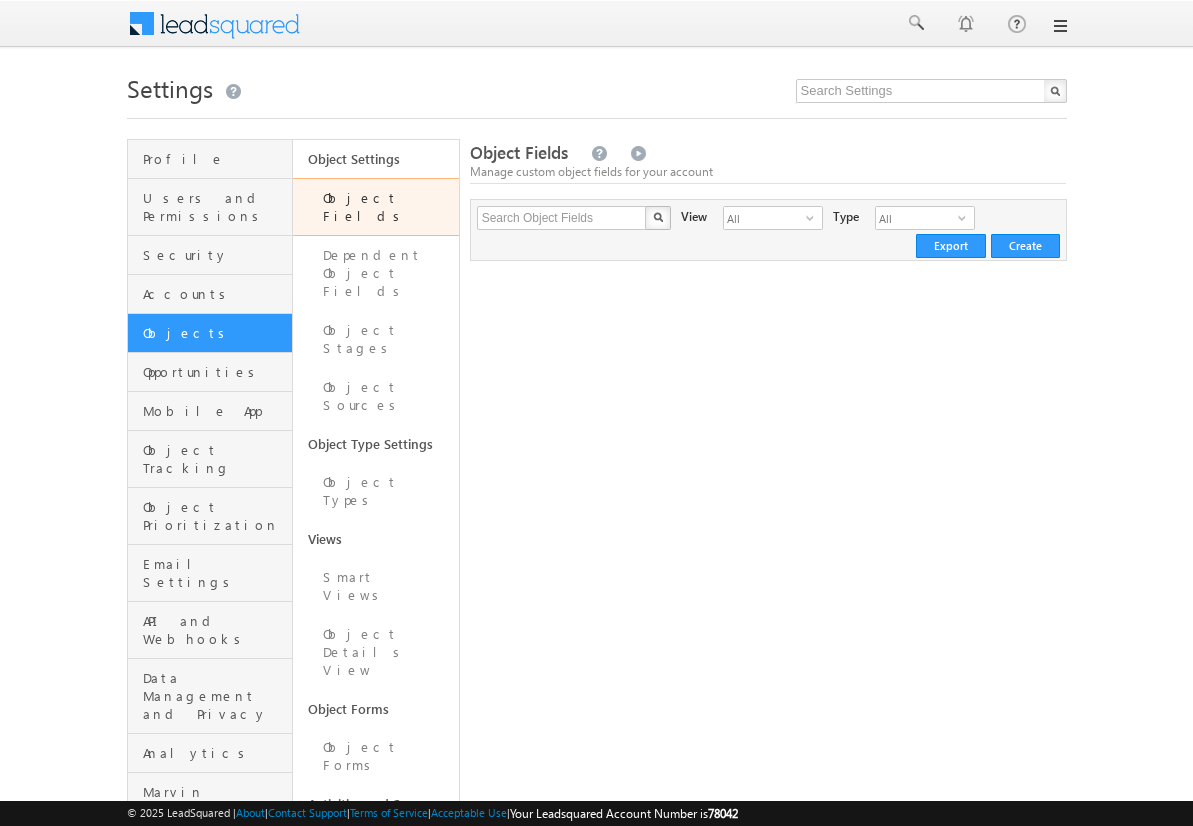 scroll, scrollTop: 0, scrollLeft: 0, axis: both 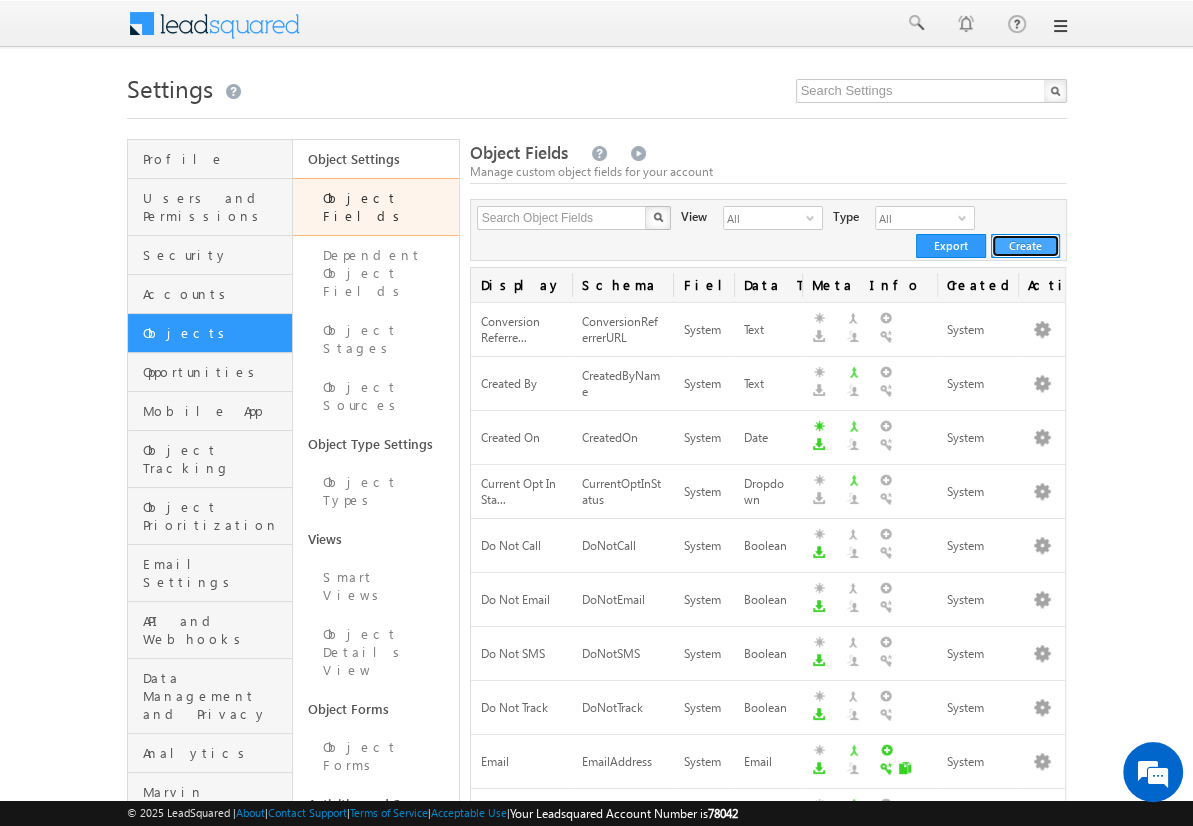click on "Create" at bounding box center (1025, 246) 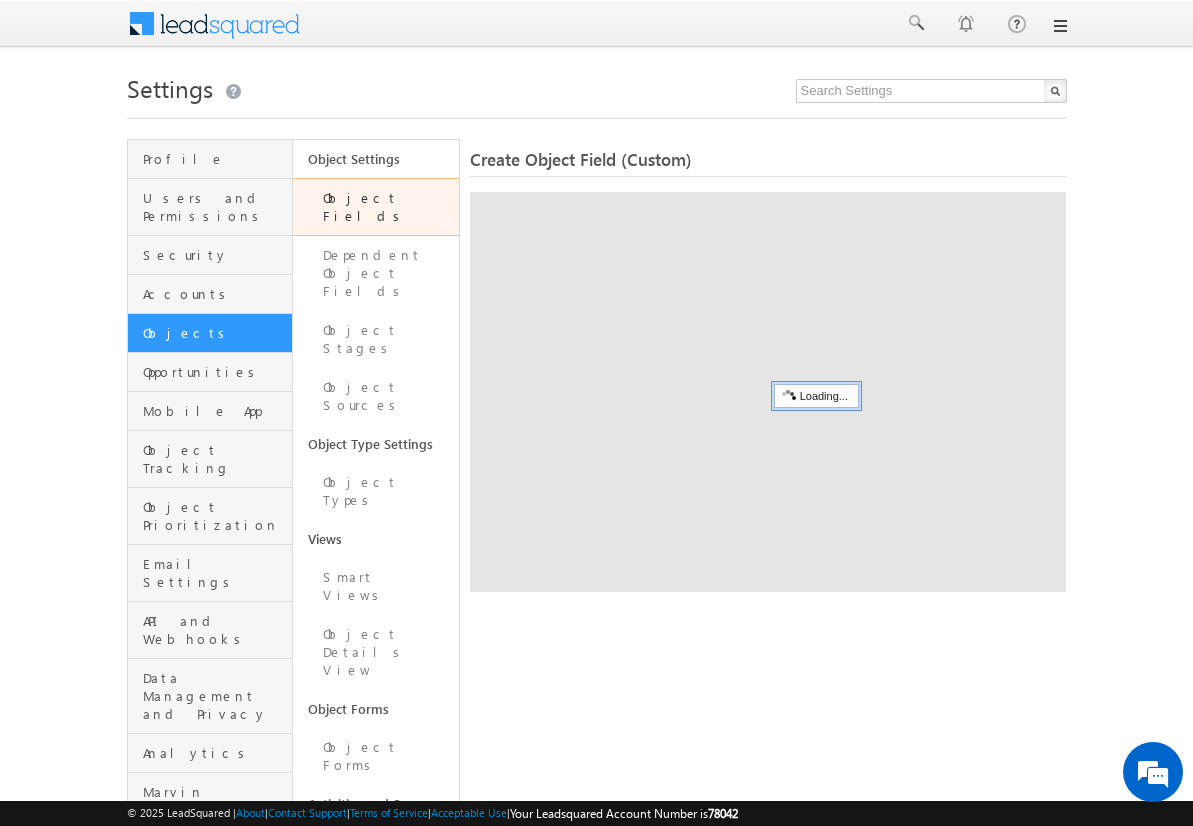 scroll, scrollTop: 0, scrollLeft: 0, axis: both 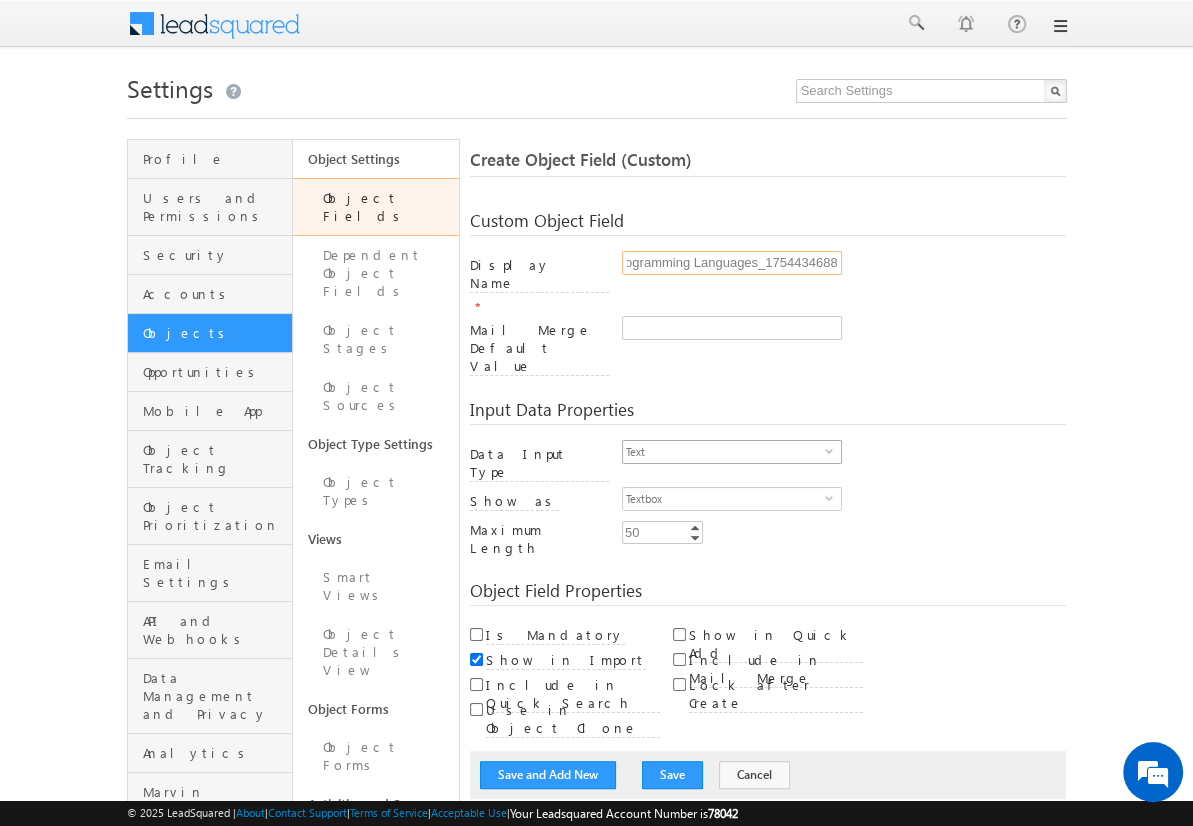 type on "Programming Languages_1754434688" 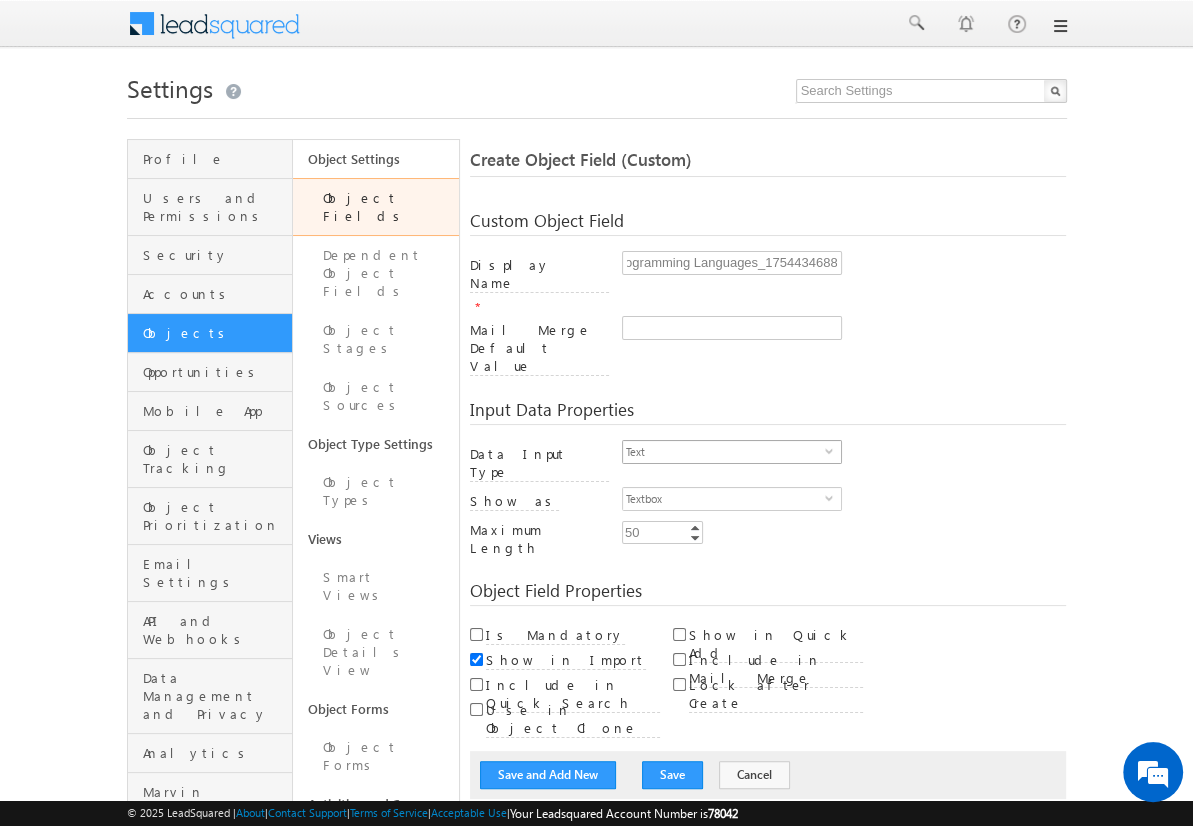 click on "Text" at bounding box center (724, 452) 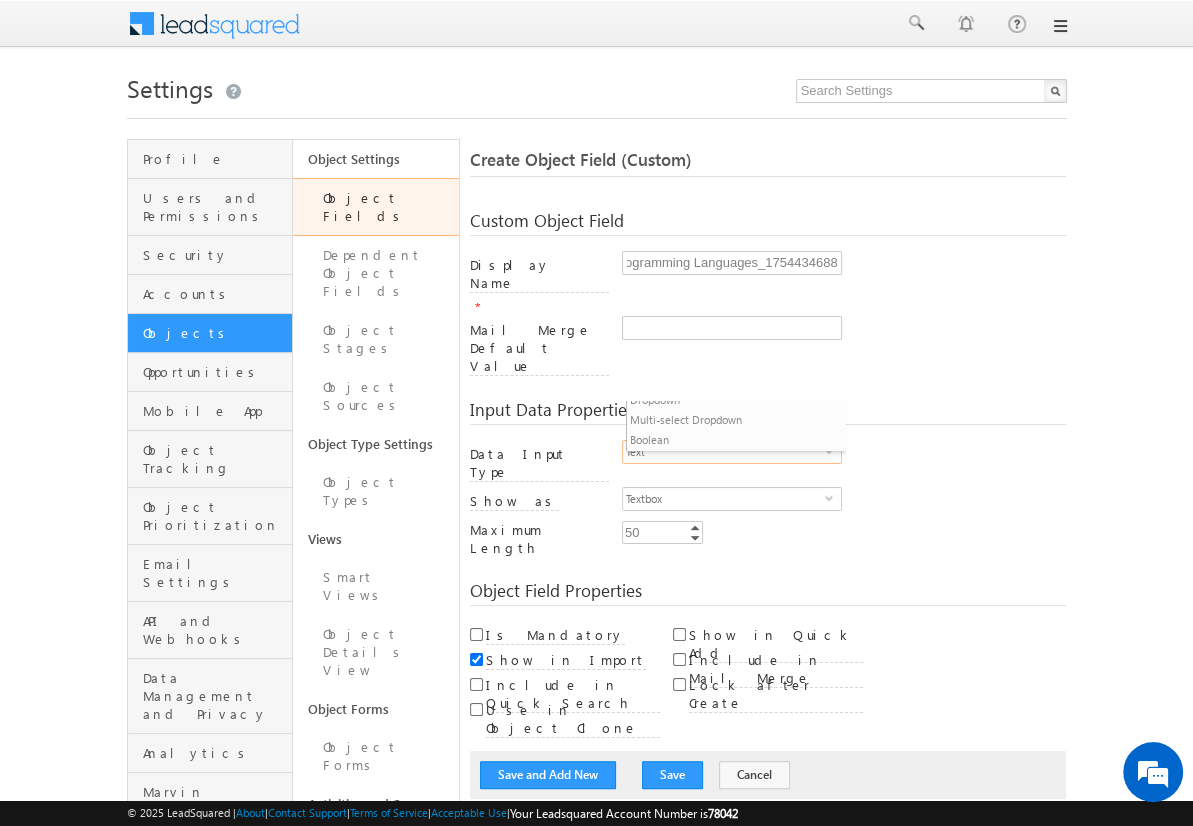 scroll, scrollTop: 0, scrollLeft: 0, axis: both 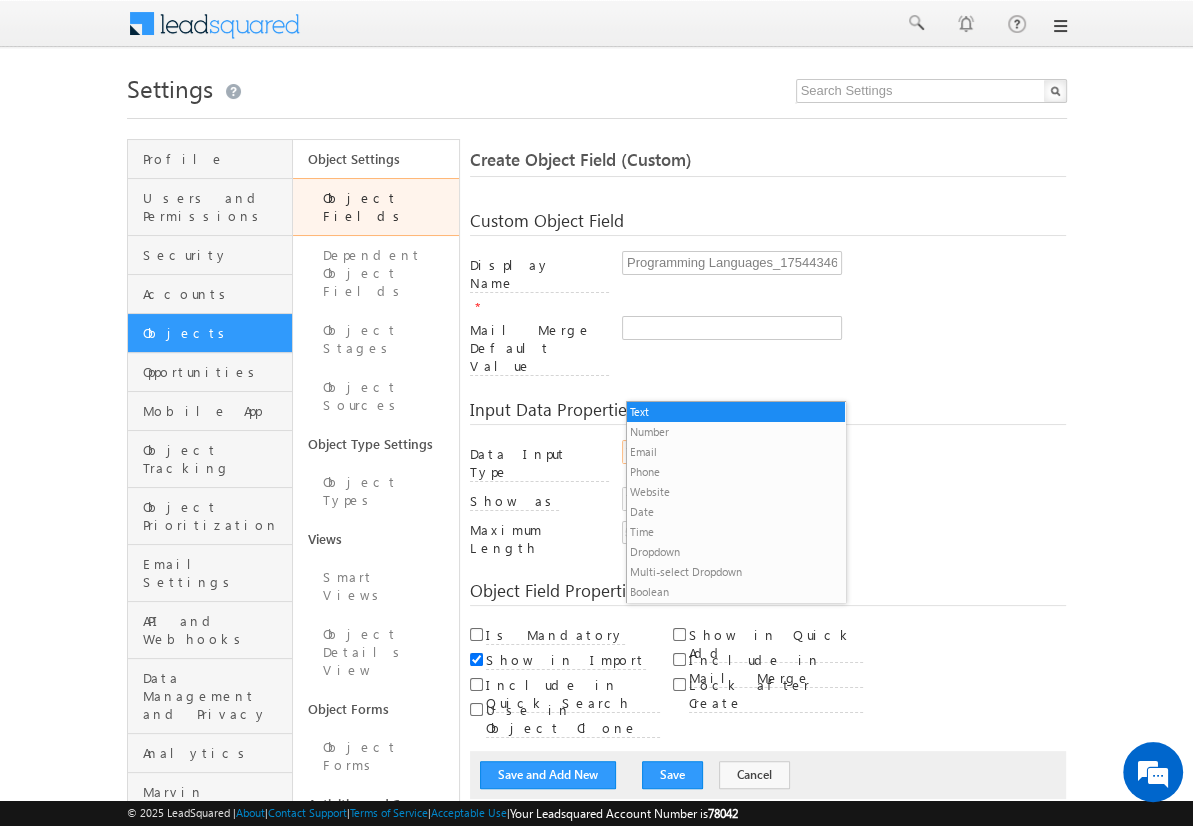 click on "Multi-select Dropdown" at bounding box center [736, 572] 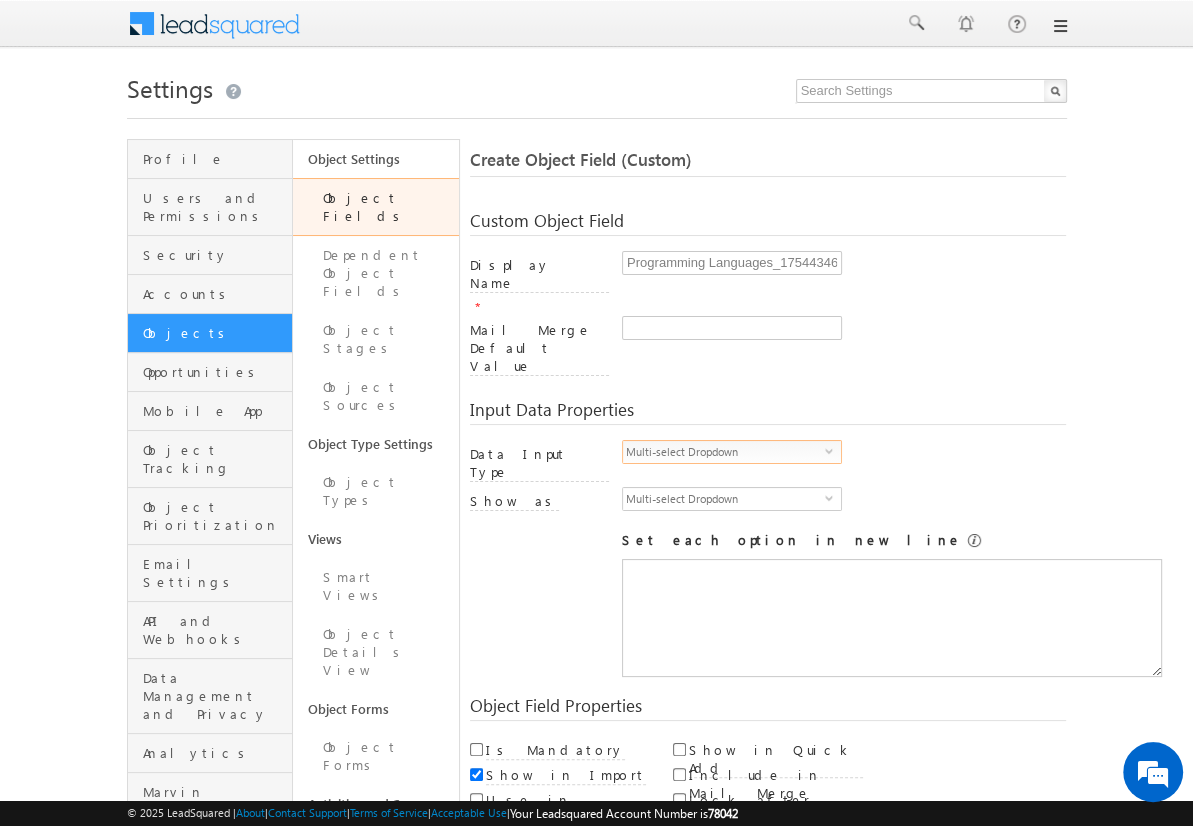 scroll, scrollTop: 0, scrollLeft: 0, axis: both 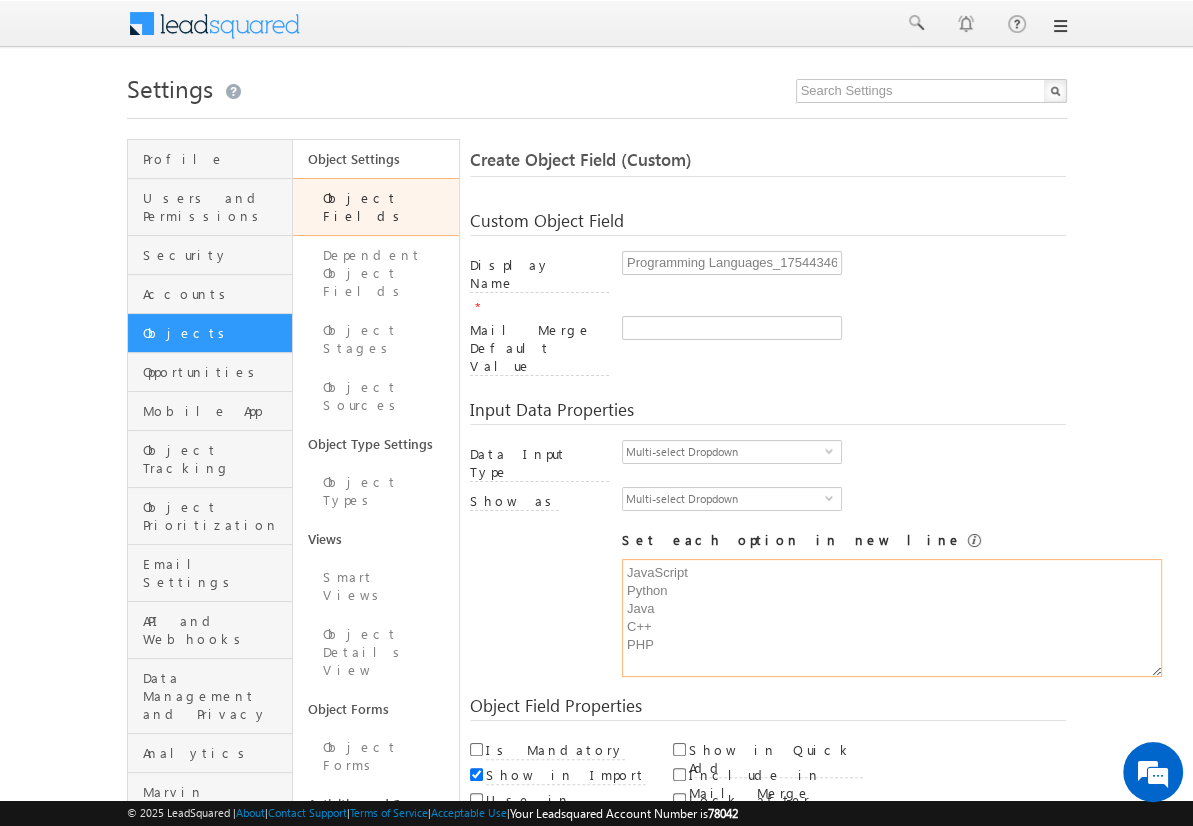 type on "JavaScript
Python
Java
C++
PHP" 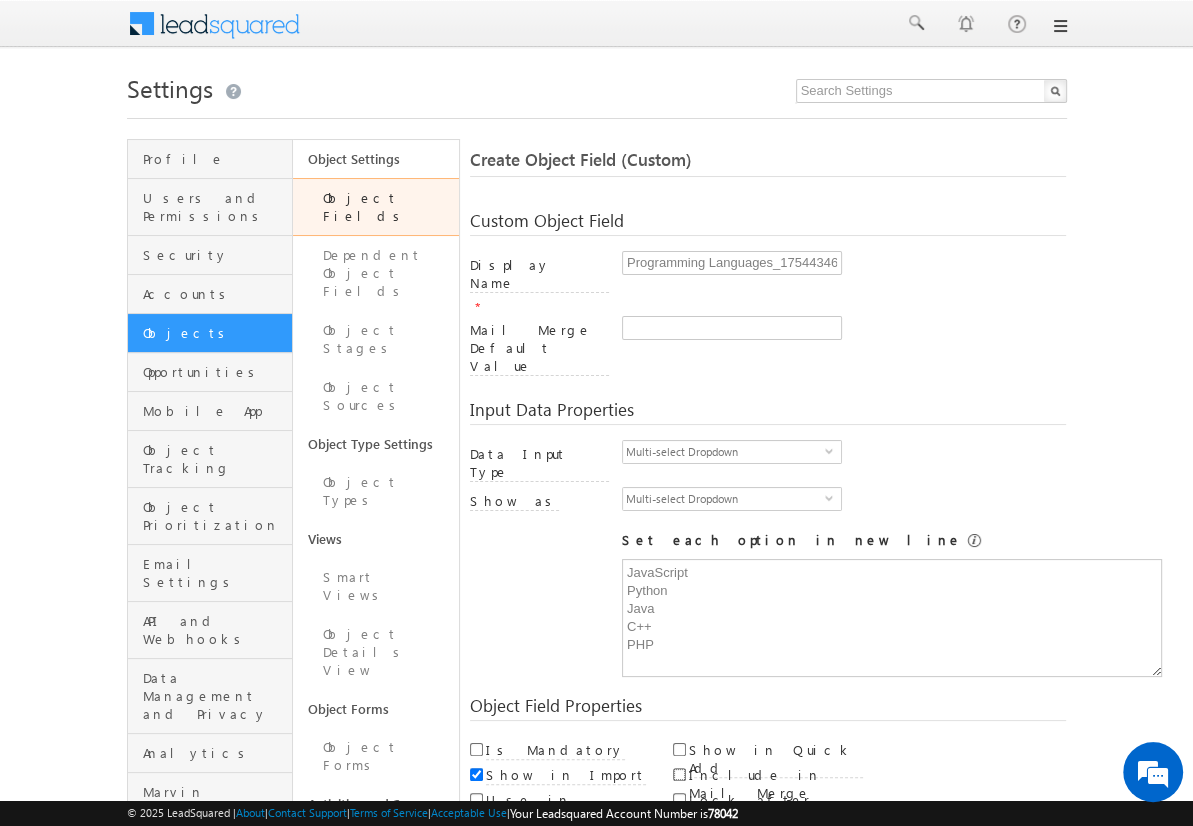 click on "Include in Mail Merge" at bounding box center [679, 774] 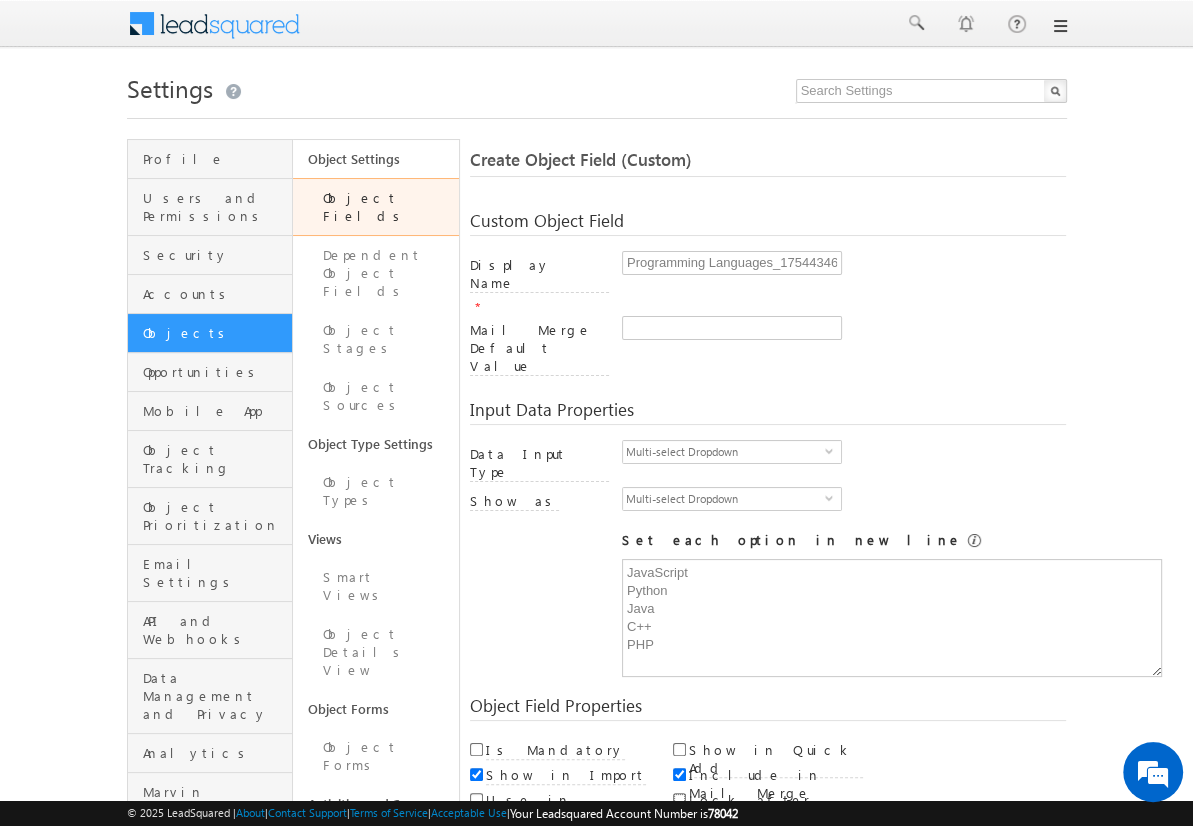 click on "Lock after Create" at bounding box center [679, 799] 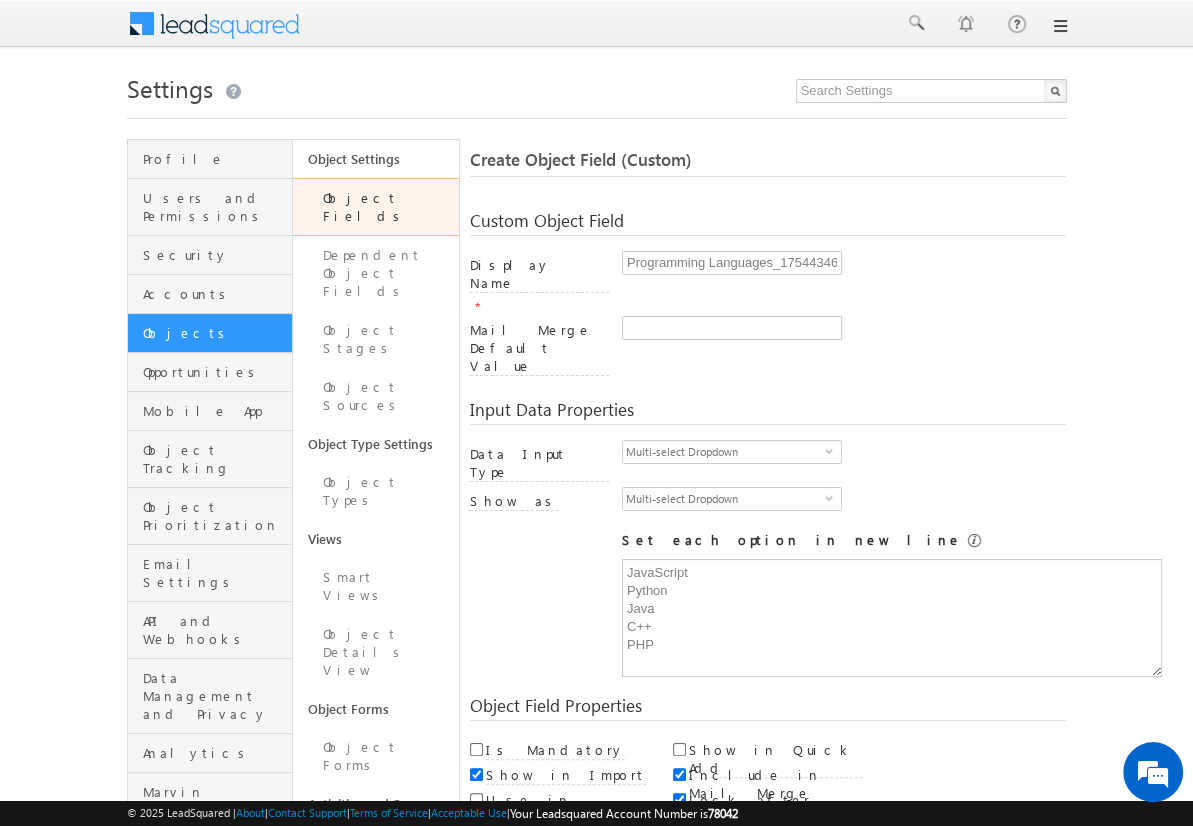 click on "Save and Add New" at bounding box center [548, 865] 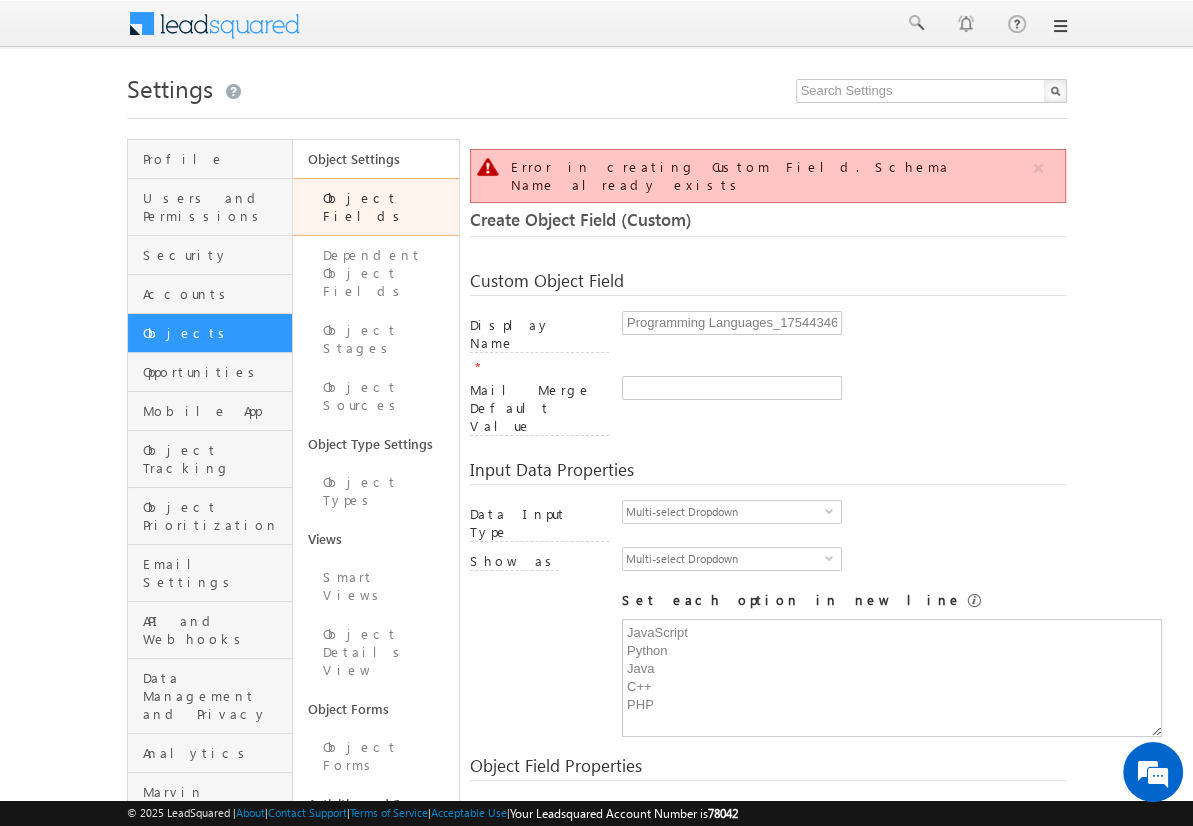scroll, scrollTop: 149, scrollLeft: 0, axis: vertical 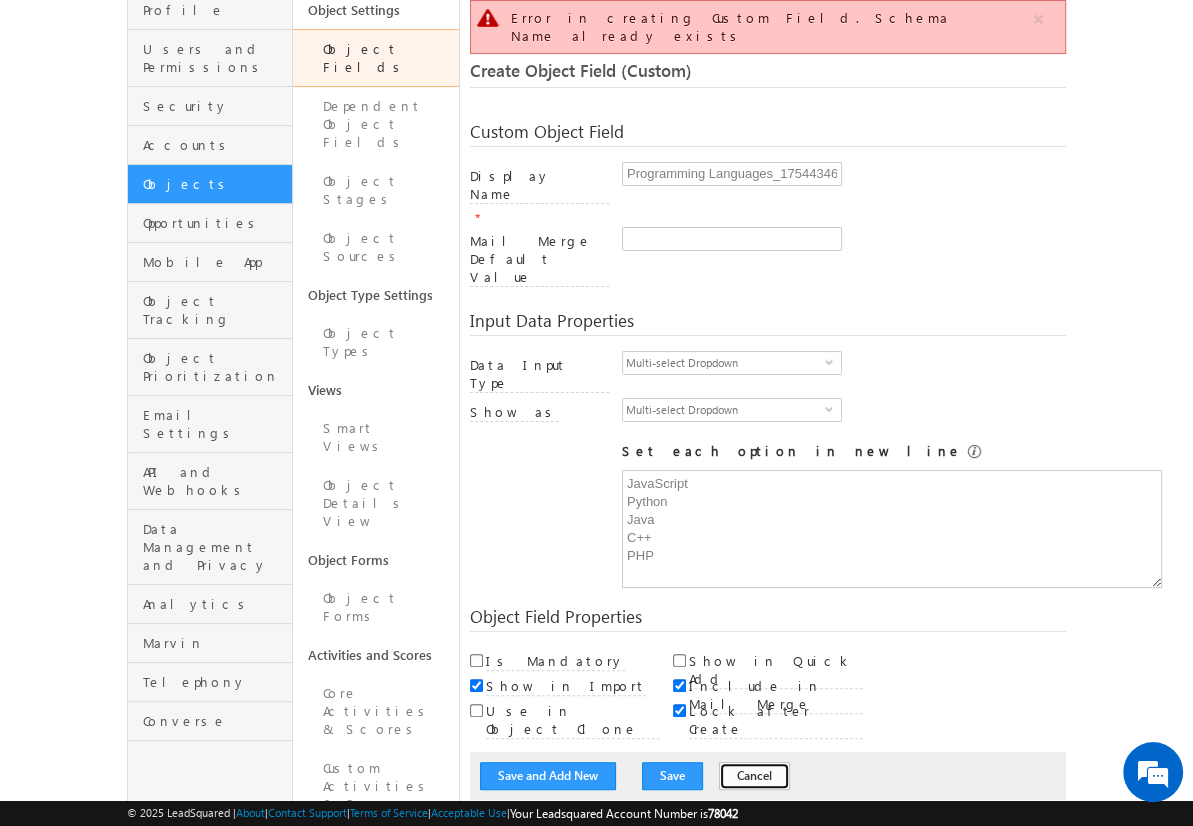 click on "Cancel" at bounding box center (754, 776) 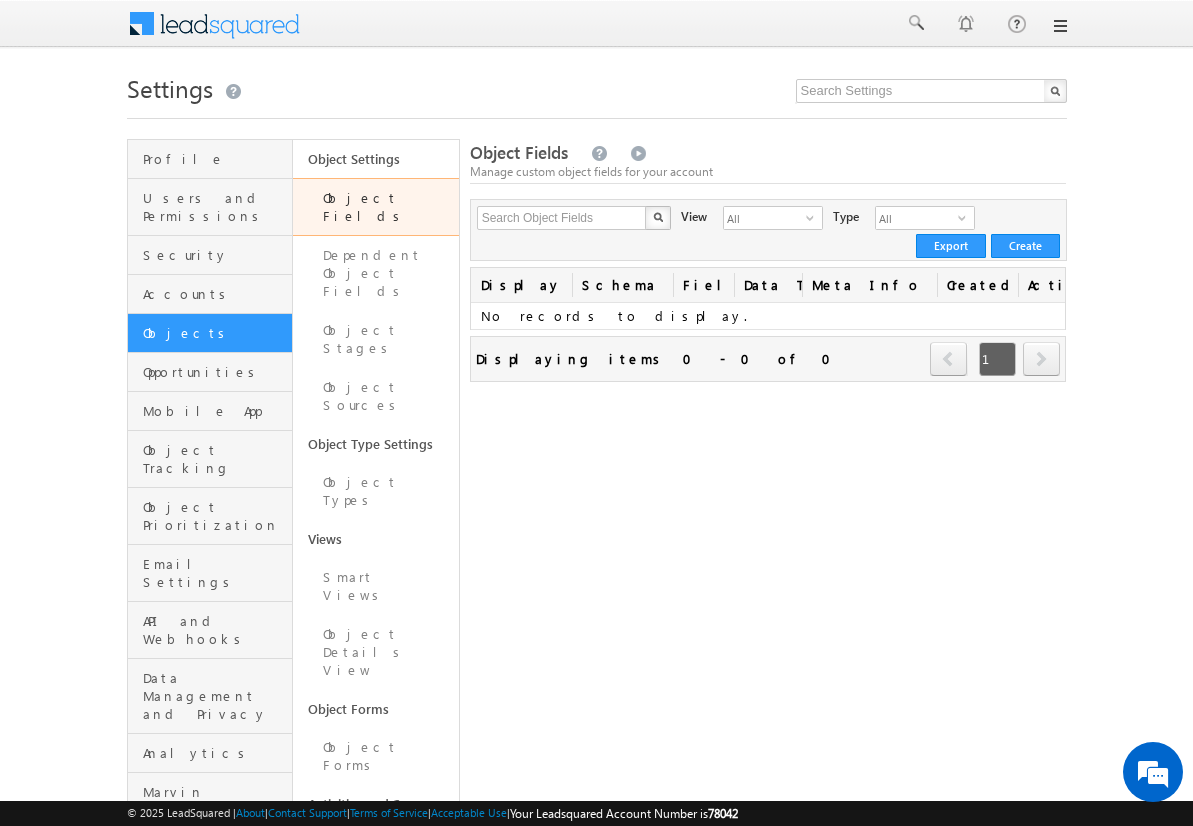 scroll, scrollTop: 0, scrollLeft: 0, axis: both 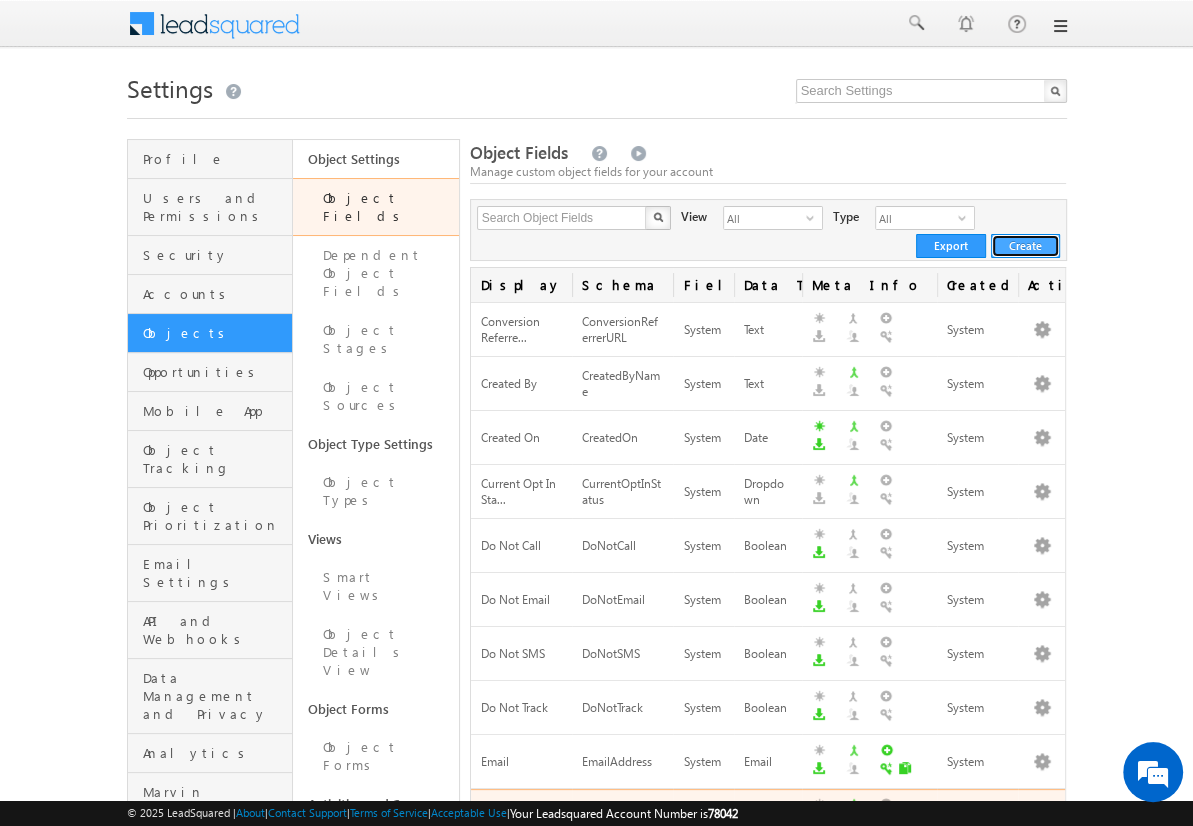 click on "Create" at bounding box center [1025, 246] 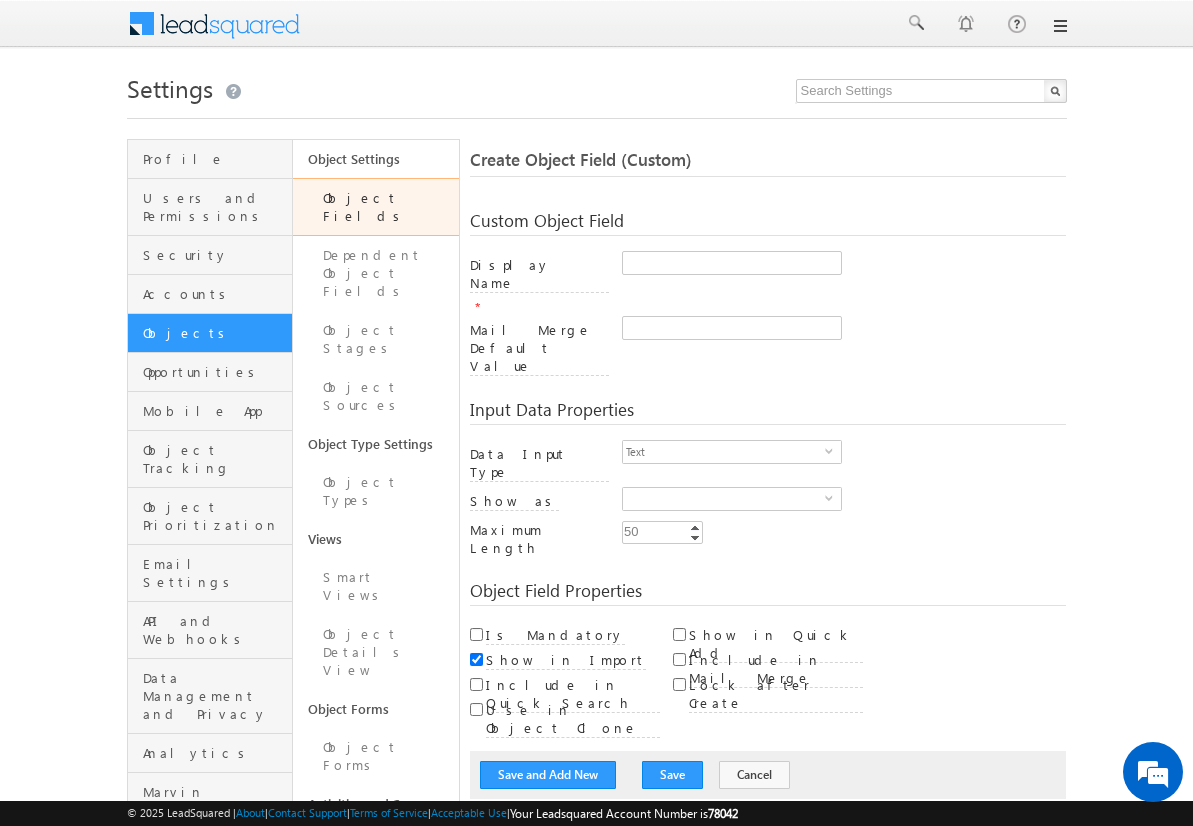 scroll, scrollTop: 0, scrollLeft: 0, axis: both 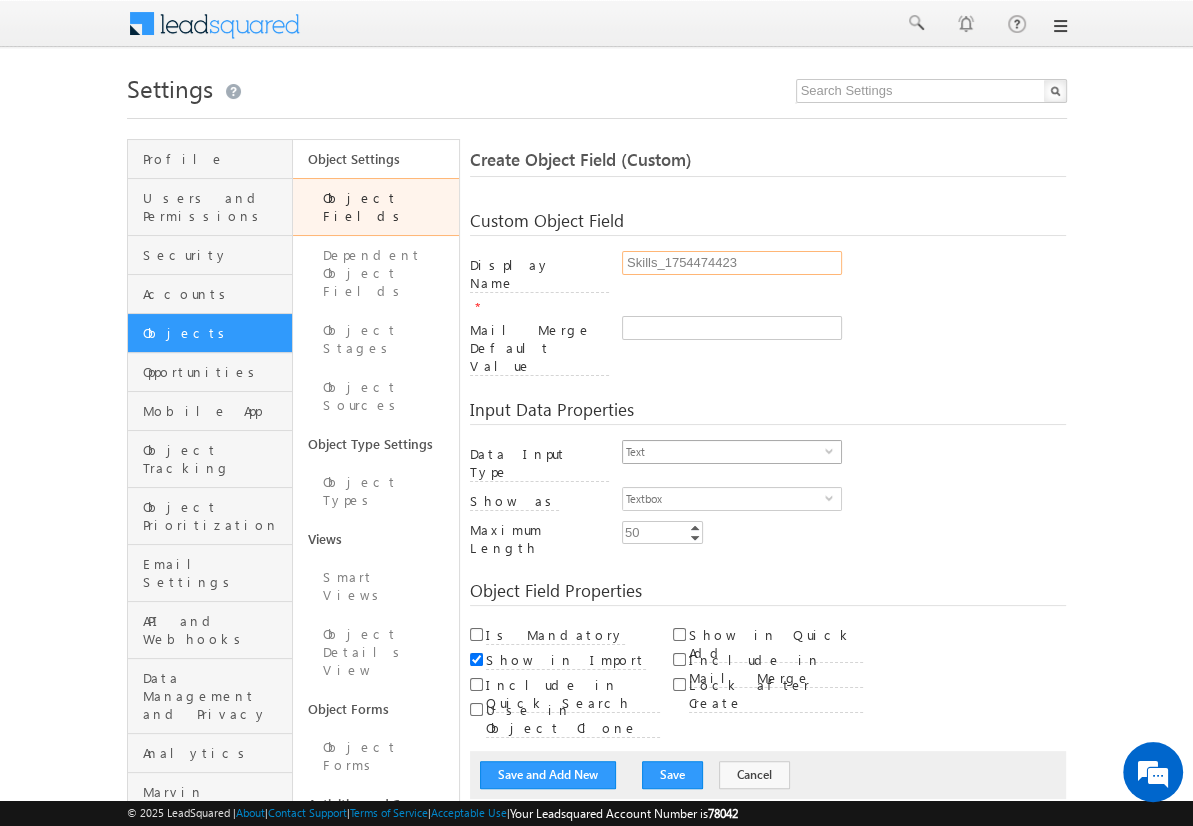type on "Skills_1754474423" 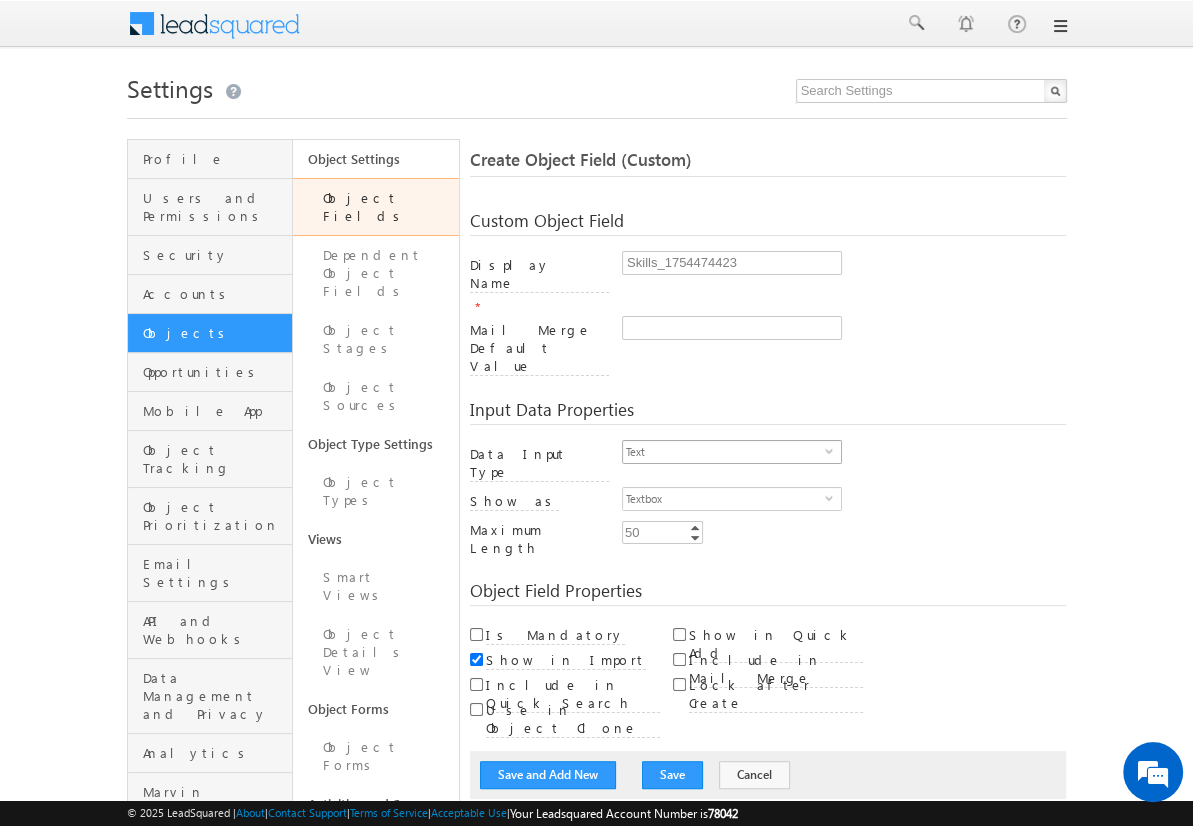 click on "Text" at bounding box center [724, 452] 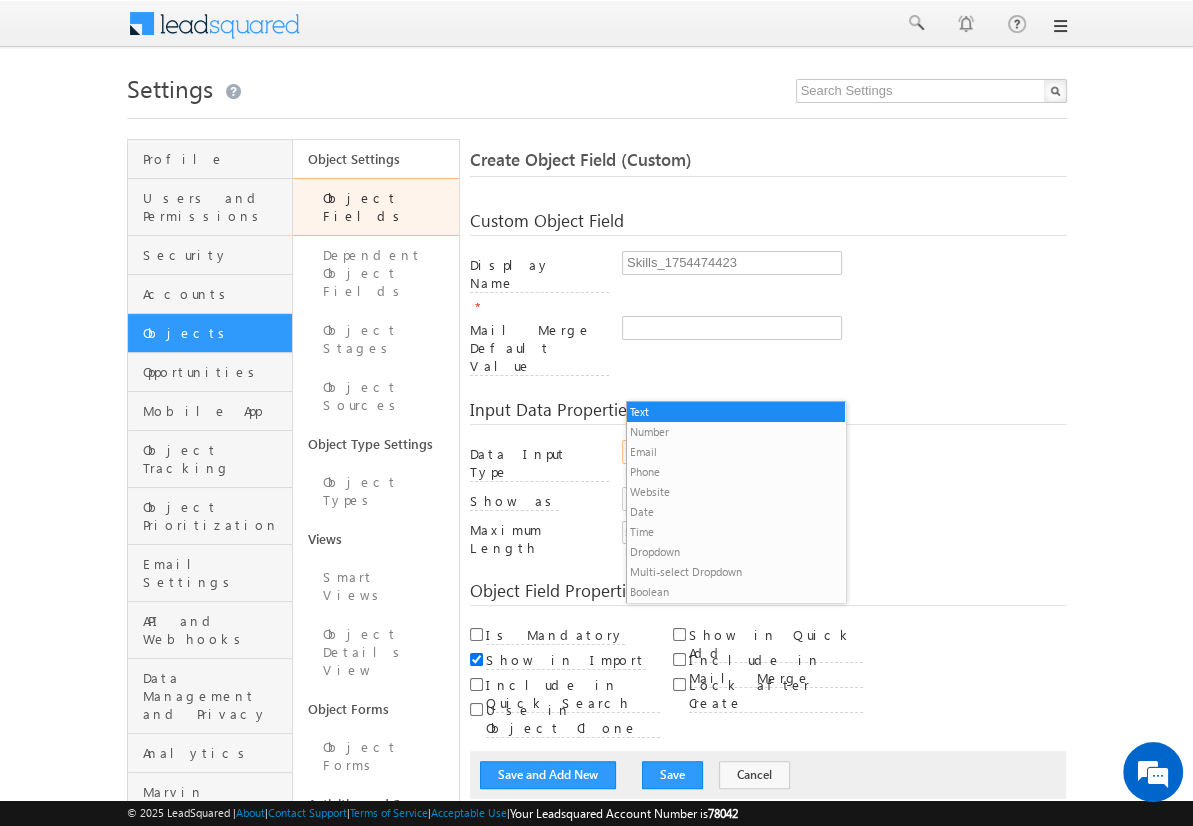 click on "Multi-select Dropdown" at bounding box center [736, 572] 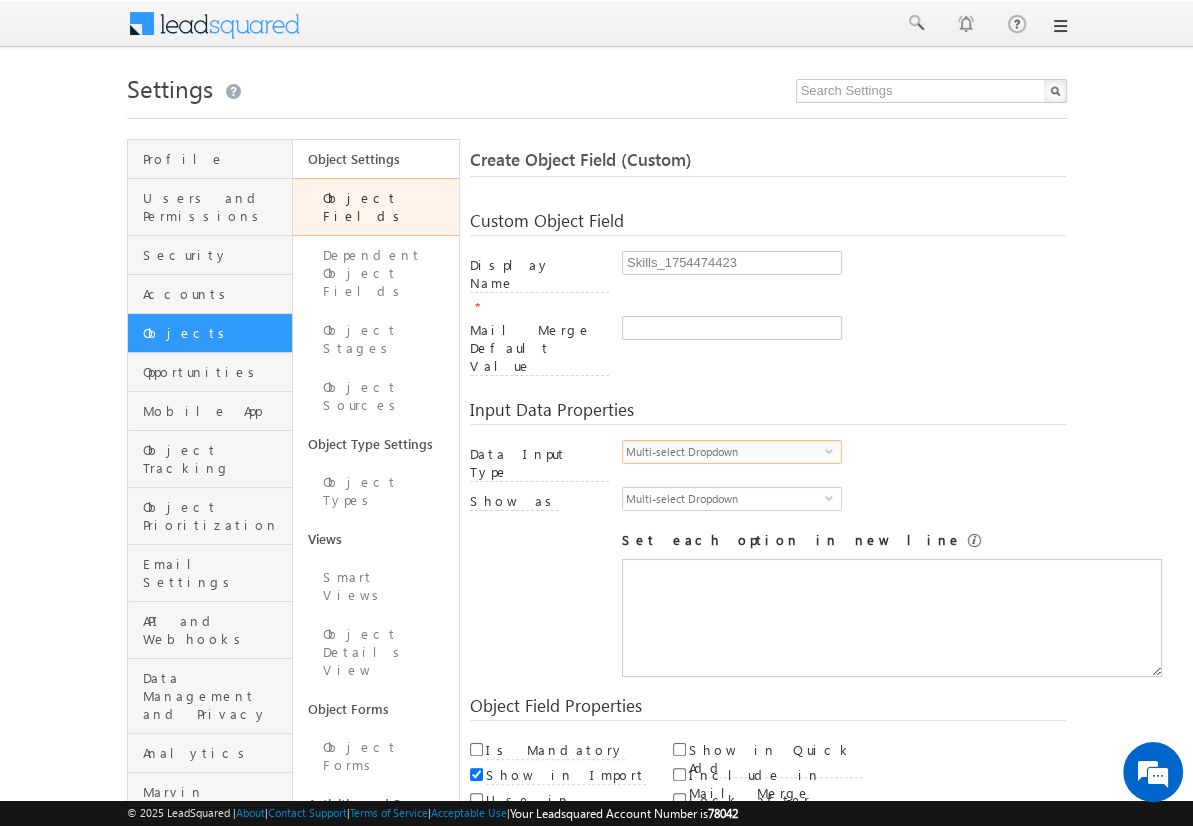 scroll, scrollTop: 0, scrollLeft: 0, axis: both 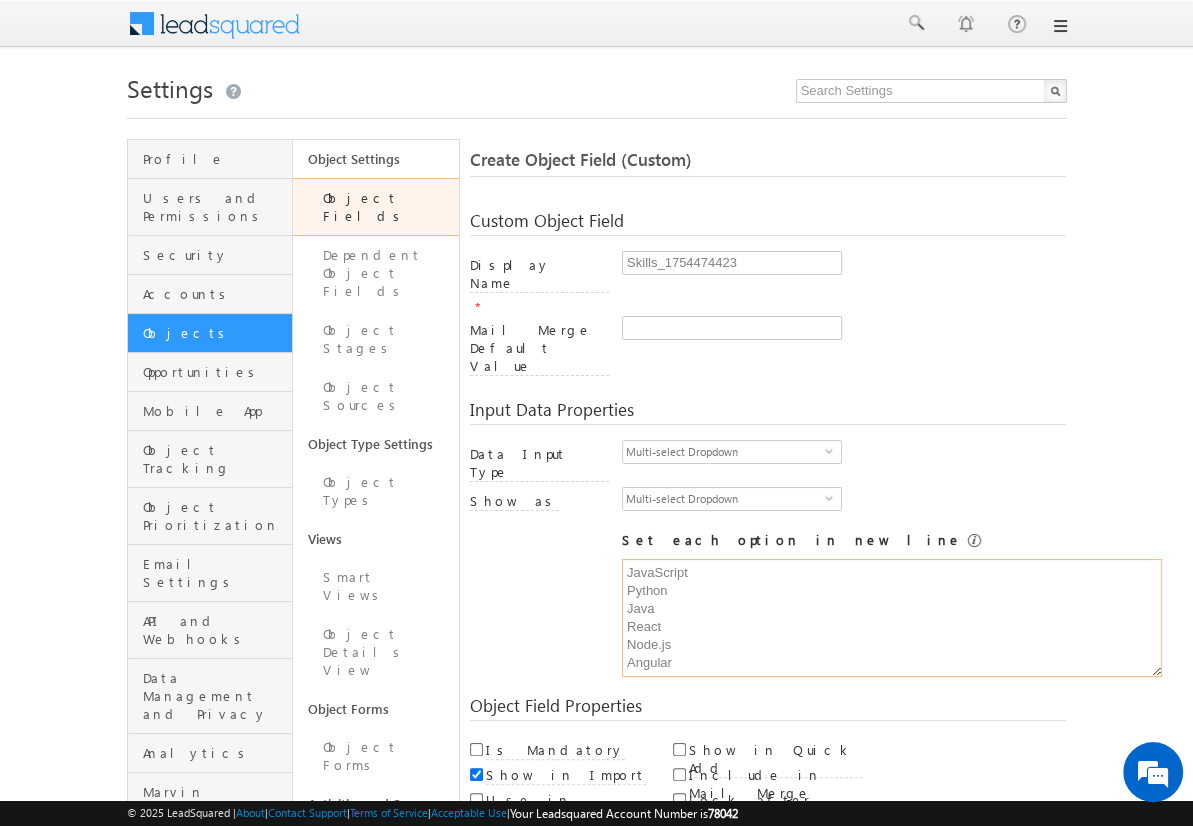 type on "JavaScript
Python
Java
React
Node.js
Angular" 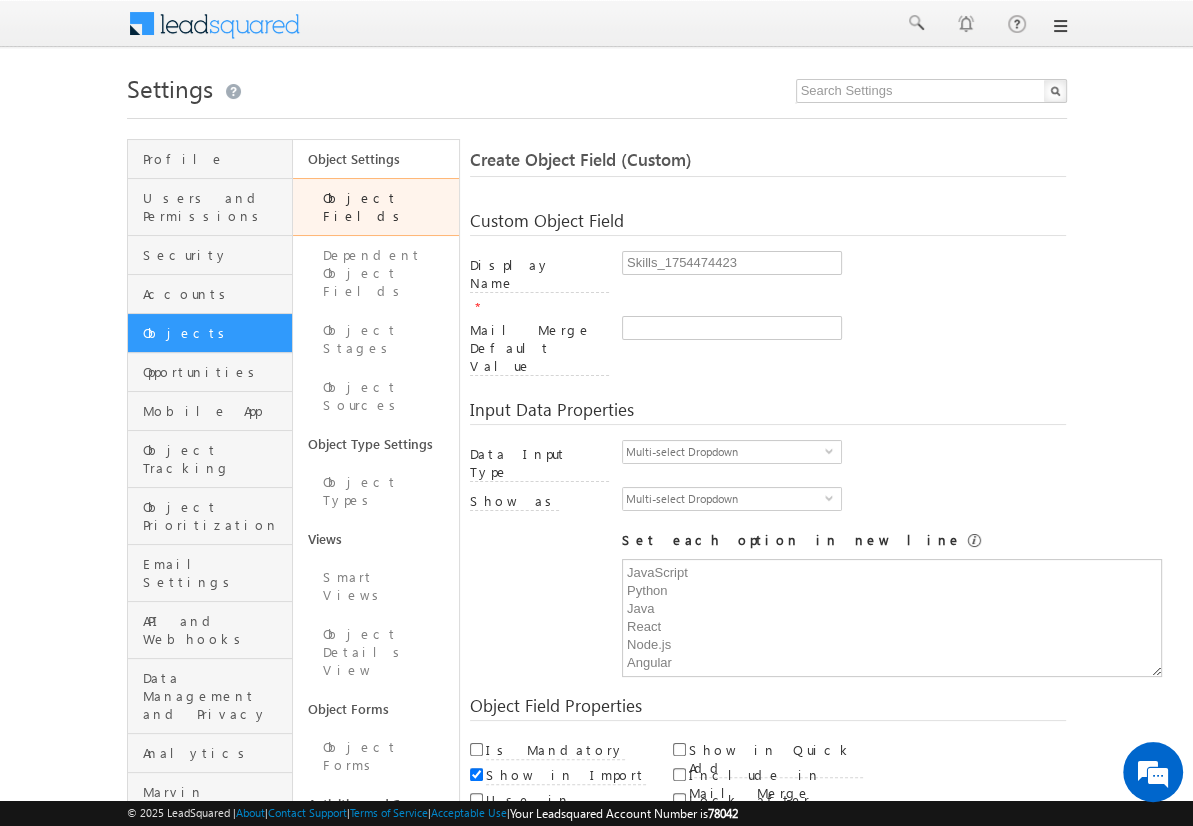 click on "Save and Add New" at bounding box center (548, 865) 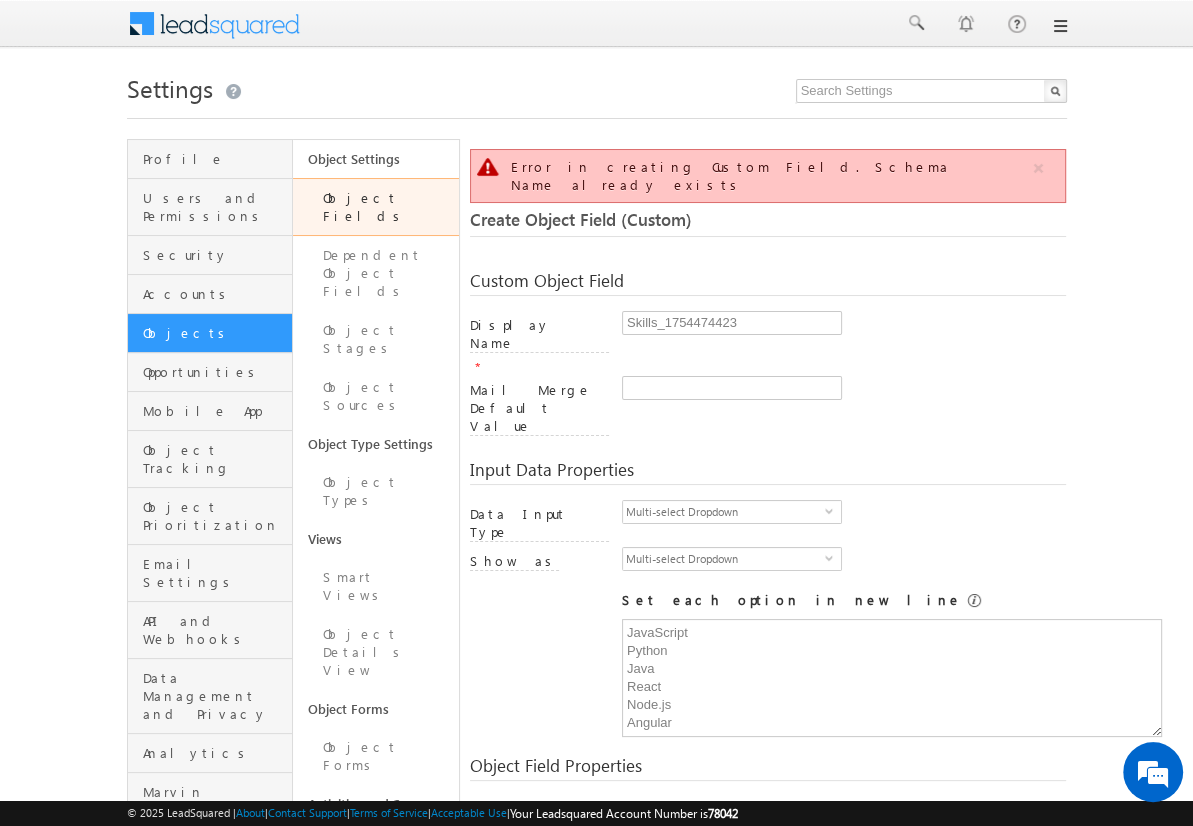 scroll, scrollTop: 149, scrollLeft: 0, axis: vertical 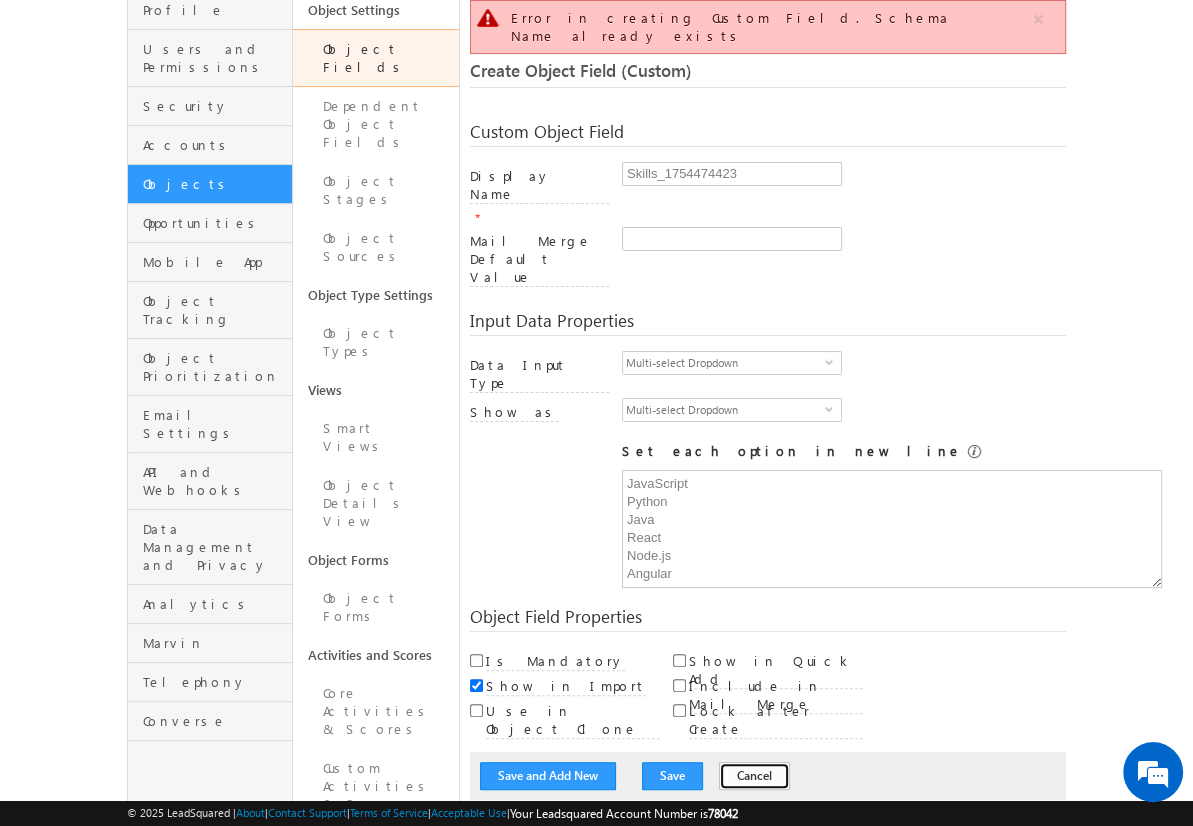 click on "Cancel" at bounding box center [754, 776] 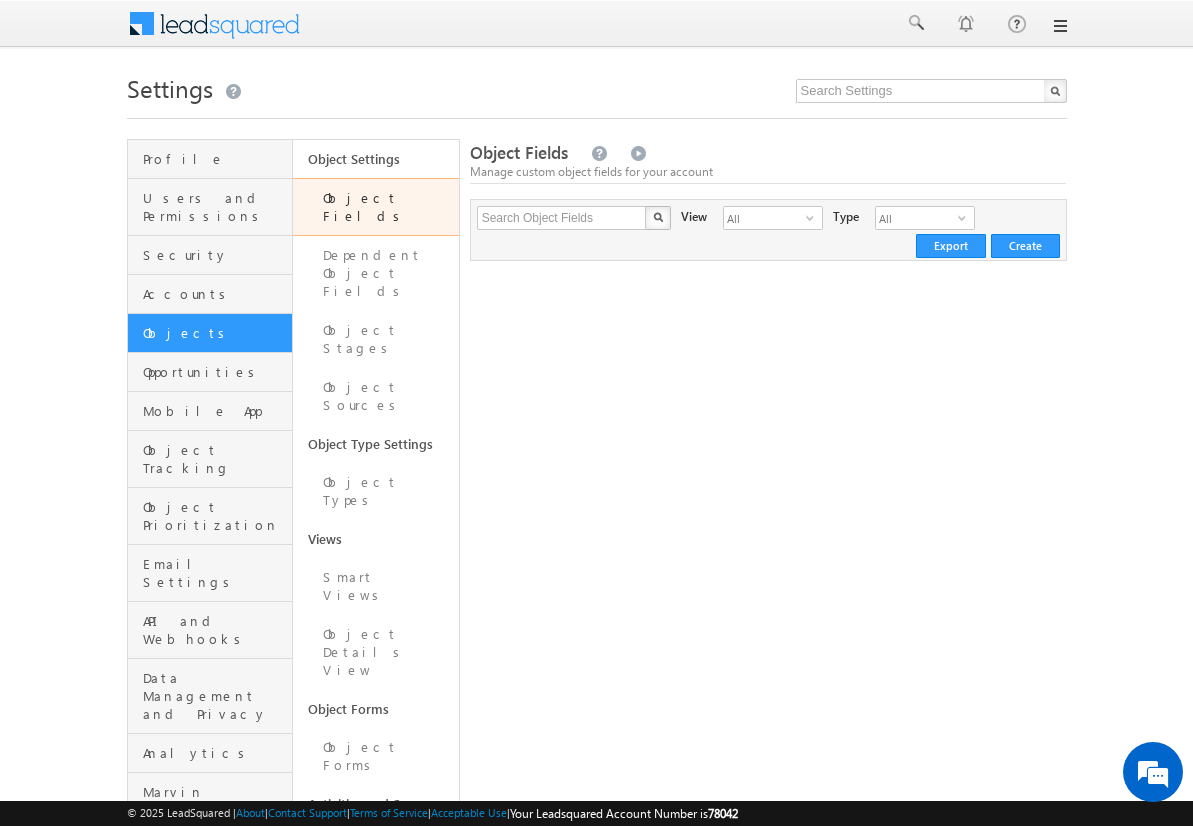 scroll, scrollTop: 0, scrollLeft: 0, axis: both 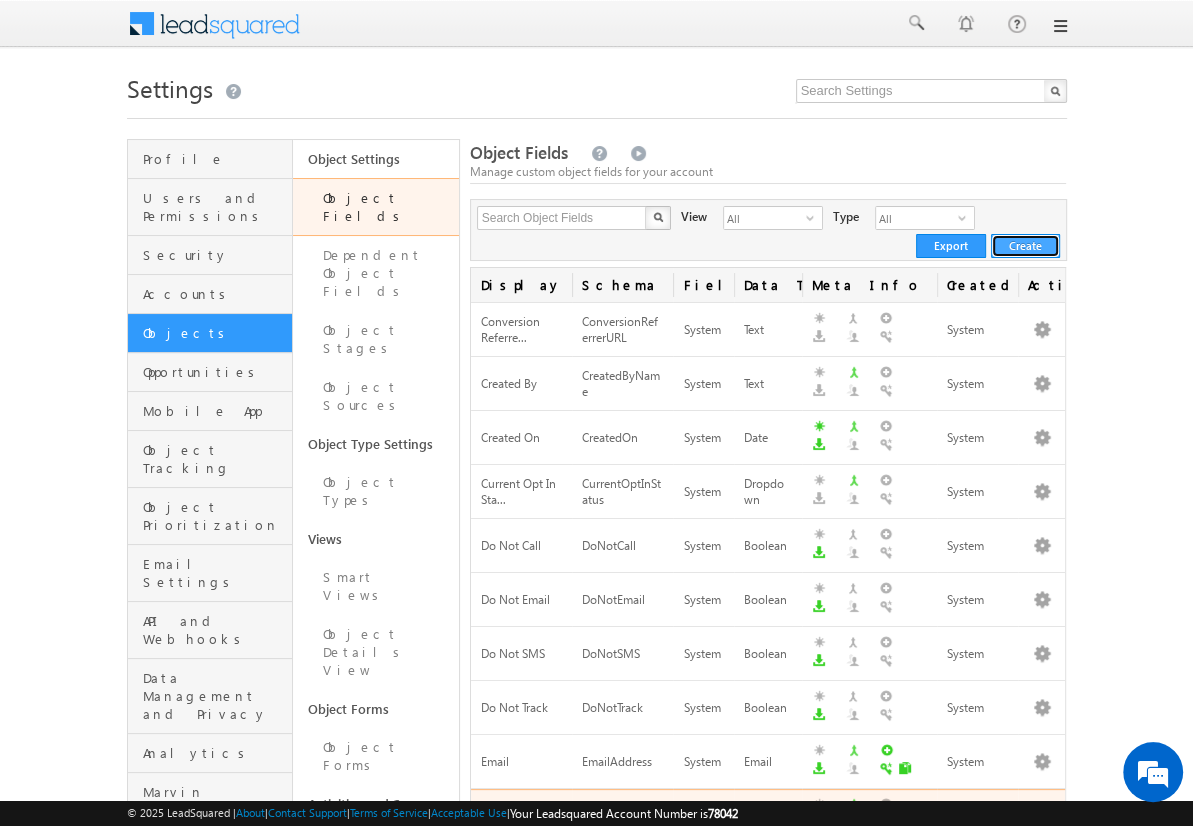 click on "Create" at bounding box center [1025, 246] 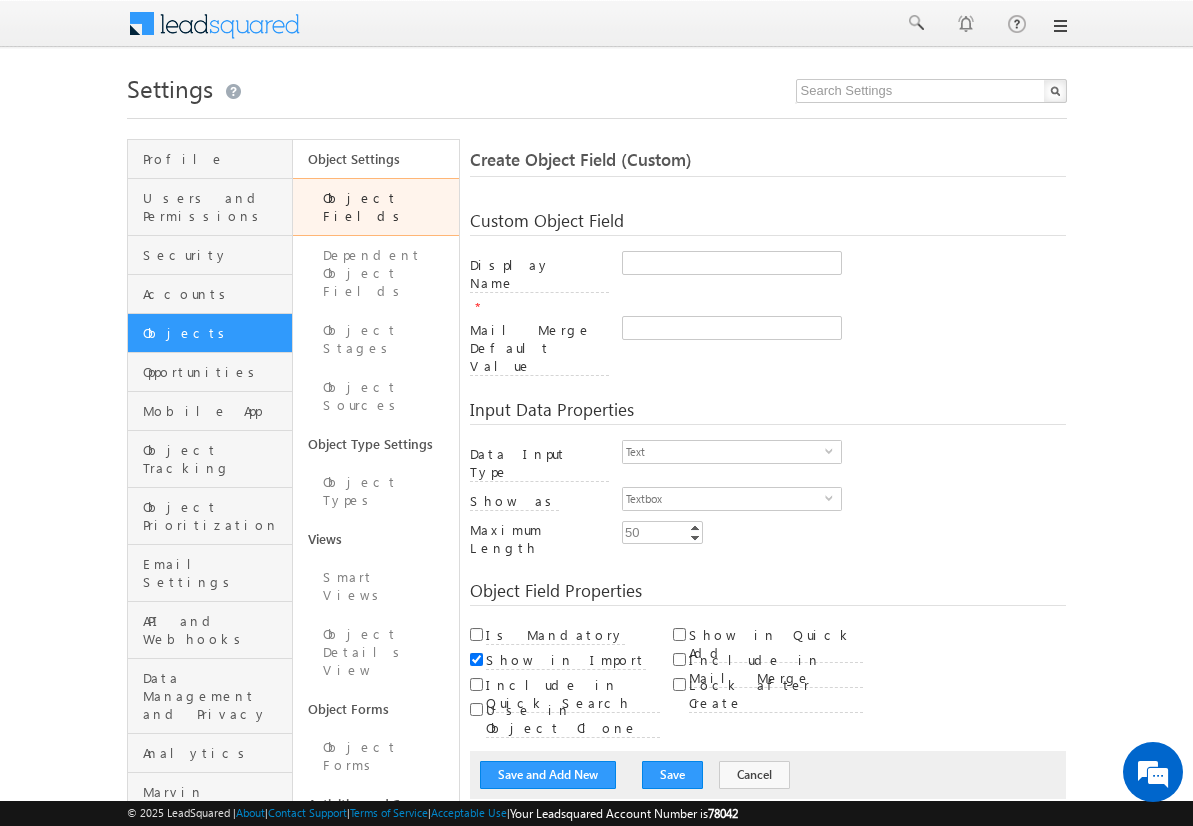 scroll, scrollTop: 0, scrollLeft: 0, axis: both 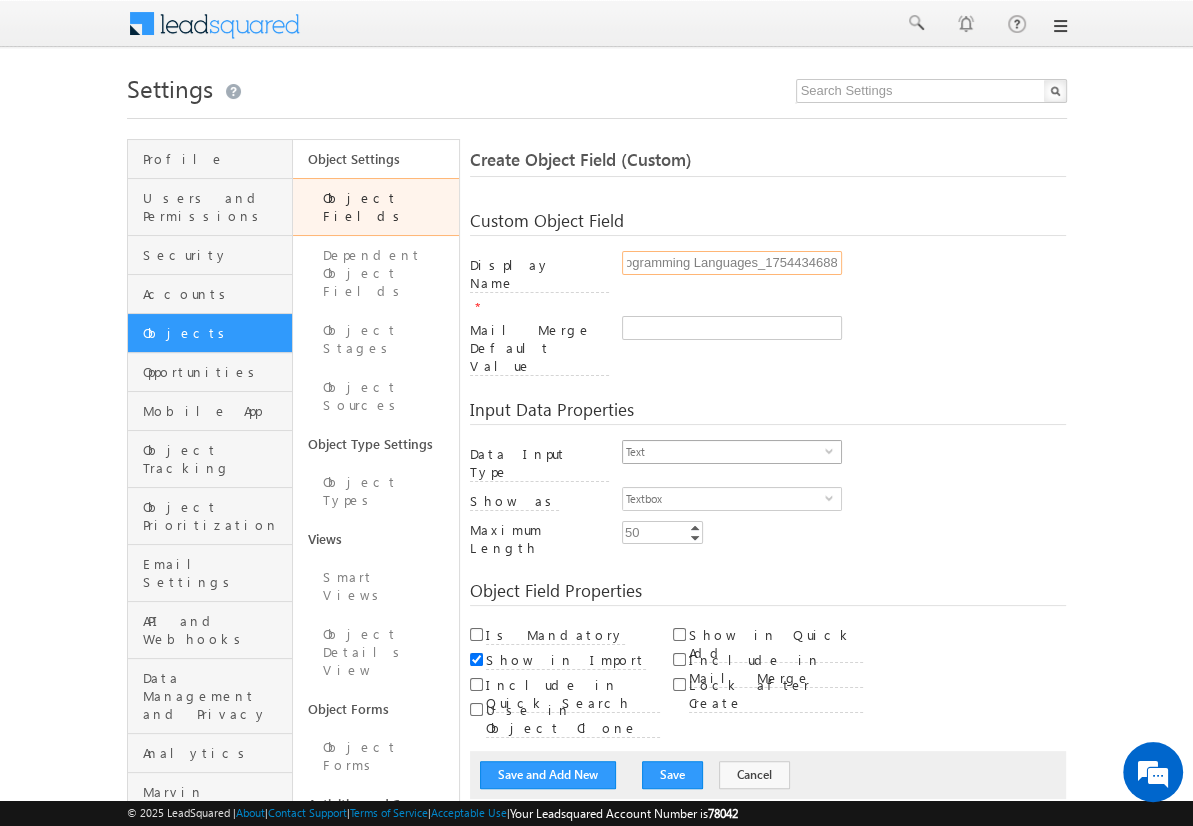 type on "Programming Languages_1754434688" 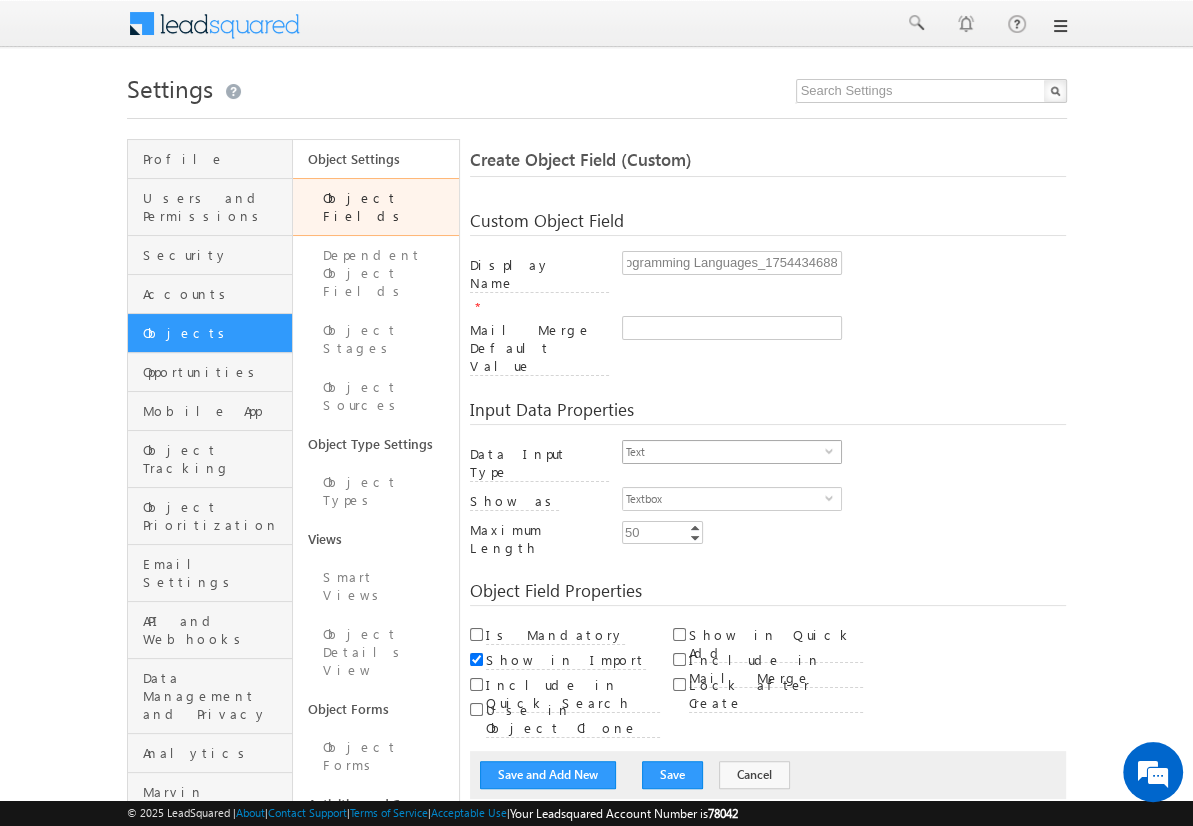click on "Text" at bounding box center (724, 452) 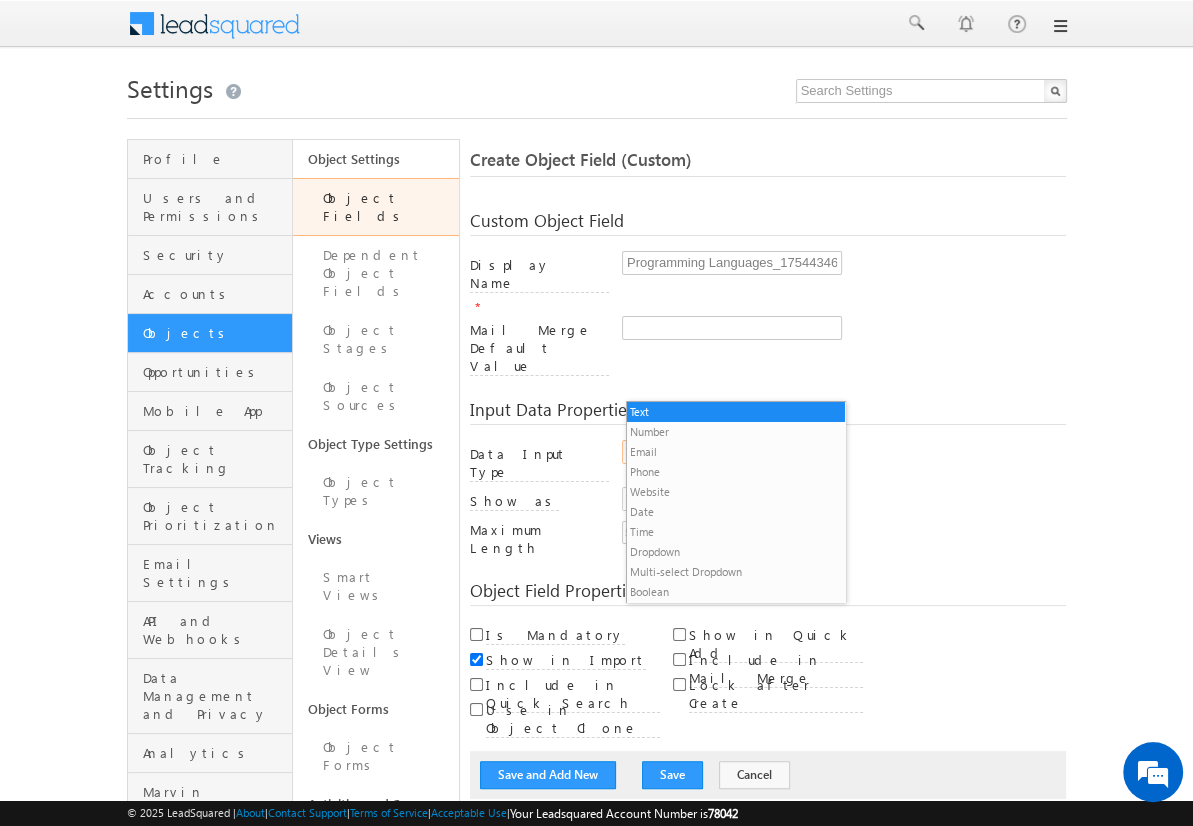 click on "Multi-select Dropdown" at bounding box center [736, 572] 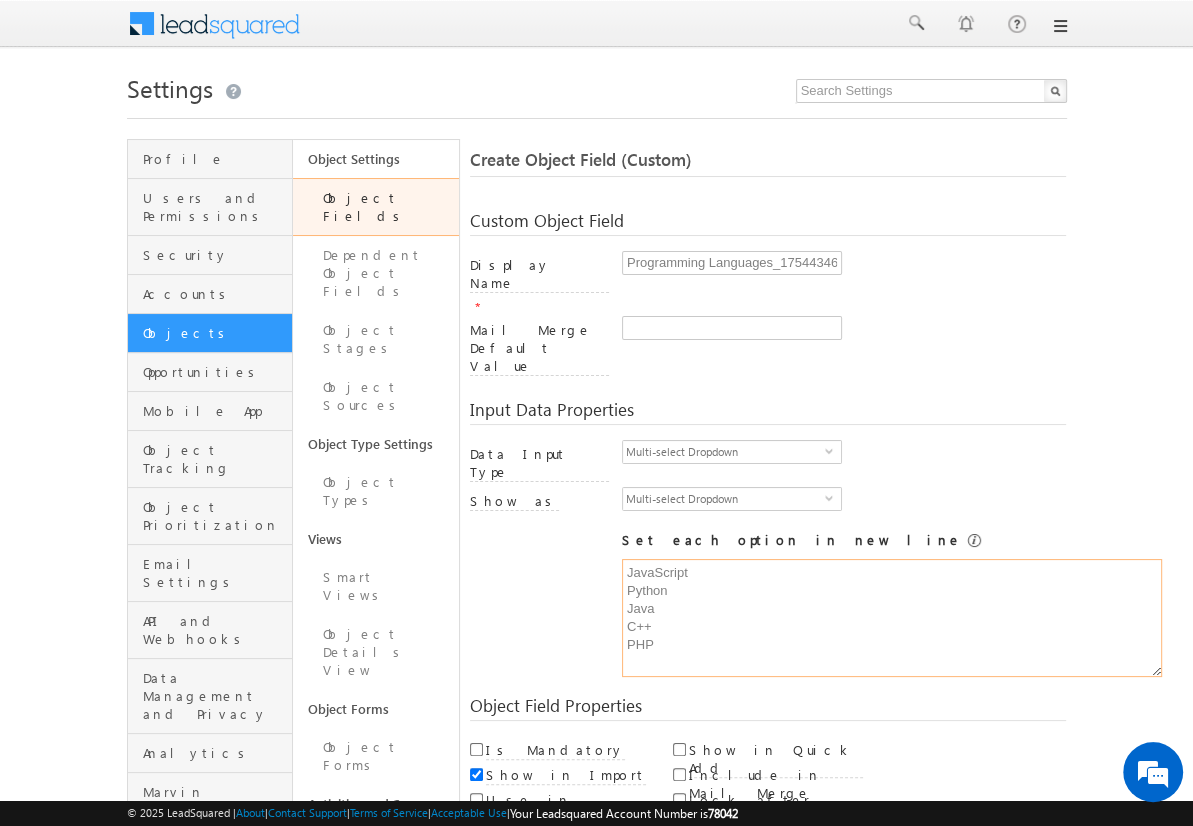 type on "JavaScript
Python
Java
C++
PHP" 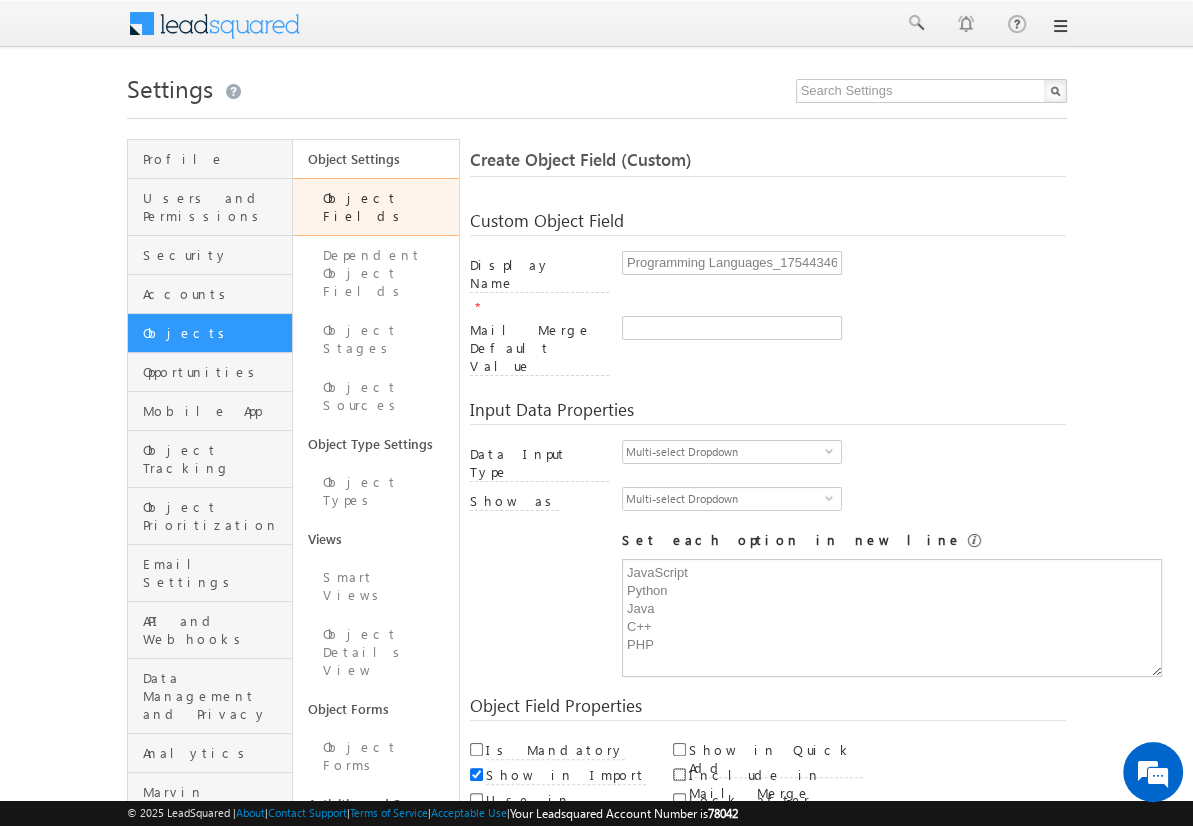 click on "Include in Mail Merge" at bounding box center [679, 774] 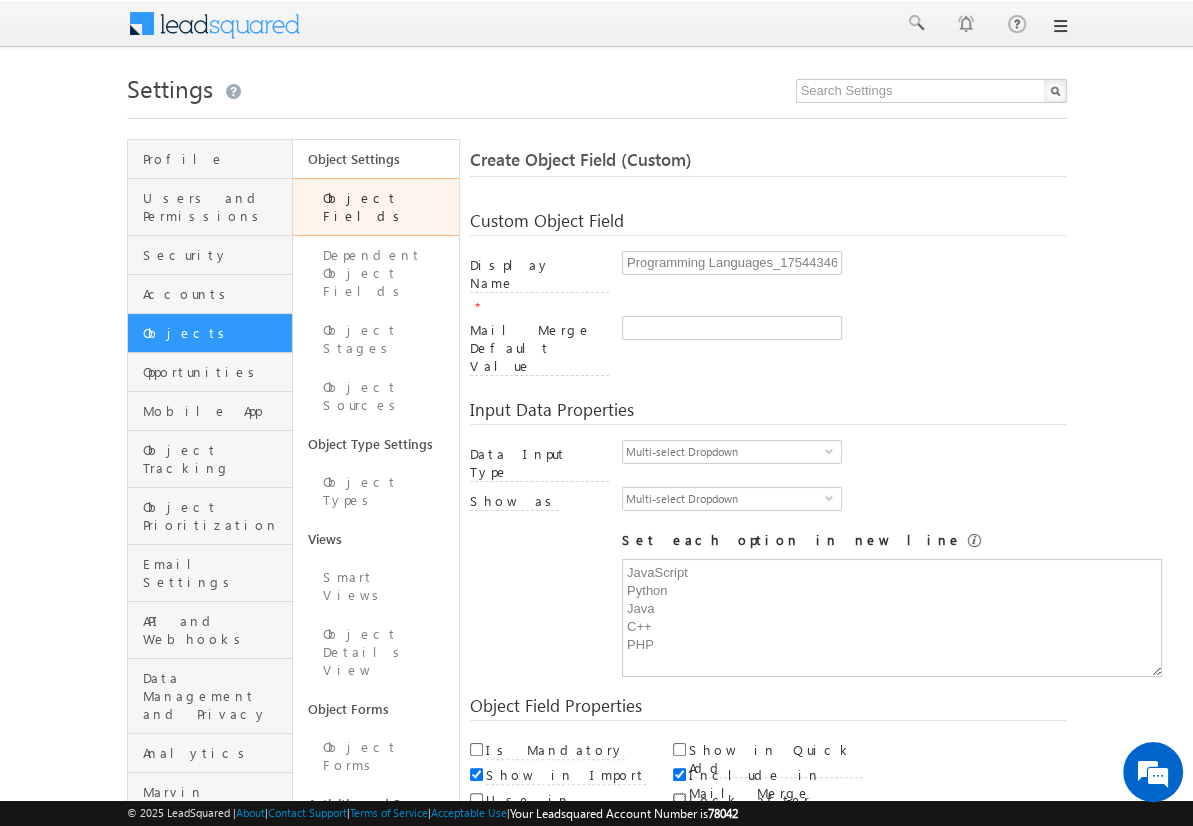 click on "Lock after Create" at bounding box center (679, 799) 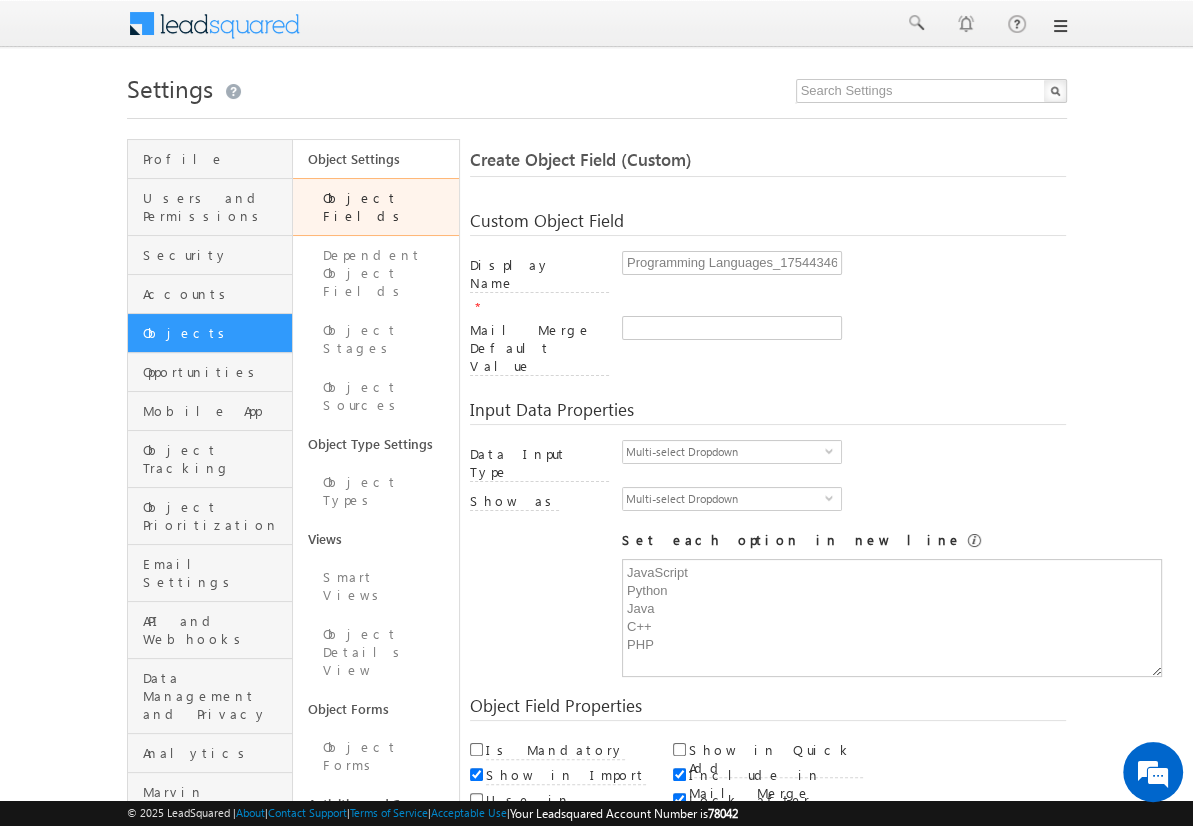 click on "Cancel" at bounding box center [754, 865] 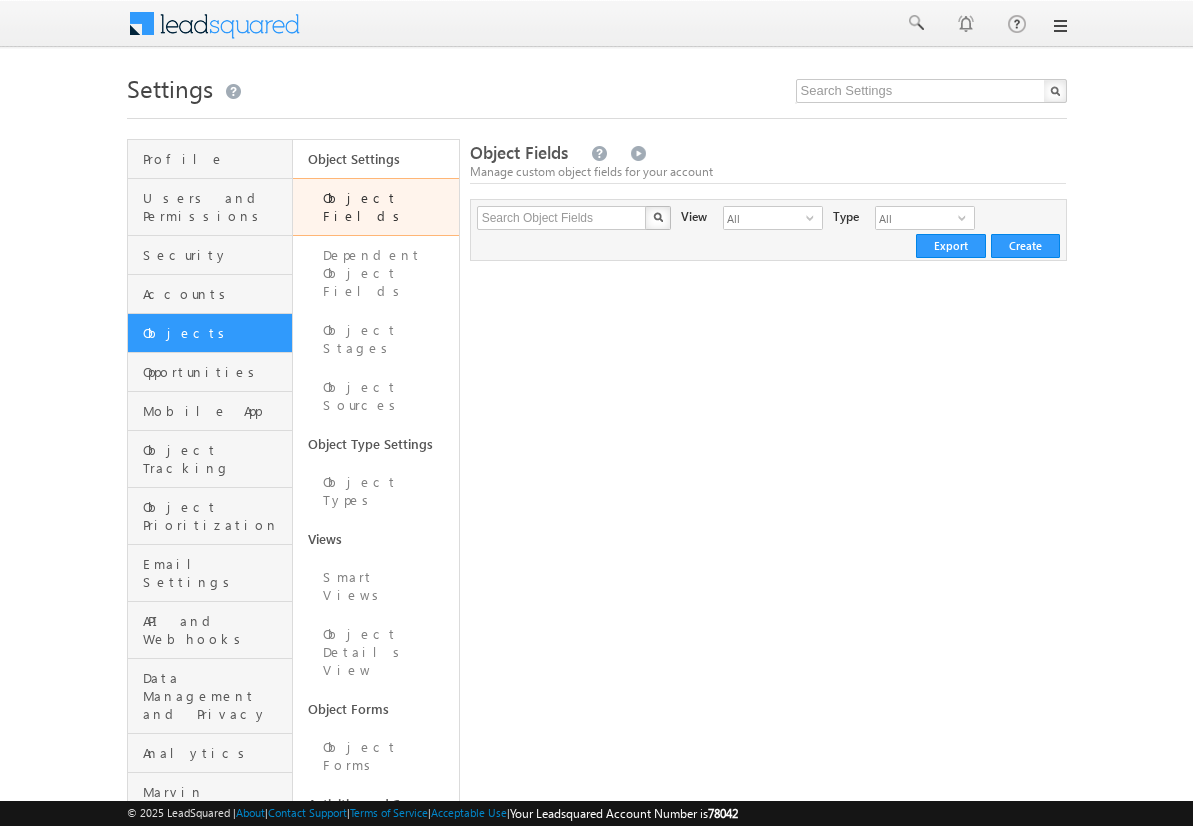 scroll, scrollTop: 0, scrollLeft: 0, axis: both 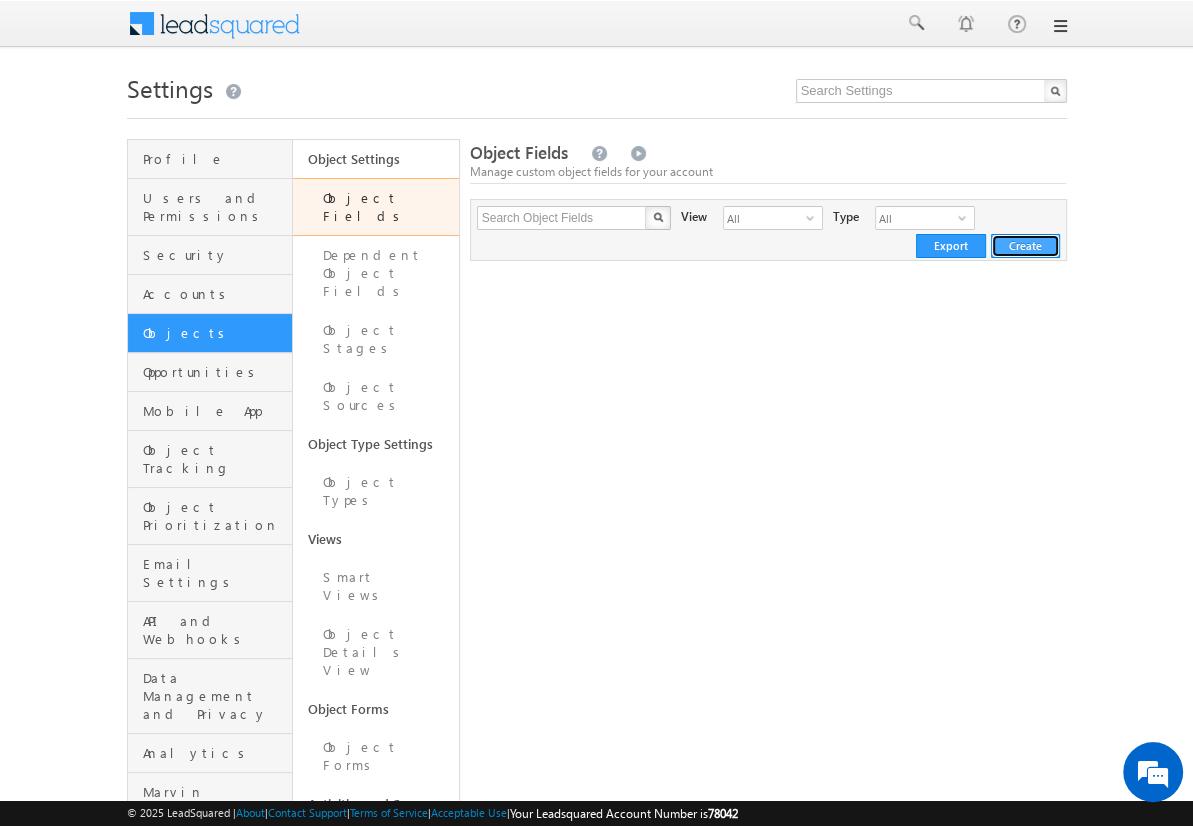click on "Create" at bounding box center (1025, 246) 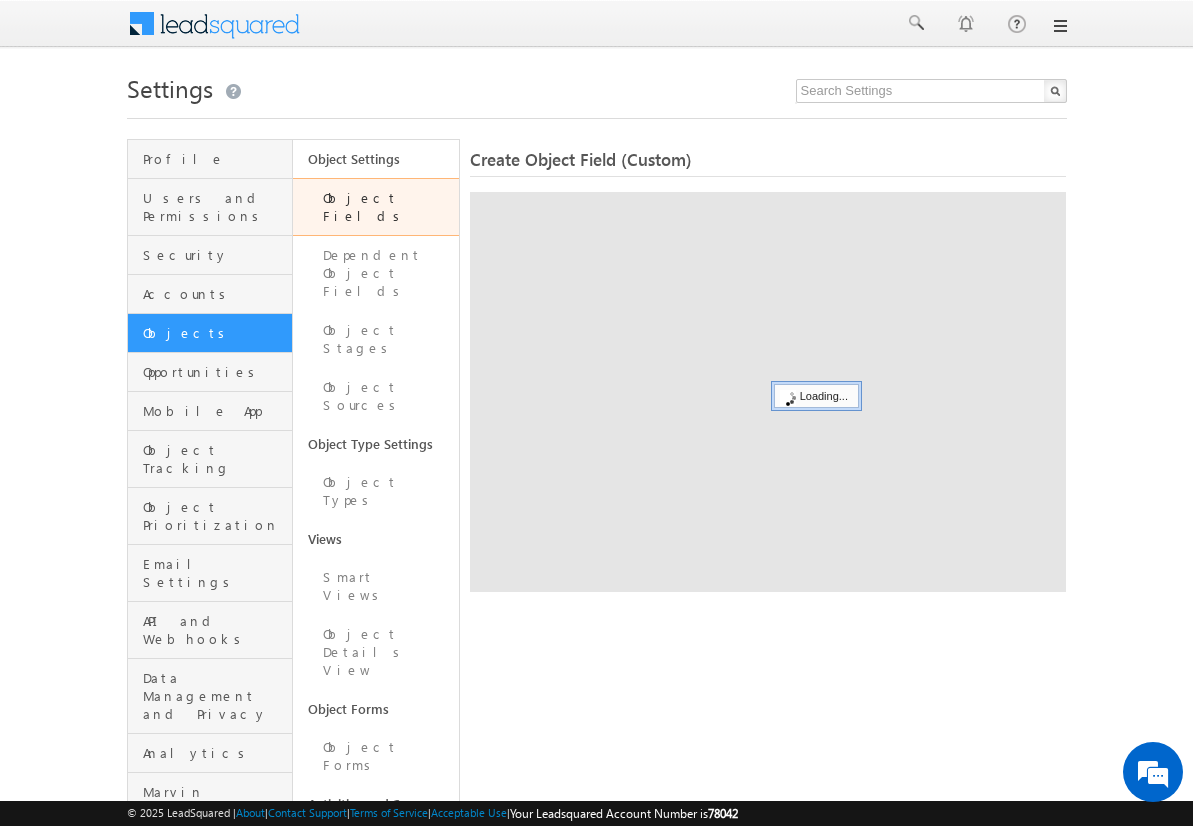 scroll, scrollTop: 0, scrollLeft: 0, axis: both 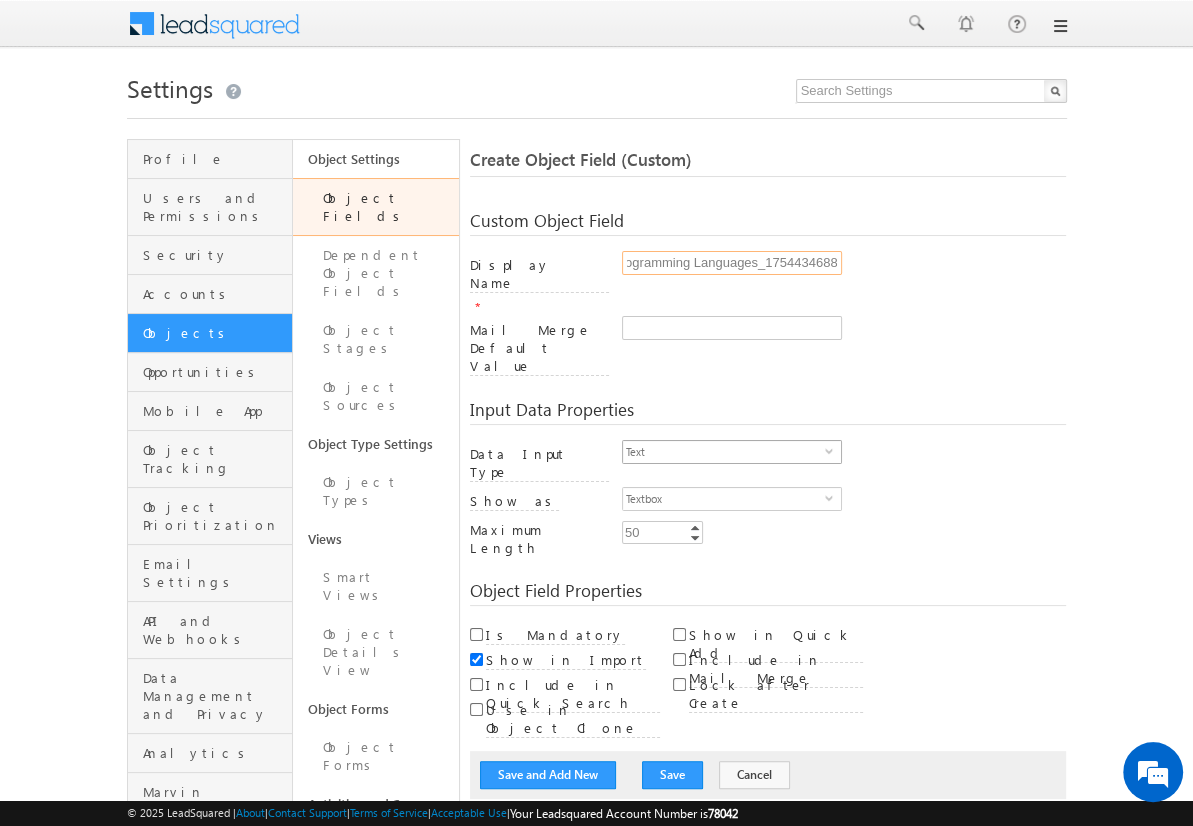 type on "Programming Languages_1754434688" 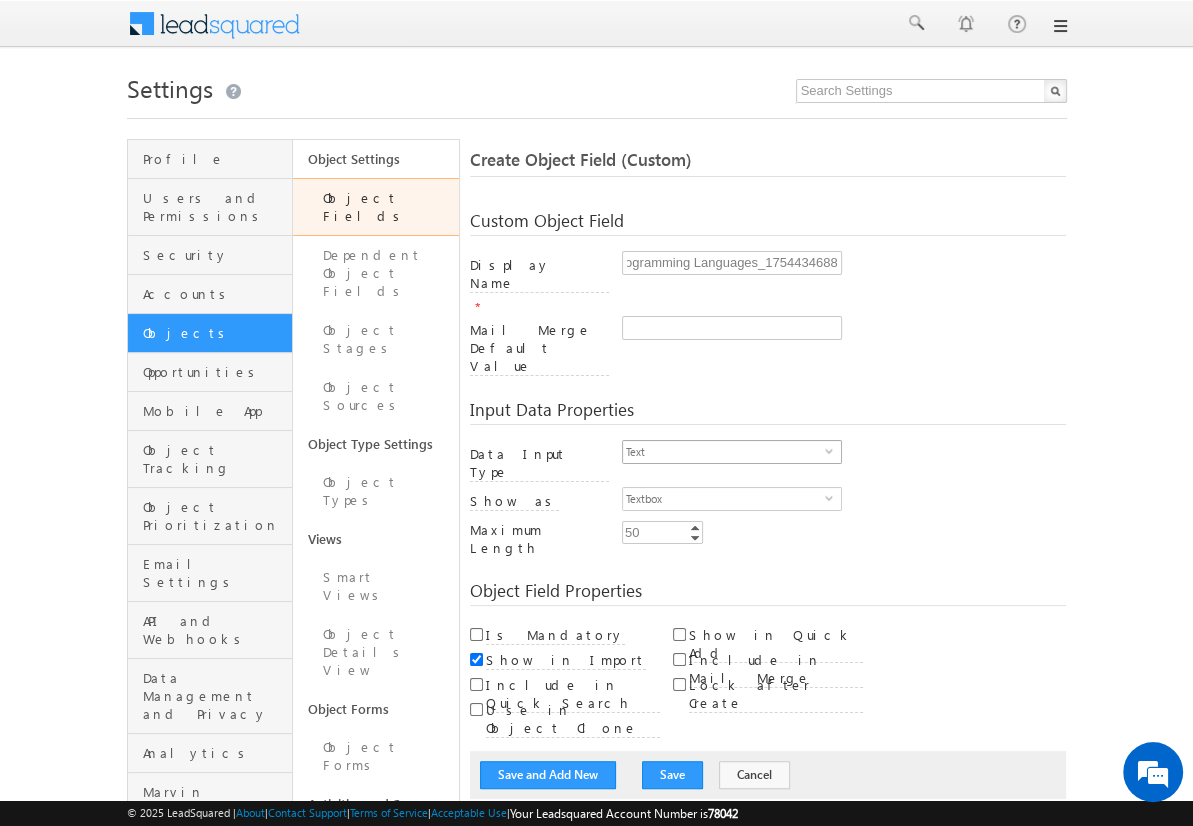 click on "Text" at bounding box center (724, 452) 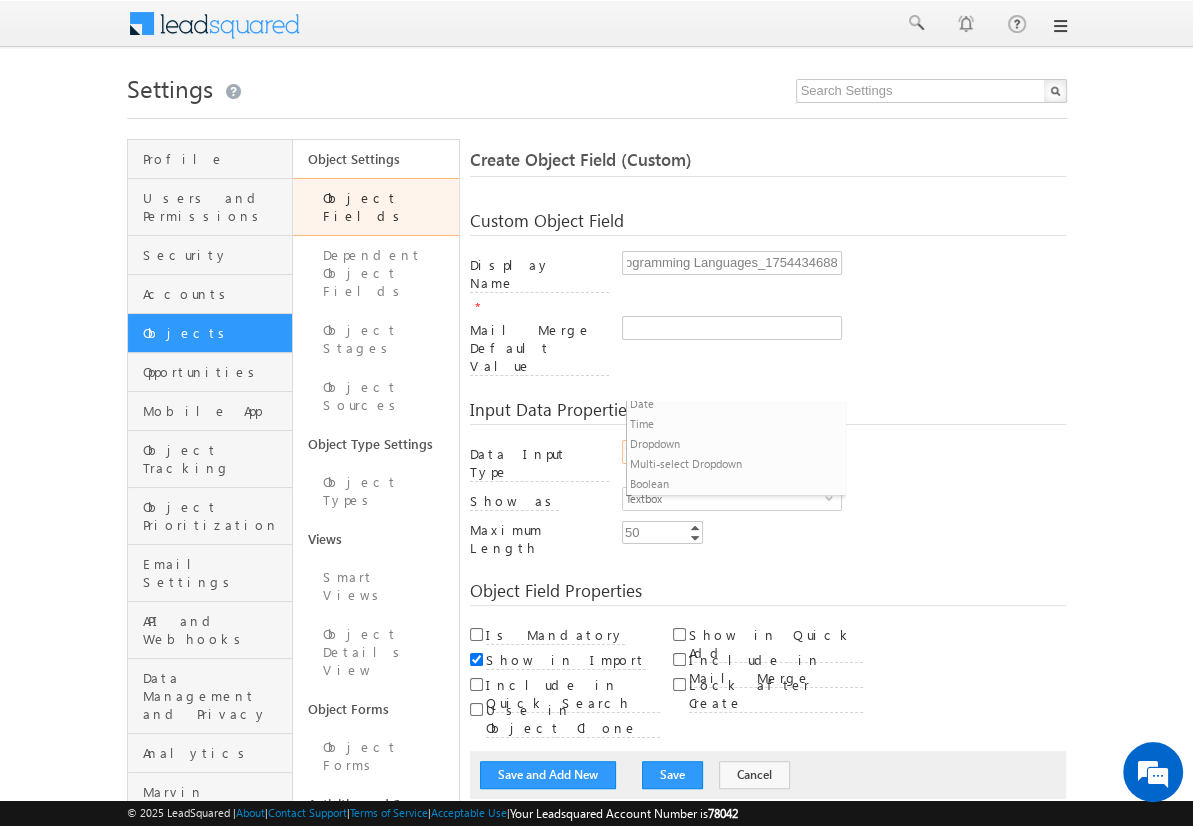scroll, scrollTop: 0, scrollLeft: 0, axis: both 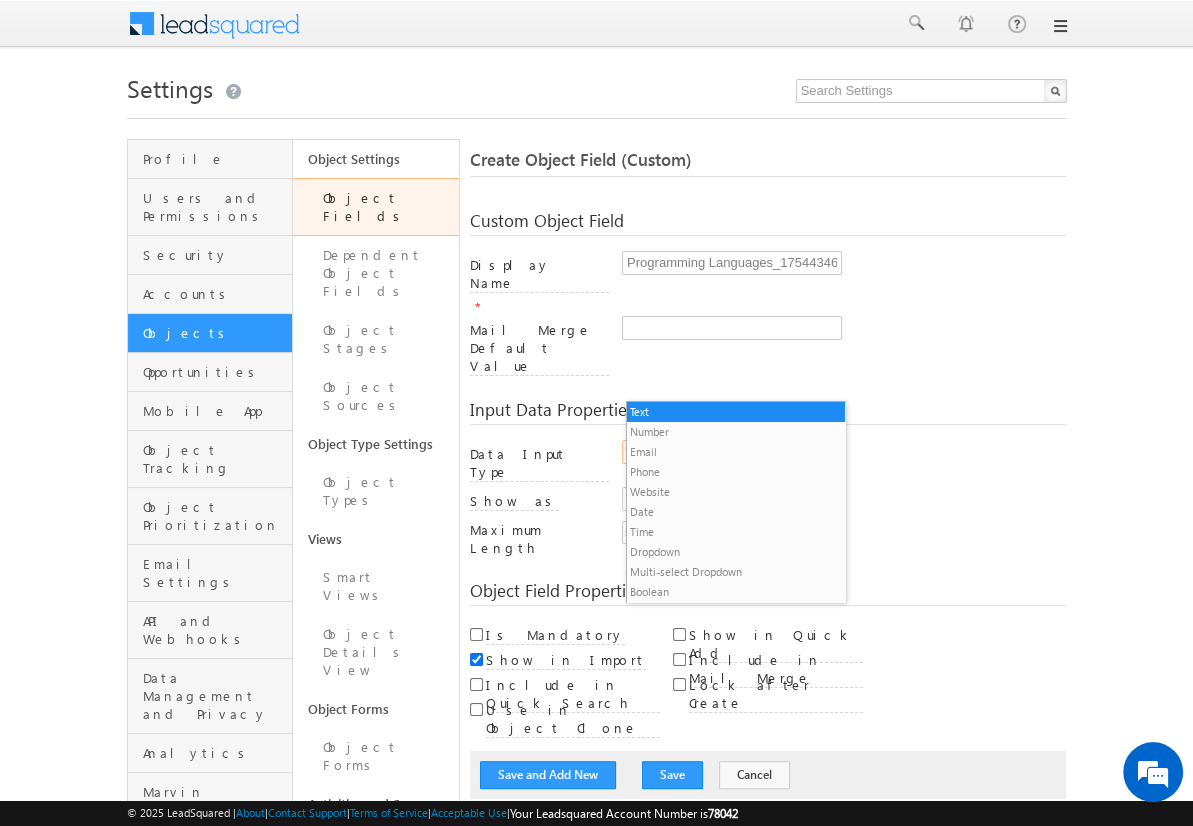 click on "Multi-select Dropdown" at bounding box center (736, 572) 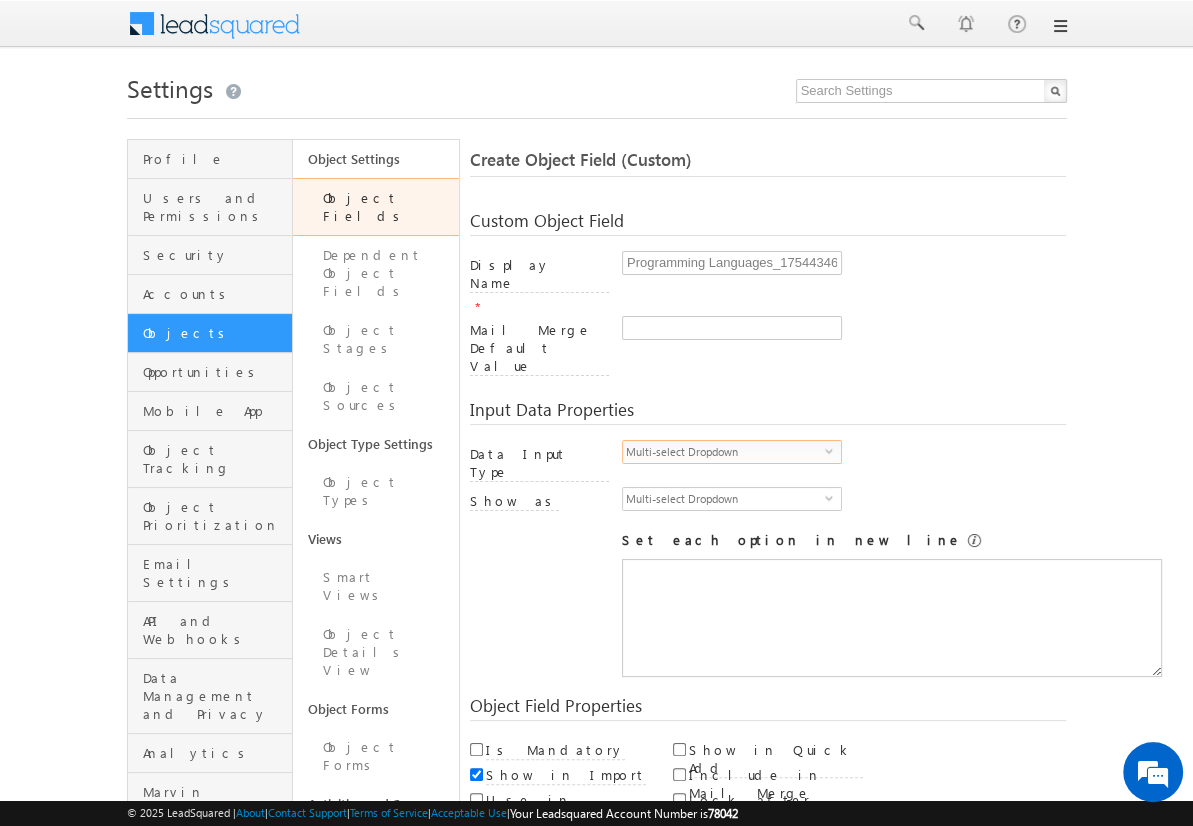 scroll, scrollTop: 0, scrollLeft: 0, axis: both 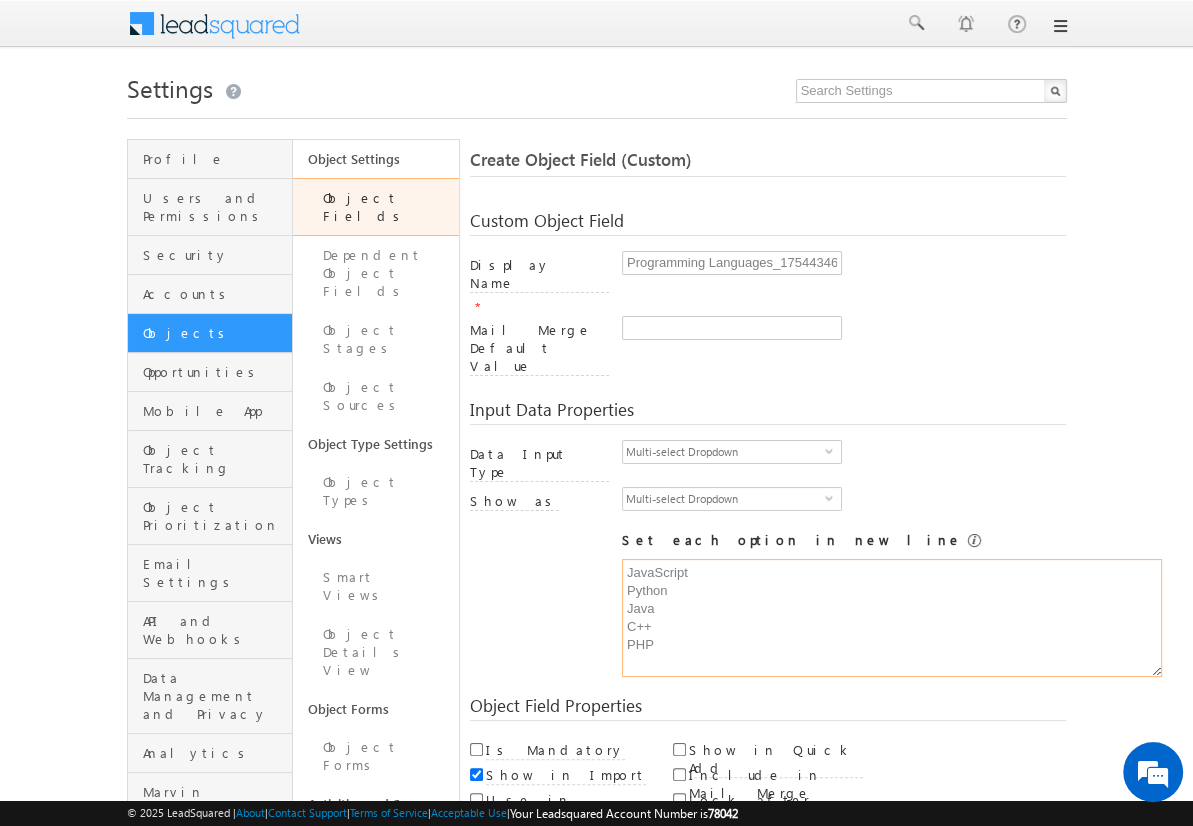 type on "JavaScript
Python
Java
C++
PHP" 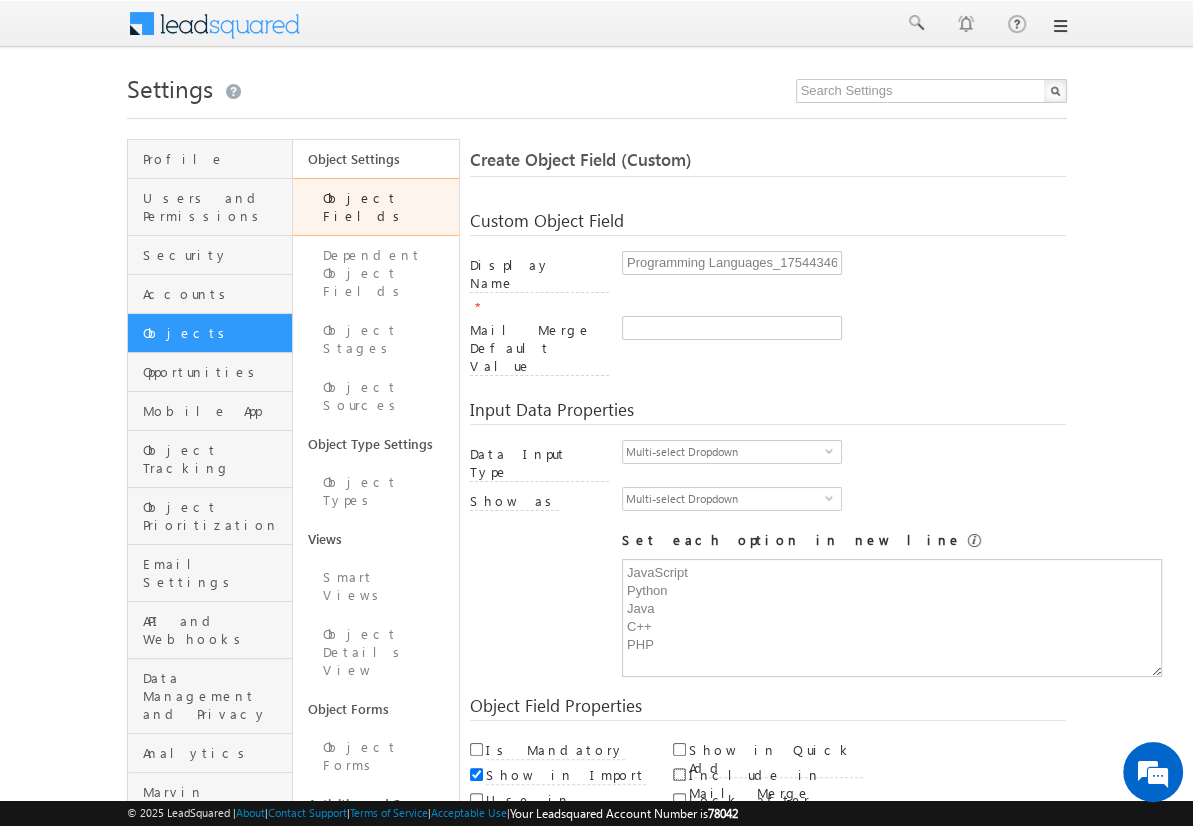 click on "Include in Mail Merge" at bounding box center [679, 774] 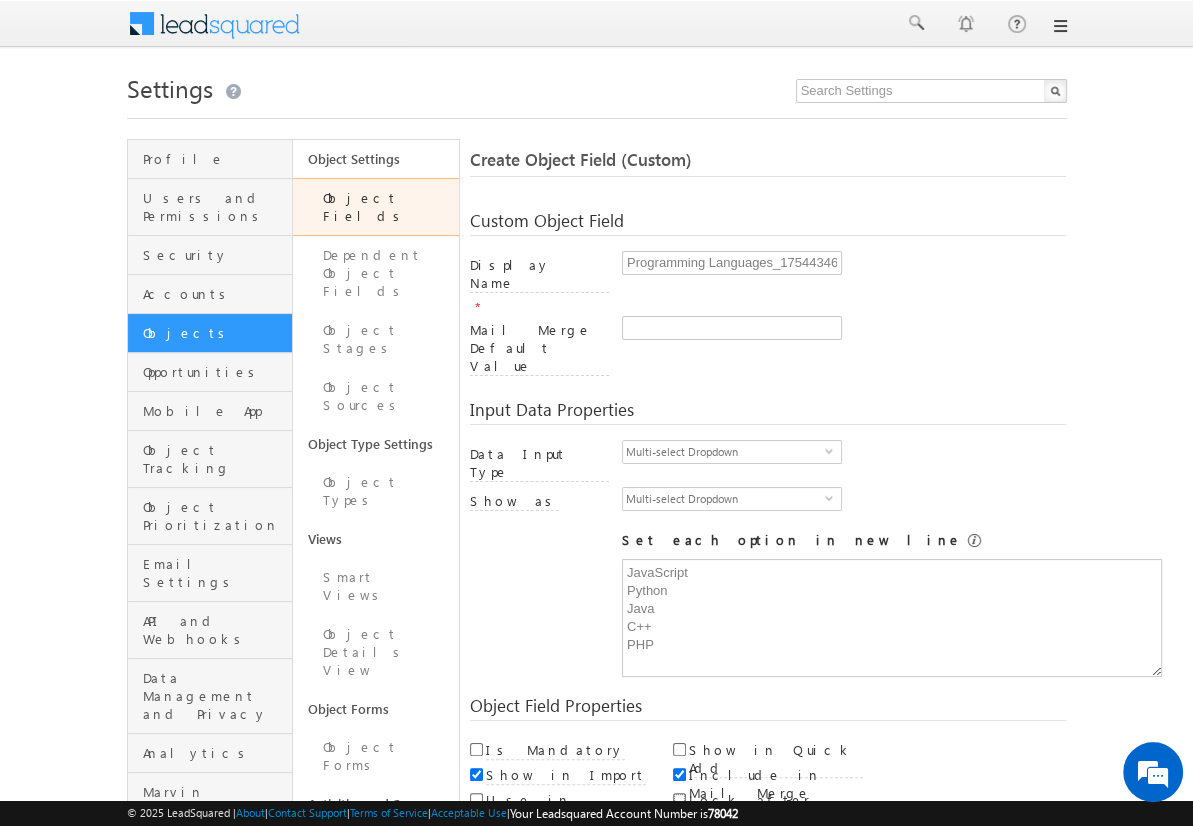 click on "Lock after Create" at bounding box center (679, 799) 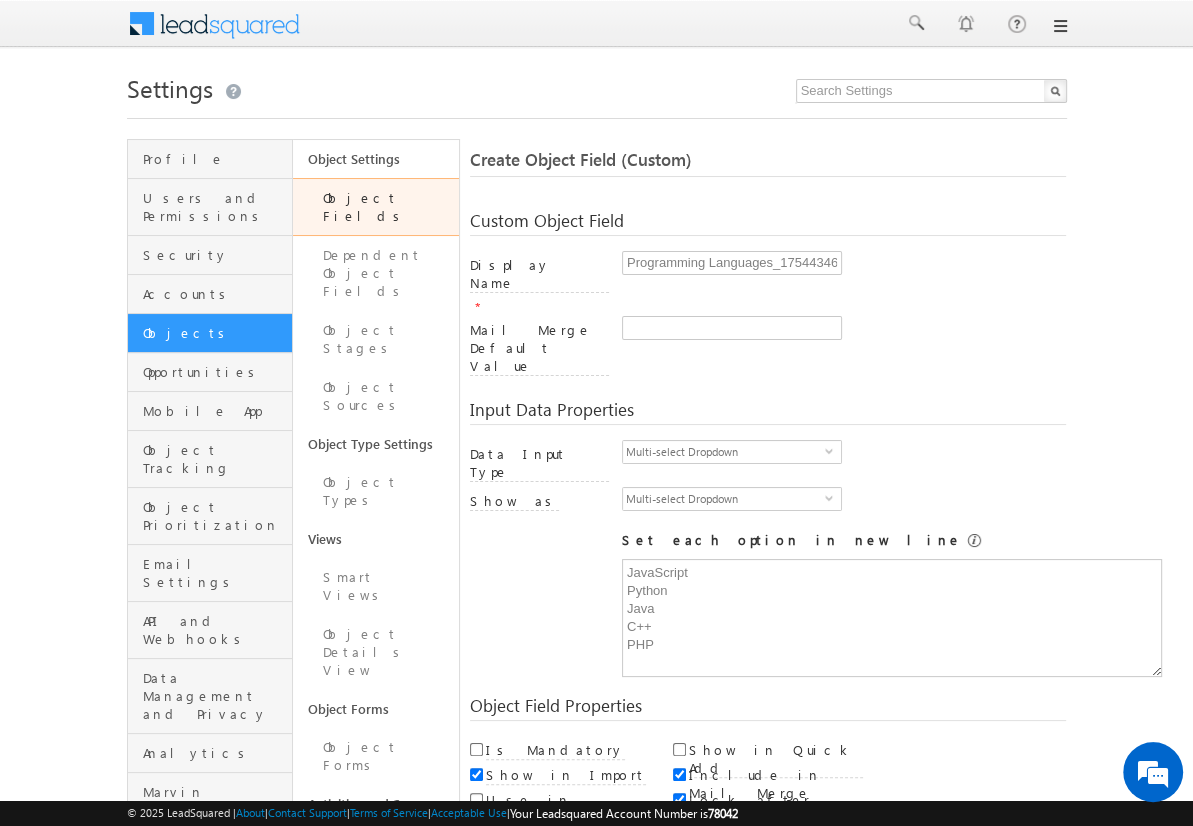 click on "Save and Add New" at bounding box center (548, 865) 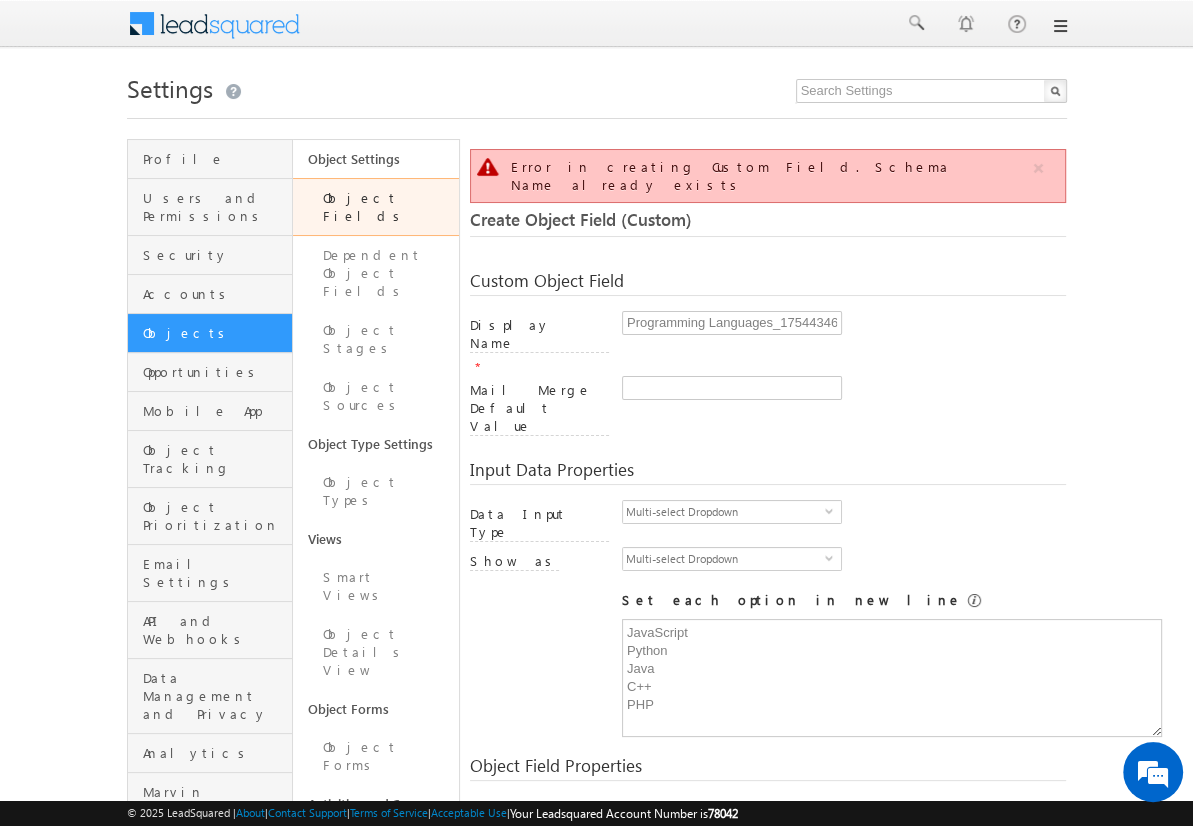 scroll, scrollTop: 149, scrollLeft: 0, axis: vertical 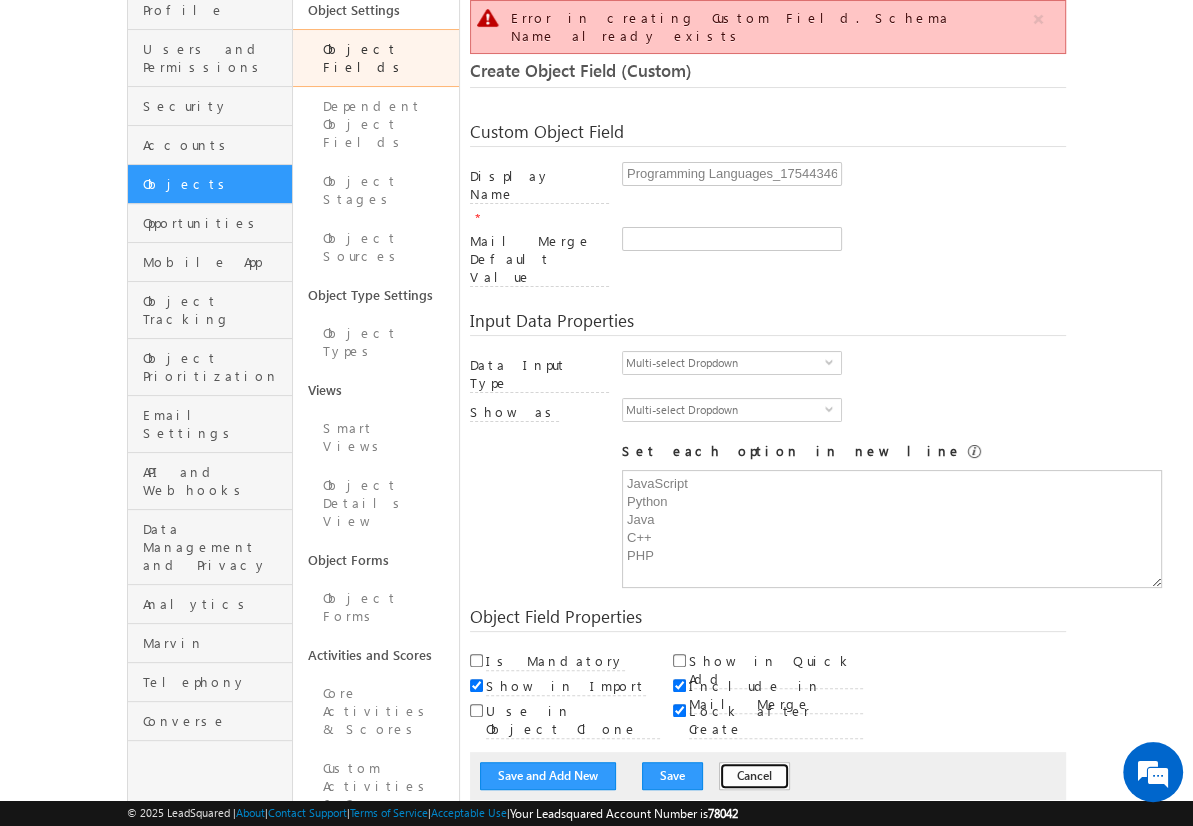 click on "Cancel" at bounding box center (754, 776) 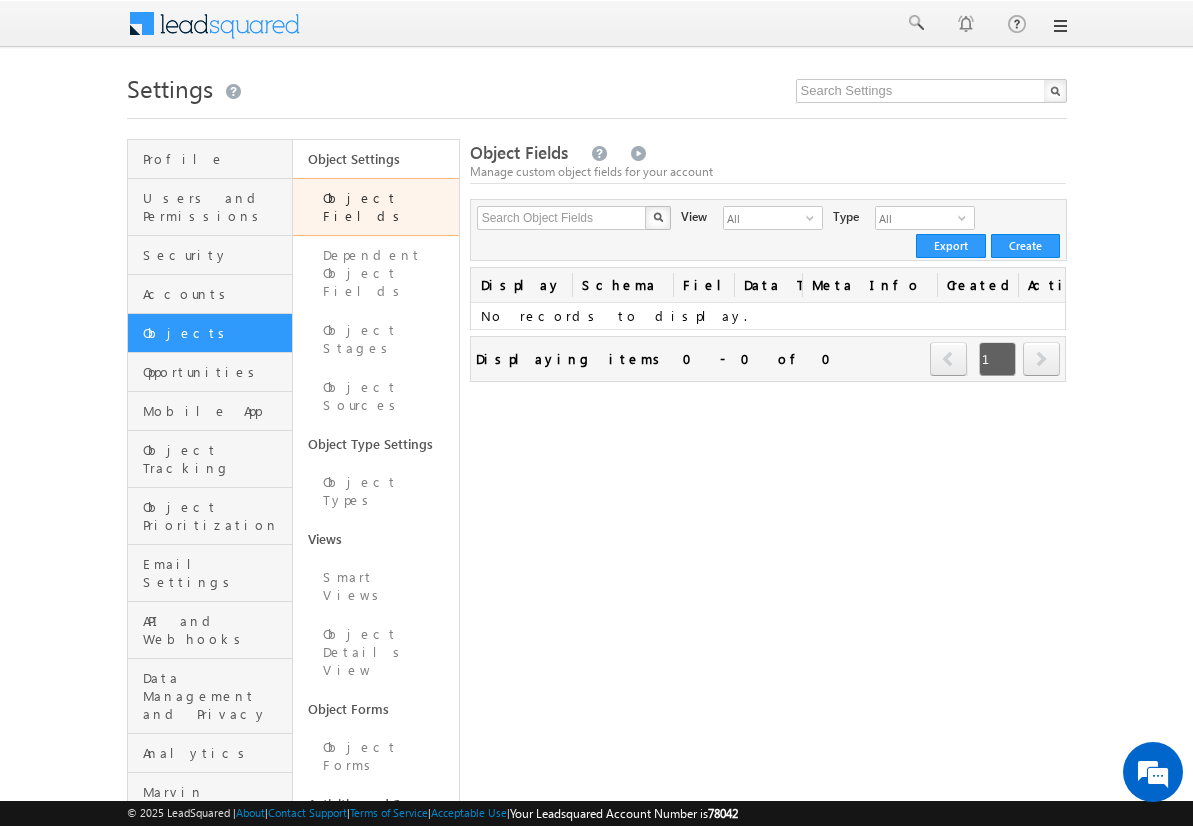 scroll, scrollTop: 0, scrollLeft: 0, axis: both 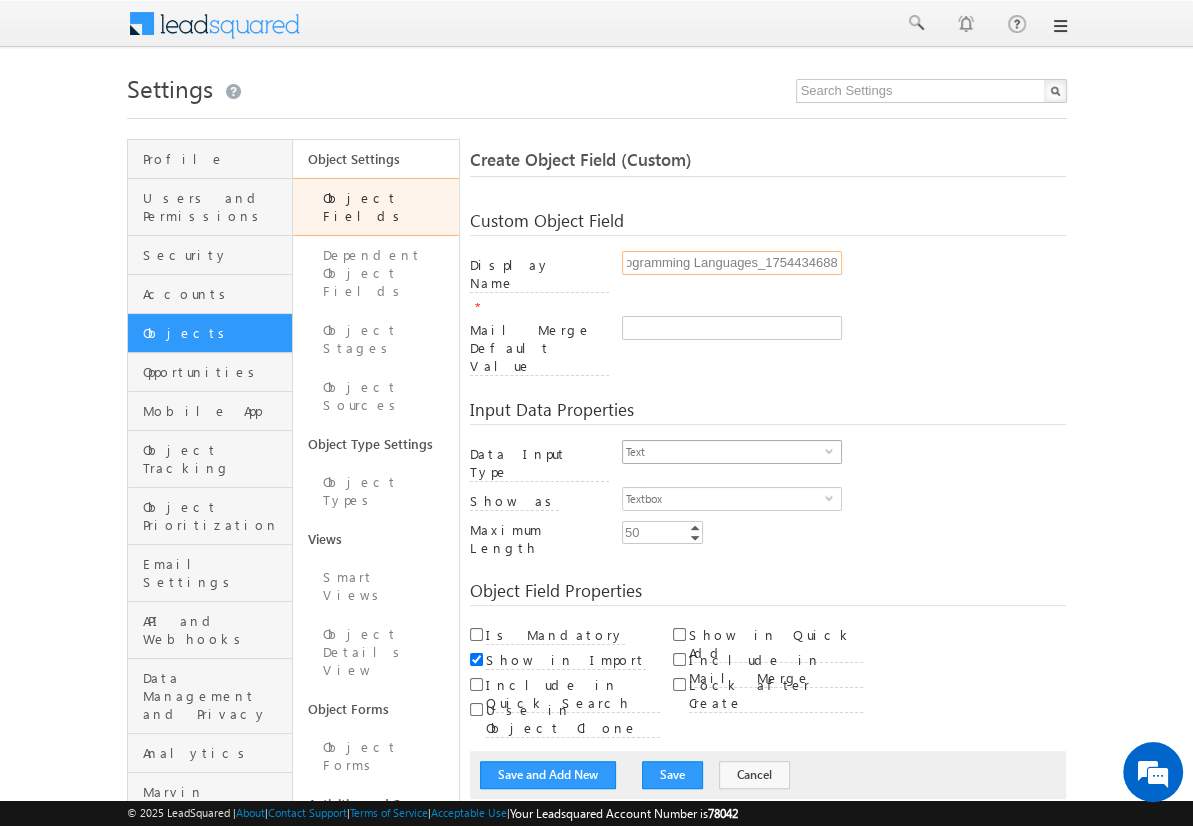 type on "Programming Languages_1754434688" 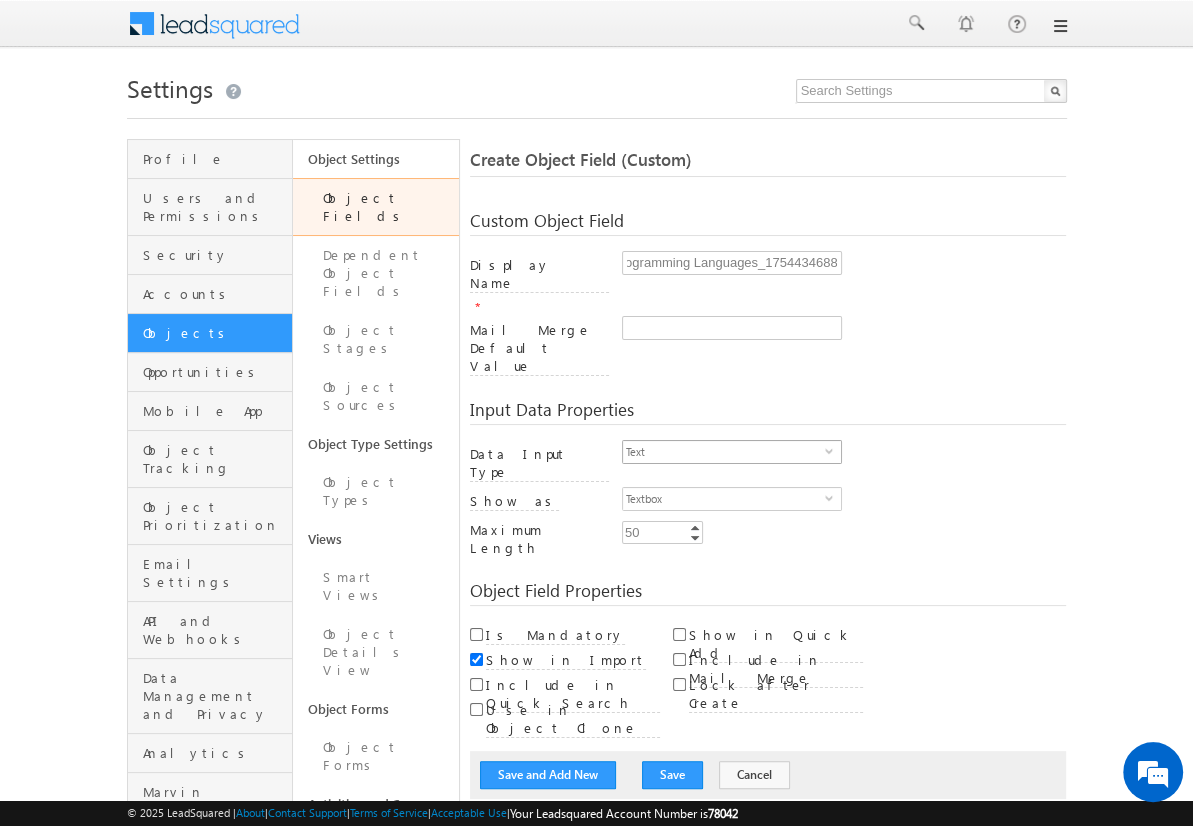 click on "Text" at bounding box center [724, 452] 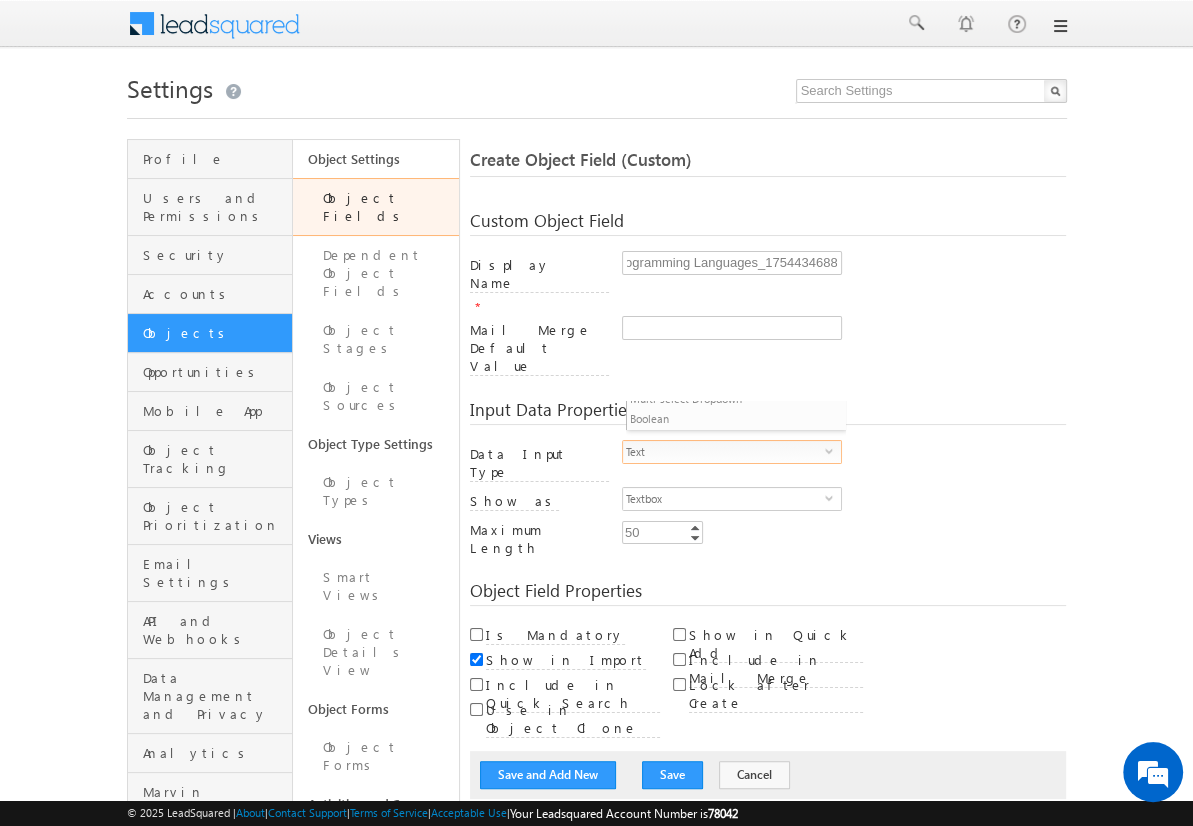 scroll, scrollTop: 0, scrollLeft: 0, axis: both 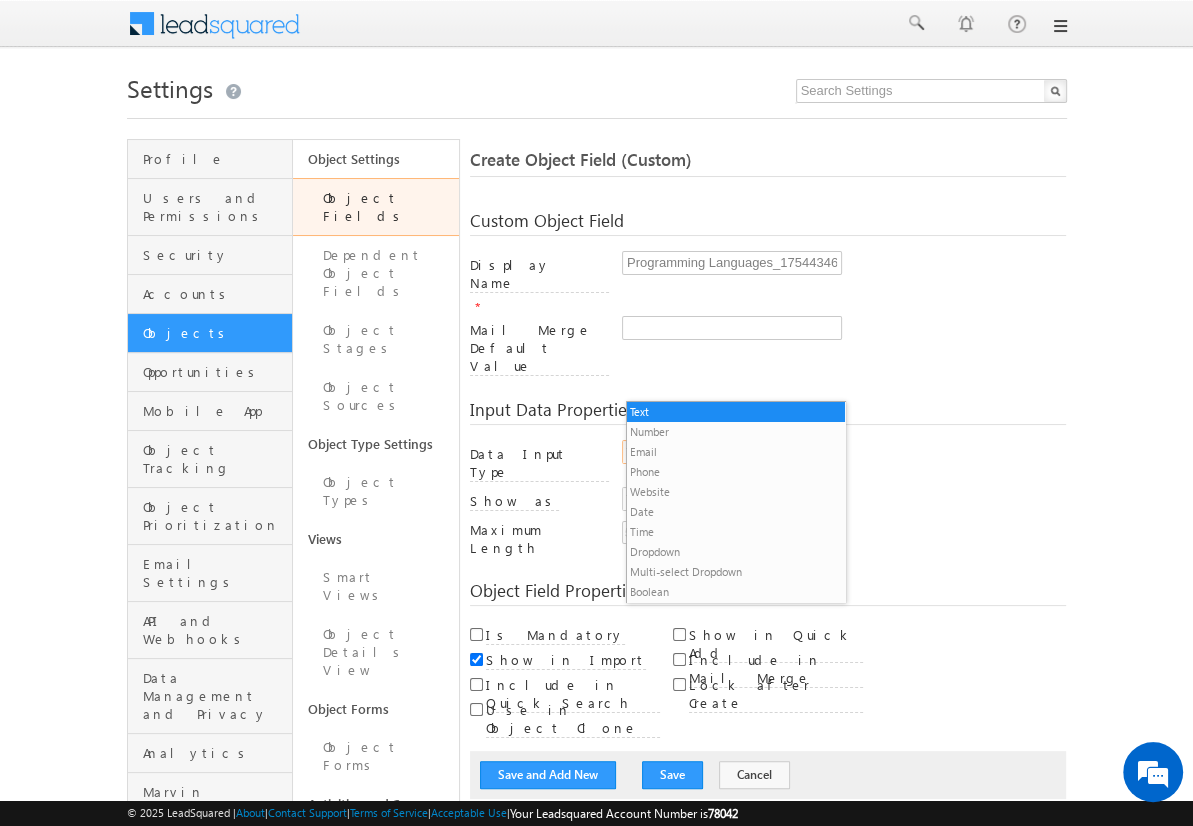 click on "Multi-select Dropdown" at bounding box center (736, 572) 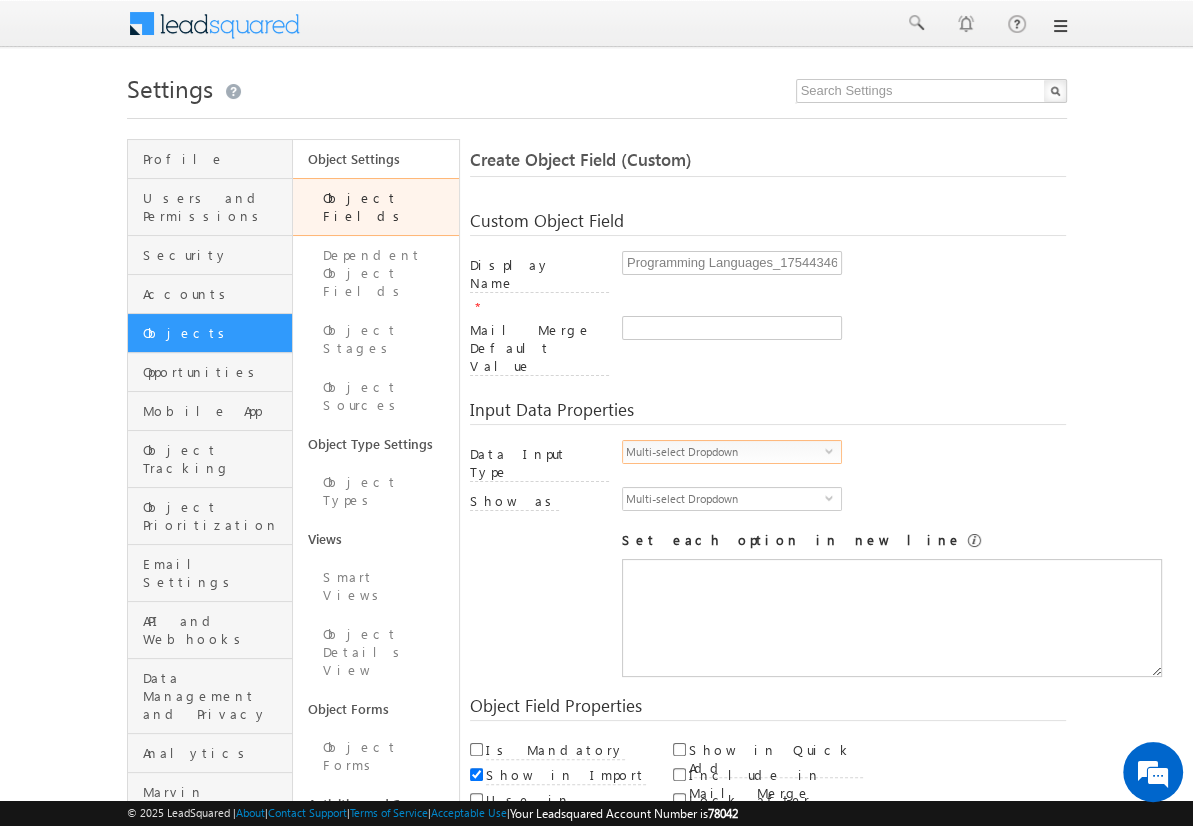 scroll, scrollTop: 0, scrollLeft: 0, axis: both 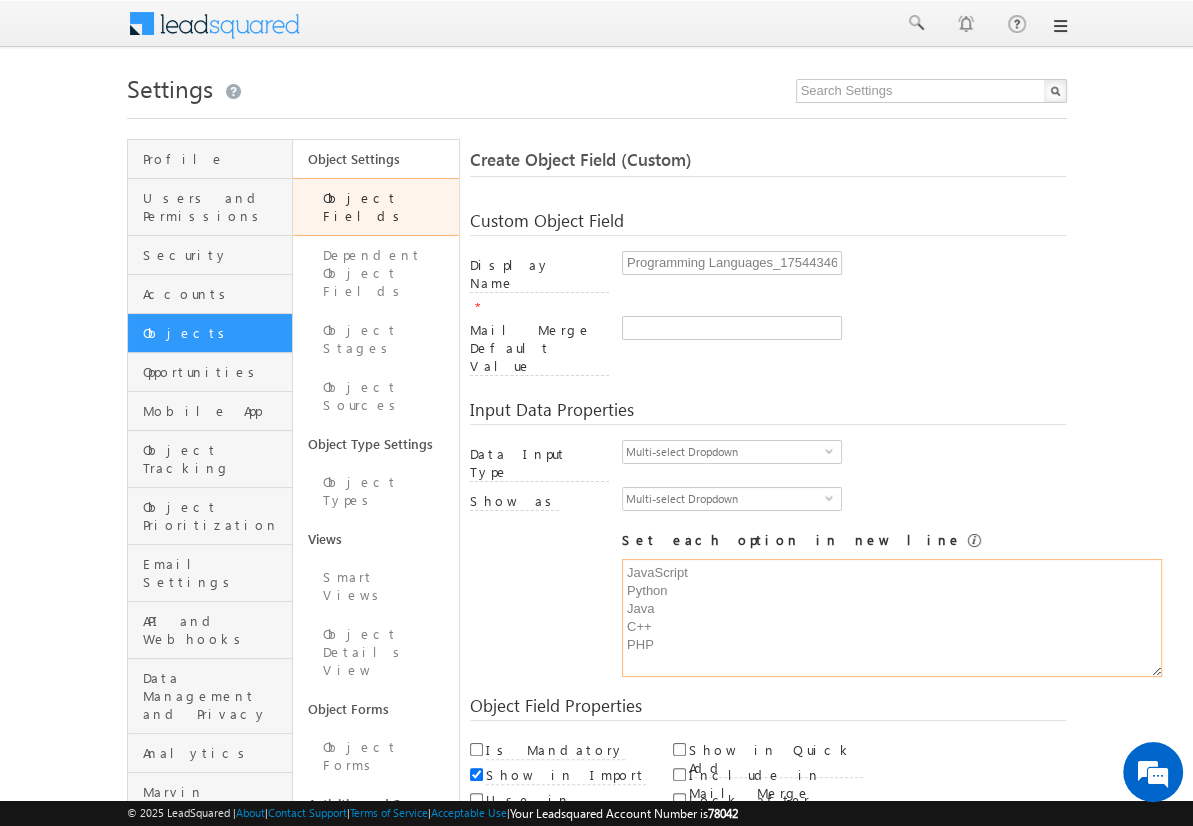 type on "JavaScript
Python
Java
C++
PHP" 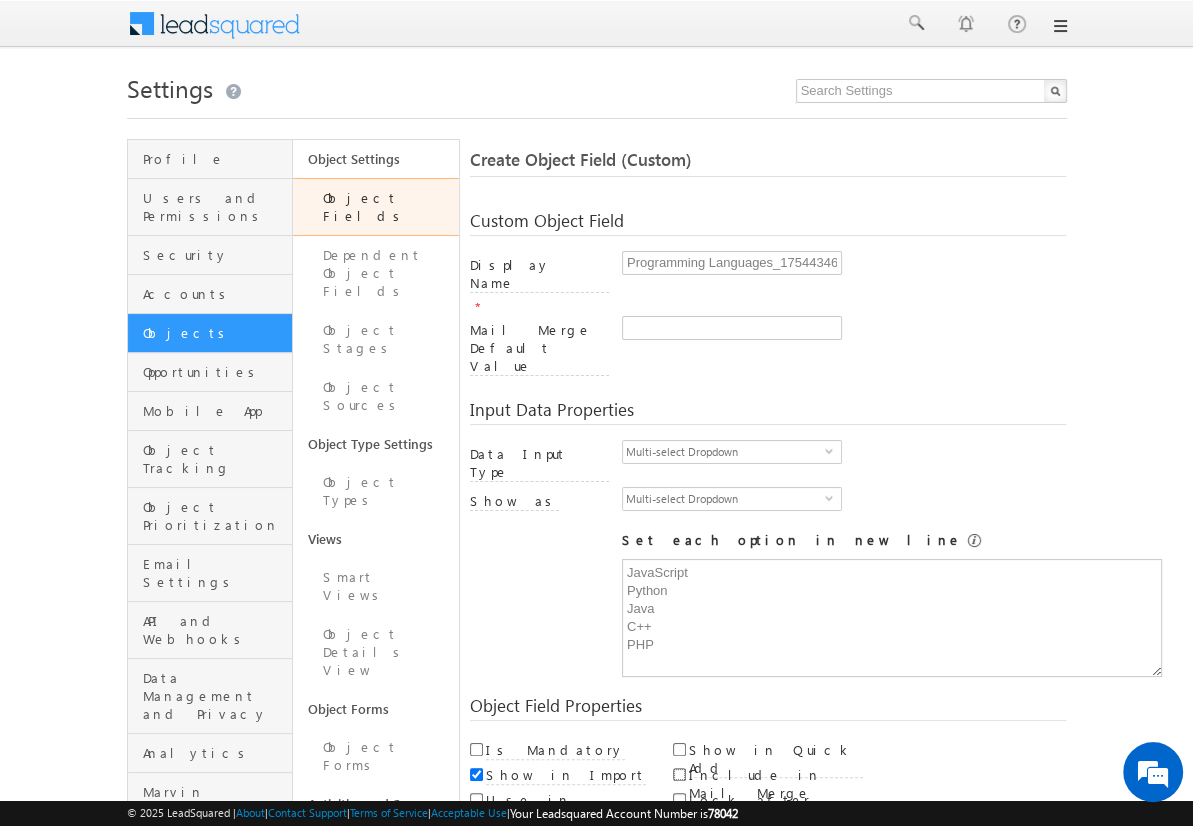 click on "Include in Mail Merge" at bounding box center [679, 774] 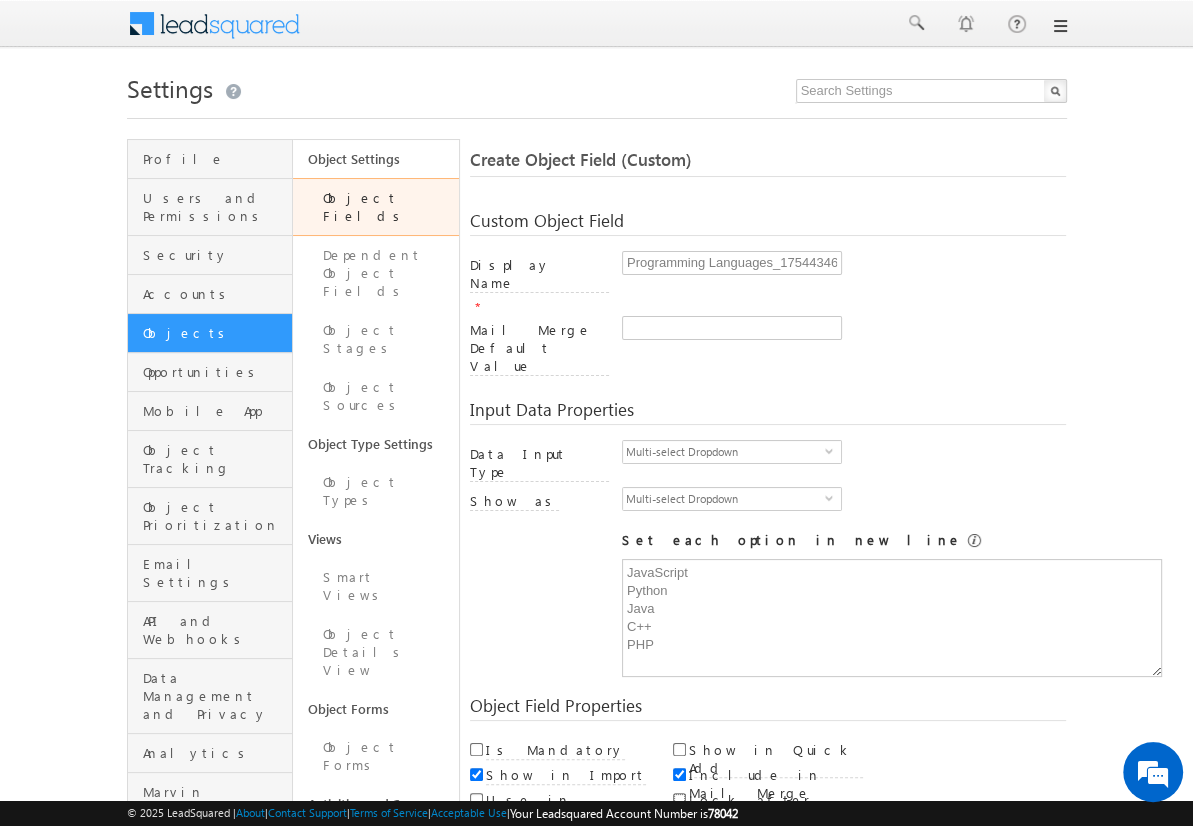 click on "Lock after Create" at bounding box center [679, 799] 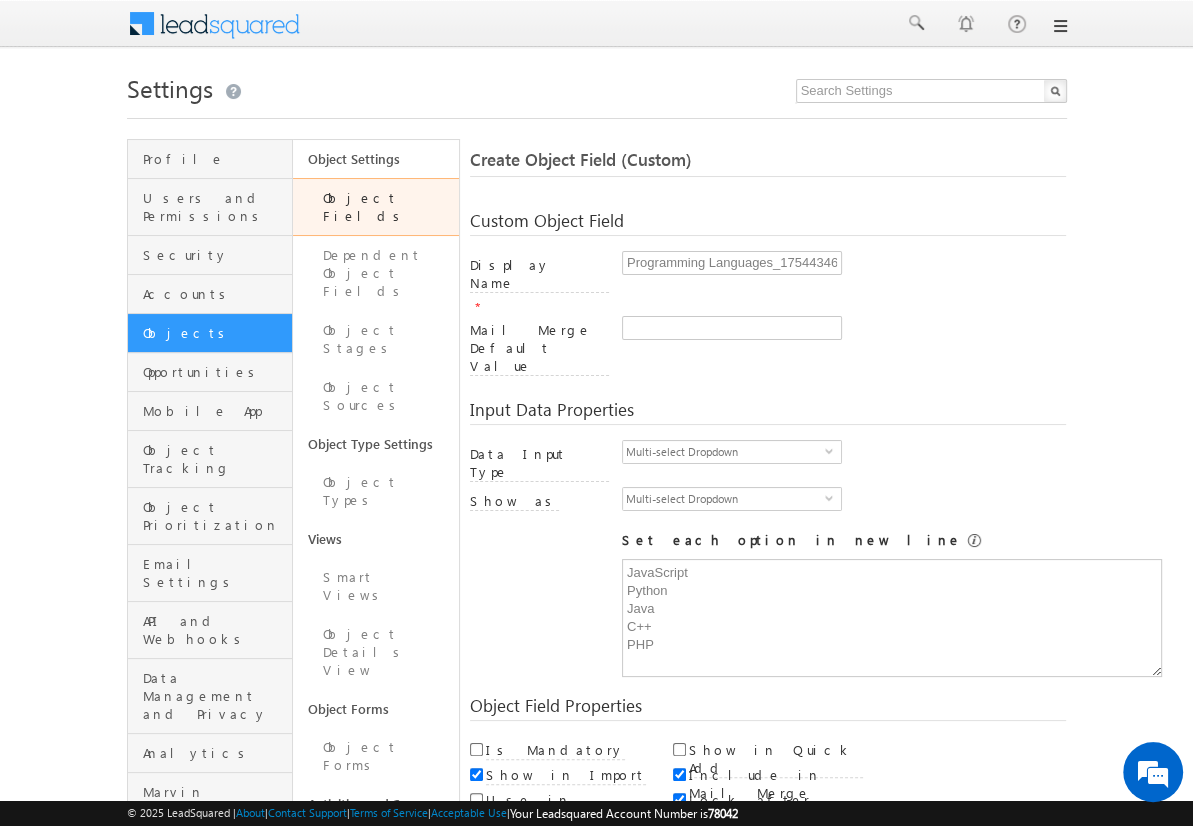 click on "Save and Add New" at bounding box center (548, 865) 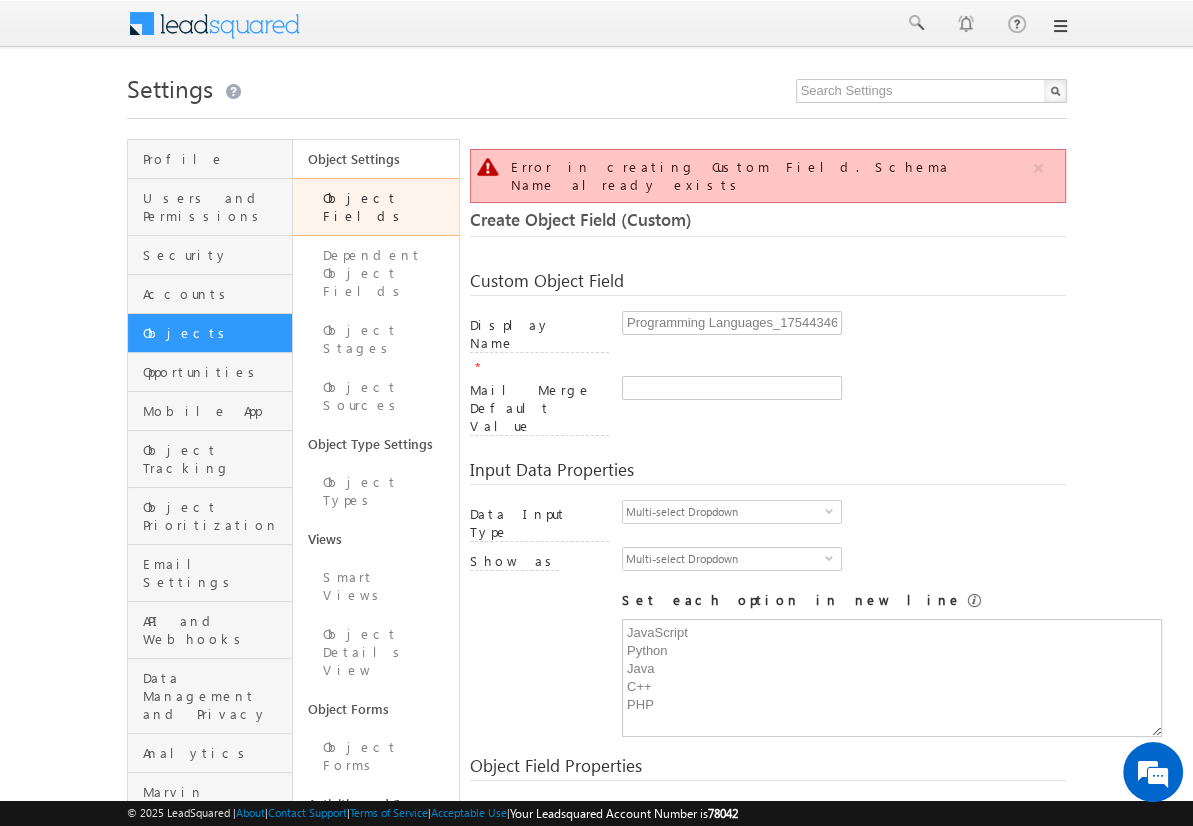 scroll, scrollTop: 149, scrollLeft: 0, axis: vertical 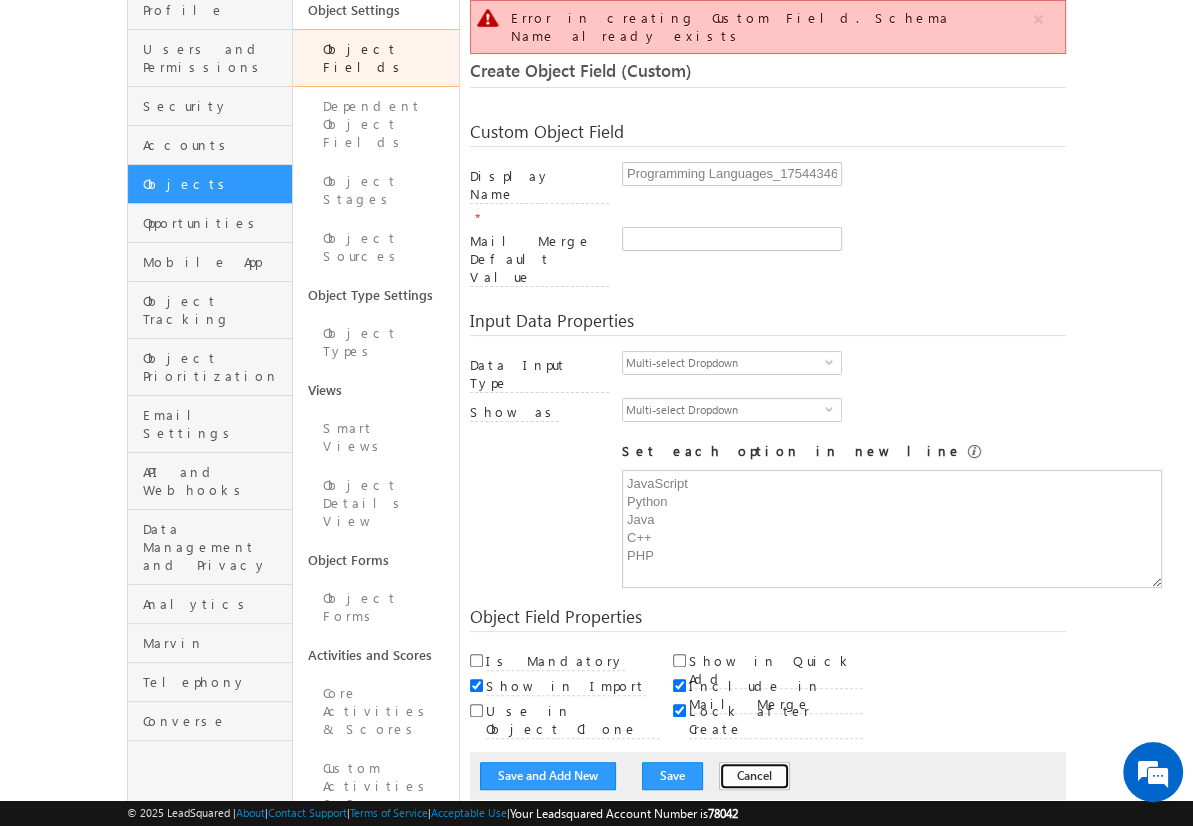 click on "Cancel" at bounding box center [754, 776] 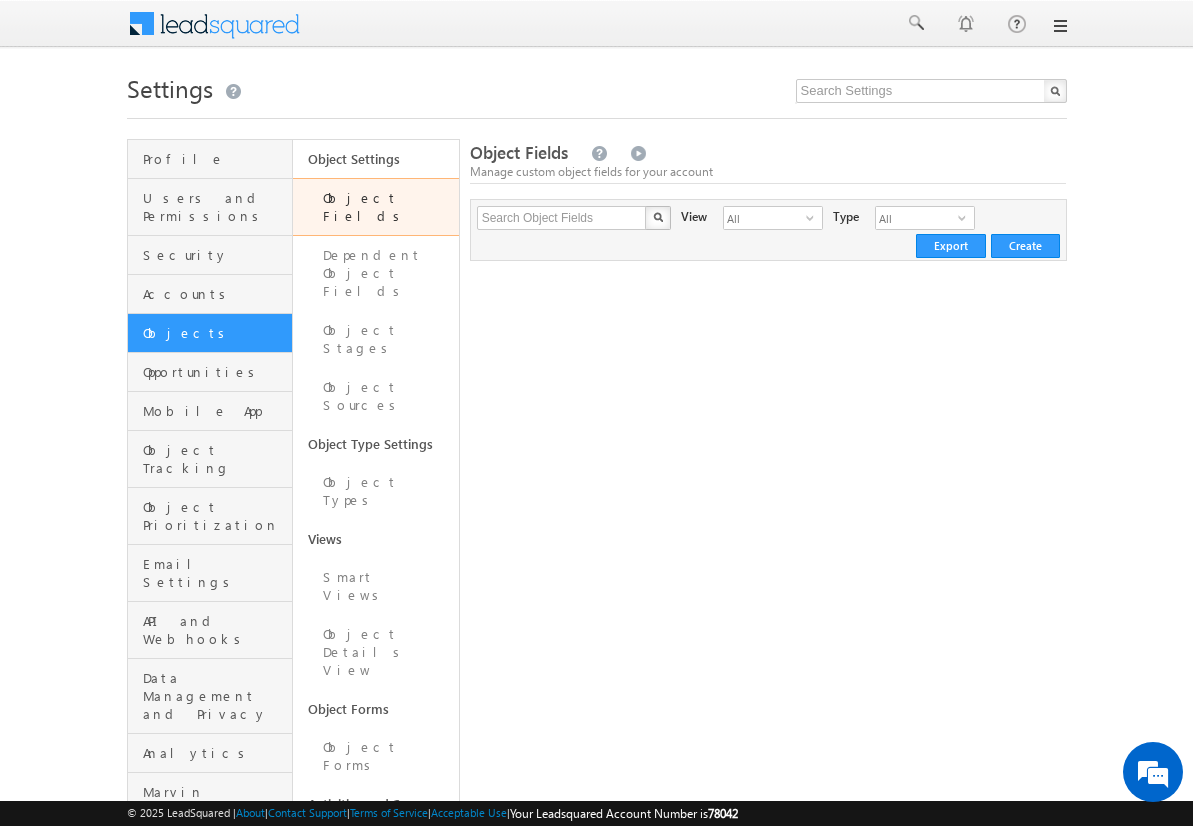 scroll, scrollTop: 0, scrollLeft: 0, axis: both 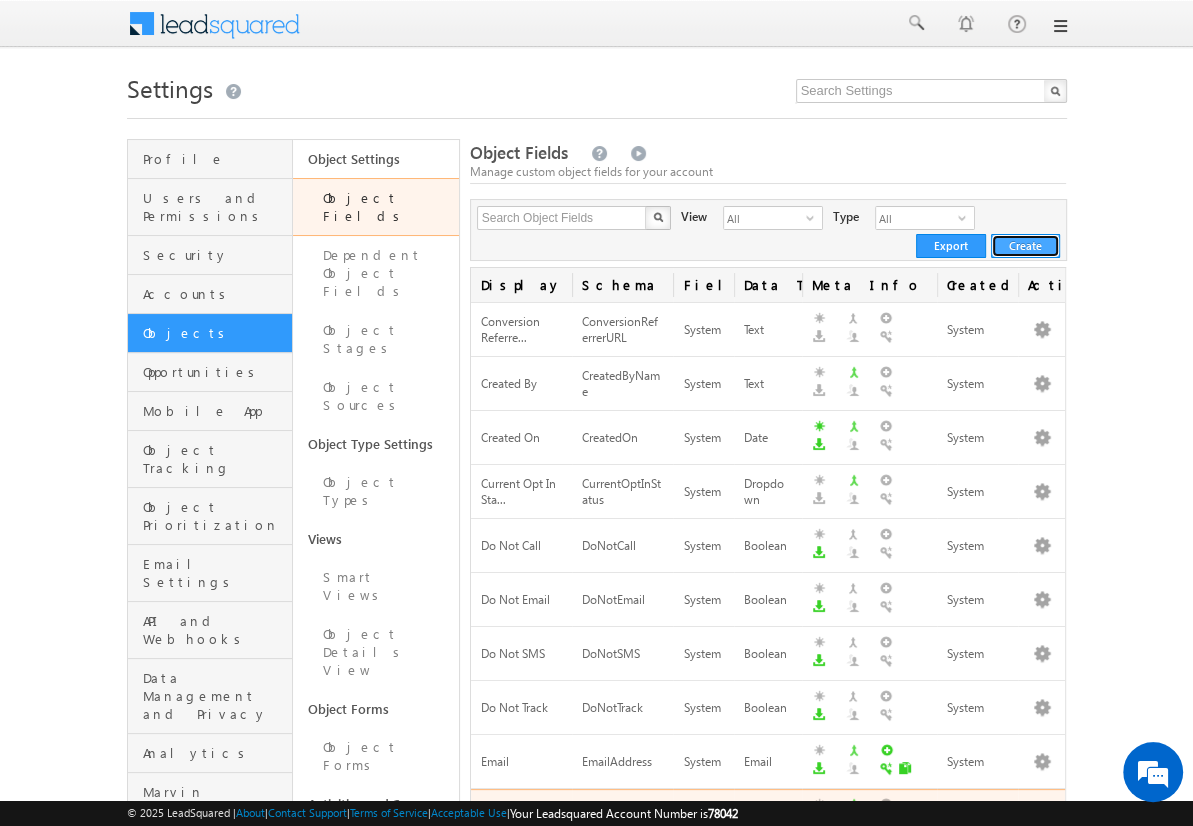 click on "Create" at bounding box center [1025, 246] 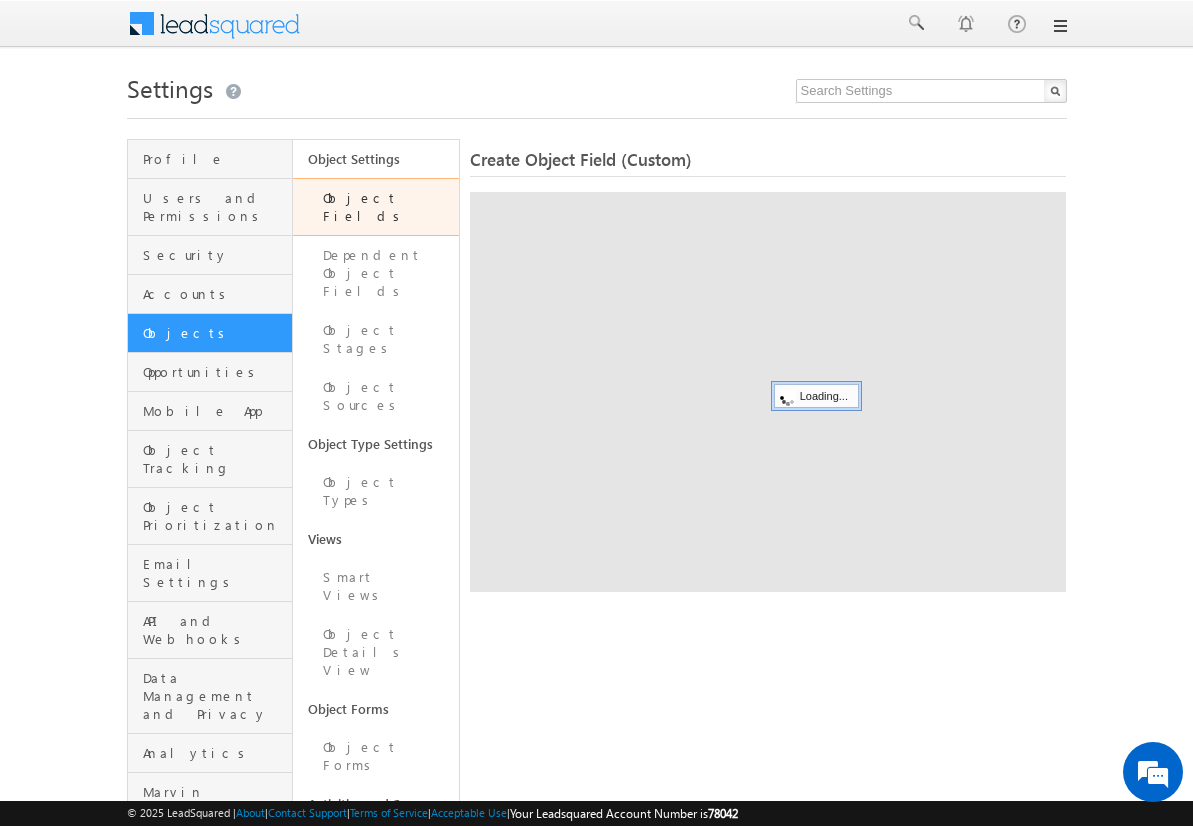 scroll, scrollTop: 0, scrollLeft: 0, axis: both 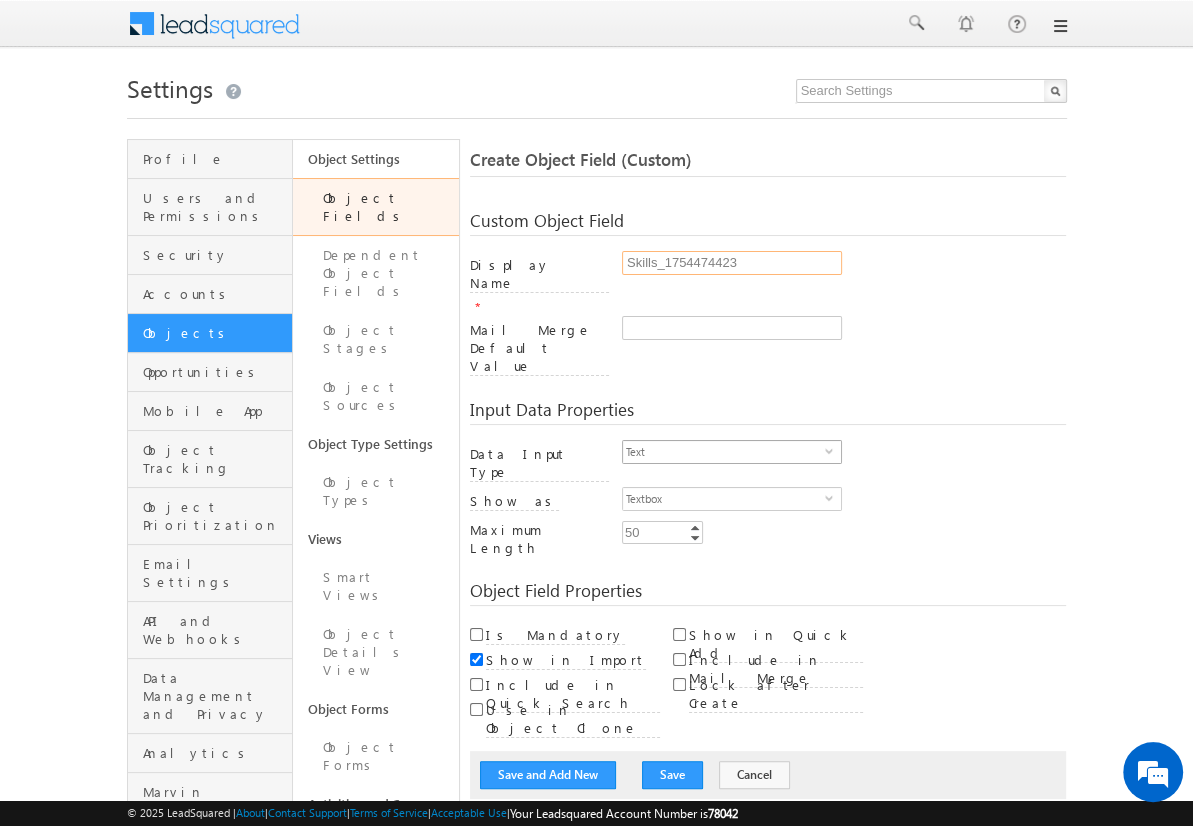 type on "Skills_1754474423" 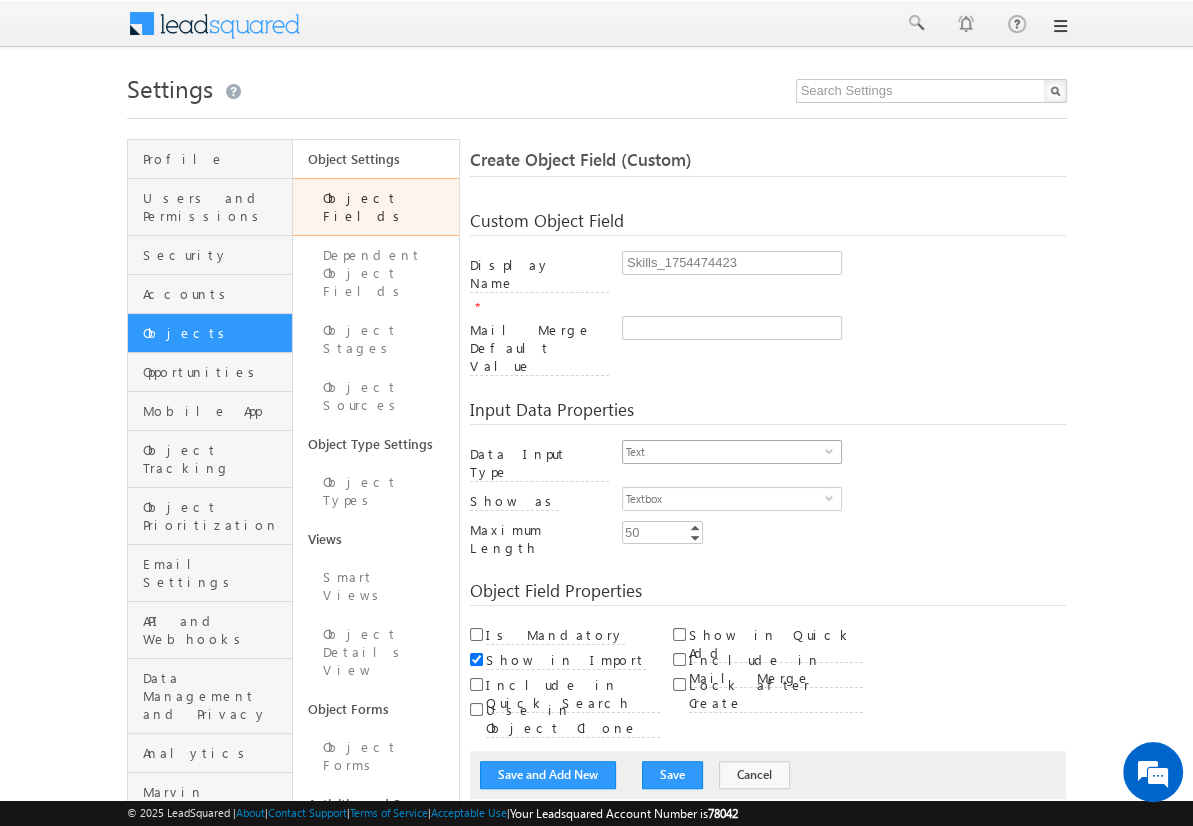 click on "Text" at bounding box center (724, 452) 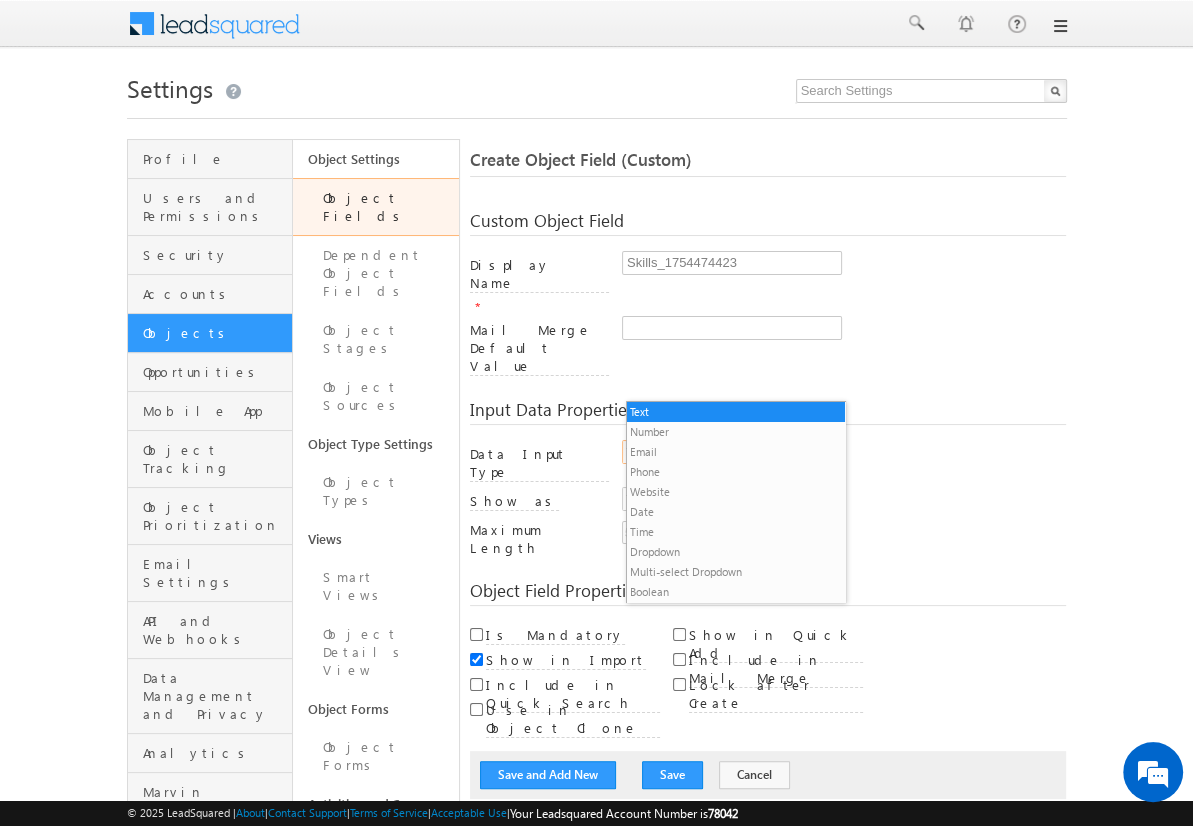click on "Multi-select Dropdown" at bounding box center [736, 572] 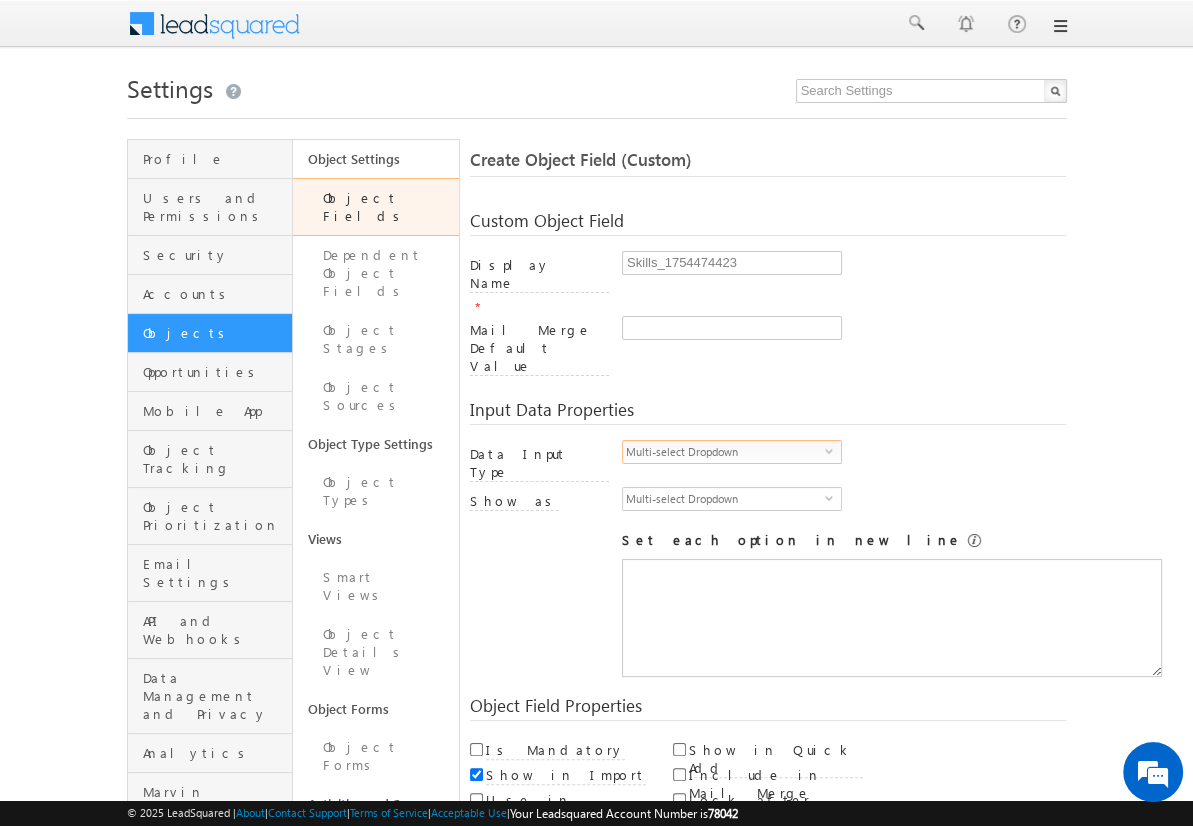 scroll, scrollTop: 0, scrollLeft: 0, axis: both 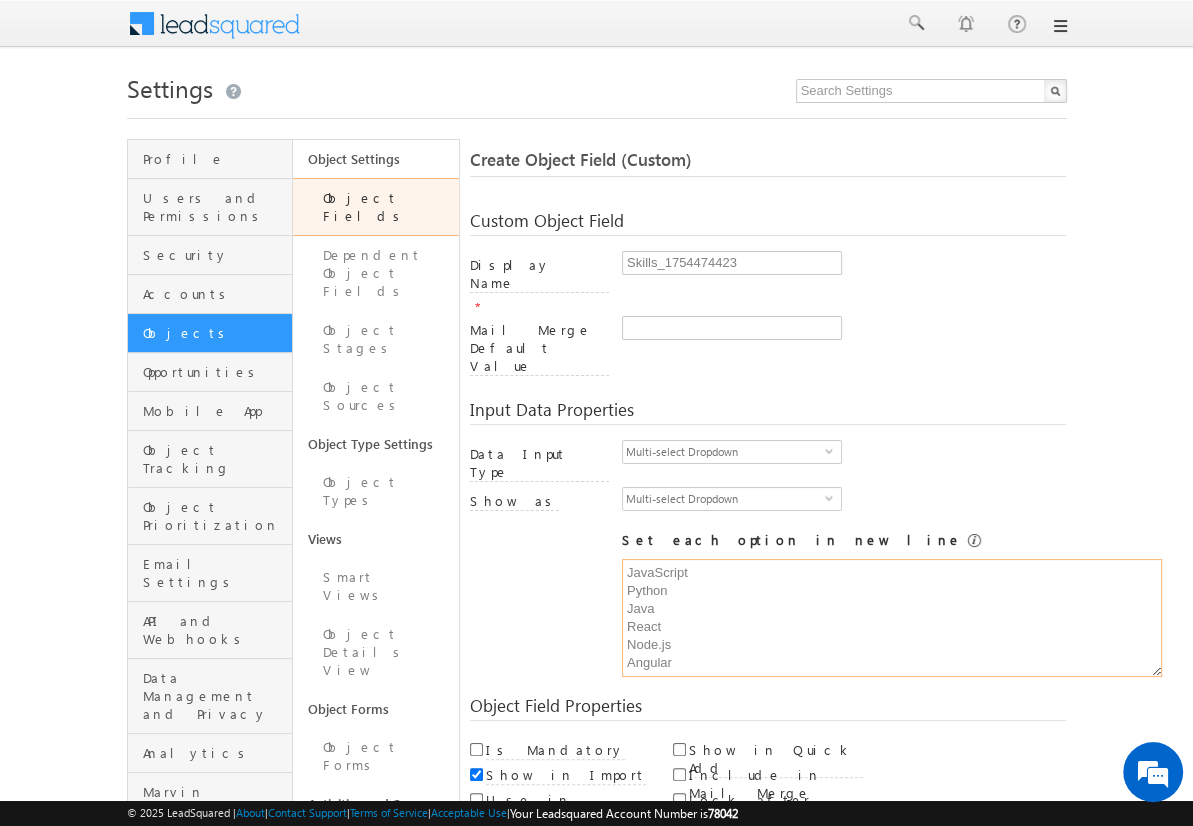 type on "JavaScript
Python
Java
React
Node.js
Angular" 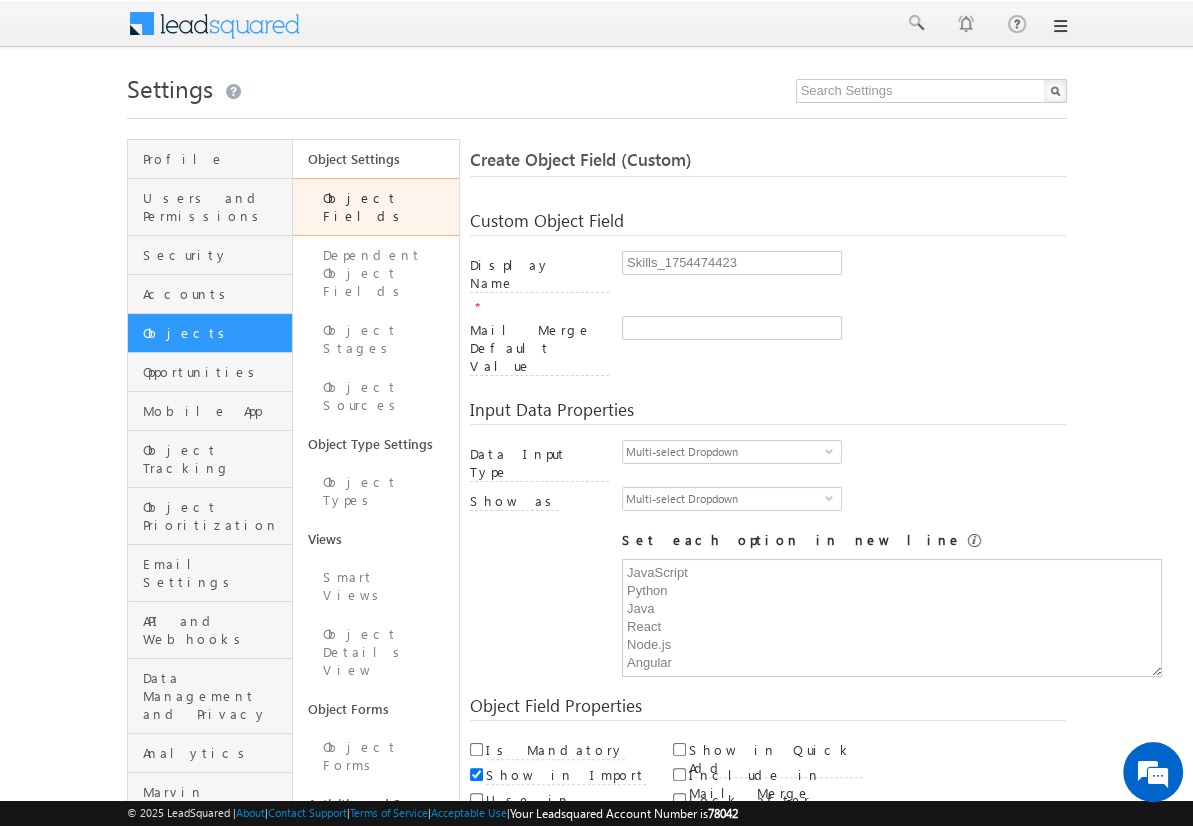 click on "Cancel" at bounding box center (754, 865) 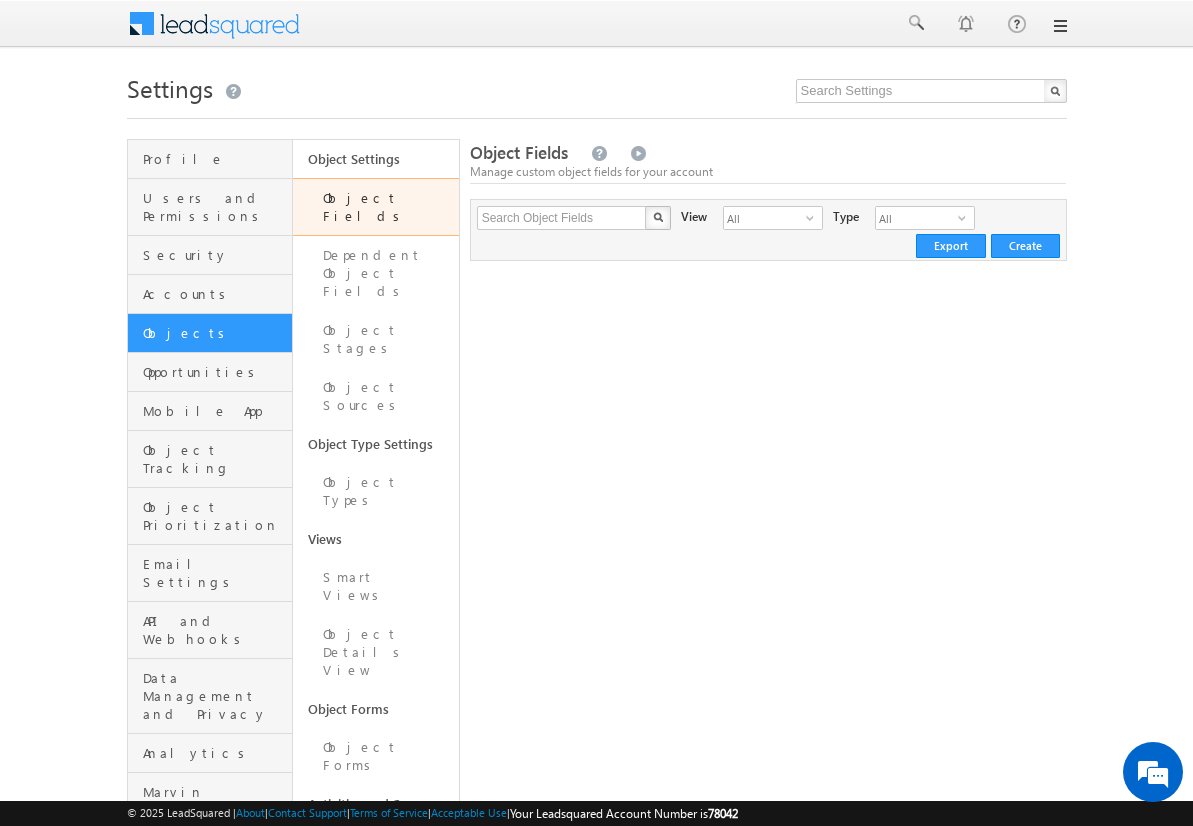 scroll, scrollTop: 0, scrollLeft: 0, axis: both 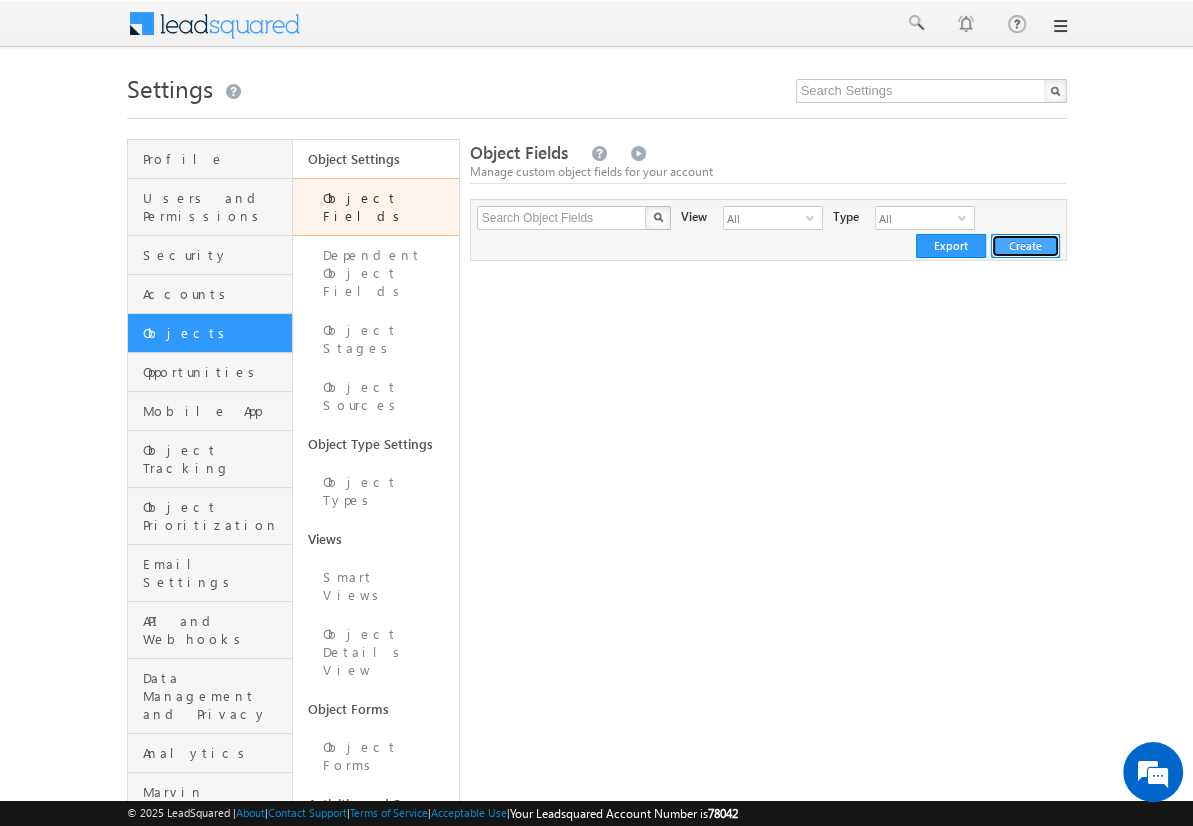 click on "Create" at bounding box center (1025, 246) 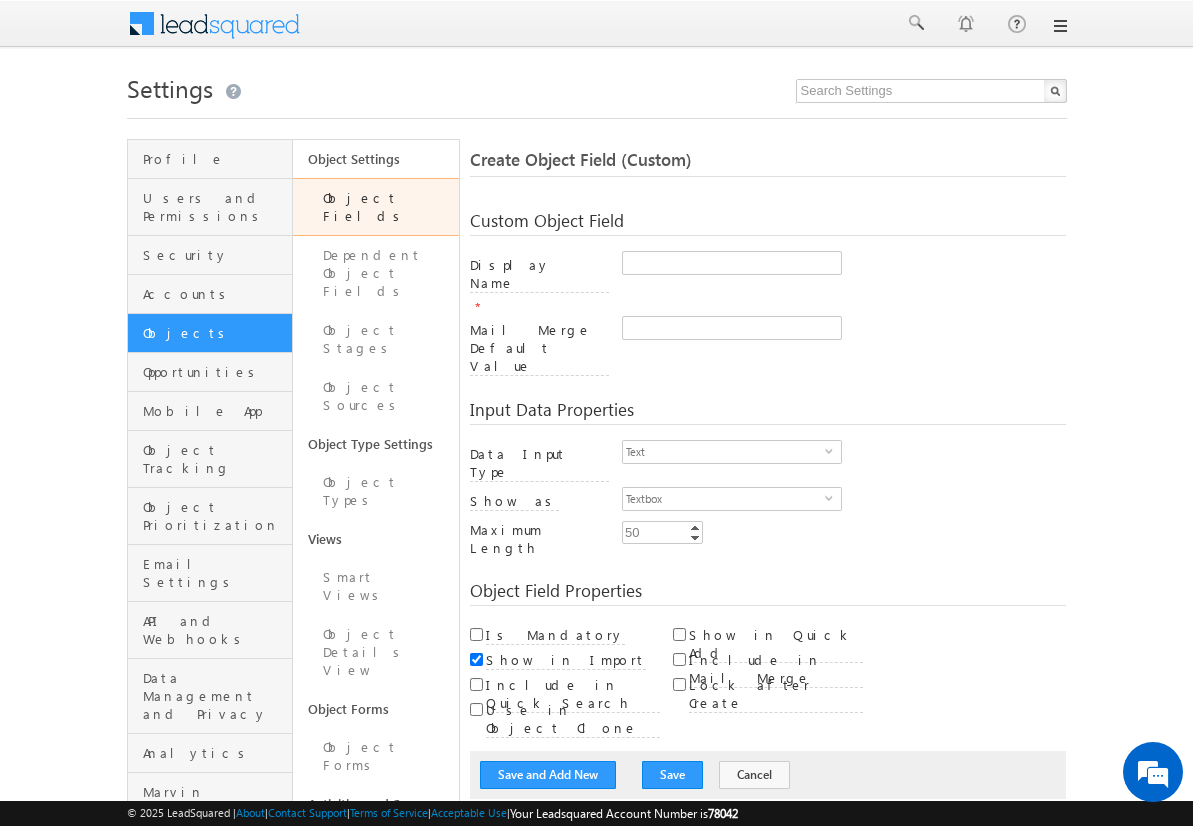 scroll, scrollTop: 0, scrollLeft: 0, axis: both 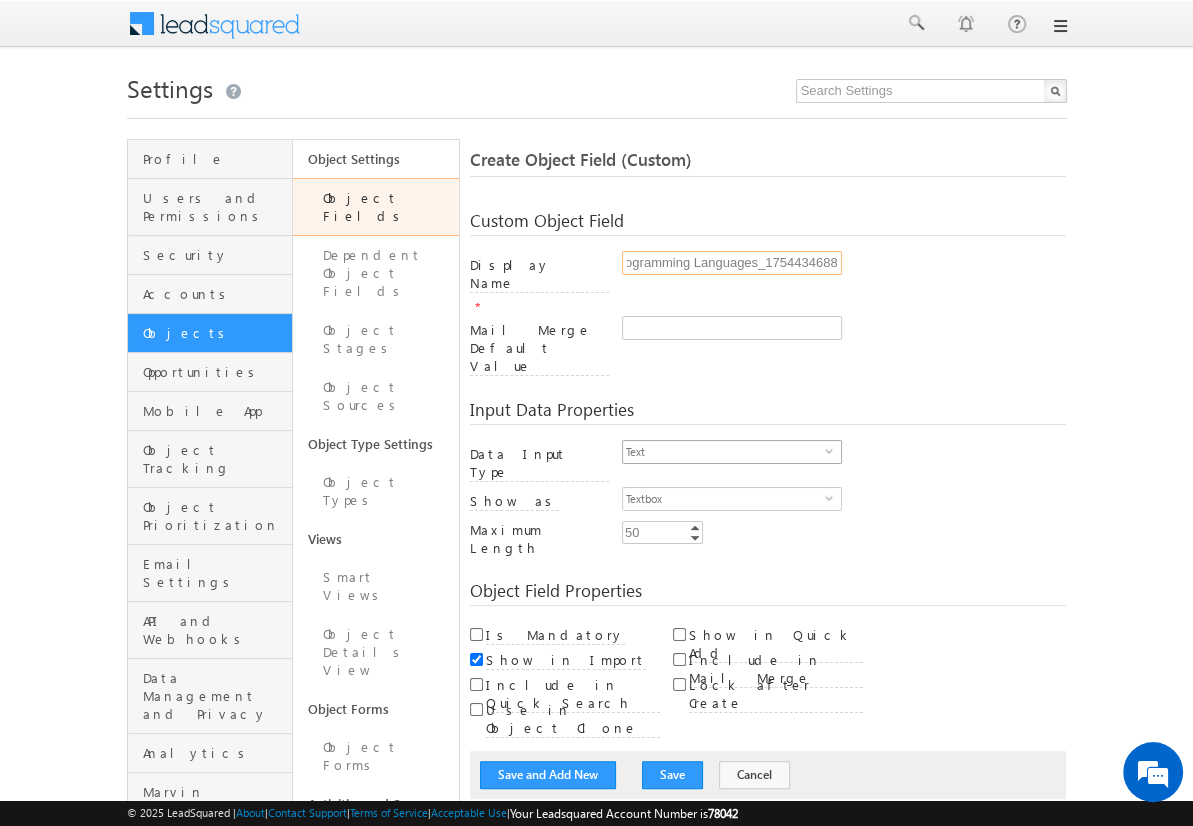 type on "Programming Languages_1754434688" 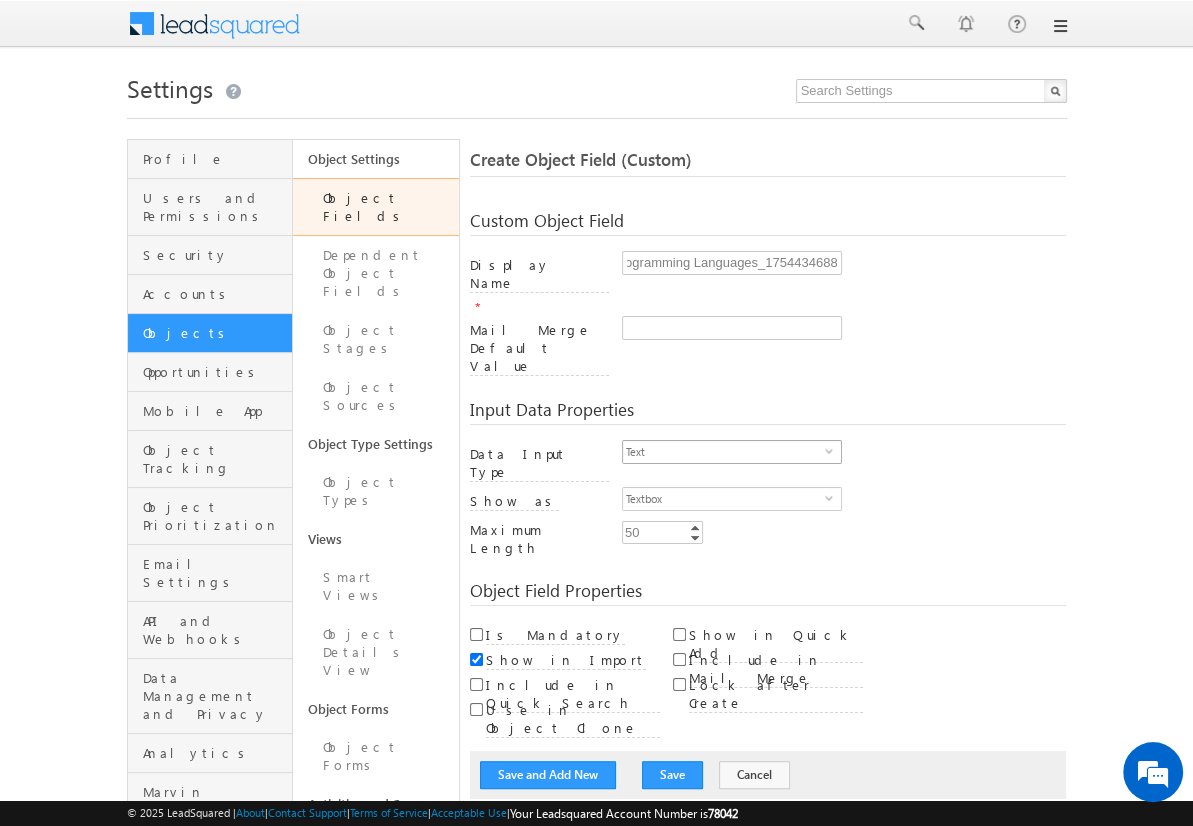 click on "Text" at bounding box center (724, 452) 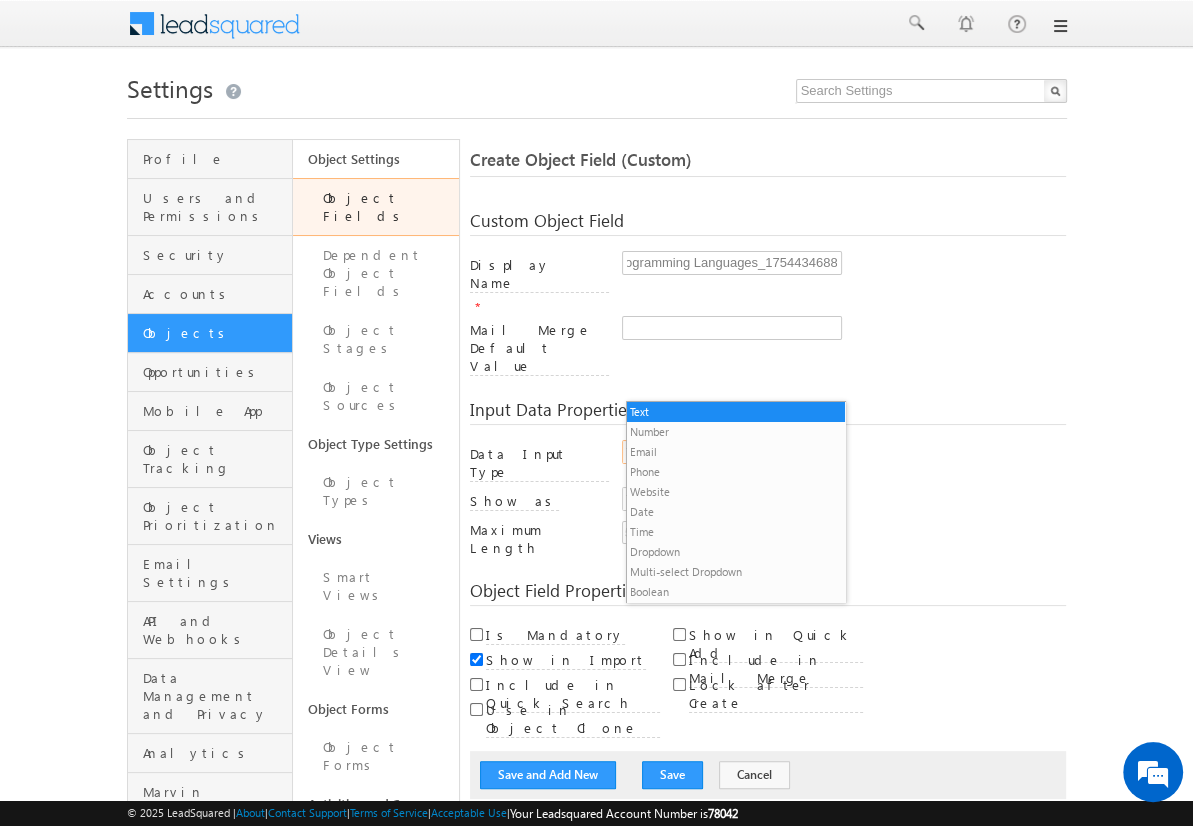 scroll, scrollTop: 0, scrollLeft: 0, axis: both 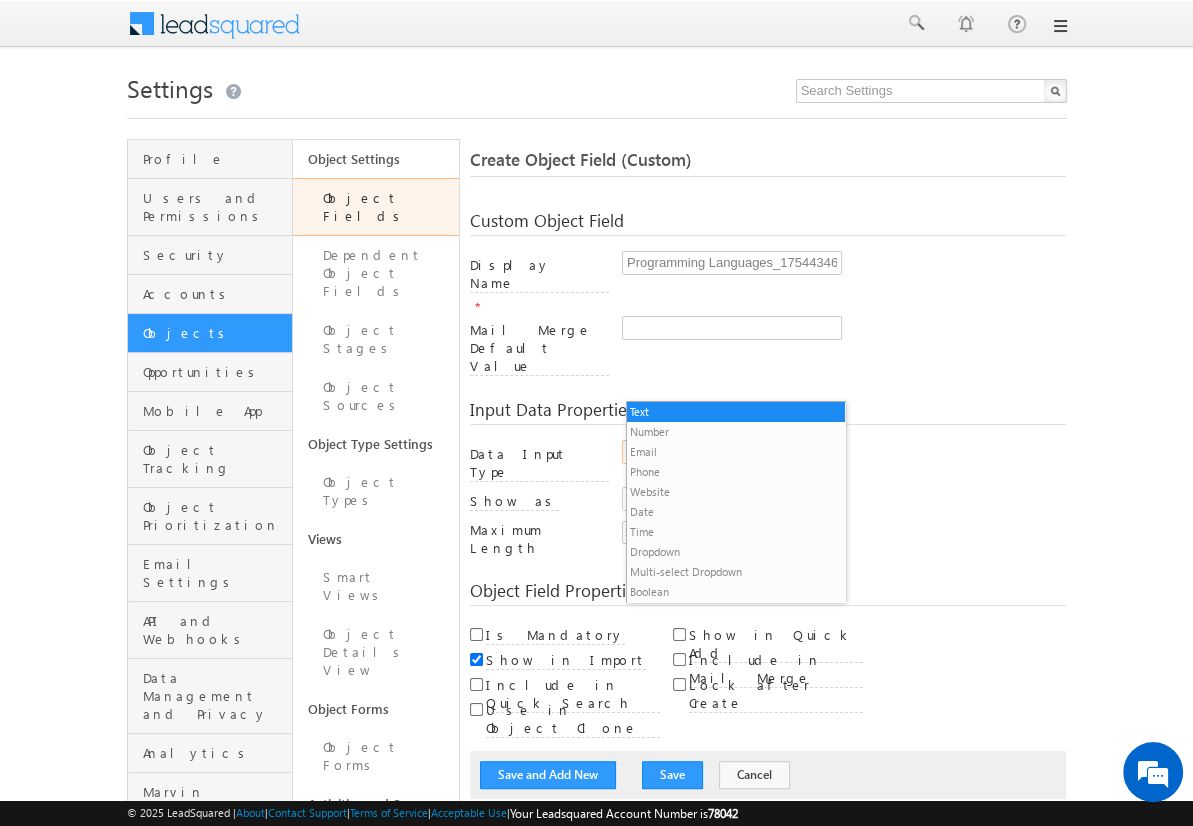 click on "Multi-select Dropdown" at bounding box center (736, 572) 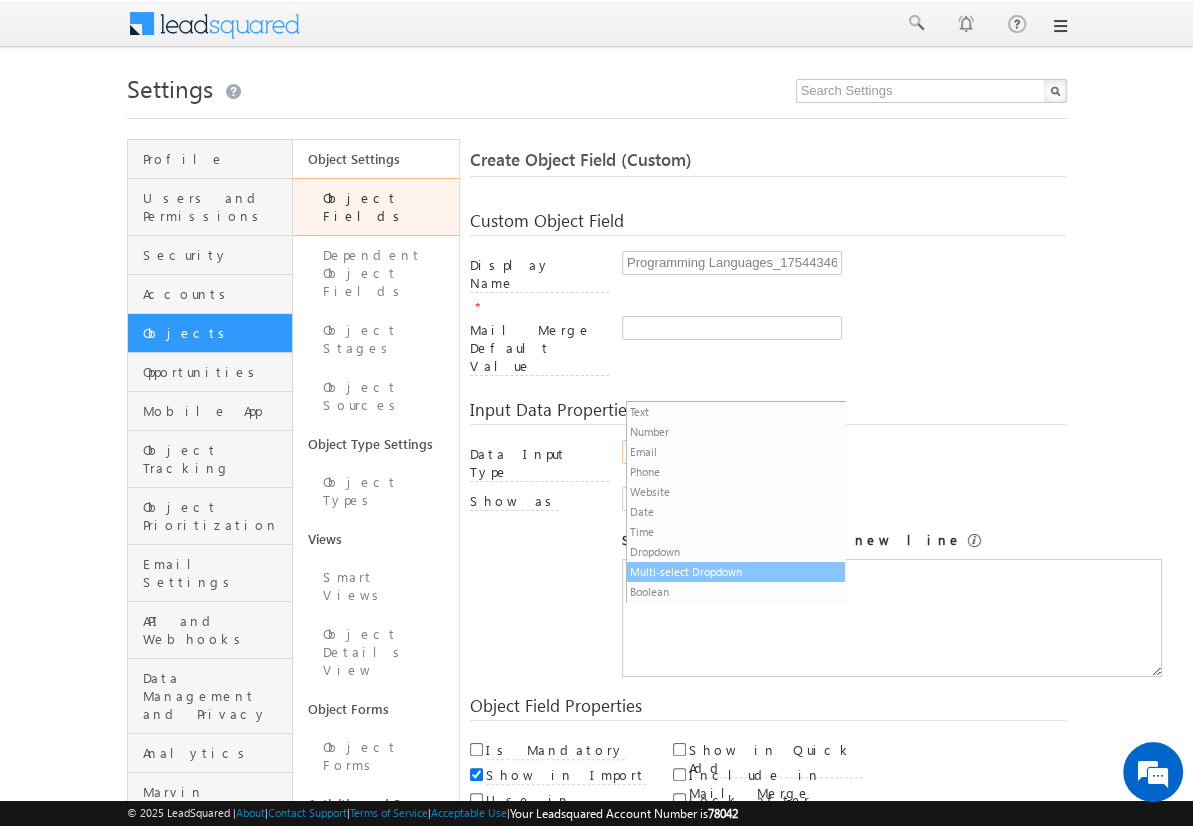 scroll, scrollTop: 0, scrollLeft: 0, axis: both 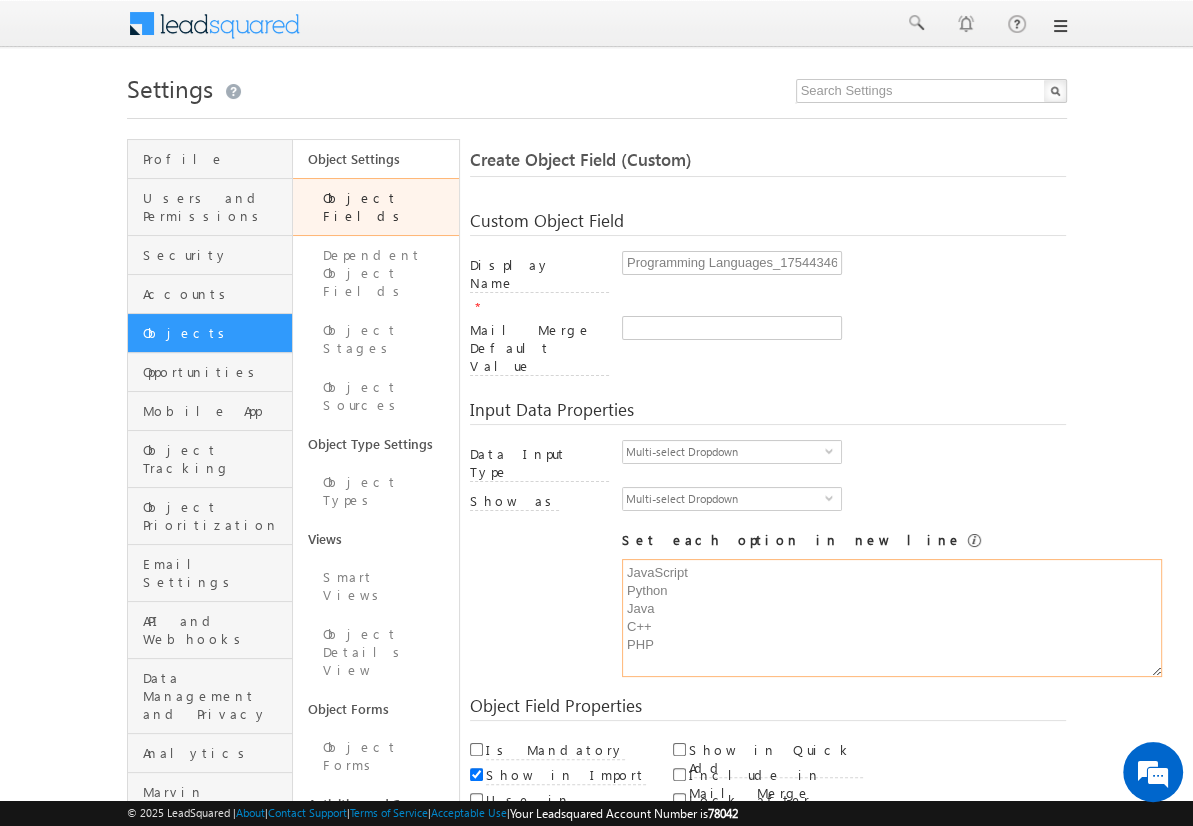 type on "JavaScript
Python
Java
C++
PHP" 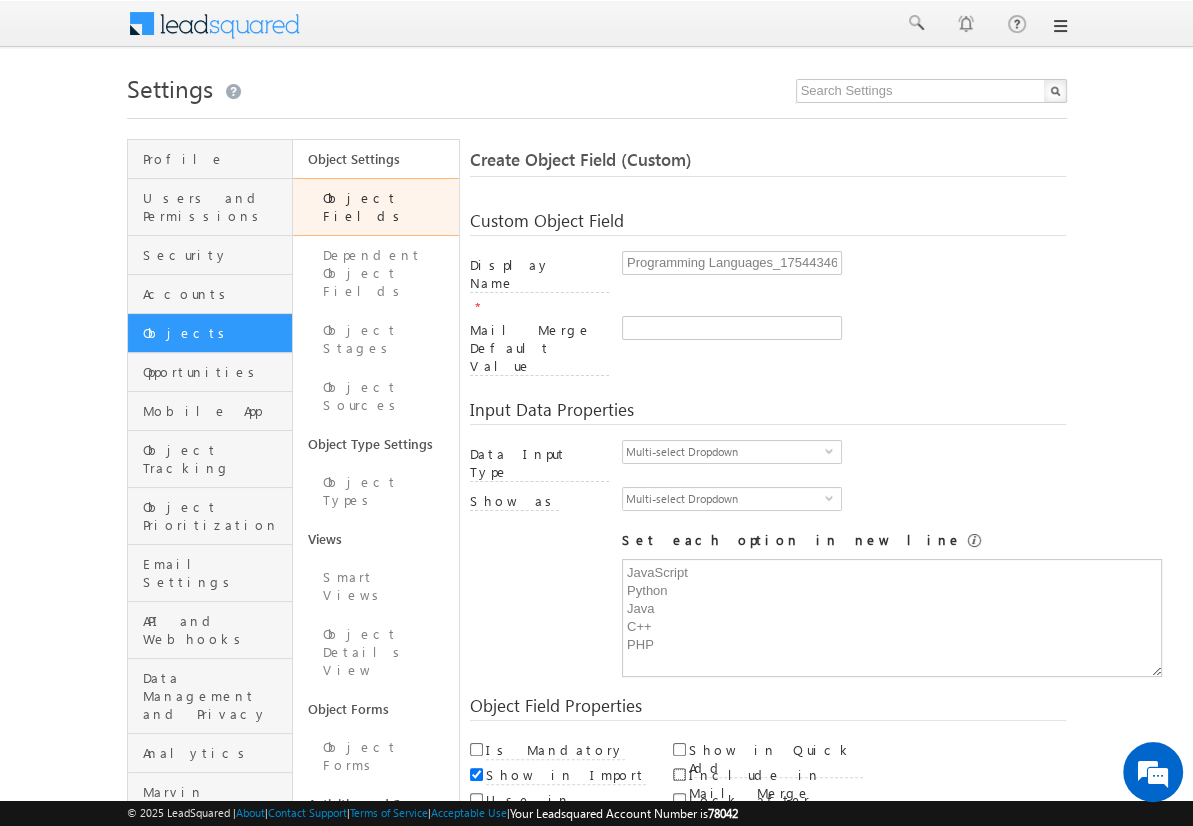 click on "Include in Mail Merge" at bounding box center [679, 774] 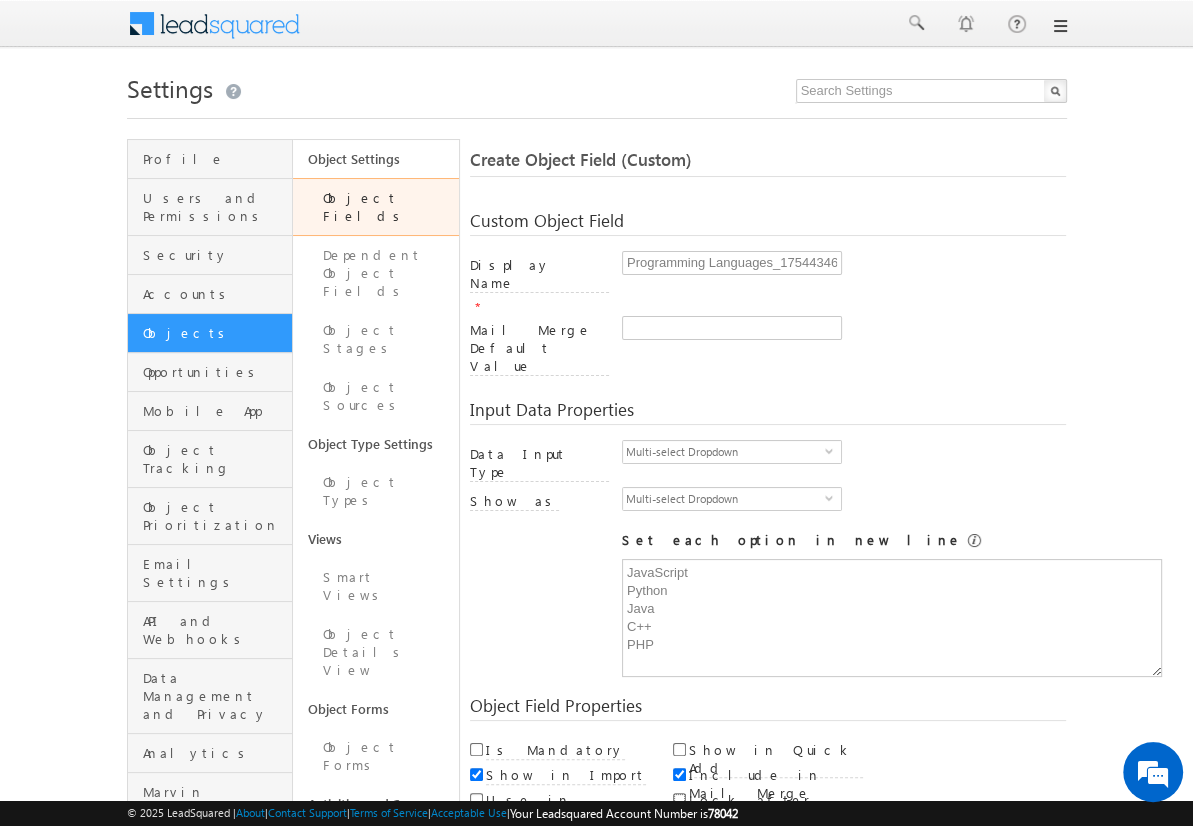 click on "Lock after Create" at bounding box center [679, 799] 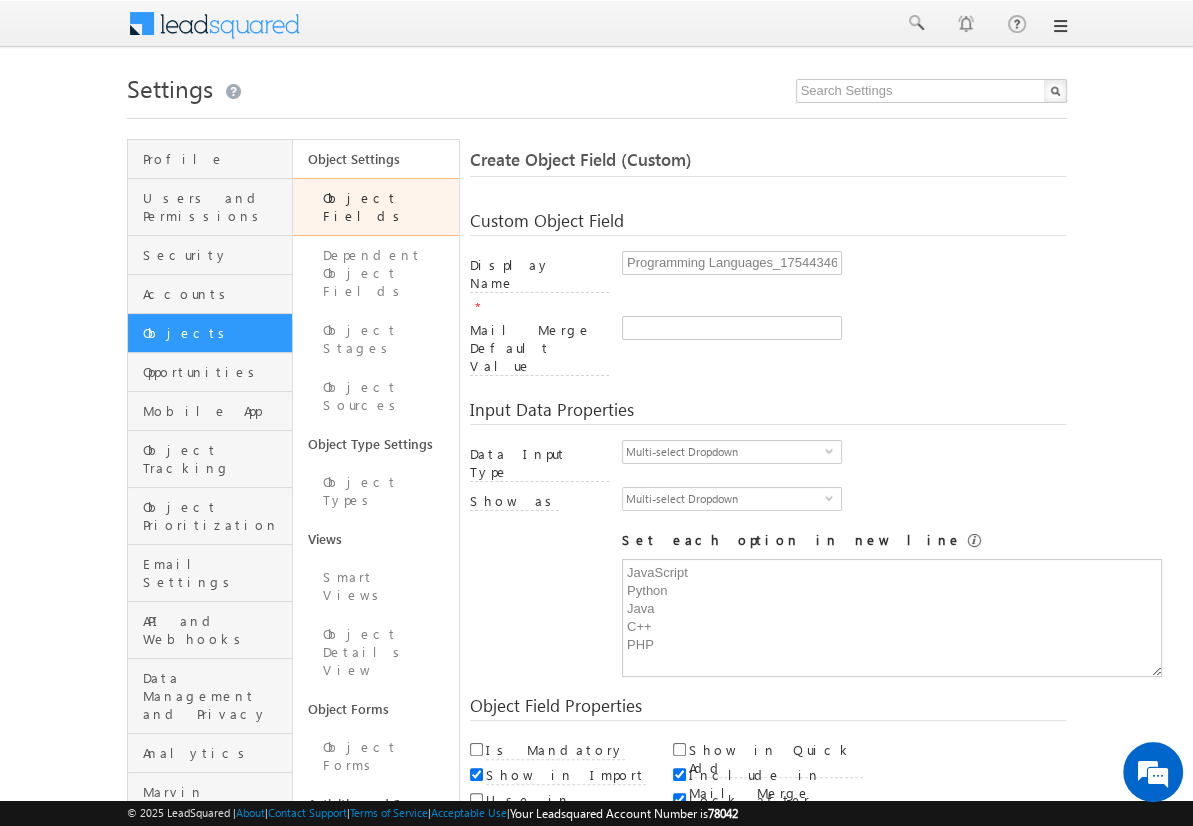 click on "Save and Add New" at bounding box center (548, 865) 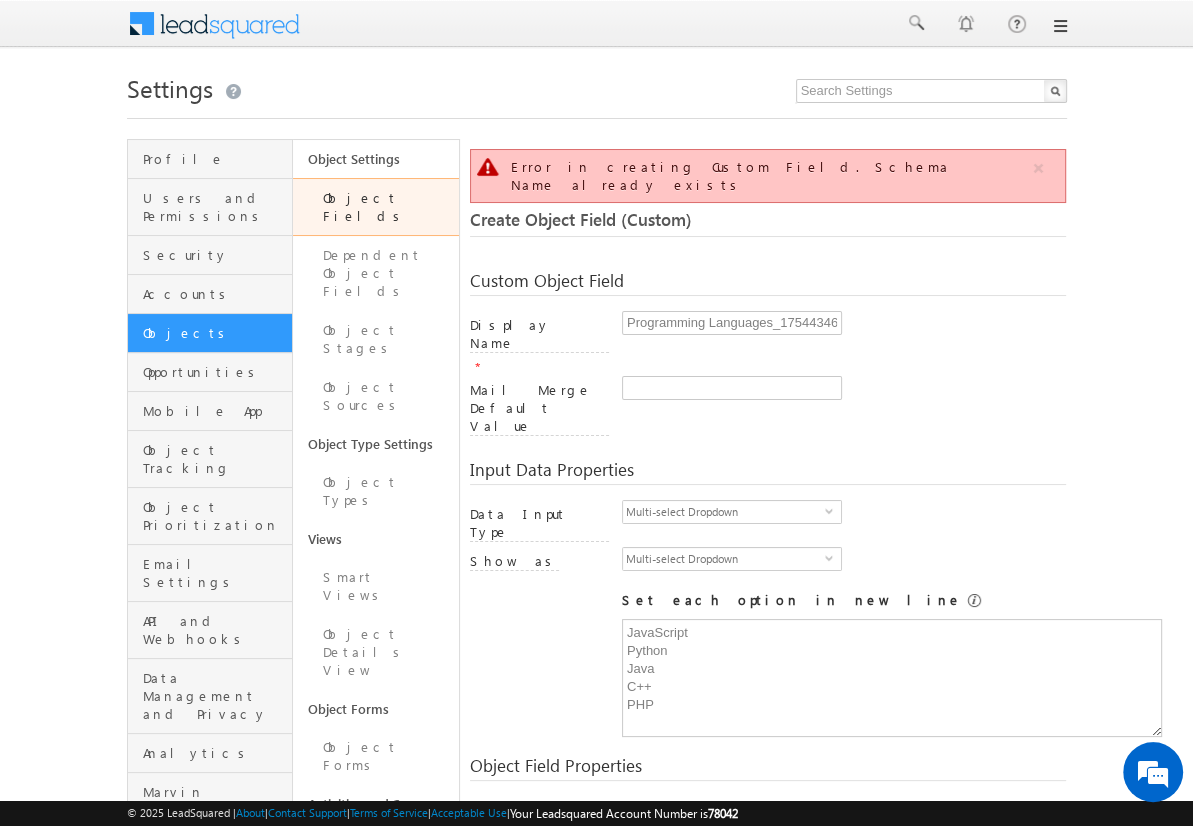 scroll, scrollTop: 149, scrollLeft: 0, axis: vertical 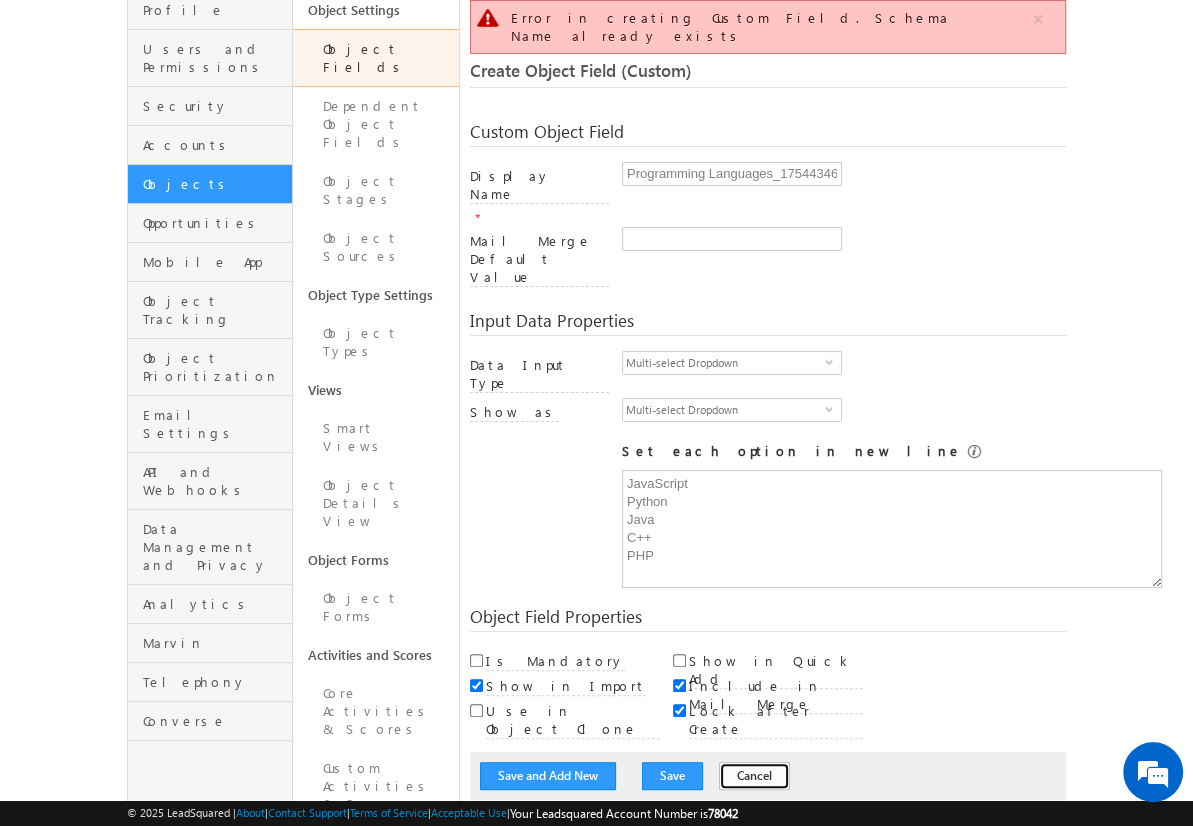 click on "Cancel" at bounding box center [754, 776] 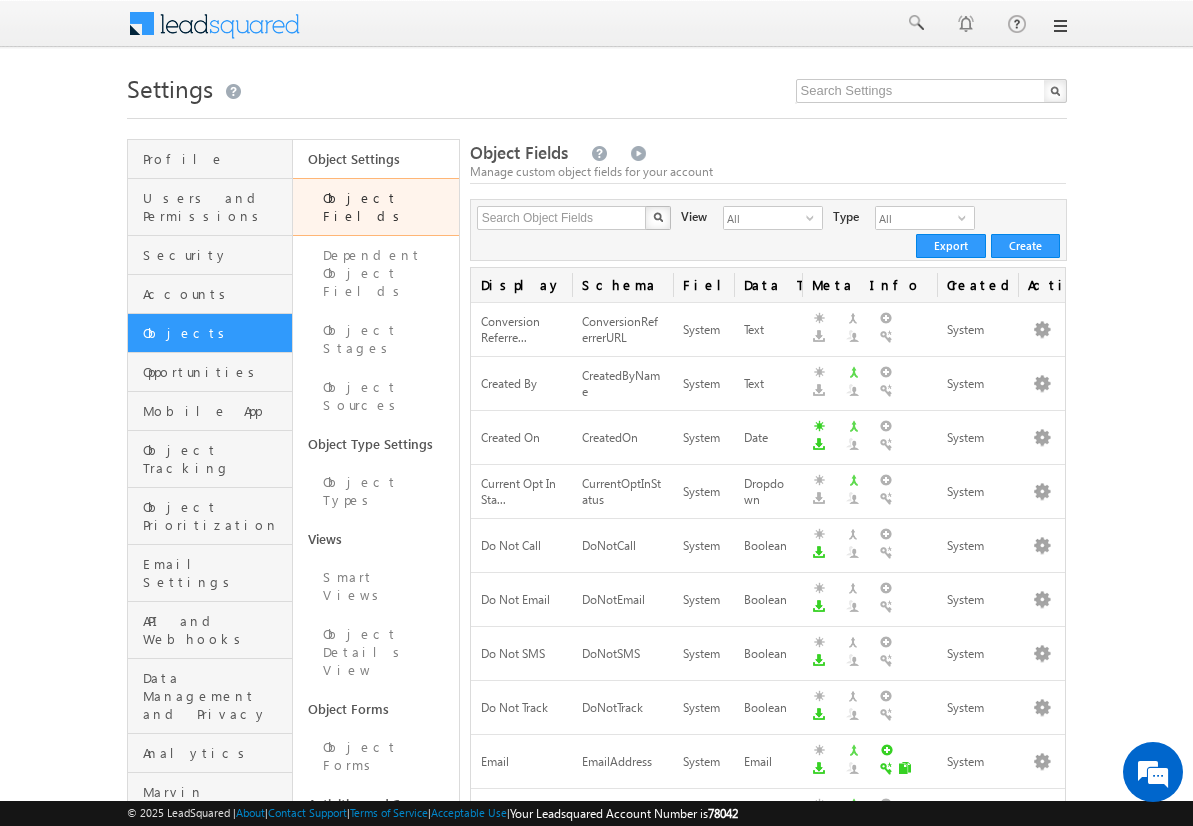scroll, scrollTop: 0, scrollLeft: 0, axis: both 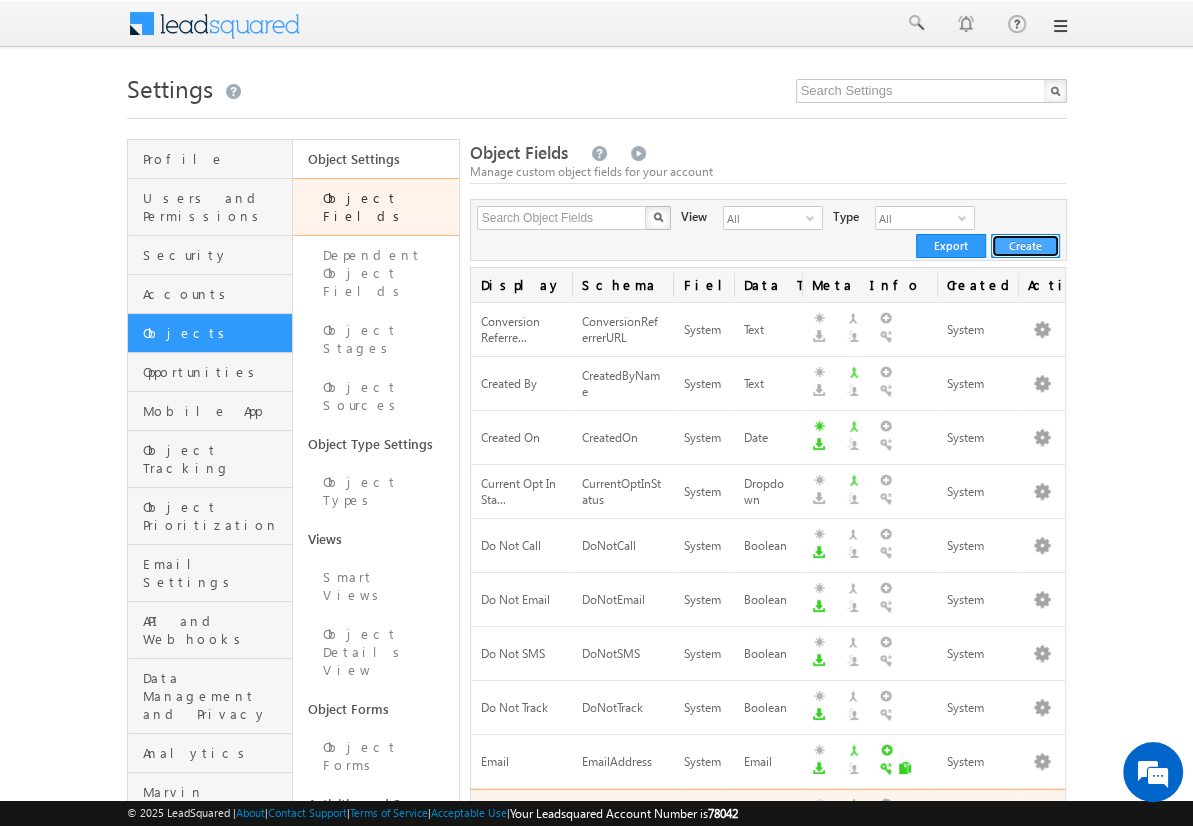 click on "Create" at bounding box center (1025, 246) 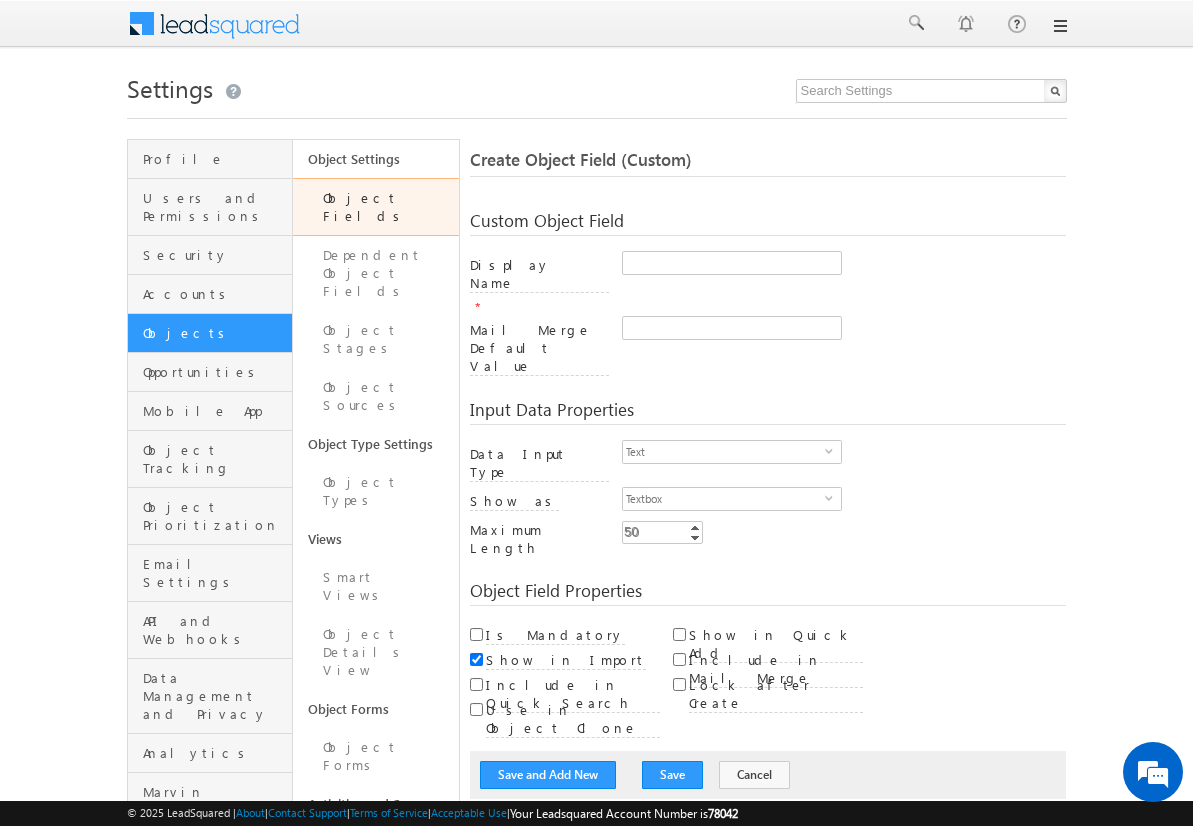 scroll, scrollTop: 0, scrollLeft: 0, axis: both 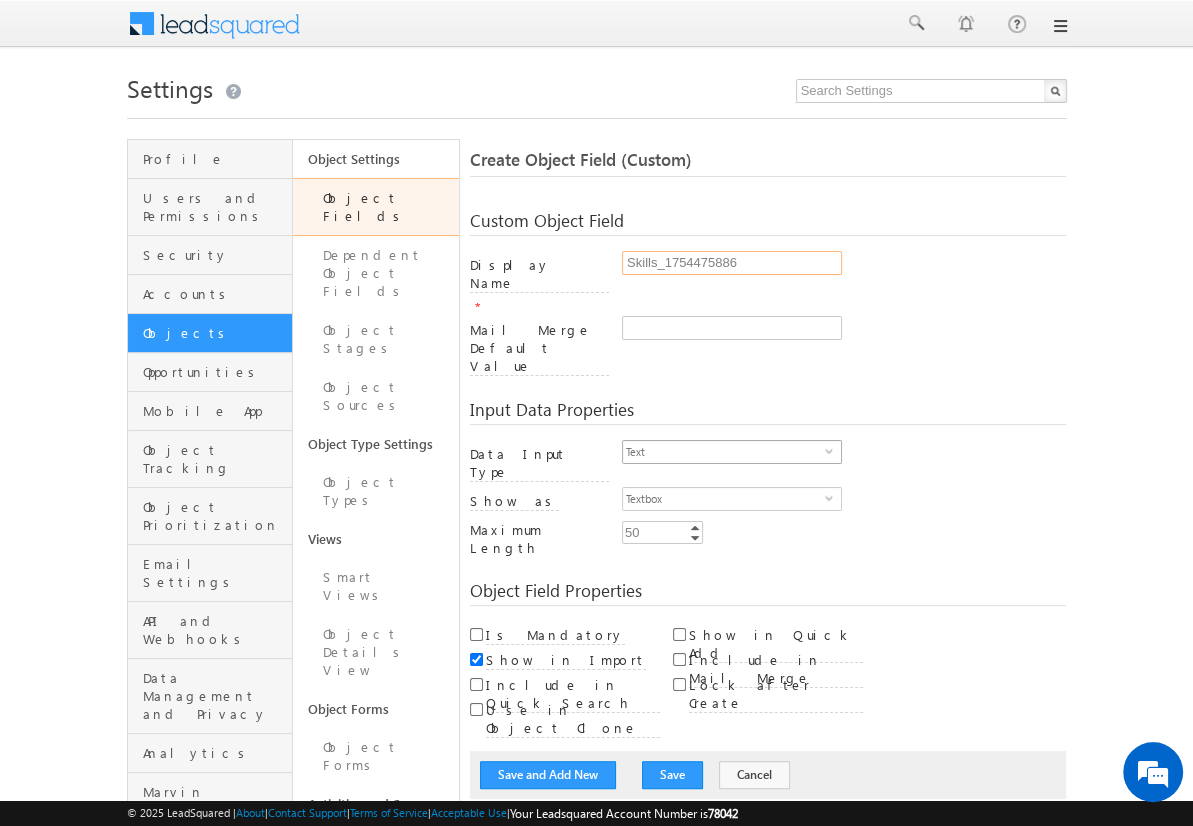 type on "Skills_1754475886" 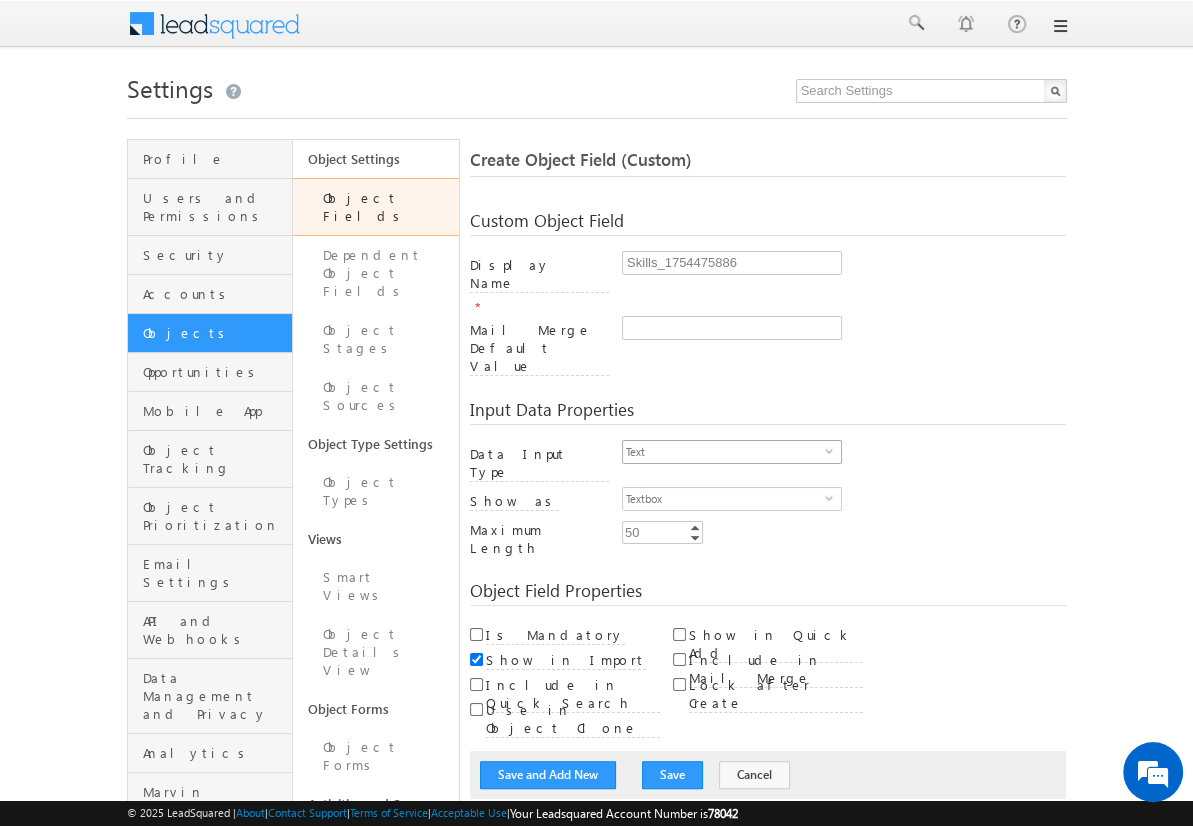 click on "Text" at bounding box center [724, 452] 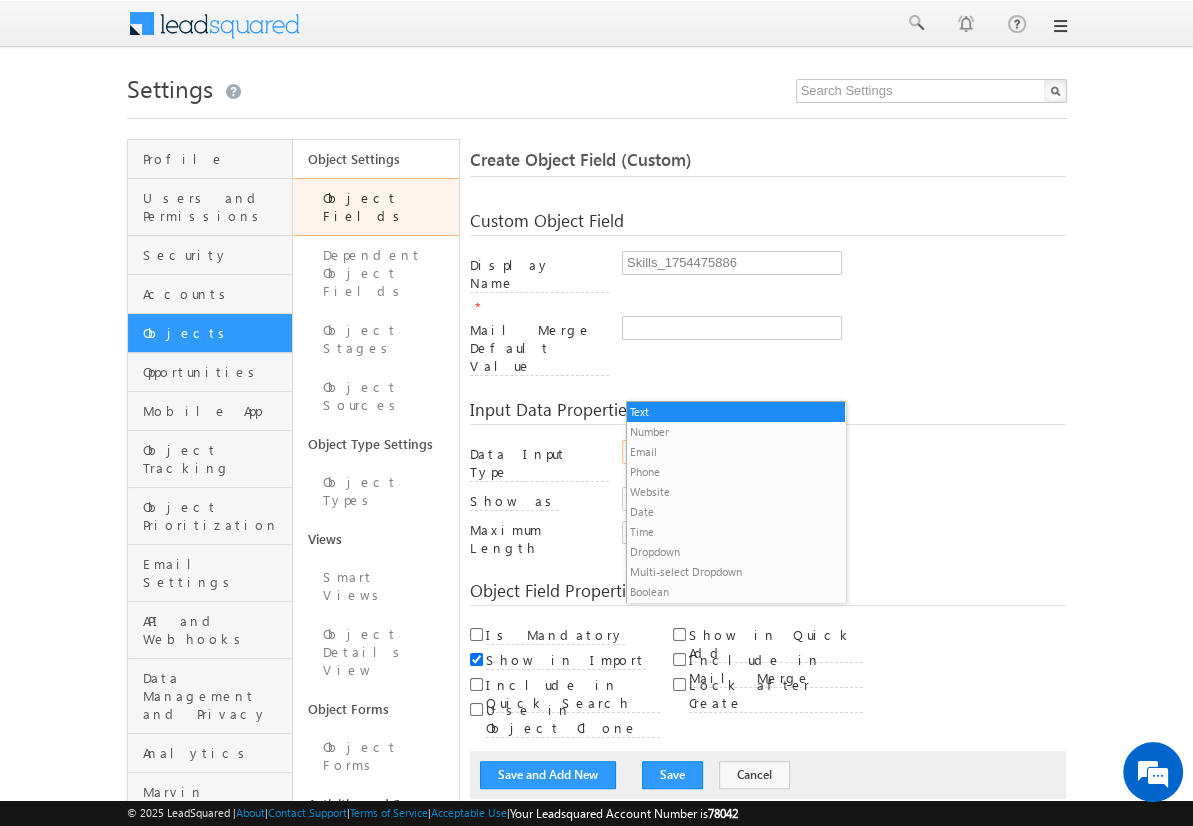 click on "Multi-select Dropdown" at bounding box center [736, 572] 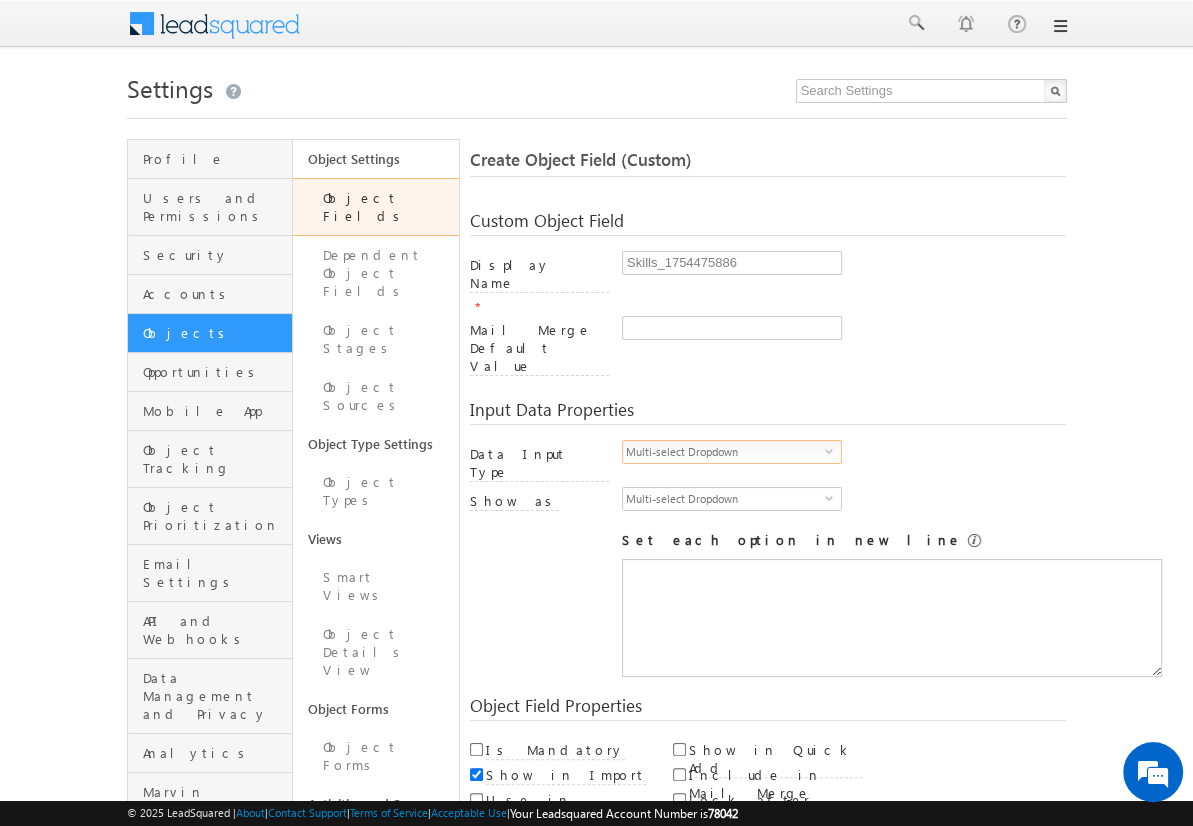 scroll, scrollTop: 0, scrollLeft: 0, axis: both 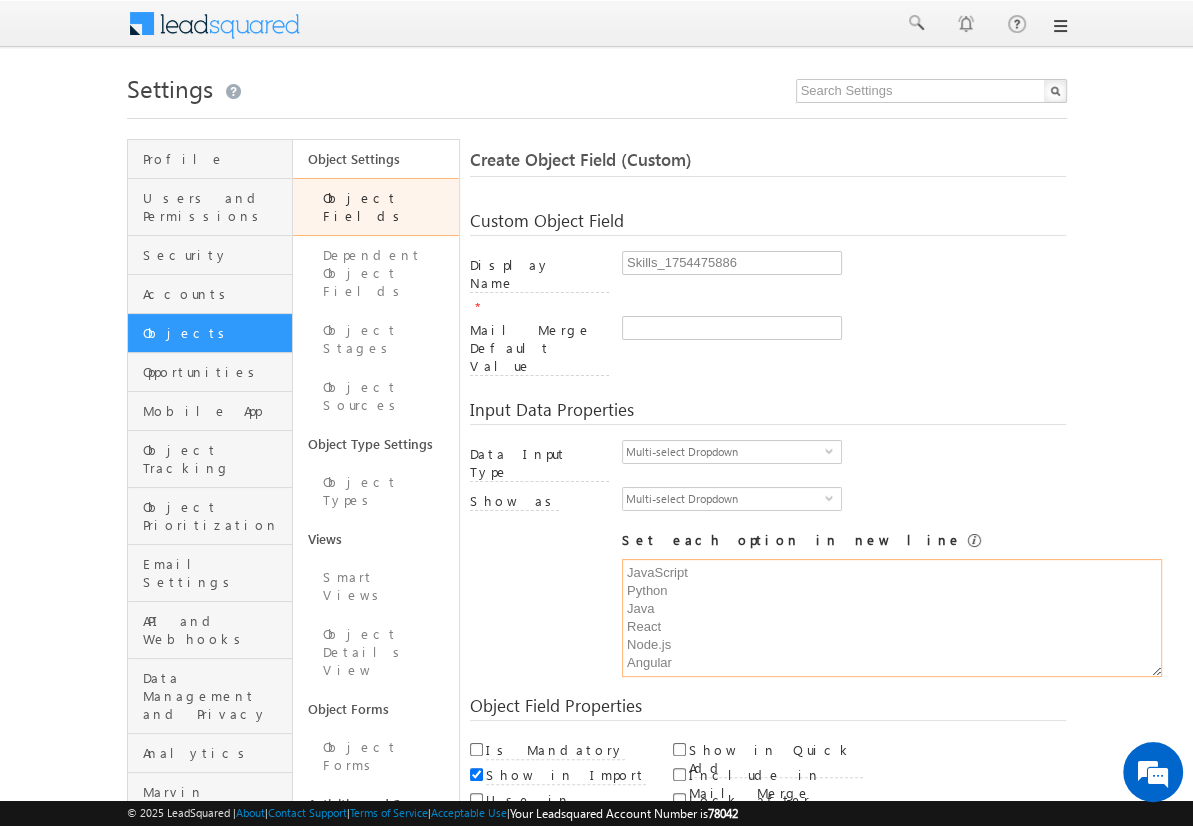type on "JavaScript
Python
Java
React
Node.js
Angular" 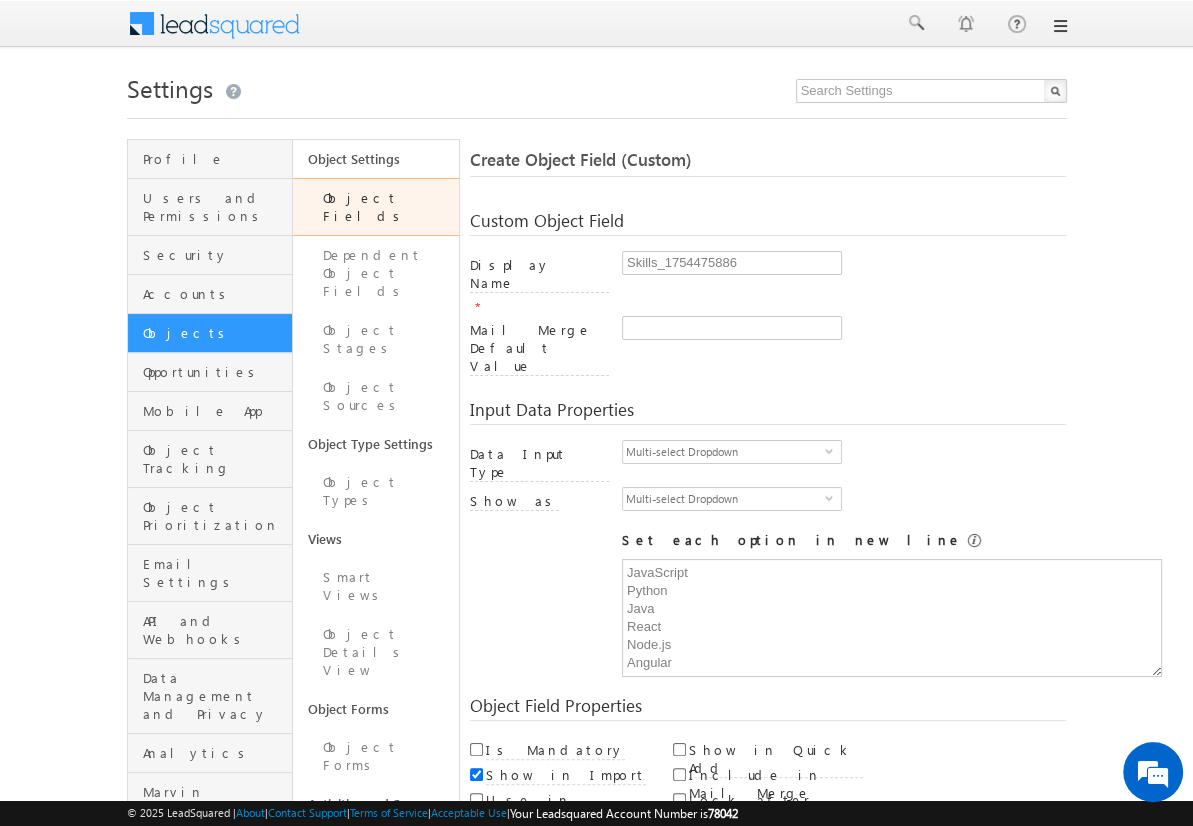 click on "Cancel" at bounding box center [754, 865] 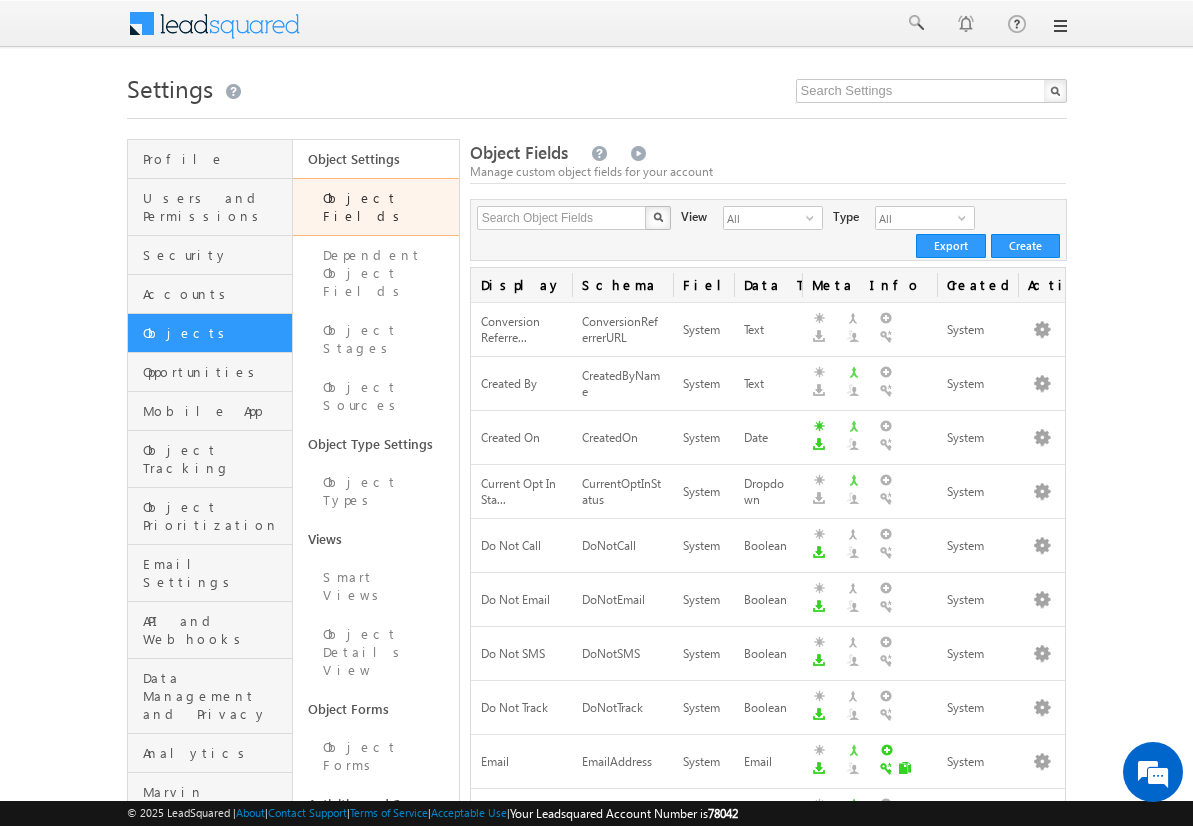 scroll, scrollTop: 0, scrollLeft: 0, axis: both 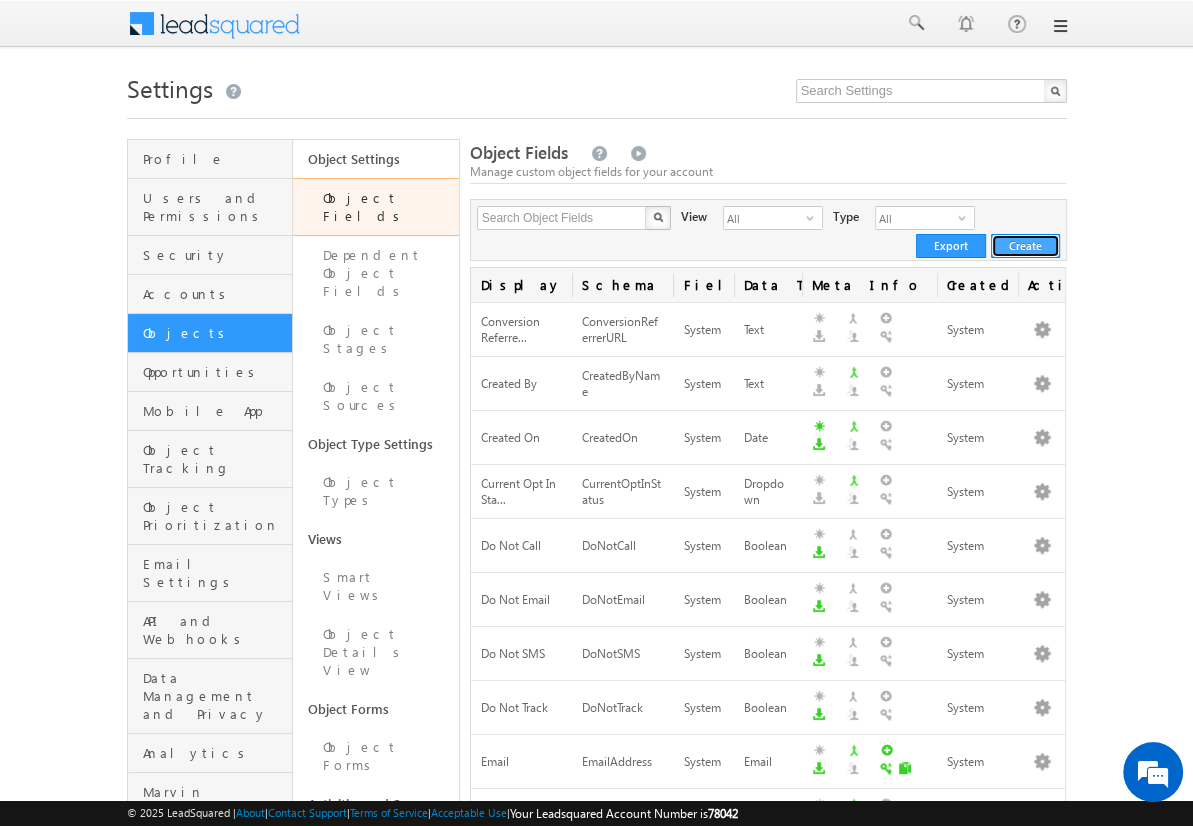 click on "Create" at bounding box center [1025, 246] 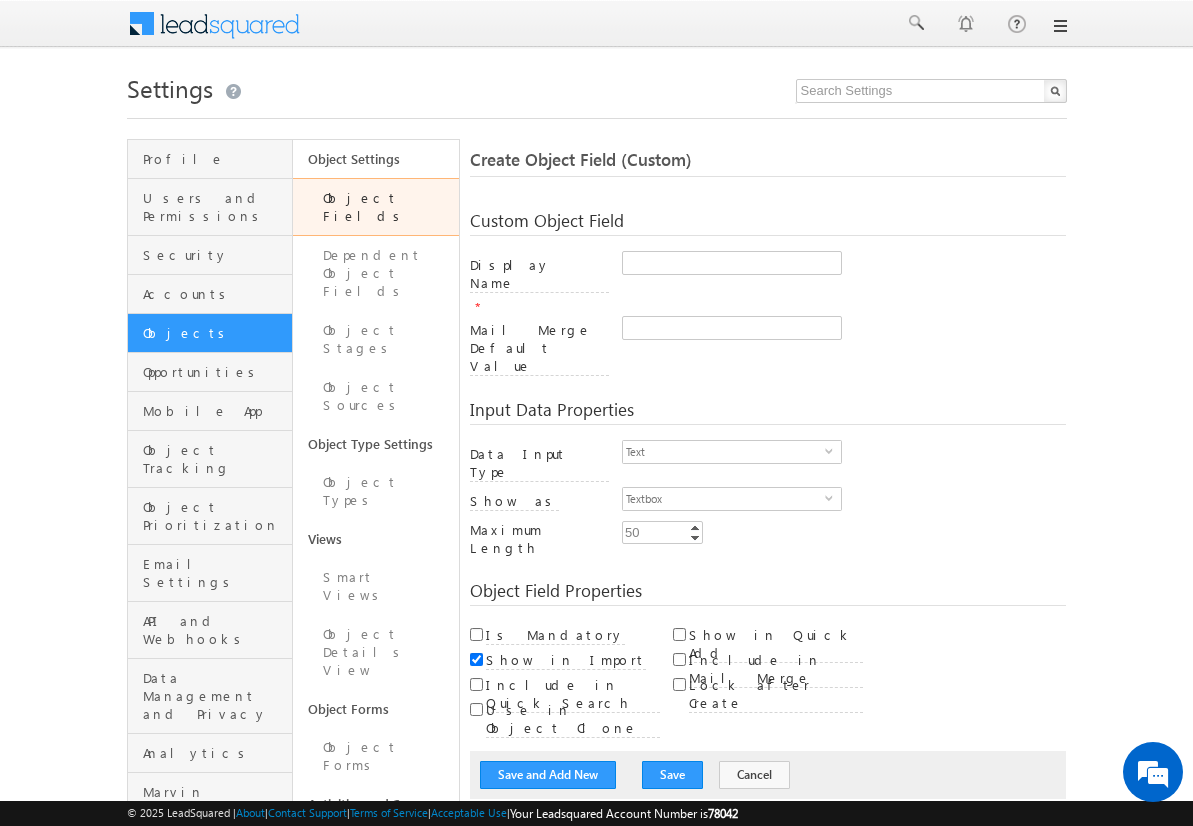 scroll, scrollTop: 0, scrollLeft: 0, axis: both 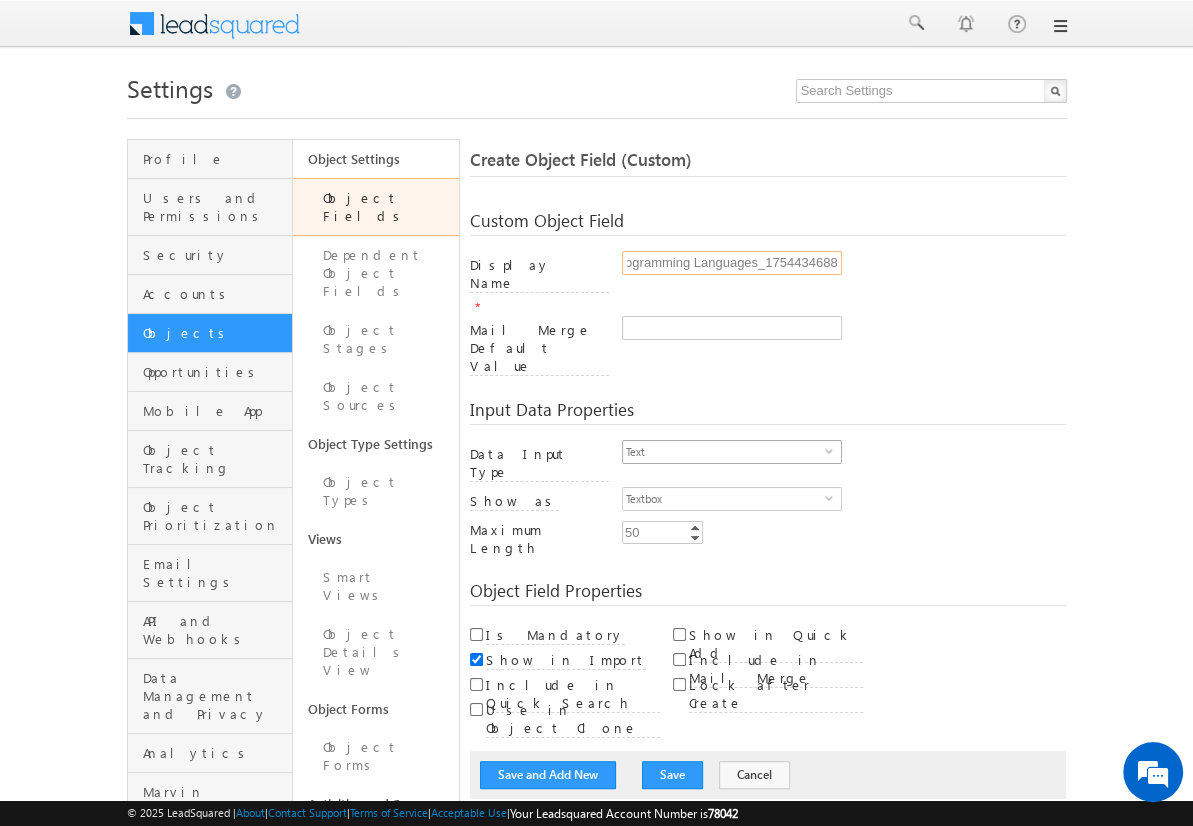 type on "Programming Languages_1754434688" 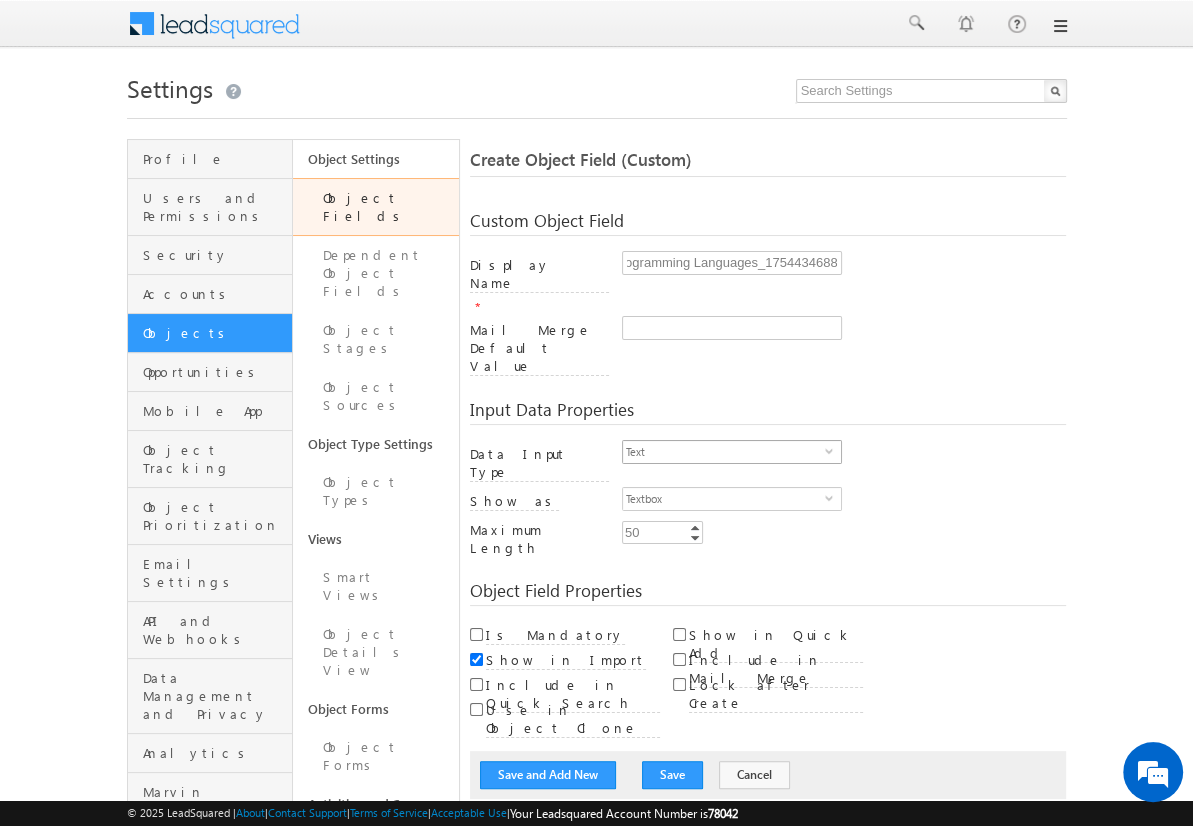 click on "Text" at bounding box center (724, 452) 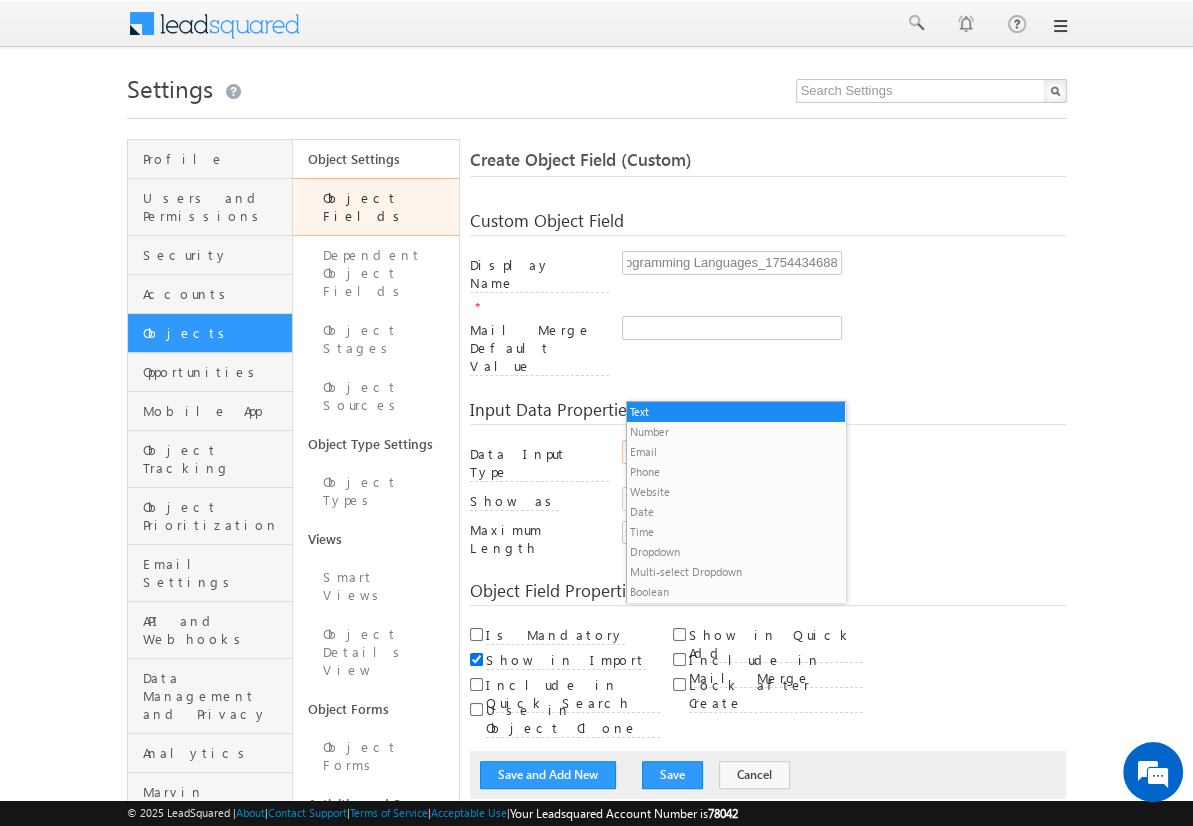 scroll, scrollTop: 0, scrollLeft: 0, axis: both 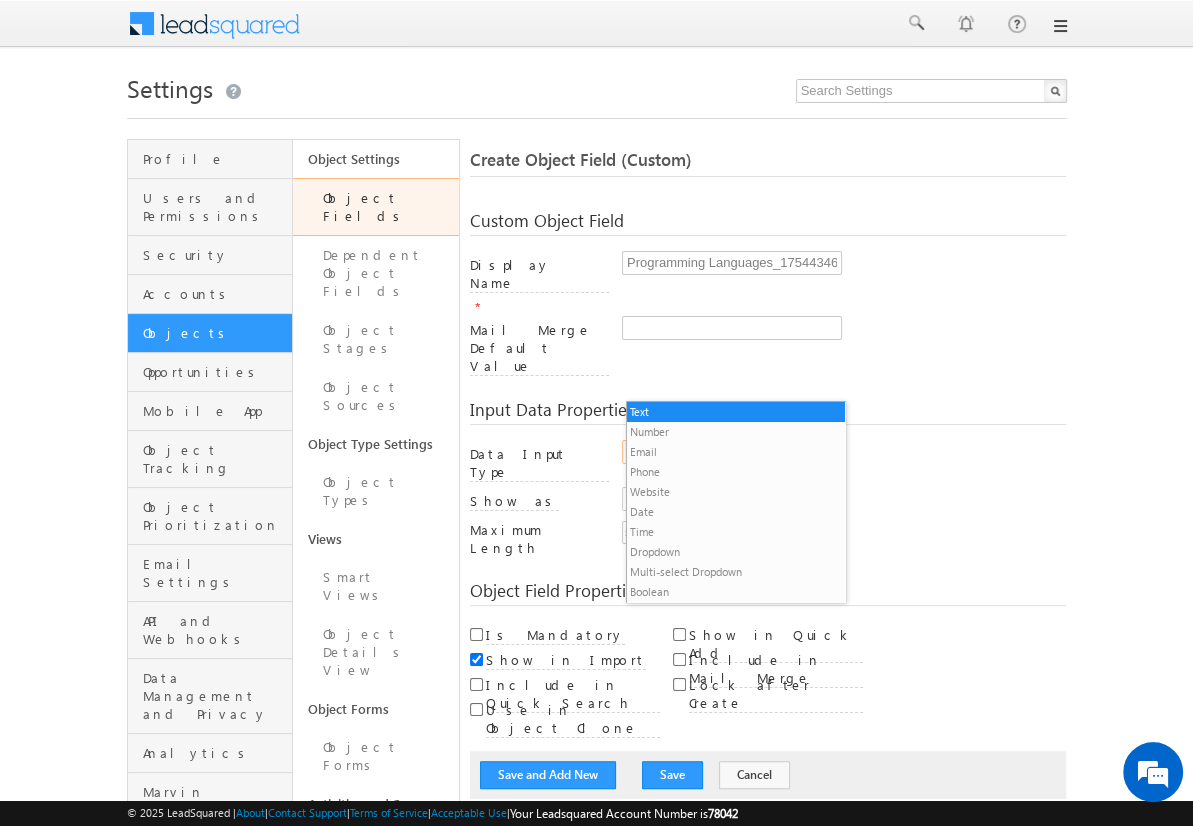 click on "Multi-select Dropdown" at bounding box center (736, 572) 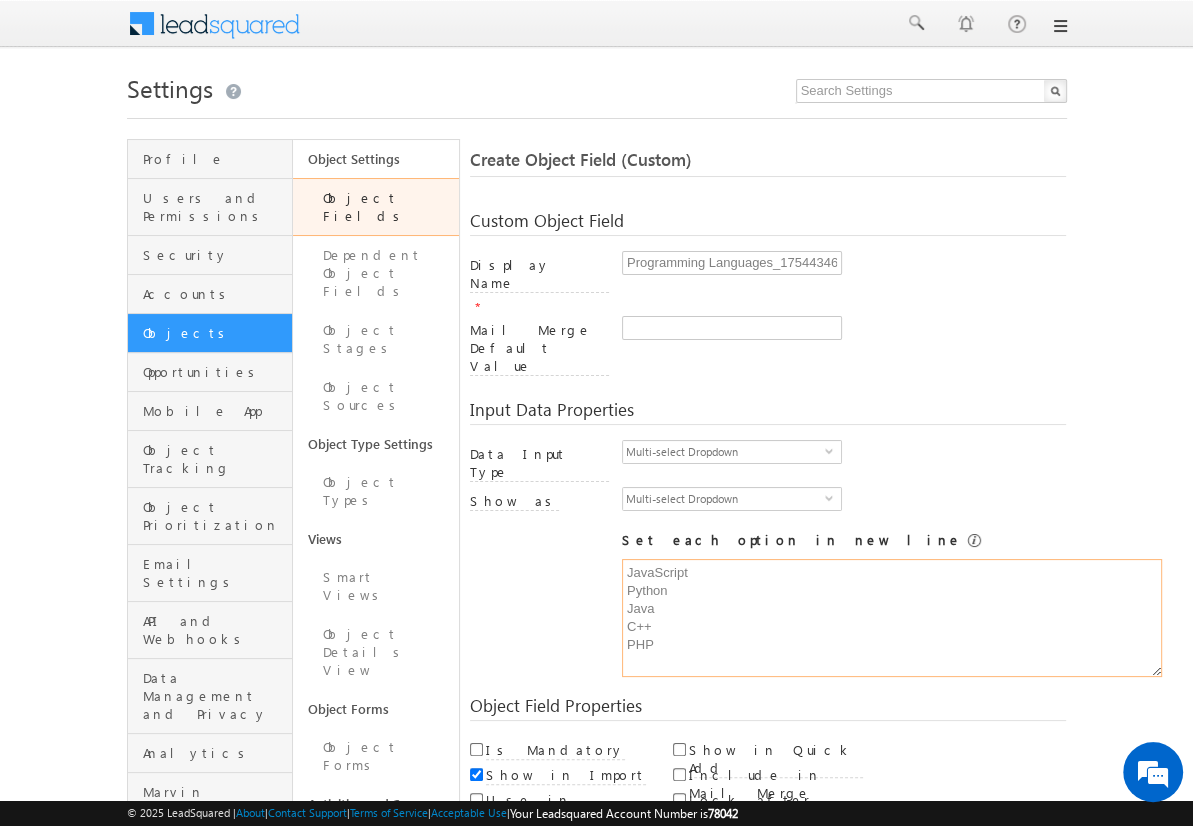 type on "JavaScript
Python
Java
C++
PHP" 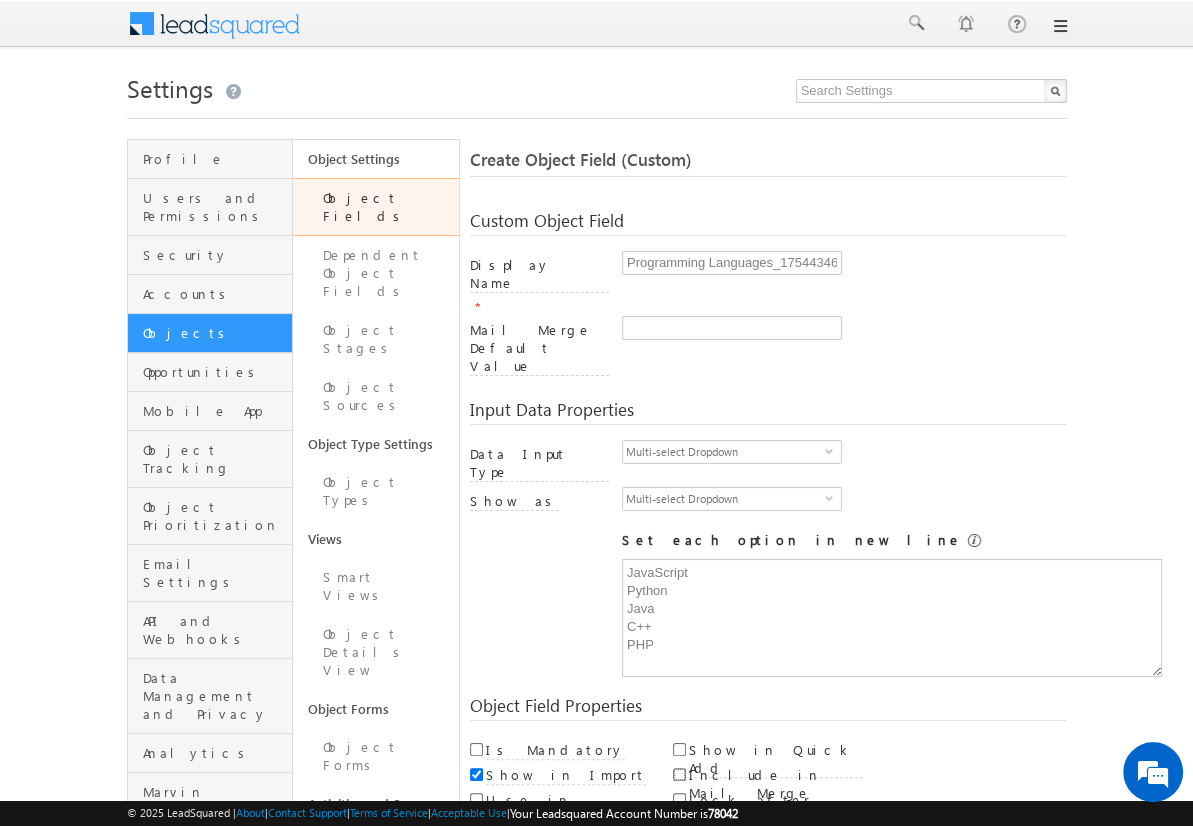 click on "Include in Mail Merge" at bounding box center [679, 774] 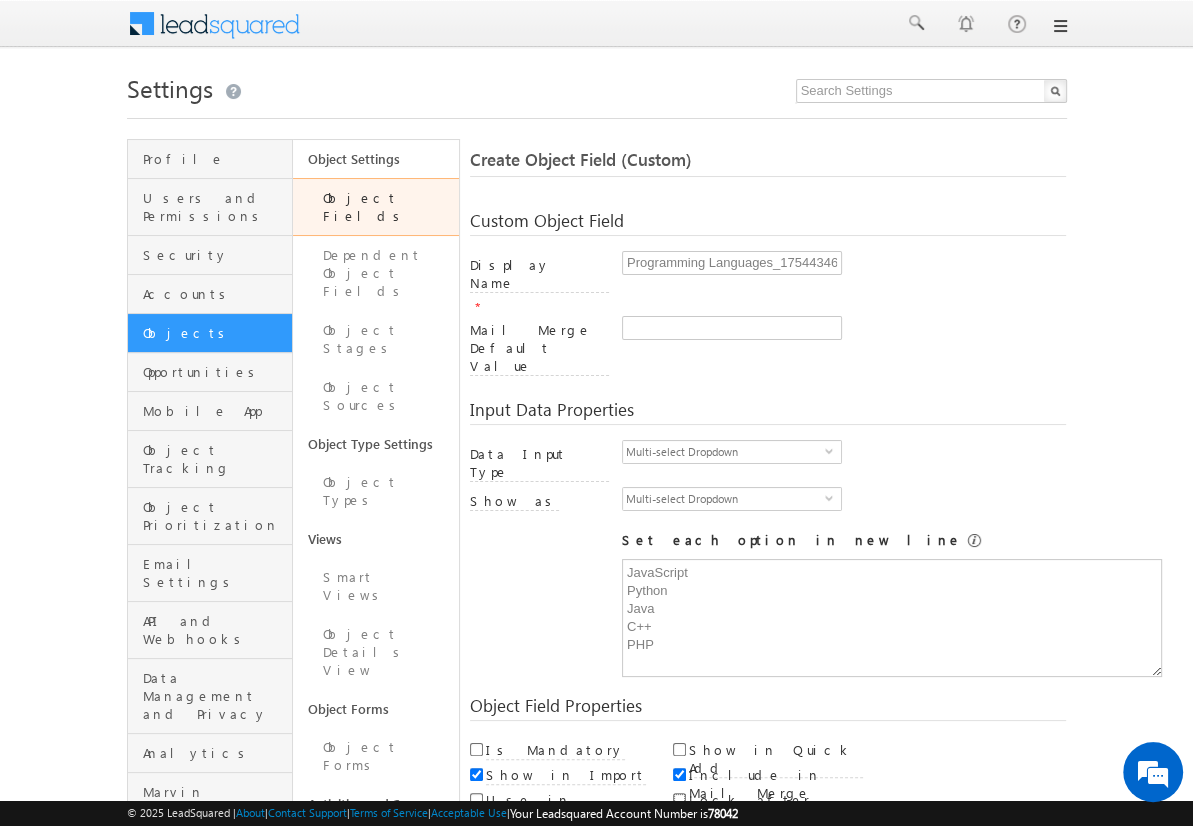 click on "Lock after Create" at bounding box center (679, 799) 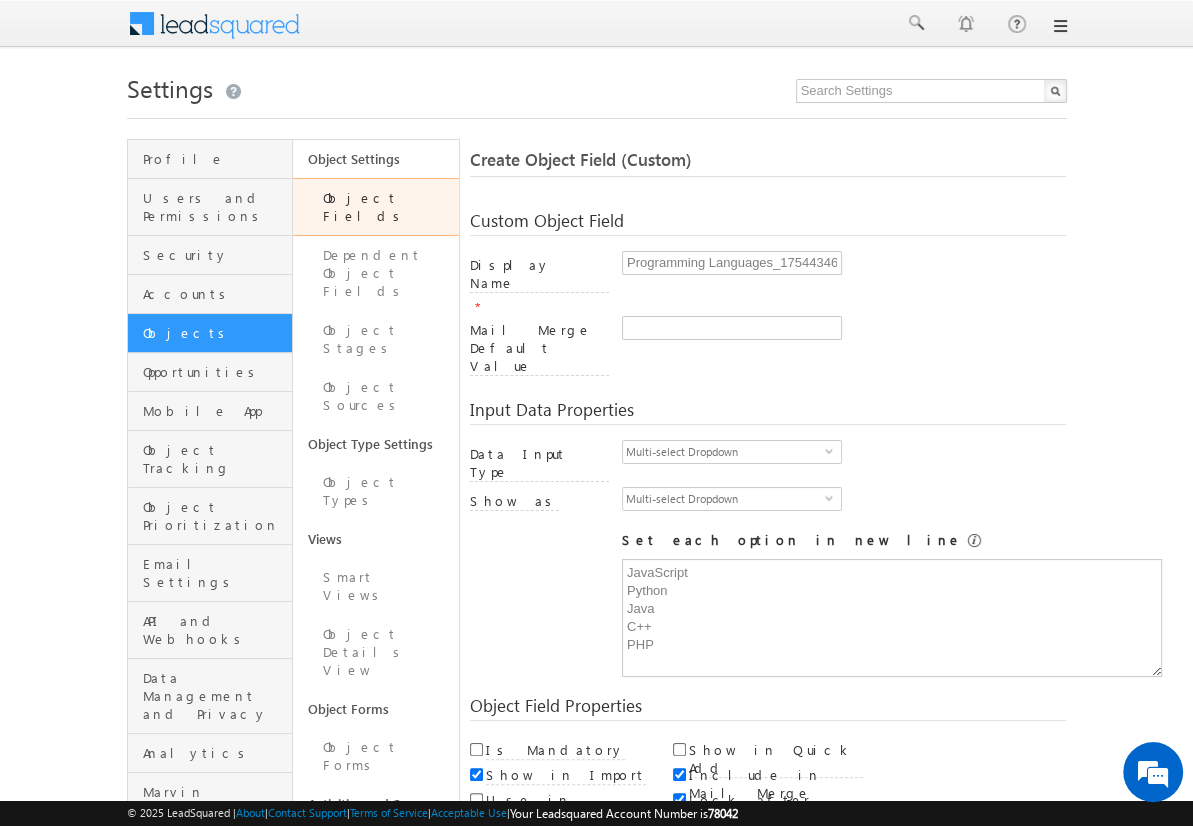 click on "Save and Add New" at bounding box center [548, 865] 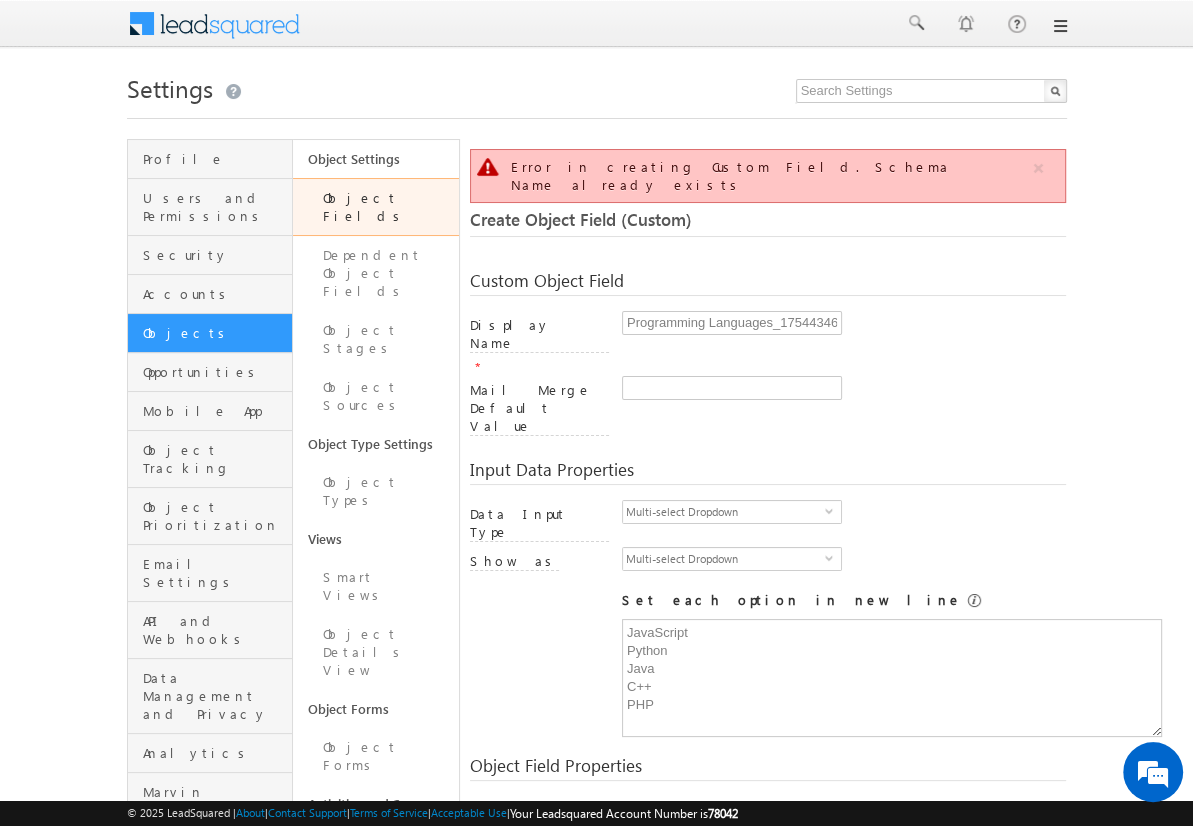 scroll, scrollTop: 149, scrollLeft: 0, axis: vertical 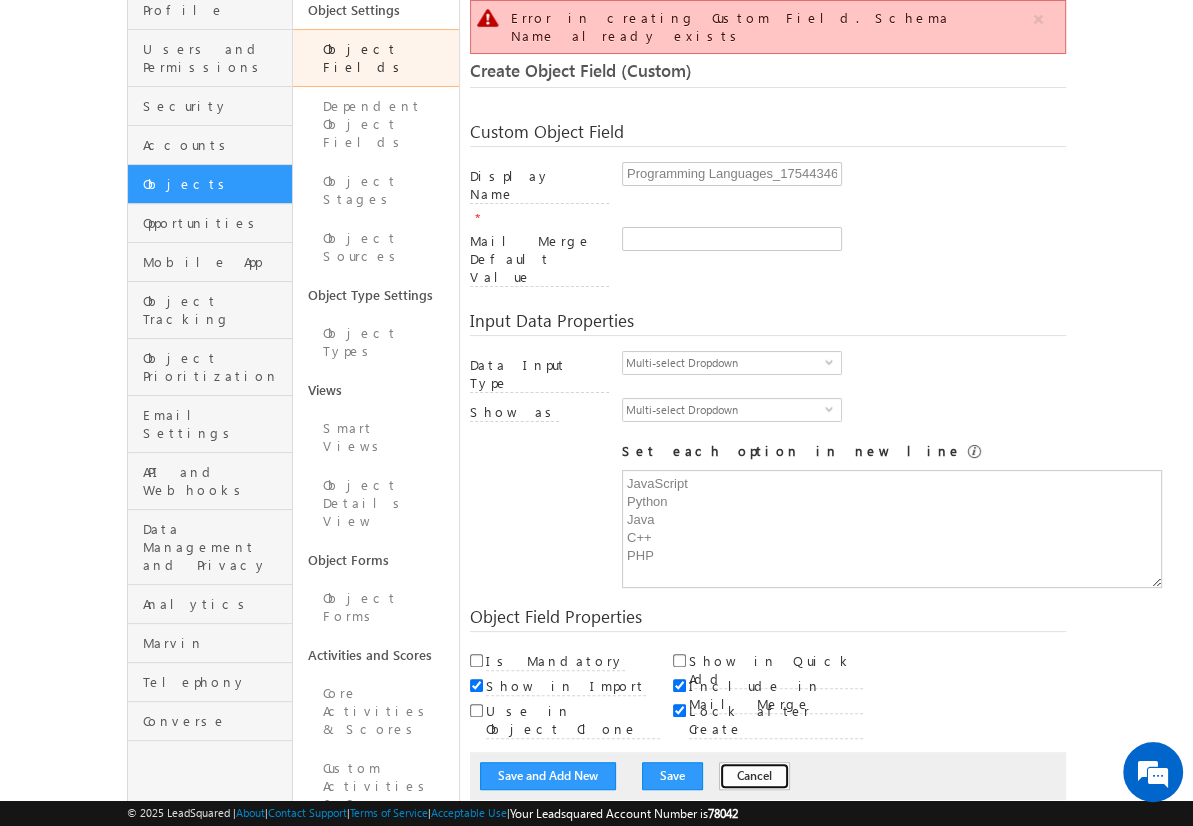 click on "Cancel" at bounding box center [754, 776] 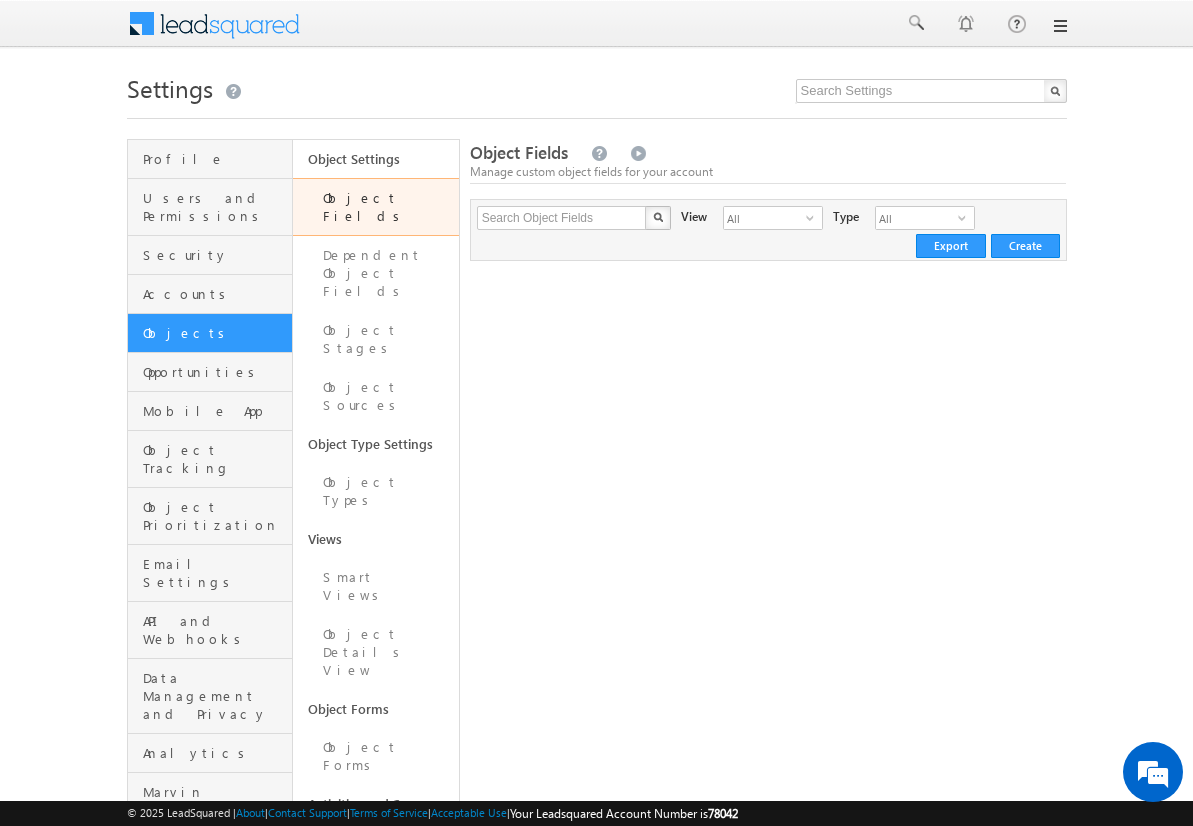 scroll, scrollTop: 0, scrollLeft: 0, axis: both 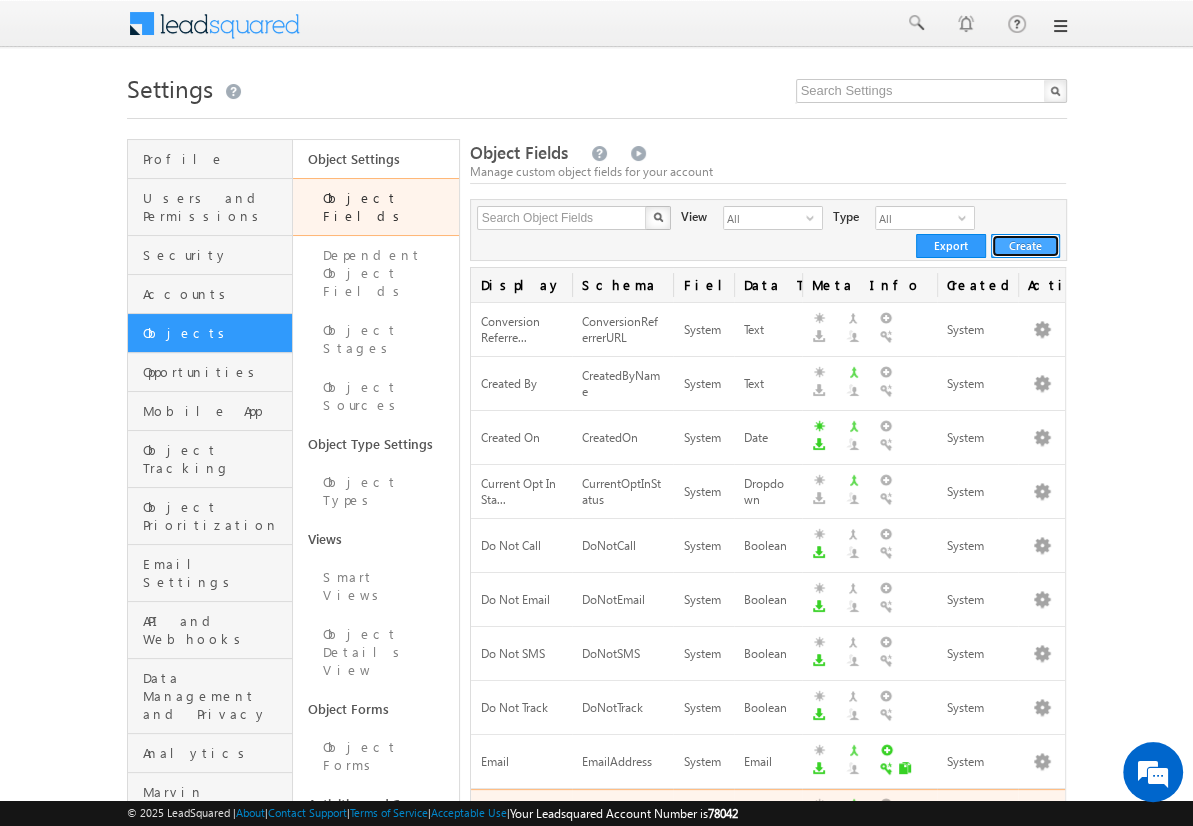 click on "Create" at bounding box center [1025, 246] 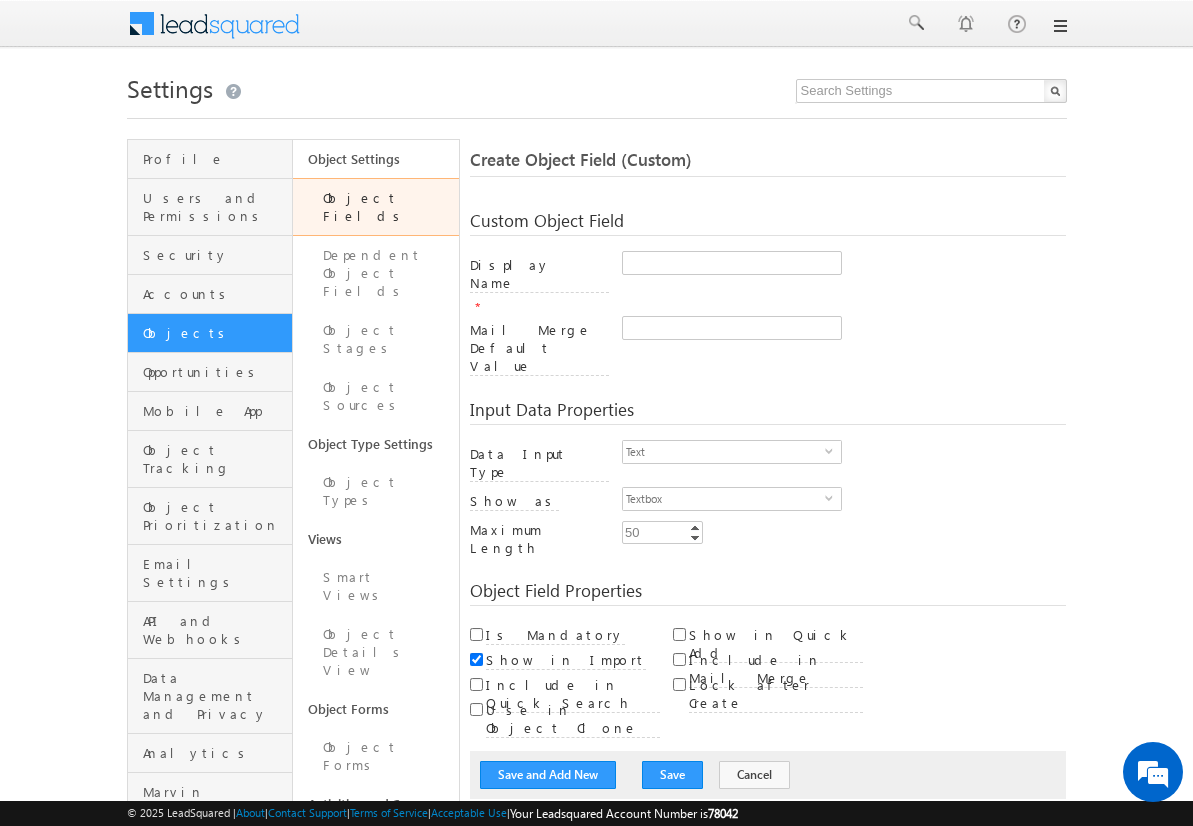 scroll, scrollTop: 0, scrollLeft: 0, axis: both 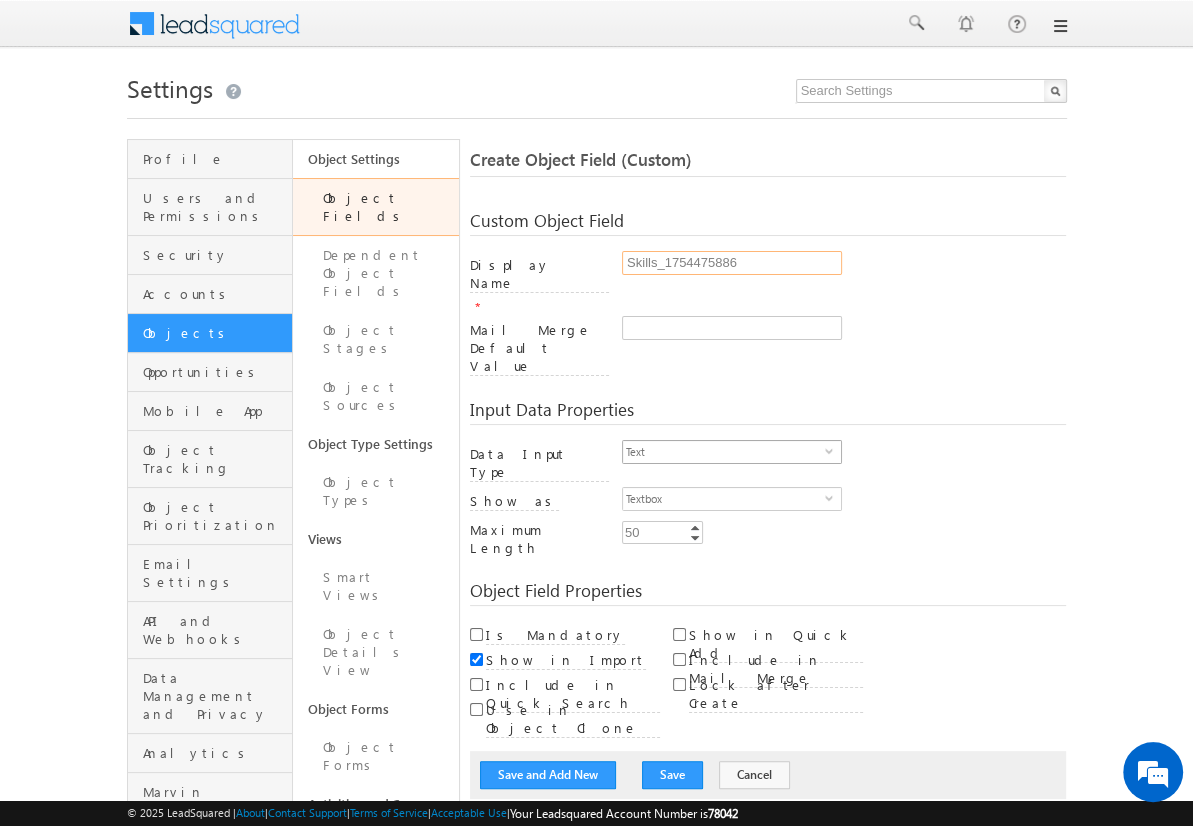 type on "Skills_1754475886" 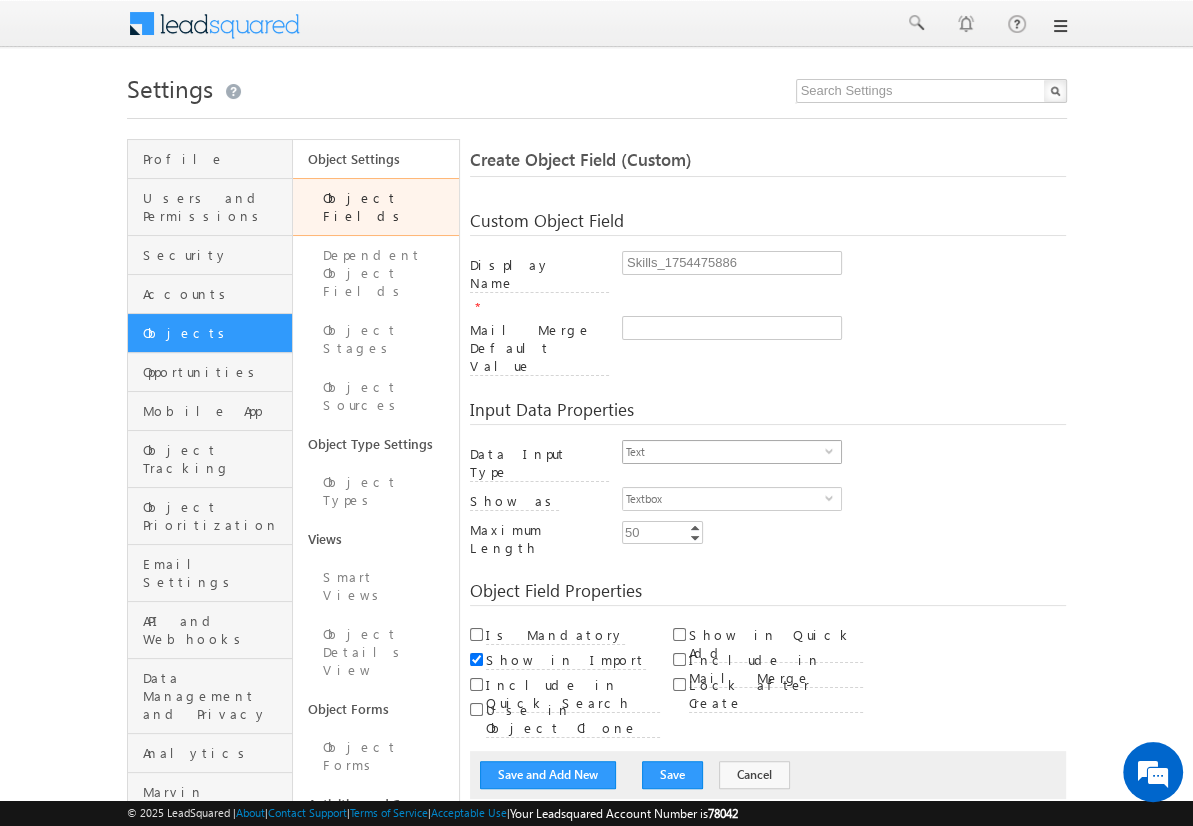 click on "Text" at bounding box center [724, 452] 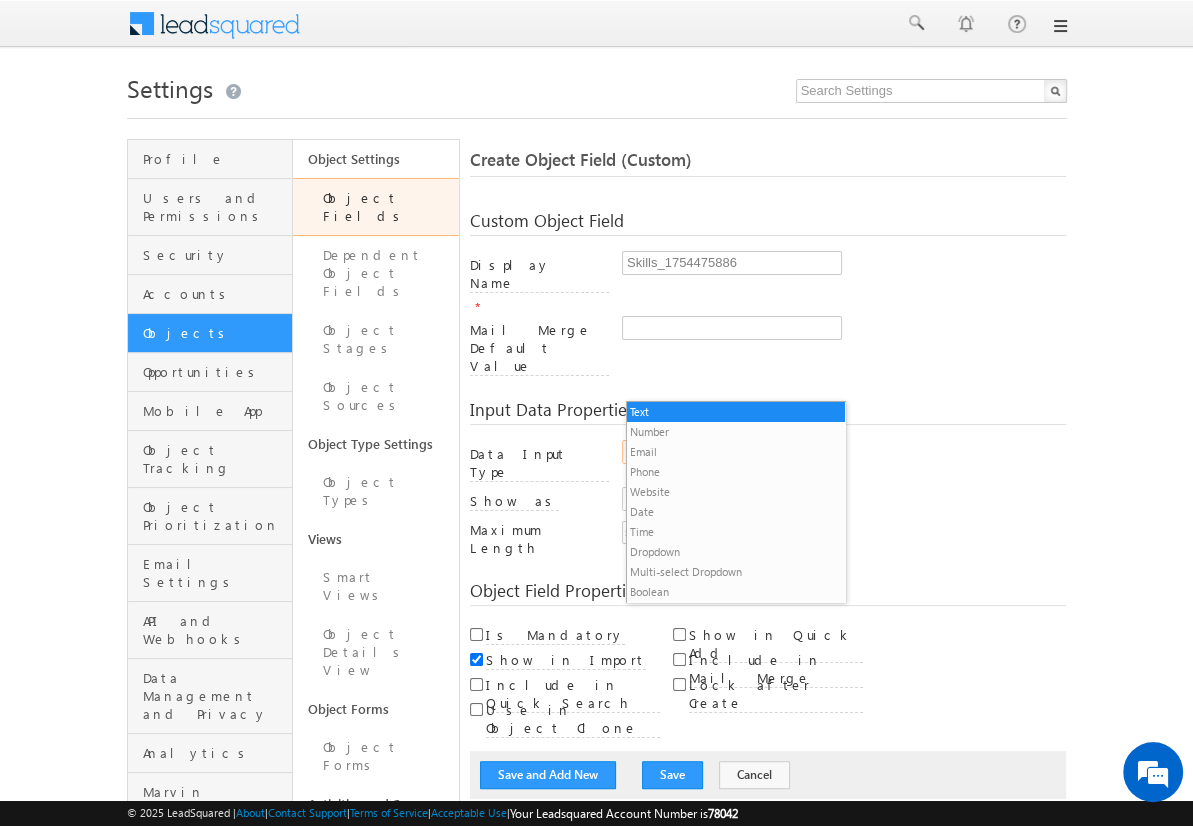click on "Multi-select Dropdown" at bounding box center [736, 572] 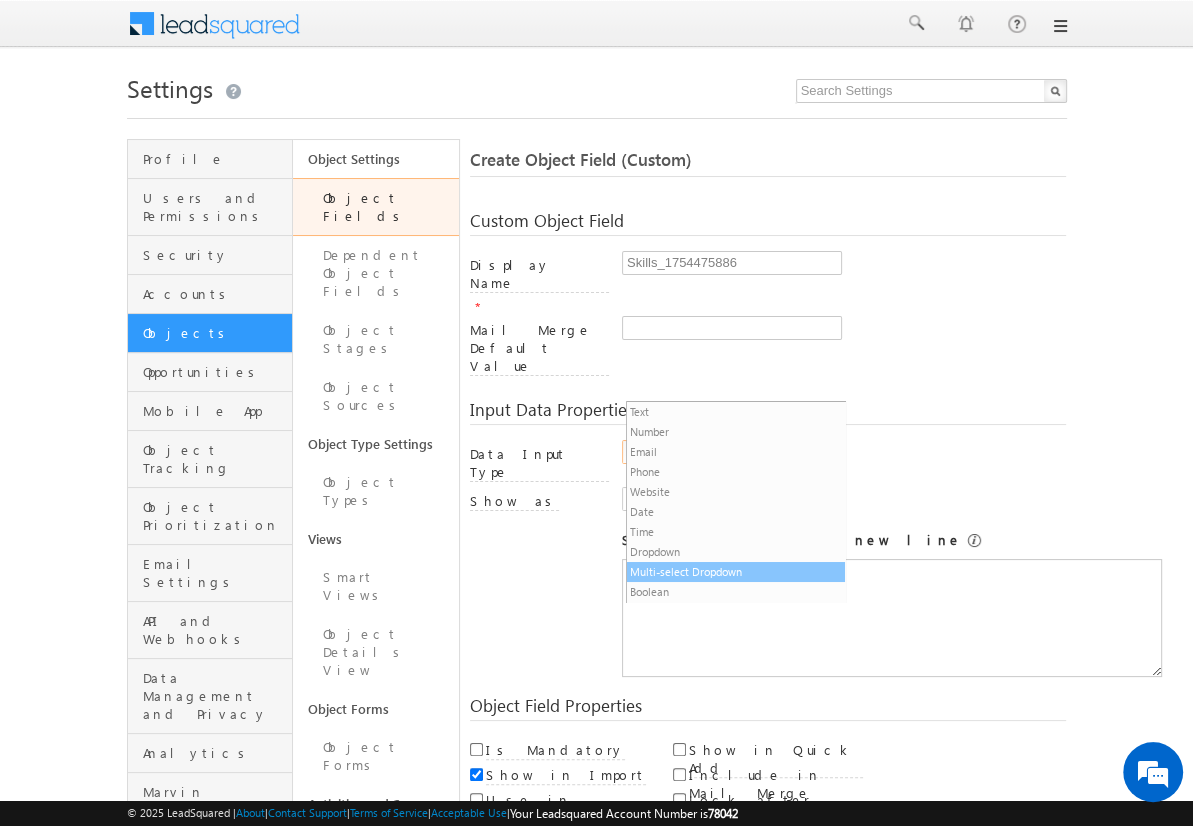 scroll, scrollTop: 0, scrollLeft: 0, axis: both 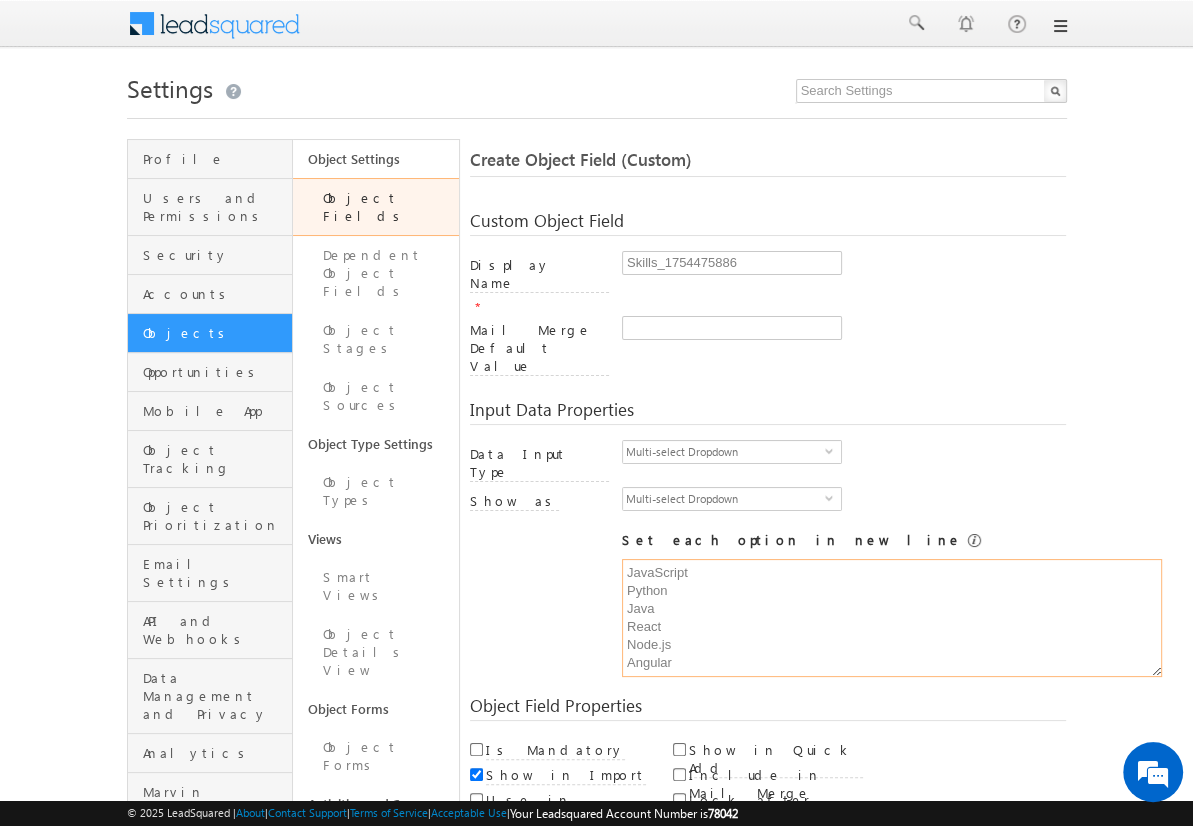 type on "JavaScript
Python
Java
React
Node.js
Angular" 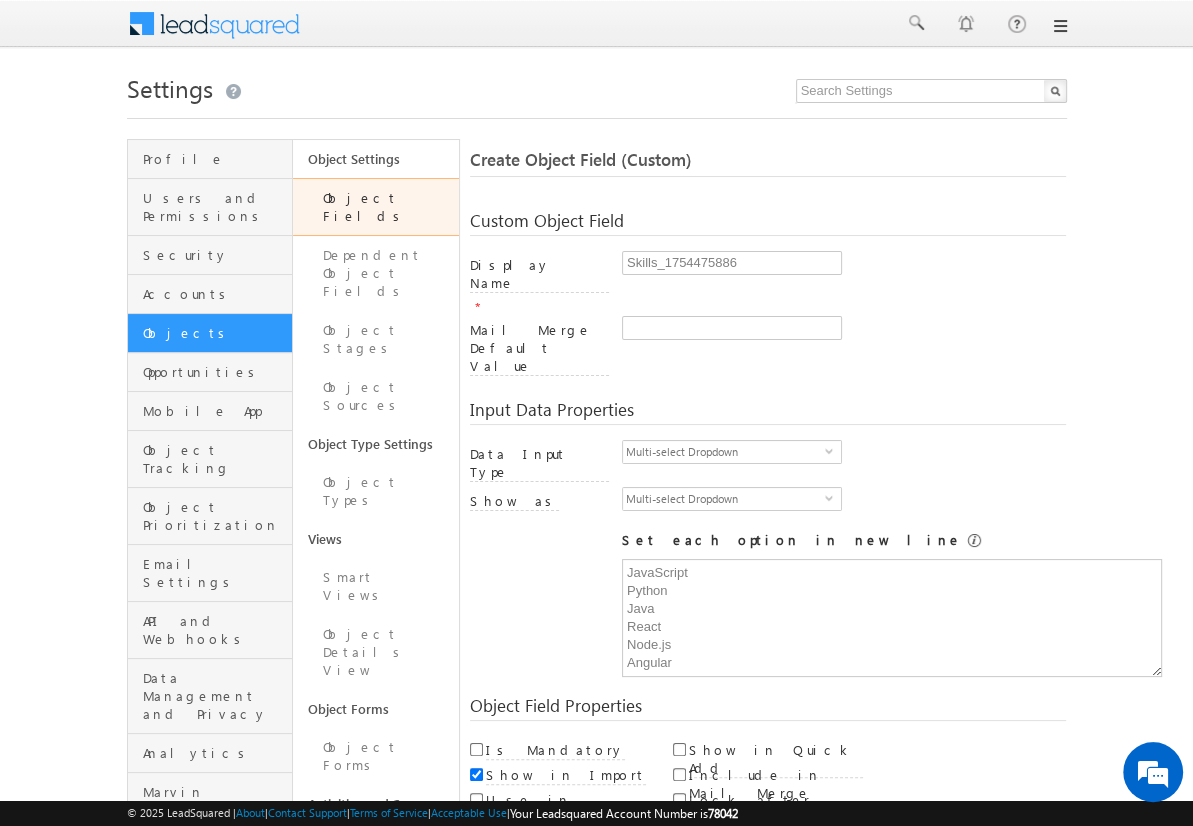 click on "Save and Add New" at bounding box center (548, 865) 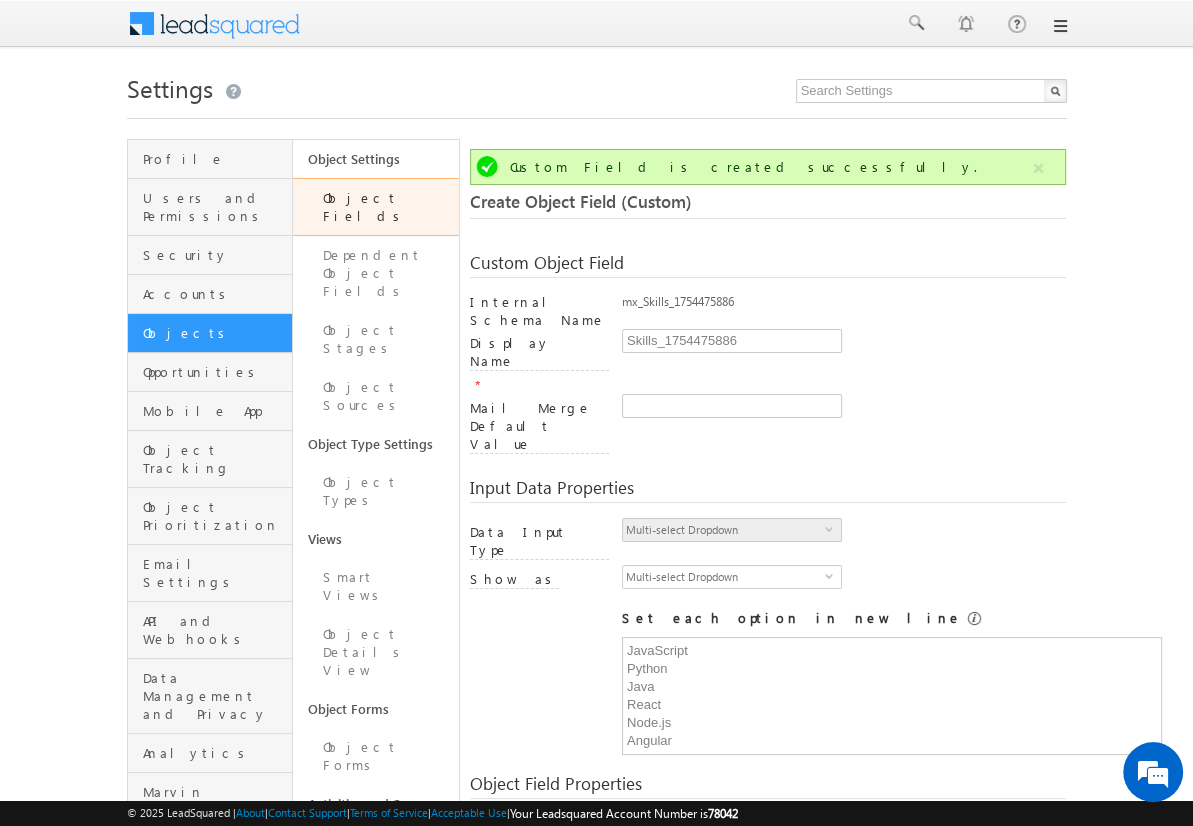 scroll, scrollTop: 149, scrollLeft: 0, axis: vertical 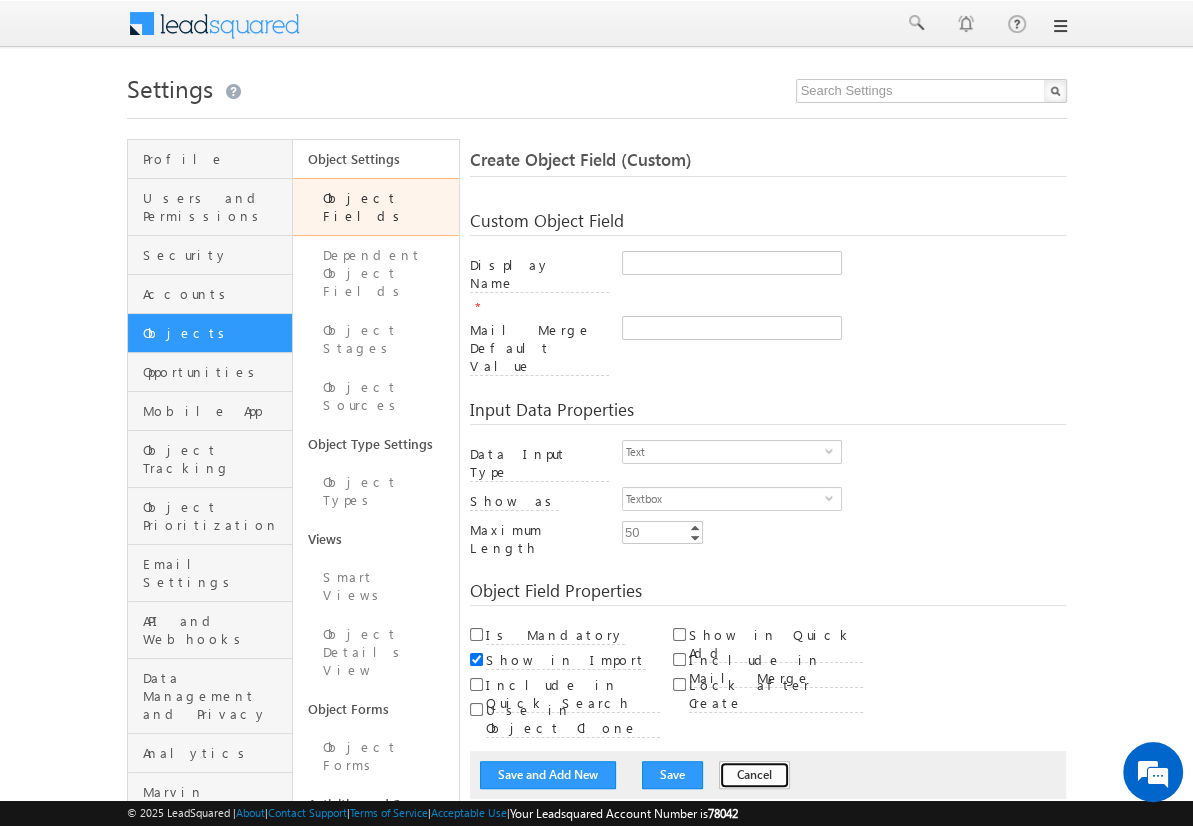 click on "Cancel" at bounding box center [754, 775] 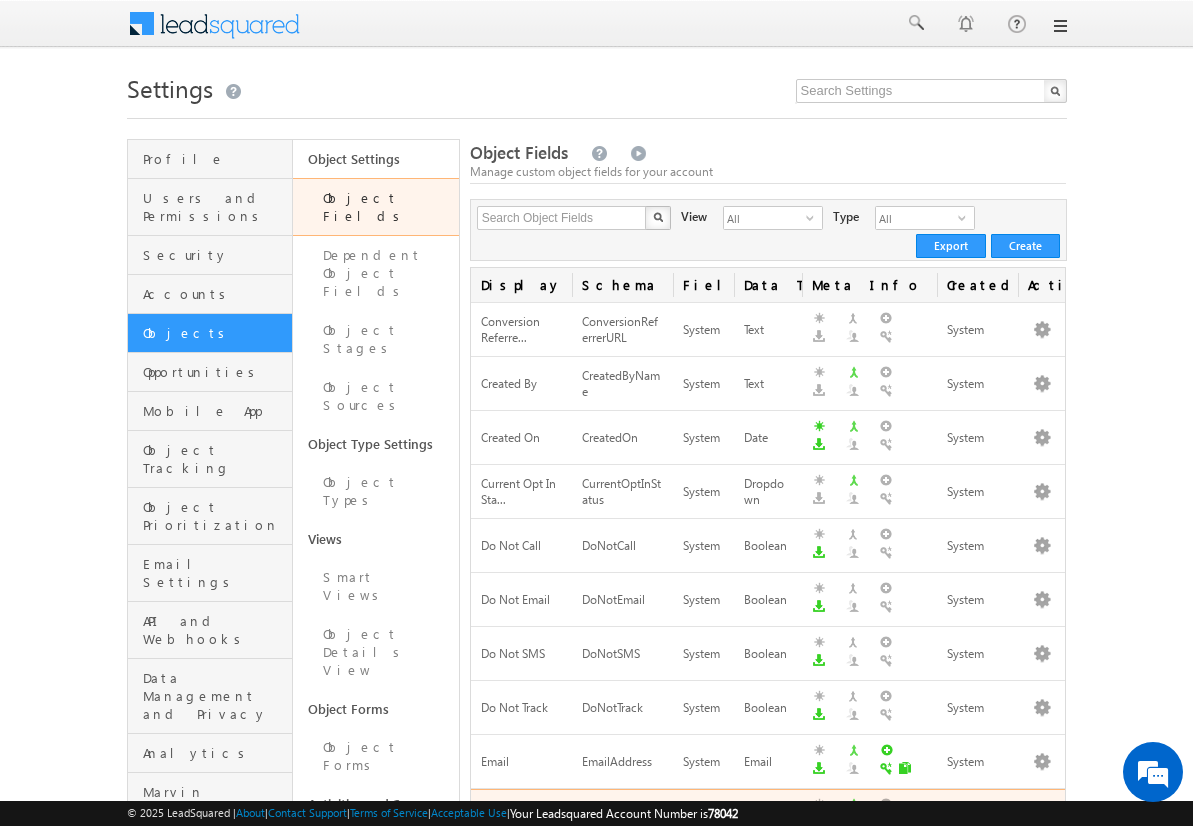 scroll, scrollTop: 0, scrollLeft: 0, axis: both 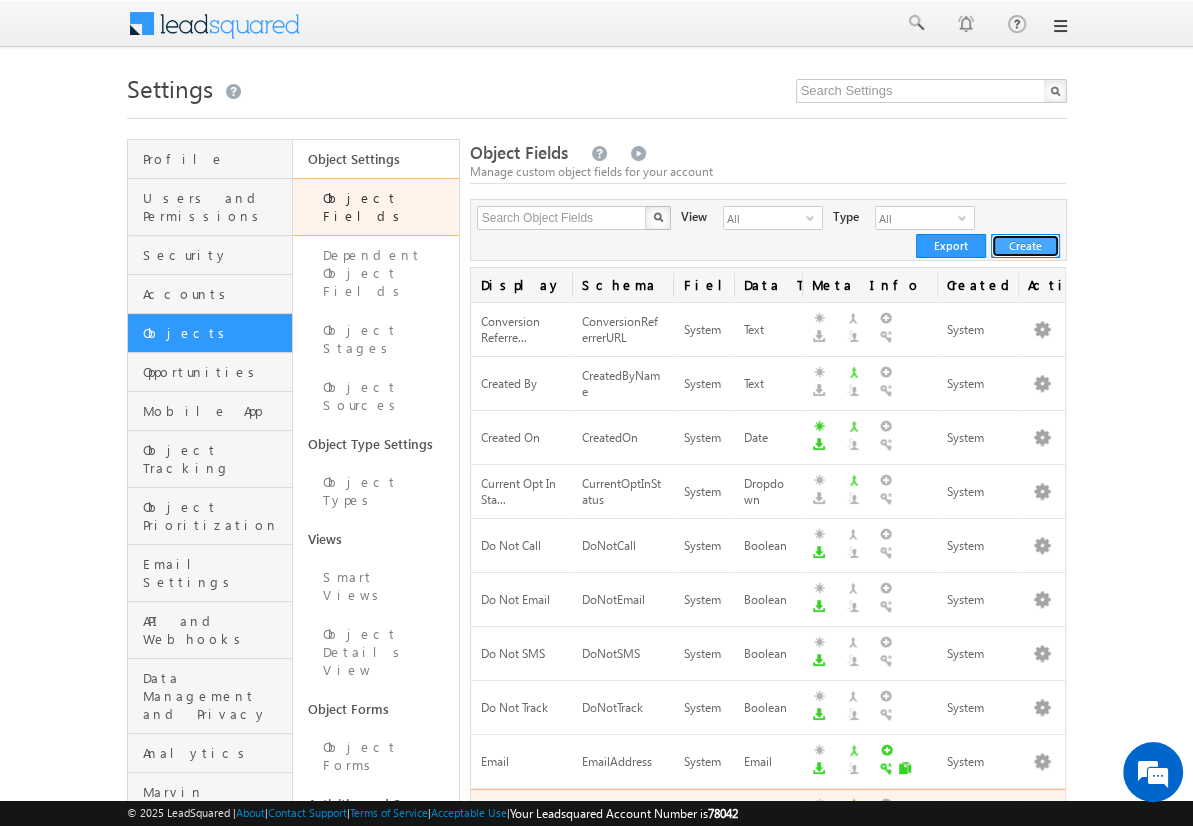 click on "Create" at bounding box center [1025, 246] 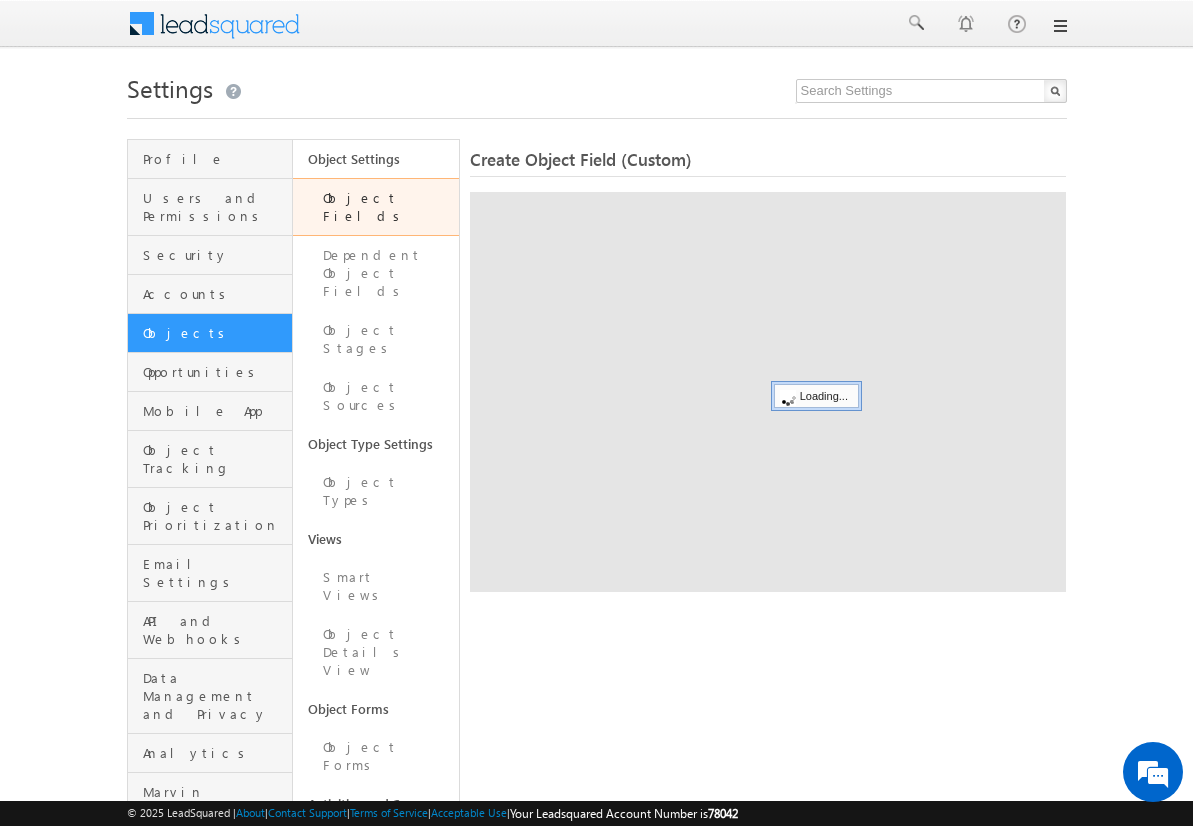 scroll, scrollTop: 0, scrollLeft: 0, axis: both 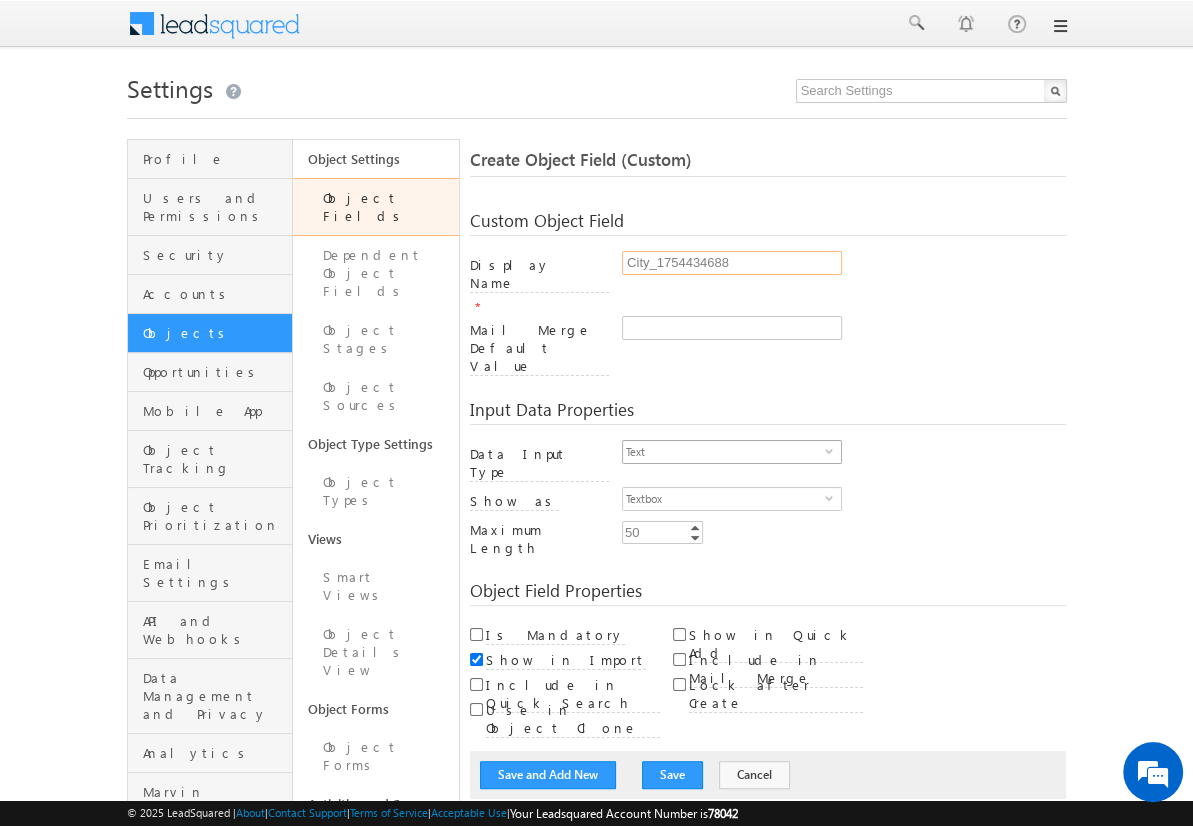type on "City_1754434688" 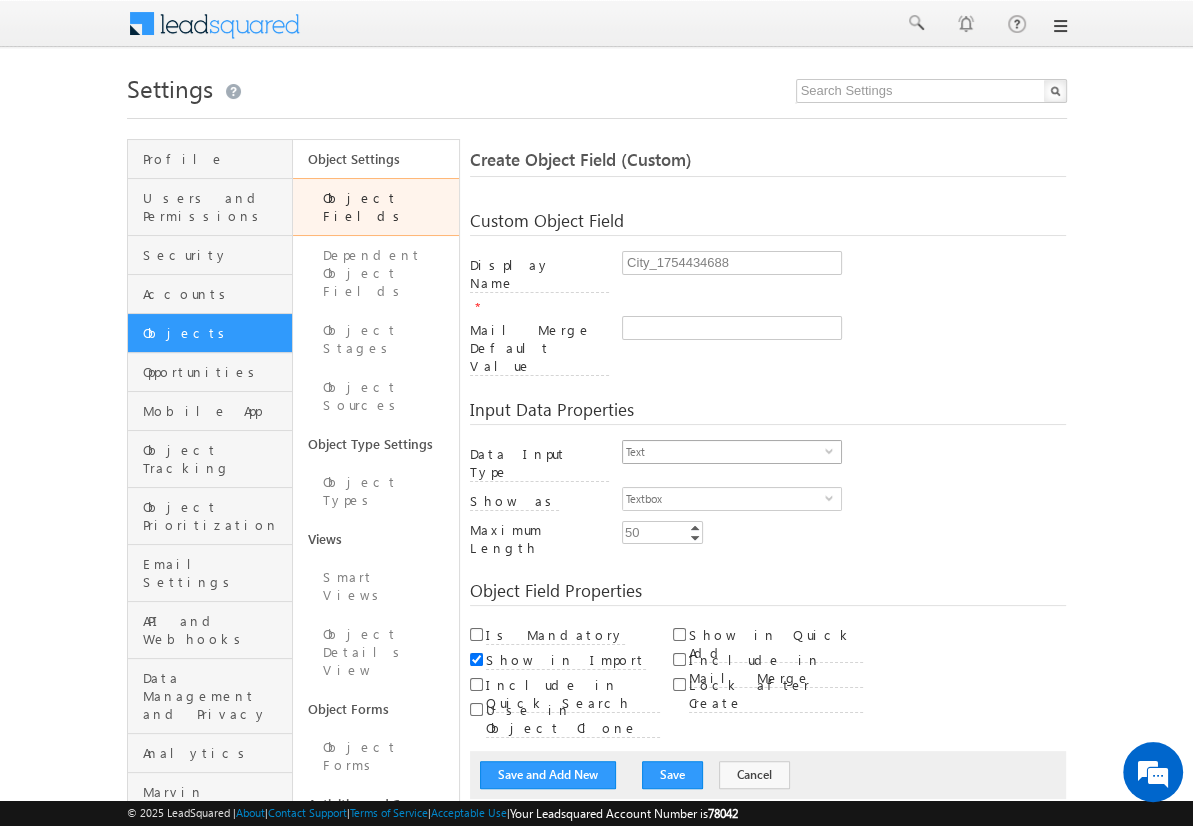 click on "Text" at bounding box center (724, 452) 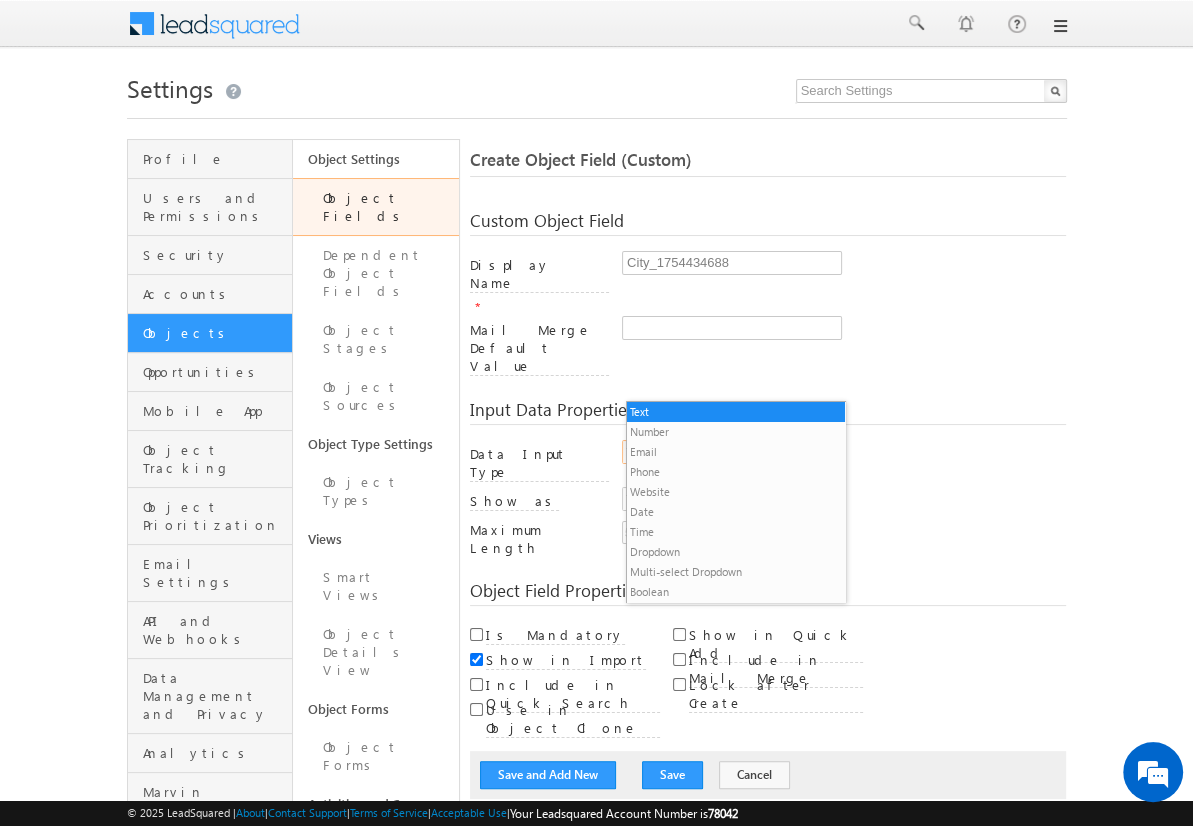 scroll, scrollTop: 0, scrollLeft: 0, axis: both 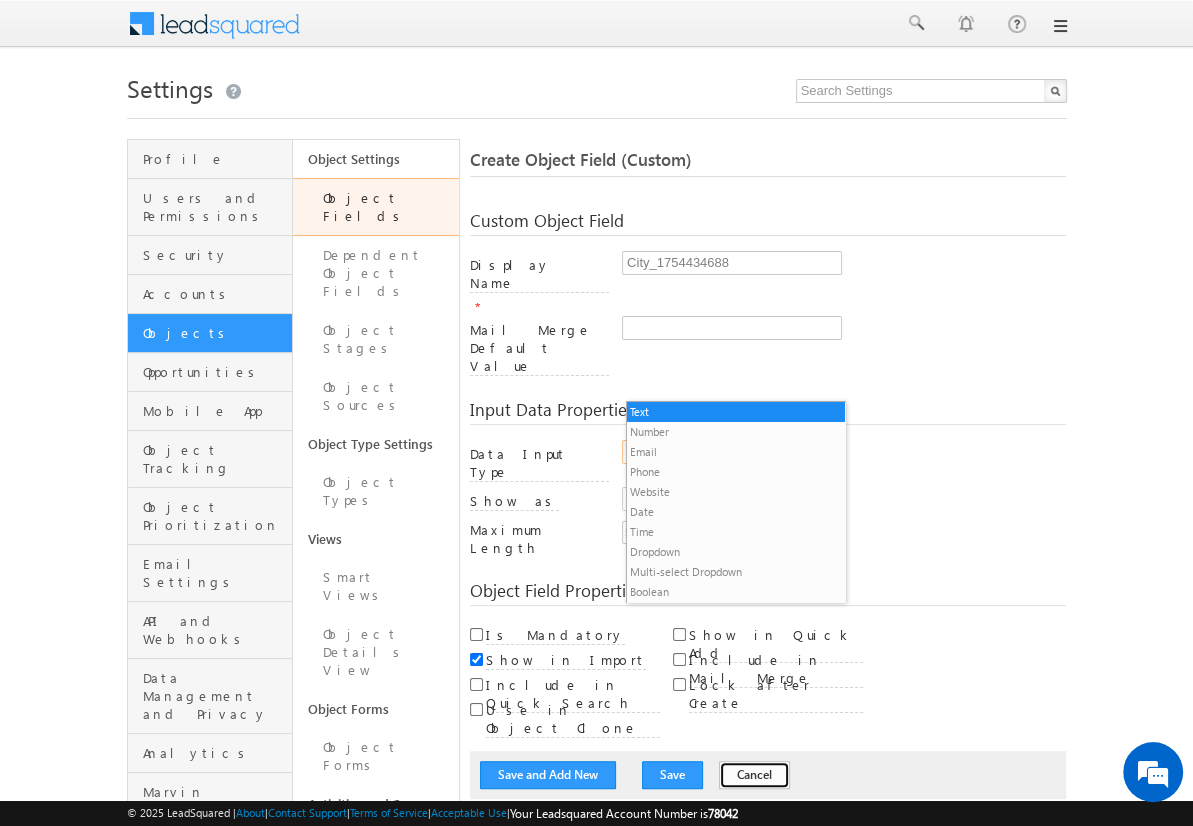 click on "Cancel" at bounding box center [754, 775] 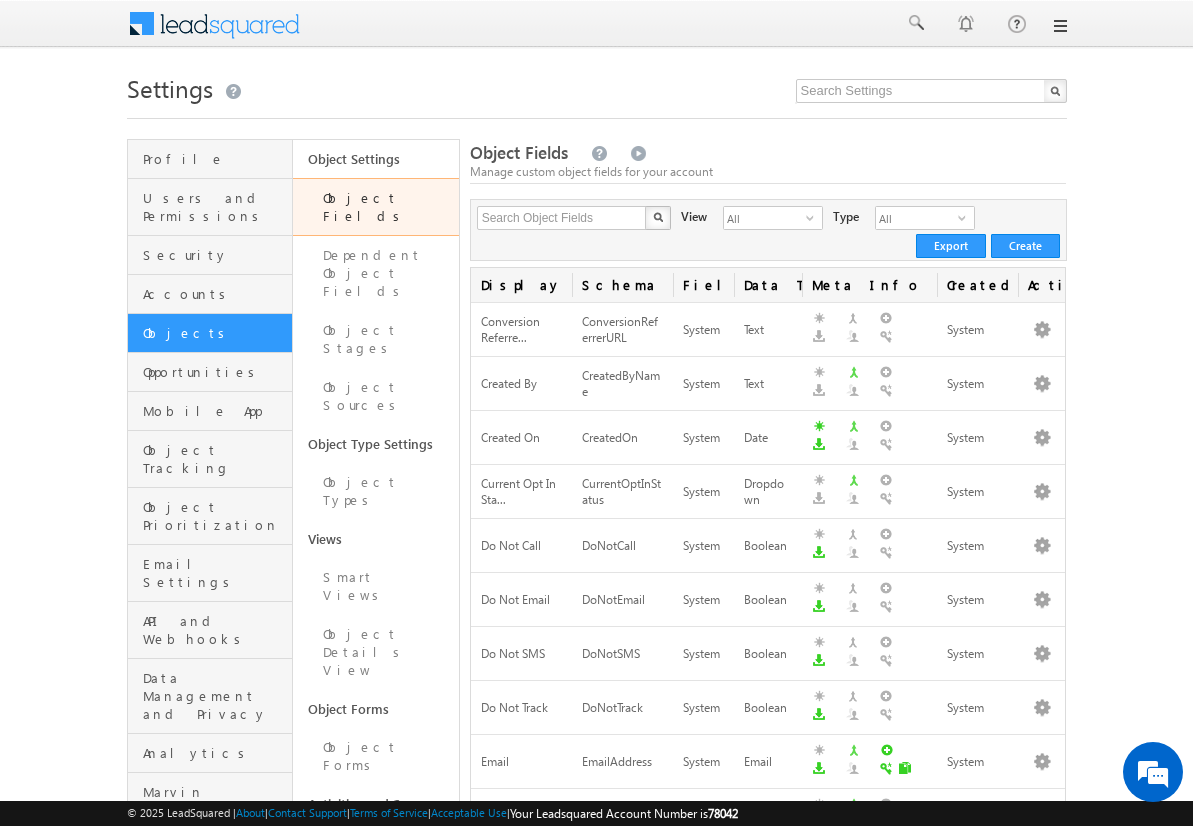 scroll, scrollTop: 0, scrollLeft: 0, axis: both 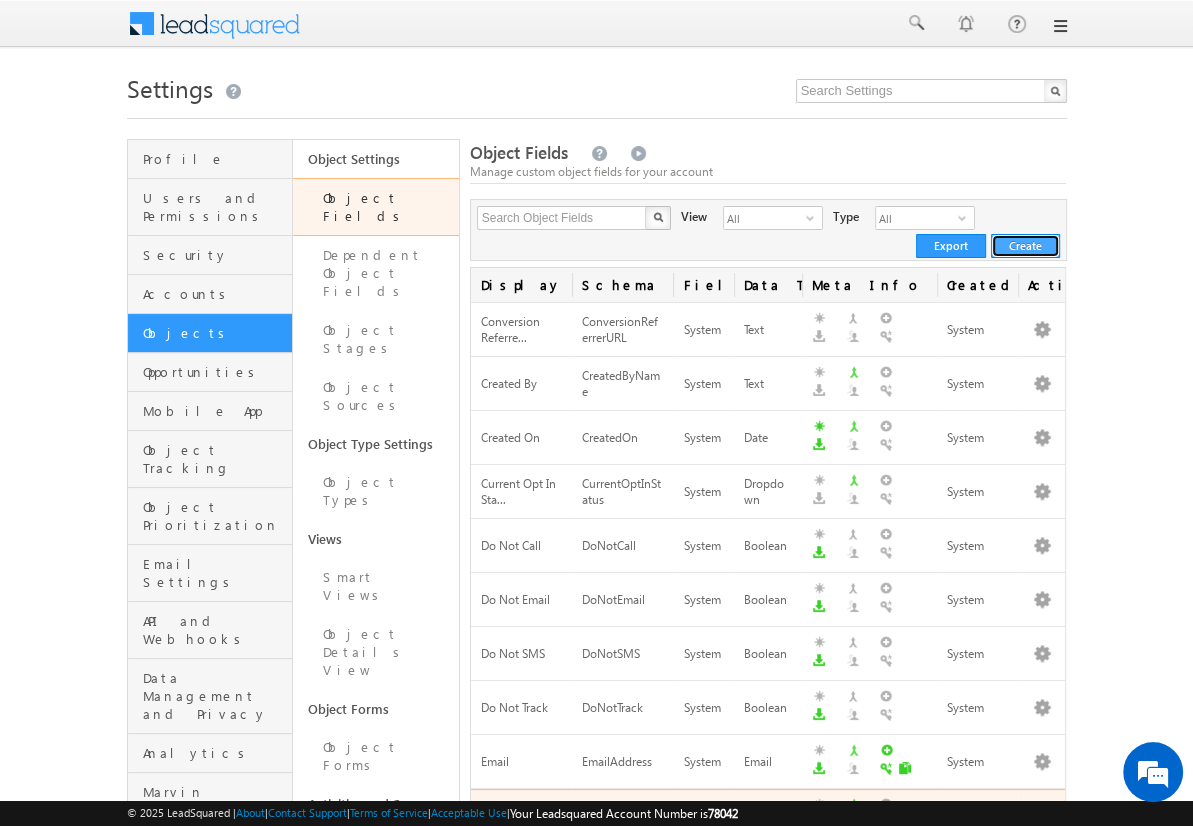 click on "Create" at bounding box center [1025, 246] 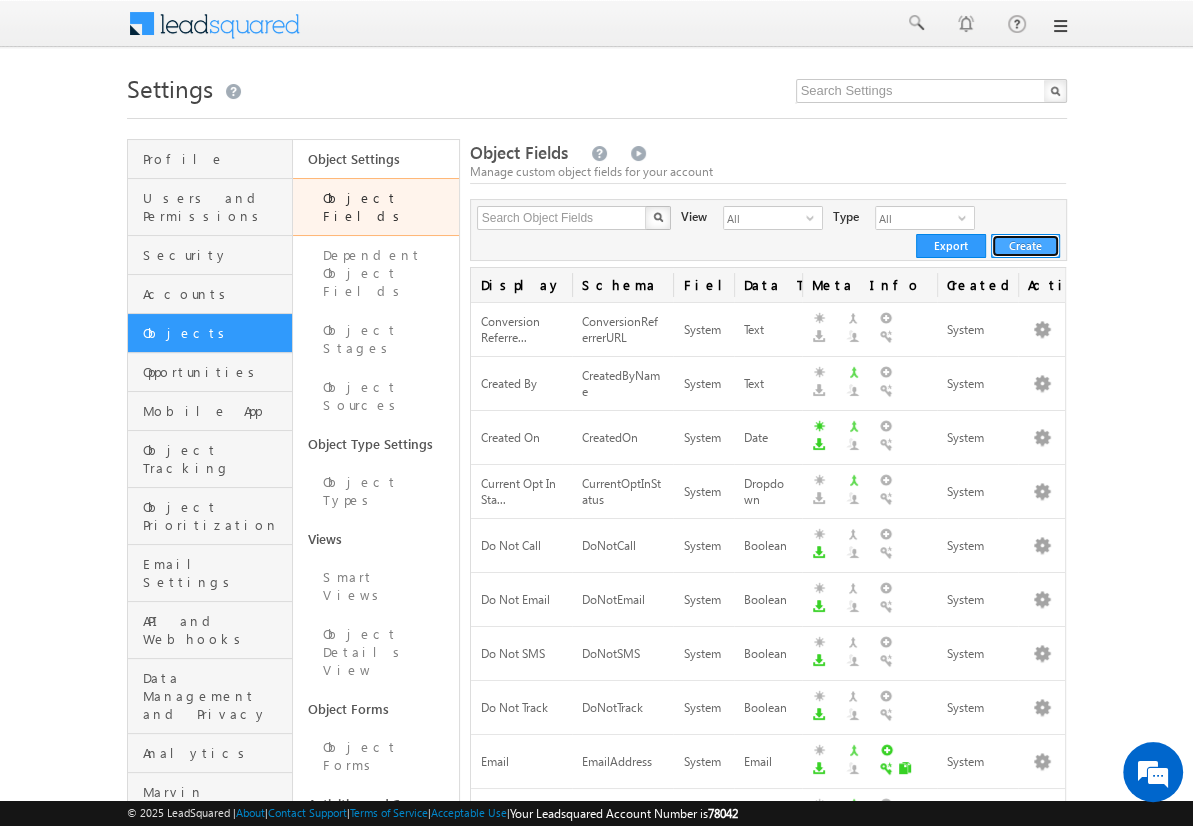 scroll, scrollTop: 0, scrollLeft: 0, axis: both 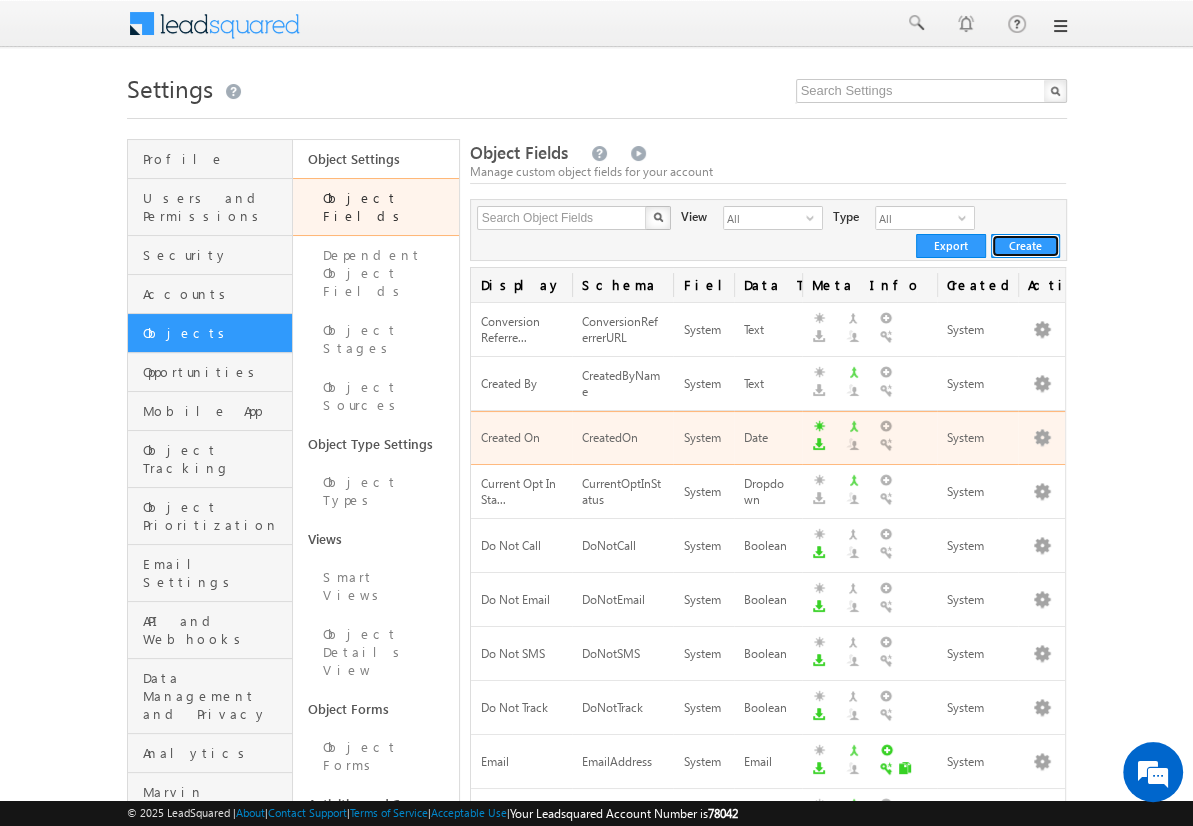 type 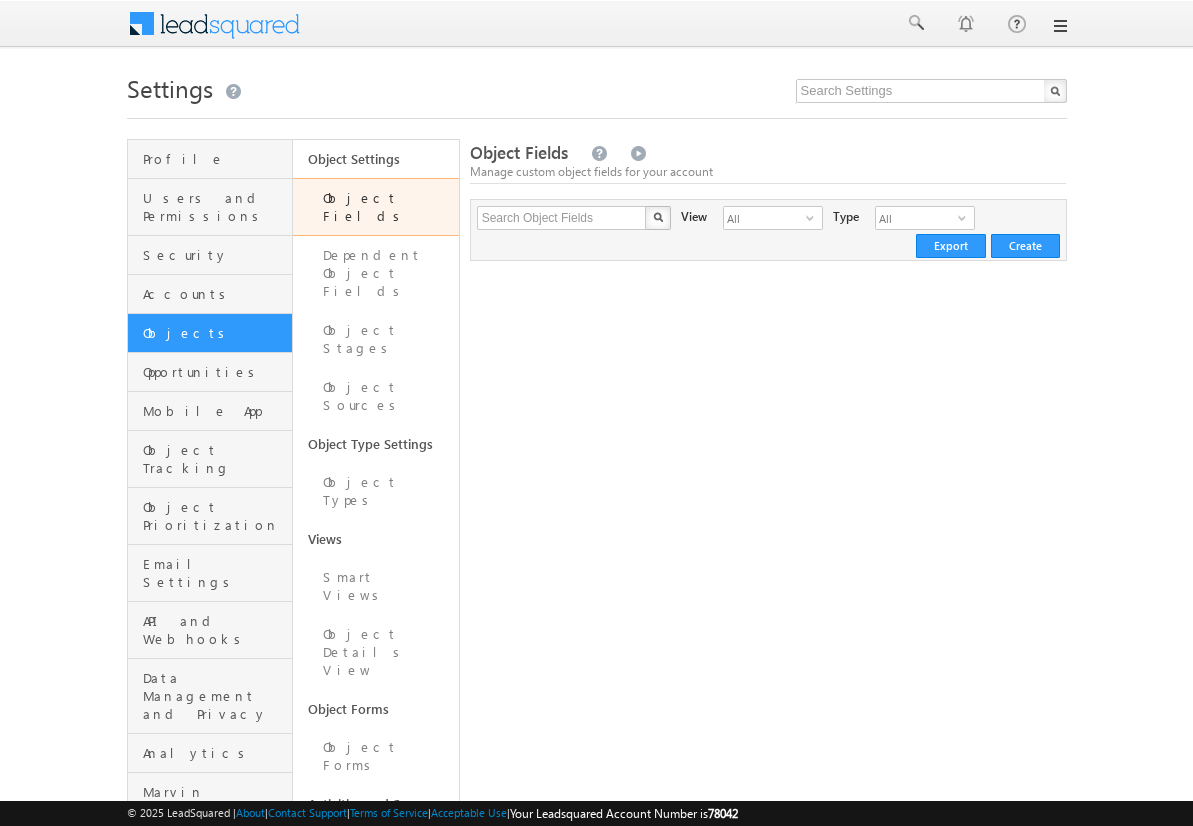 scroll, scrollTop: 0, scrollLeft: 0, axis: both 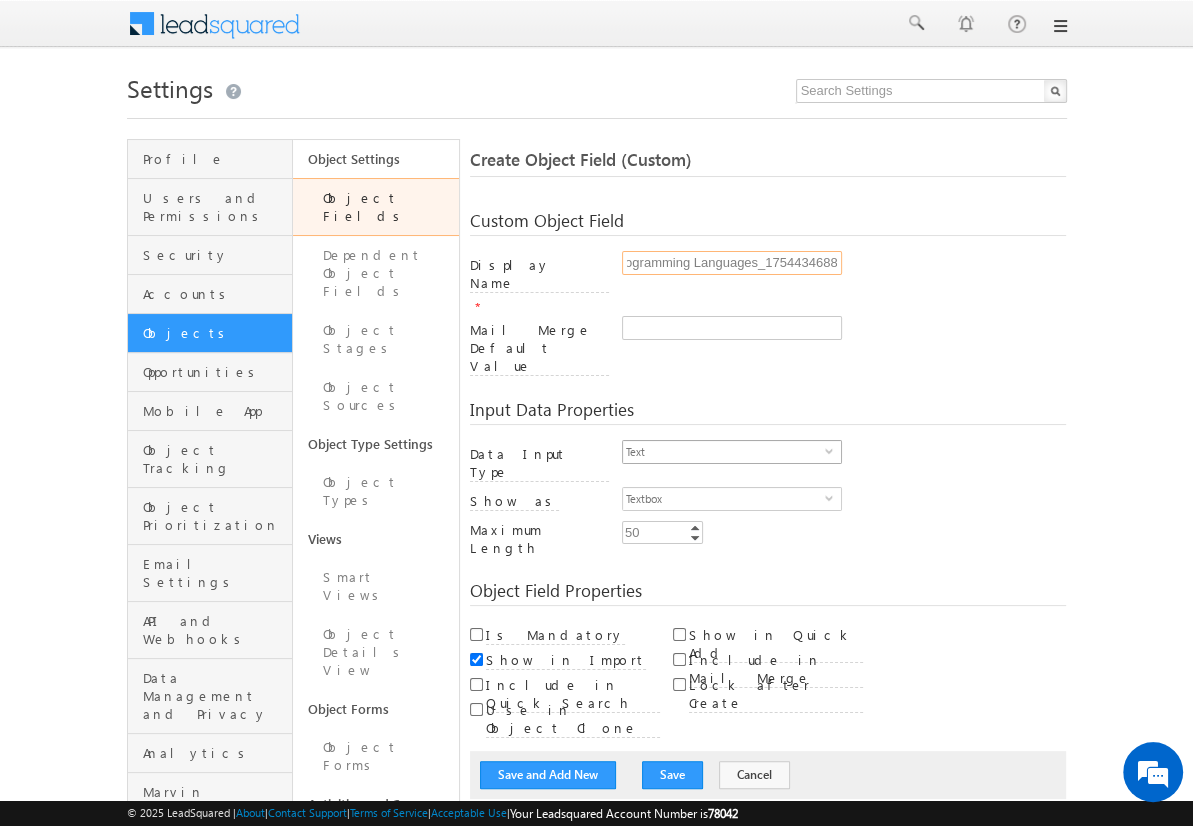 type on "Programming Languages_1754434688" 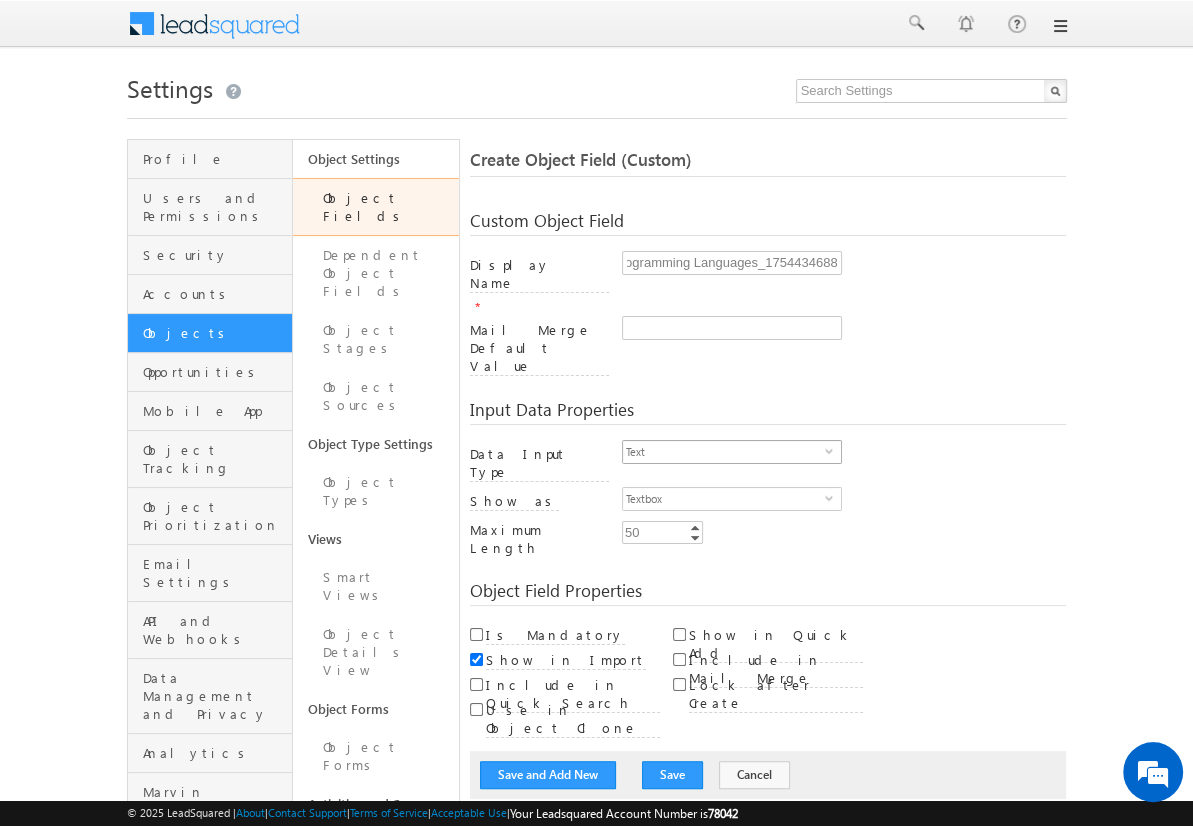 click on "Text" at bounding box center [724, 452] 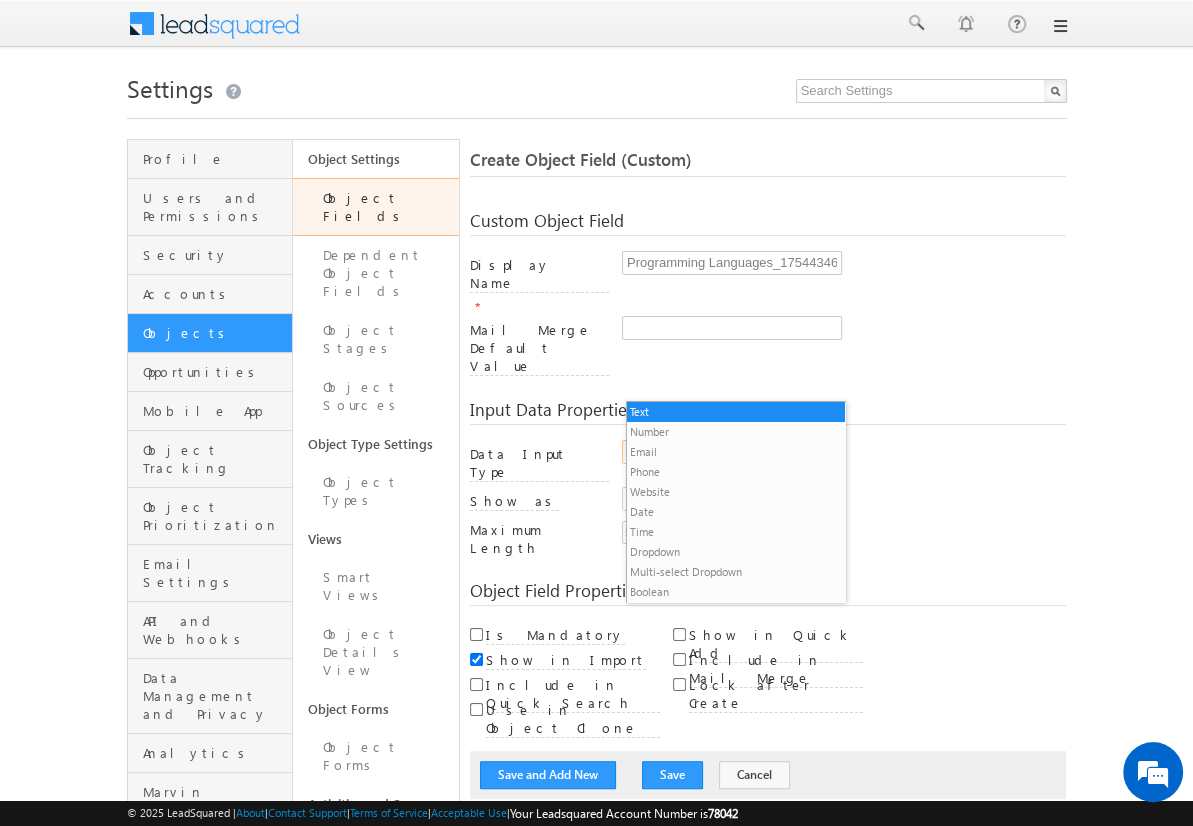 click on "Multi-select Dropdown" at bounding box center [736, 572] 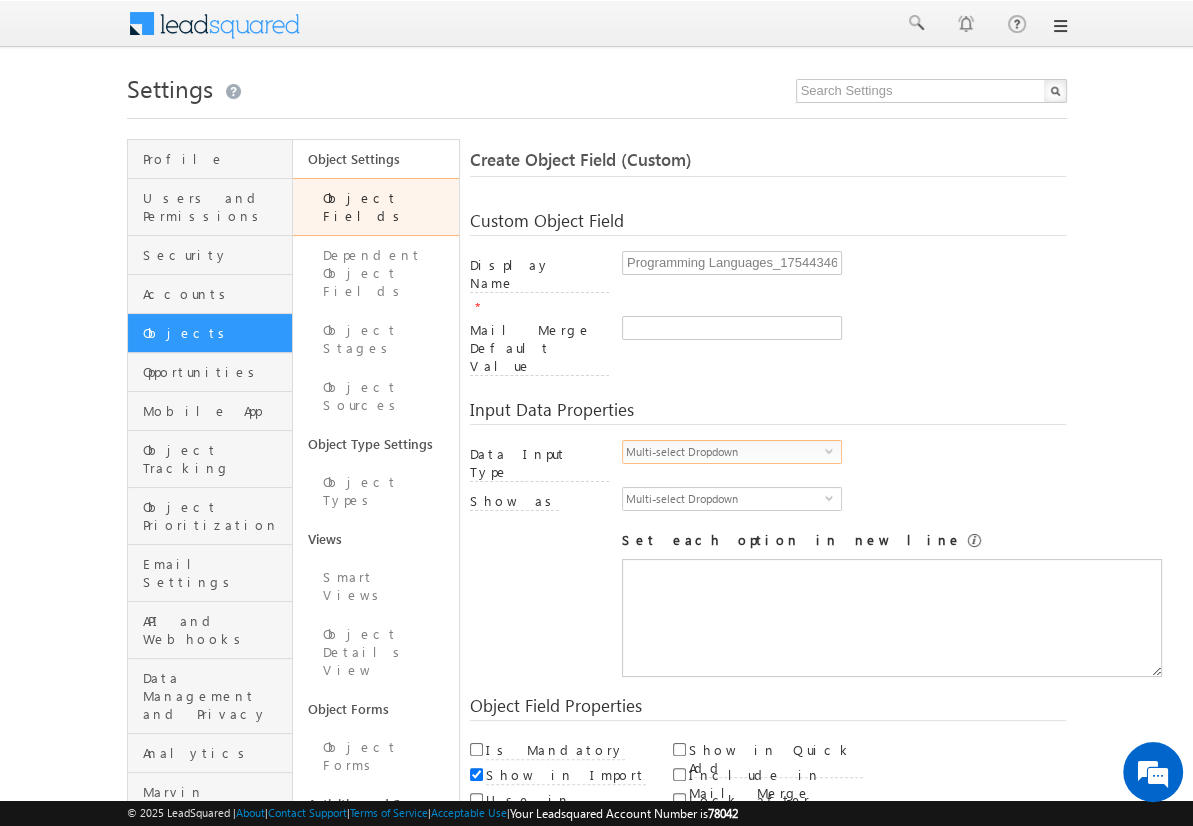 scroll, scrollTop: 0, scrollLeft: 0, axis: both 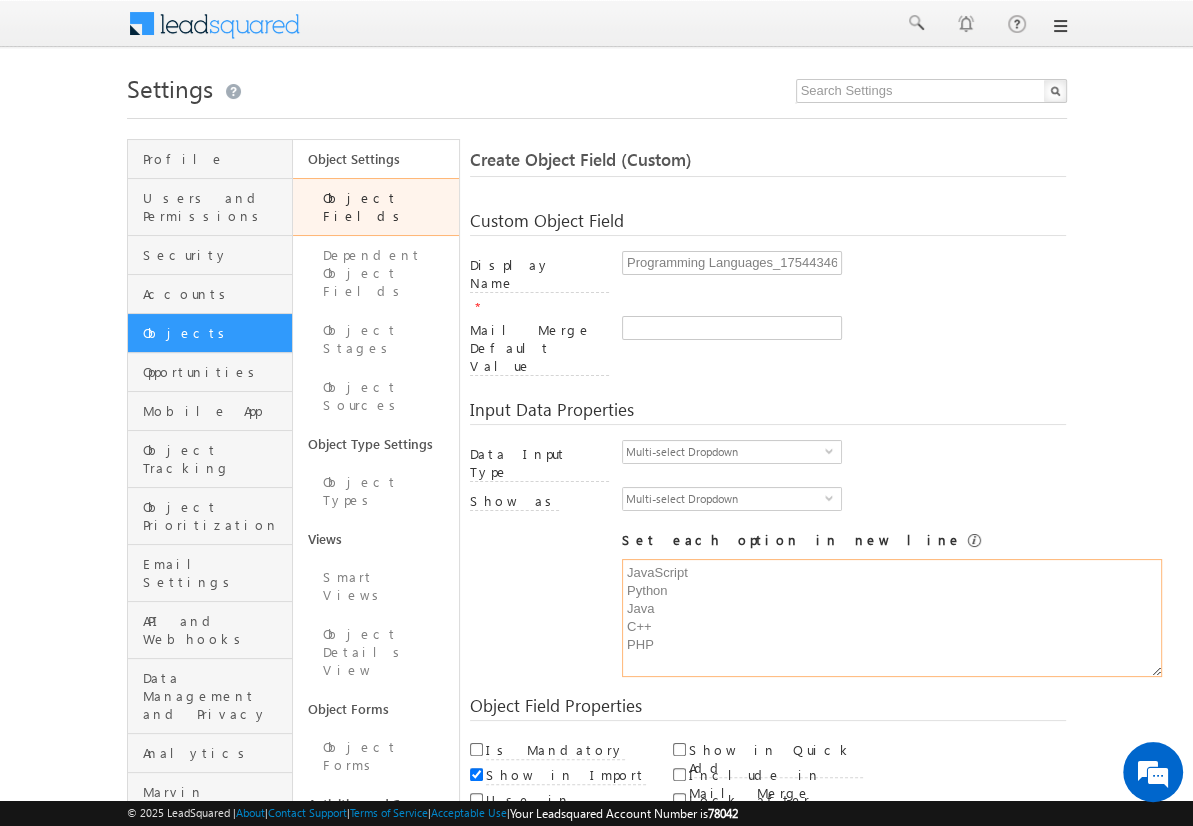 type on "JavaScript
Python
Java
C++
PHP" 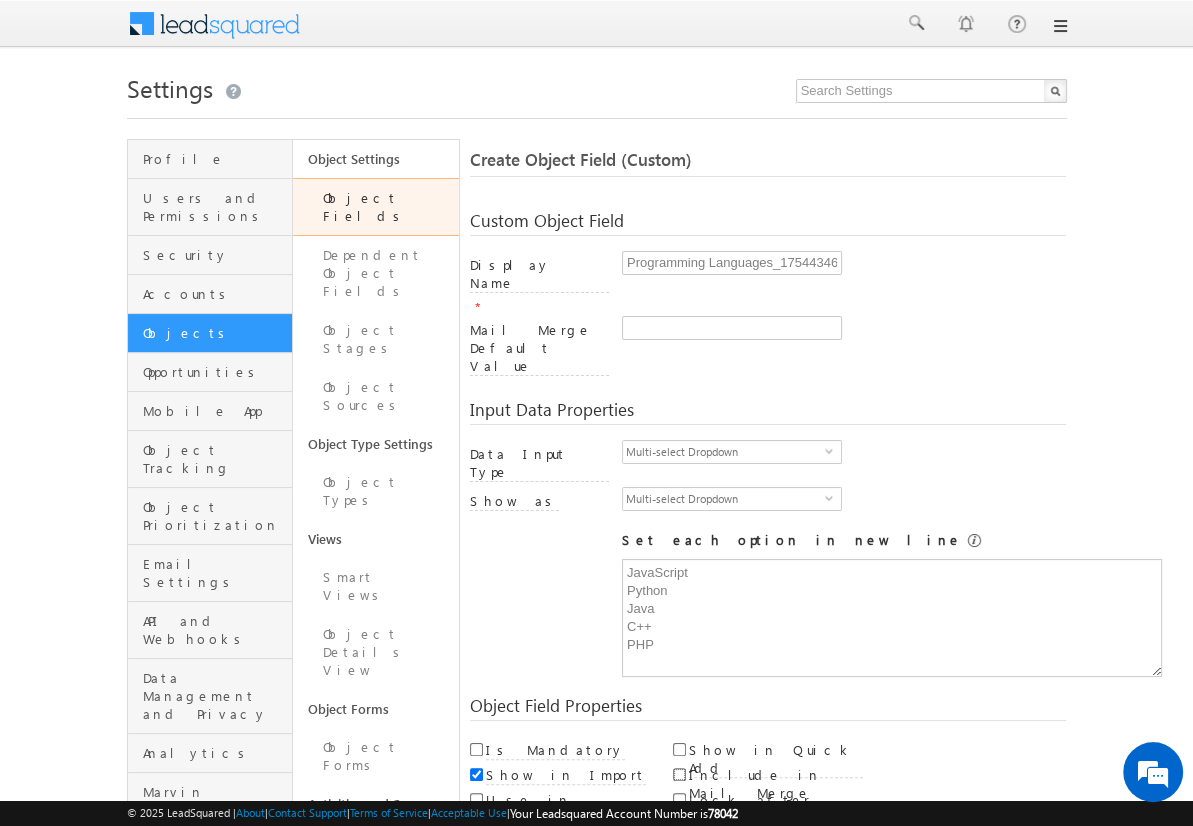 click on "Include in Mail Merge" at bounding box center [679, 774] 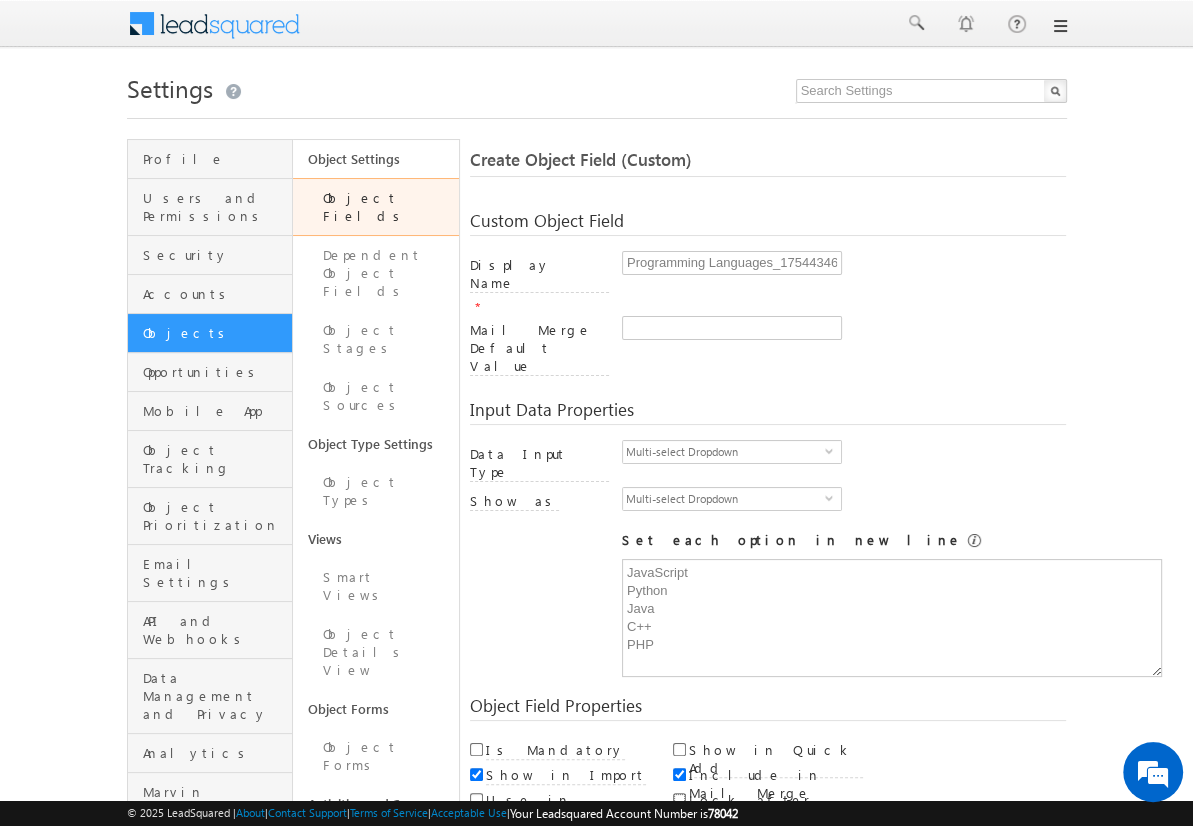 click on "Lock after Create" at bounding box center (679, 799) 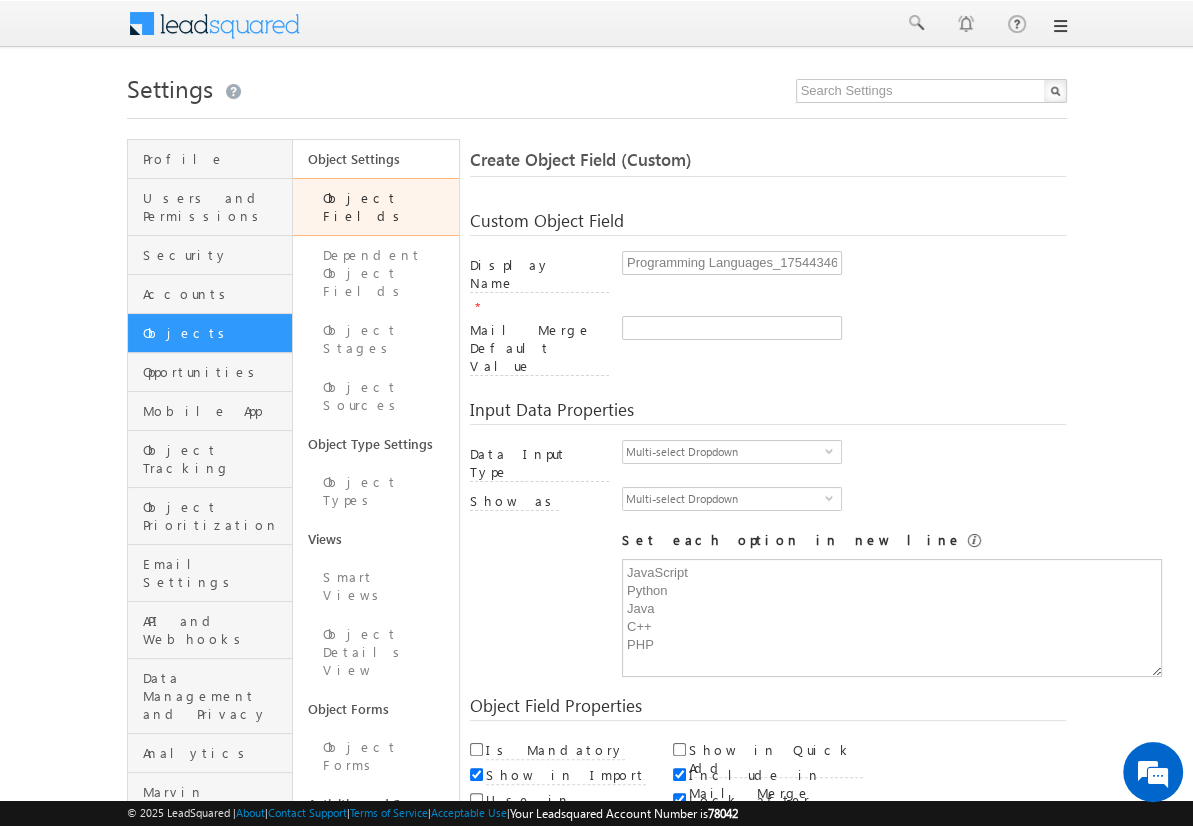 click on "Save and Add New" at bounding box center [548, 865] 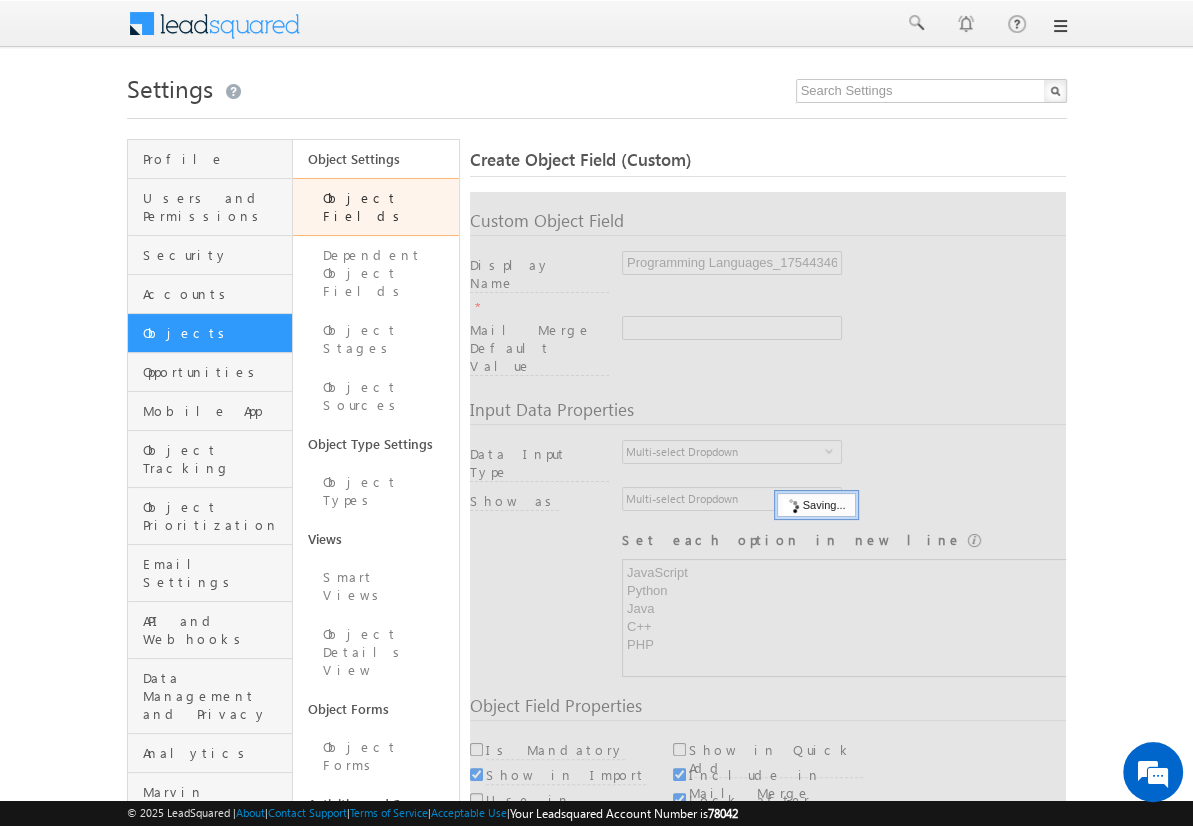 type 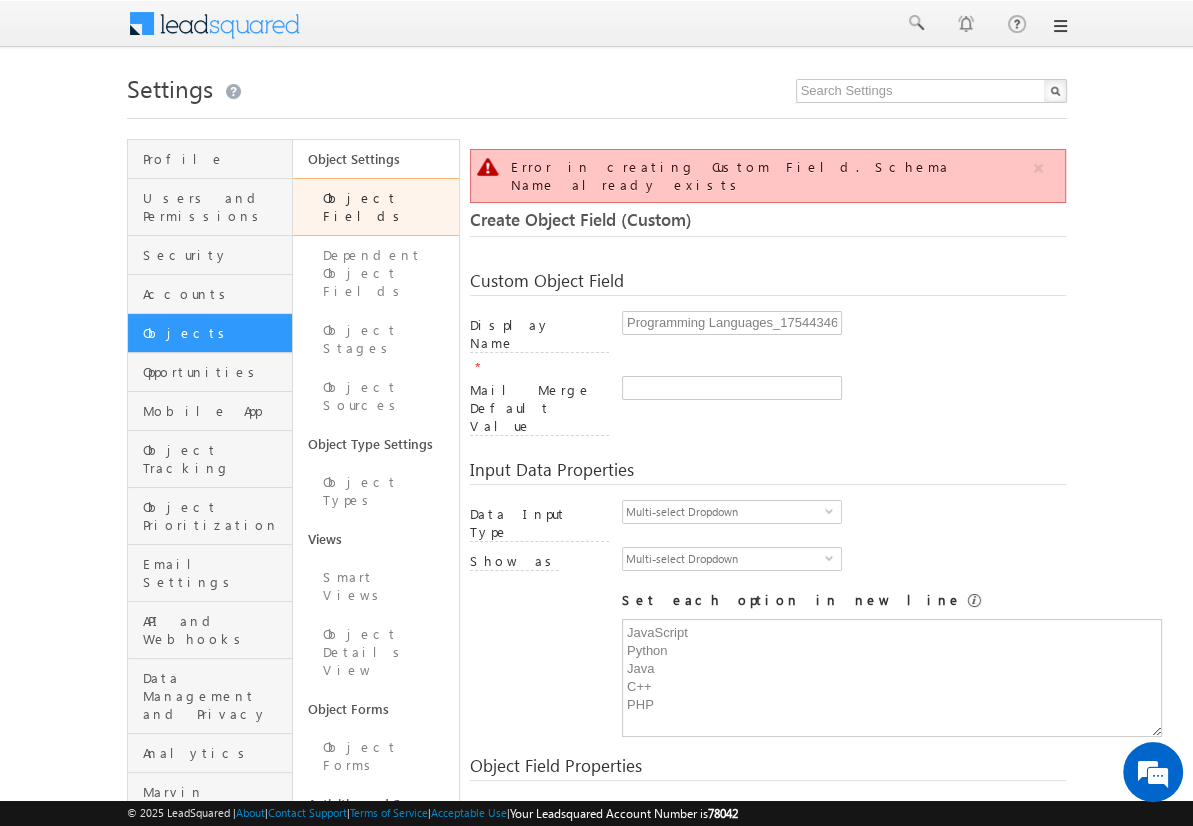 scroll, scrollTop: 149, scrollLeft: 0, axis: vertical 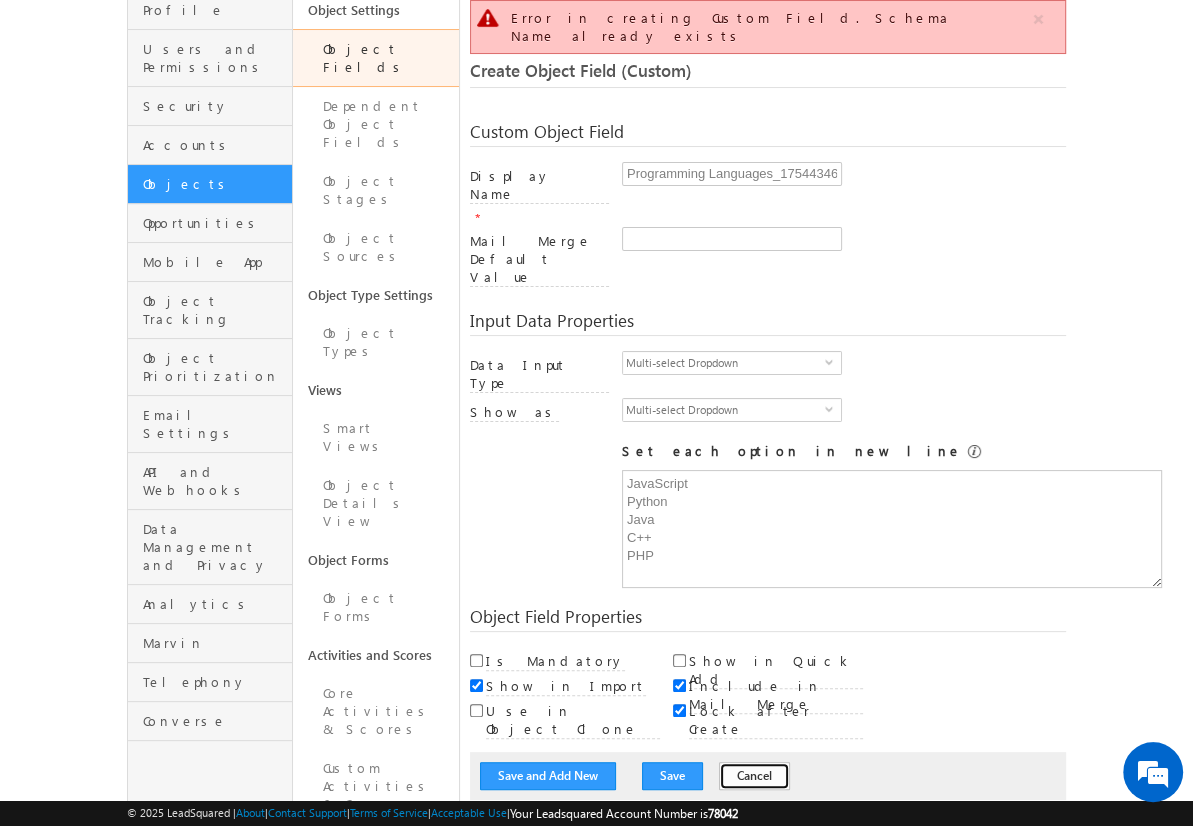 click on "Cancel" at bounding box center [754, 776] 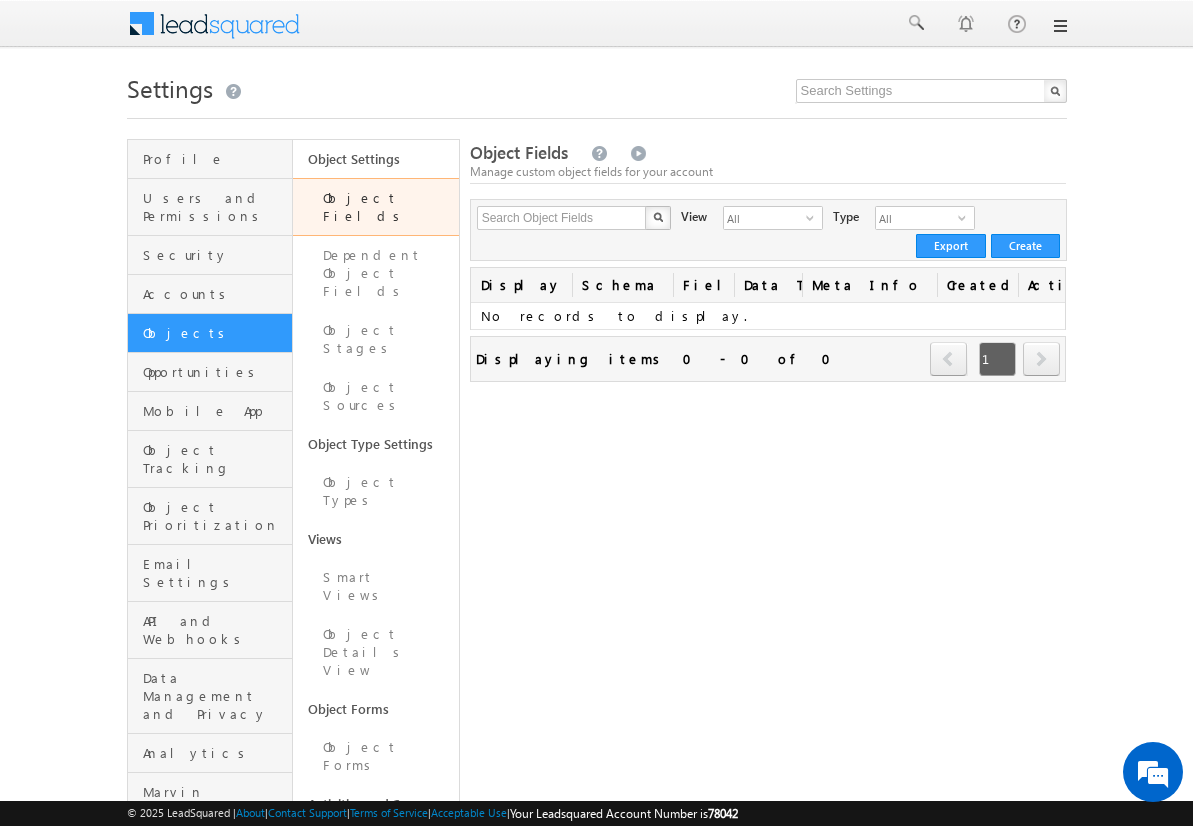 scroll, scrollTop: 0, scrollLeft: 0, axis: both 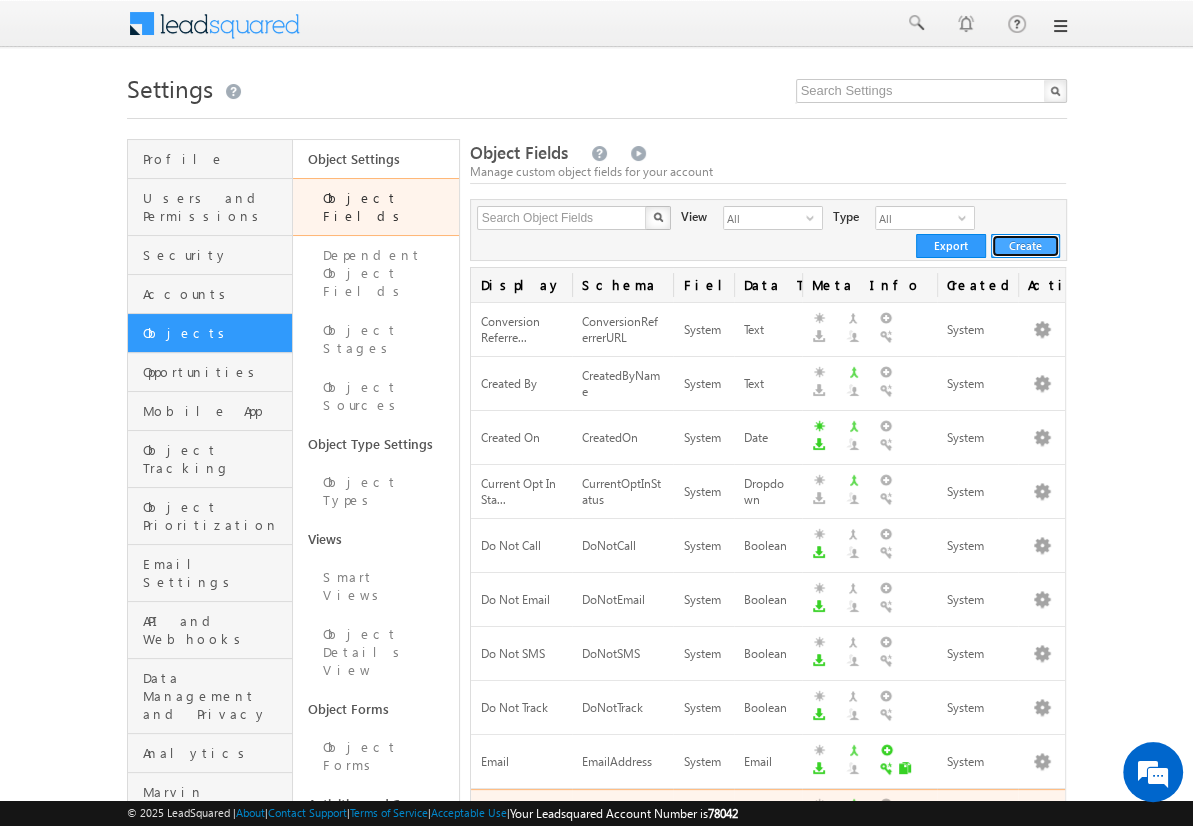 click on "Create" at bounding box center [1025, 246] 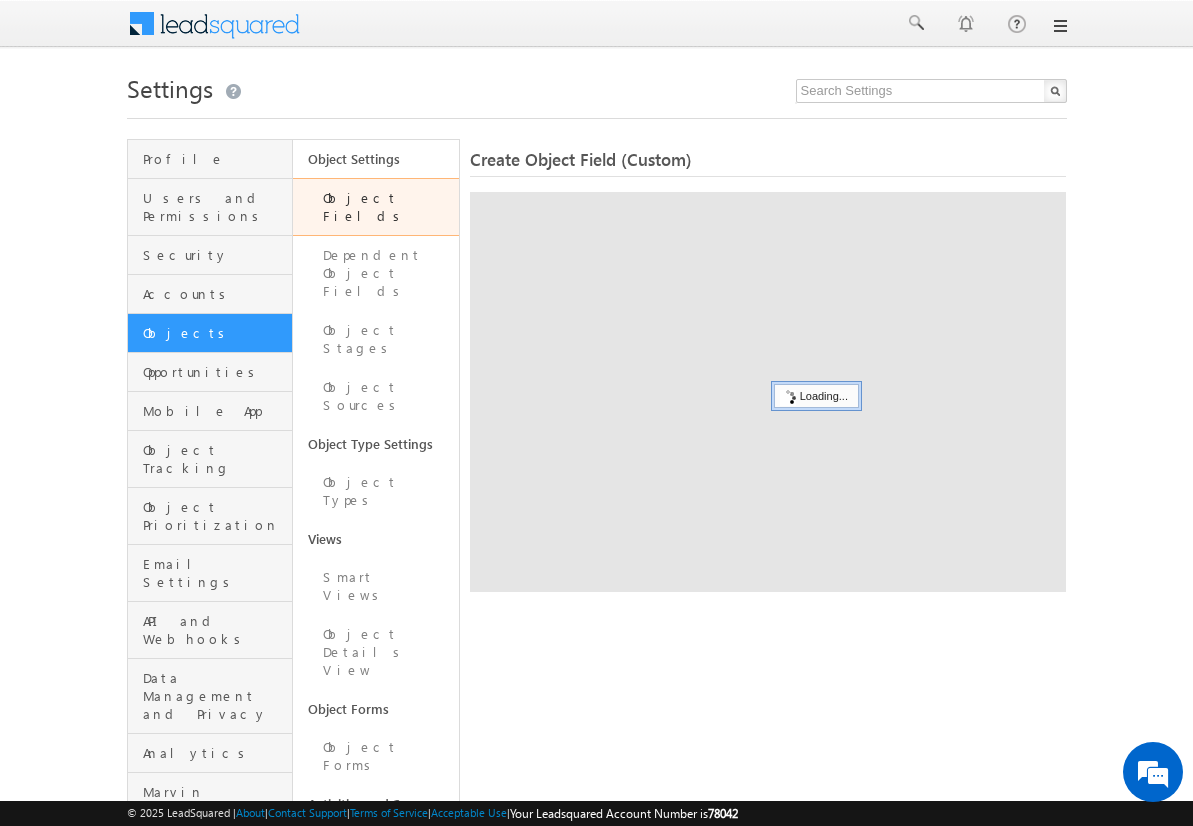 scroll, scrollTop: 0, scrollLeft: 0, axis: both 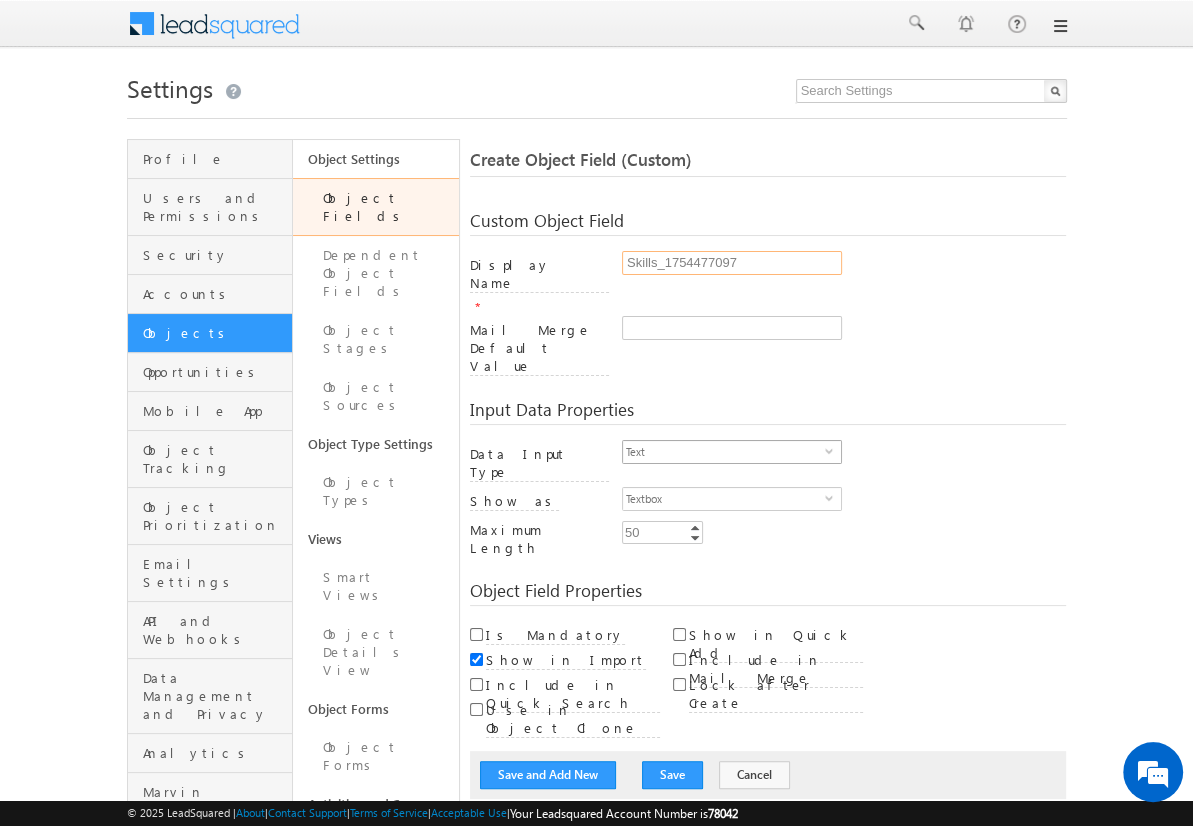type on "Skills_1754477097" 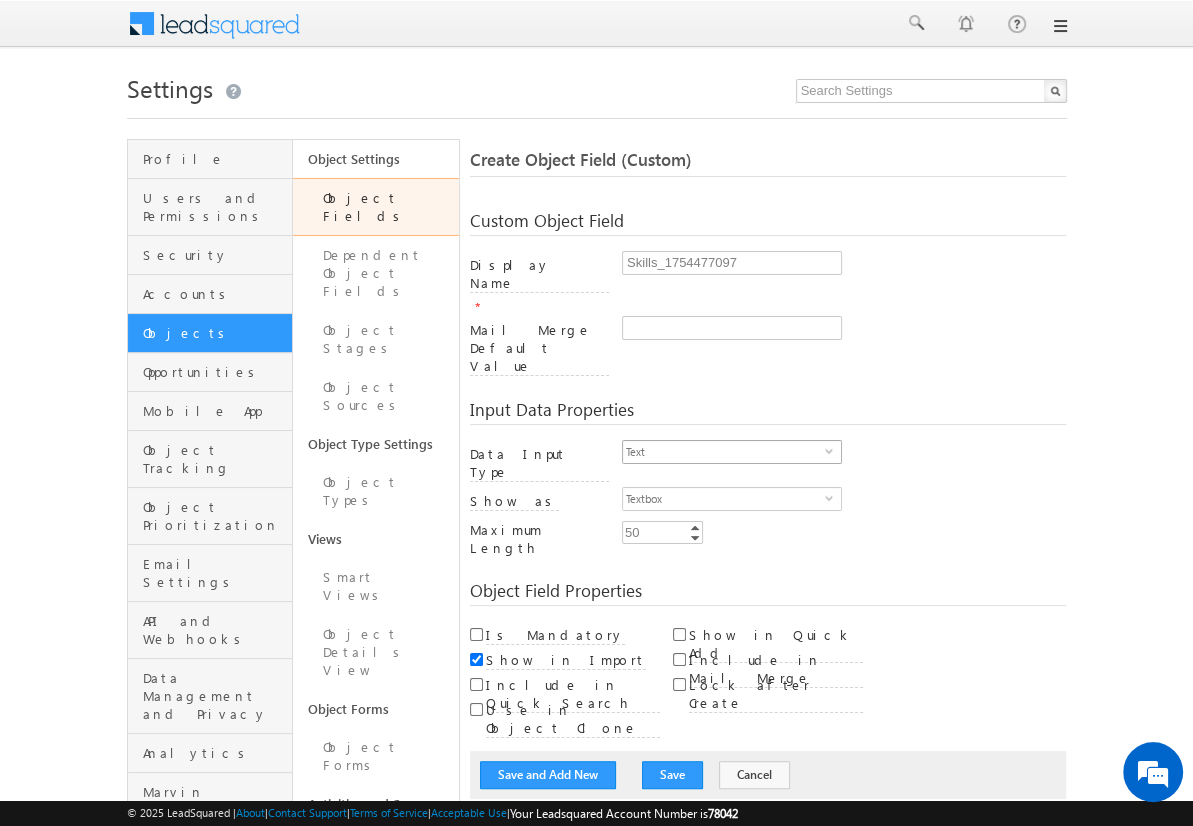 click on "Text" at bounding box center [724, 452] 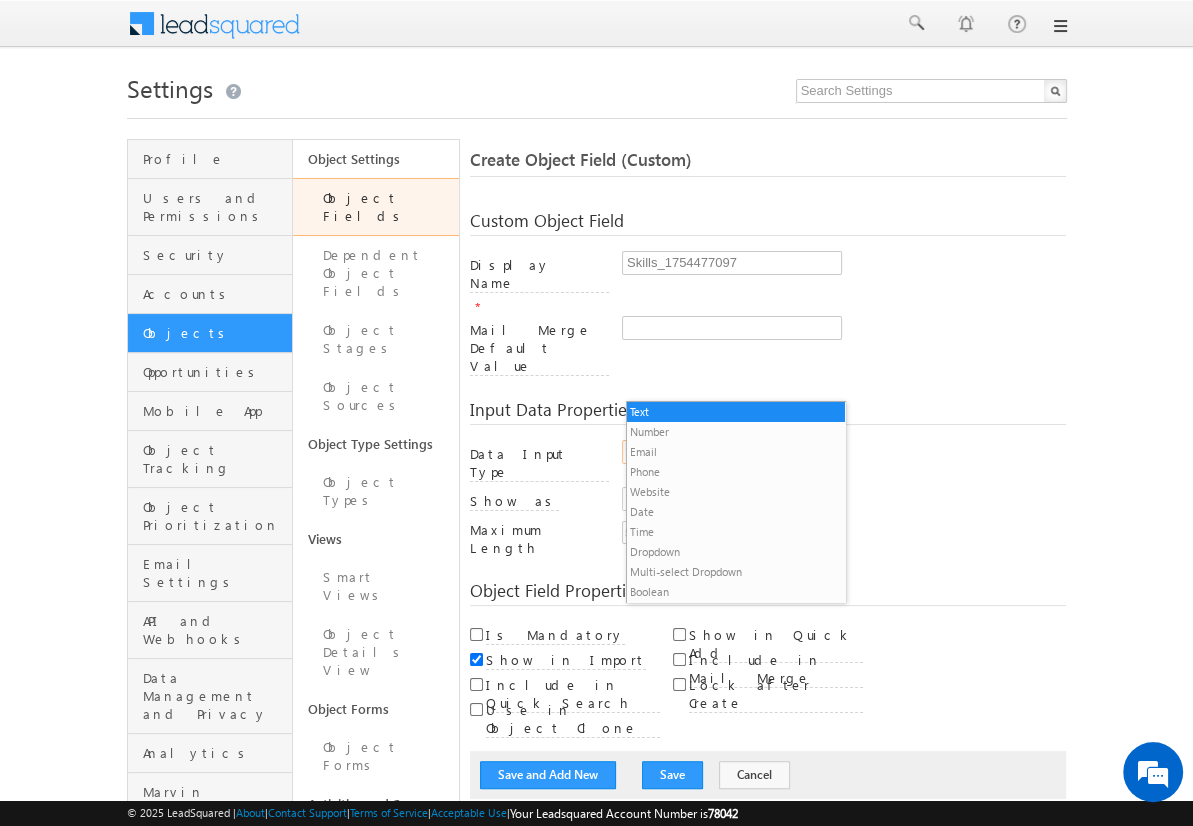 click on "Multi-select Dropdown" at bounding box center (736, 572) 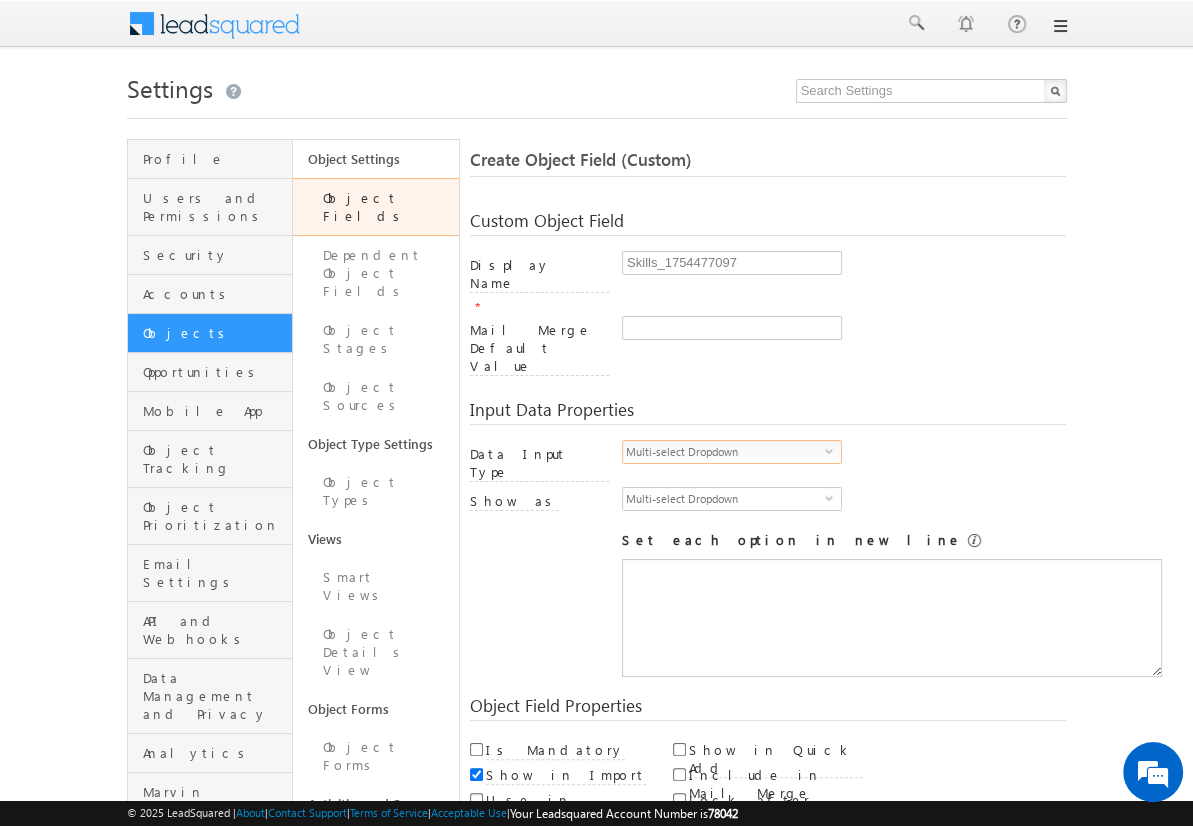 scroll, scrollTop: 0, scrollLeft: 0, axis: both 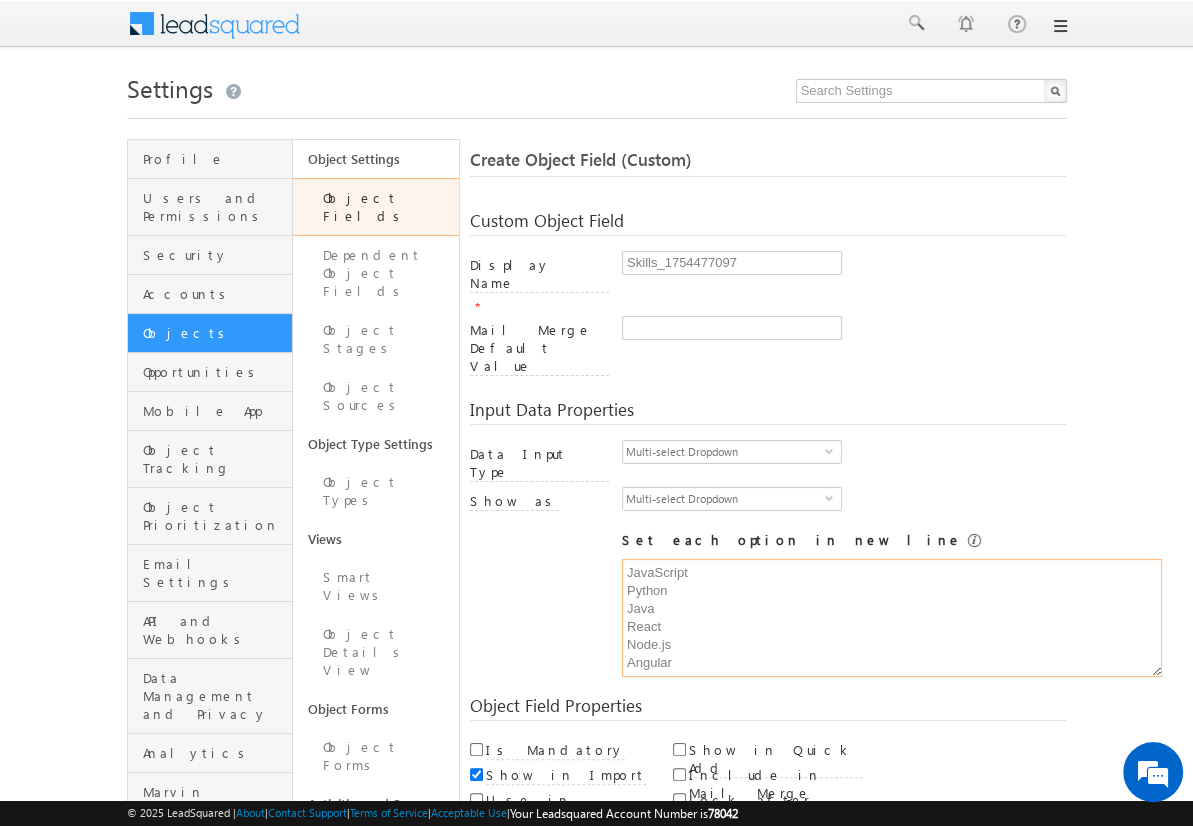 type on "JavaScript
Python
Java
React
Node.js
Angular" 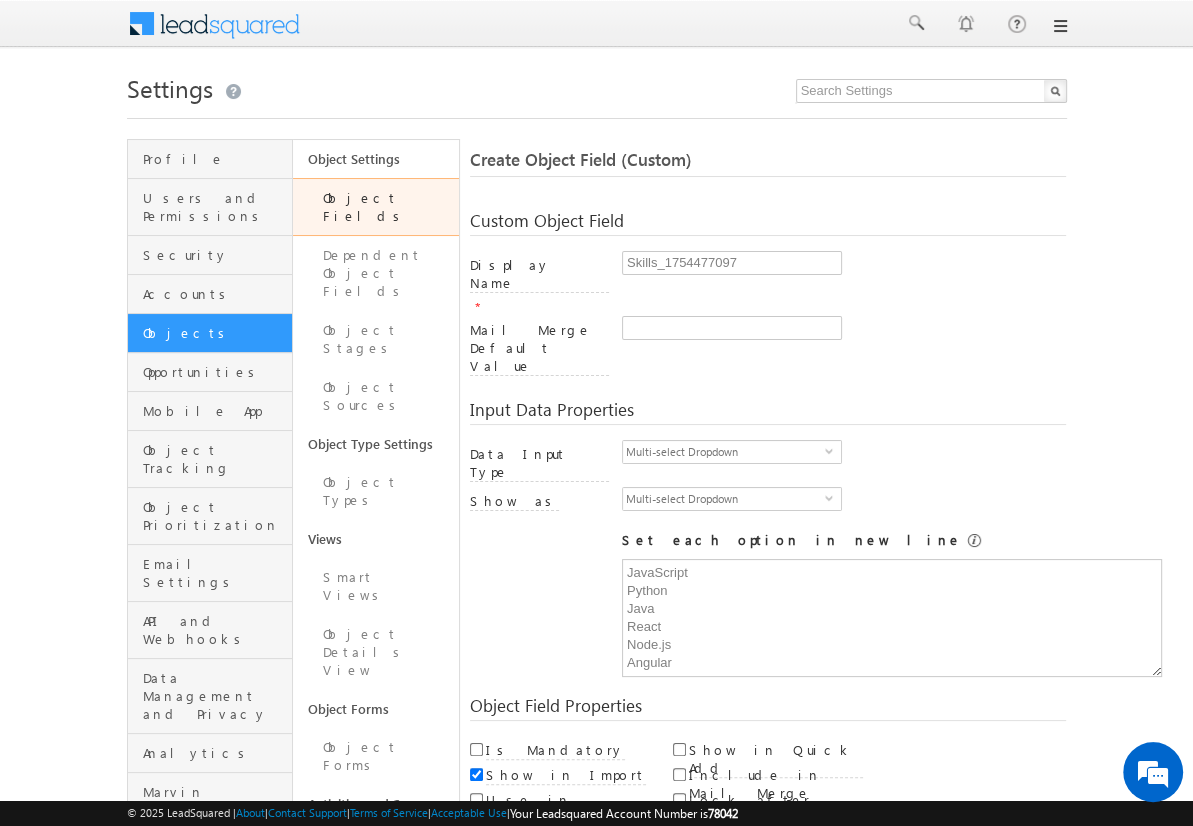 click on "Save and Add New" at bounding box center [548, 865] 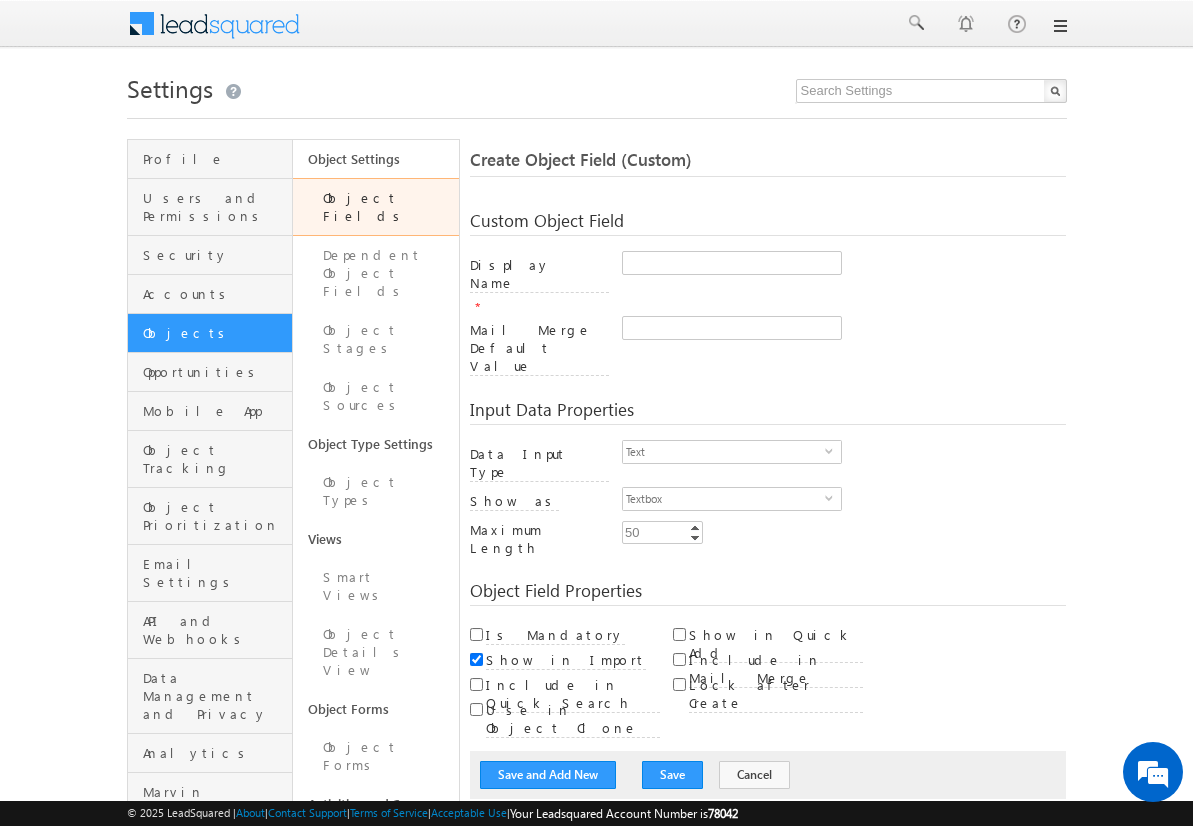 scroll, scrollTop: 0, scrollLeft: 0, axis: both 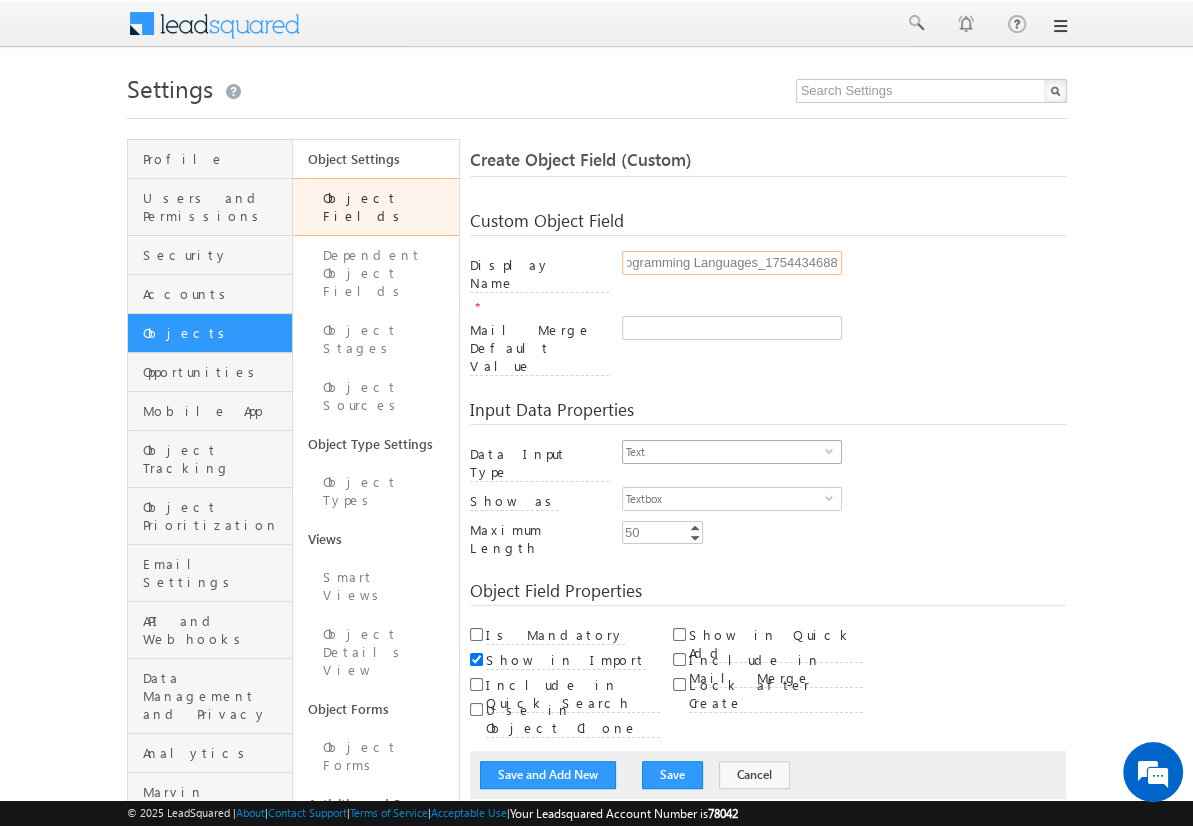type on "Programming Languages_1754434688" 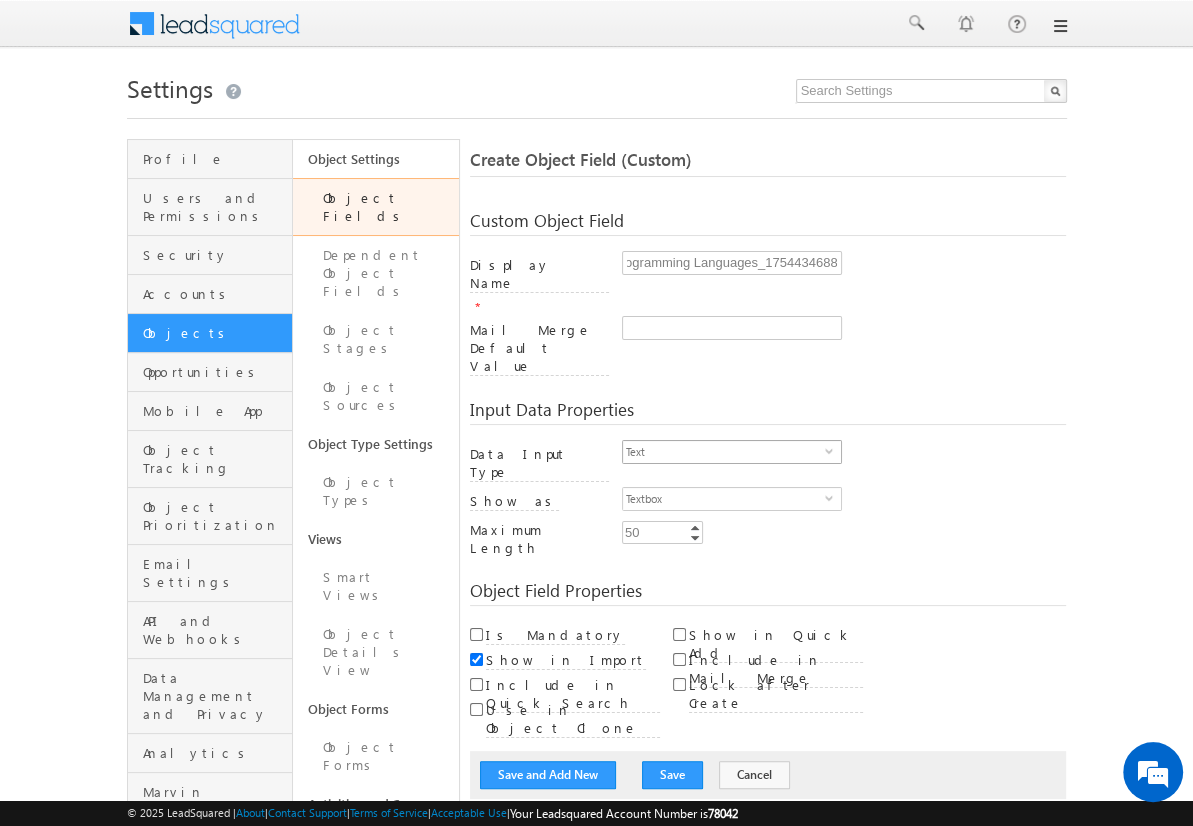 click on "Text" at bounding box center [724, 452] 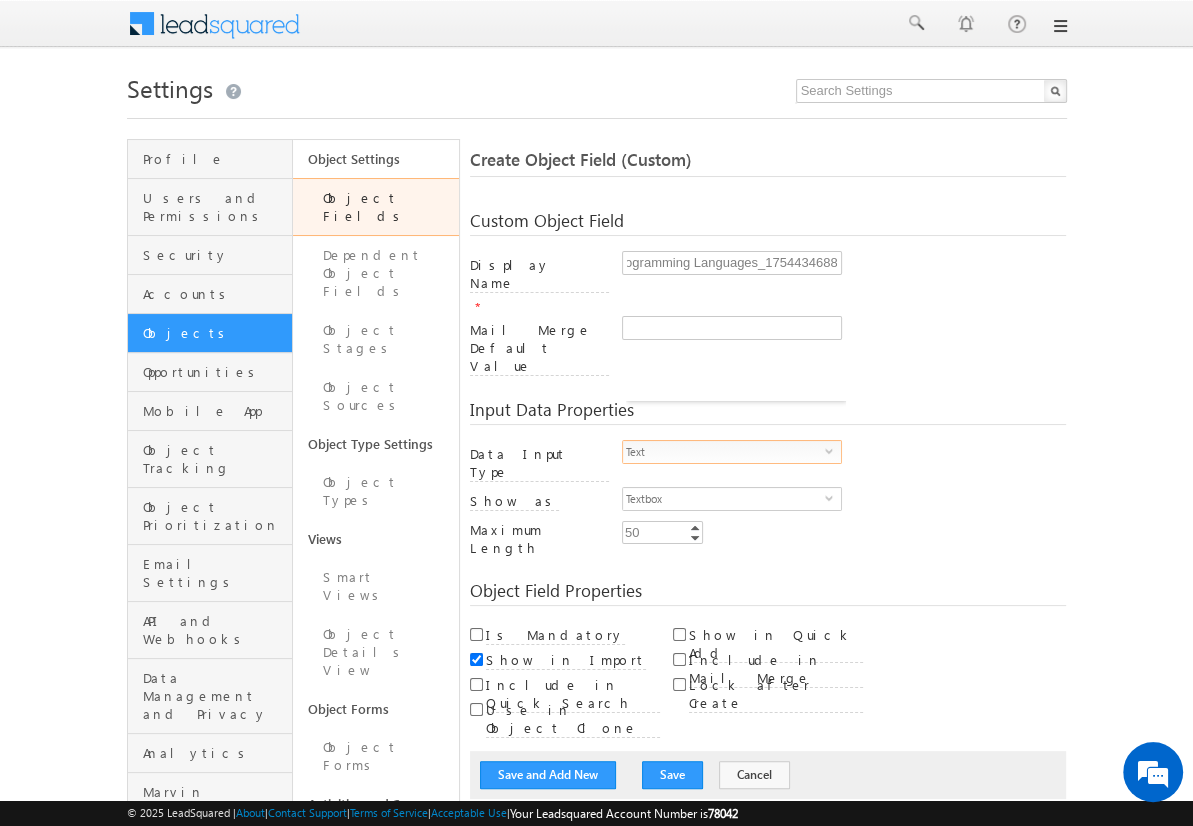 scroll, scrollTop: 0, scrollLeft: 0, axis: both 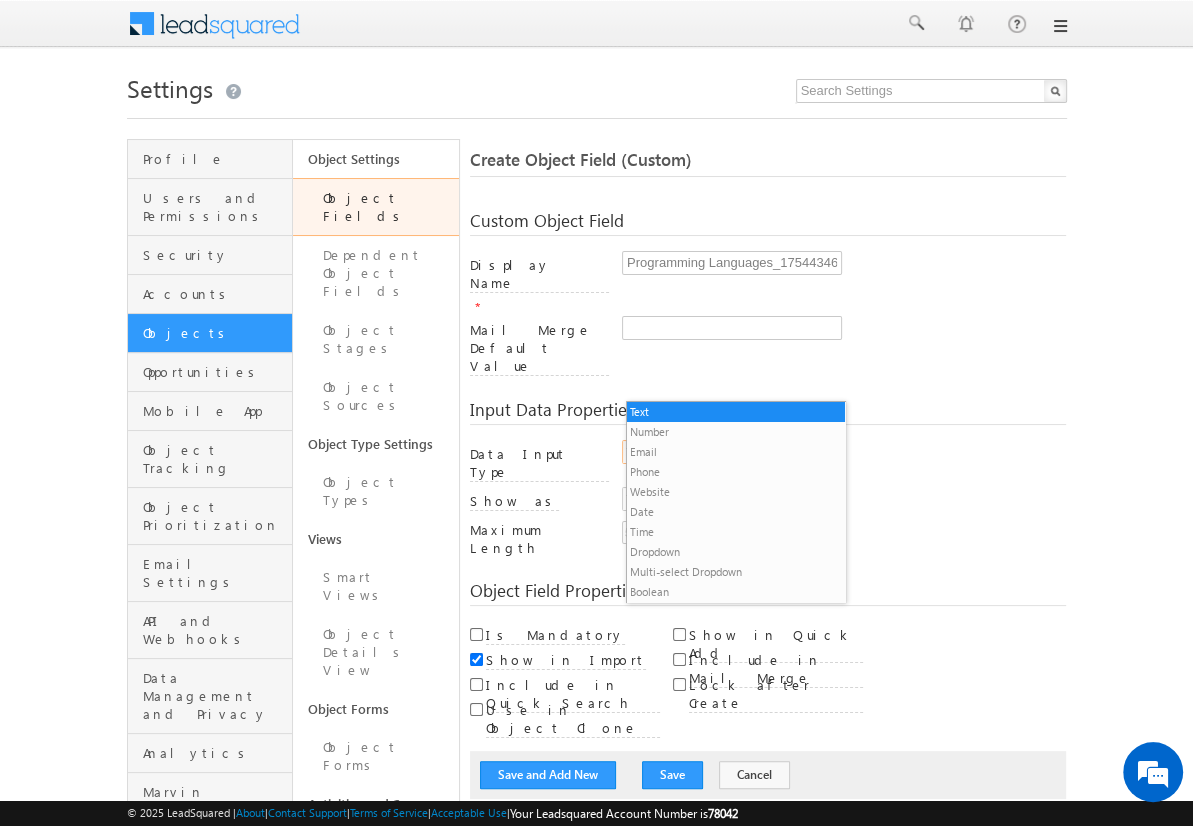 click on "Multi-select Dropdown" at bounding box center [736, 572] 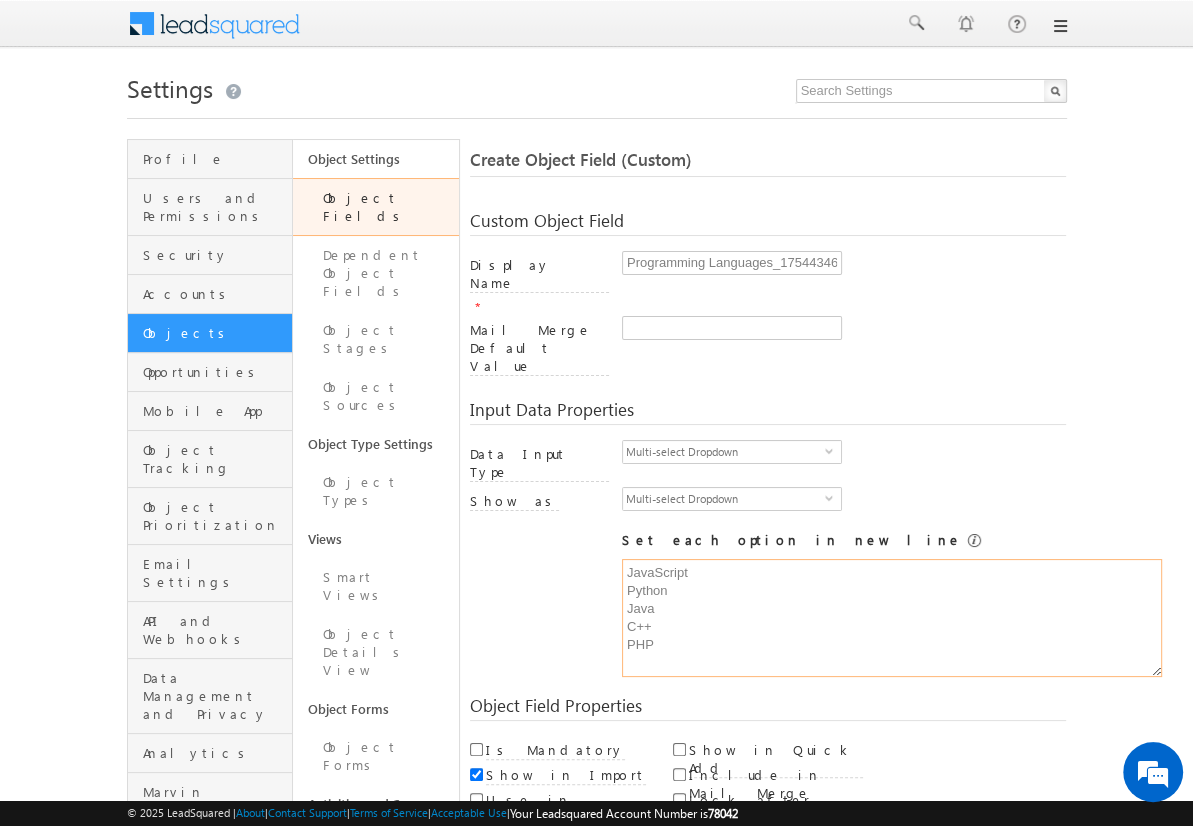type on "JavaScript
Python
Java
C++
PHP" 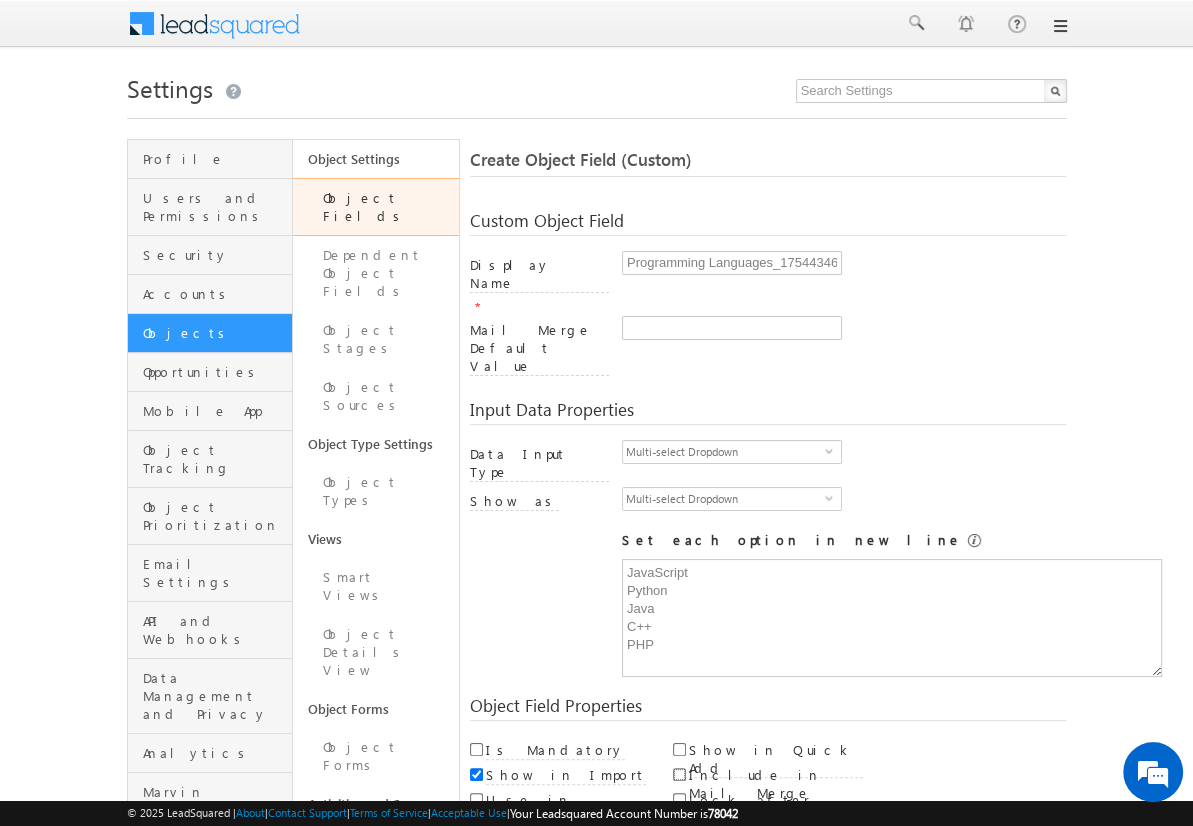 click on "Include in Mail Merge" at bounding box center (679, 774) 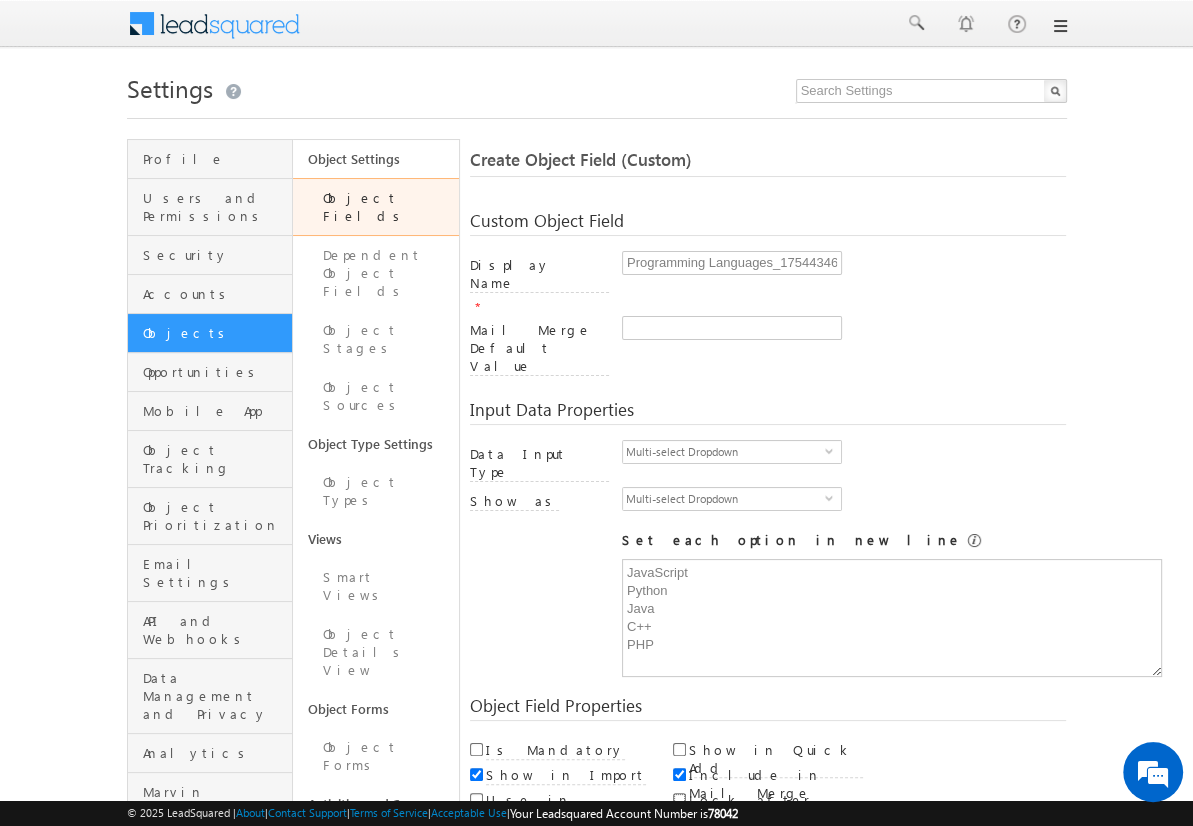 click on "Lock after Create" at bounding box center (679, 799) 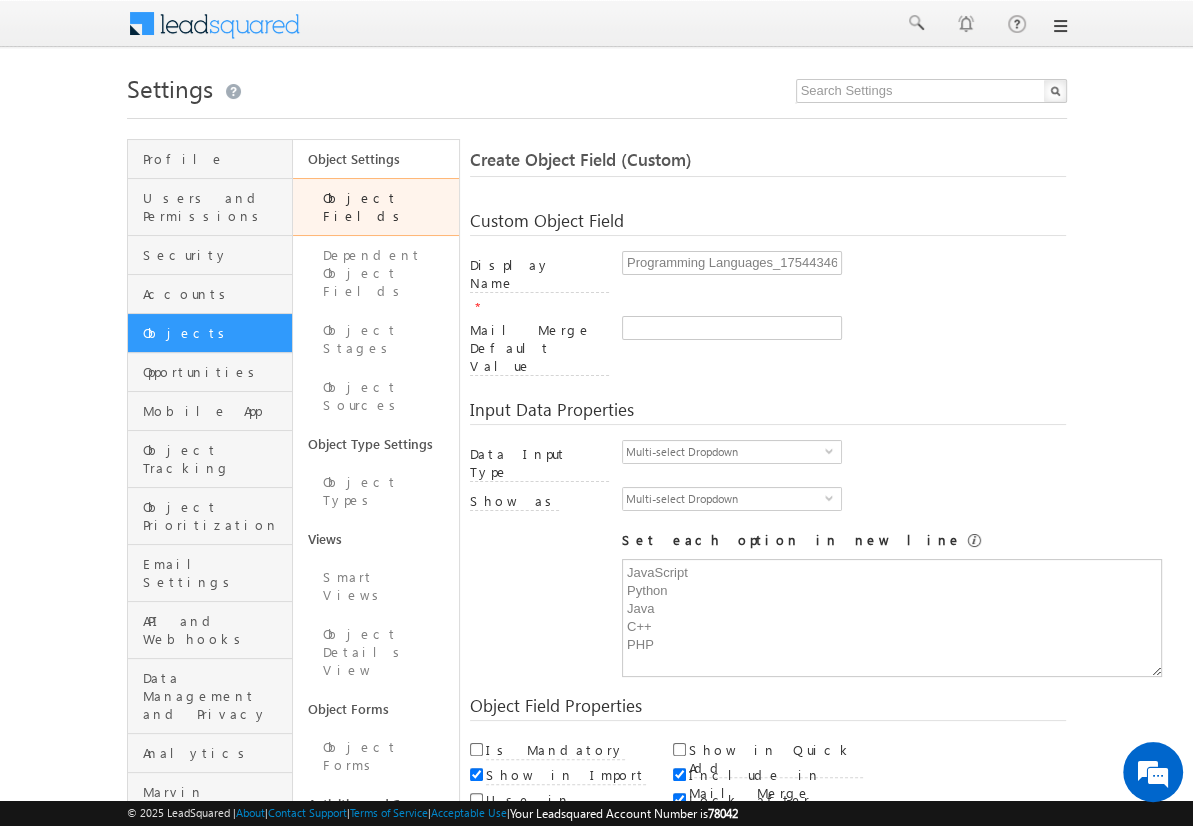 click on "Save and Add New" at bounding box center (548, 865) 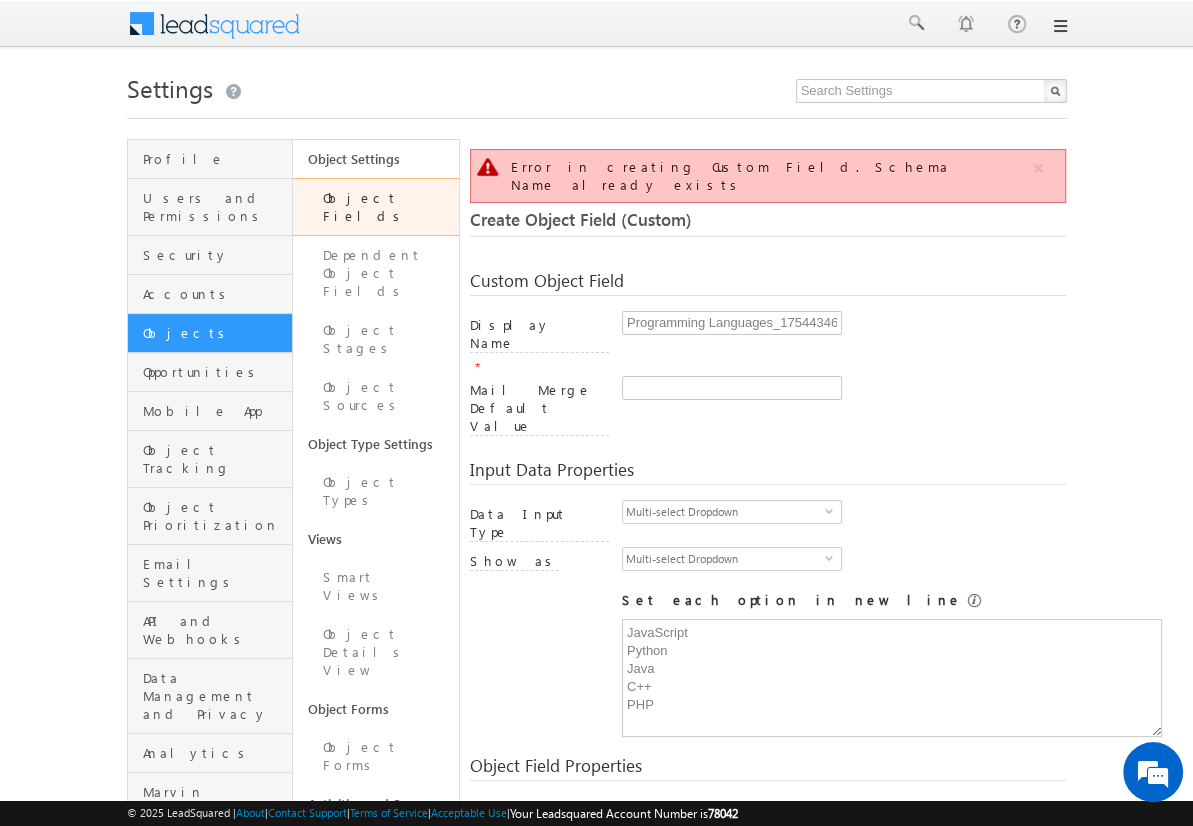 scroll, scrollTop: 149, scrollLeft: 0, axis: vertical 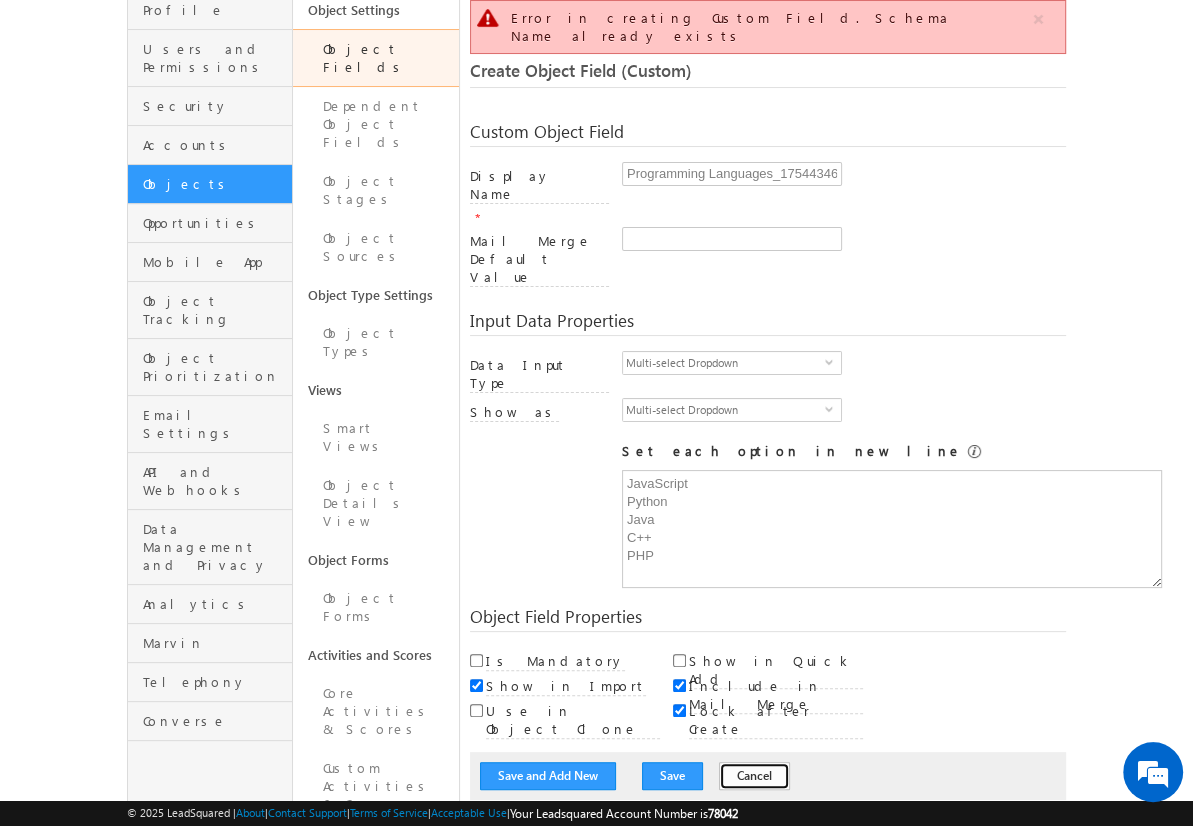 click on "Cancel" at bounding box center [754, 776] 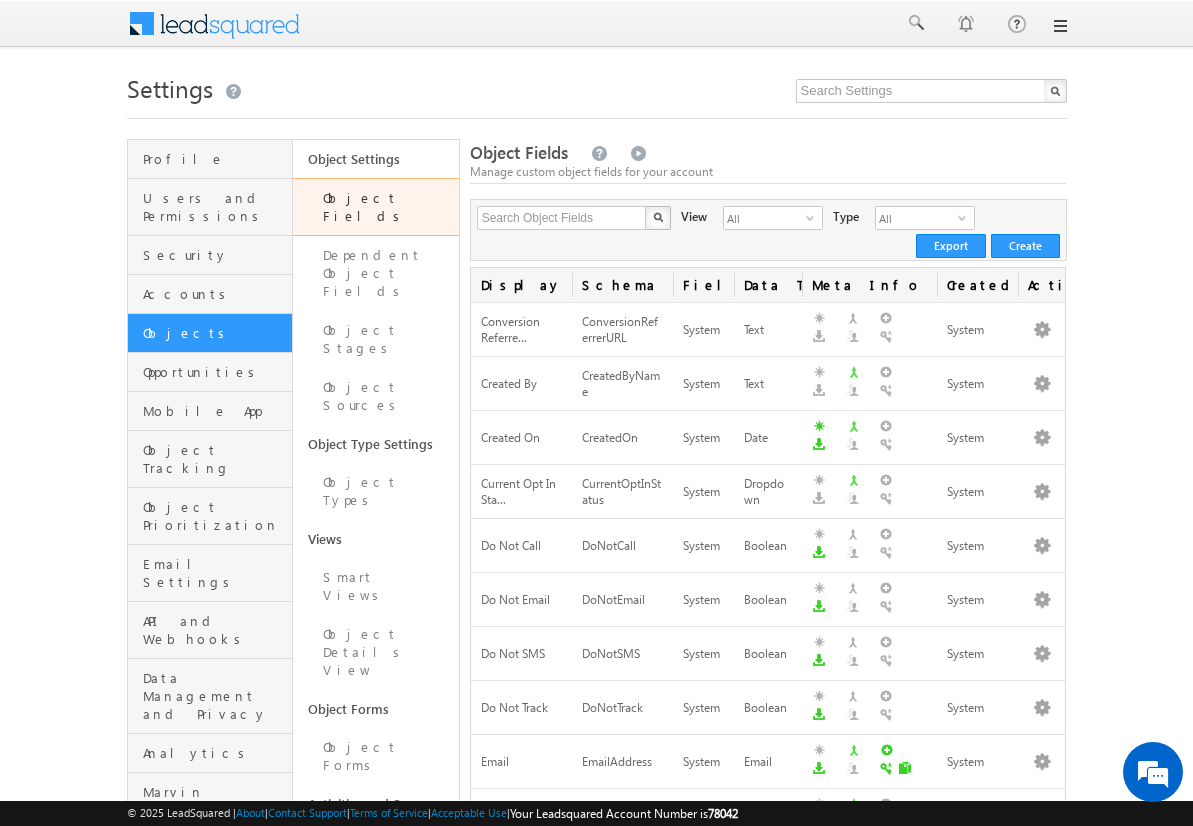 scroll, scrollTop: 0, scrollLeft: 0, axis: both 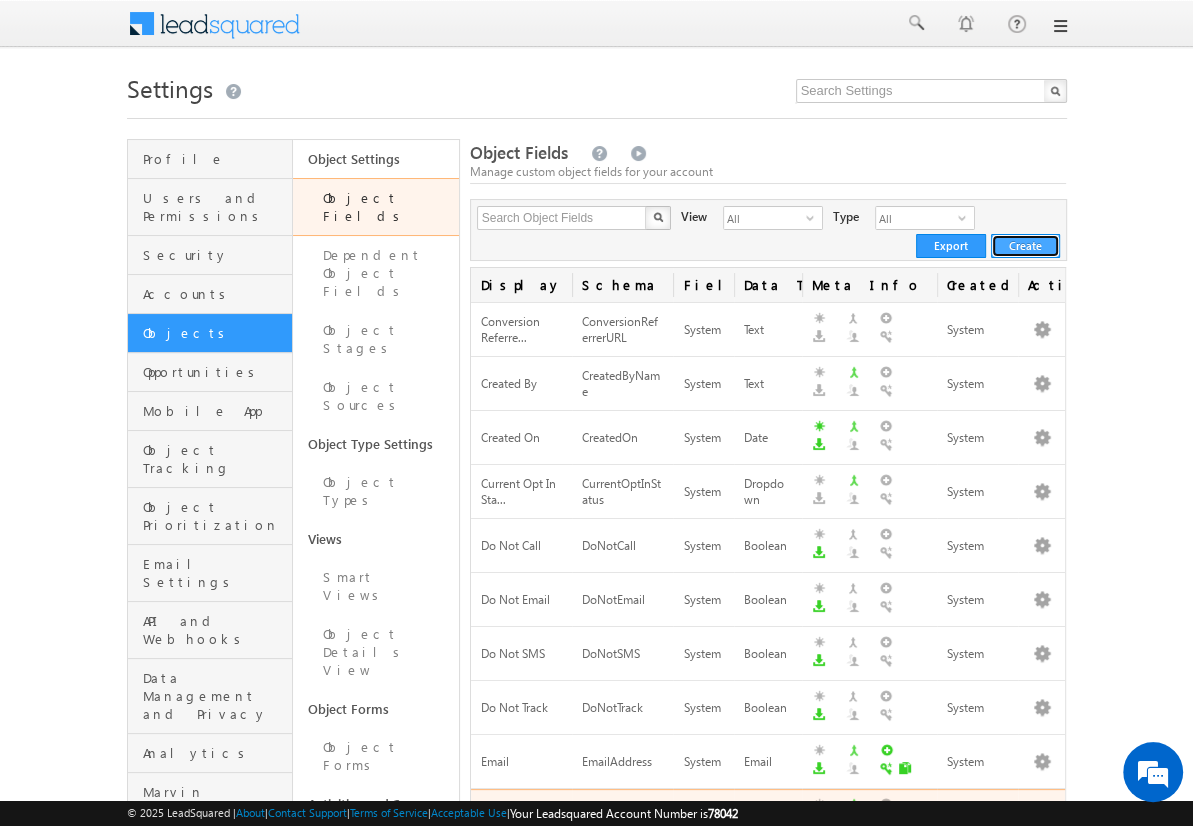 click on "Create" at bounding box center (1025, 246) 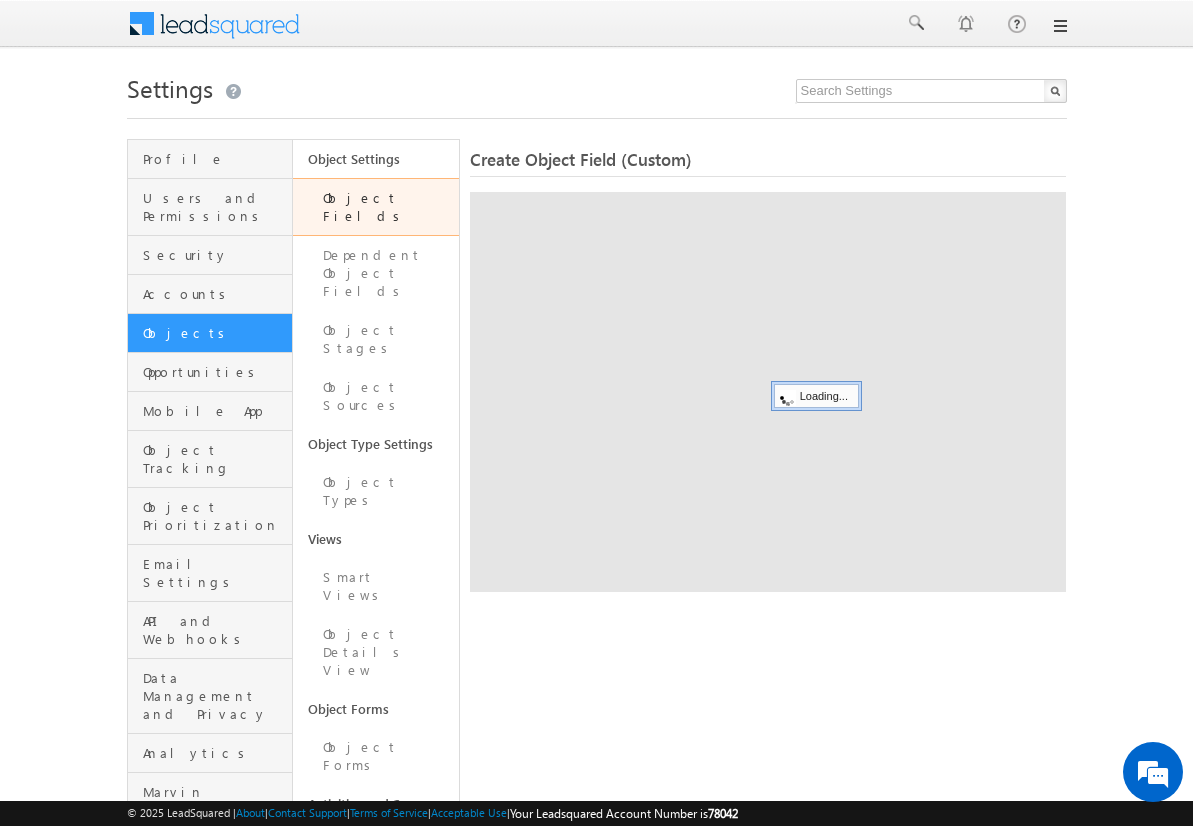 scroll, scrollTop: 0, scrollLeft: 0, axis: both 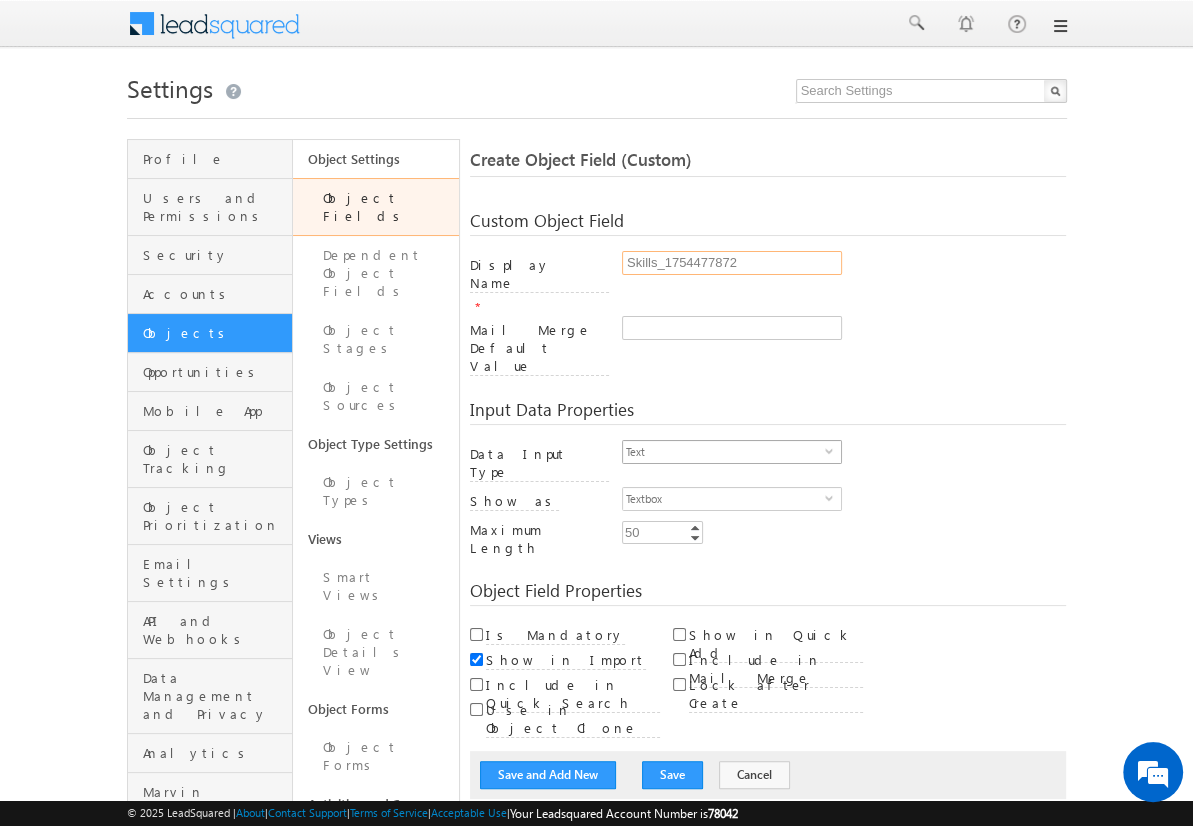 type on "Skills_1754477872" 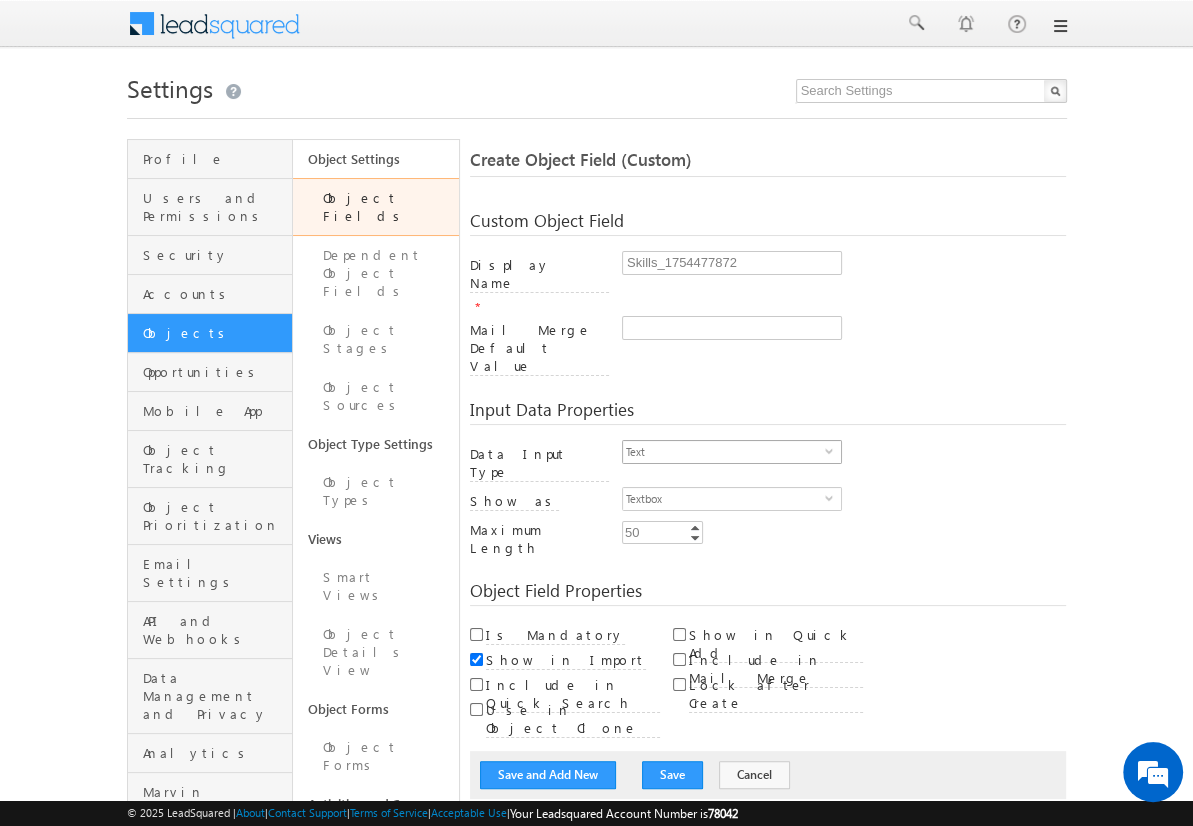 click on "Text" at bounding box center [724, 452] 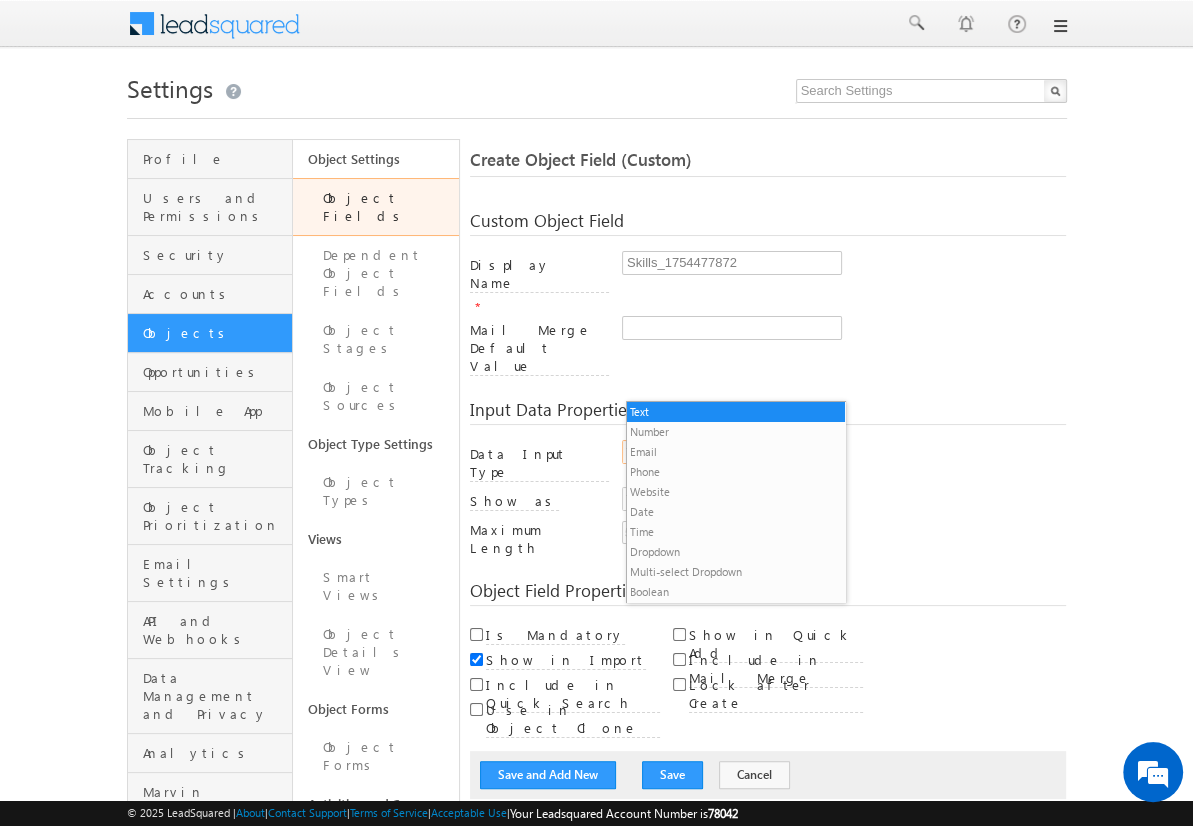 click on "Multi-select Dropdown" at bounding box center [736, 572] 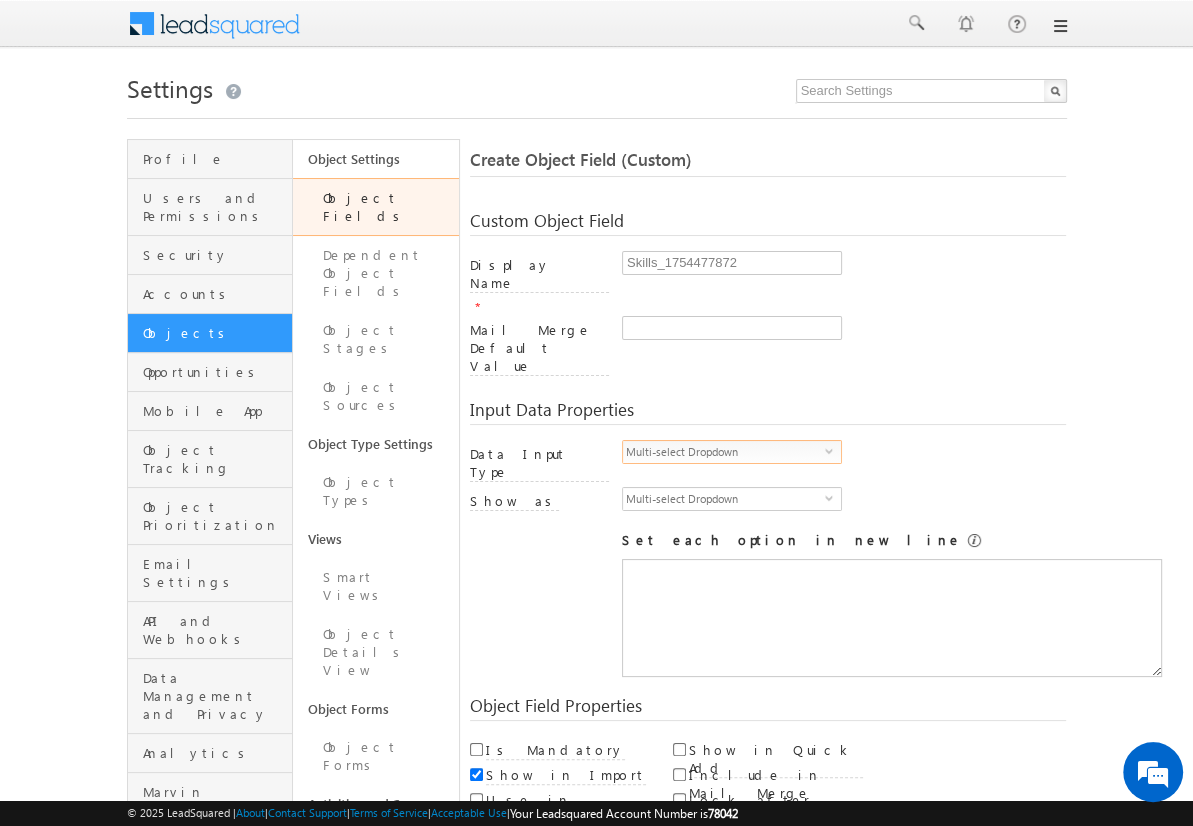 scroll, scrollTop: 0, scrollLeft: 0, axis: both 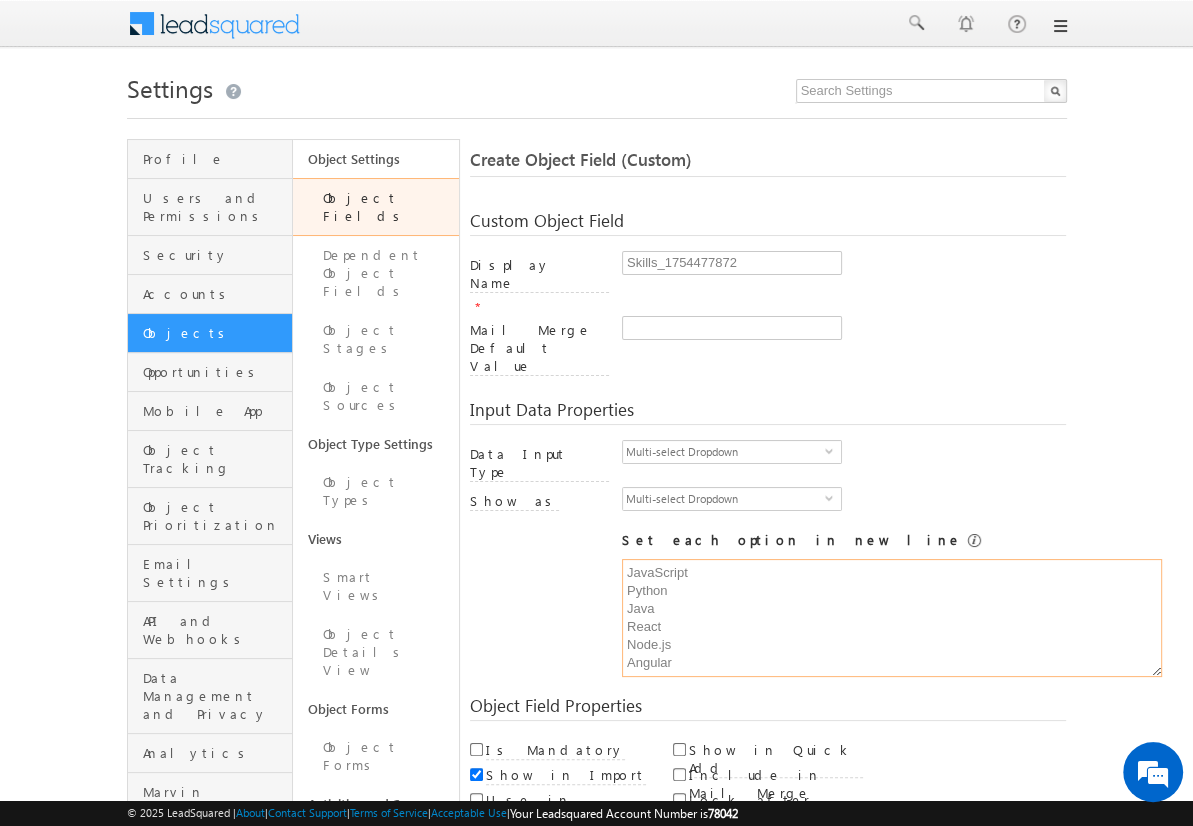 type on "JavaScript
Python
Java
React
Node.js
Angular" 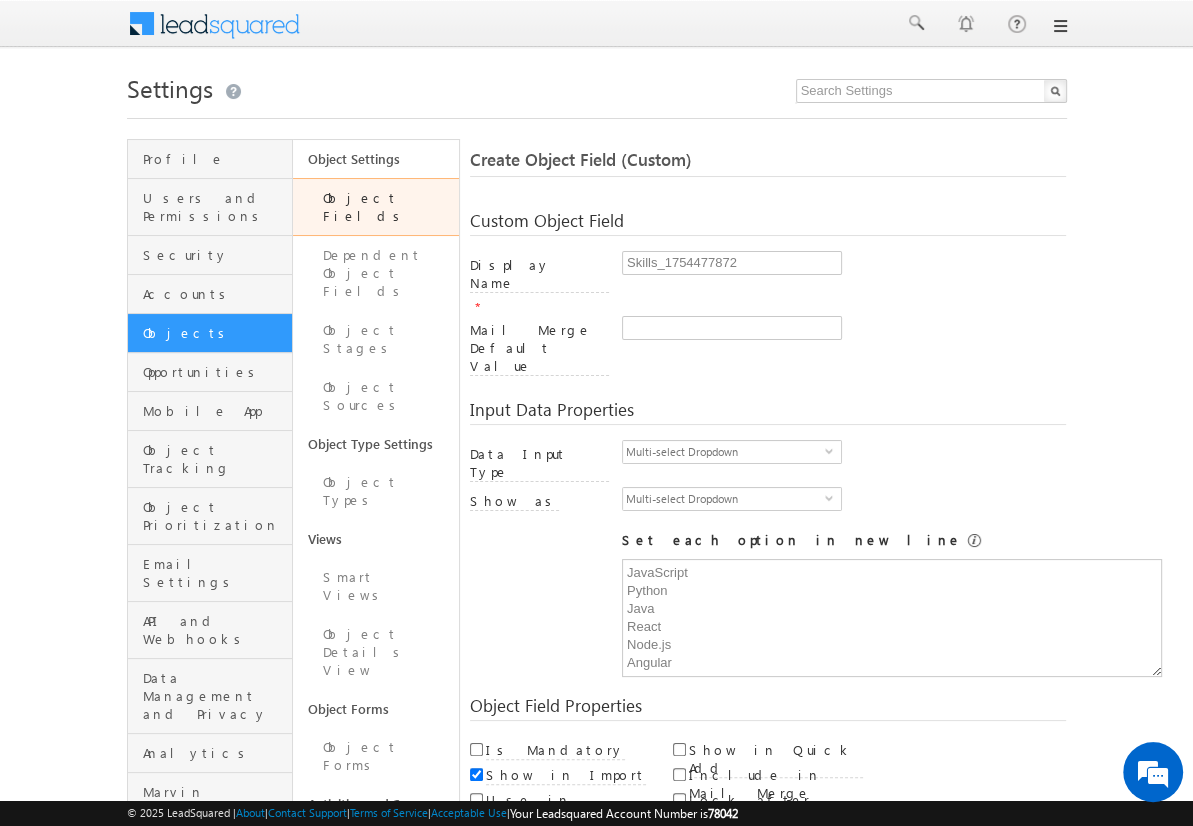 click on "Save and Add New" at bounding box center [548, 865] 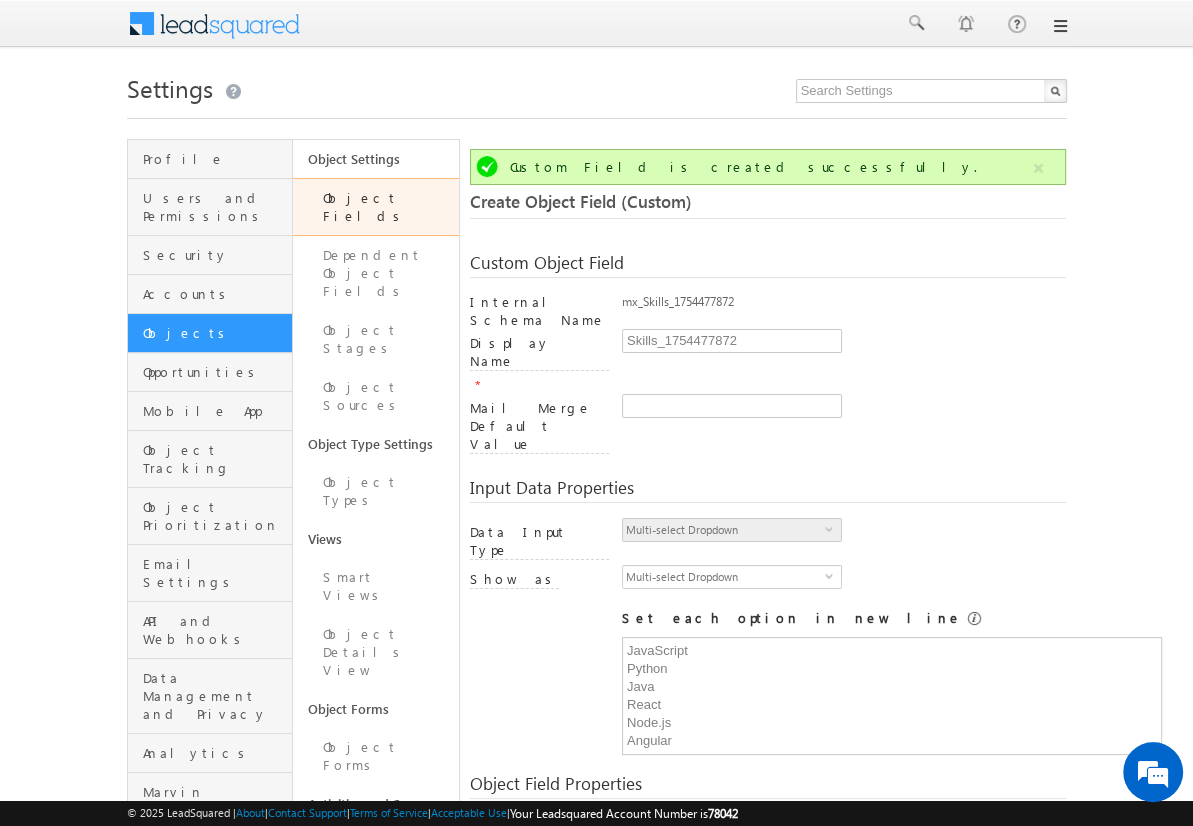 scroll, scrollTop: 149, scrollLeft: 0, axis: vertical 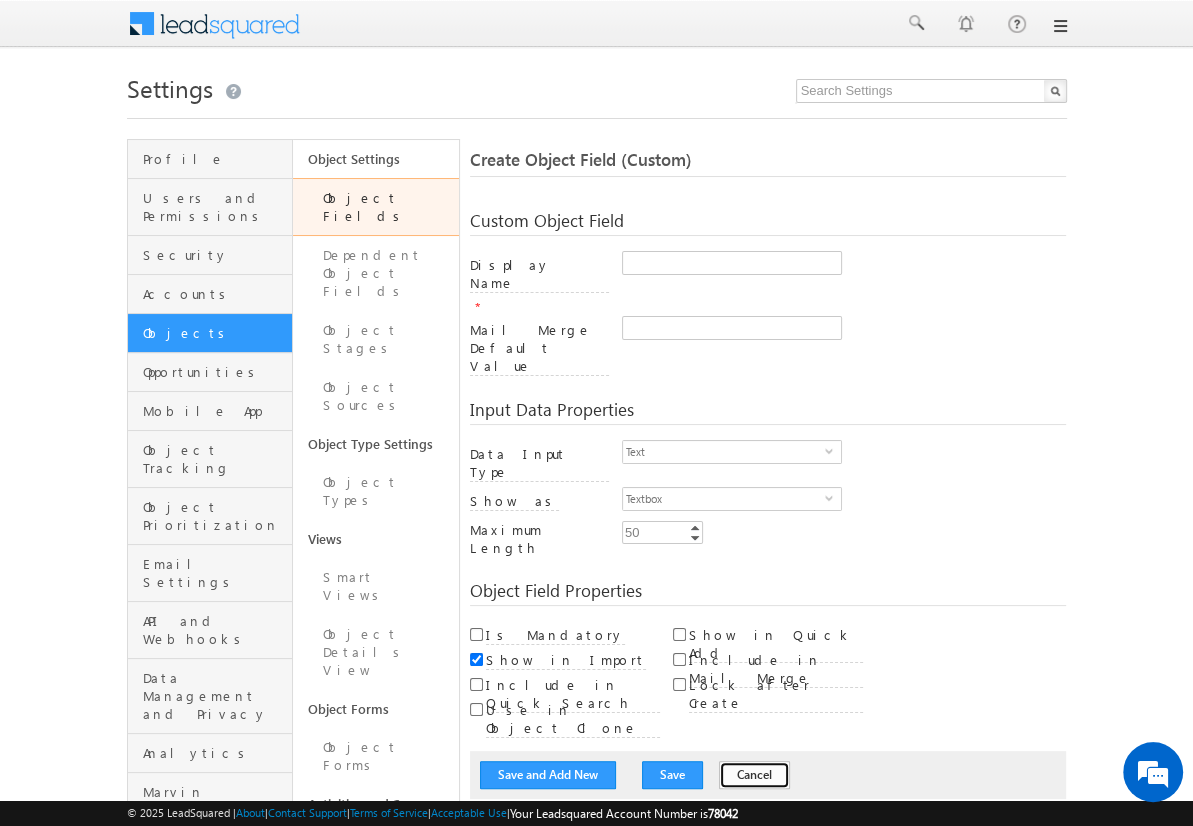 click on "Cancel" at bounding box center [754, 775] 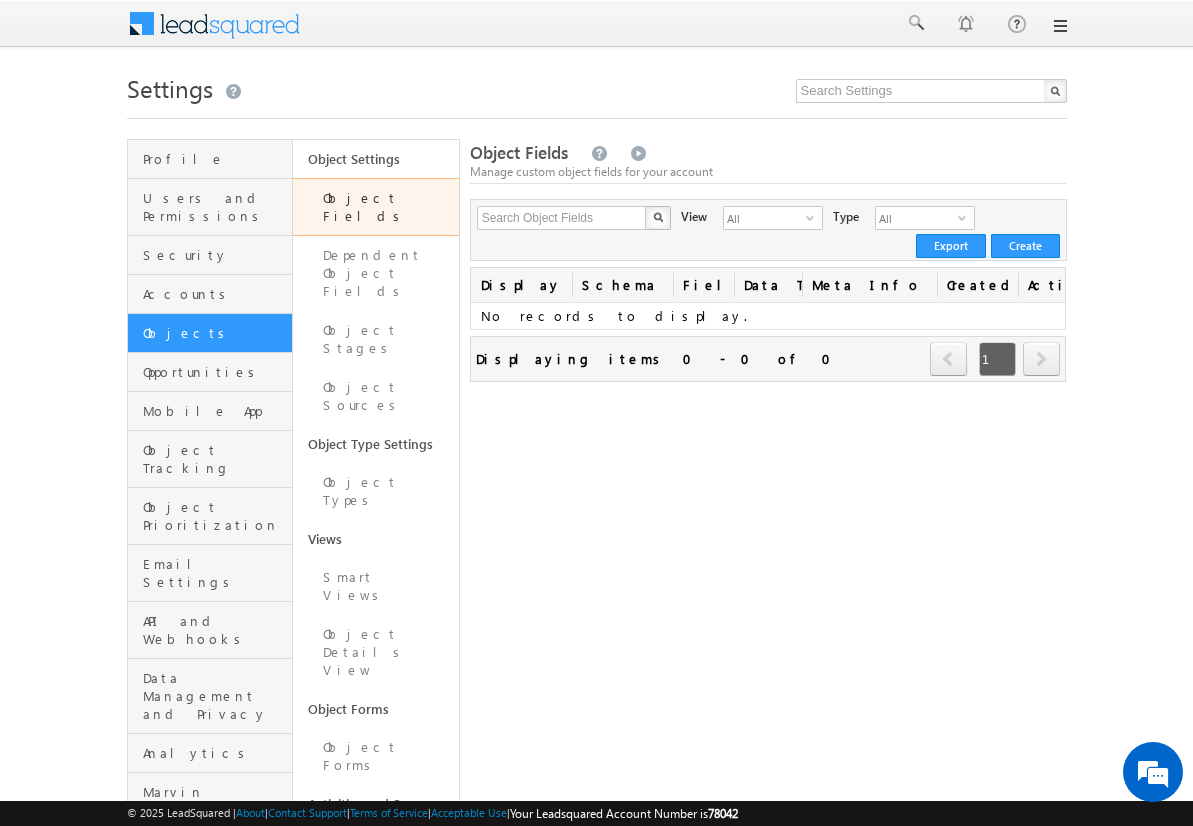 scroll, scrollTop: 0, scrollLeft: 0, axis: both 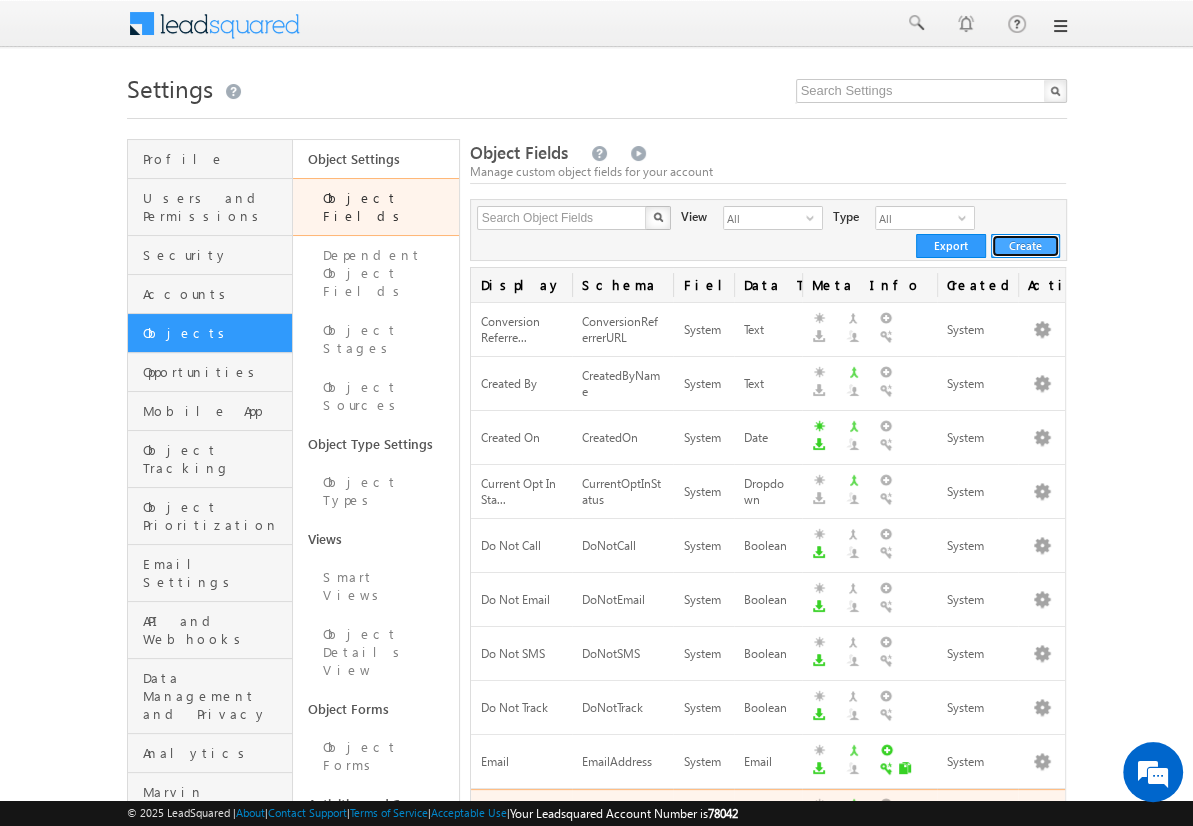 click on "Create" at bounding box center [1025, 246] 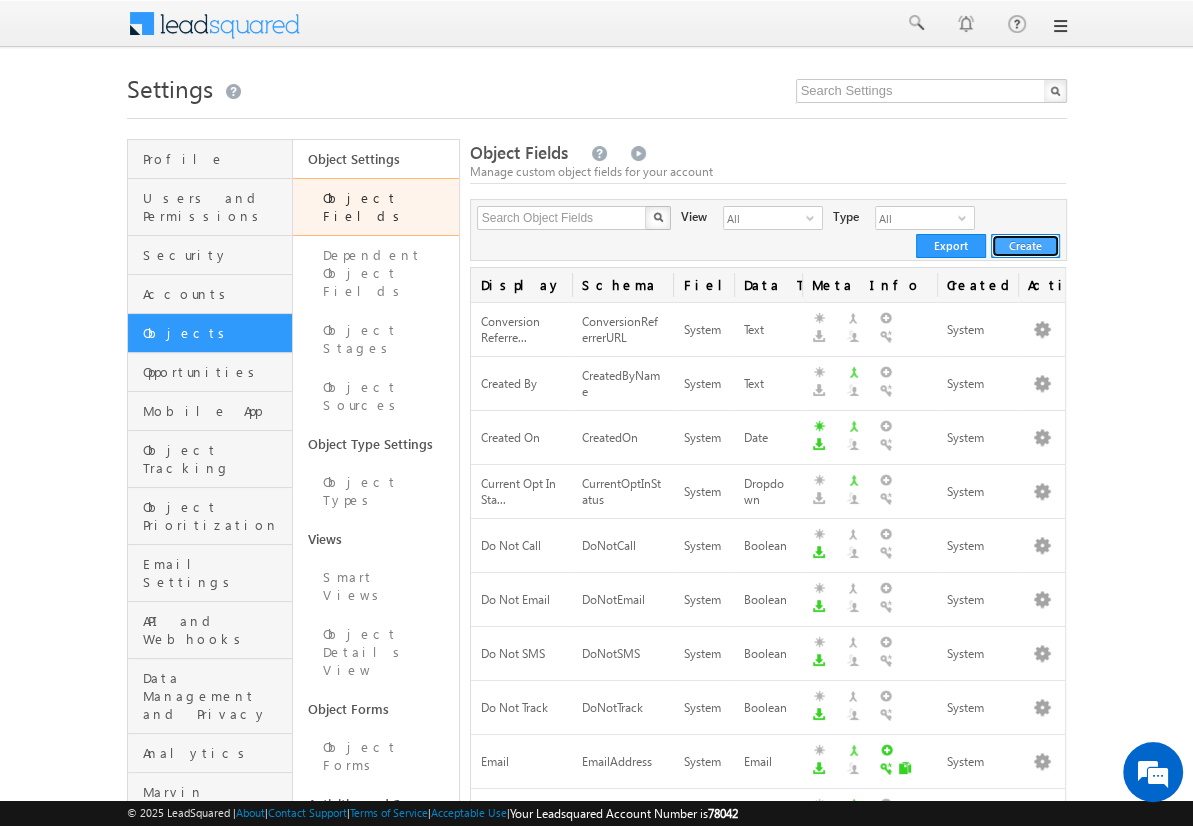 scroll, scrollTop: 0, scrollLeft: 0, axis: both 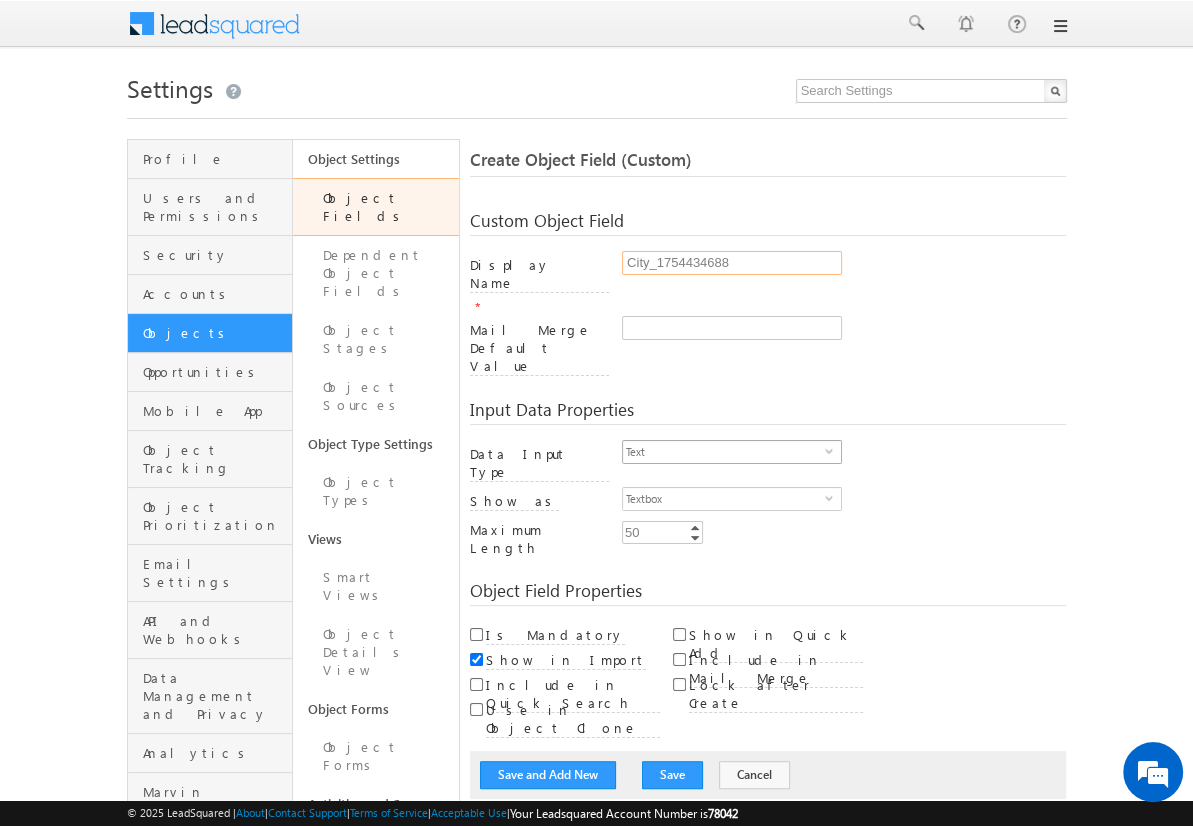 type on "City_1754434688" 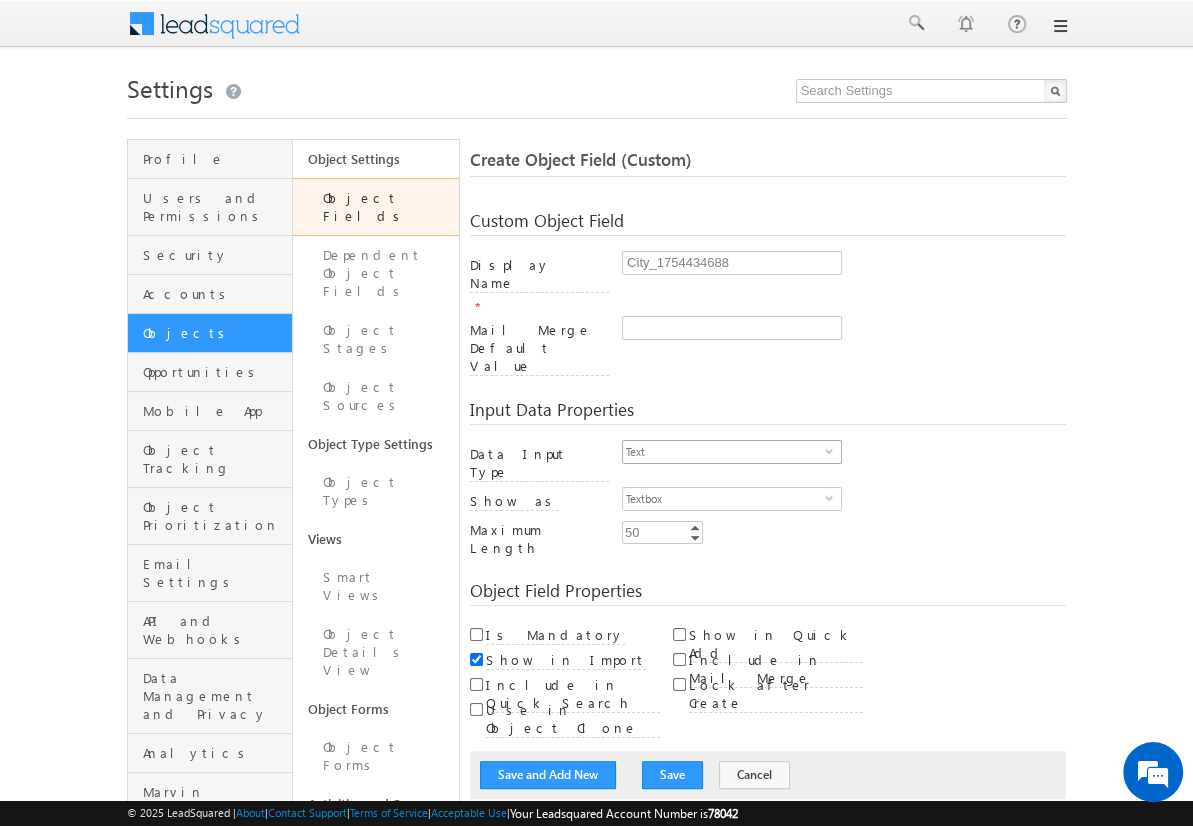click on "Text" at bounding box center (724, 452) 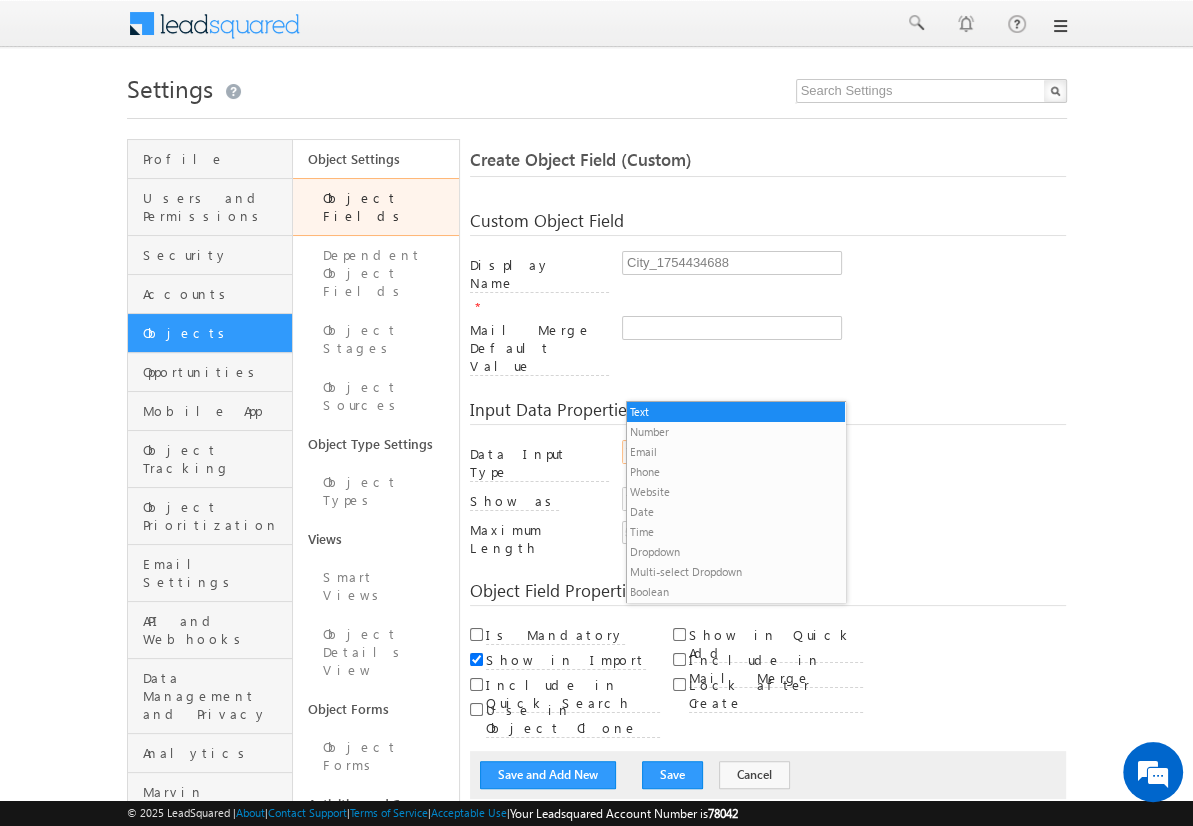 click on "Dropdown" at bounding box center [736, 552] 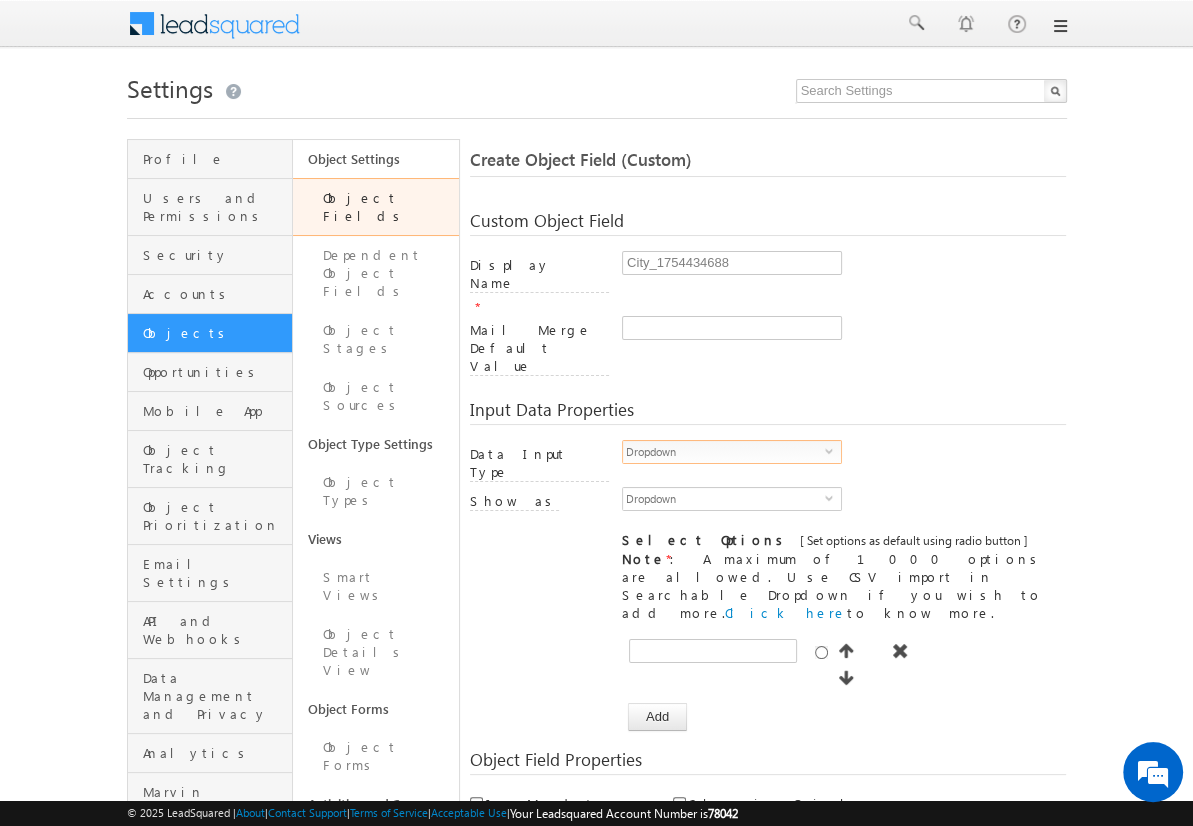 scroll, scrollTop: 0, scrollLeft: 0, axis: both 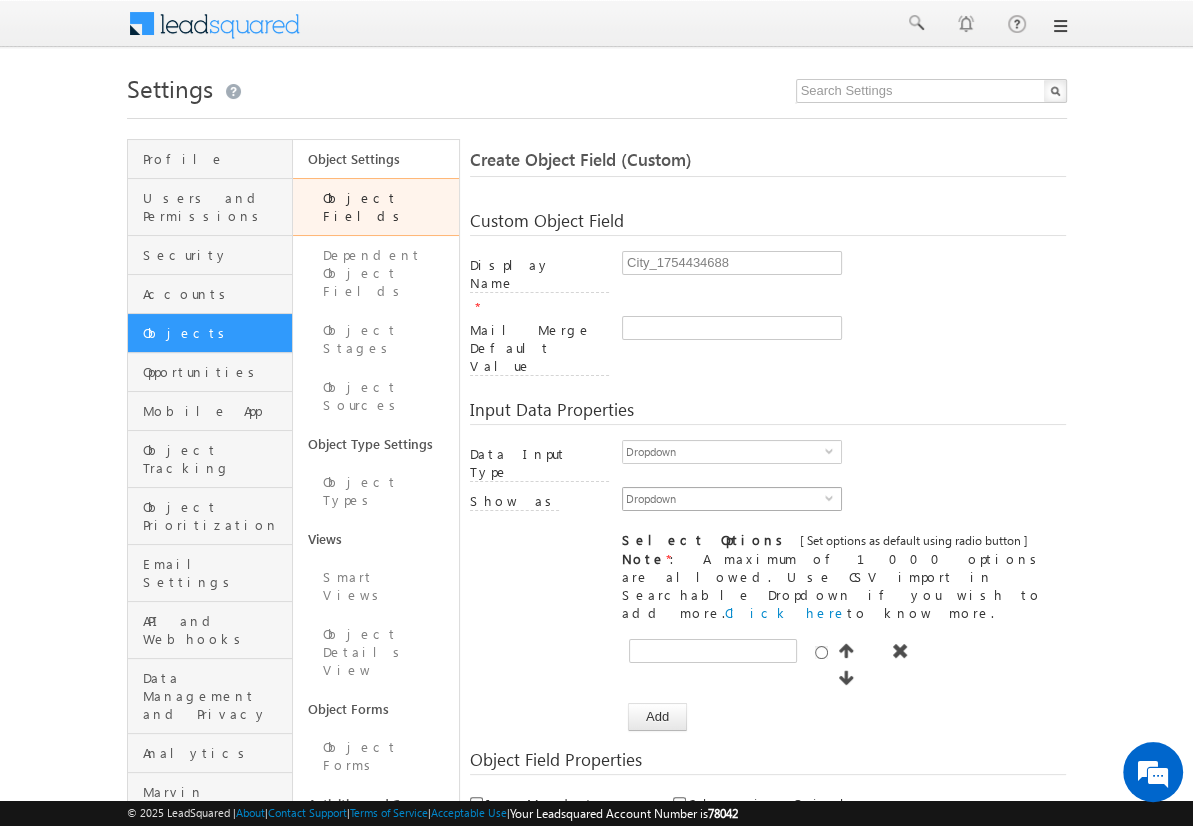 click on "Dropdown" at bounding box center [724, 499] 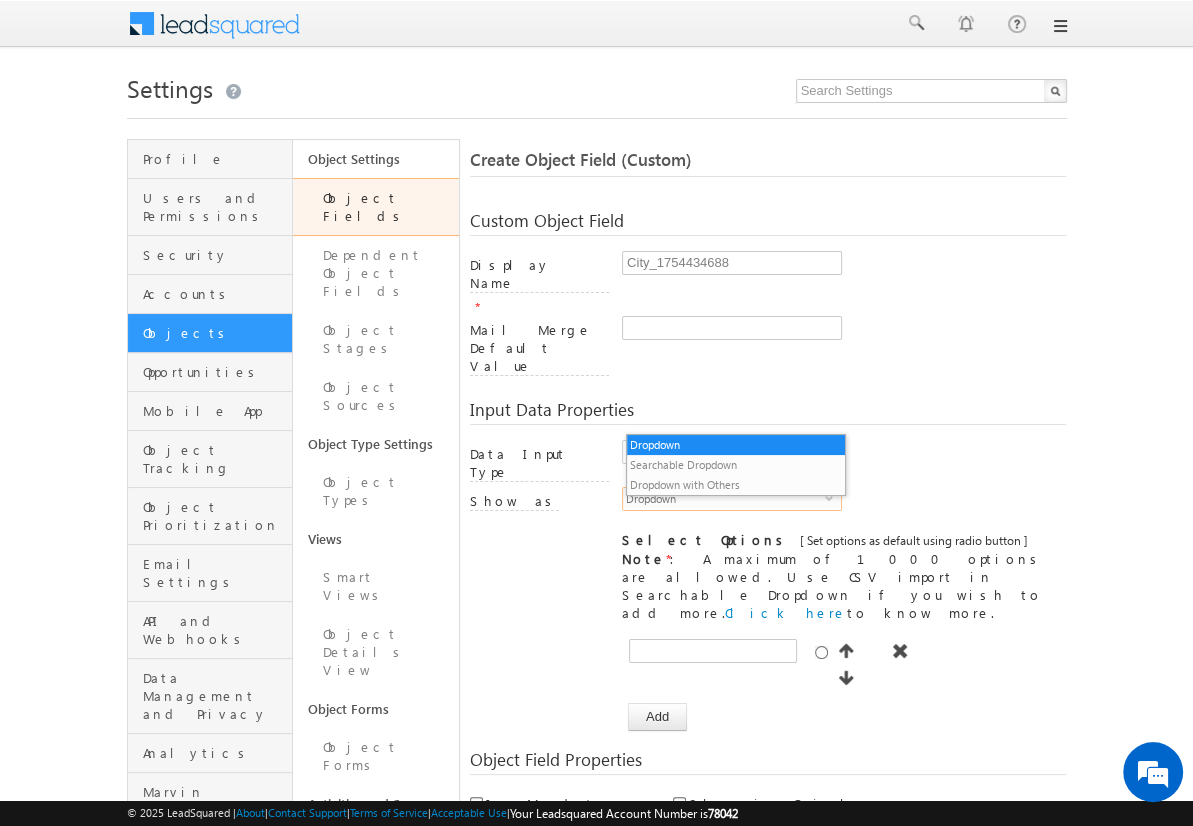 click on "Searchable Dropdown" at bounding box center (736, 465) 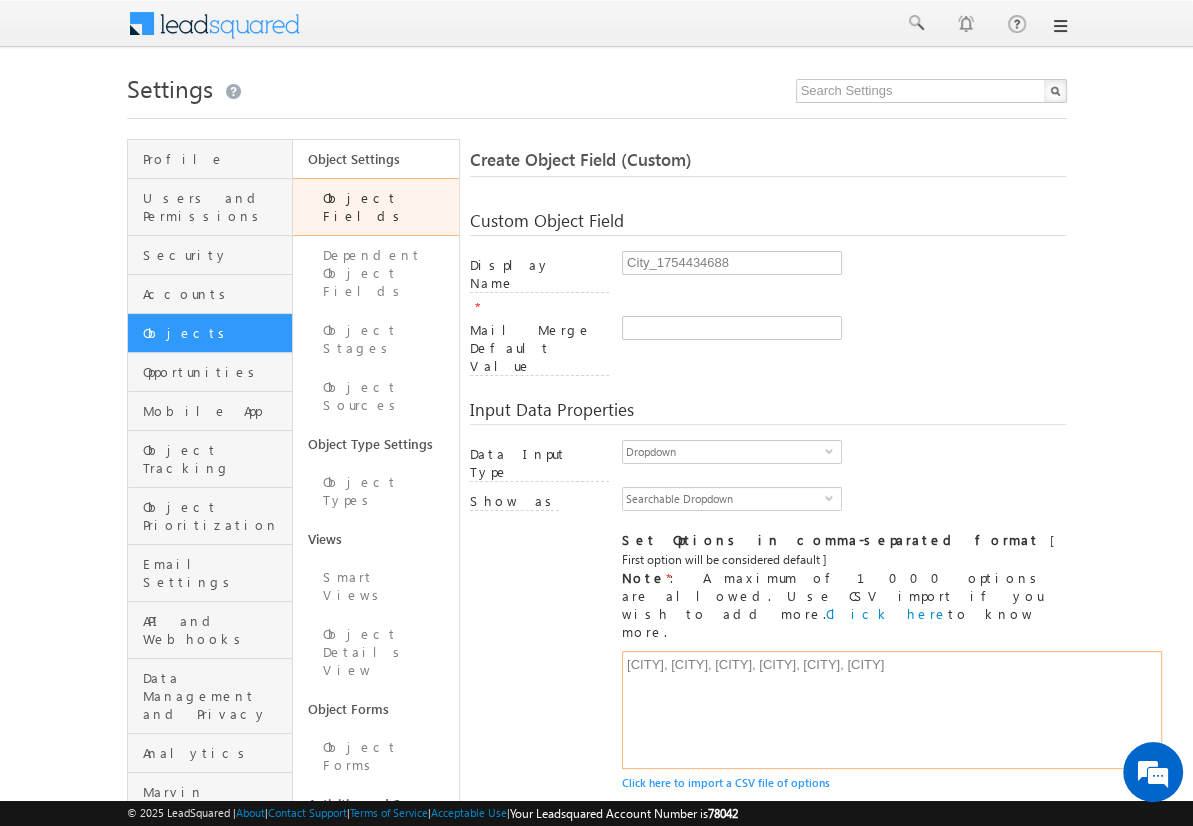 type on "Mumbai, Delhi, Bangalore, Chennai, Pune, Hyderabad" 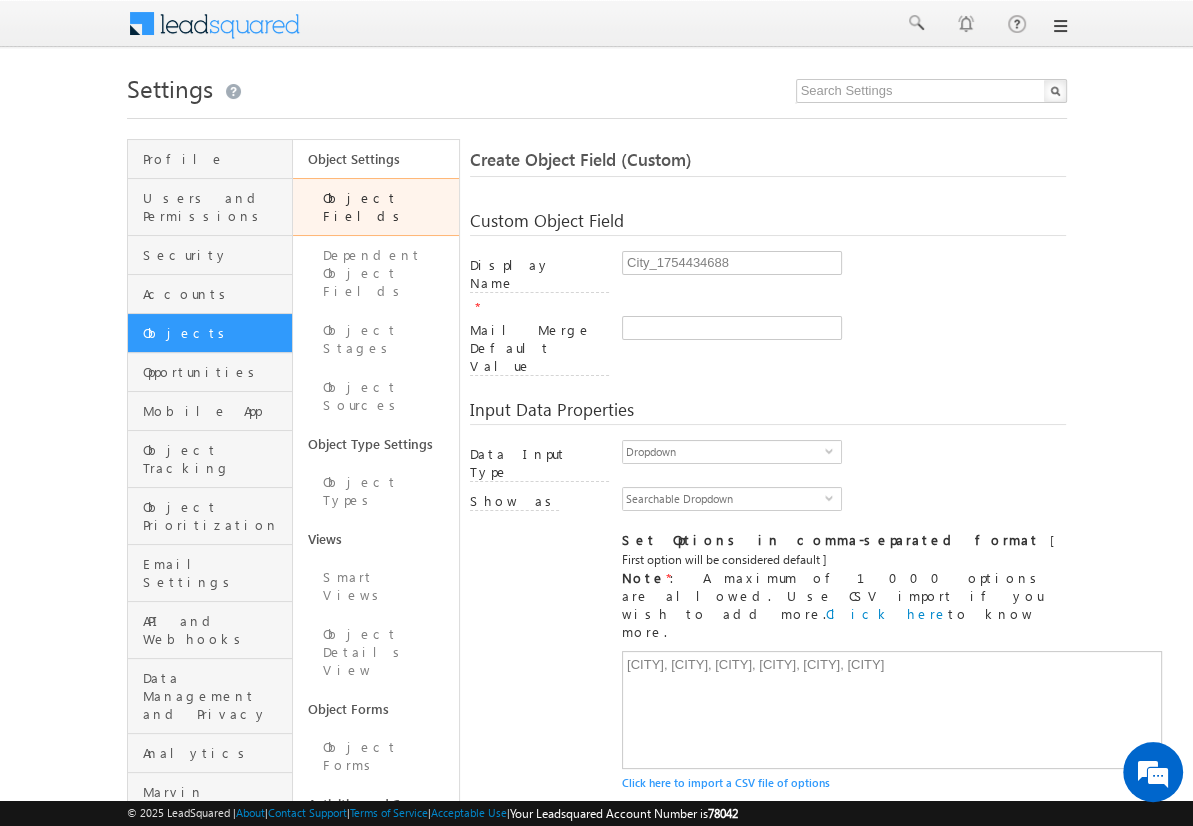 click on "Include in Mail Merge" at bounding box center [679, 899] 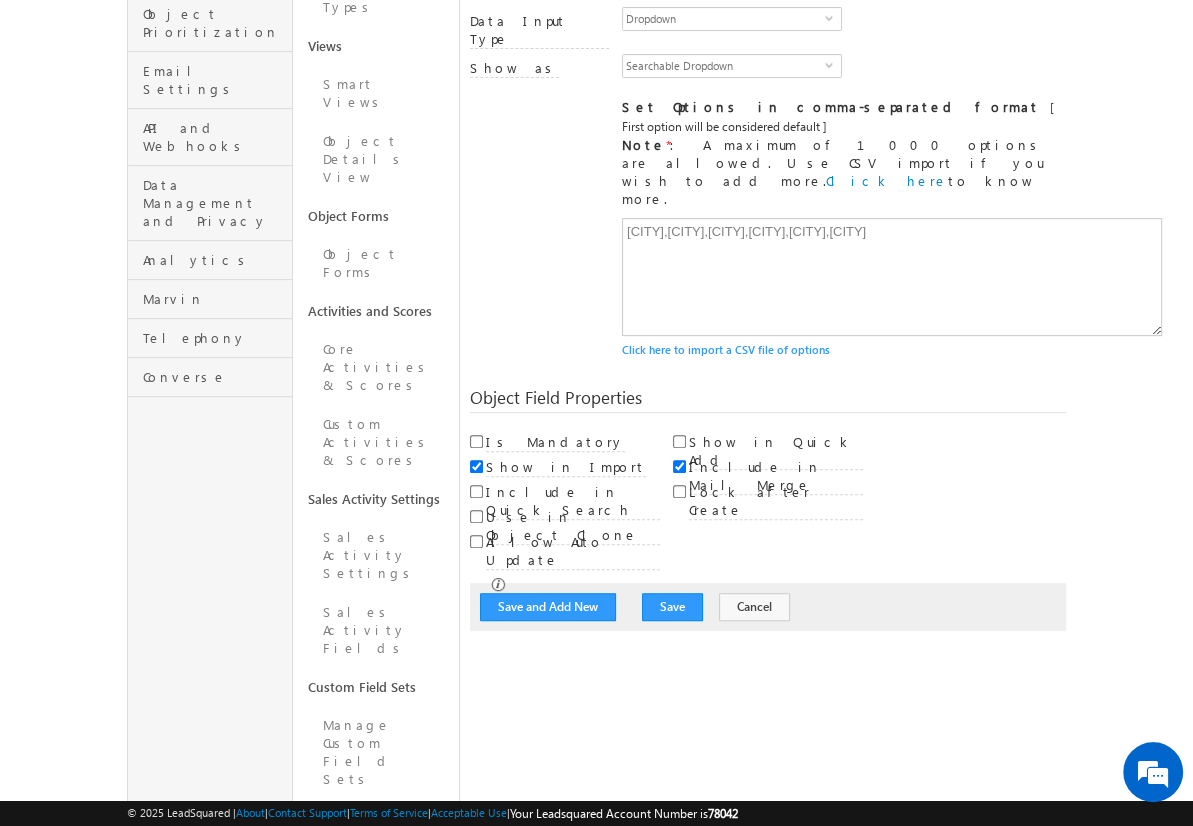 scroll, scrollTop: 149, scrollLeft: 0, axis: vertical 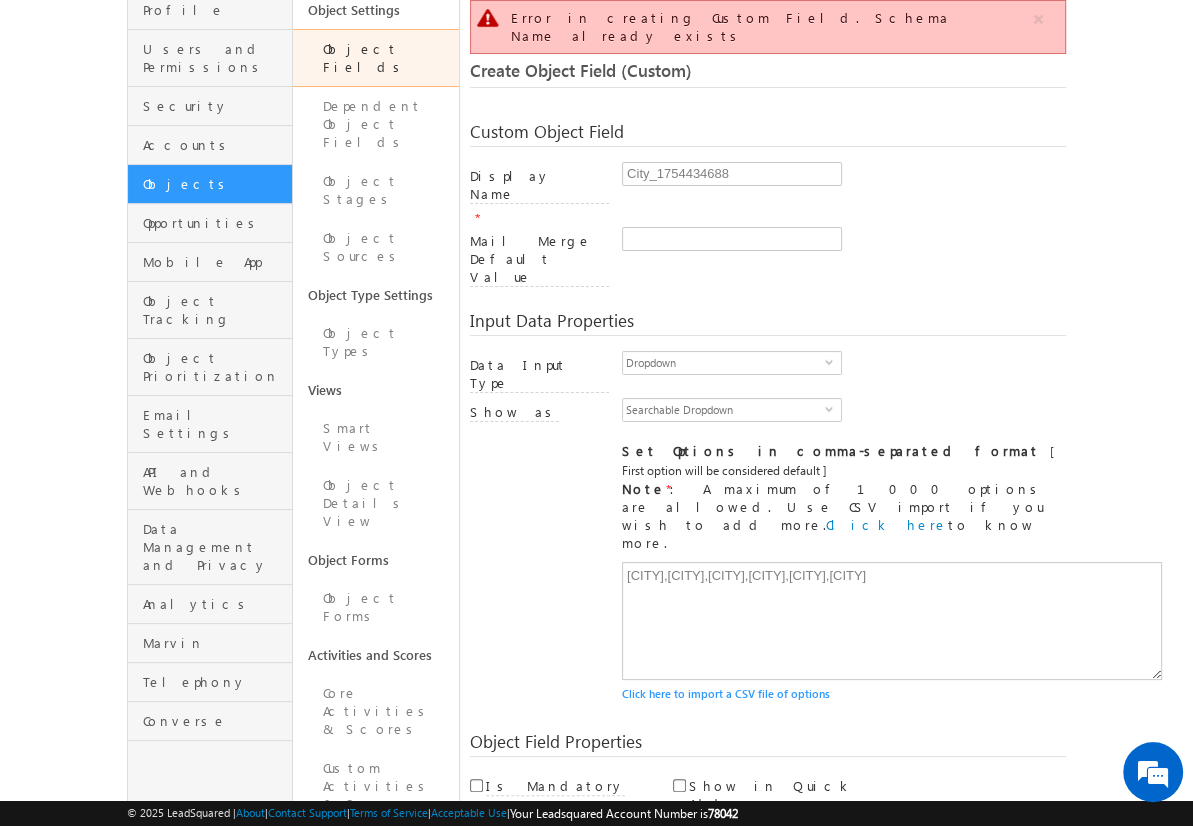 click on "Cancel" at bounding box center (754, 951) 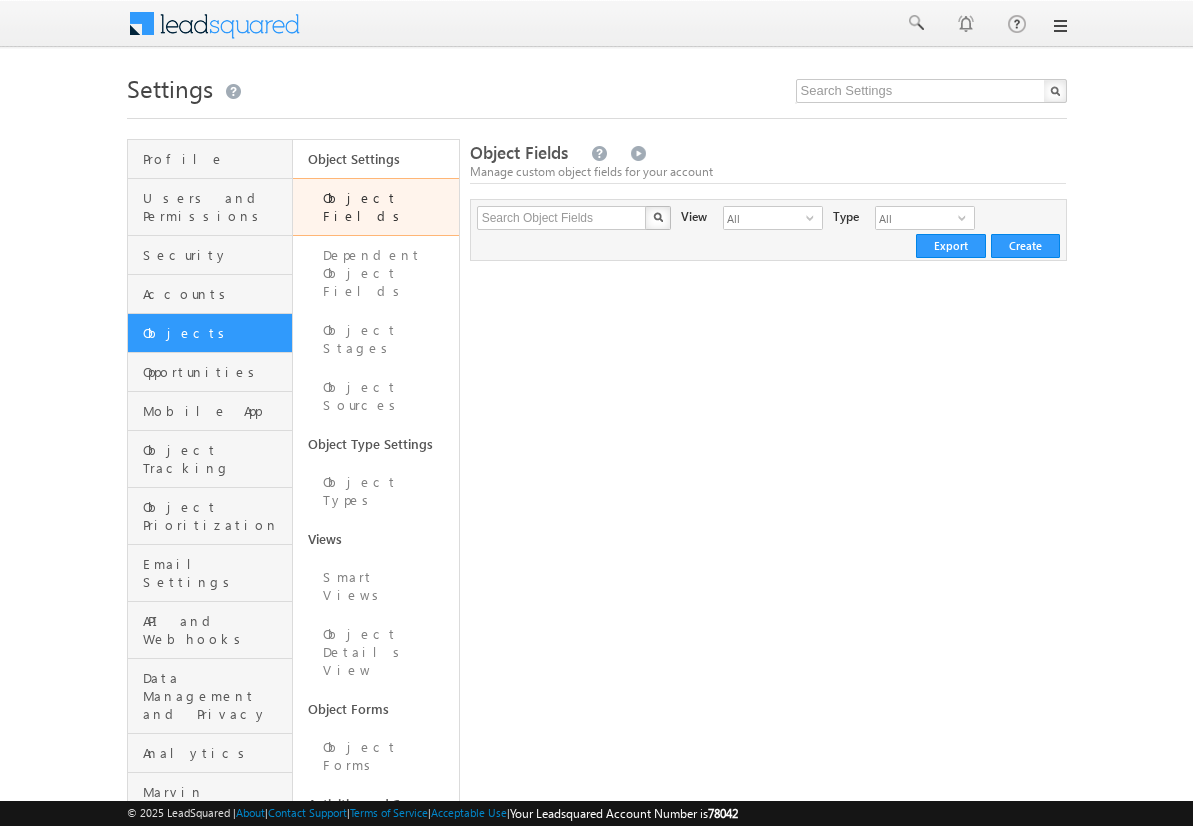 scroll, scrollTop: 0, scrollLeft: 0, axis: both 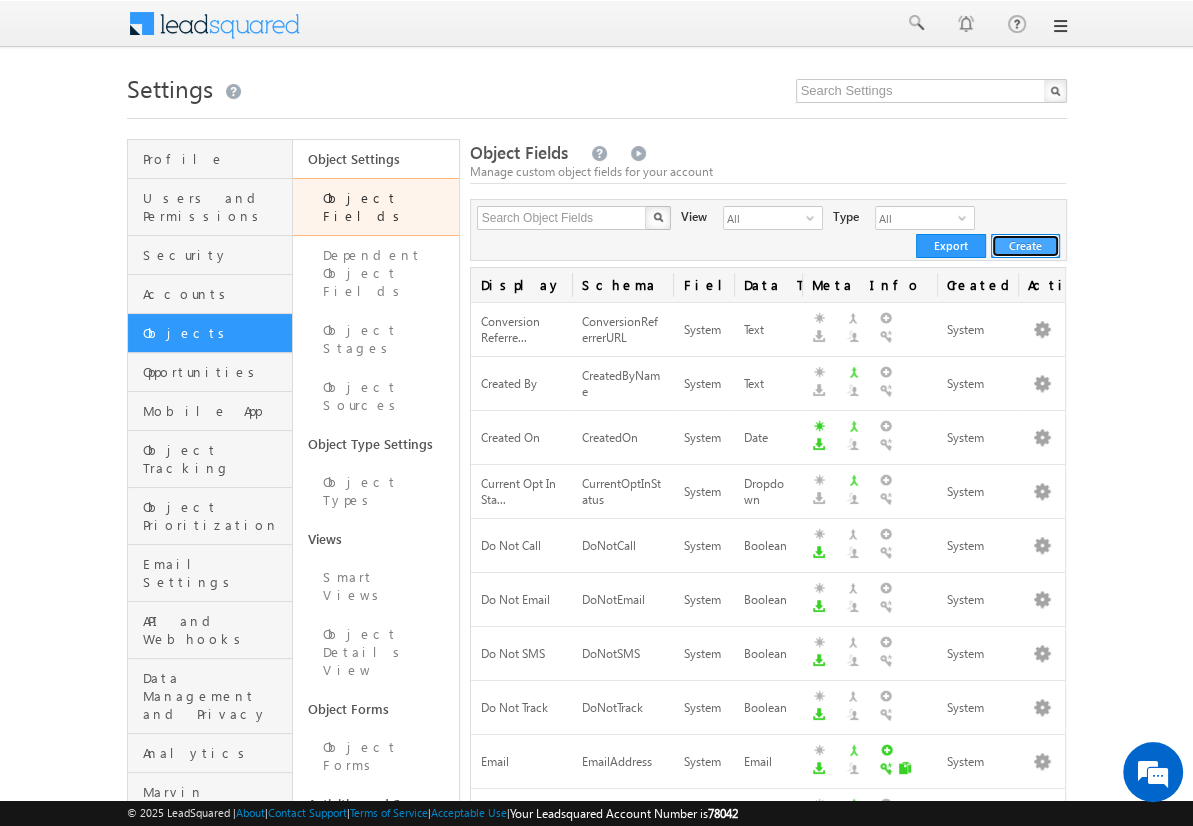 click on "Create" at bounding box center [1025, 246] 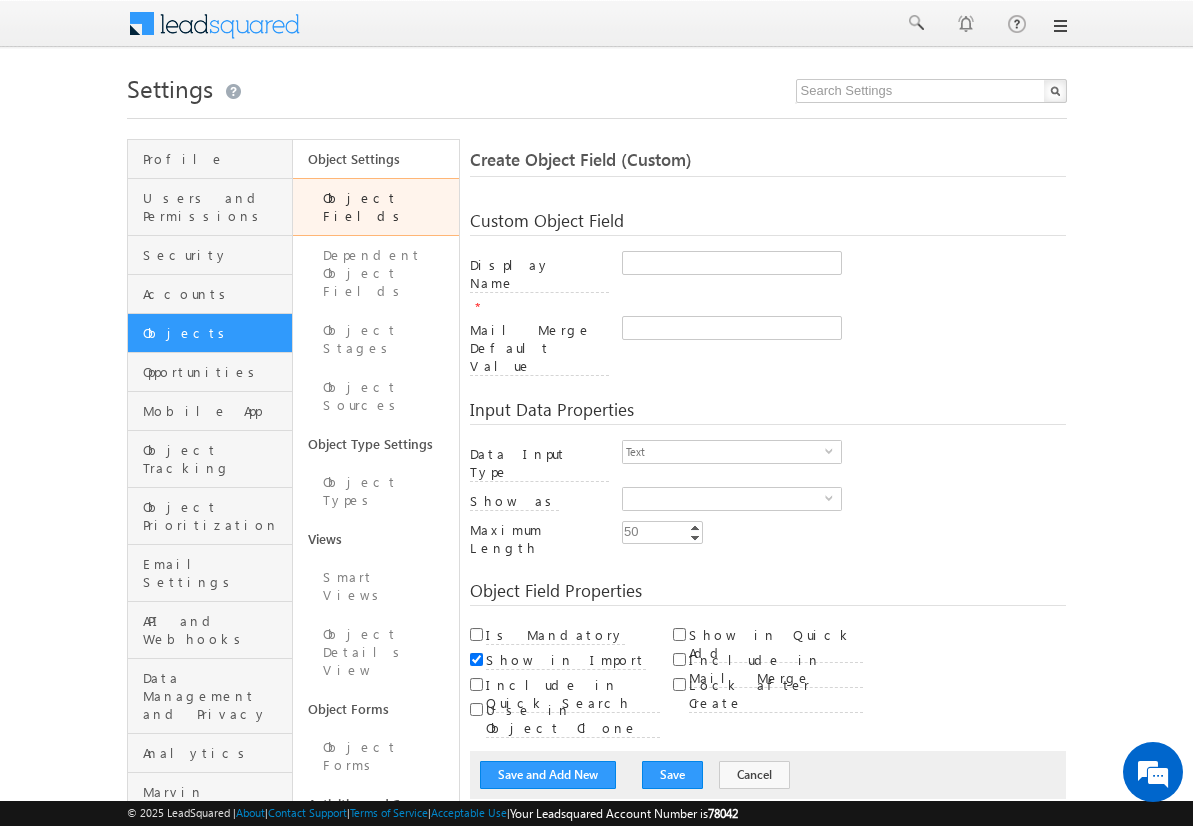 scroll, scrollTop: 0, scrollLeft: 0, axis: both 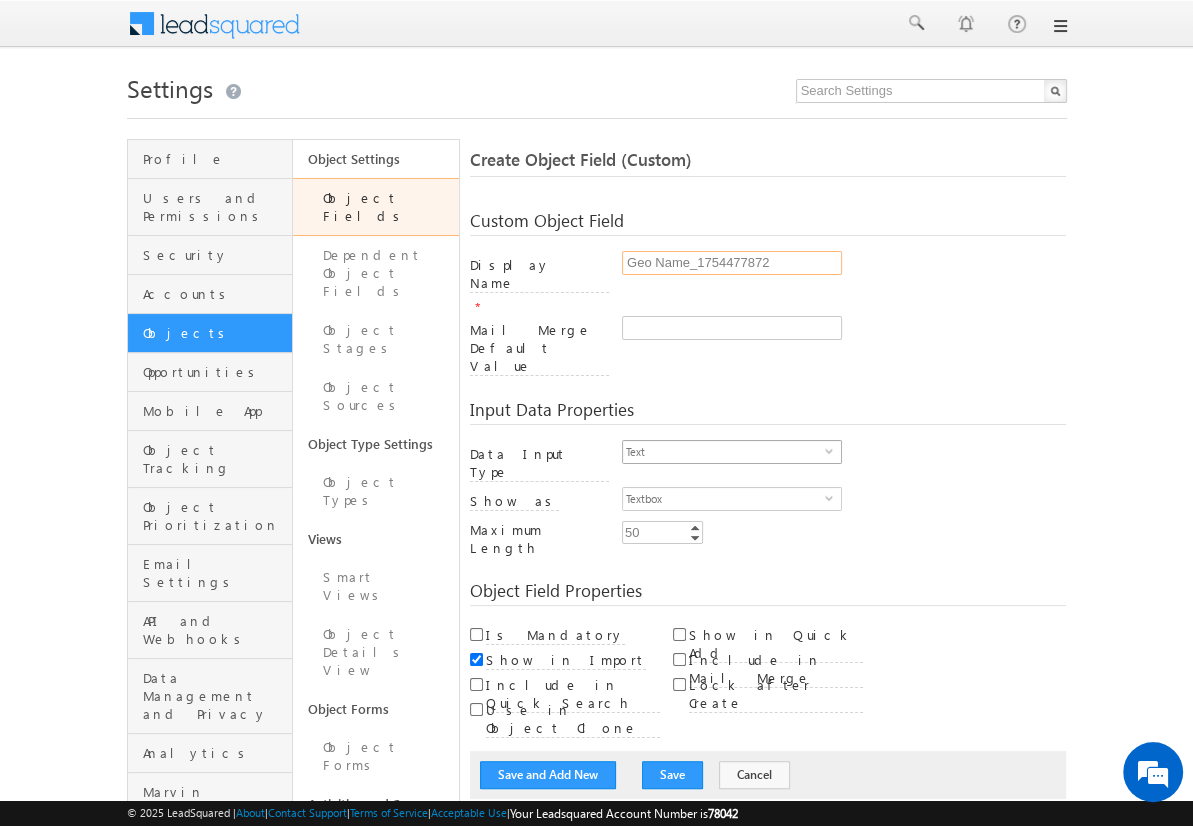 type on "Geo Name_1754477872" 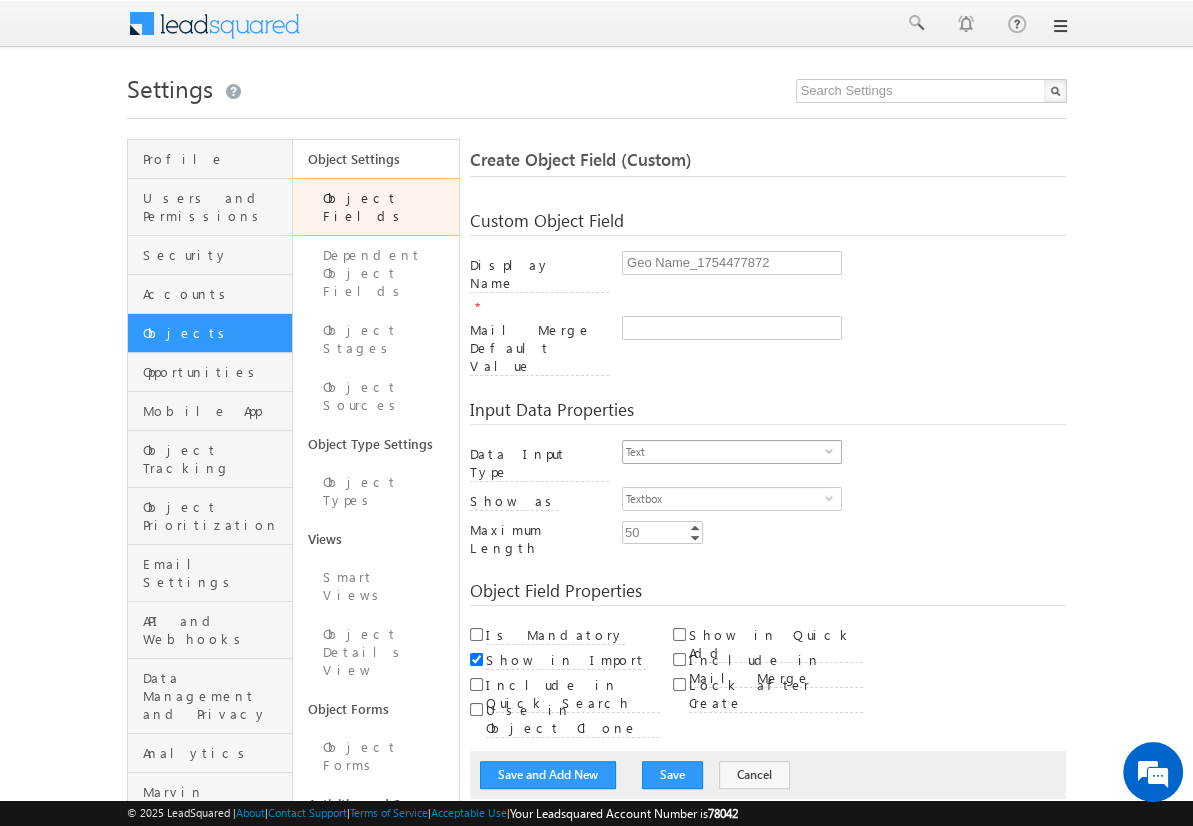 click on "Text" at bounding box center [724, 452] 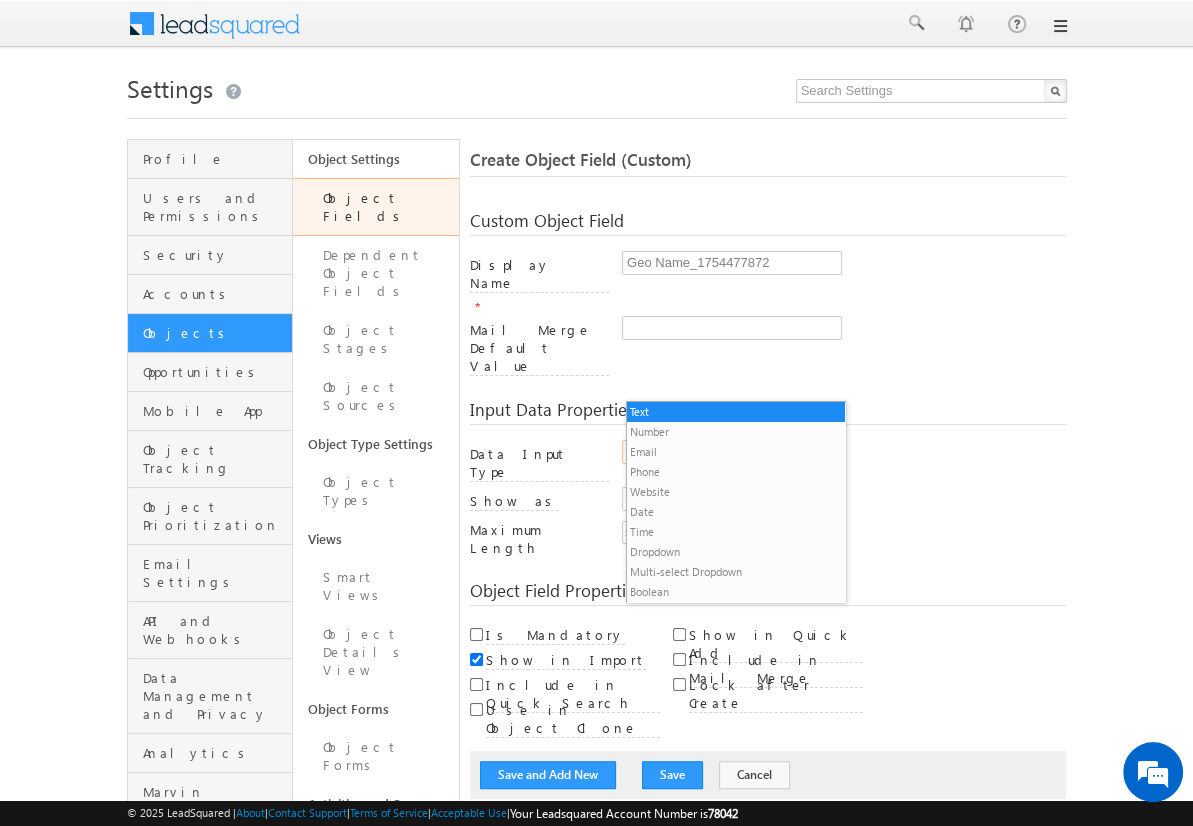 click on "Dropdown" at bounding box center (736, 552) 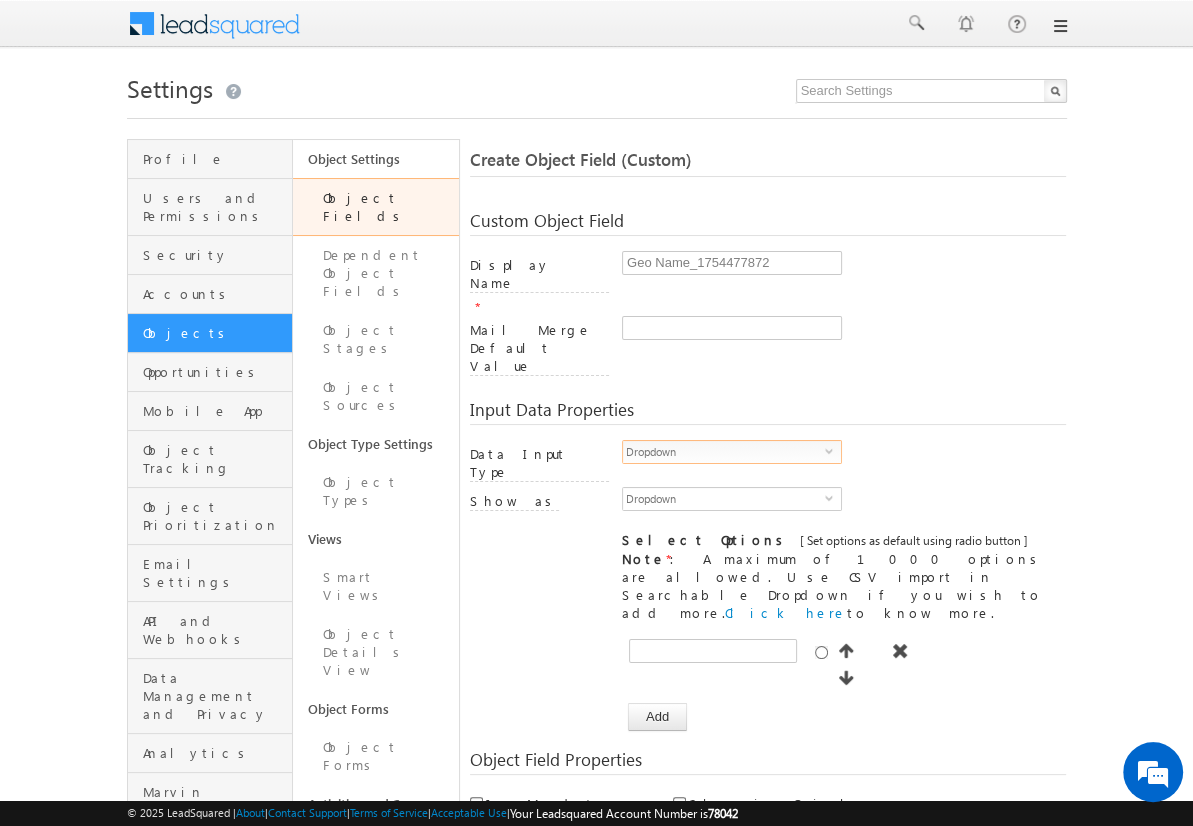 scroll, scrollTop: 0, scrollLeft: 0, axis: both 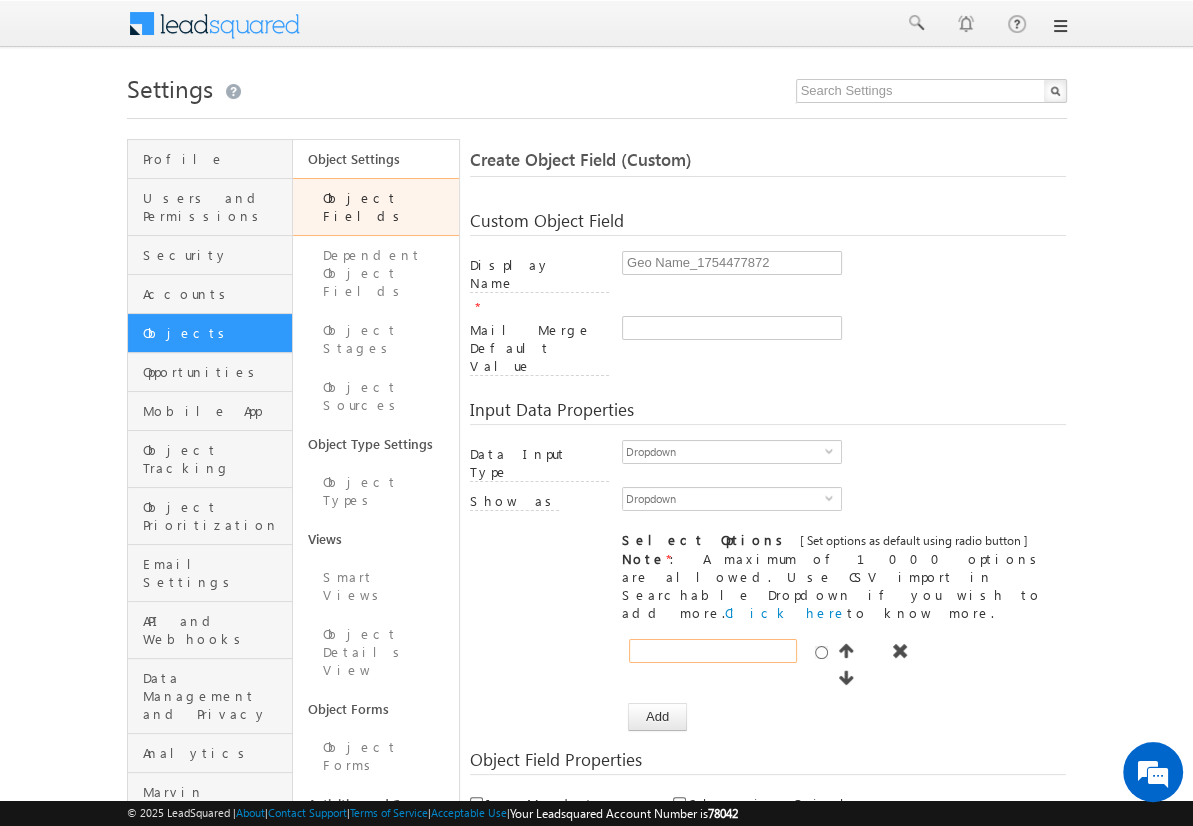 type on "Mumbai" 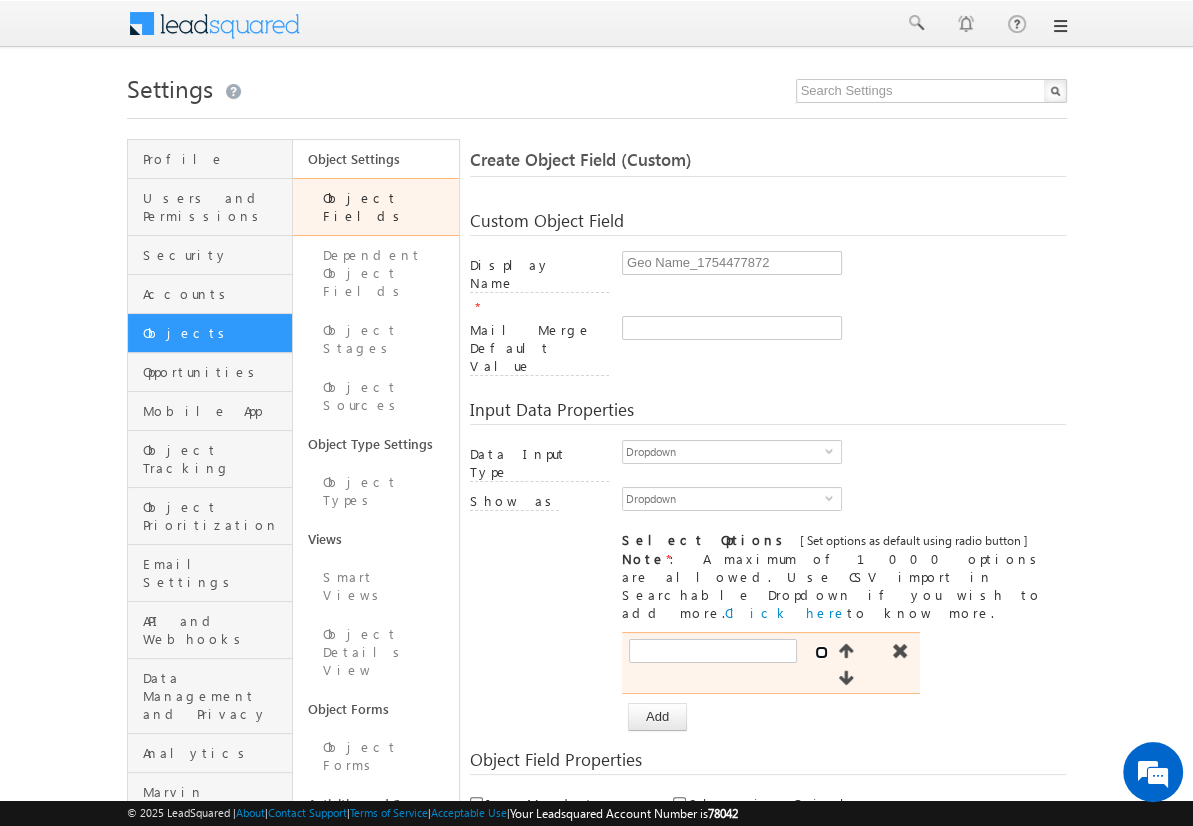 click at bounding box center (821, 652) 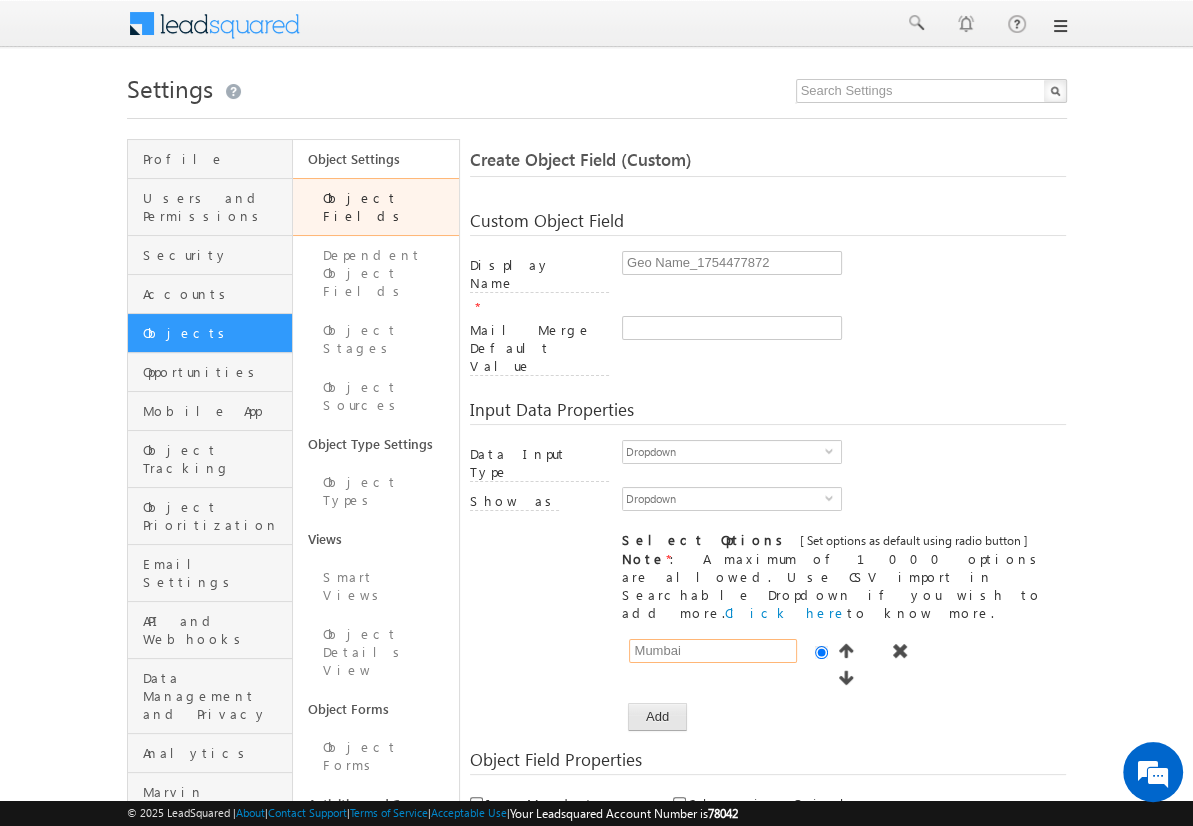 type on "Mumbai" 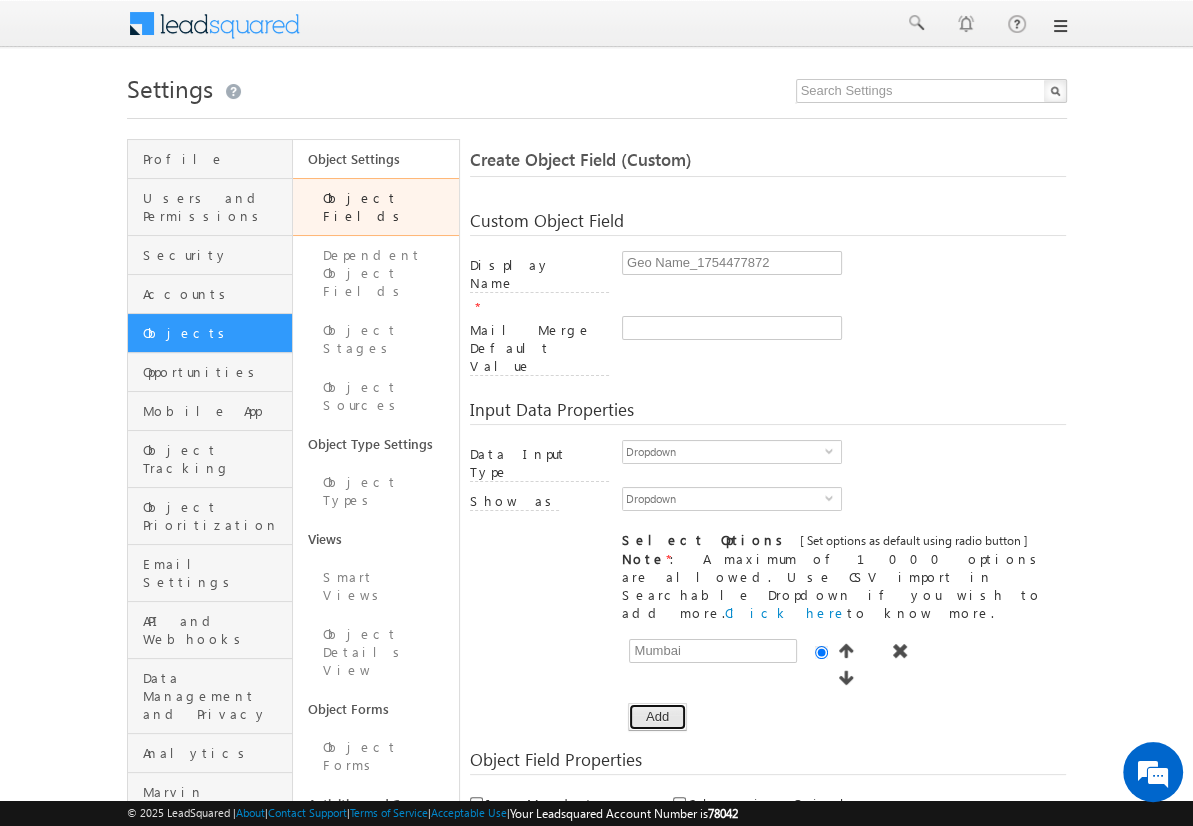 click on "Add" at bounding box center (657, 717) 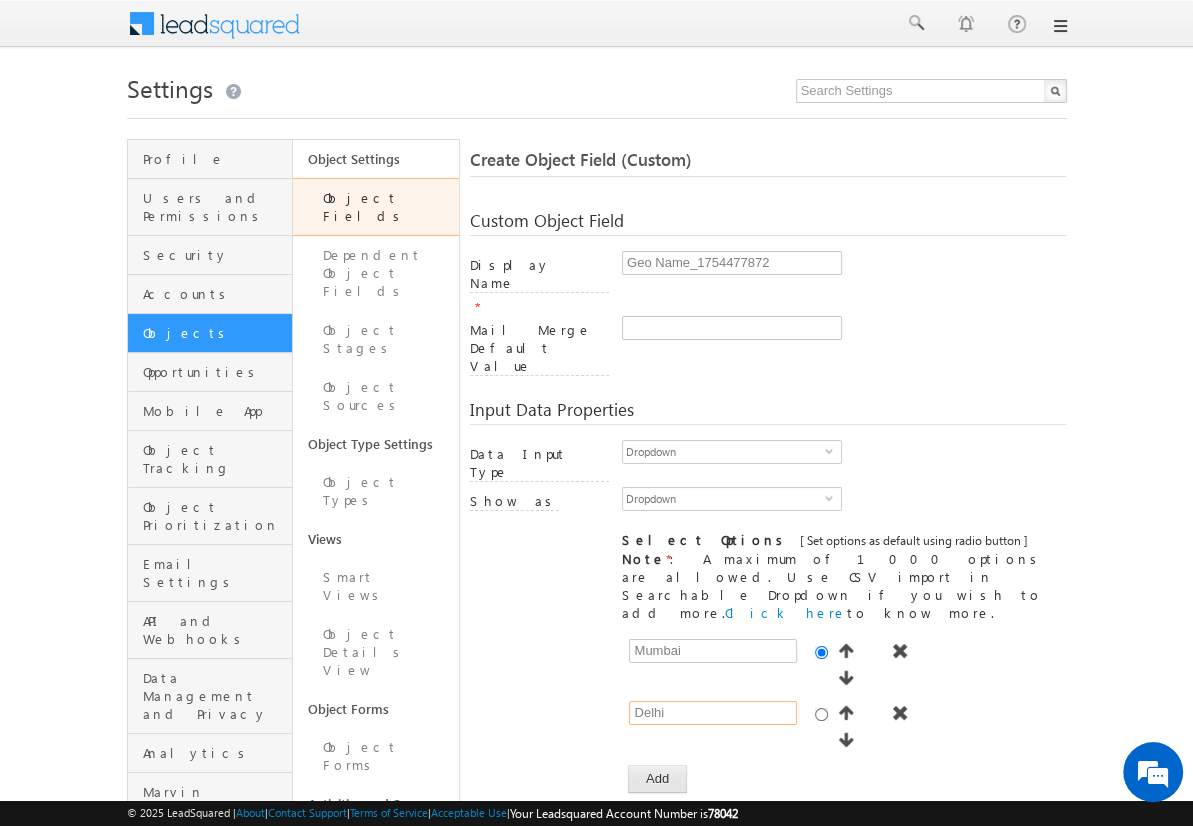 type on "Delhi" 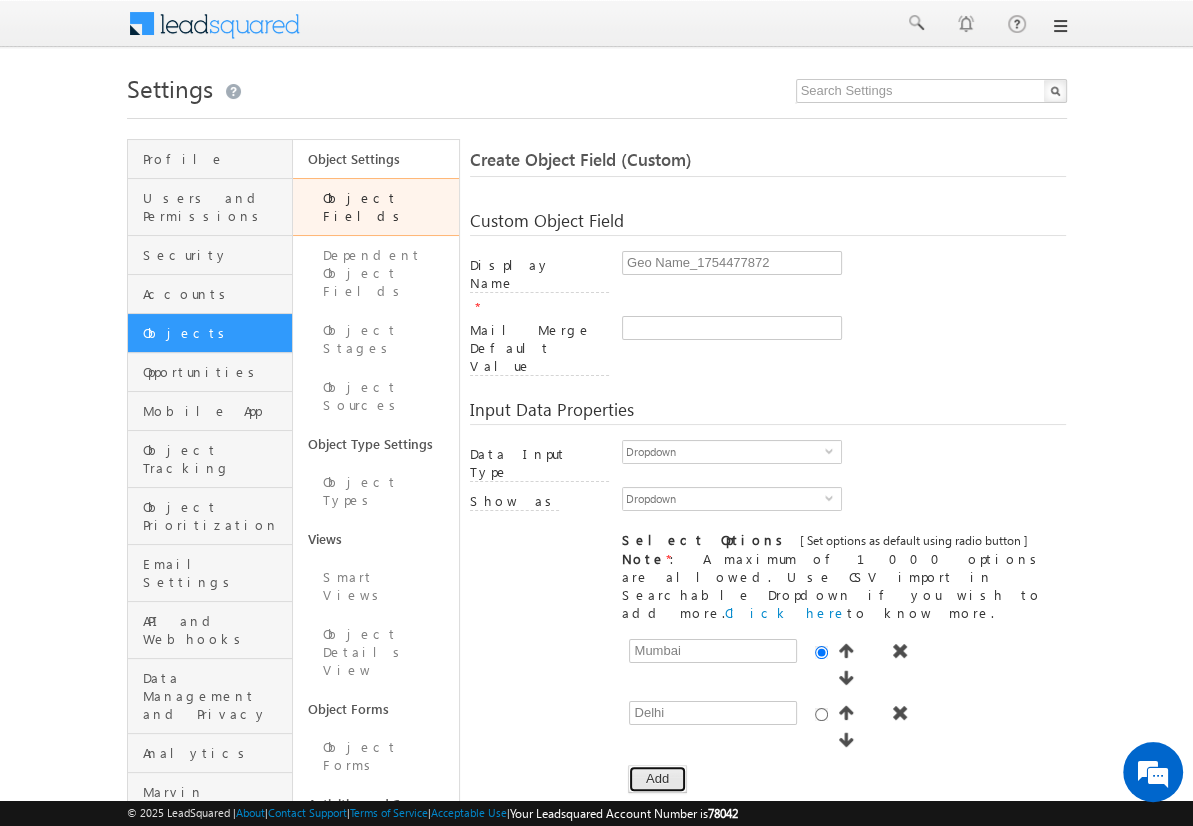 click on "Add" at bounding box center (657, 779) 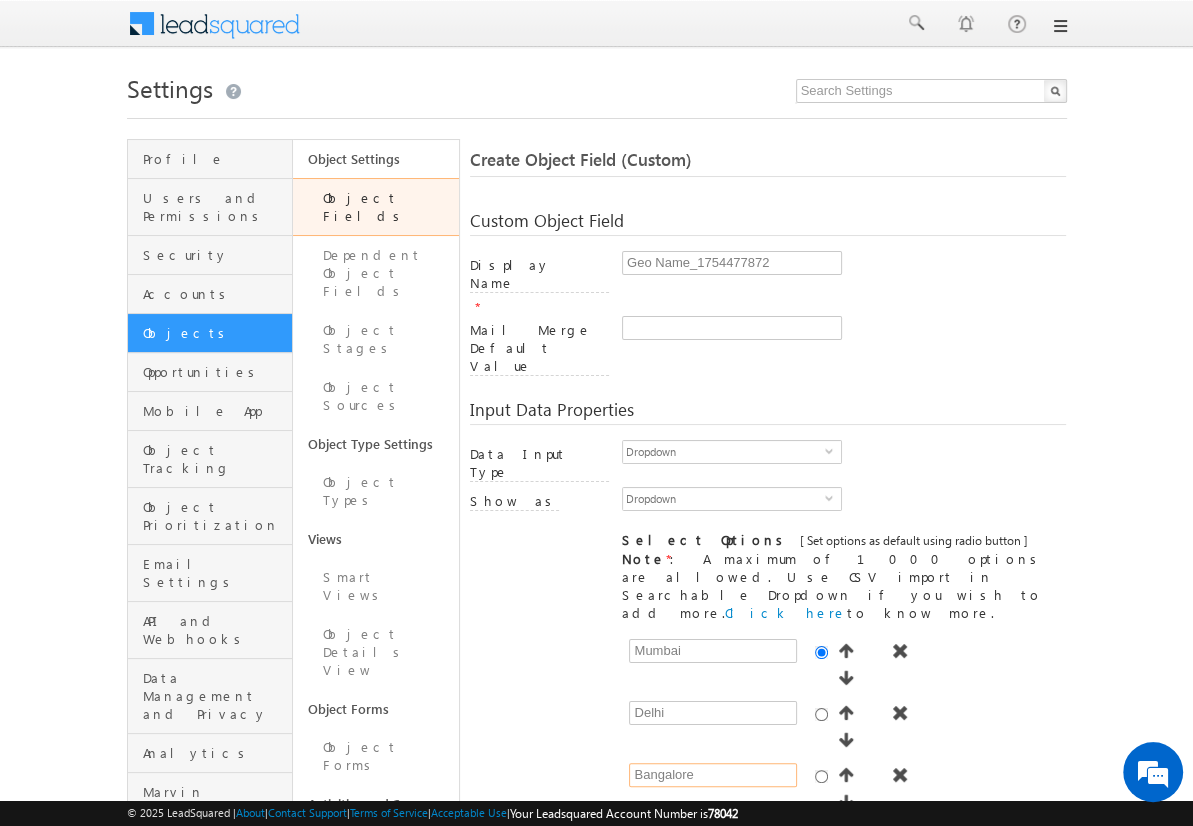type on "Bangalore" 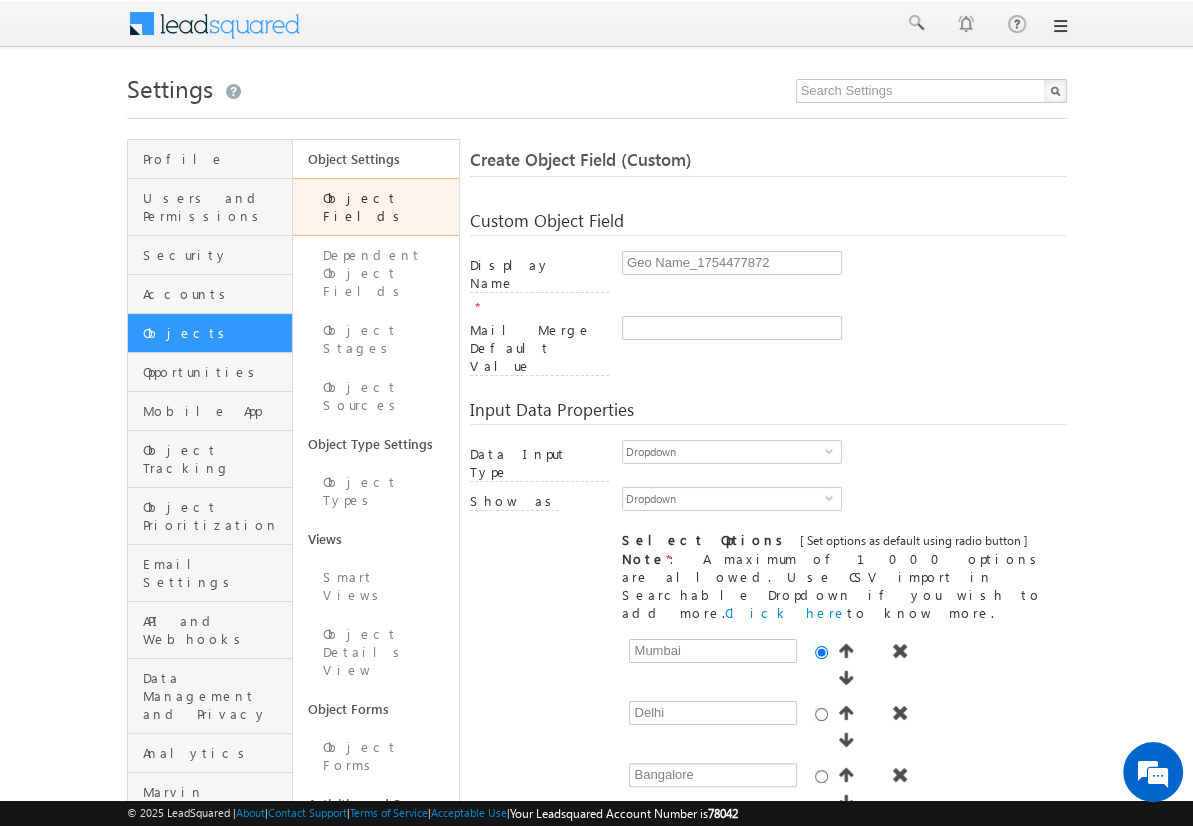 click on "Add" at bounding box center (657, 841) 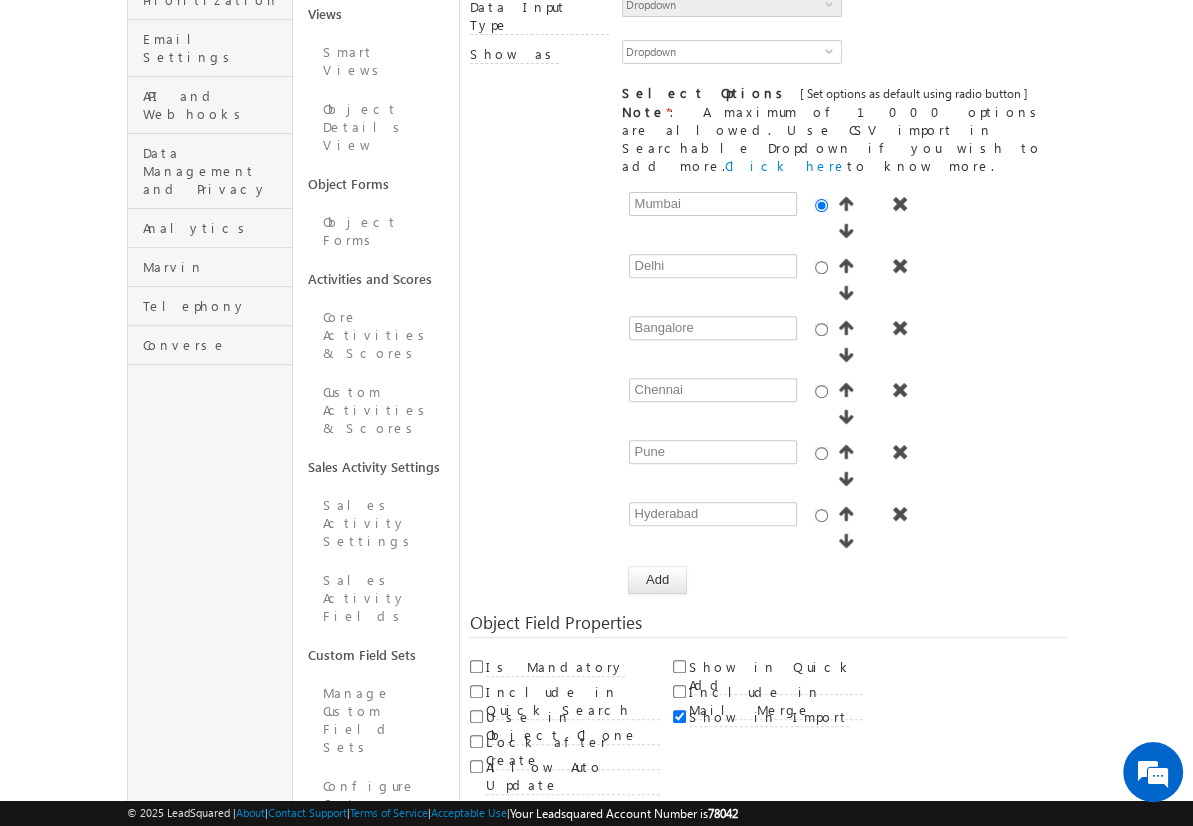 scroll, scrollTop: 149, scrollLeft: 0, axis: vertical 